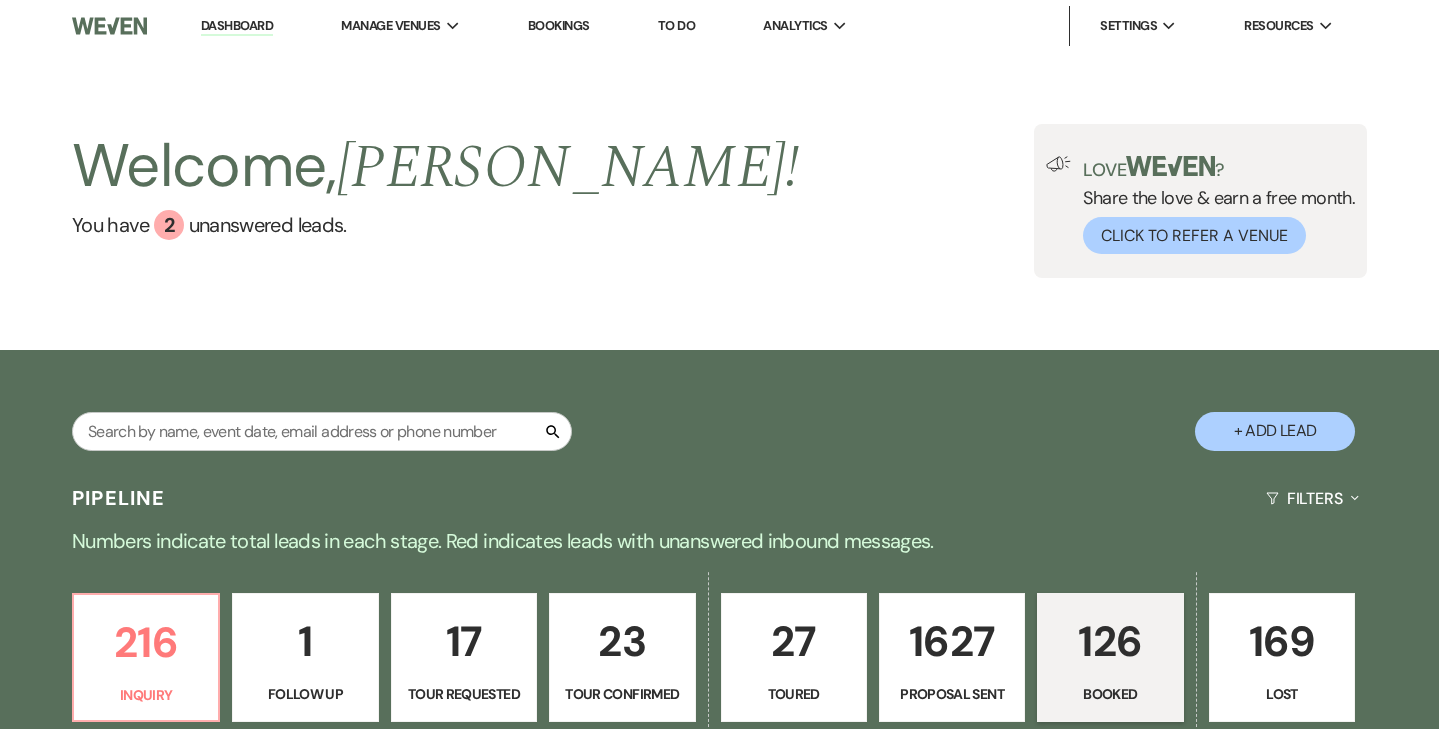 scroll, scrollTop: 0, scrollLeft: 0, axis: both 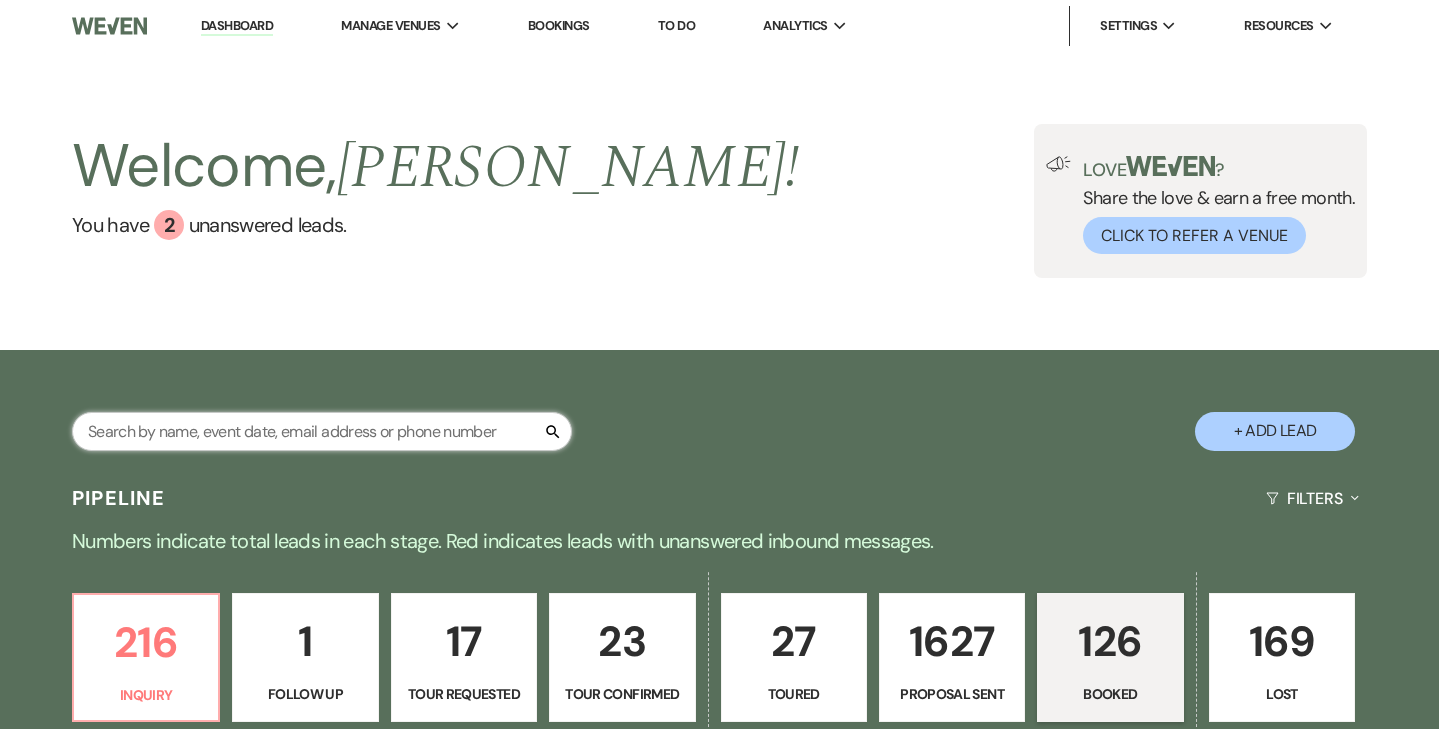 click at bounding box center [322, 431] 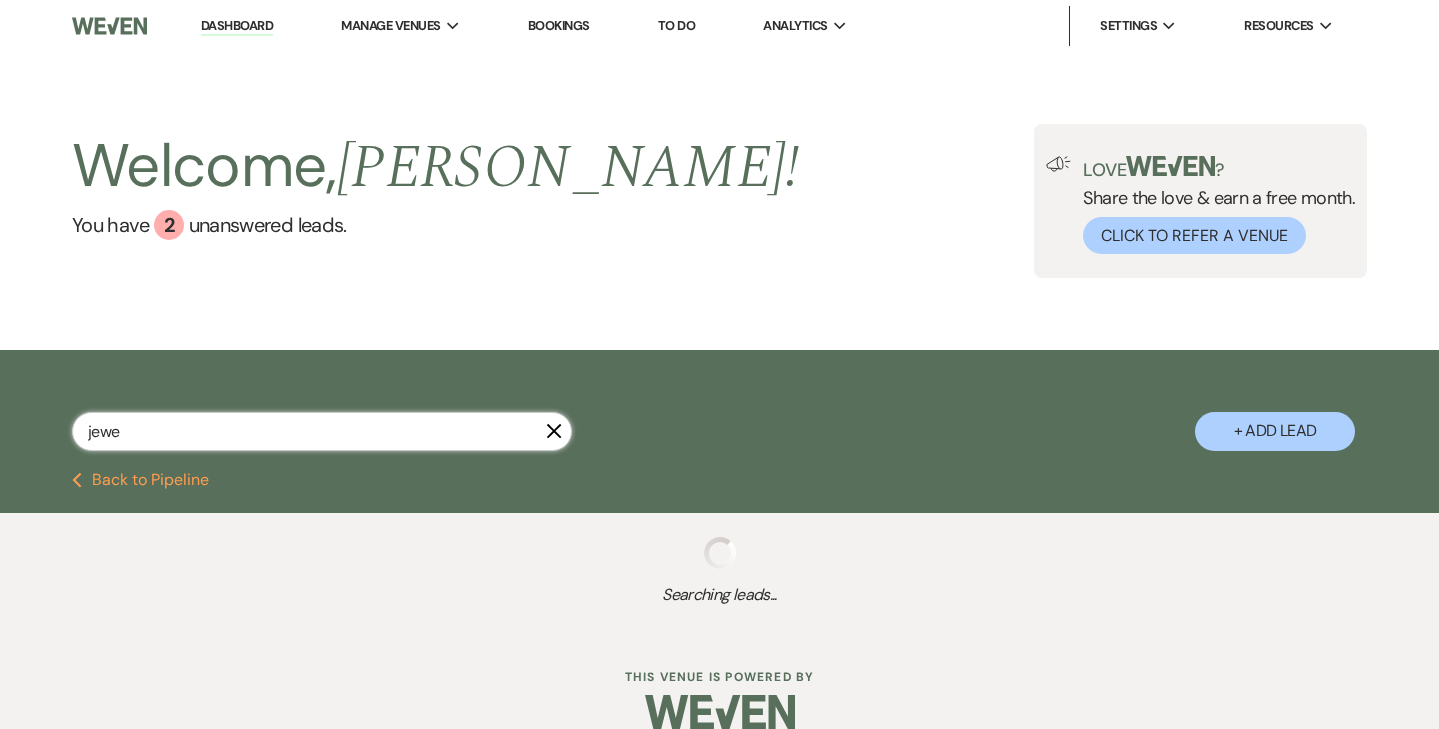 type on "jewel" 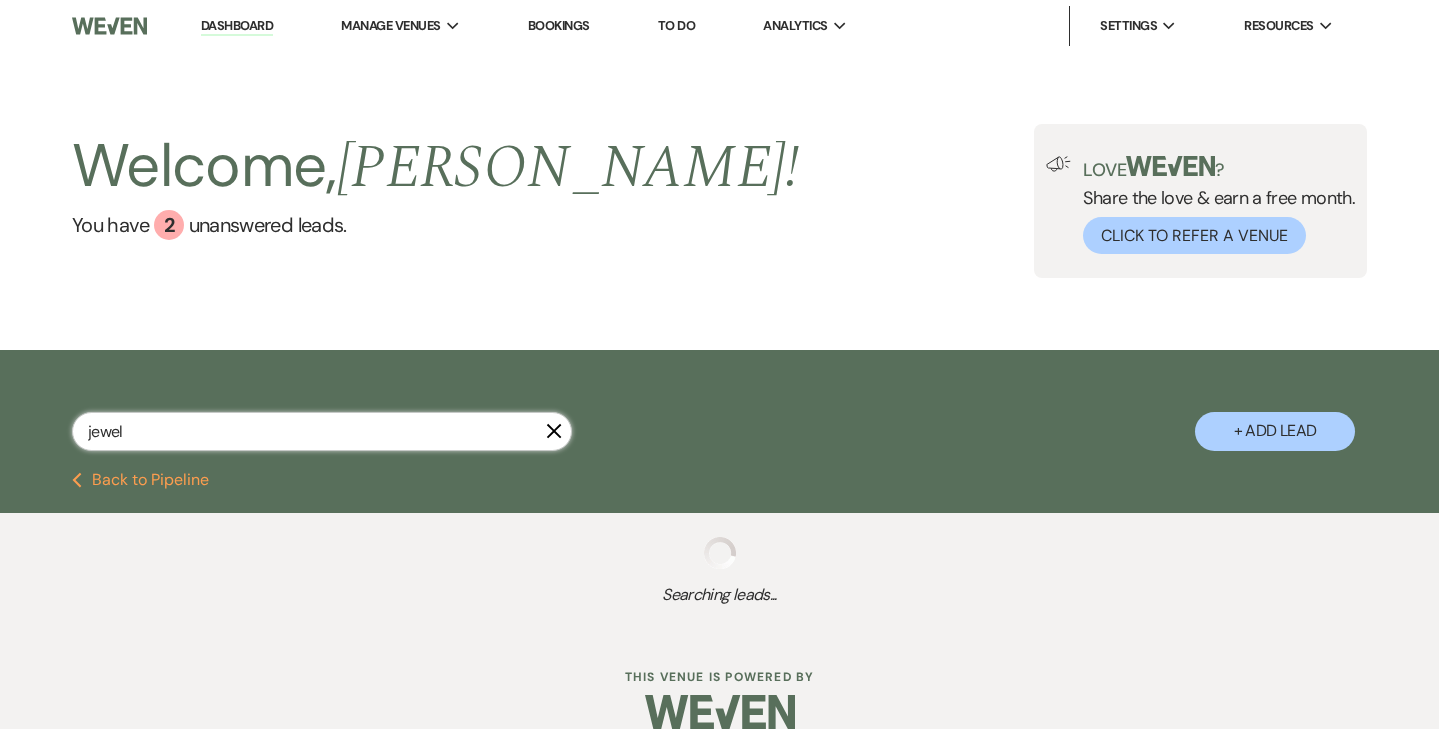 select on "6" 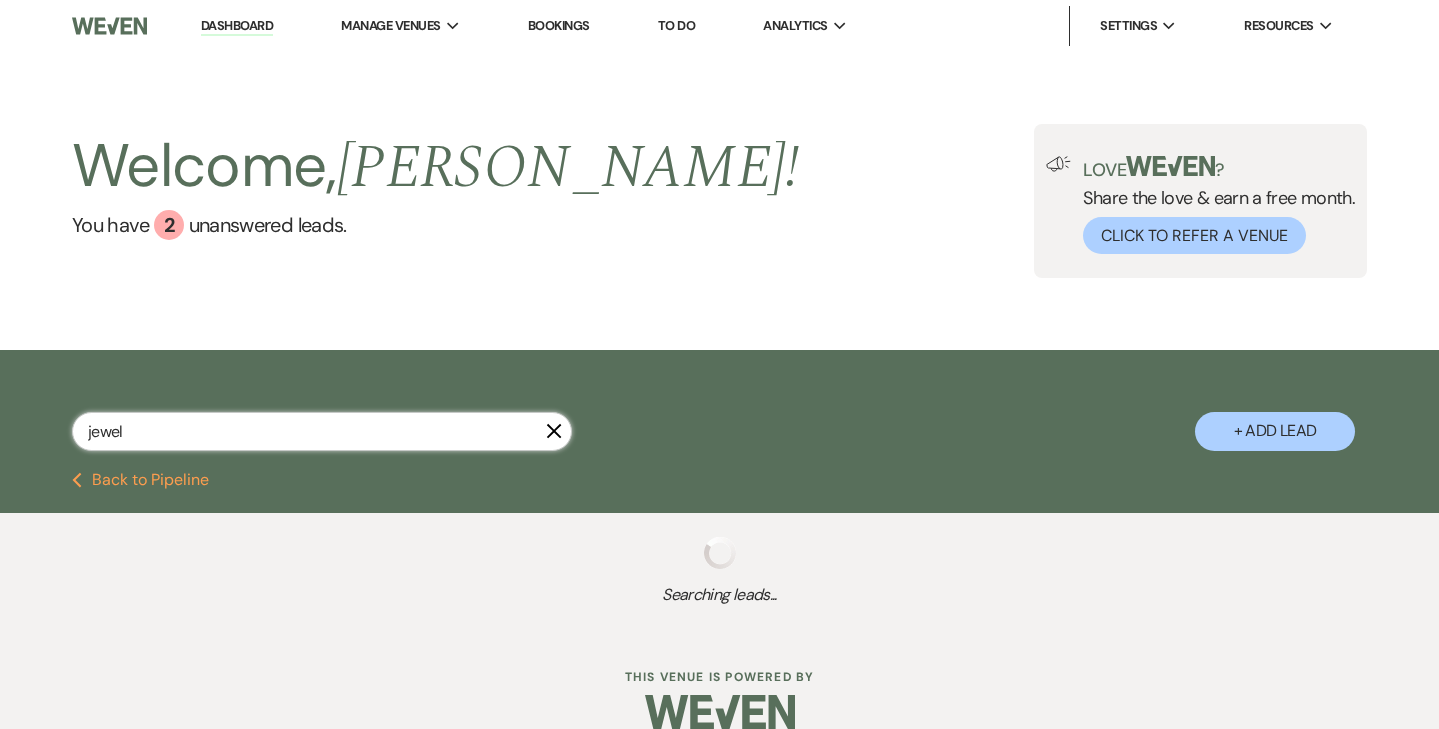 select on "6" 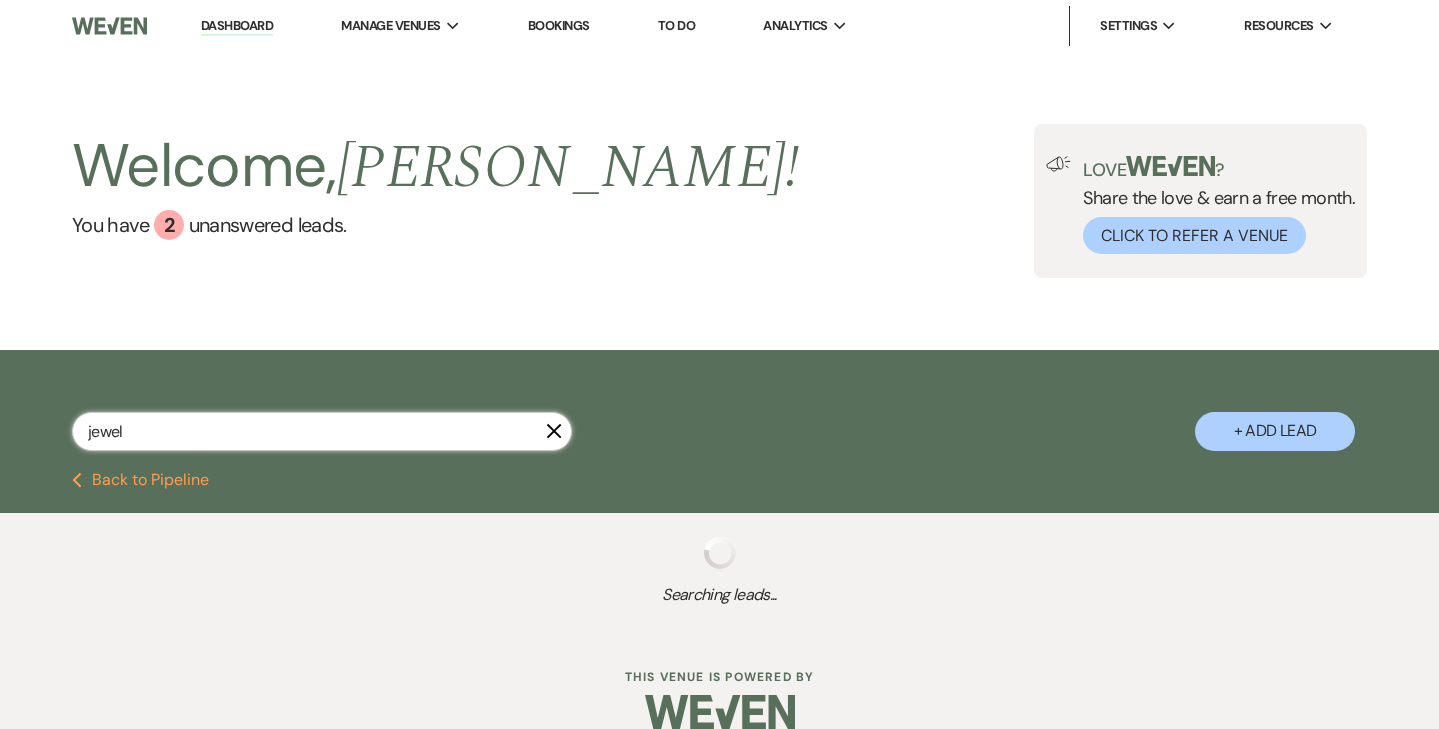 select on "6" 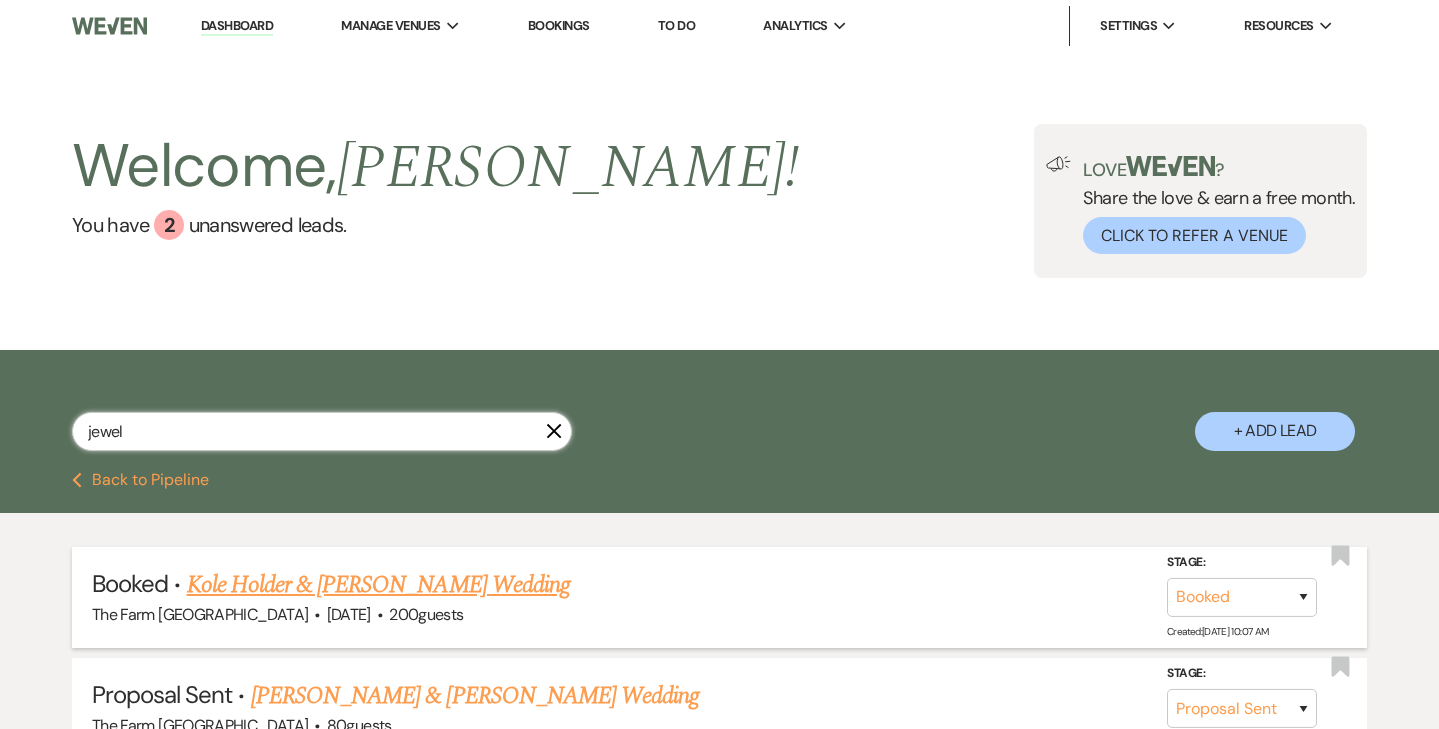 type on "jewel" 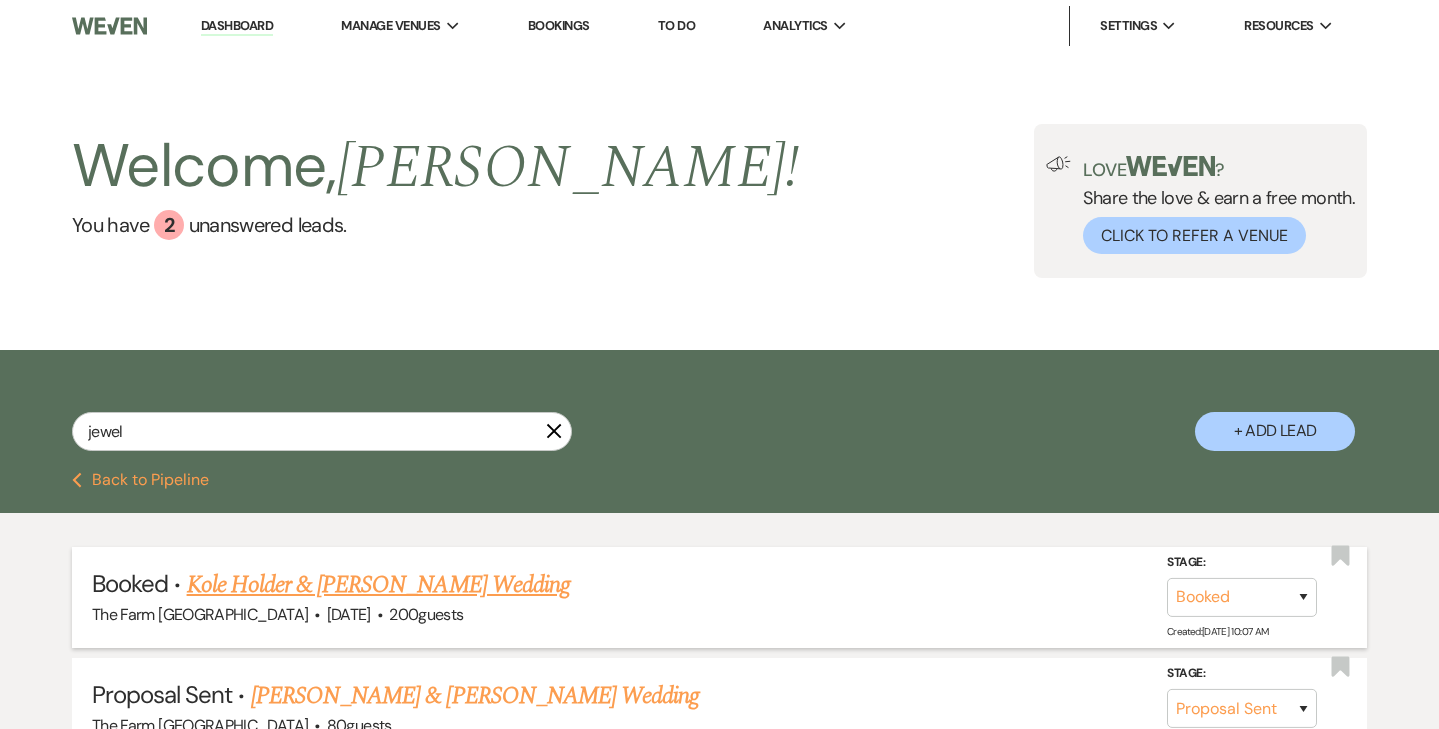 click on "Kole Holder & [PERSON_NAME] Wedding" at bounding box center (378, 585) 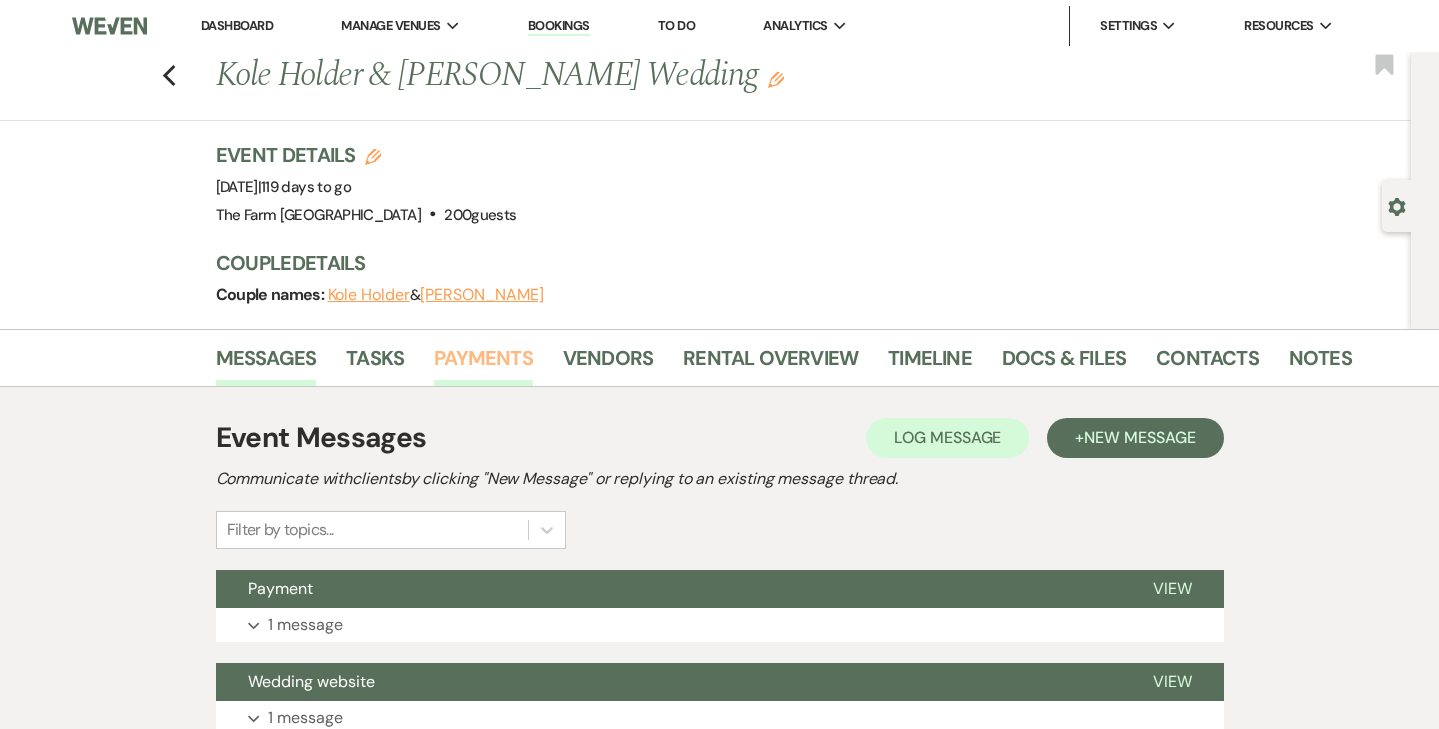 click on "Payments" at bounding box center [483, 364] 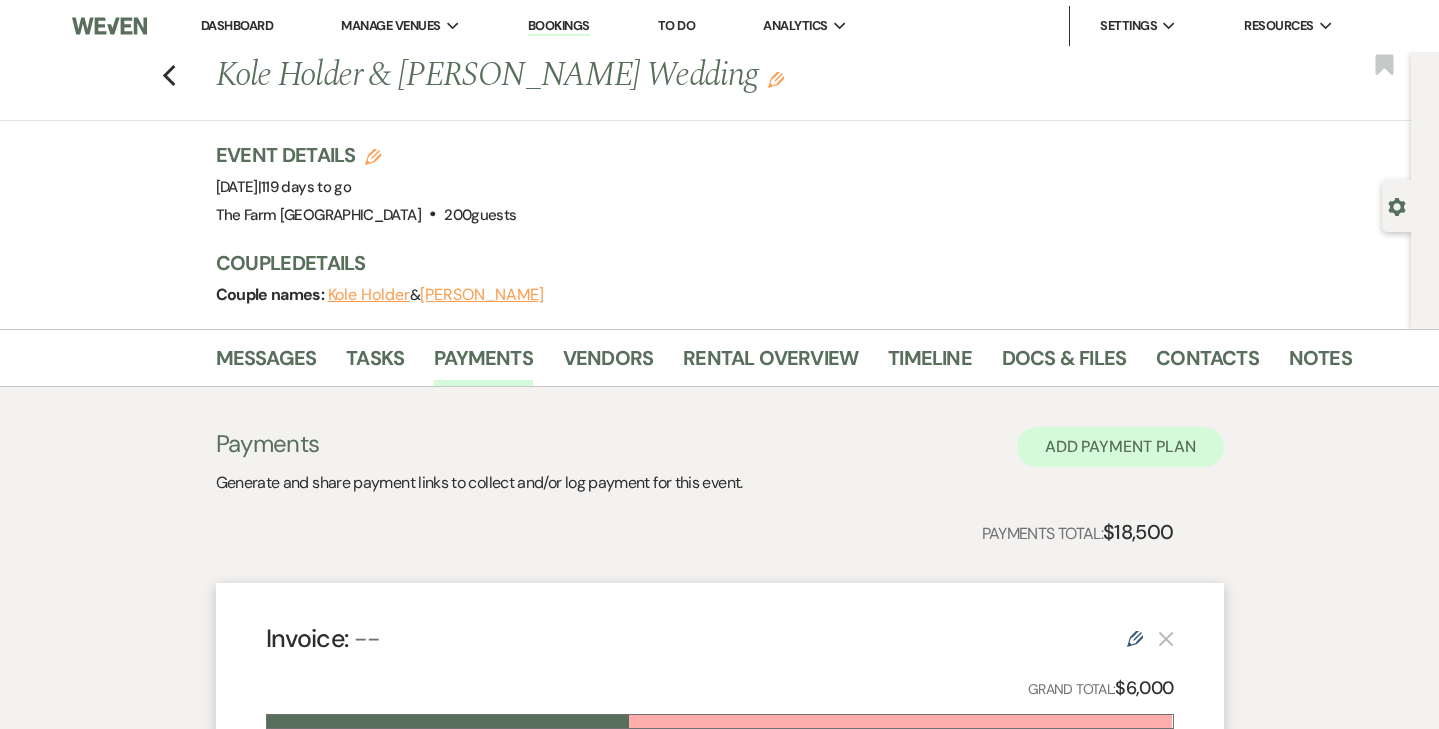click on "Add Payment Plan" at bounding box center [1120, 447] 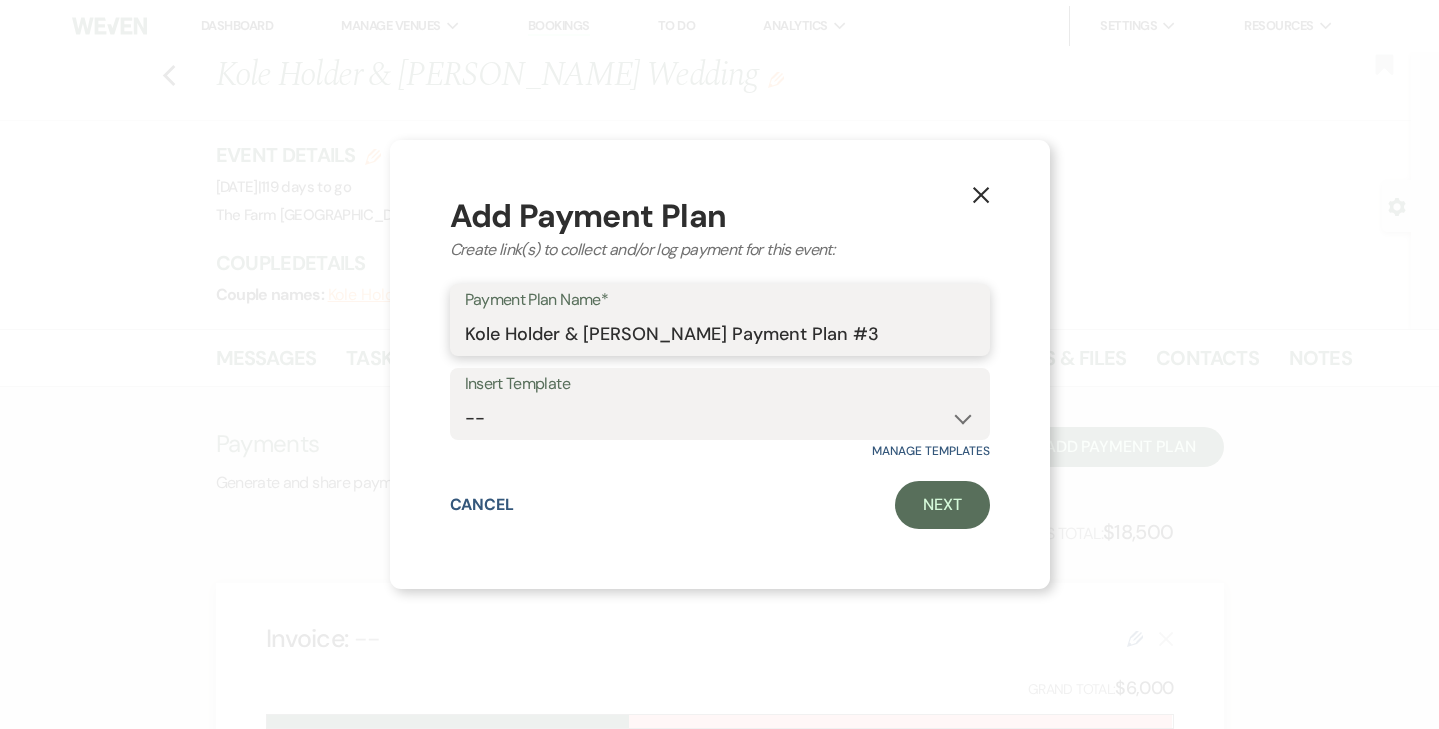 click on "Kole Holder & [PERSON_NAME] Payment Plan #3" at bounding box center [720, 334] 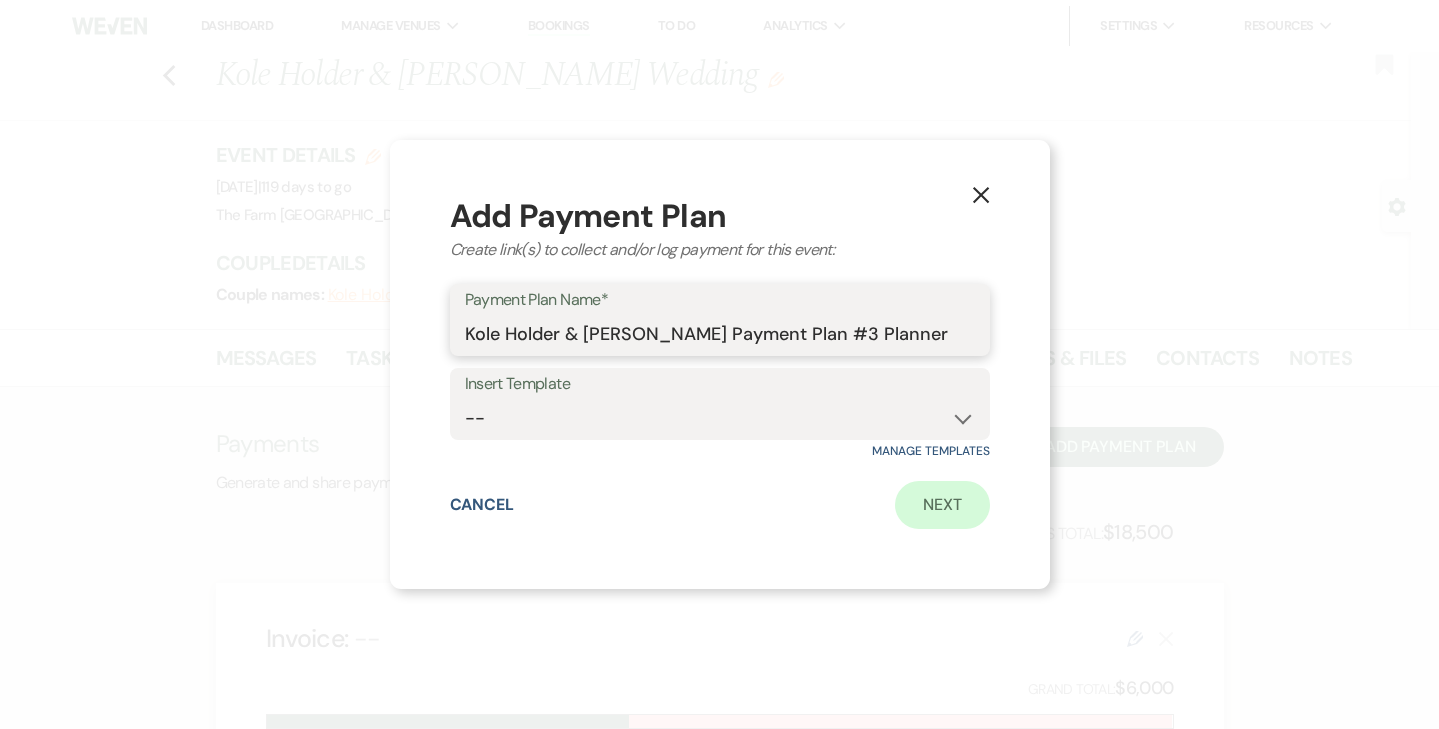 type on "Kole Holder & [PERSON_NAME] Payment Plan #3 Planner" 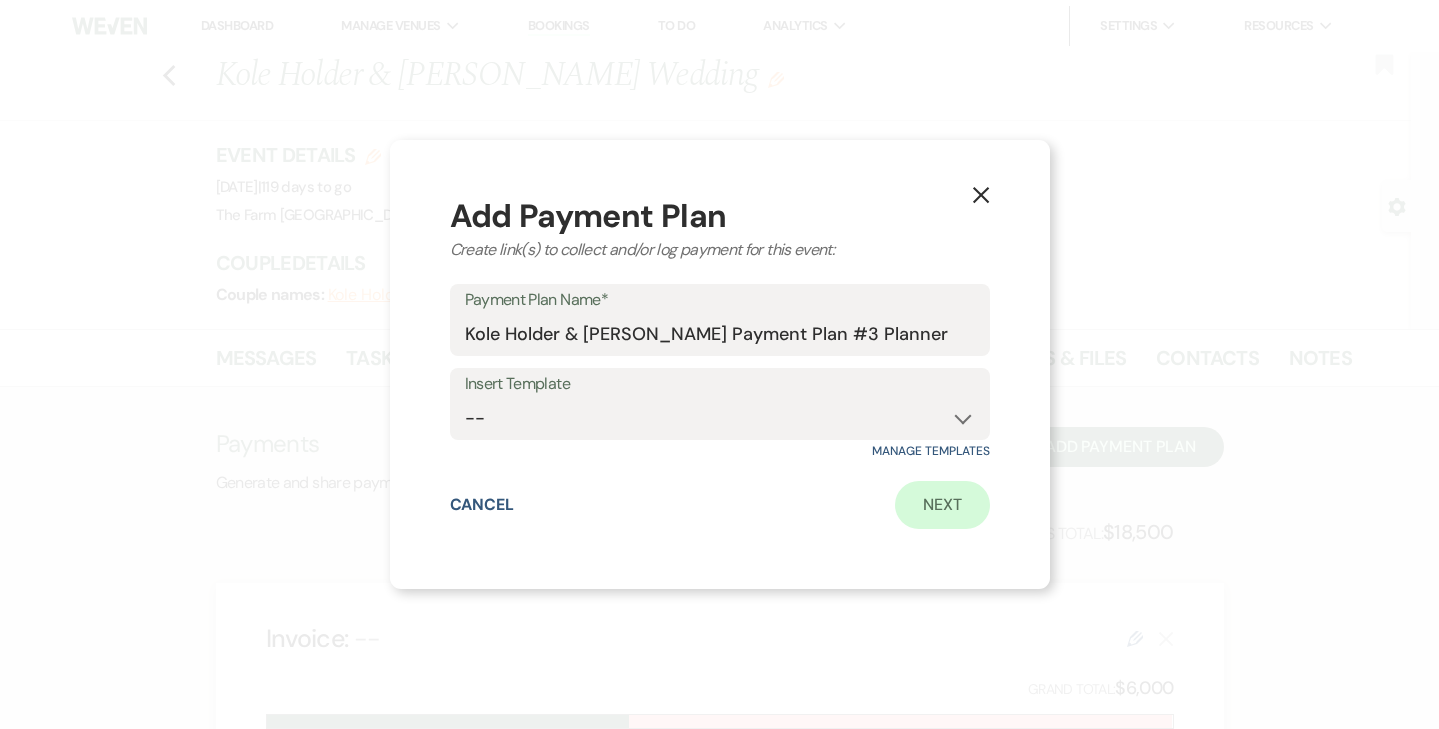 click on "Next" at bounding box center (942, 505) 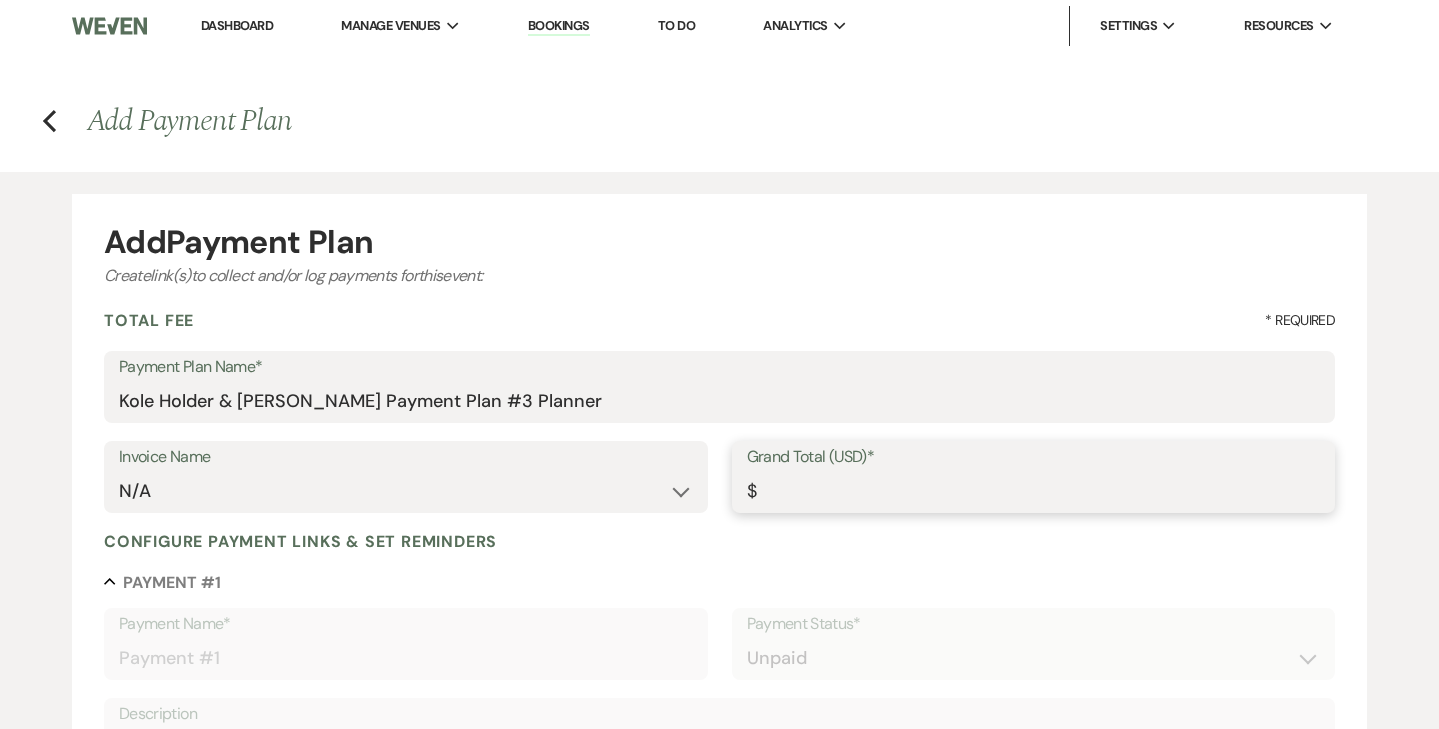 click on "Grand Total (USD)*" at bounding box center [1034, 491] 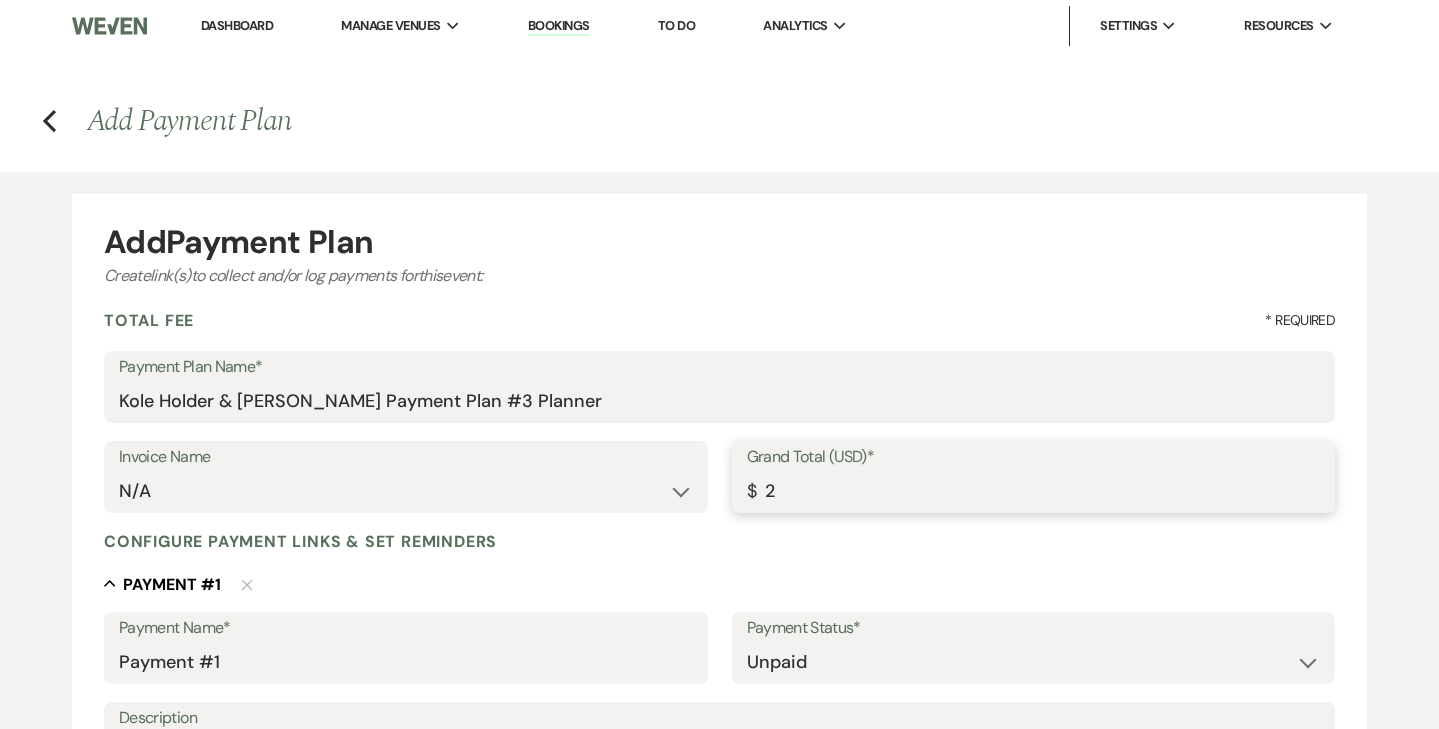 type on "25" 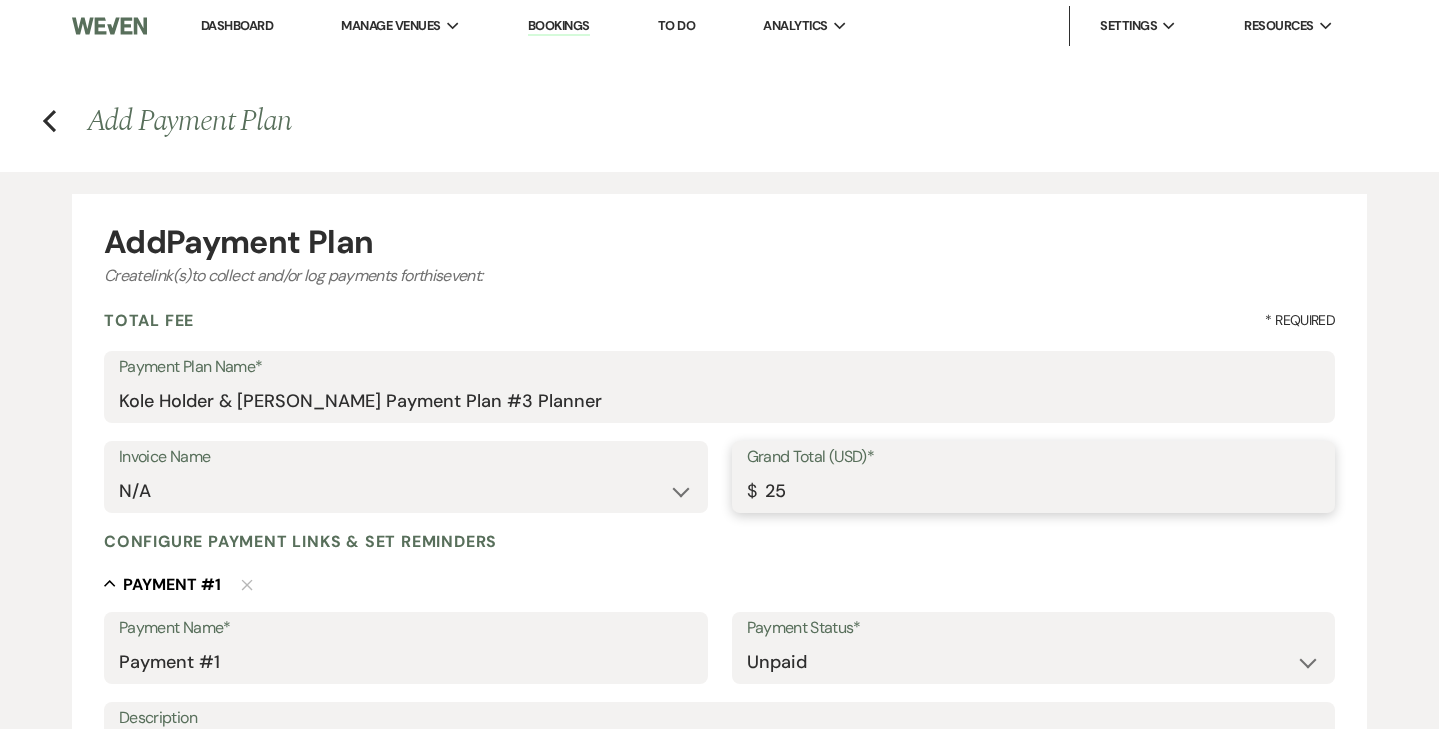type on "250" 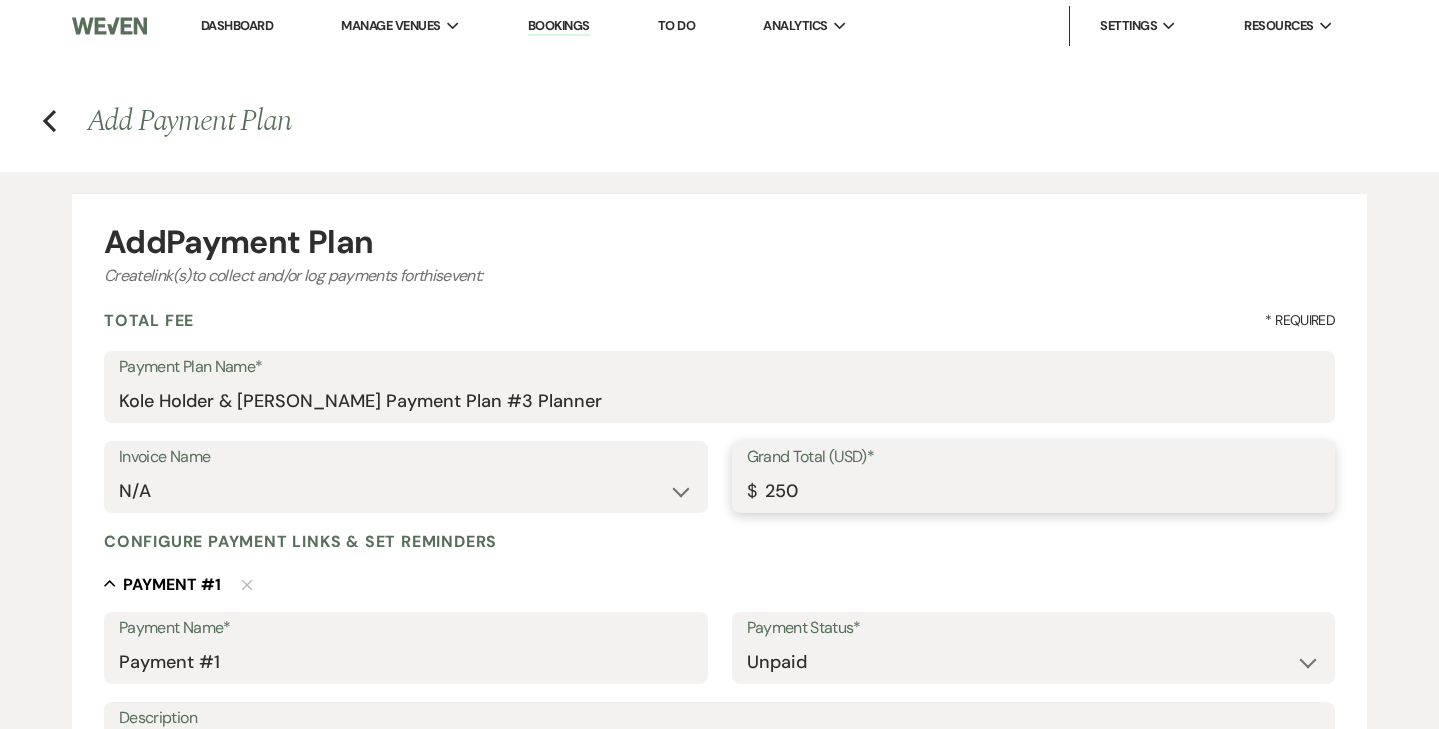 type on "2500" 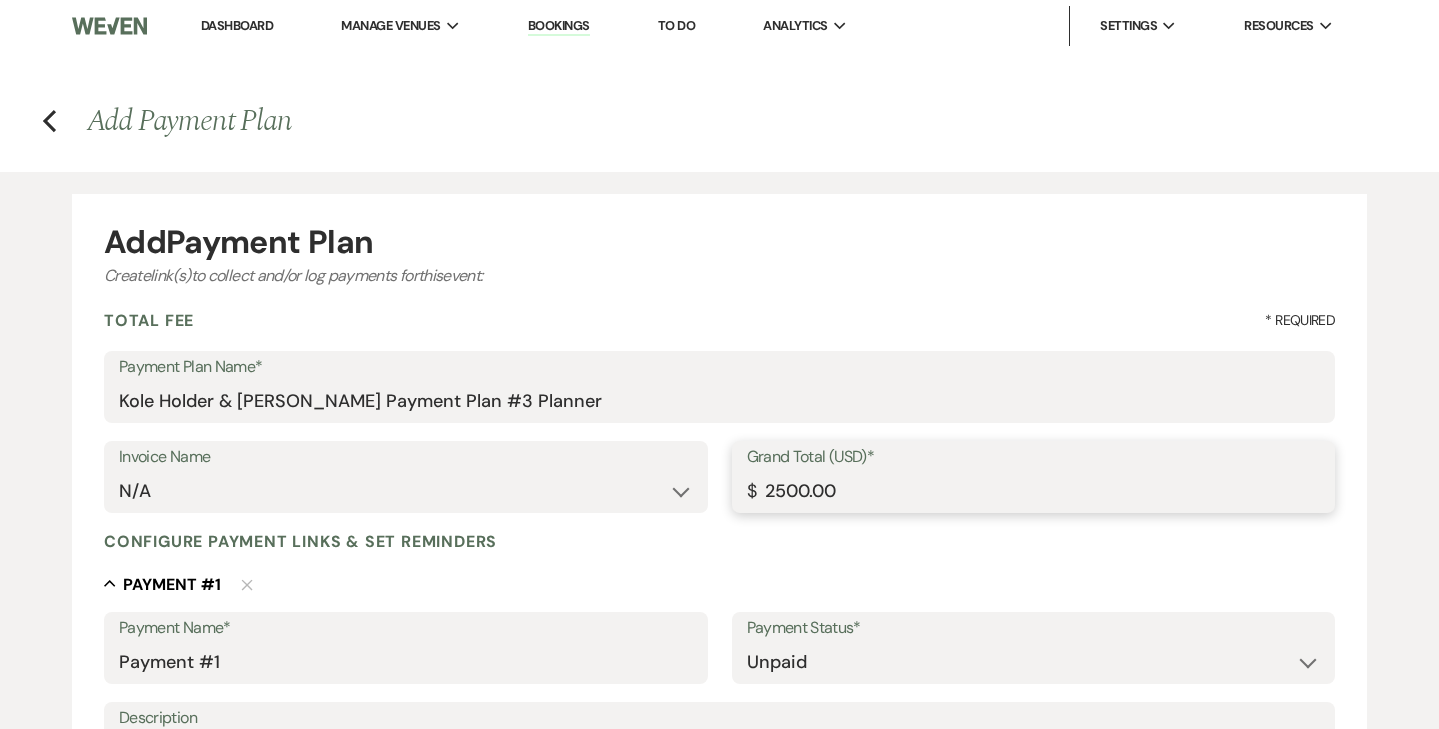 type on "2500.00" 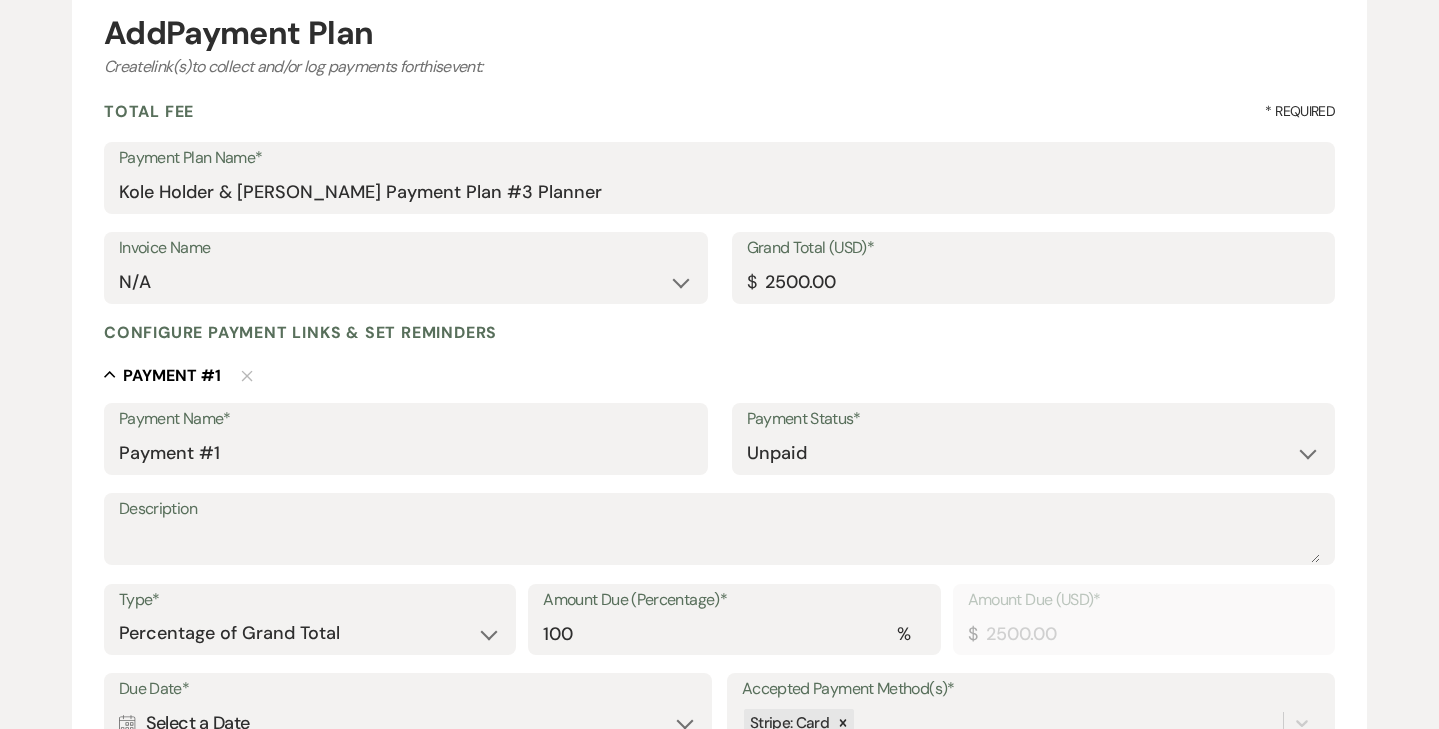 scroll, scrollTop: 217, scrollLeft: 0, axis: vertical 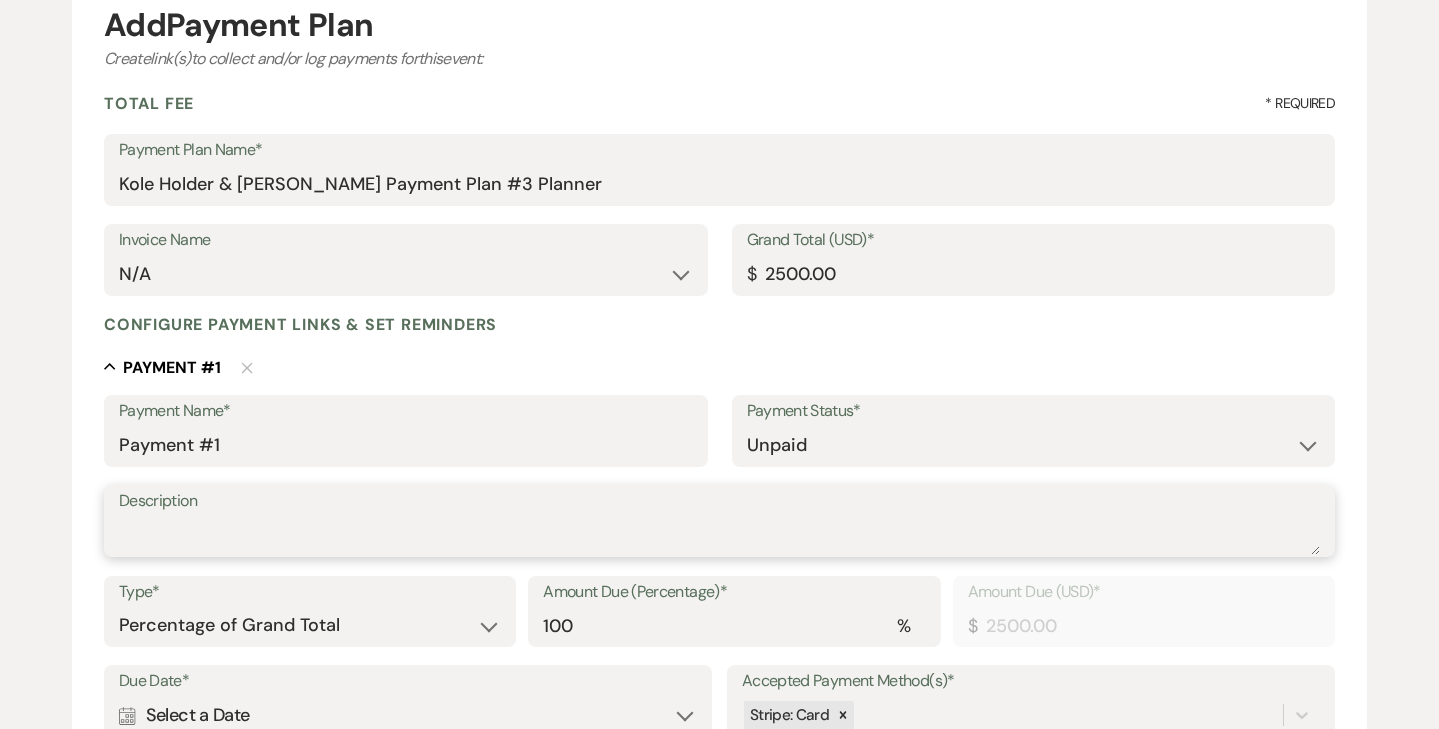 click on "Description" at bounding box center (719, 535) 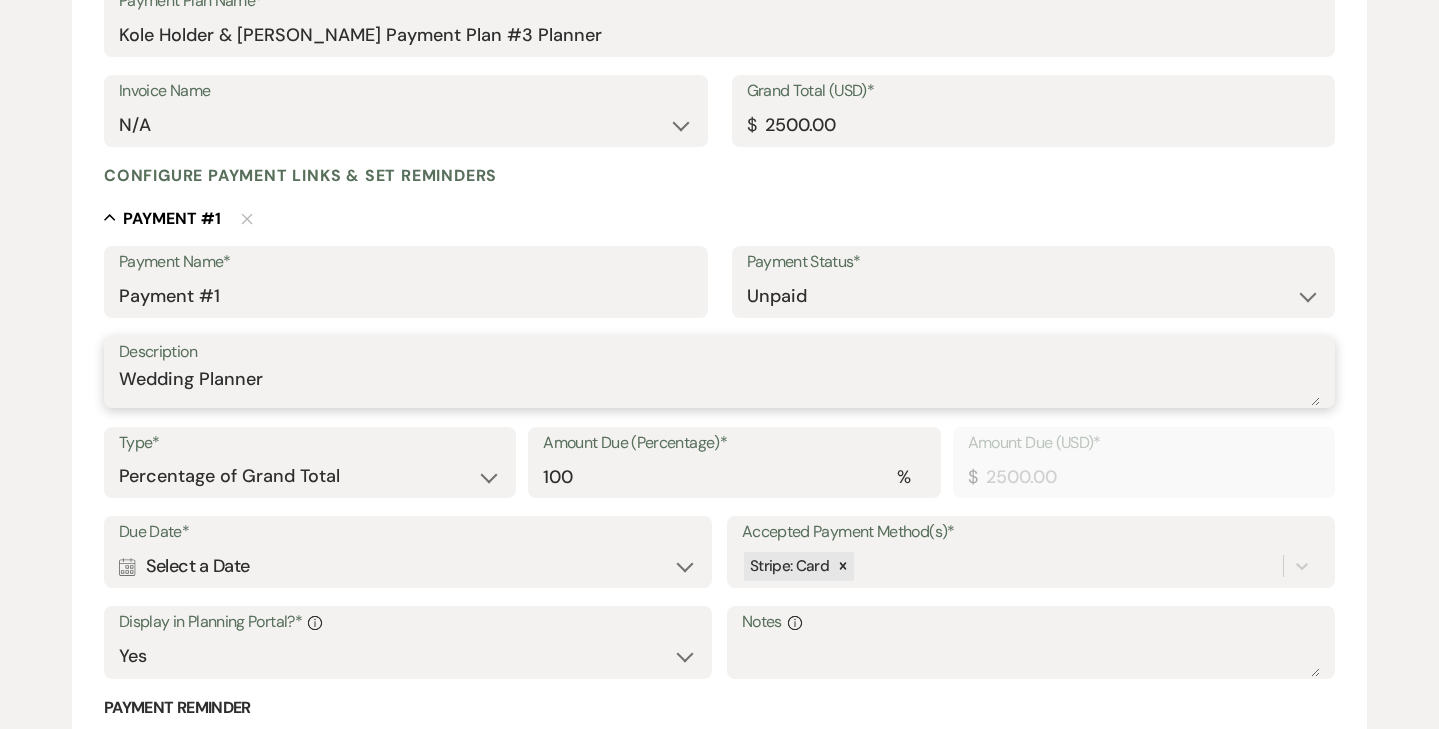 scroll, scrollTop: 405, scrollLeft: 0, axis: vertical 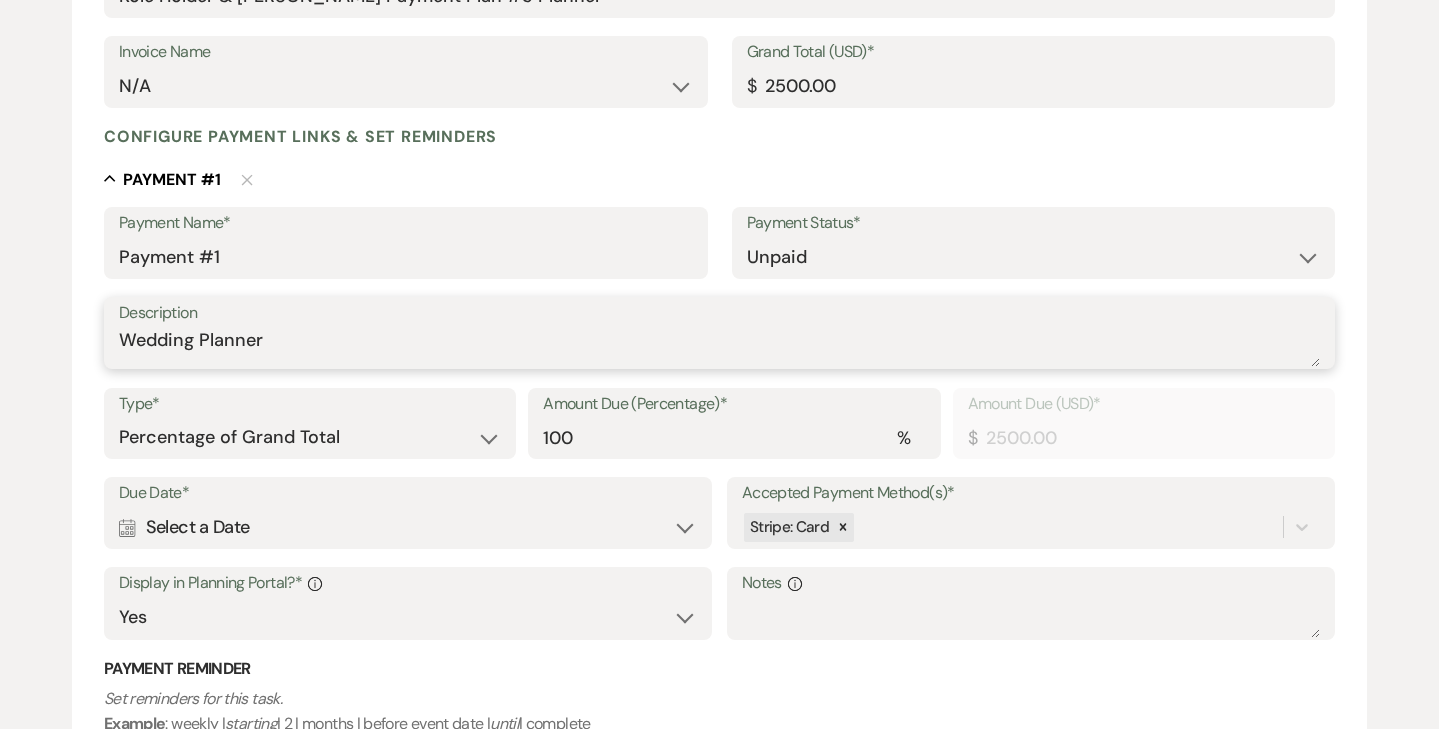 type on "Wedding Planner" 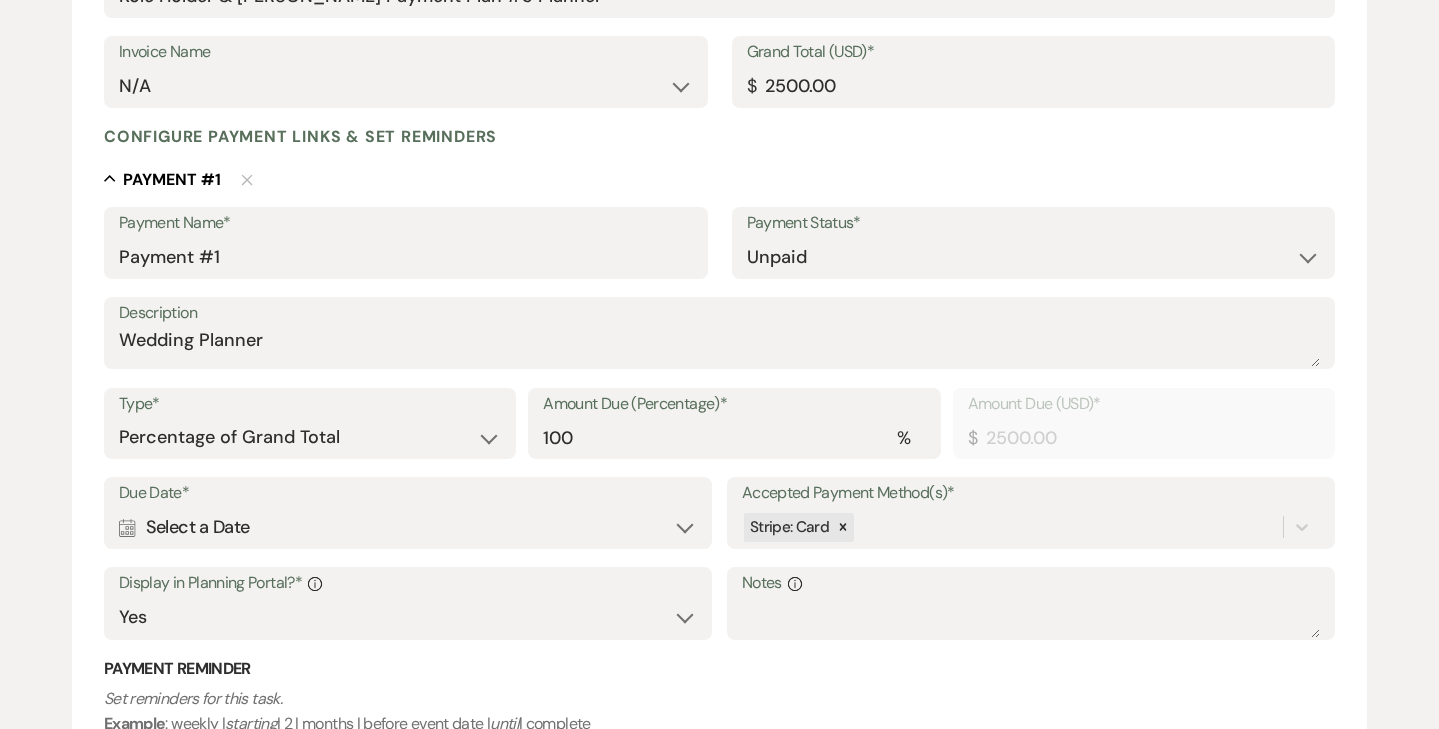 click on "Calendar Select a Date Expand" at bounding box center (408, 527) 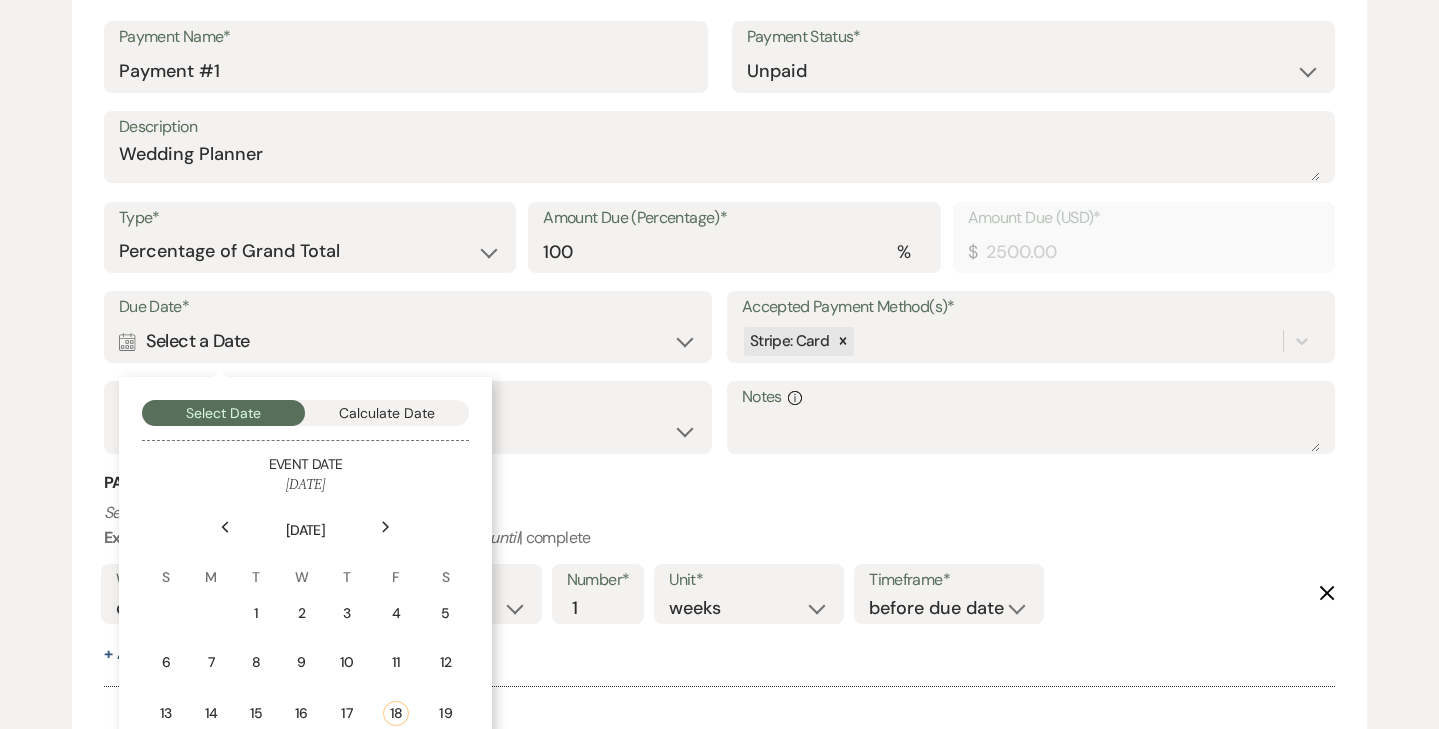 scroll, scrollTop: 611, scrollLeft: 0, axis: vertical 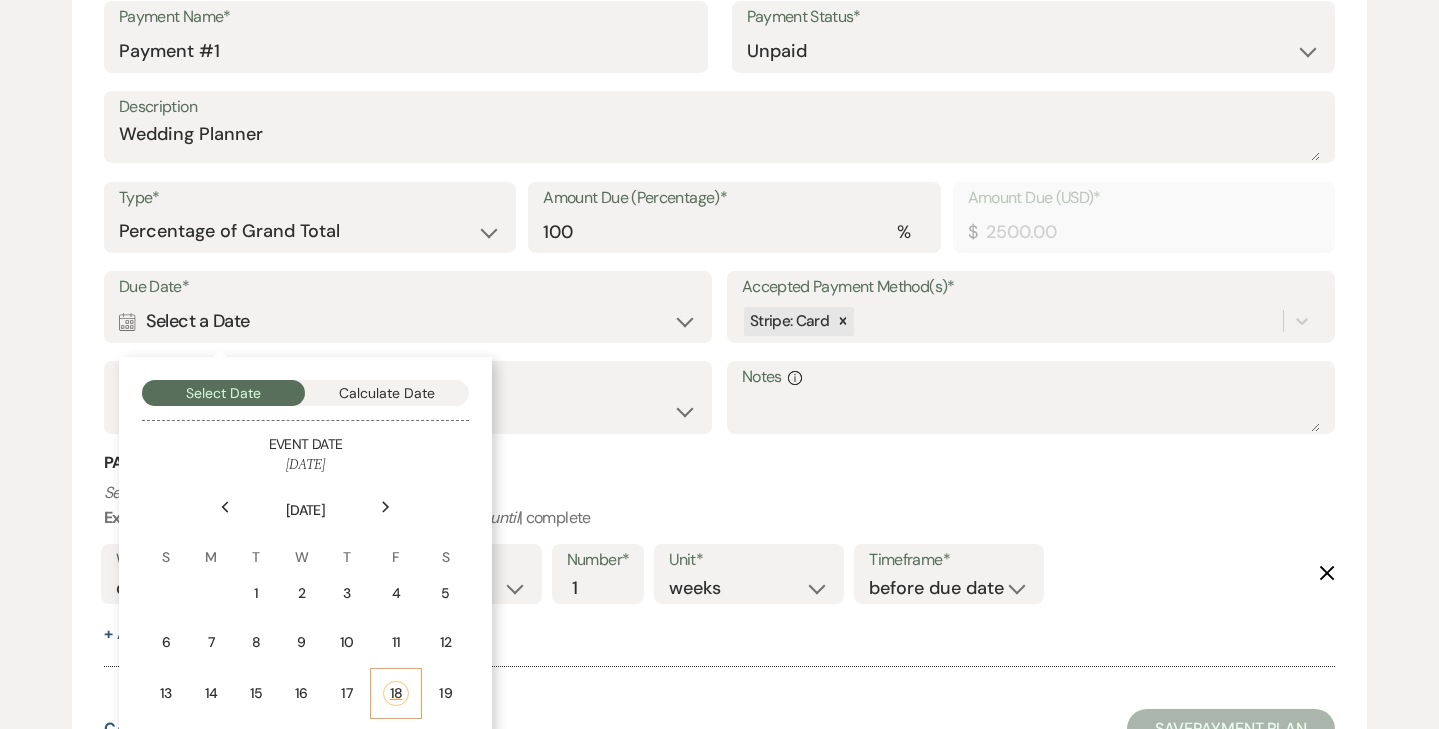 click on "18" at bounding box center (396, 693) 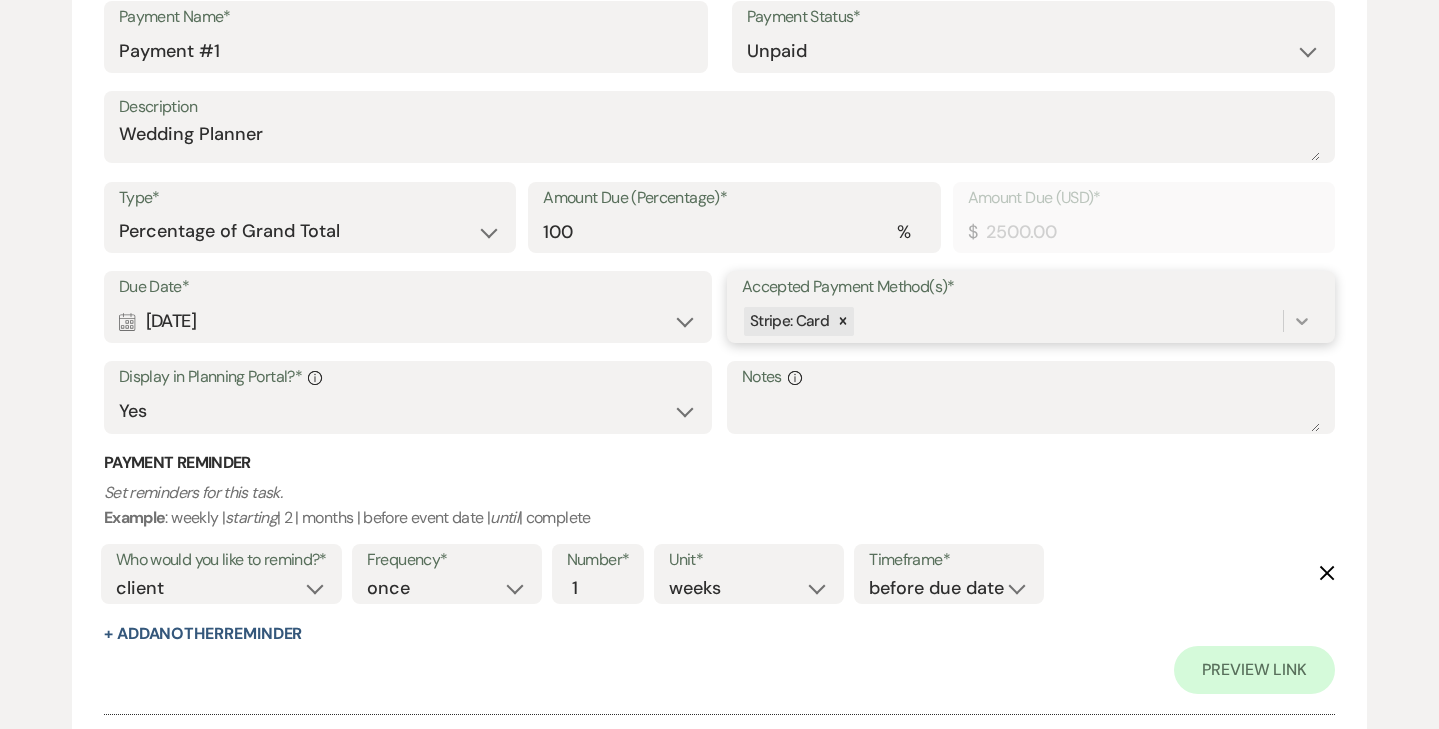 click 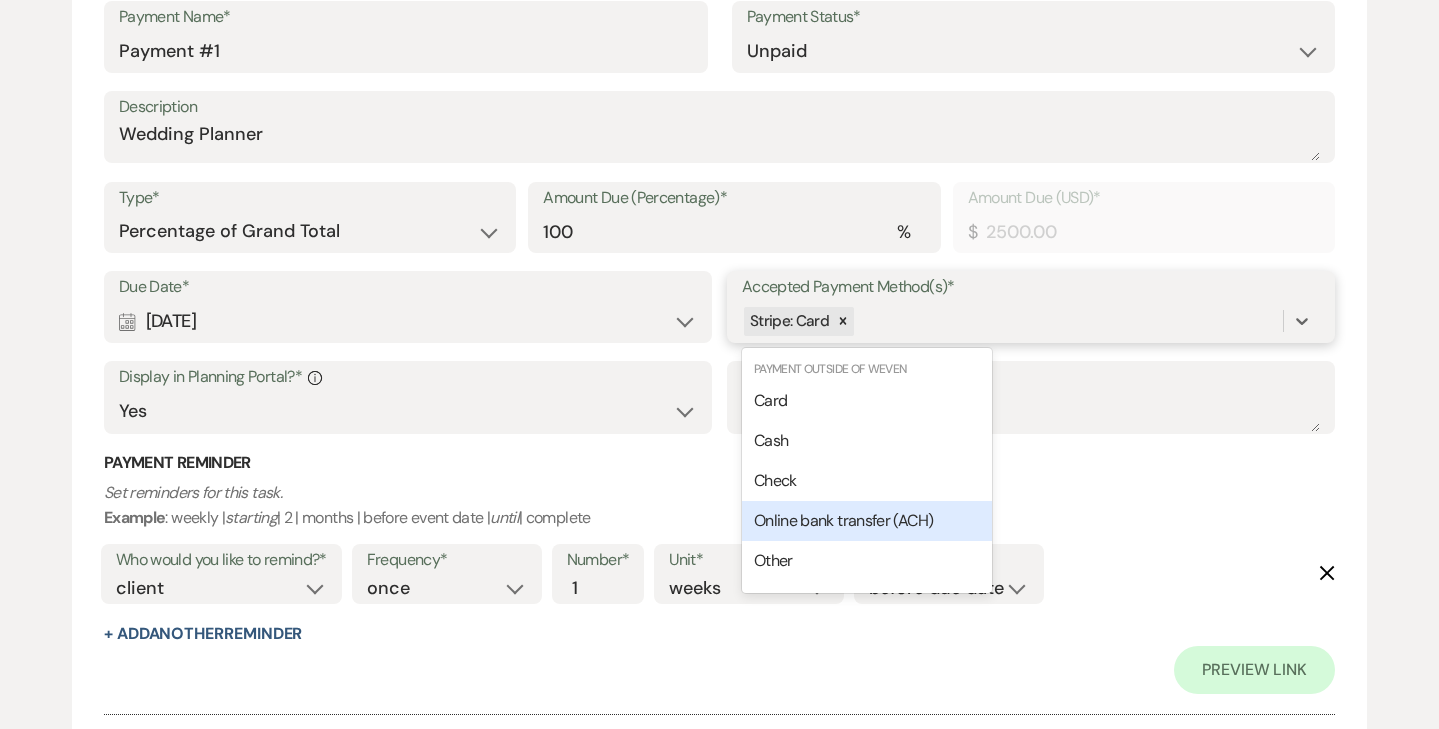 click on "Online bank transfer (ACH)" at bounding box center [843, 520] 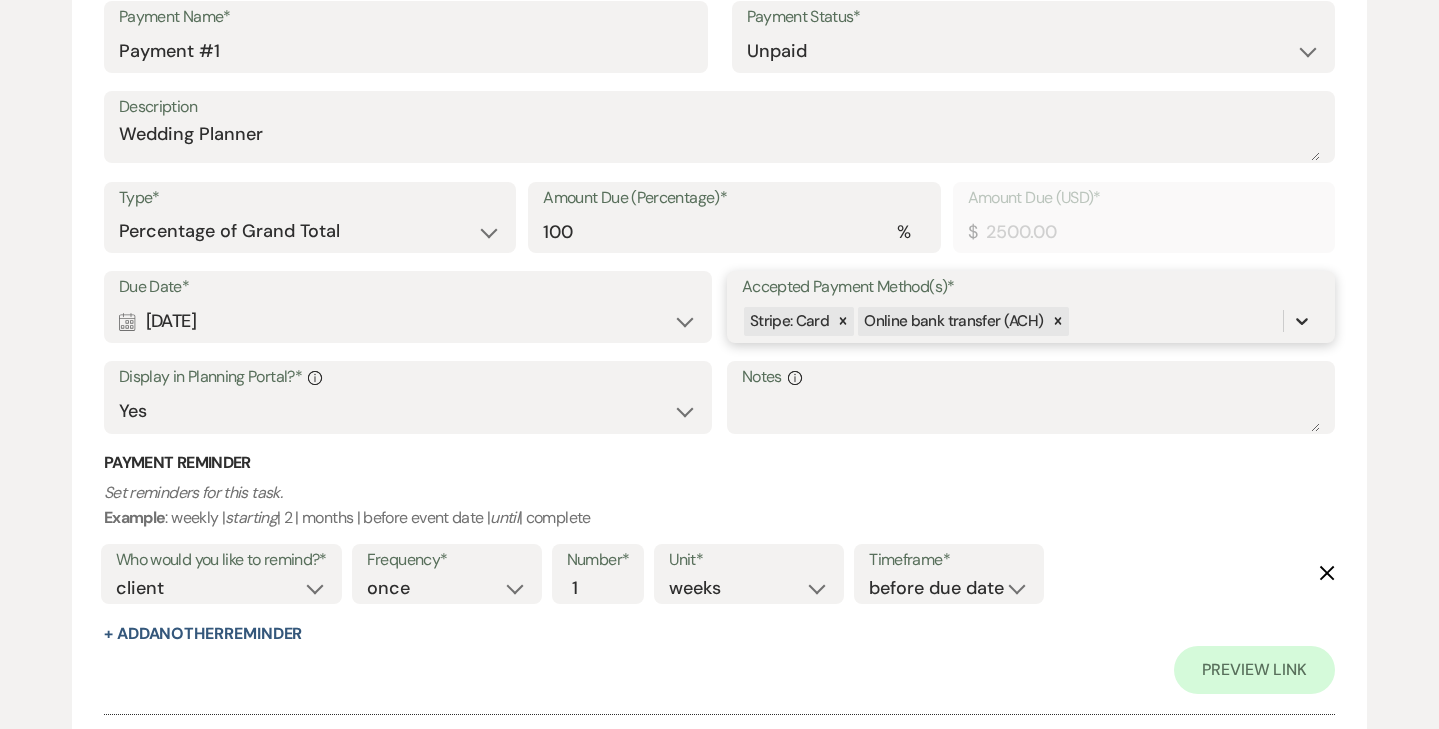 click 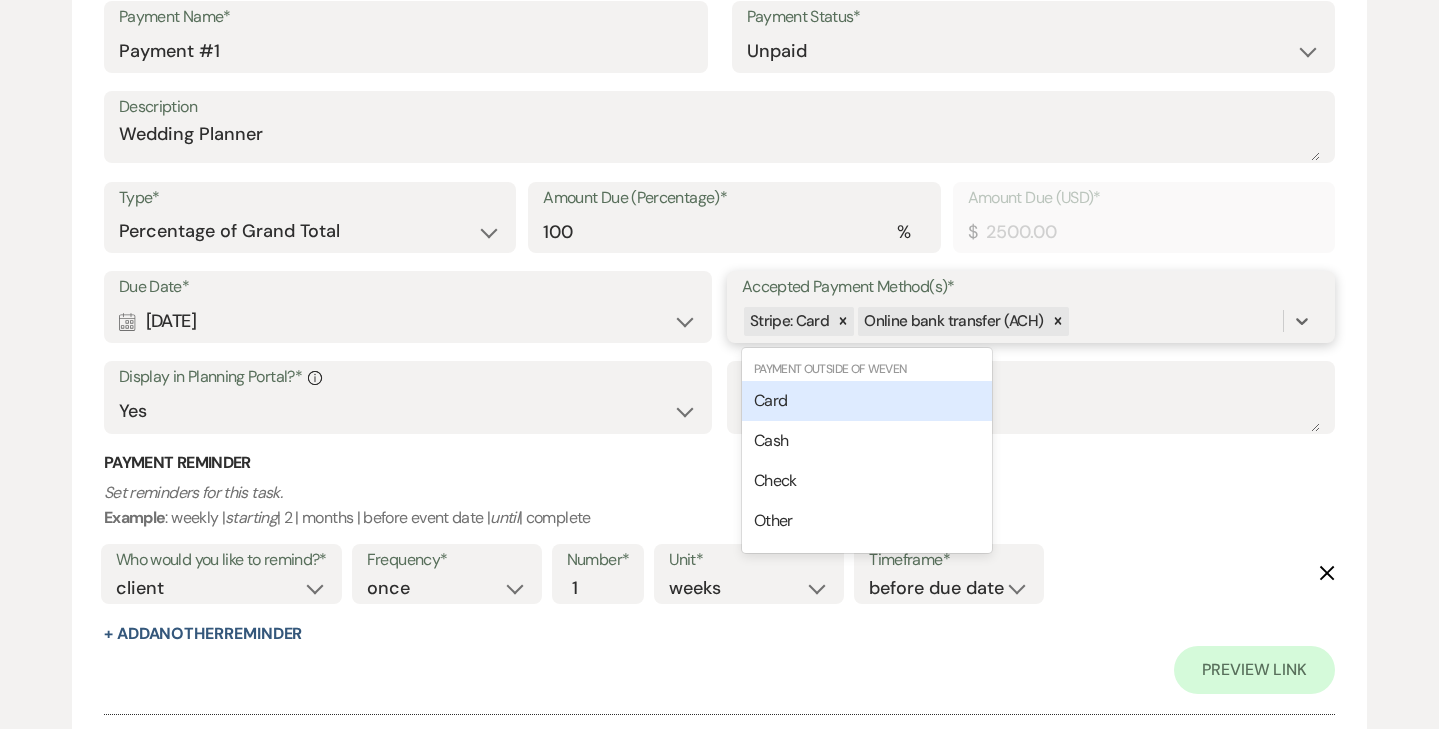 click on "Card" at bounding box center (867, 401) 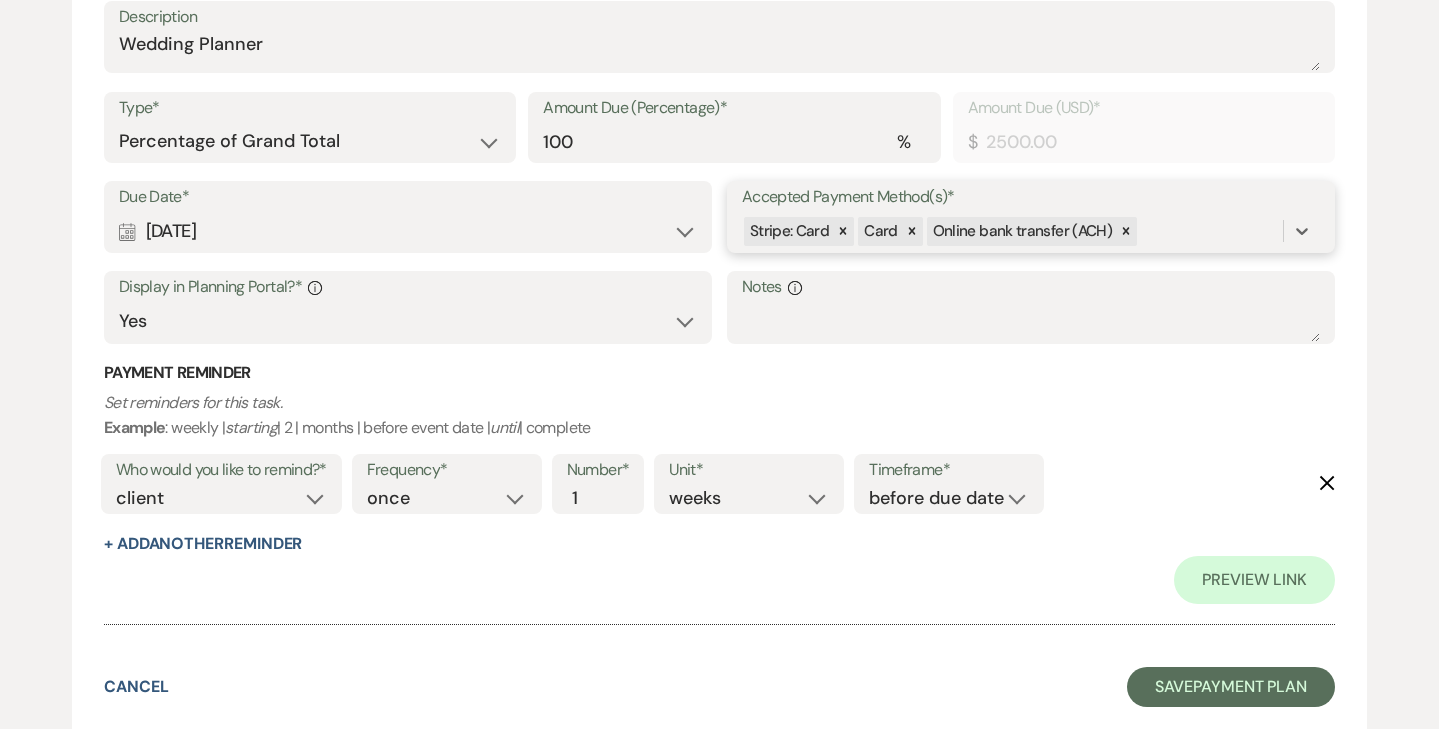 scroll, scrollTop: 698, scrollLeft: 0, axis: vertical 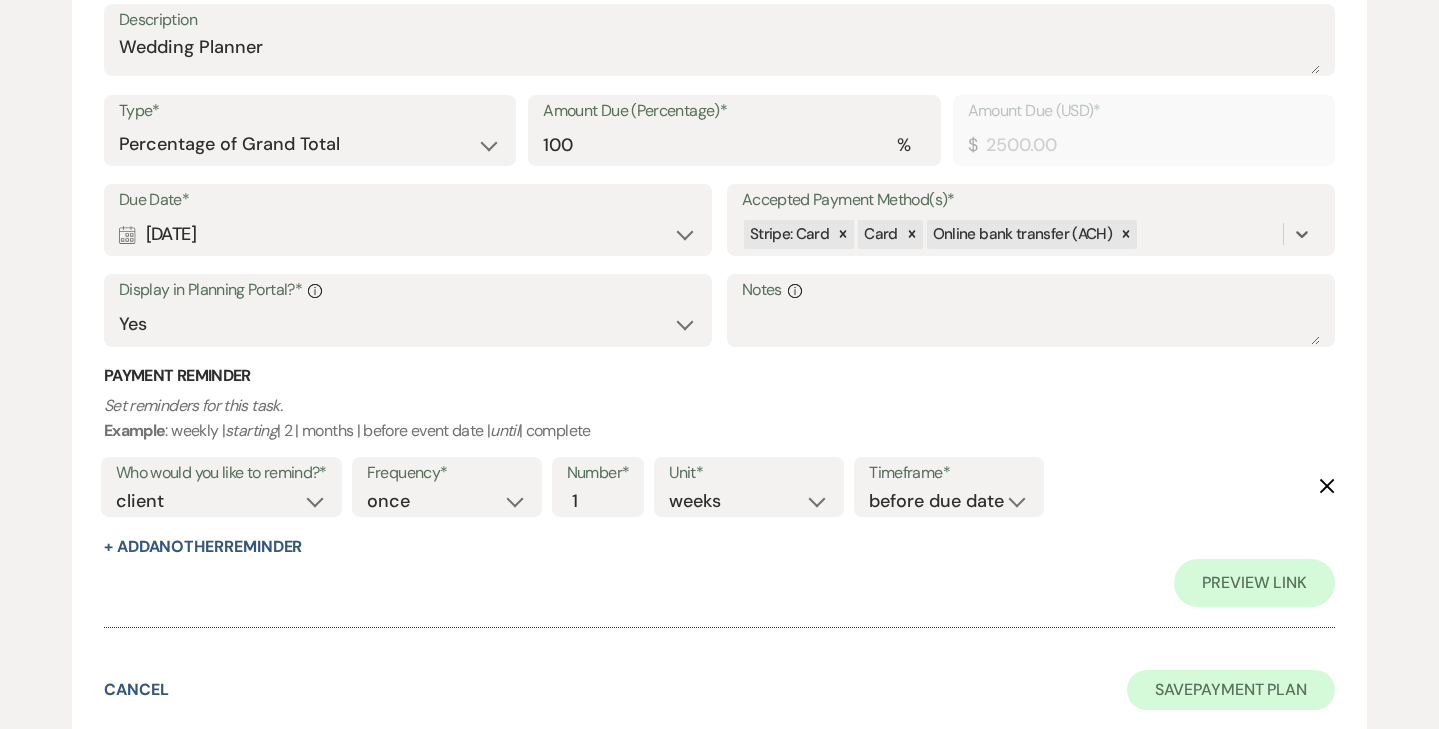 click on "Save  Payment Plan" at bounding box center [1231, 690] 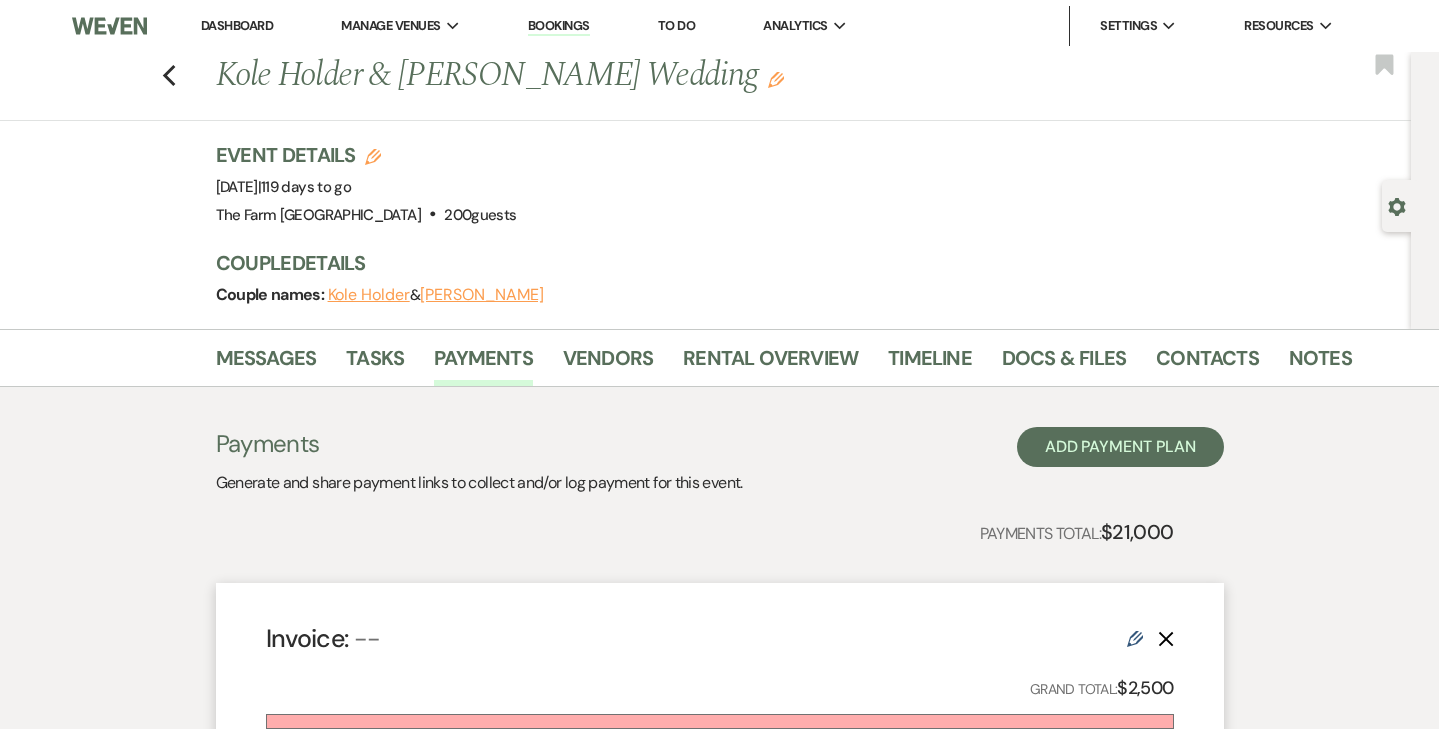 scroll, scrollTop: 0, scrollLeft: 0, axis: both 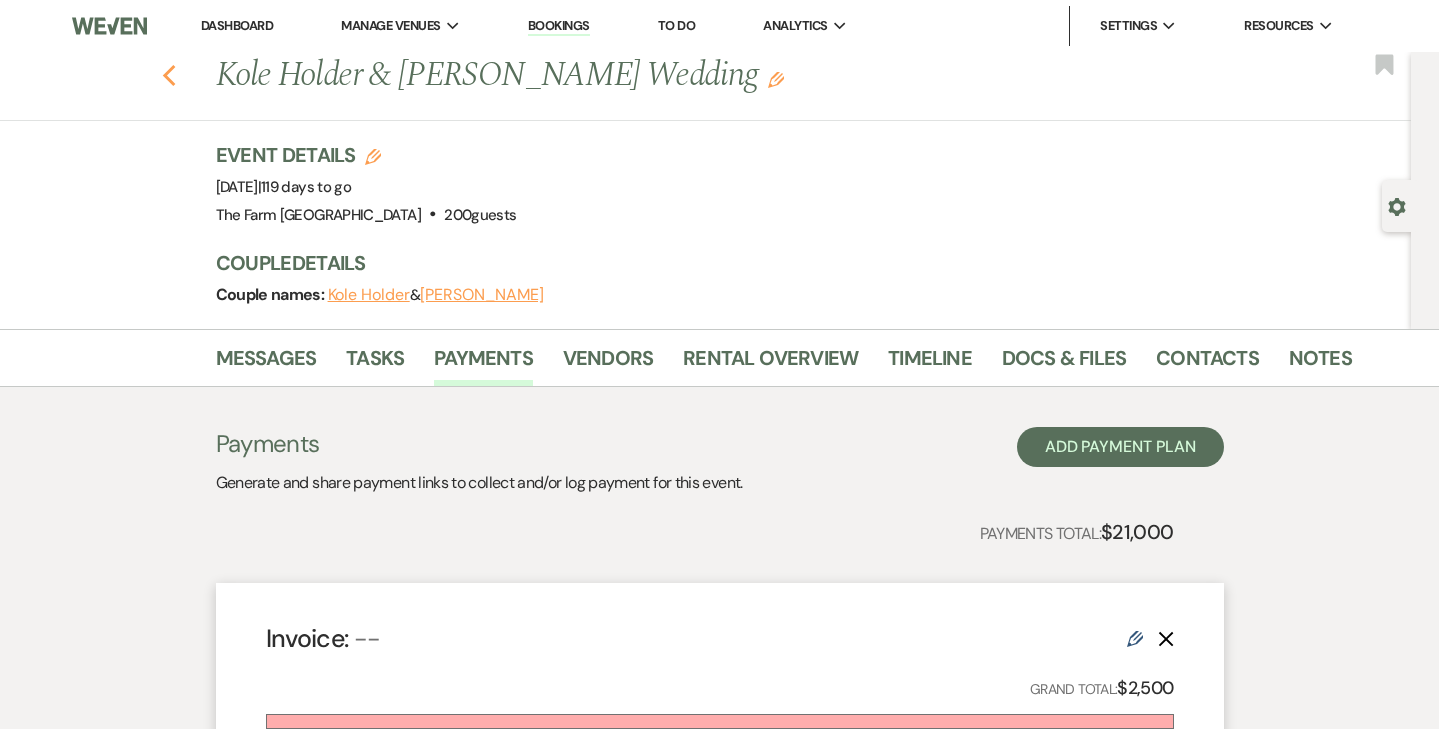 click on "Previous" 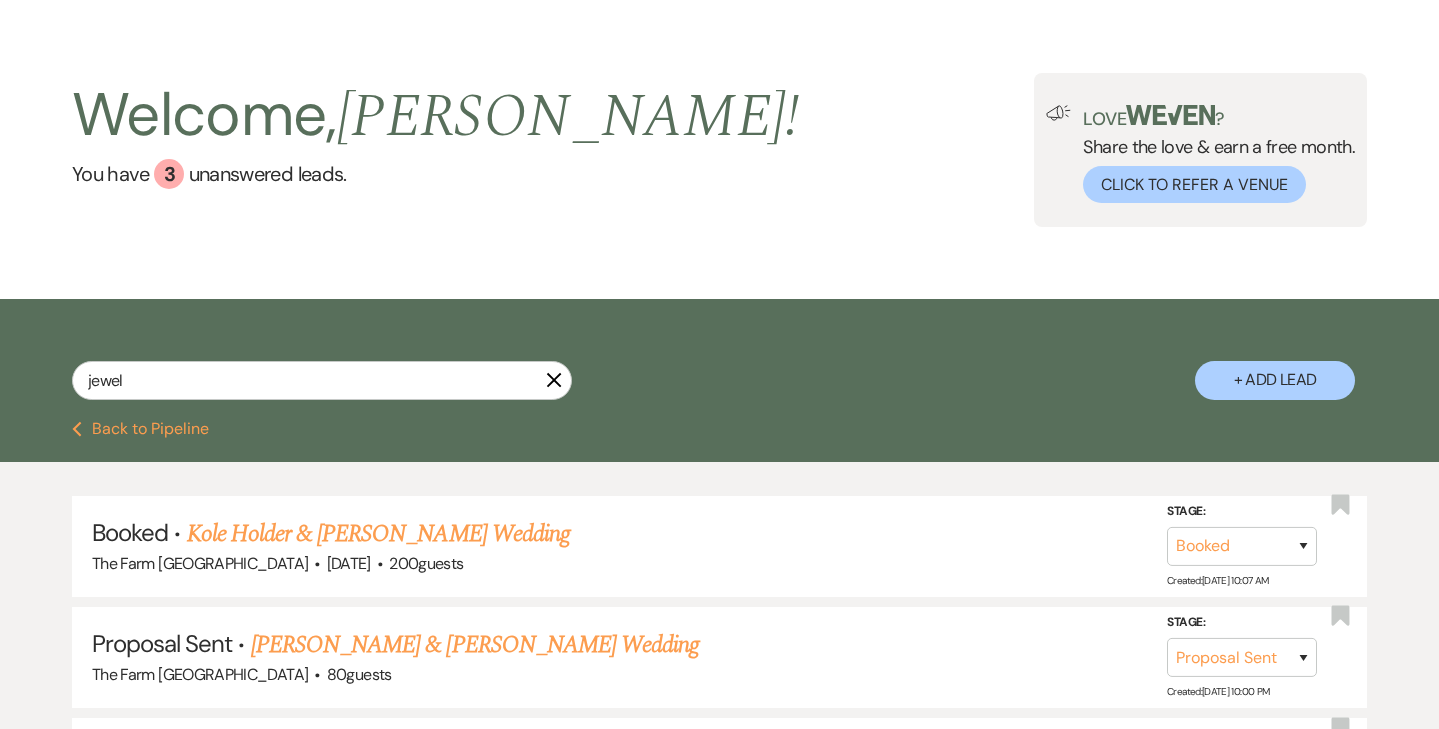 scroll, scrollTop: 43, scrollLeft: 0, axis: vertical 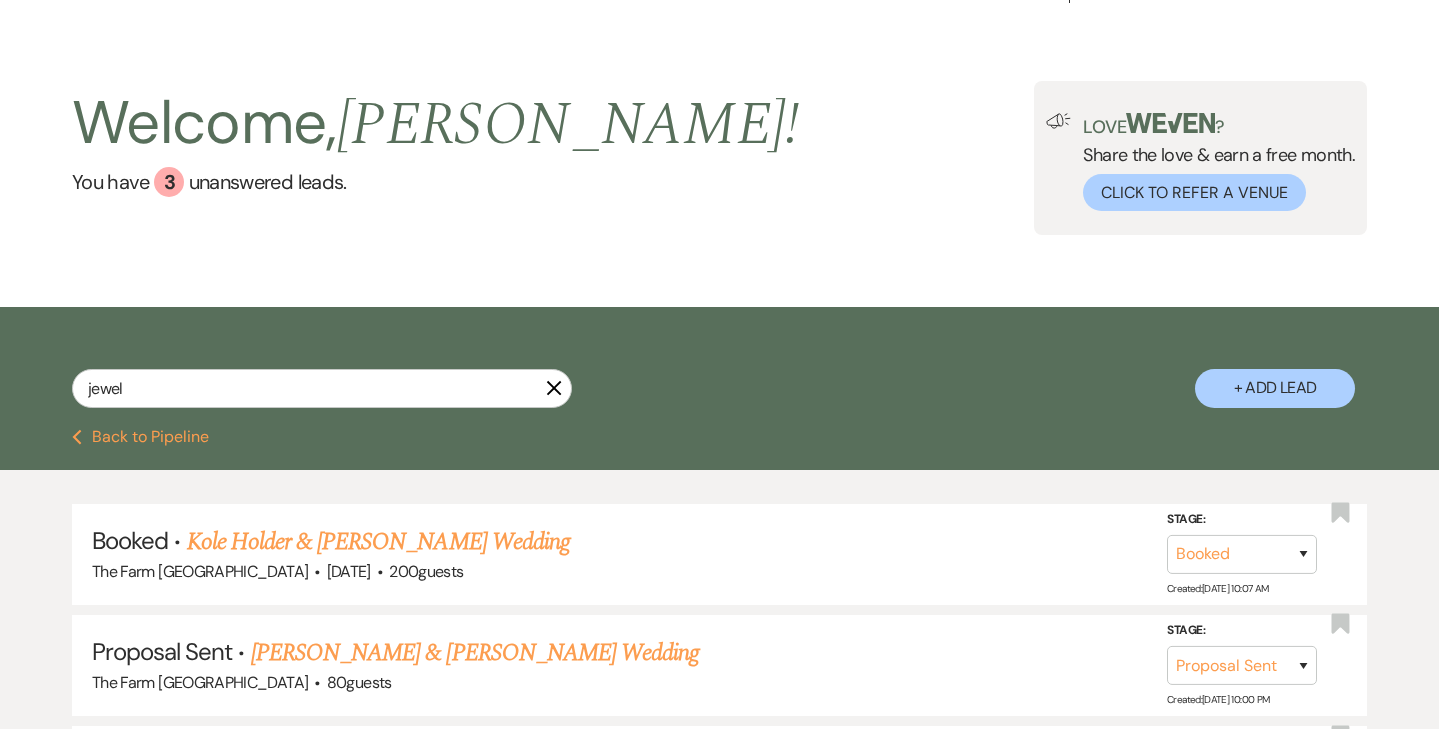 click 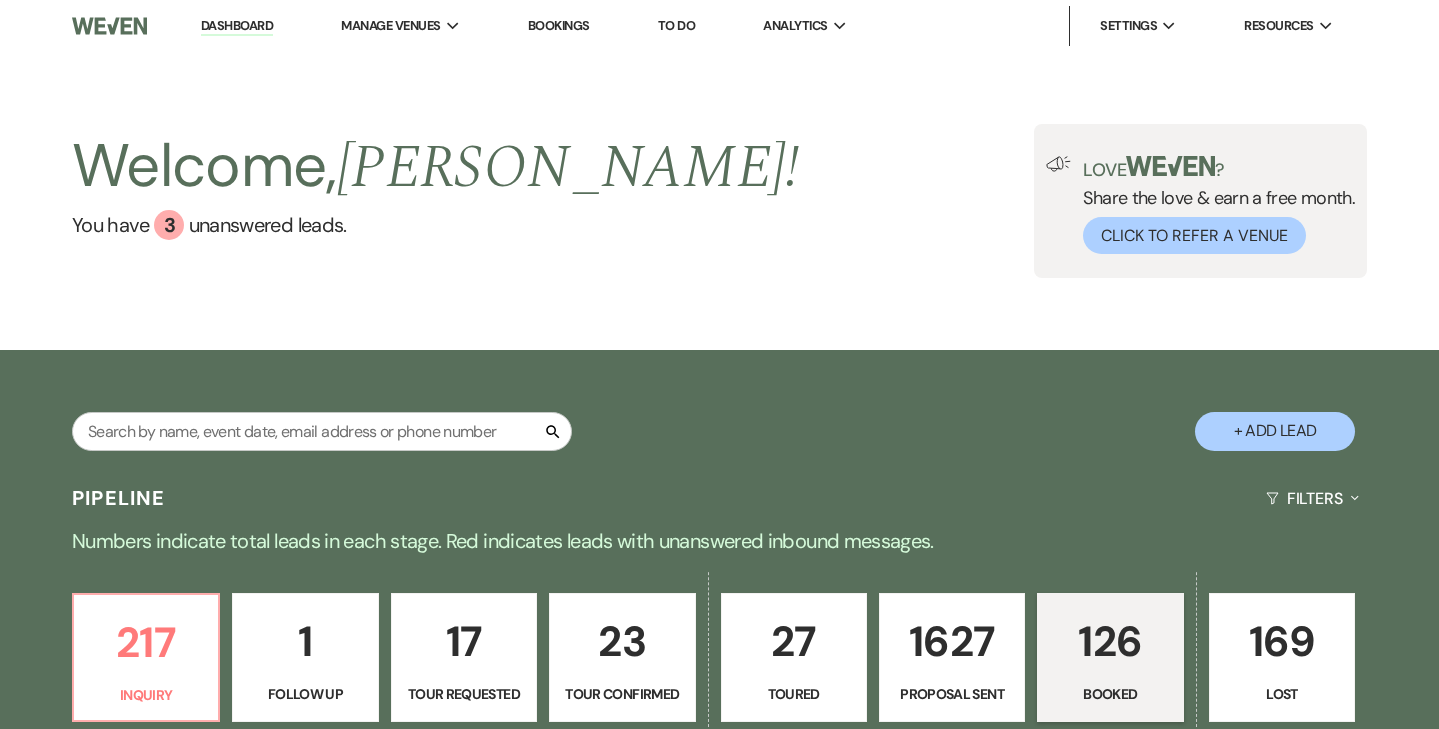 scroll, scrollTop: 0, scrollLeft: 0, axis: both 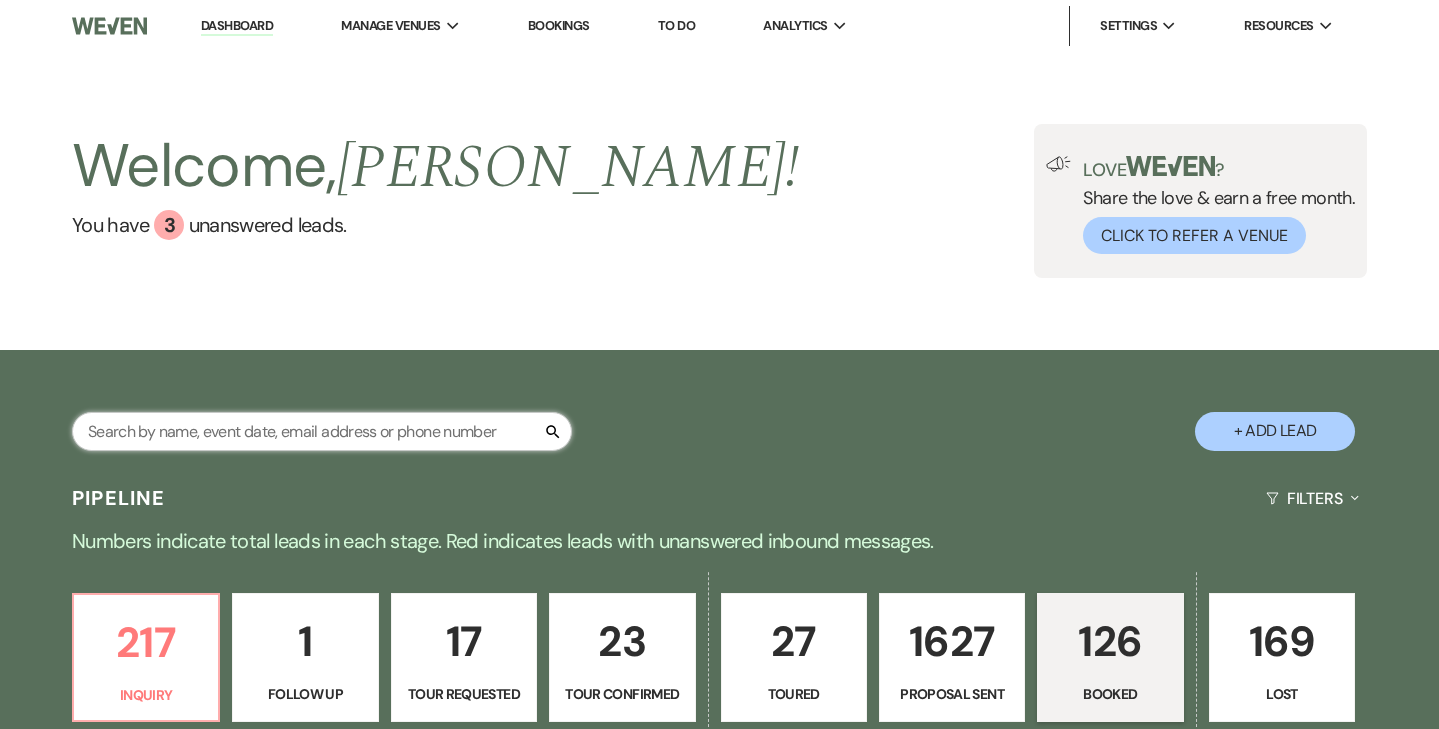 click at bounding box center [322, 431] 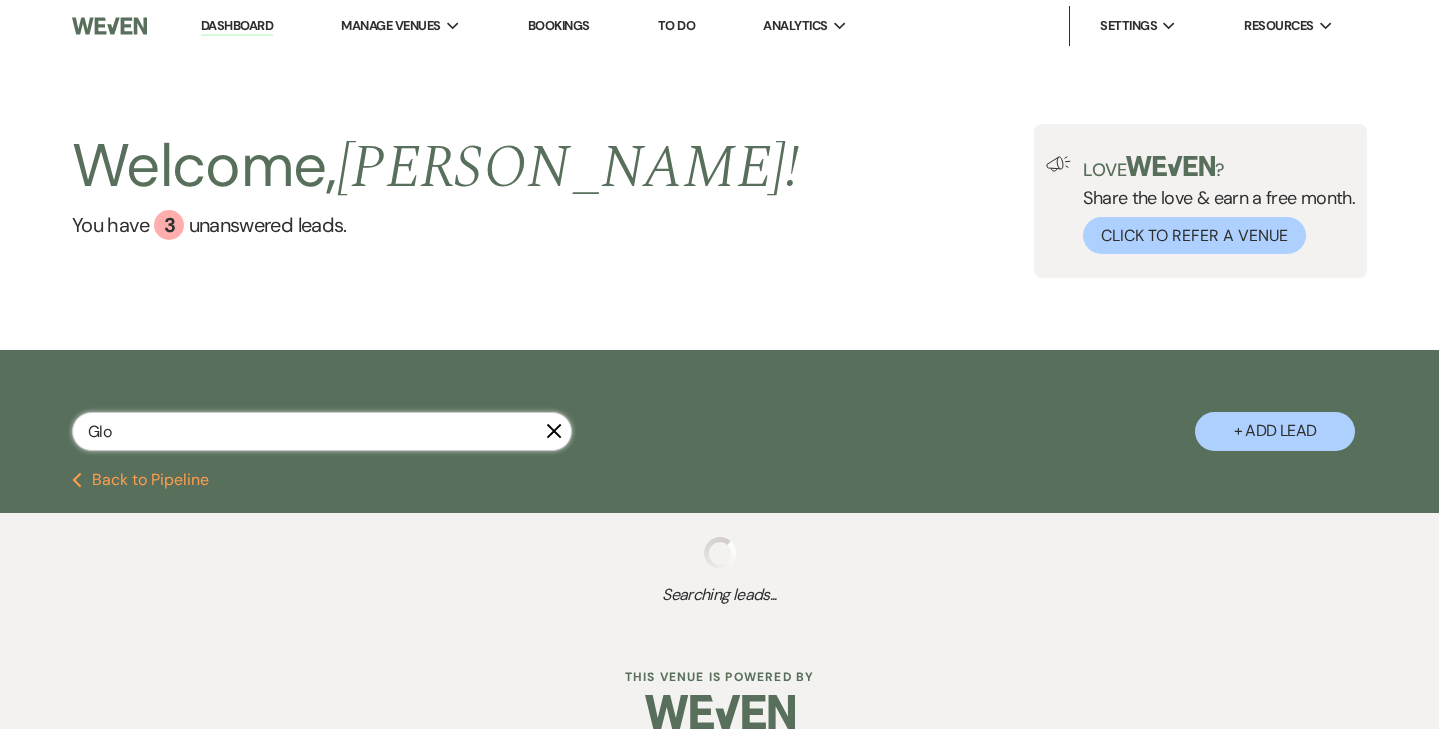 type on "Glor" 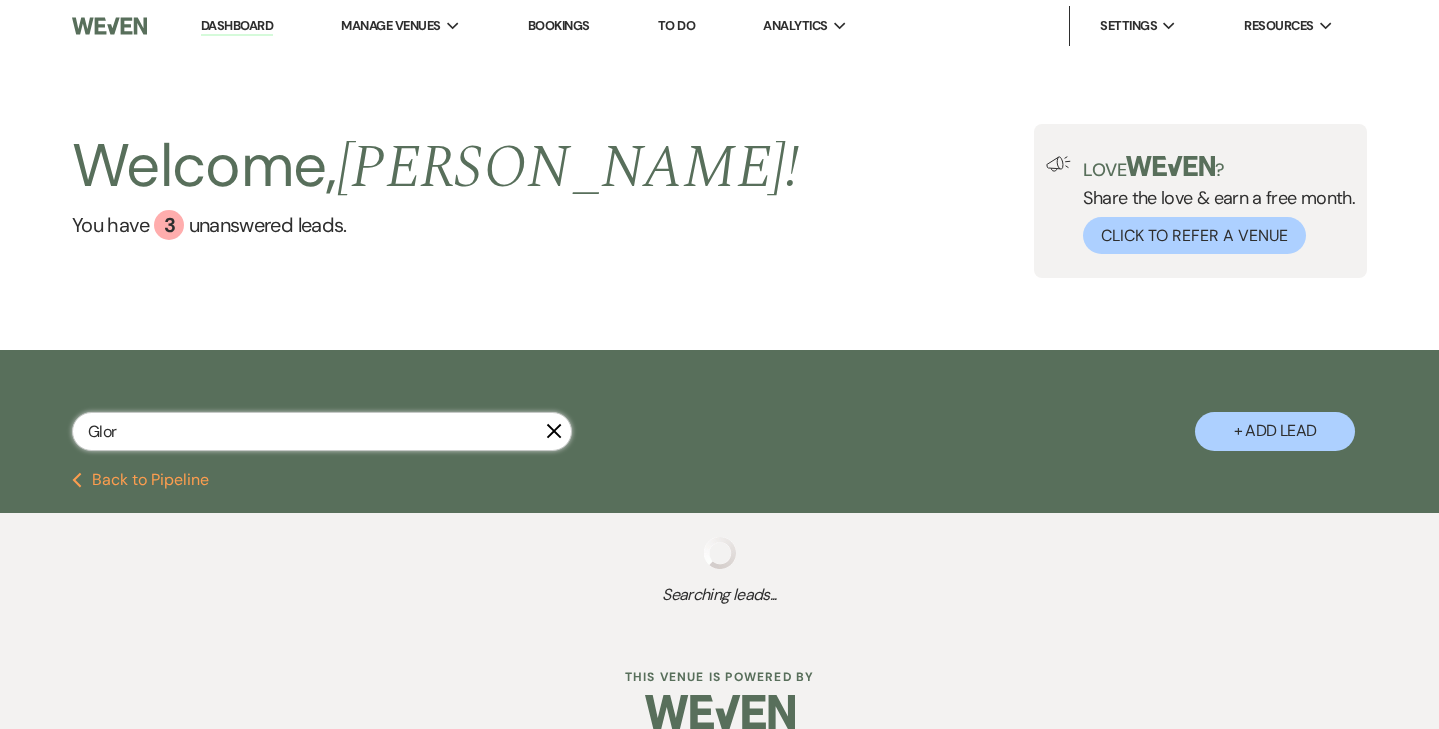 select on "8" 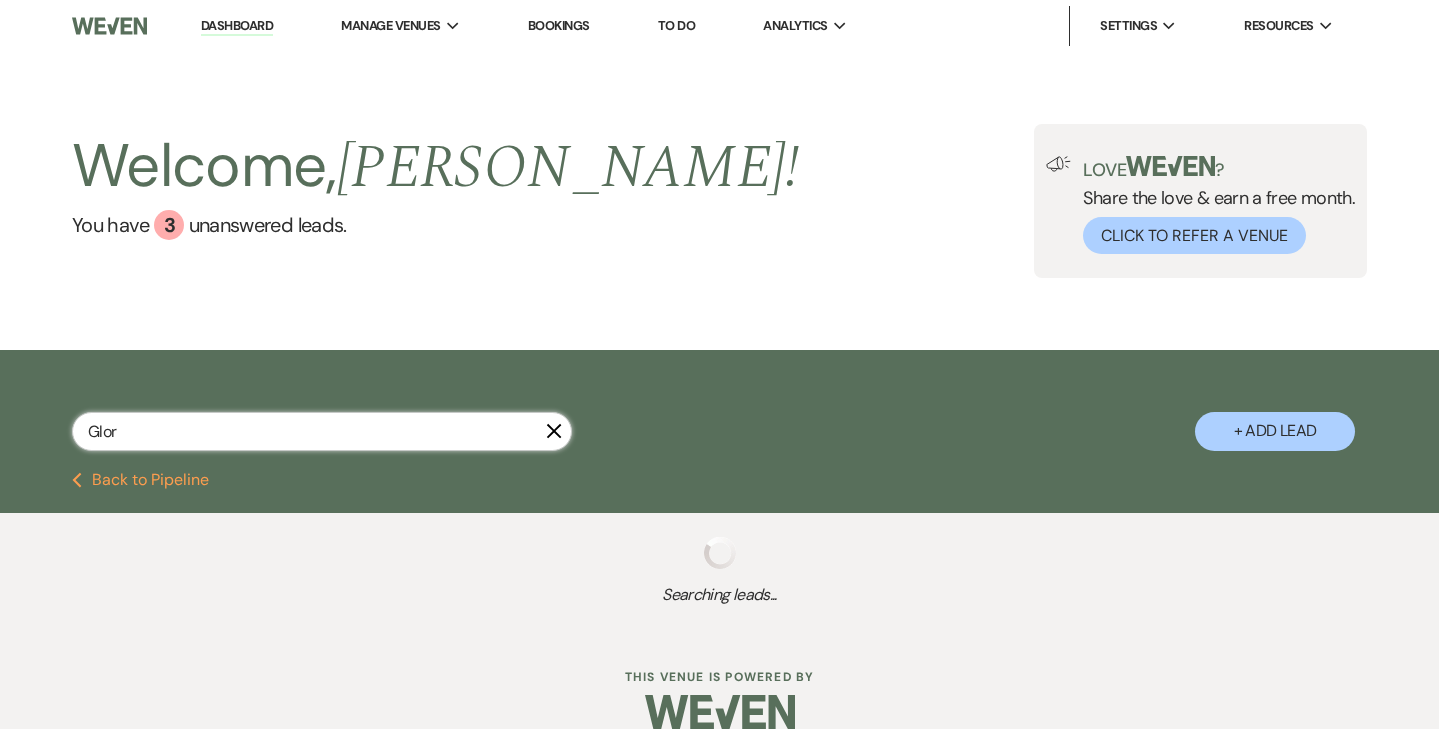 select on "4" 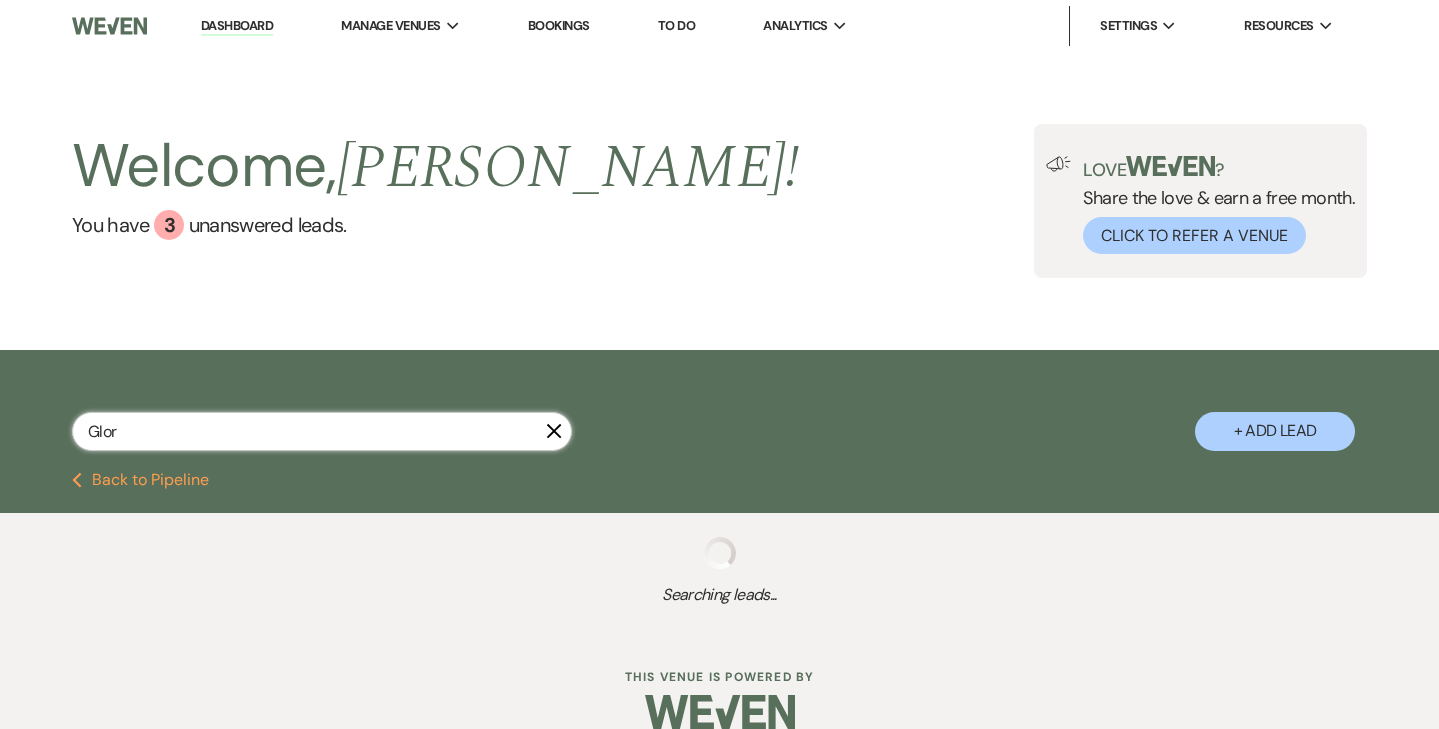 select on "6" 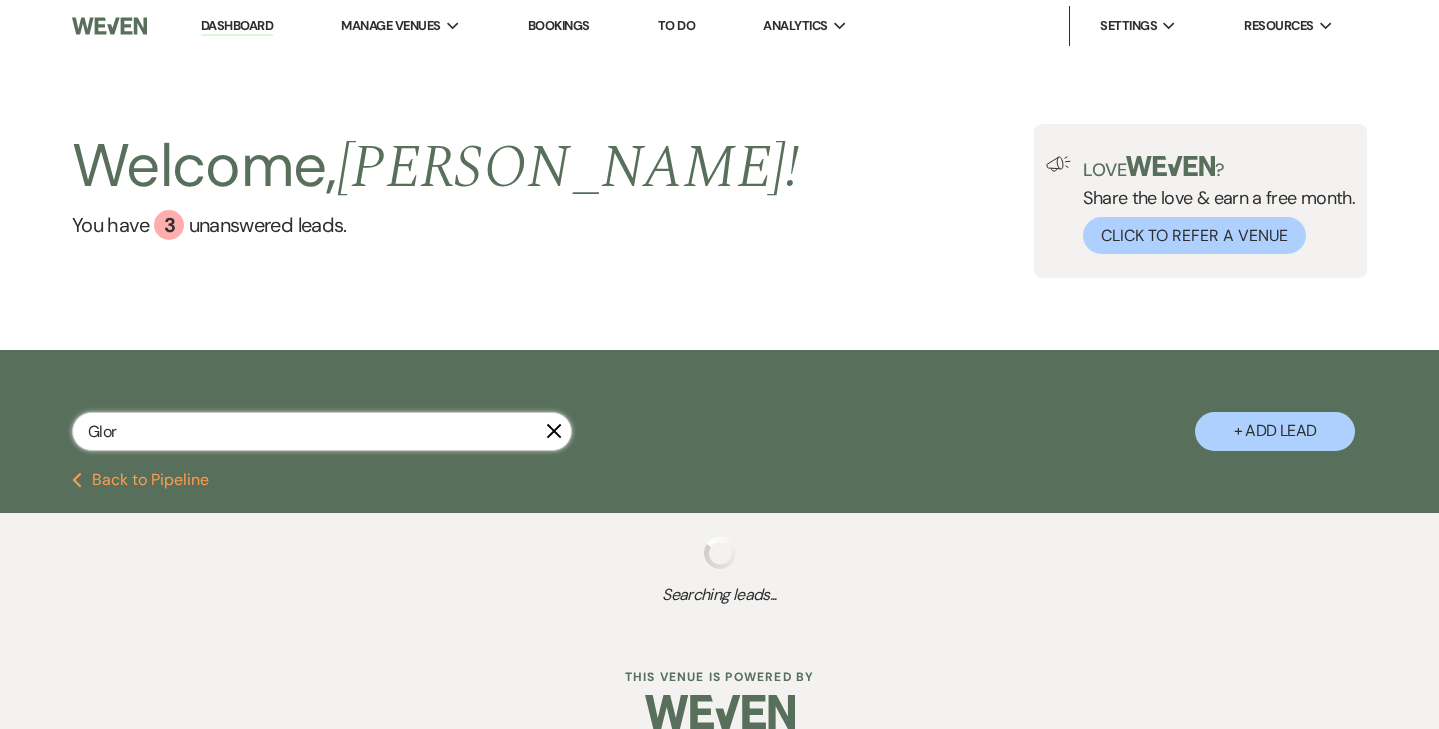 select on "6" 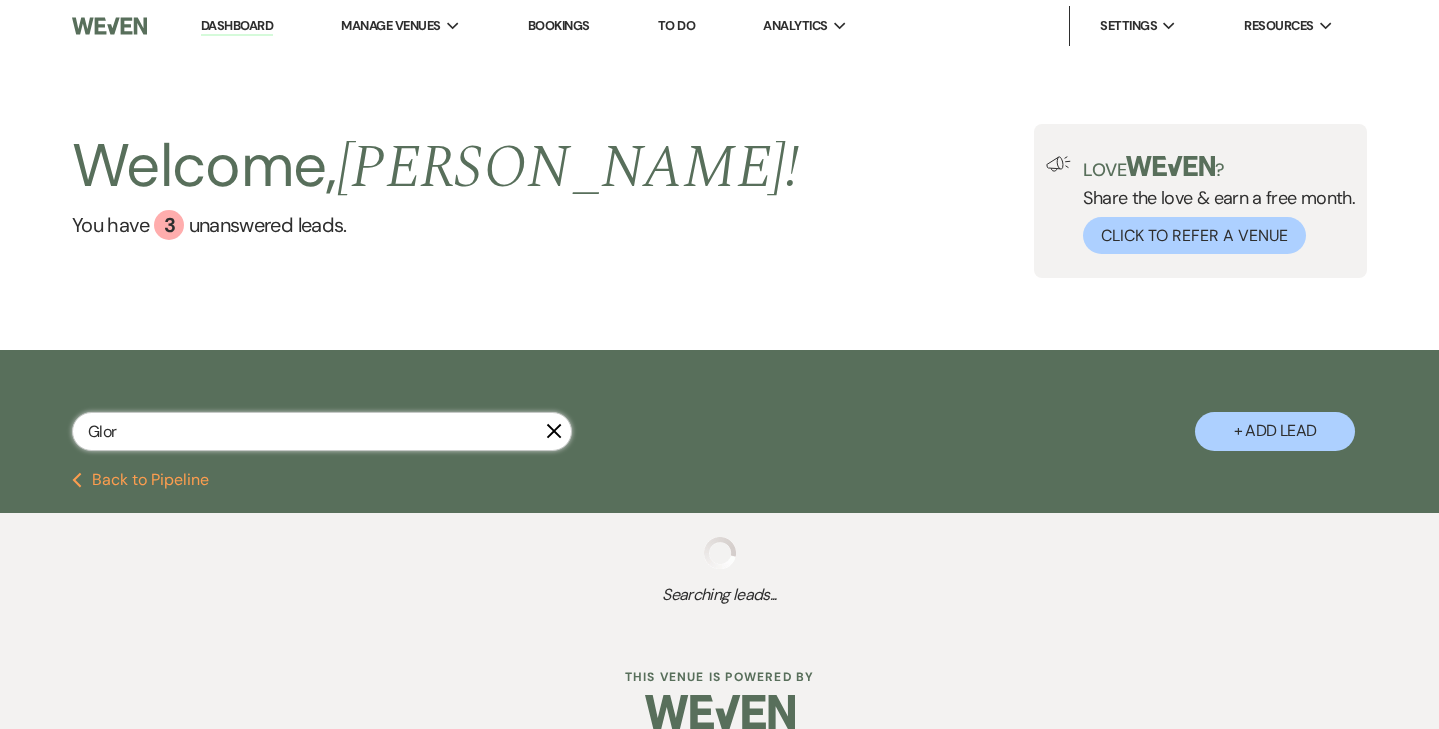 select on "6" 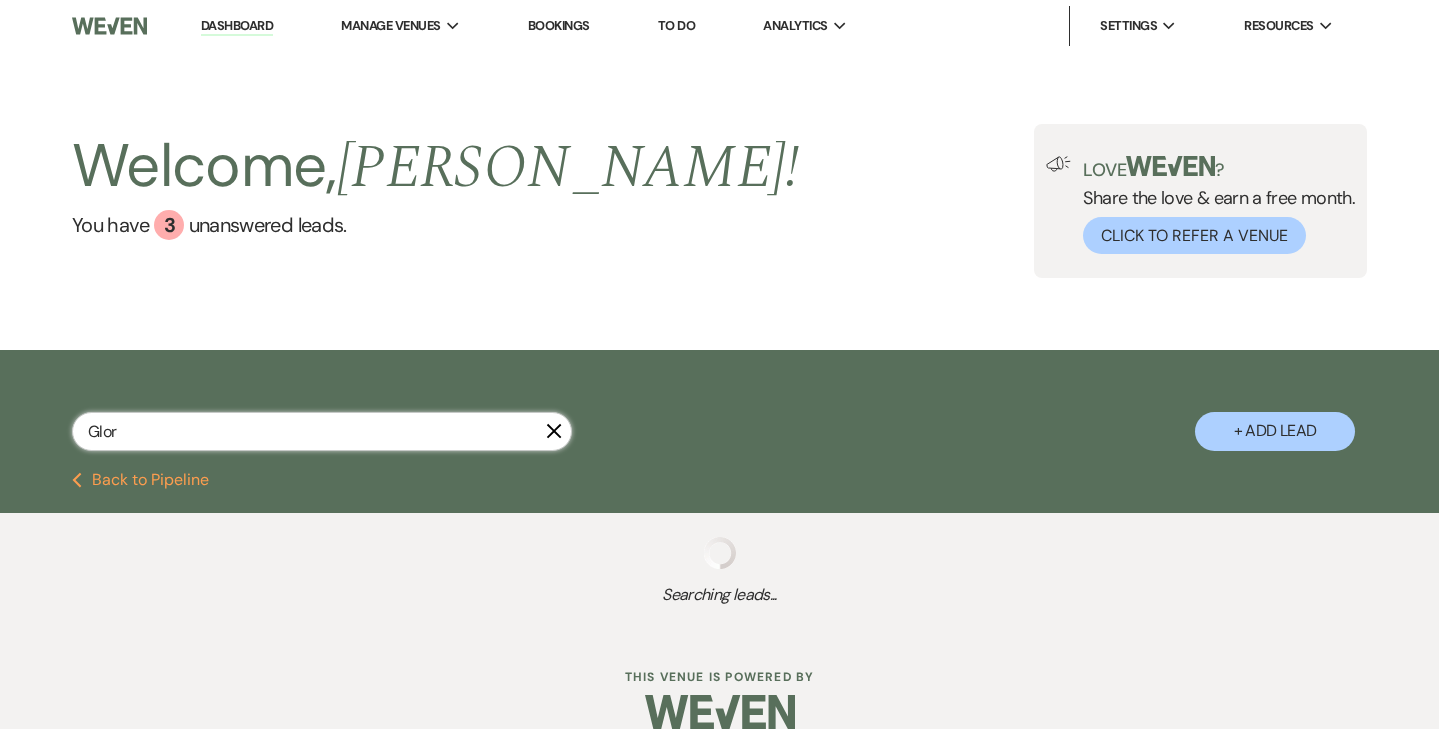 select on "6" 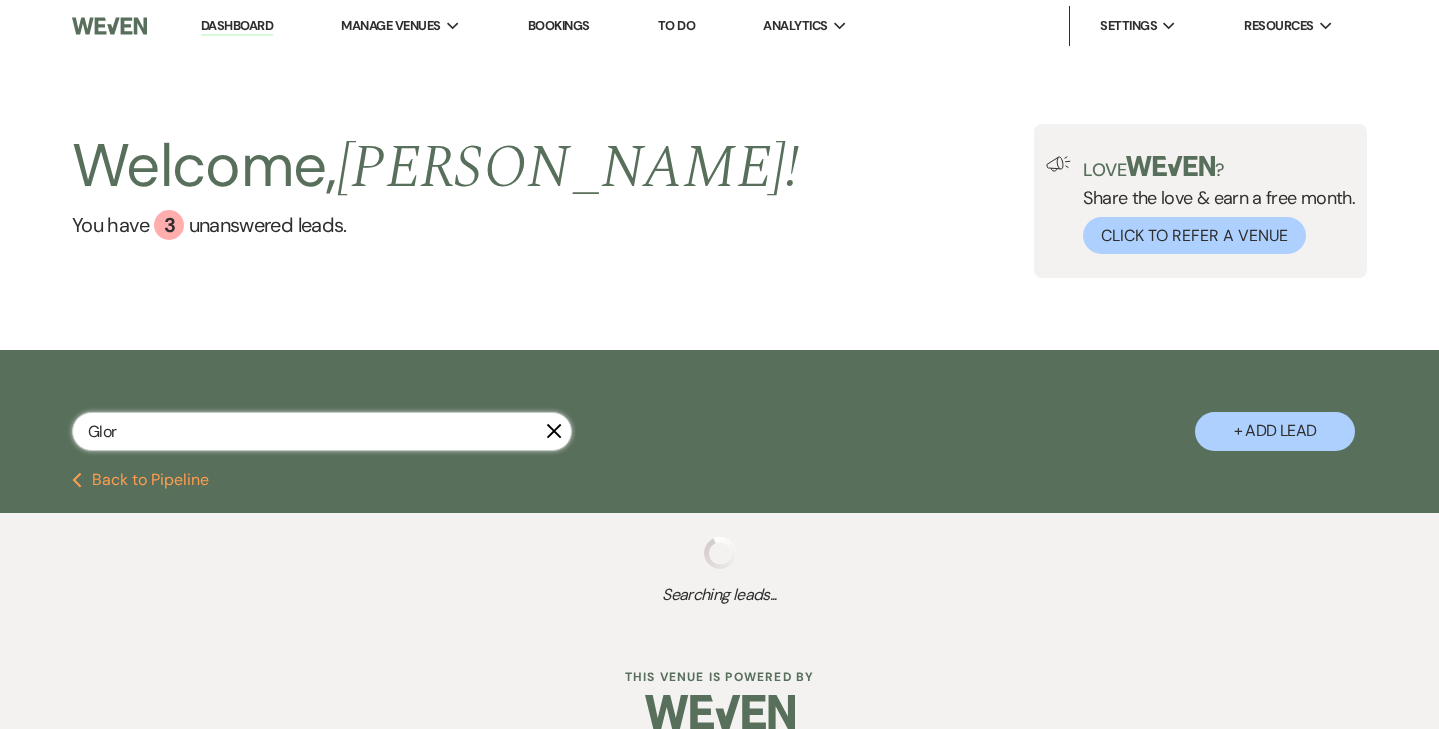 select on "6" 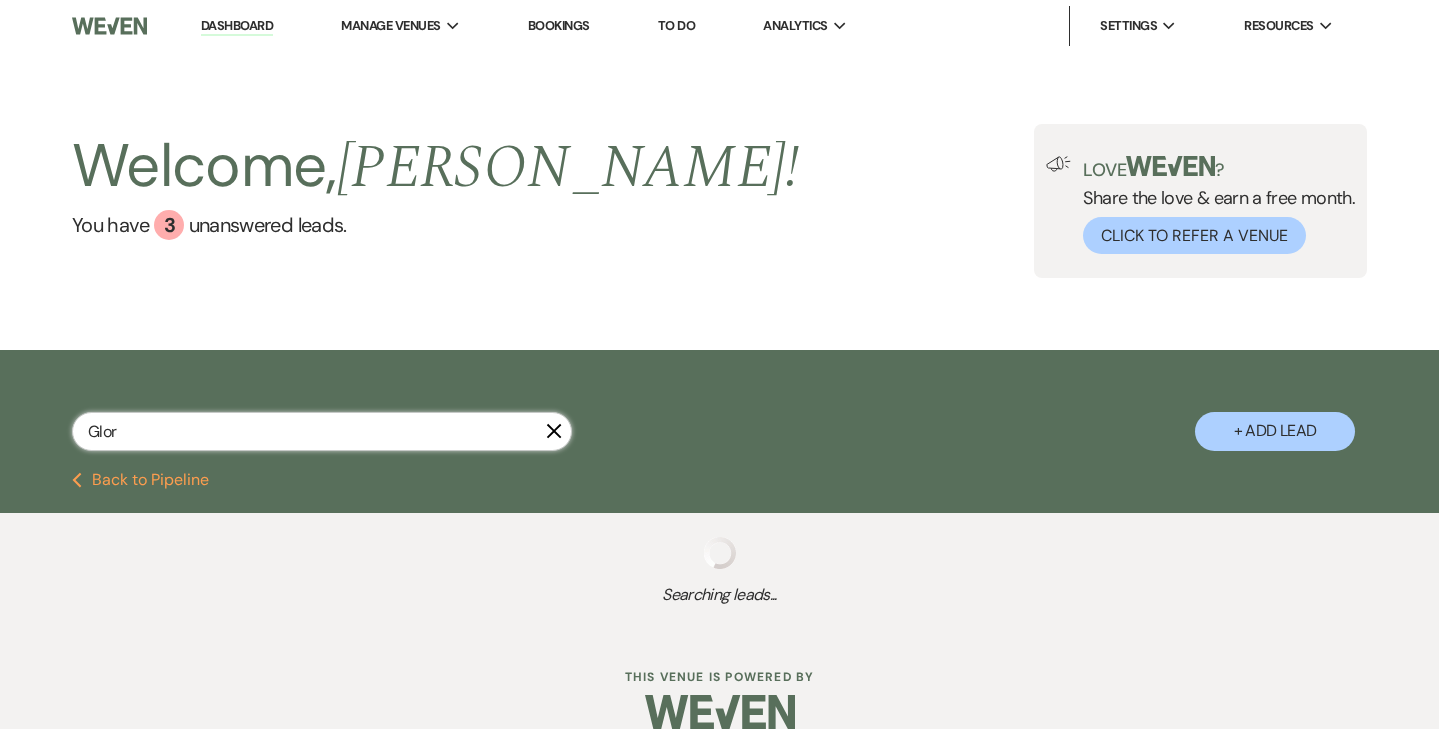 select on "8" 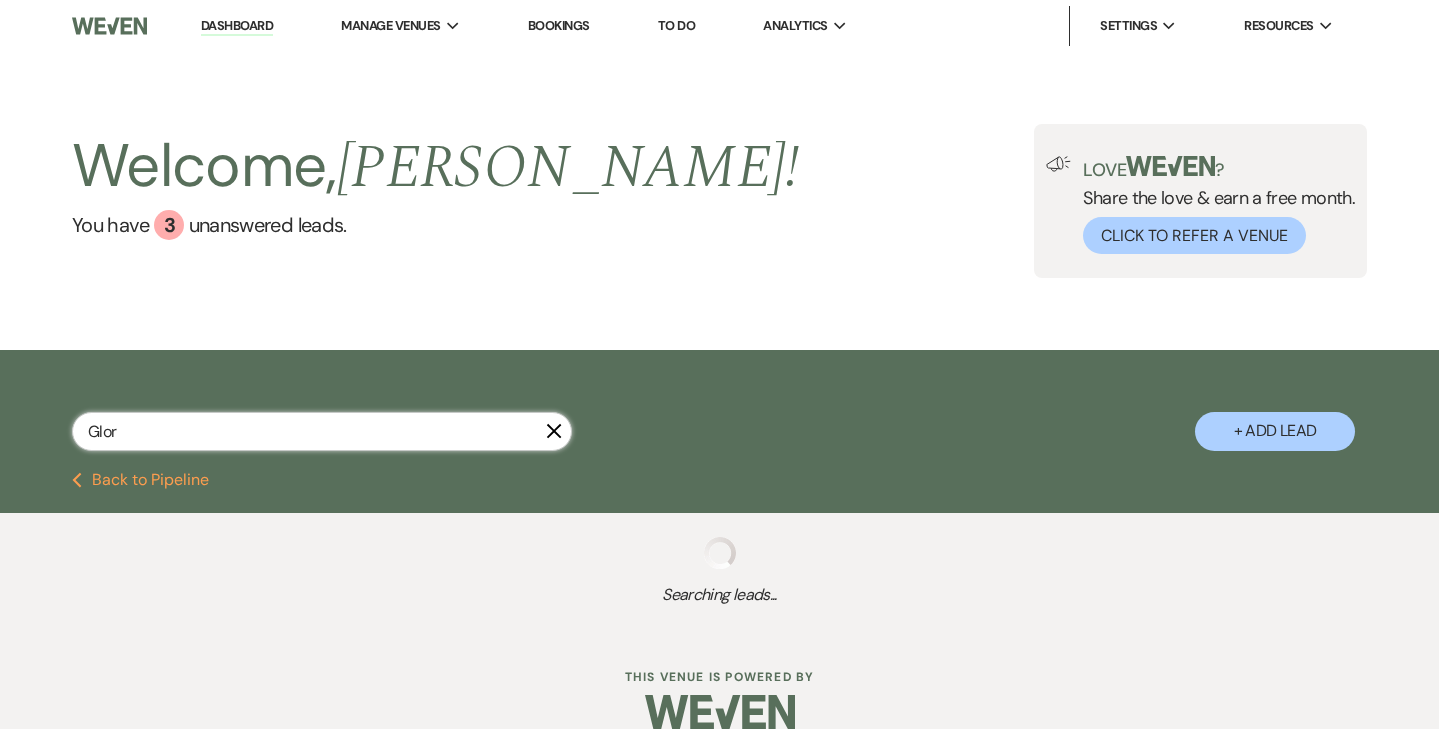 select on "5" 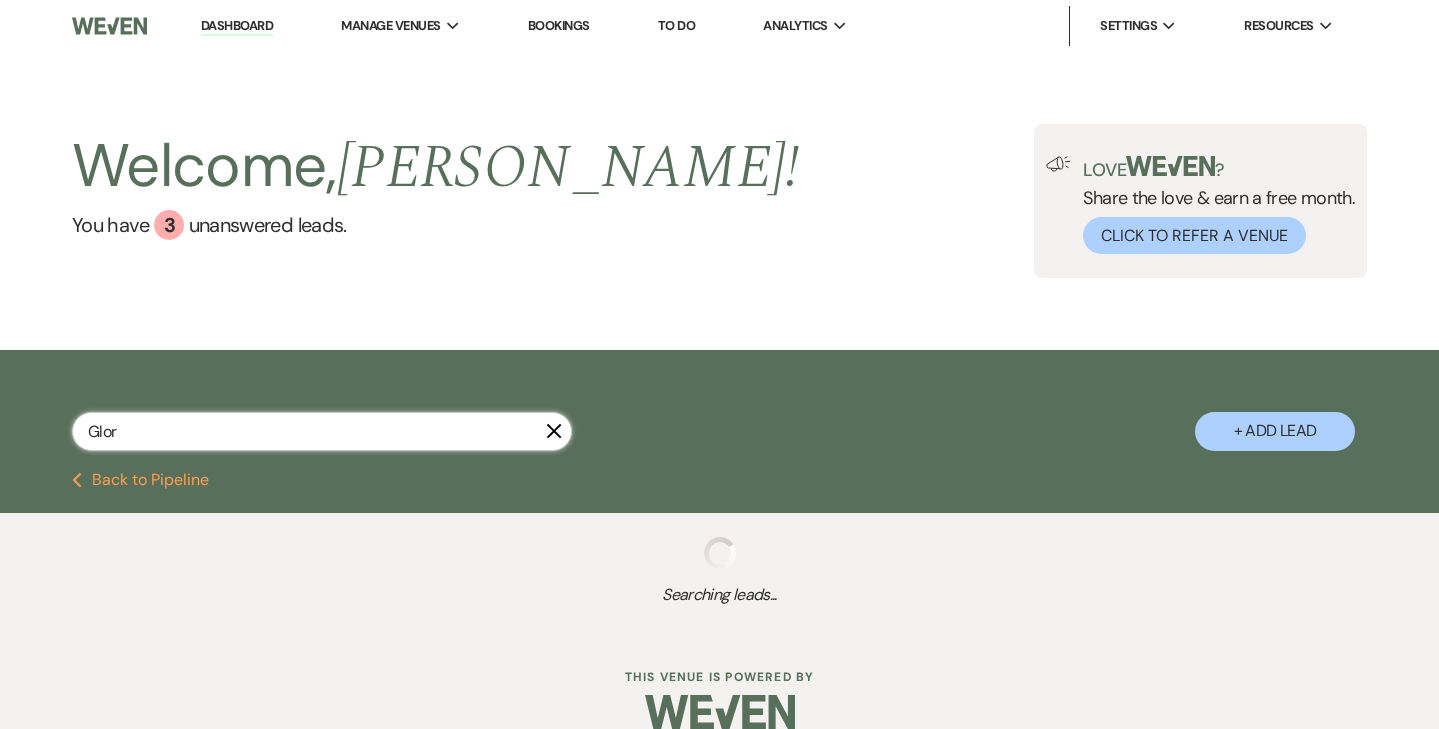 select on "6" 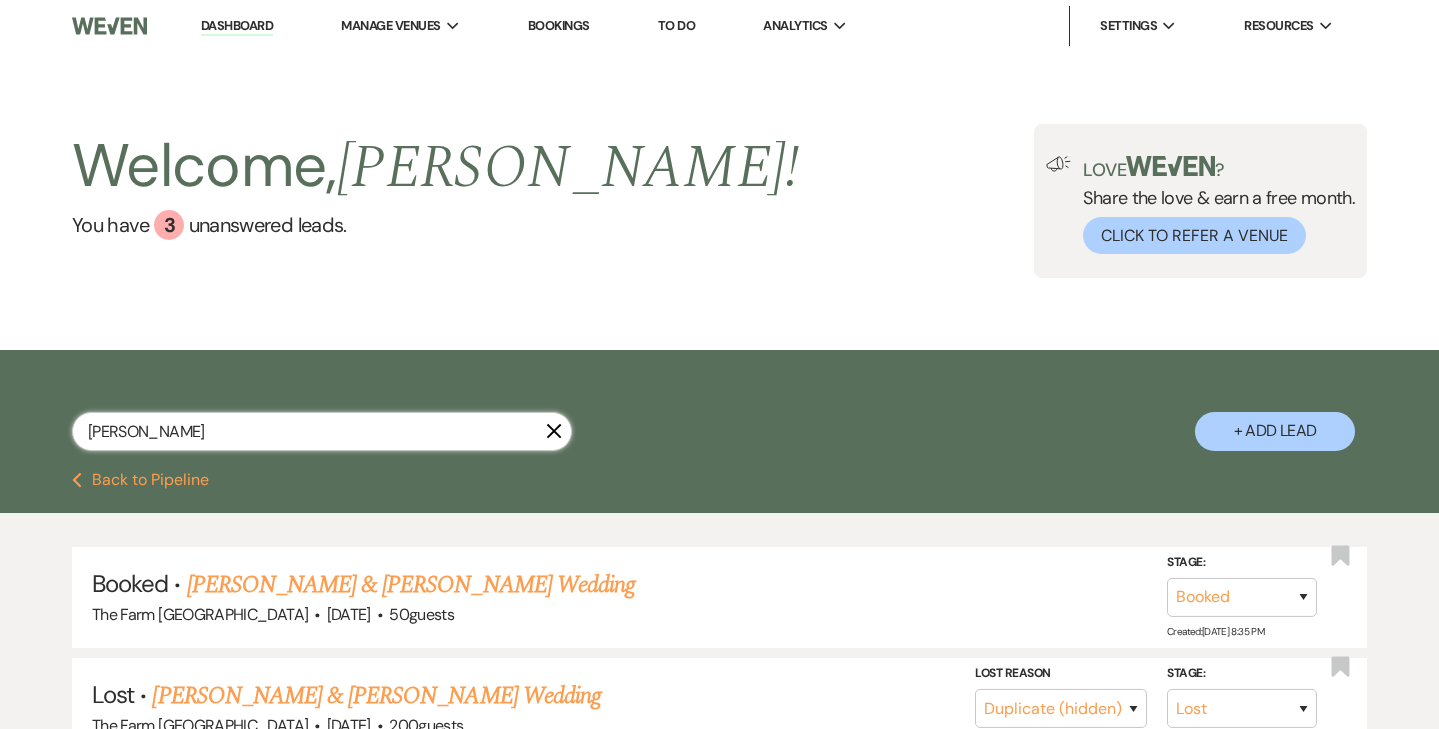 type on "[PERSON_NAME]" 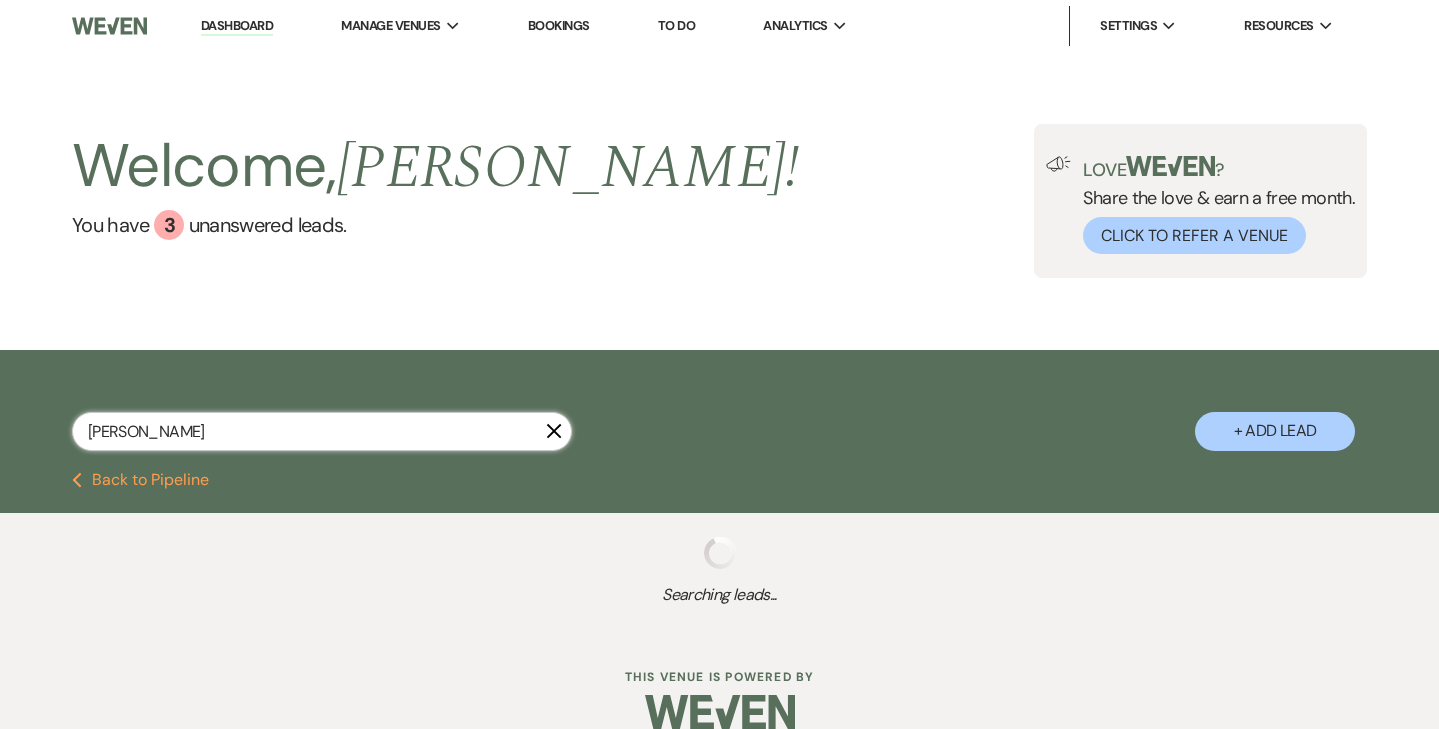 select on "8" 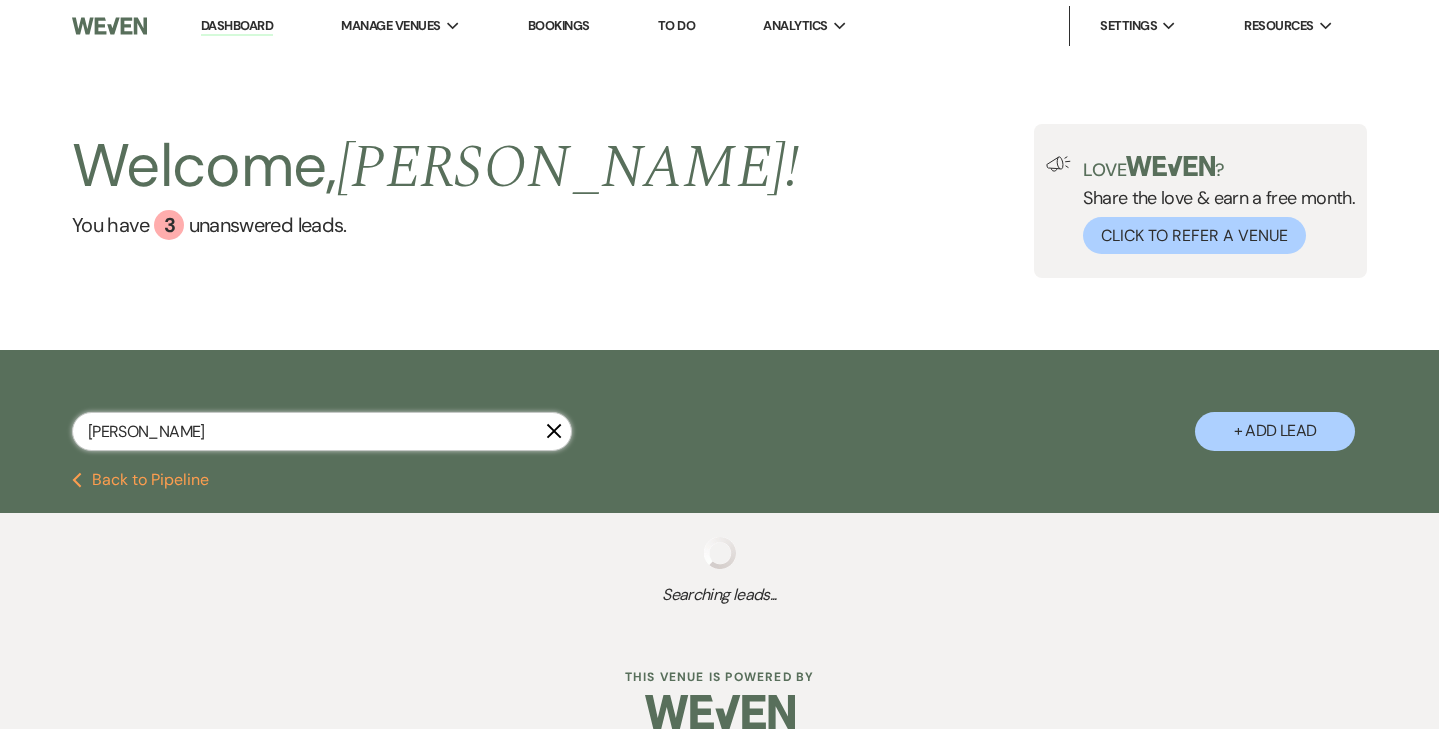 select on "4" 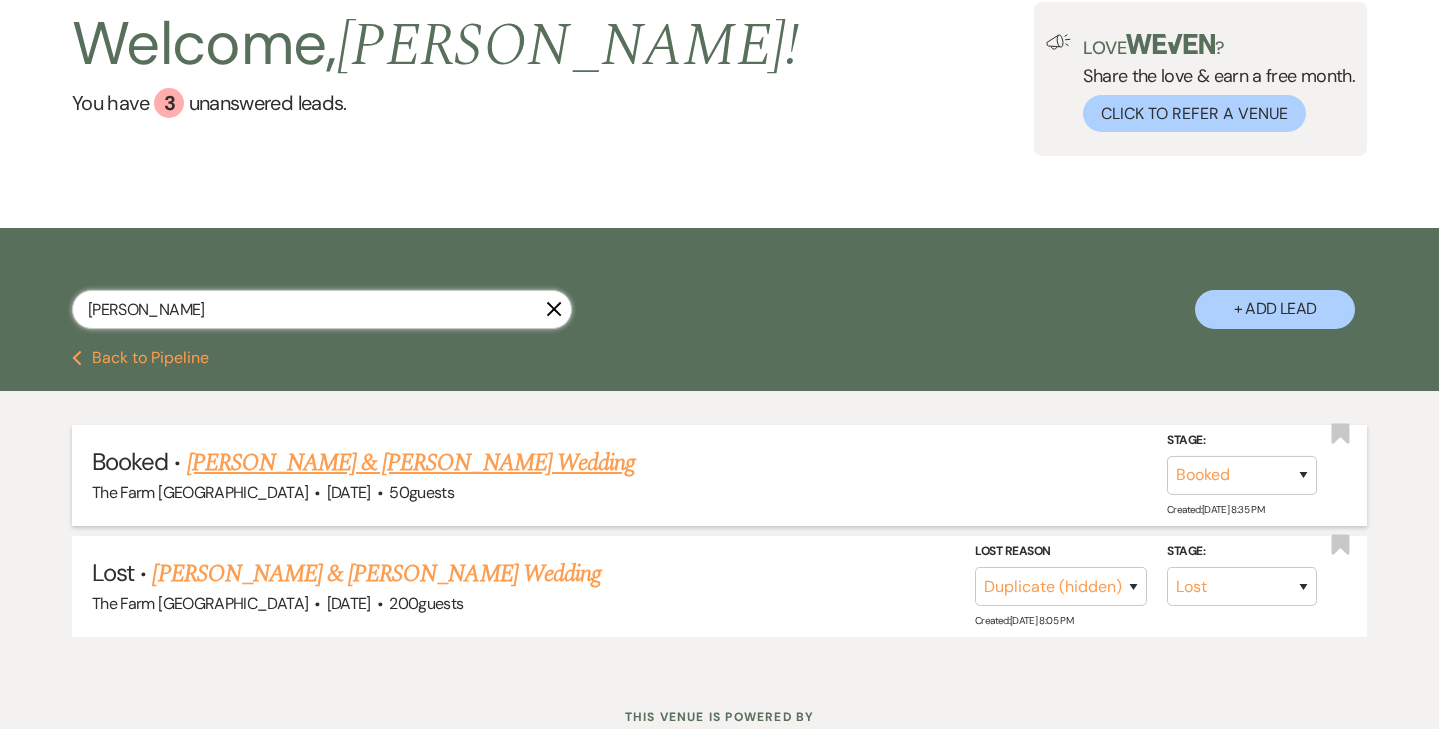 scroll, scrollTop: 120, scrollLeft: 0, axis: vertical 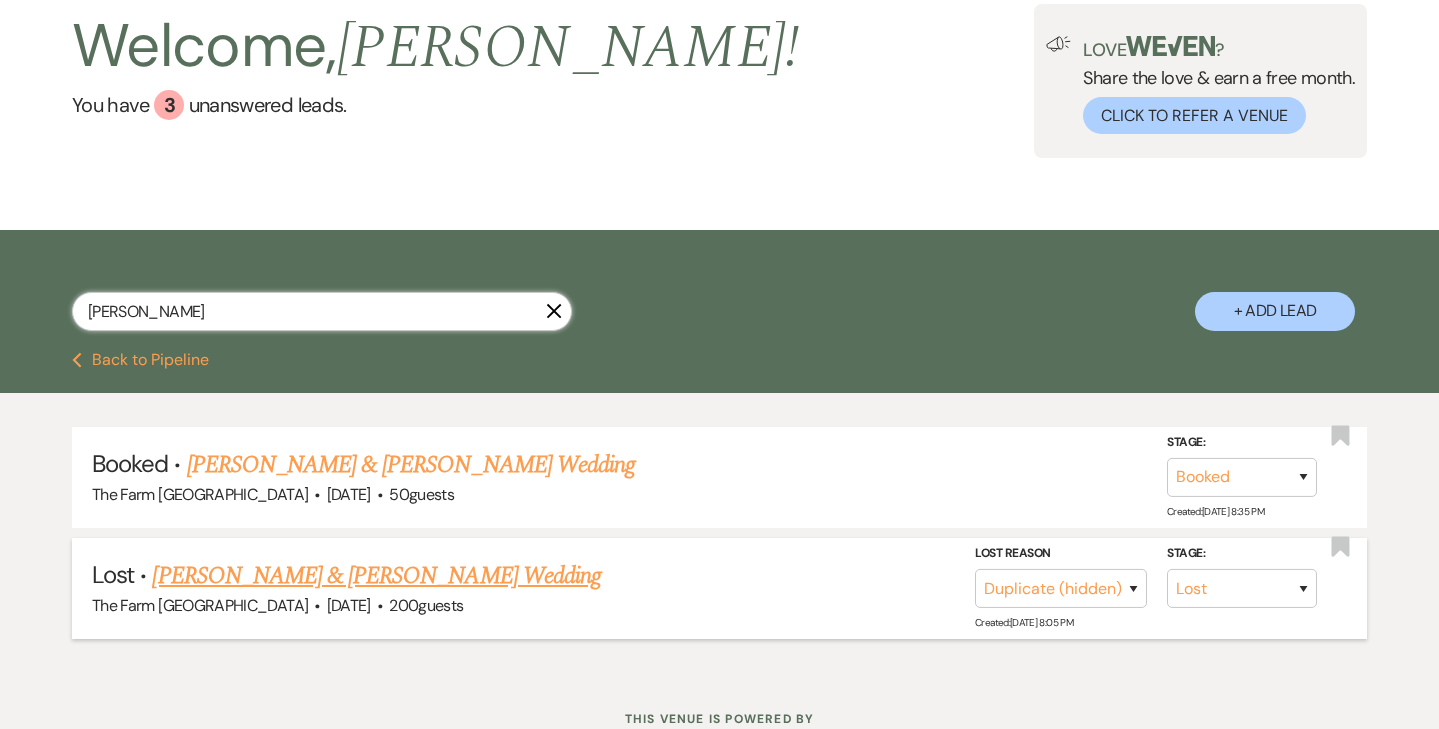 type on "[PERSON_NAME]" 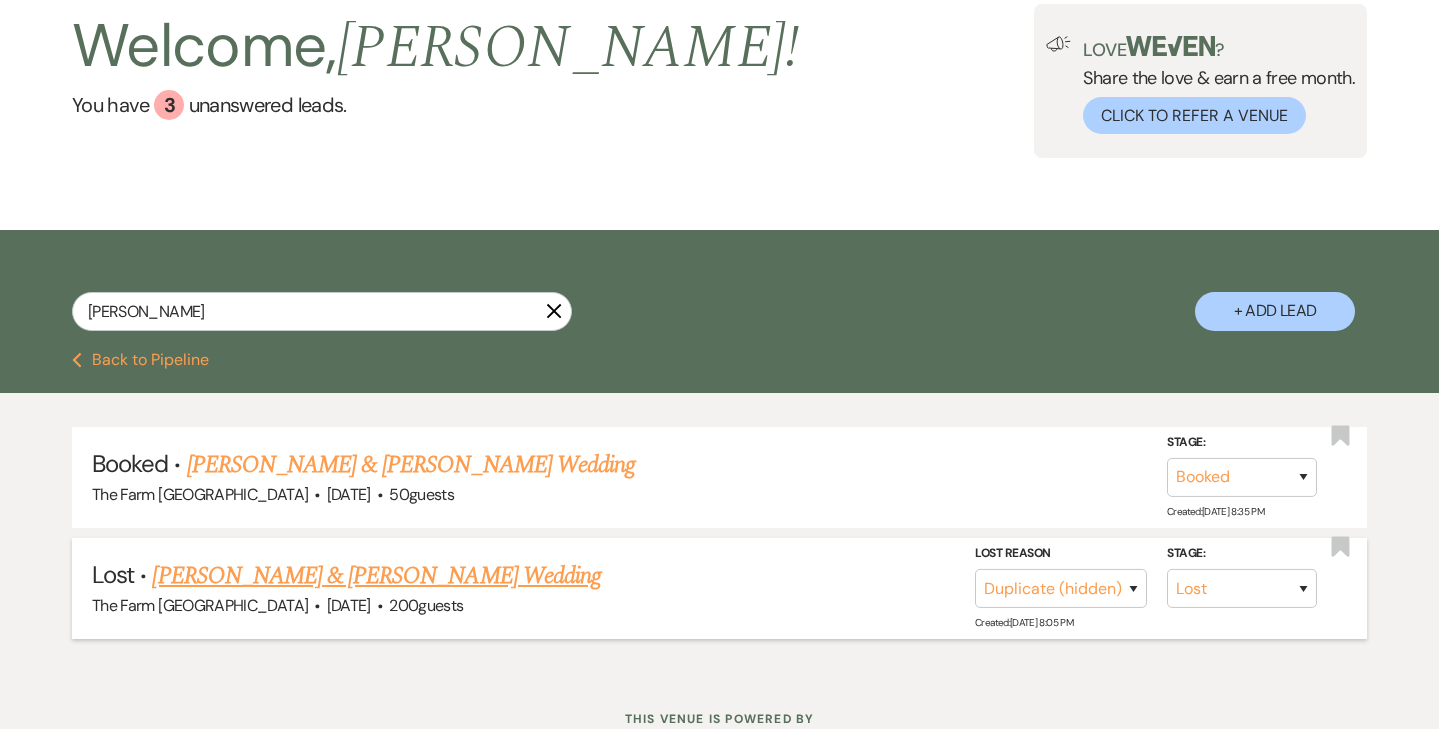 click on "[PERSON_NAME] & [PERSON_NAME] Wedding" at bounding box center [376, 576] 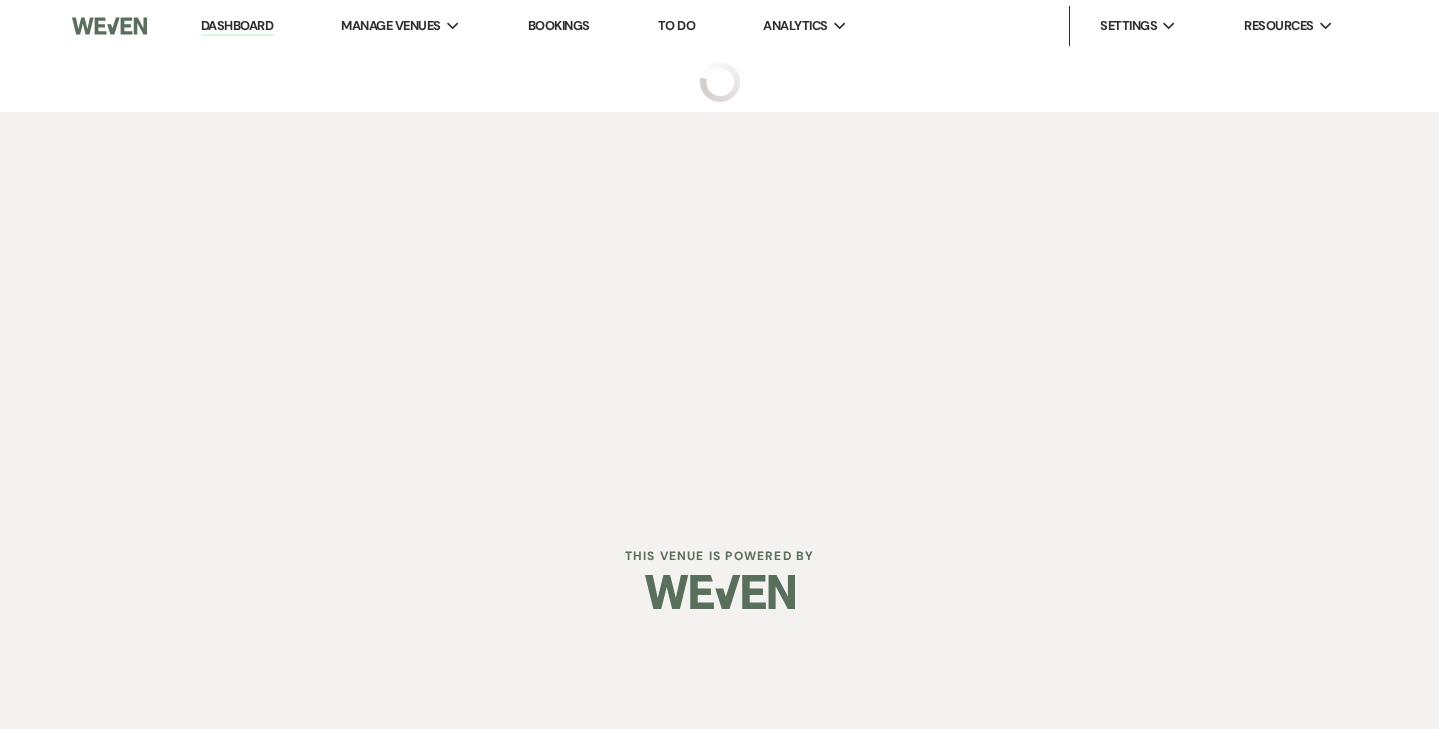 scroll, scrollTop: 0, scrollLeft: 0, axis: both 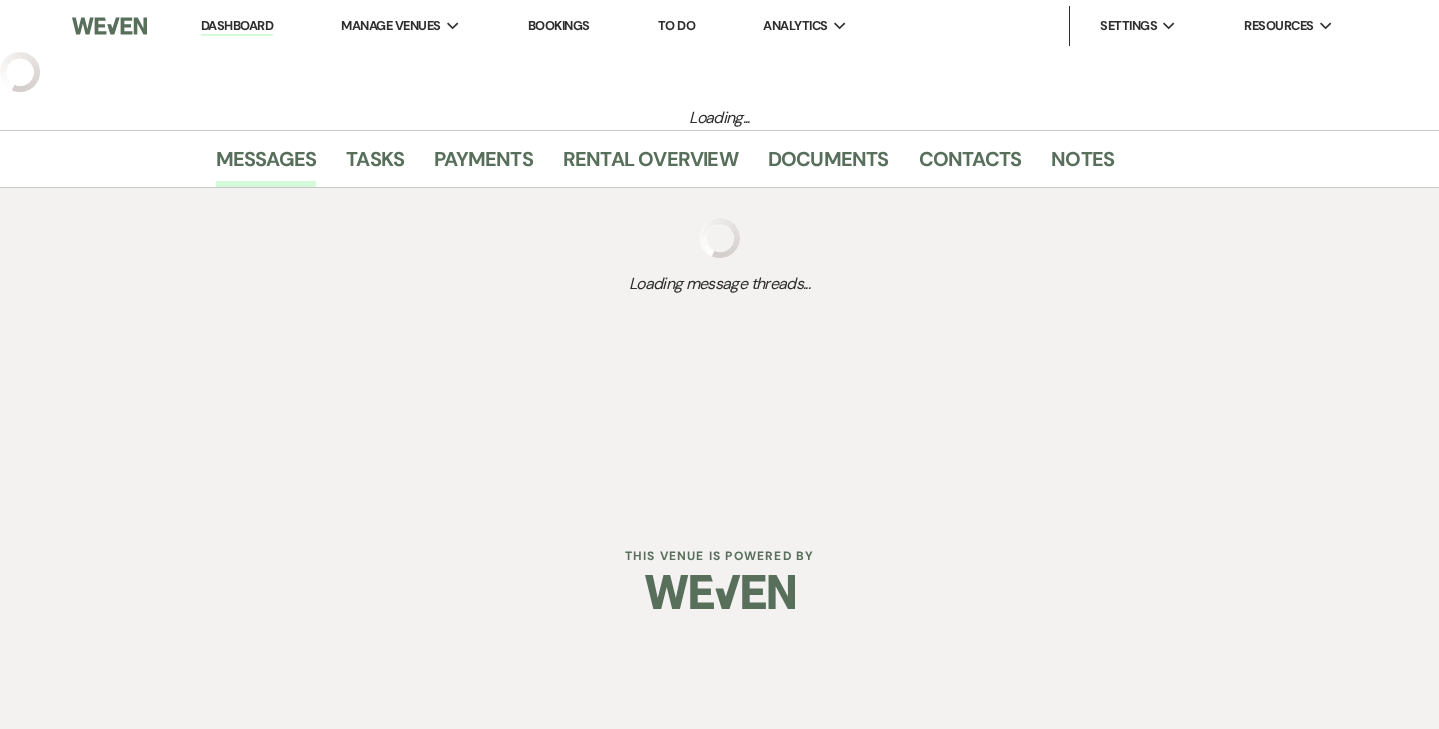 select on "8" 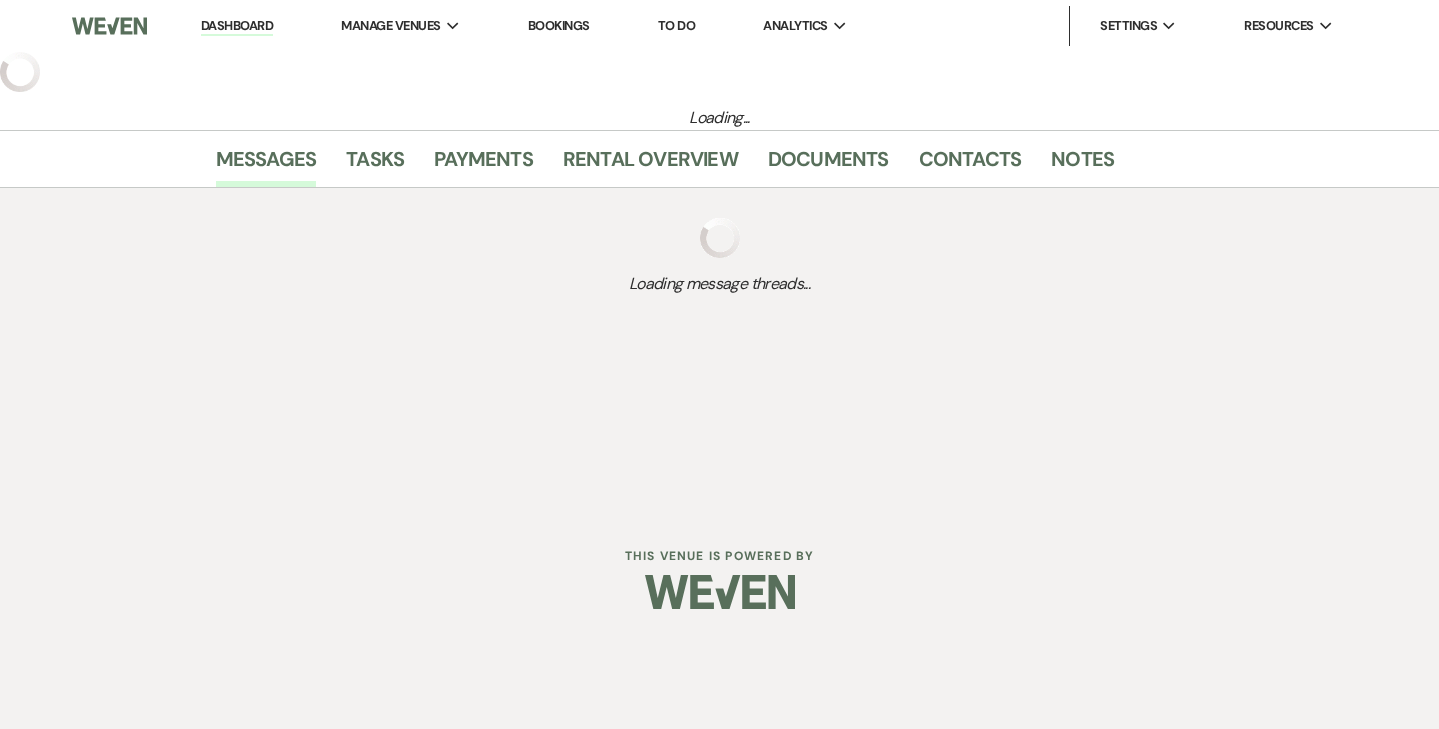 select on "4" 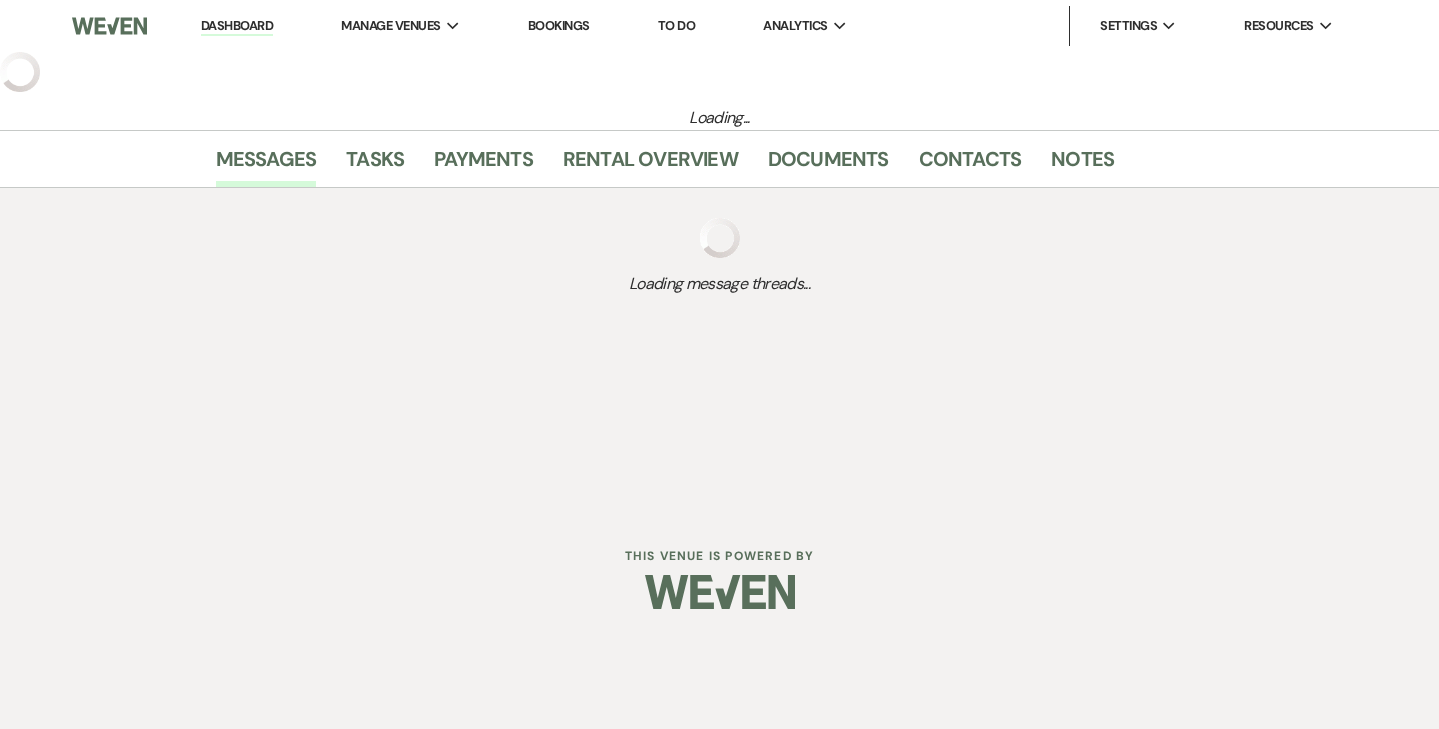 select on "5" 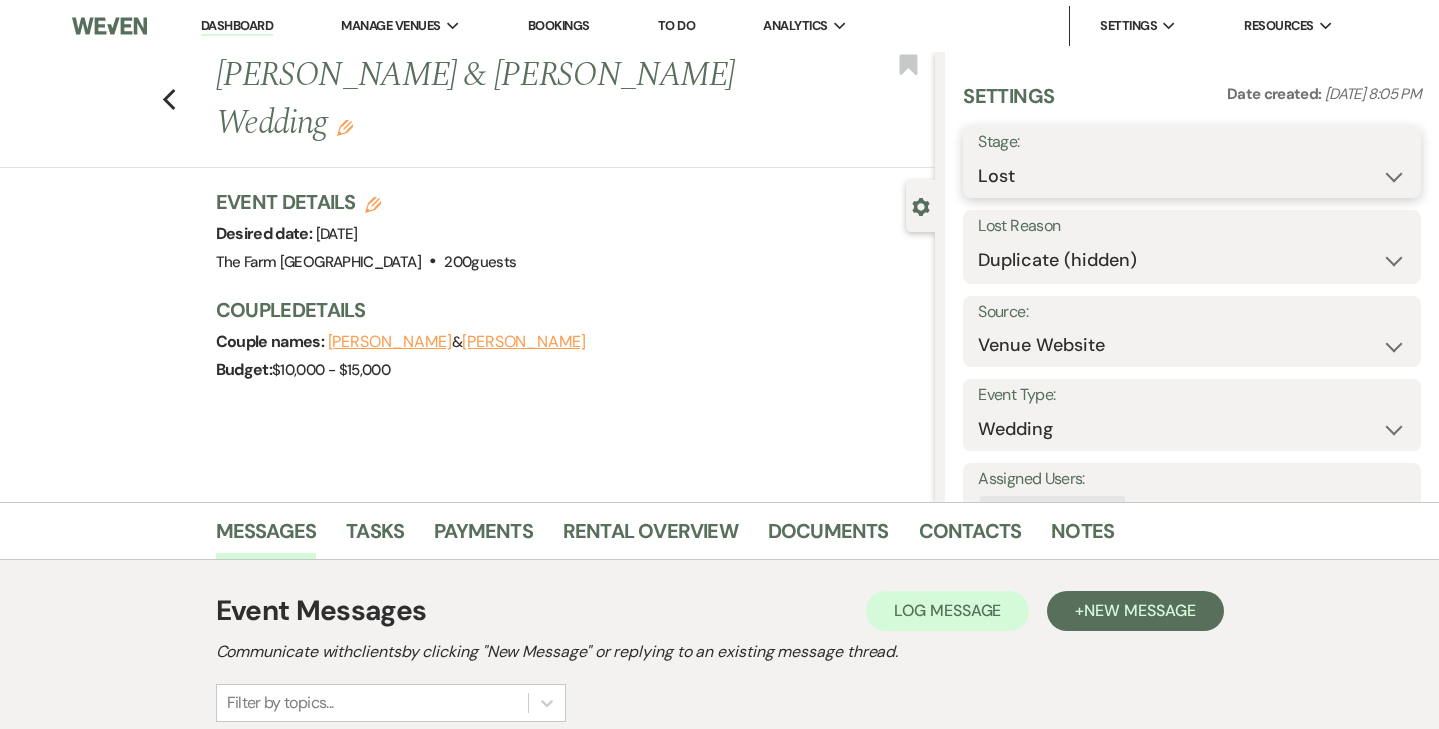 select on "7" 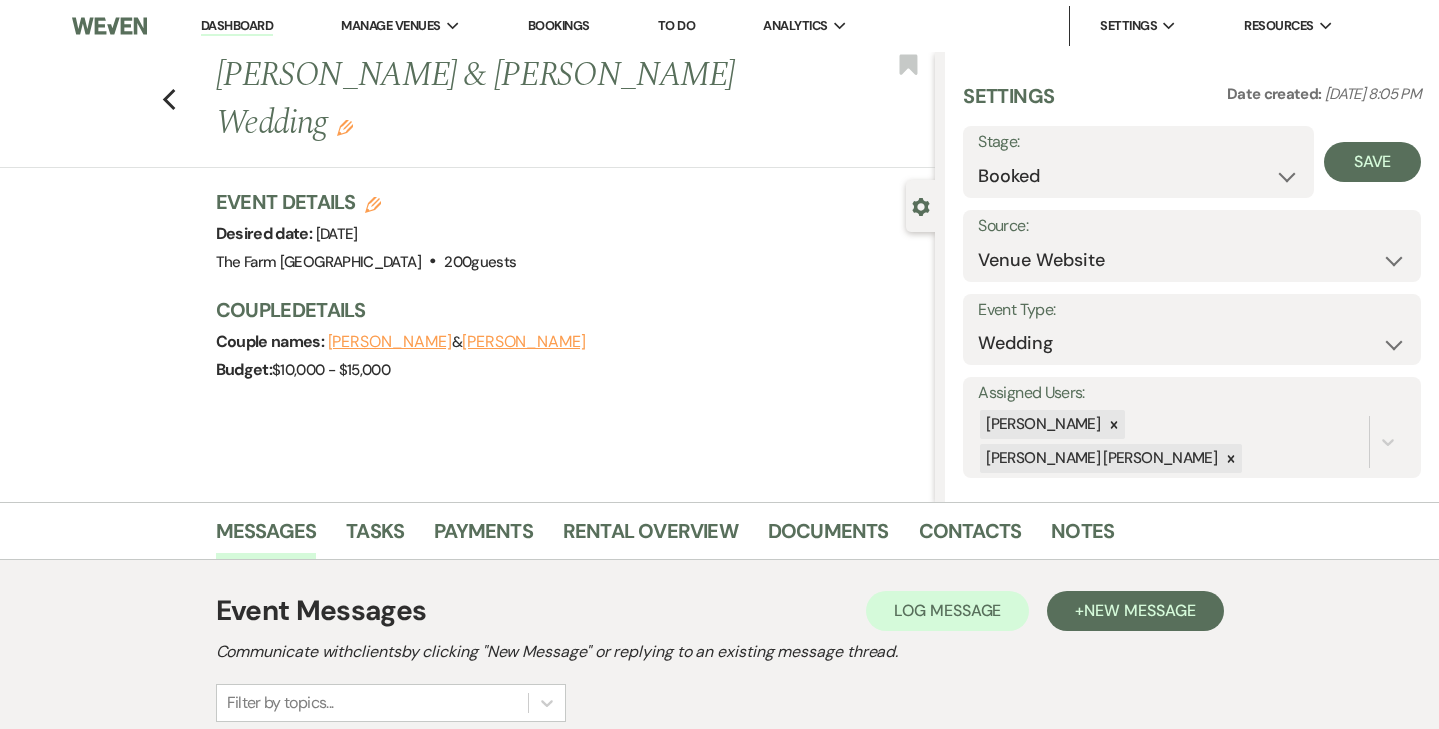 click on "Edit" 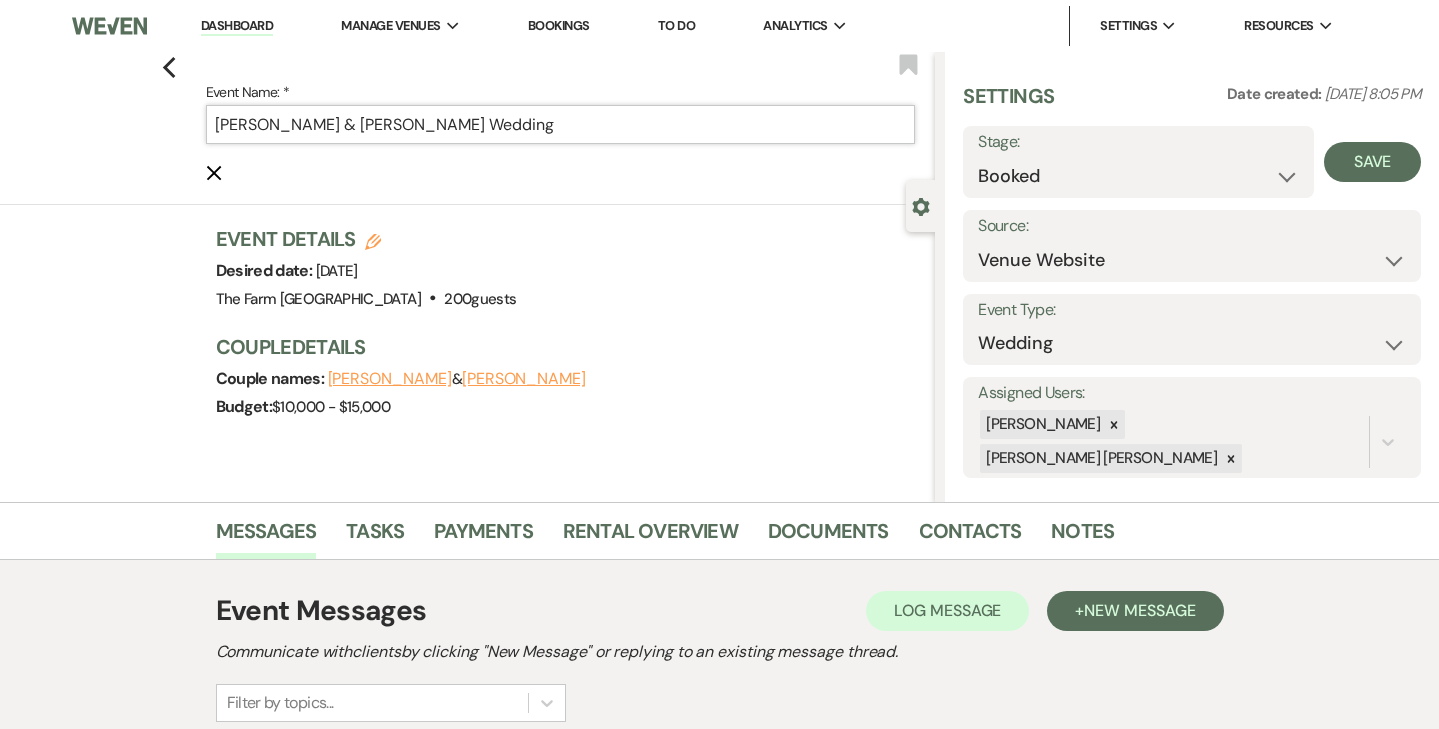 click on "[PERSON_NAME] & [PERSON_NAME] Wedding" at bounding box center (561, 124) 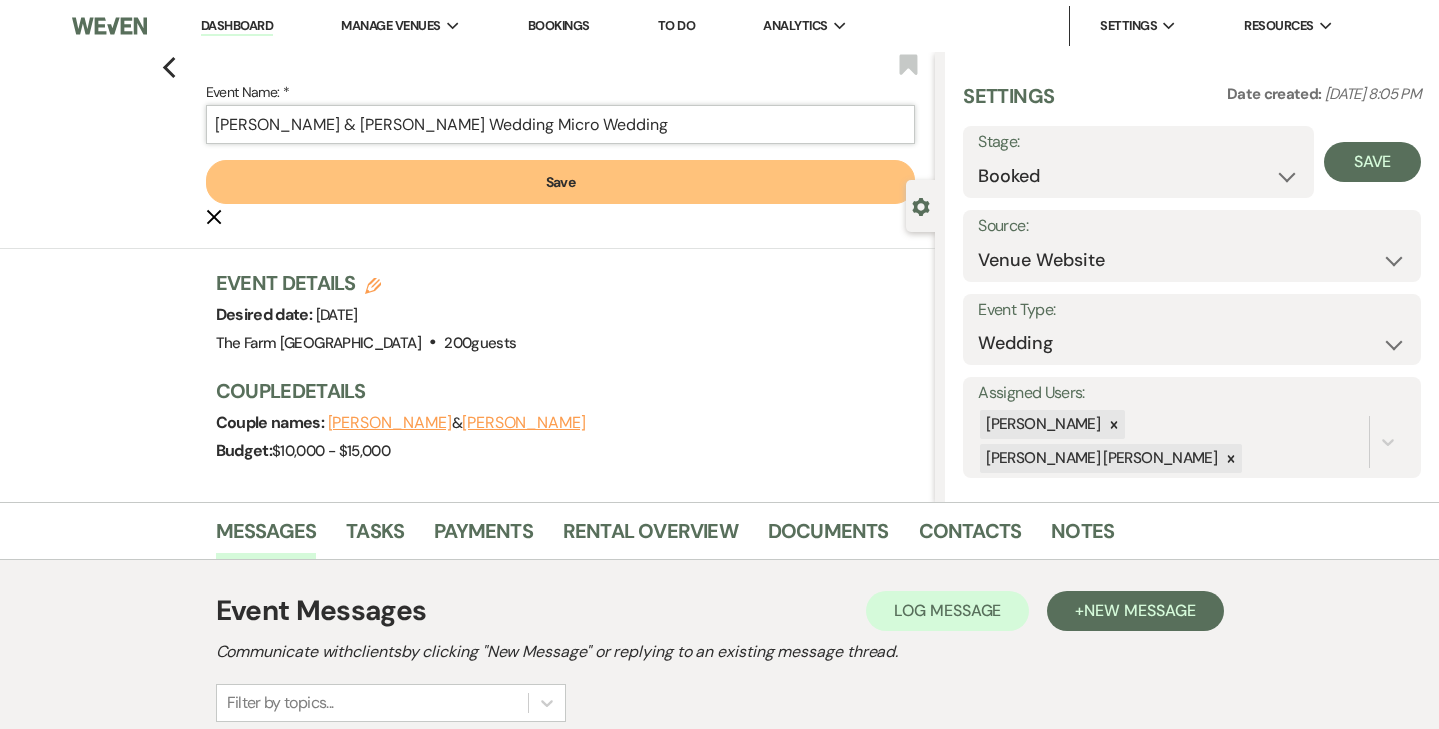 type on "[PERSON_NAME] & [PERSON_NAME] Wedding Micro Wedding" 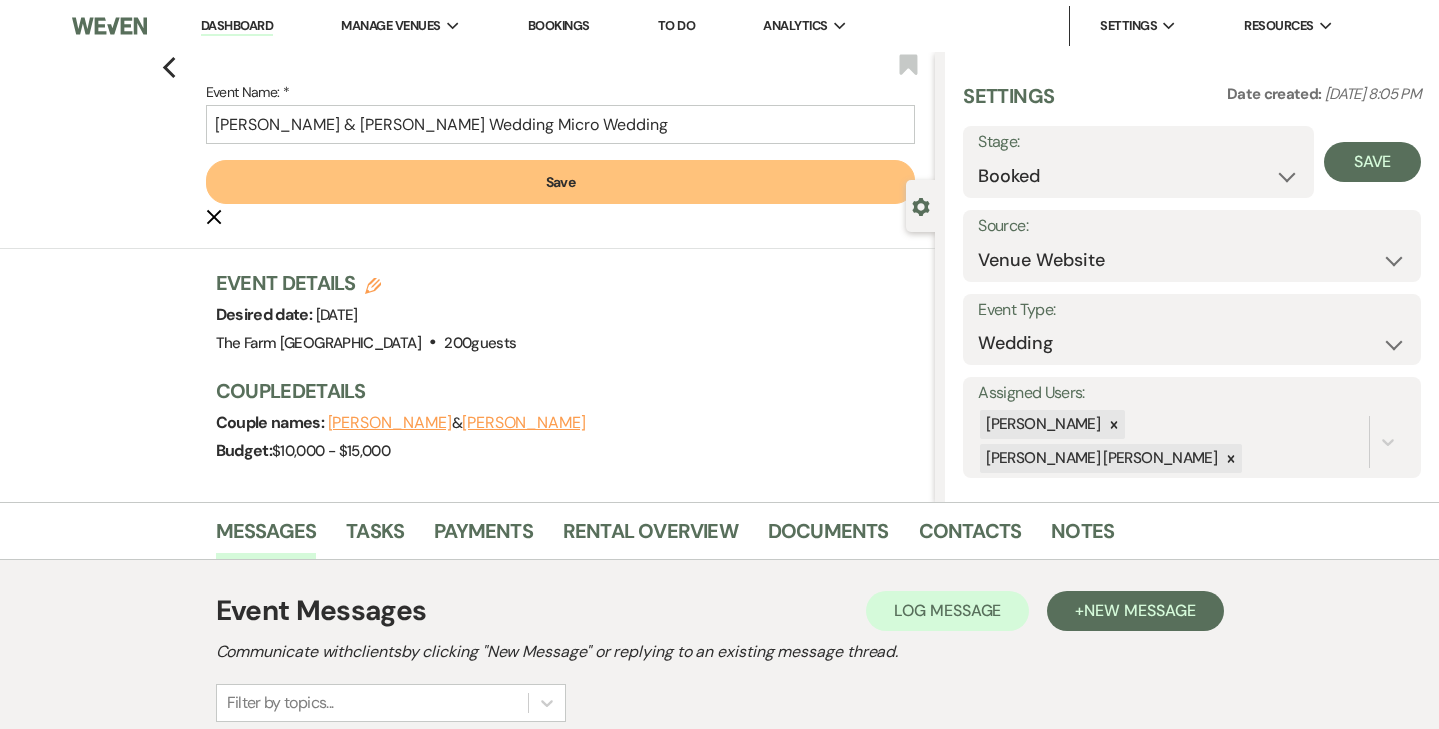 click on "Save" at bounding box center [561, 182] 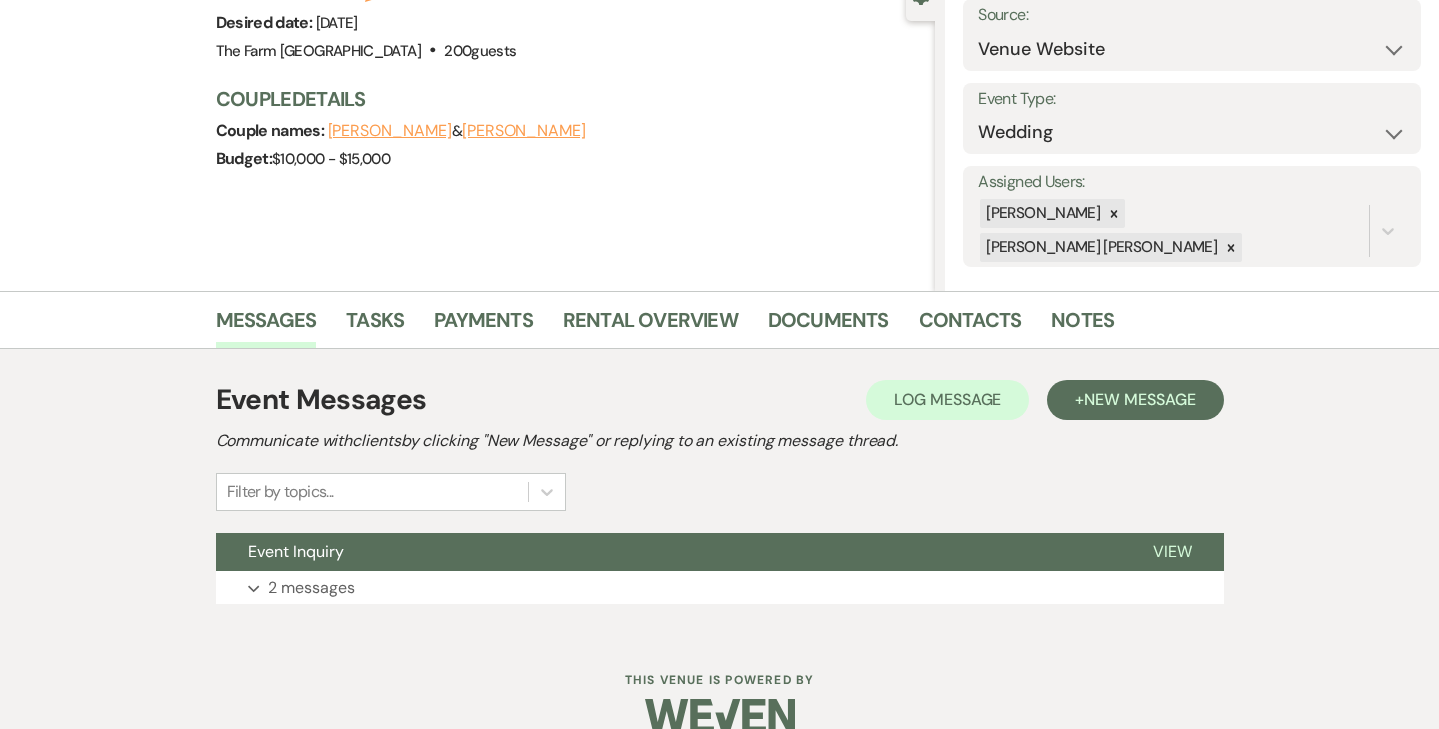 scroll, scrollTop: 214, scrollLeft: 0, axis: vertical 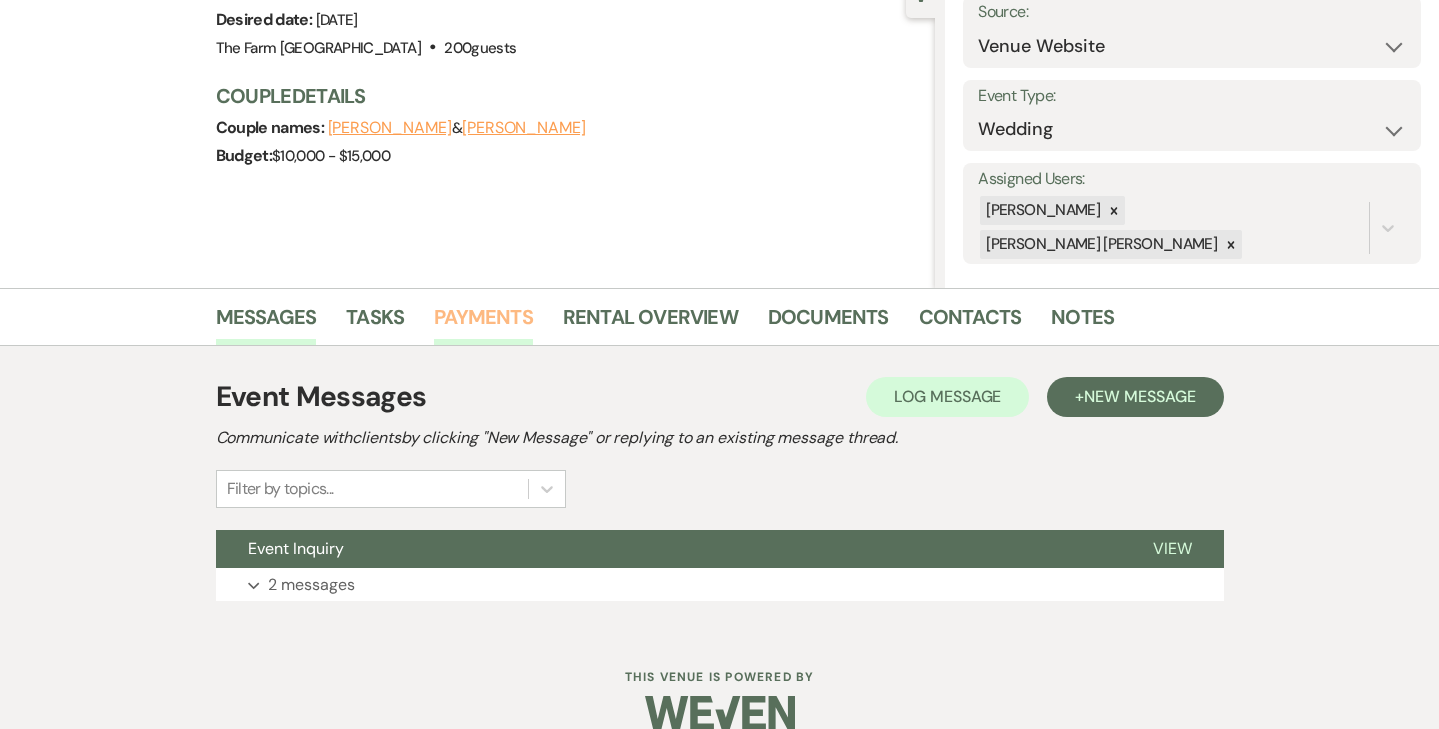 click on "Payments" at bounding box center (483, 323) 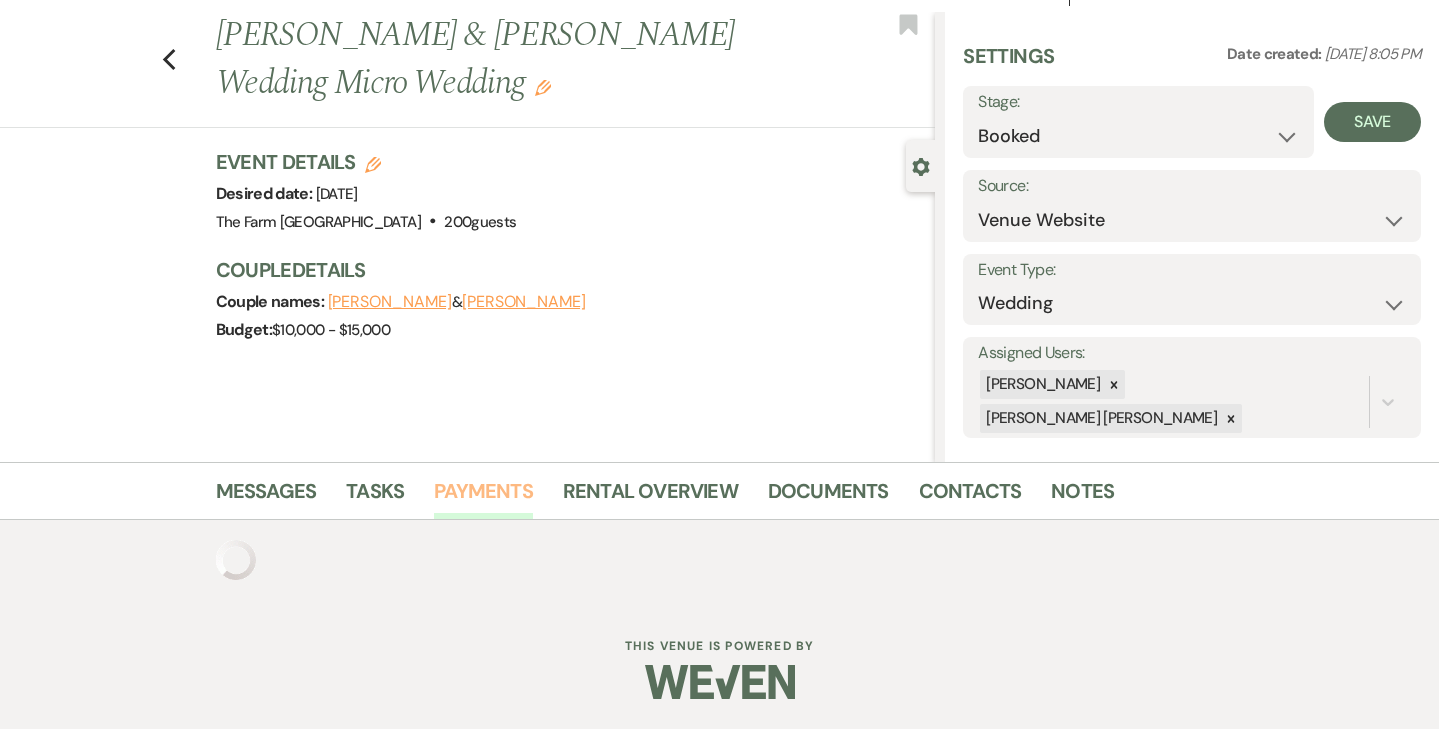 scroll, scrollTop: 39, scrollLeft: 0, axis: vertical 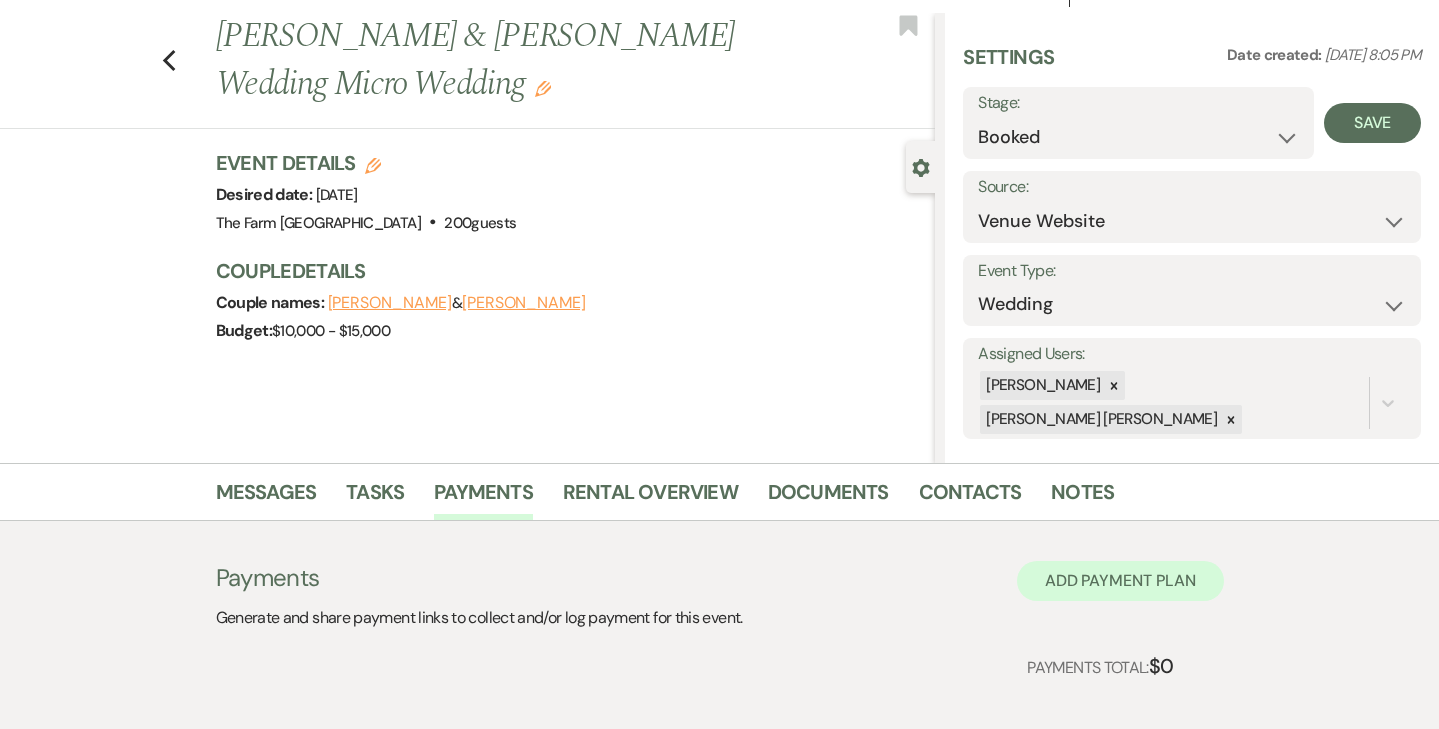 click on "Add Payment Plan" at bounding box center [1120, 581] 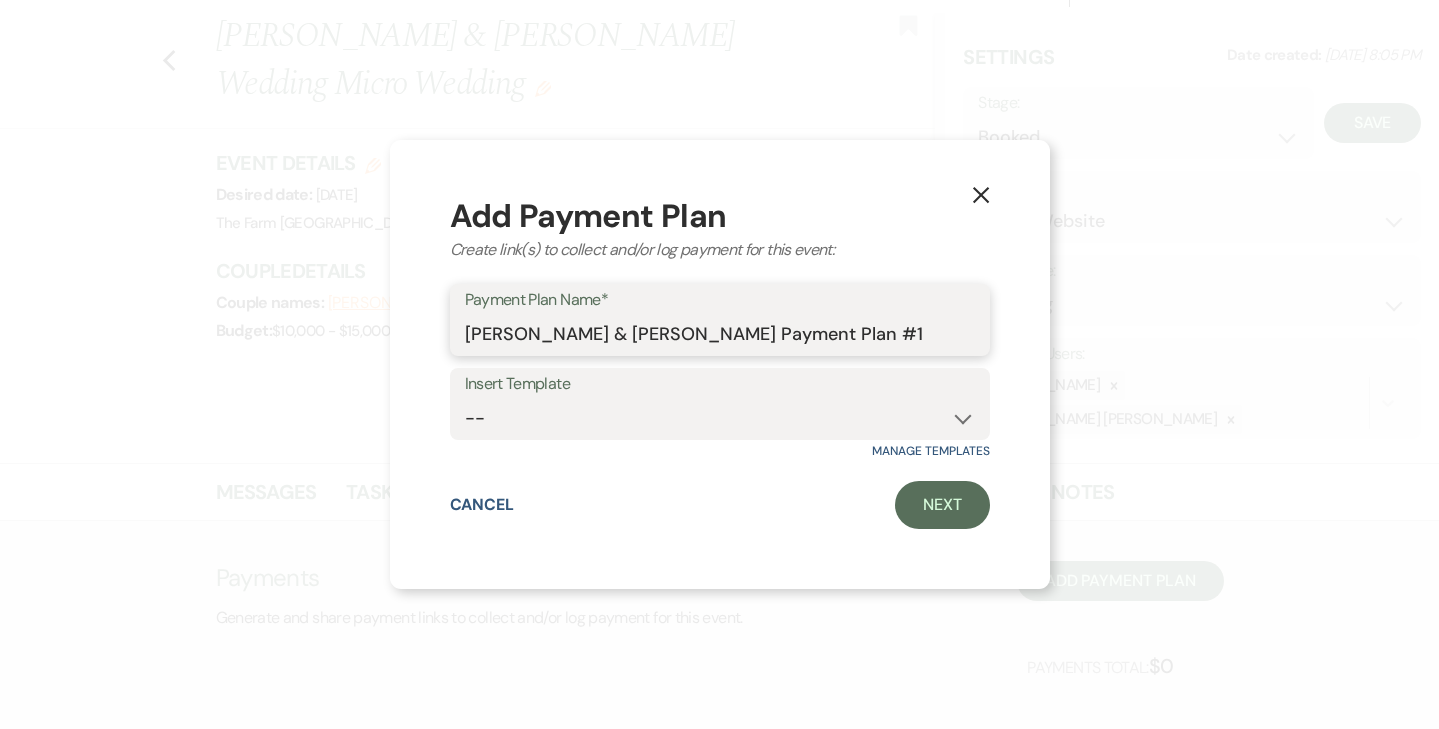 click on "[PERSON_NAME] & [PERSON_NAME] Payment Plan #1" at bounding box center (720, 334) 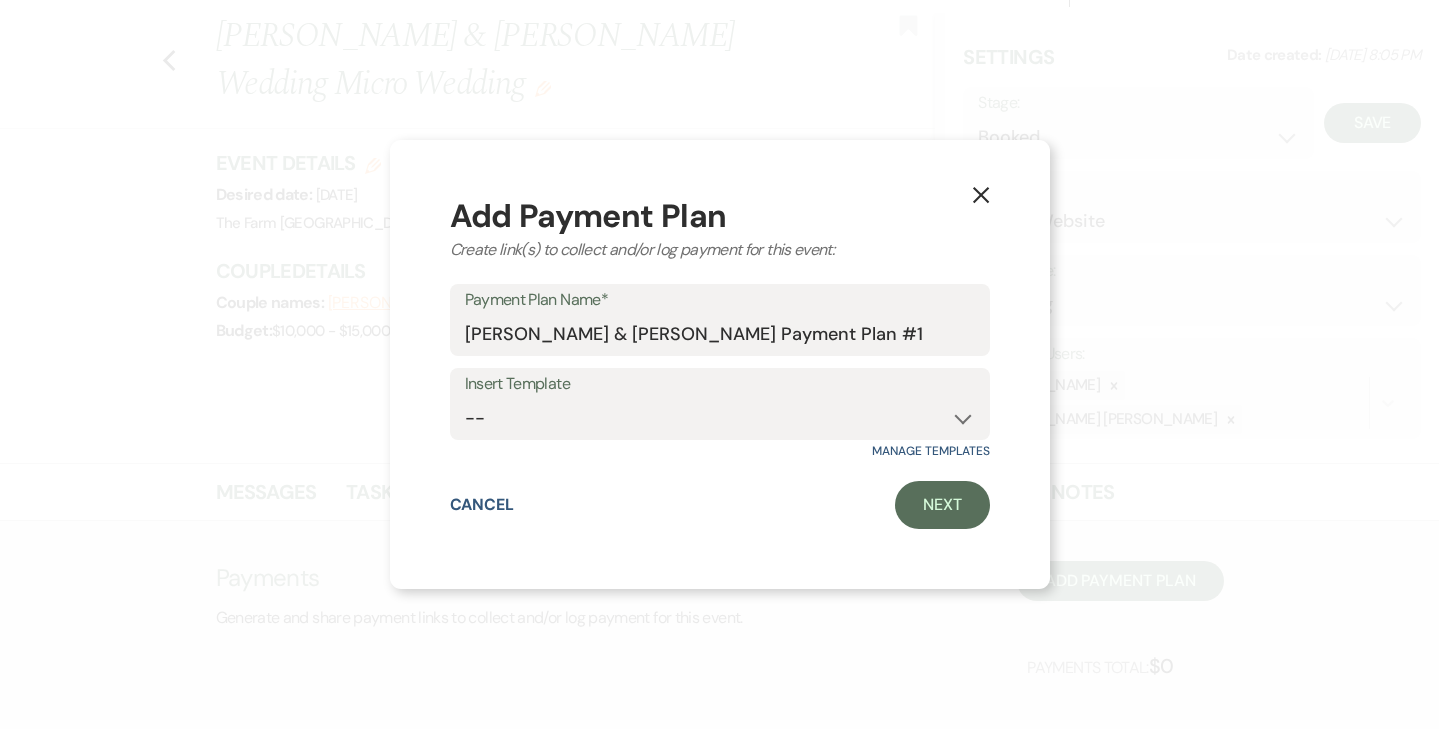 click on "Insert Template" at bounding box center [720, 384] 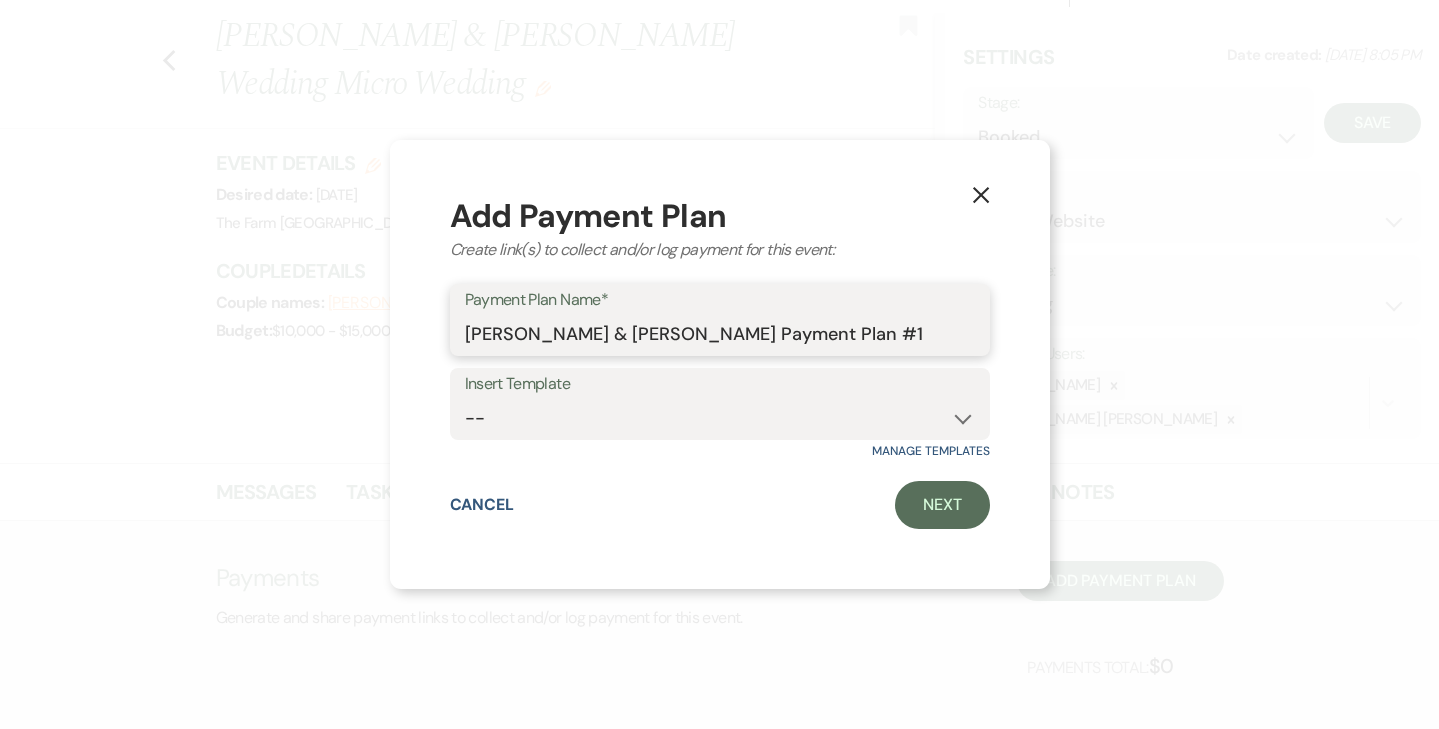 click on "[PERSON_NAME] & [PERSON_NAME] Payment Plan #1" at bounding box center [720, 334] 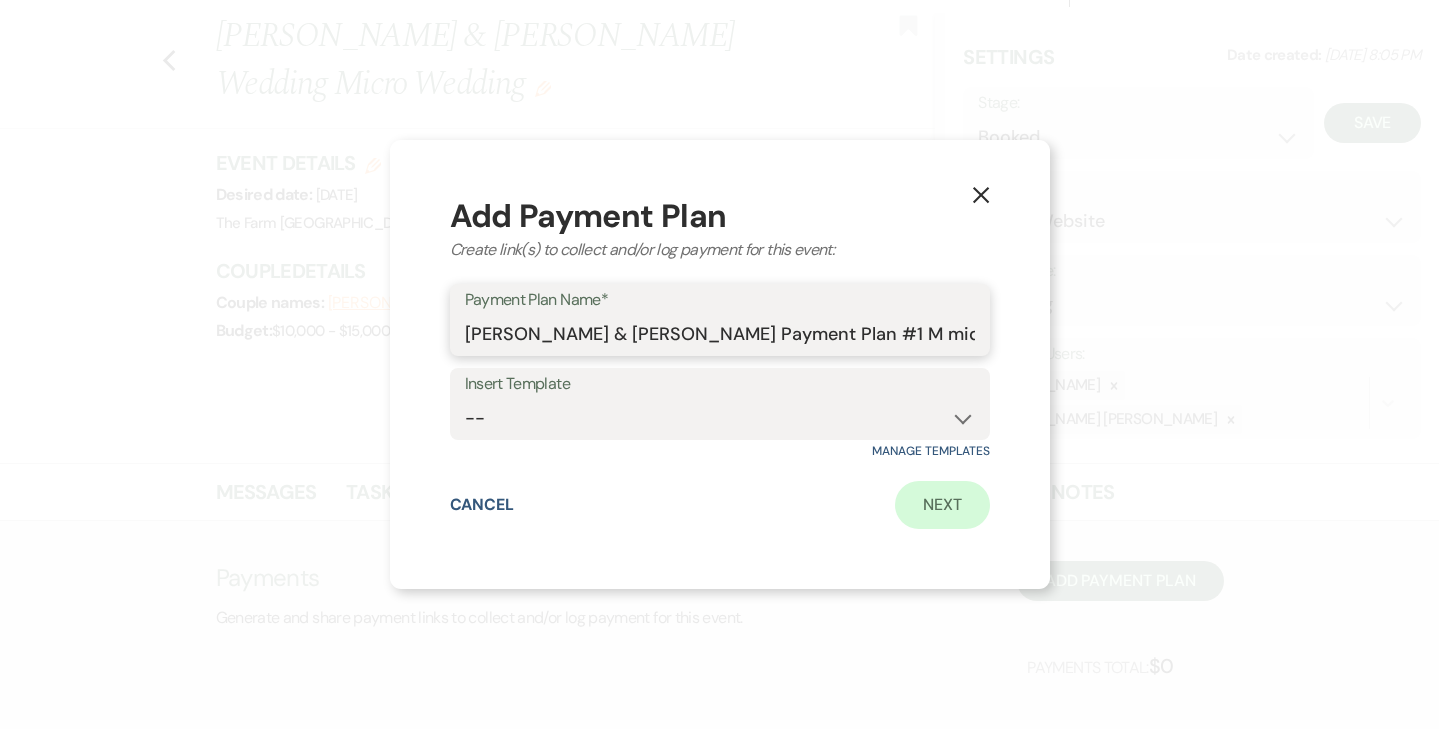 type on "[PERSON_NAME] & [PERSON_NAME] Payment Plan #1 M micro Wedding Package" 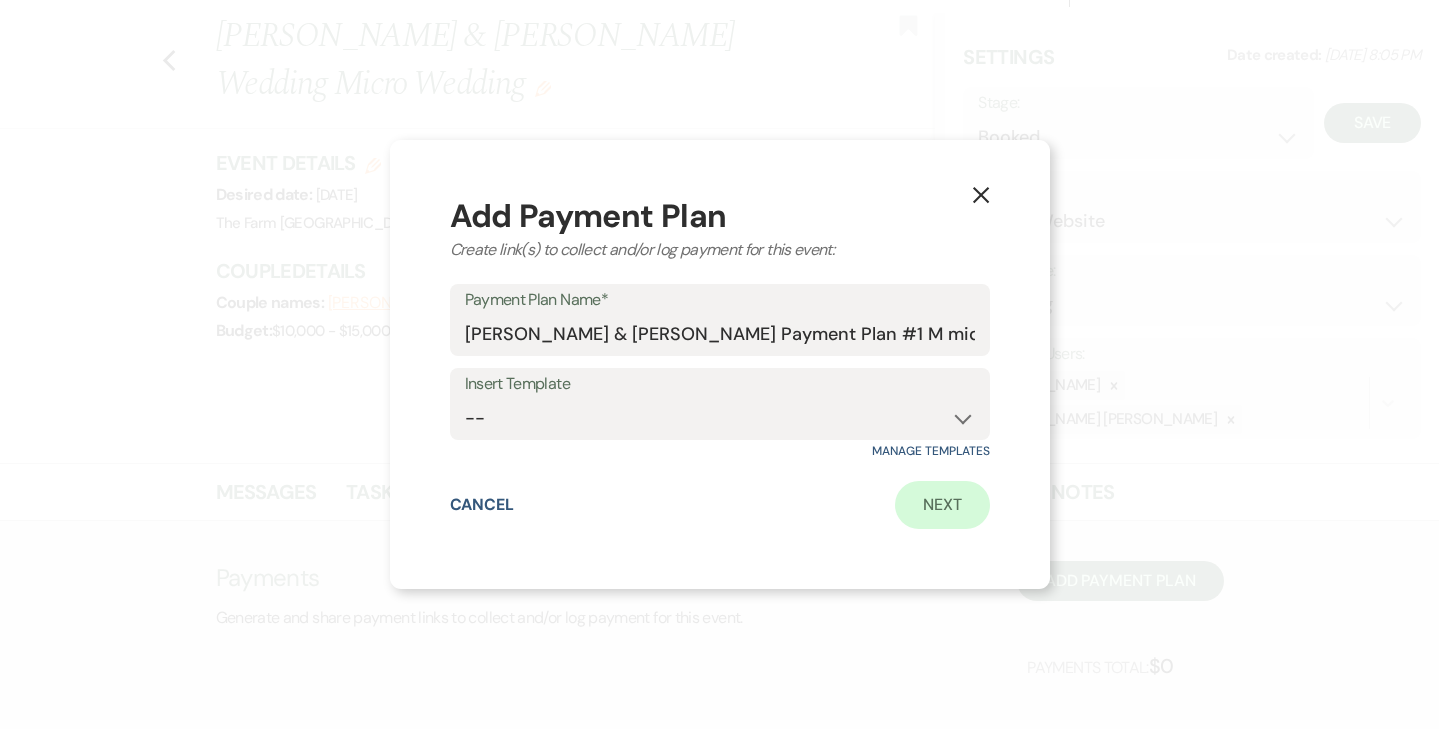 click on "Next" at bounding box center (942, 505) 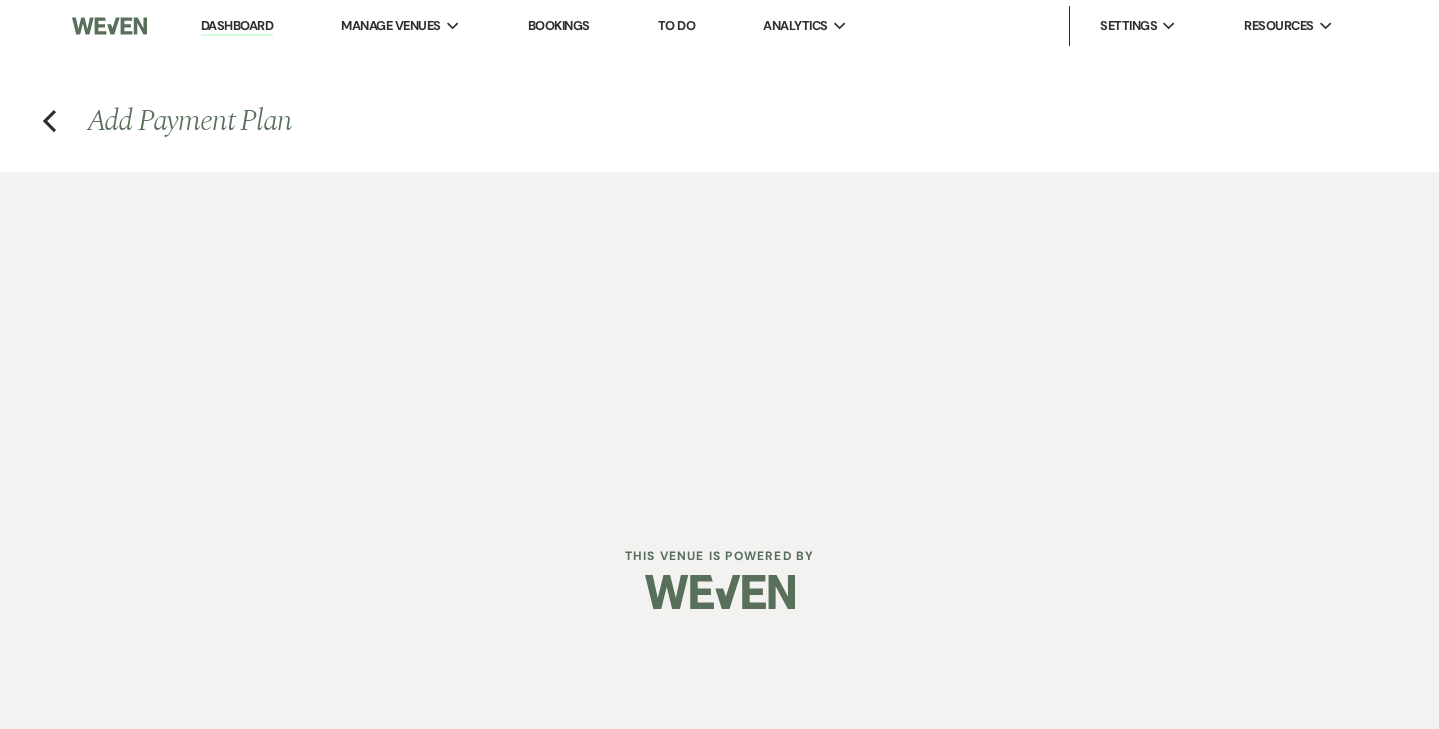 scroll, scrollTop: 0, scrollLeft: 0, axis: both 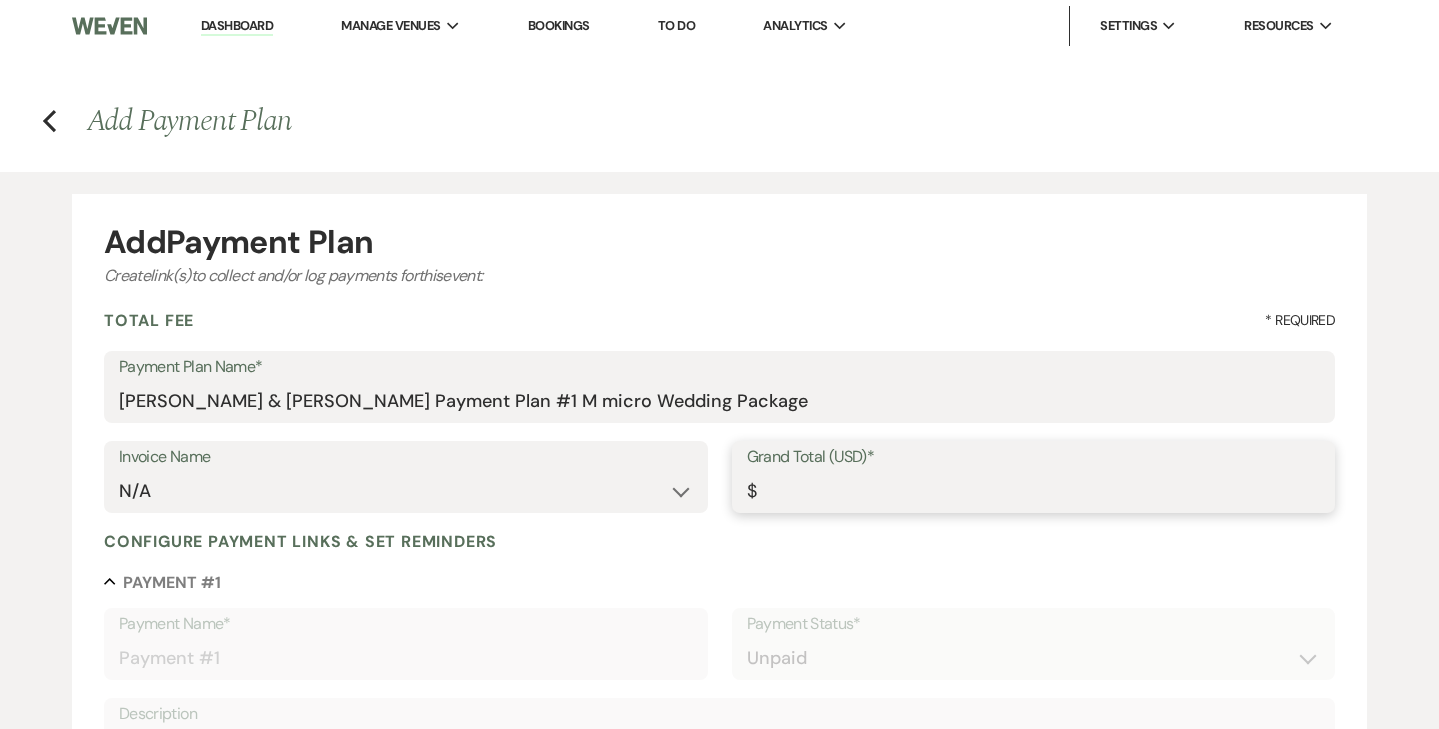 click on "Grand Total (USD)*" at bounding box center [1034, 491] 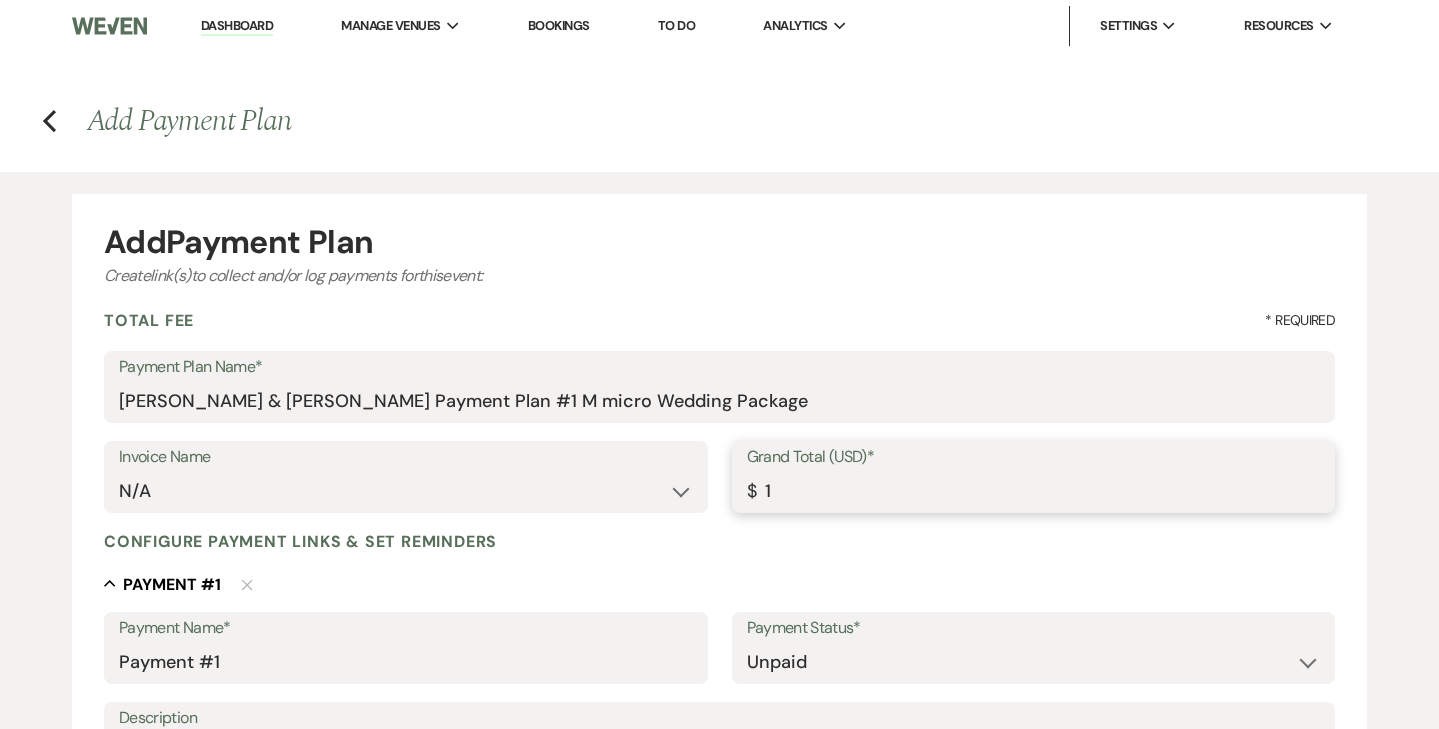 type on "10" 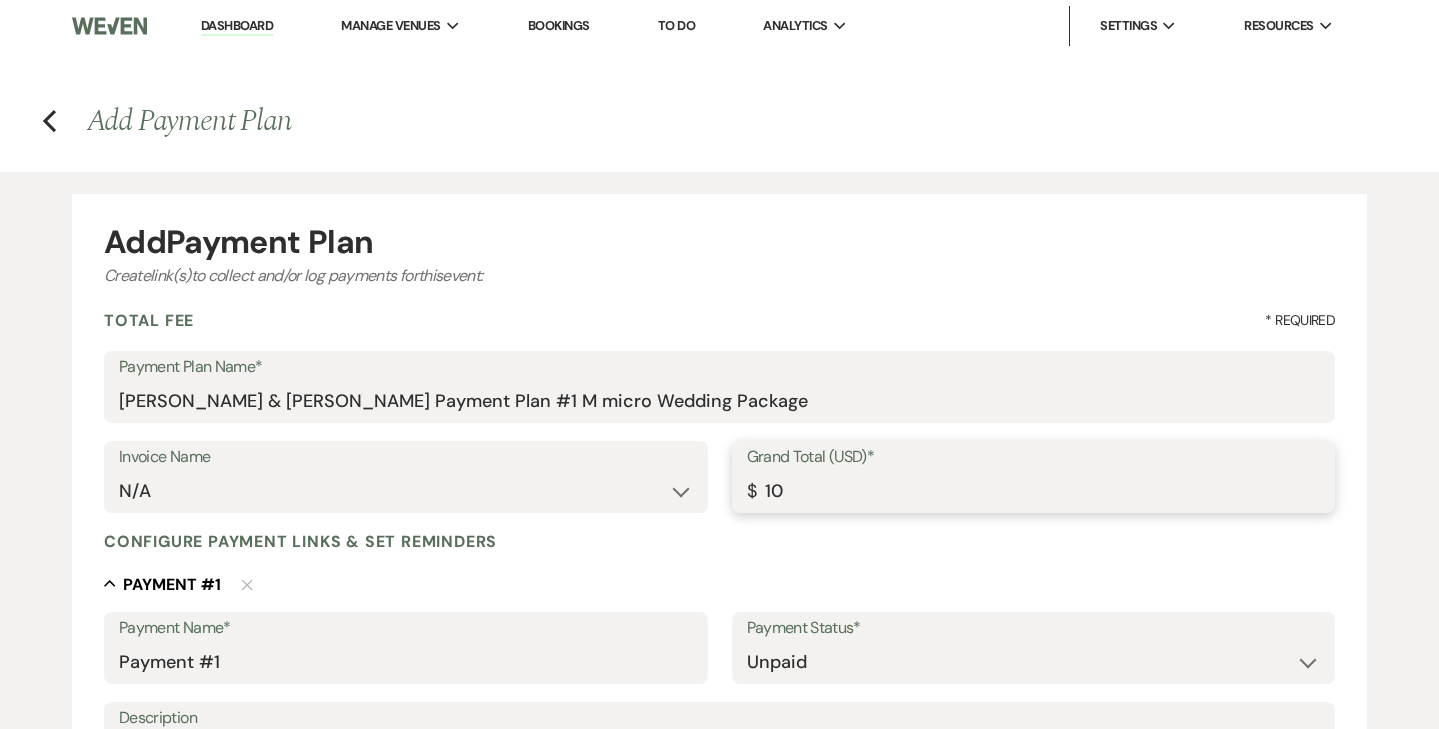 type on "100" 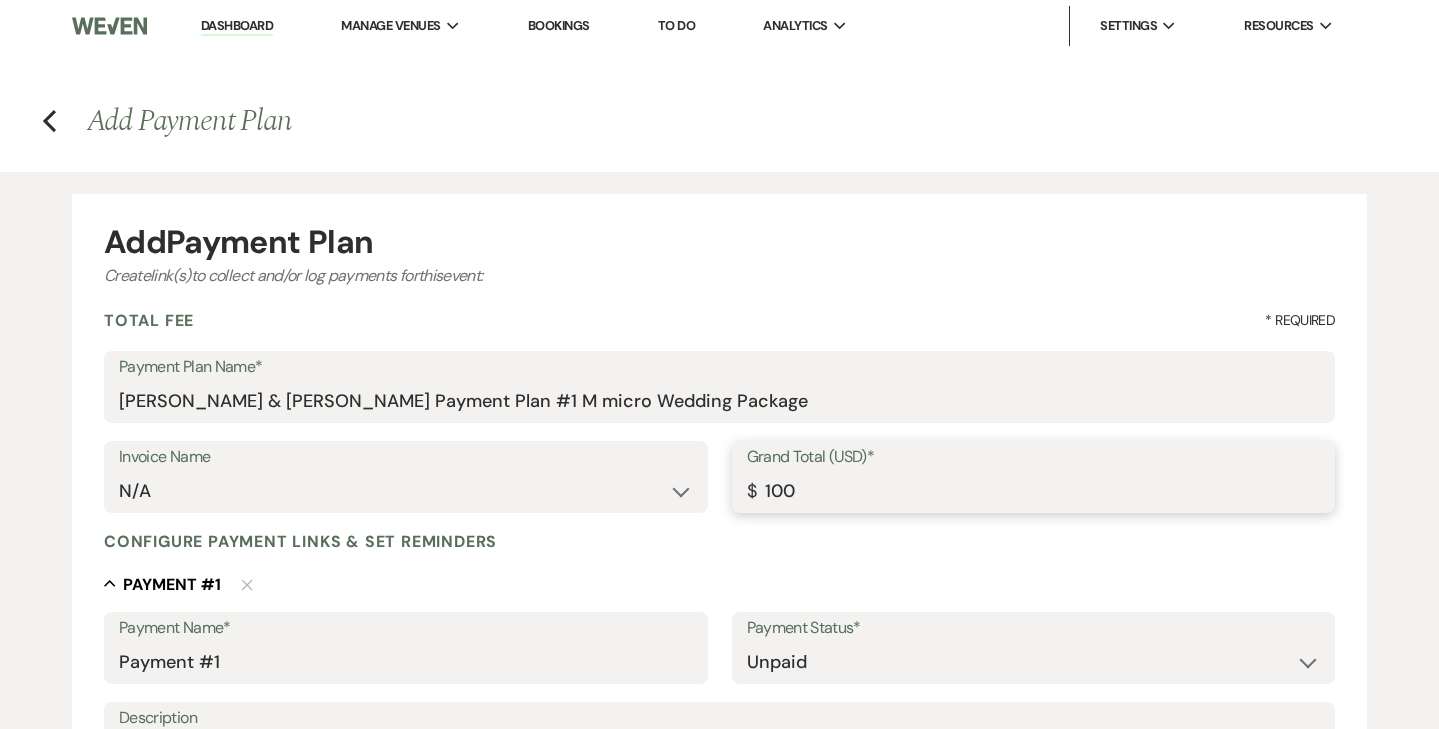 type on "1000" 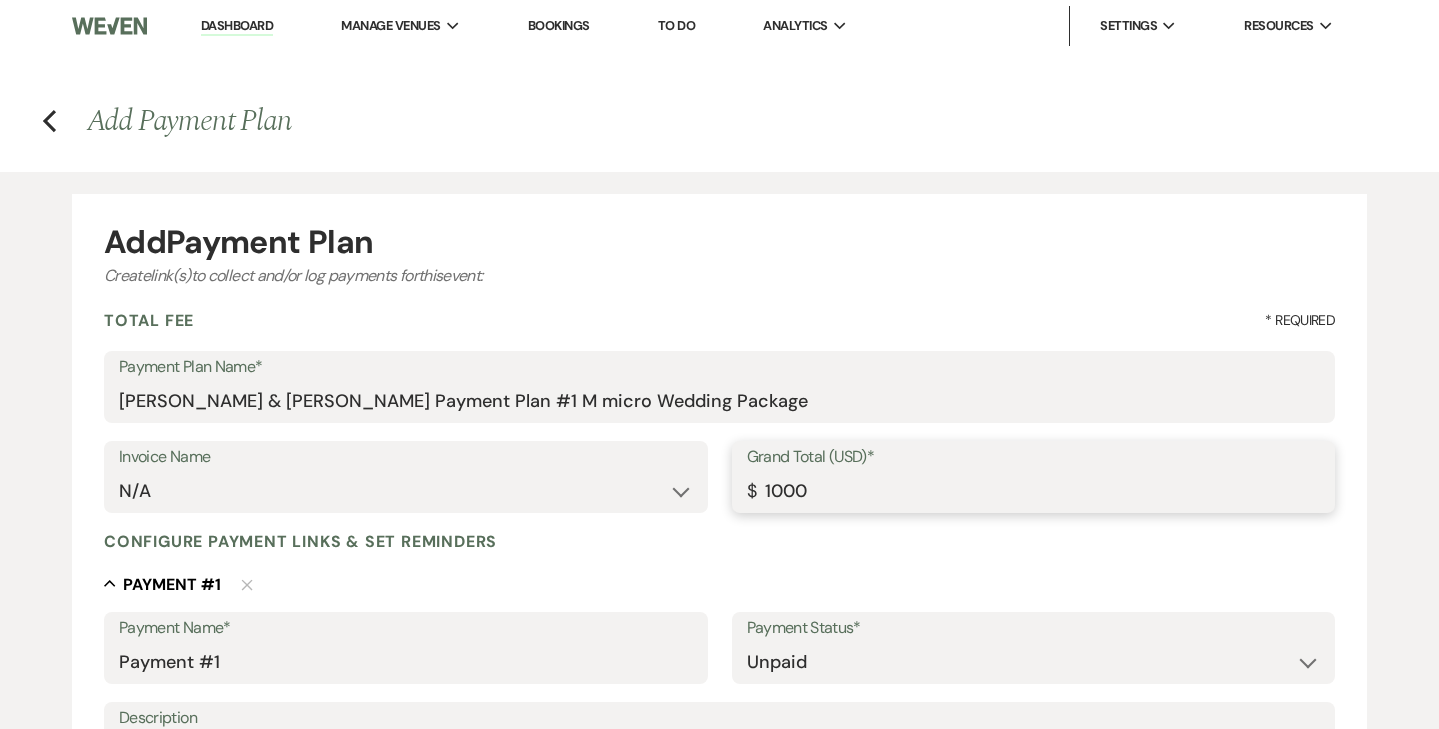 type on "10000" 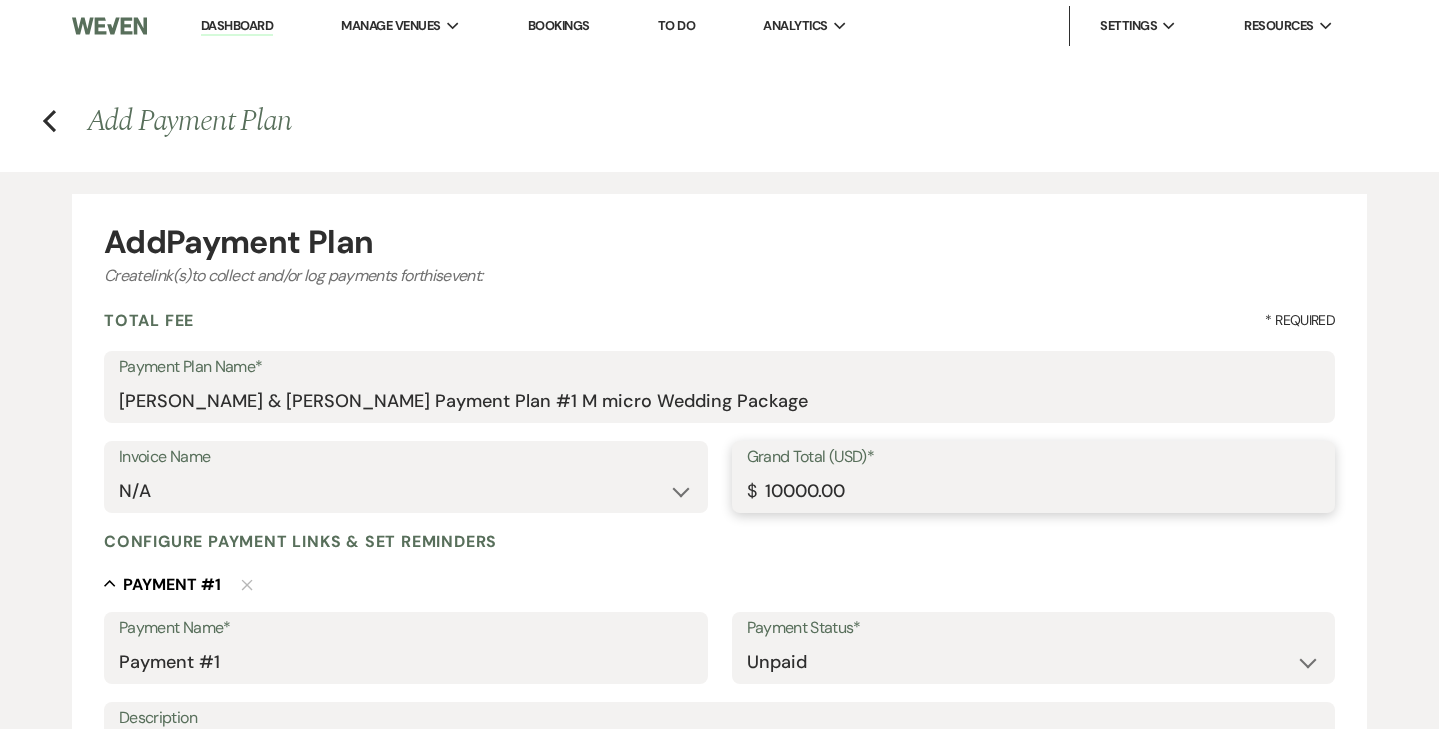 type on "10000.00" 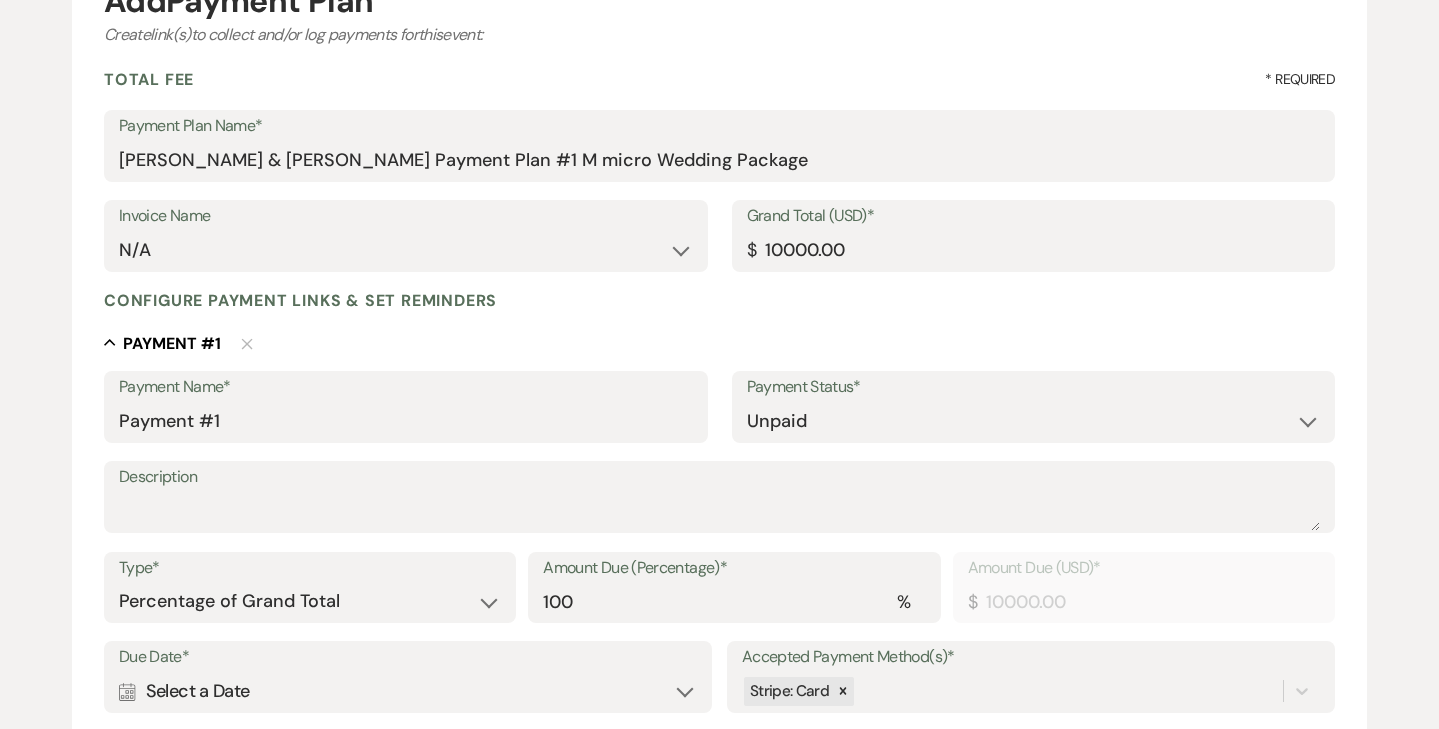 scroll, scrollTop: 267, scrollLeft: 0, axis: vertical 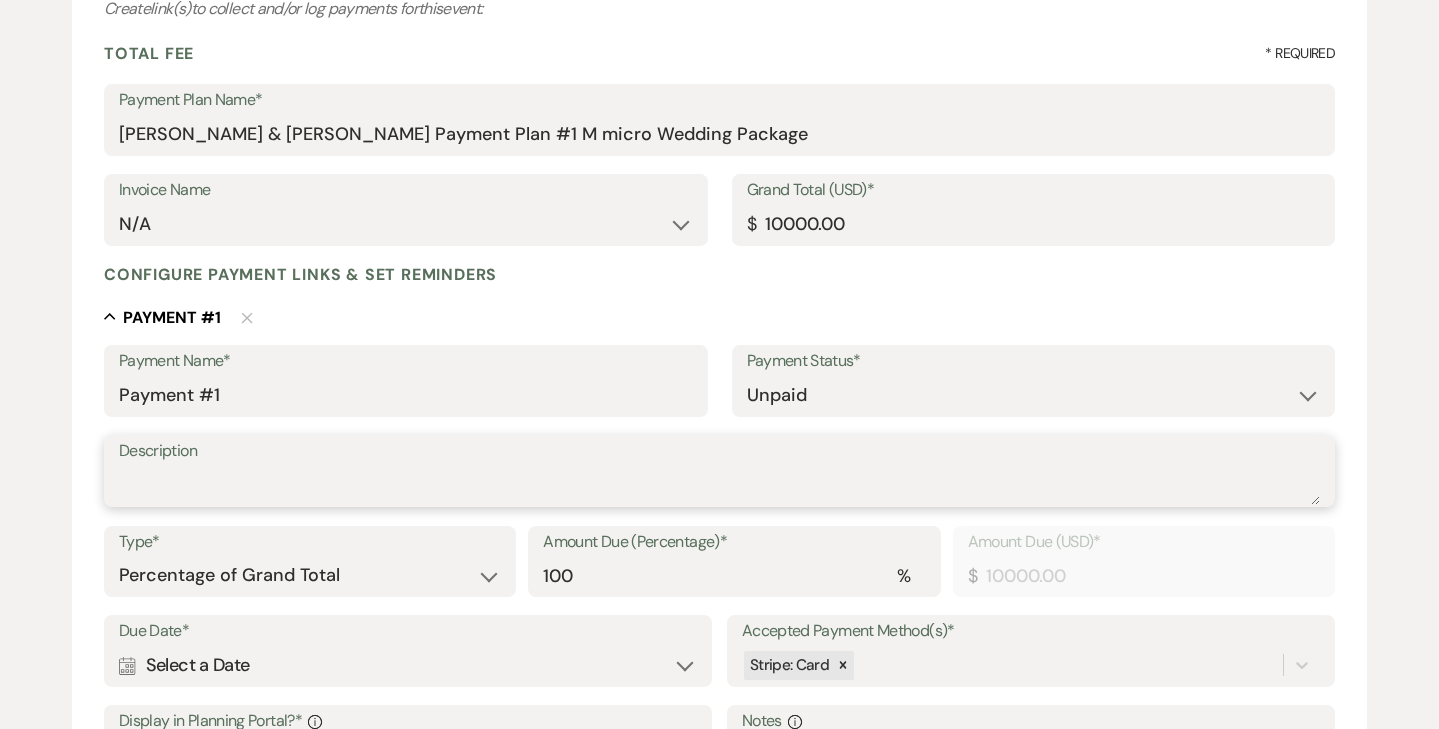 click on "Description" at bounding box center [719, 485] 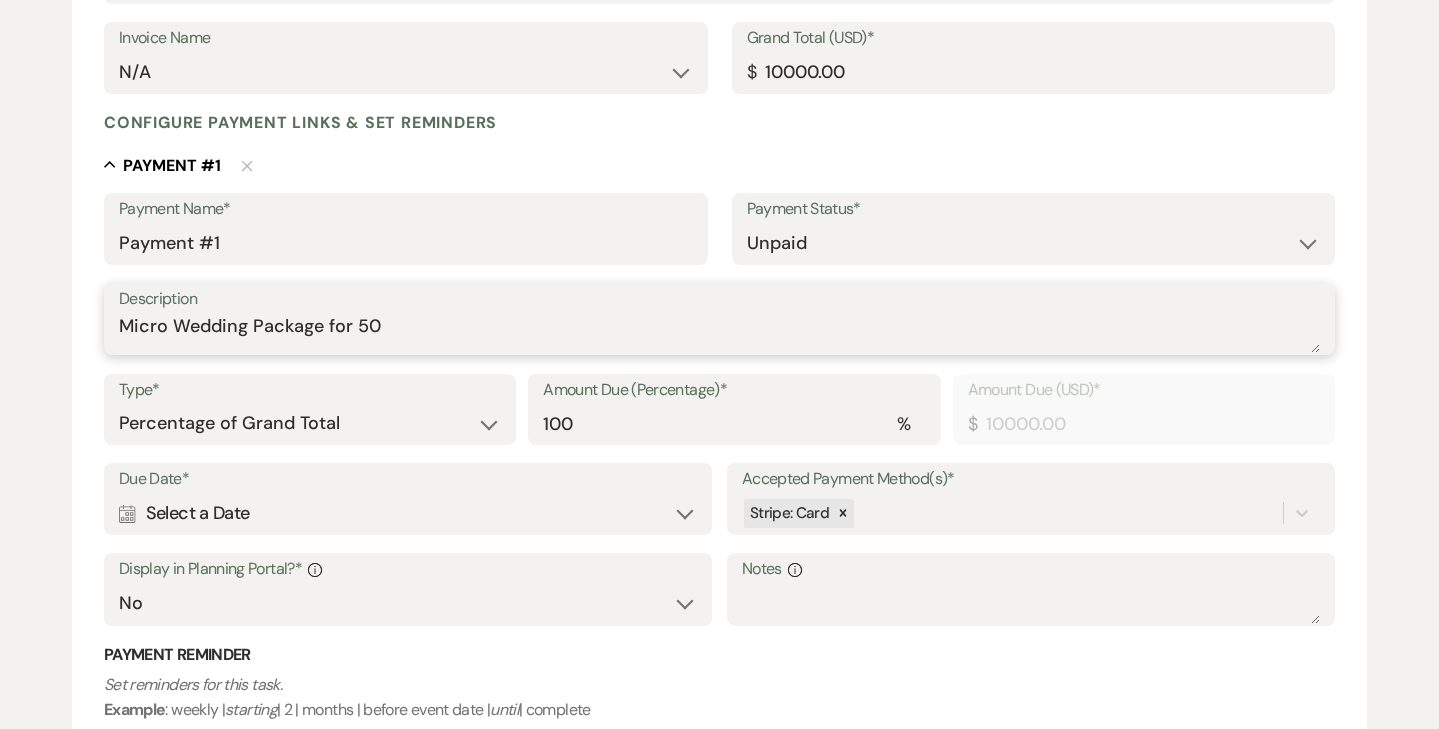 scroll, scrollTop: 421, scrollLeft: 0, axis: vertical 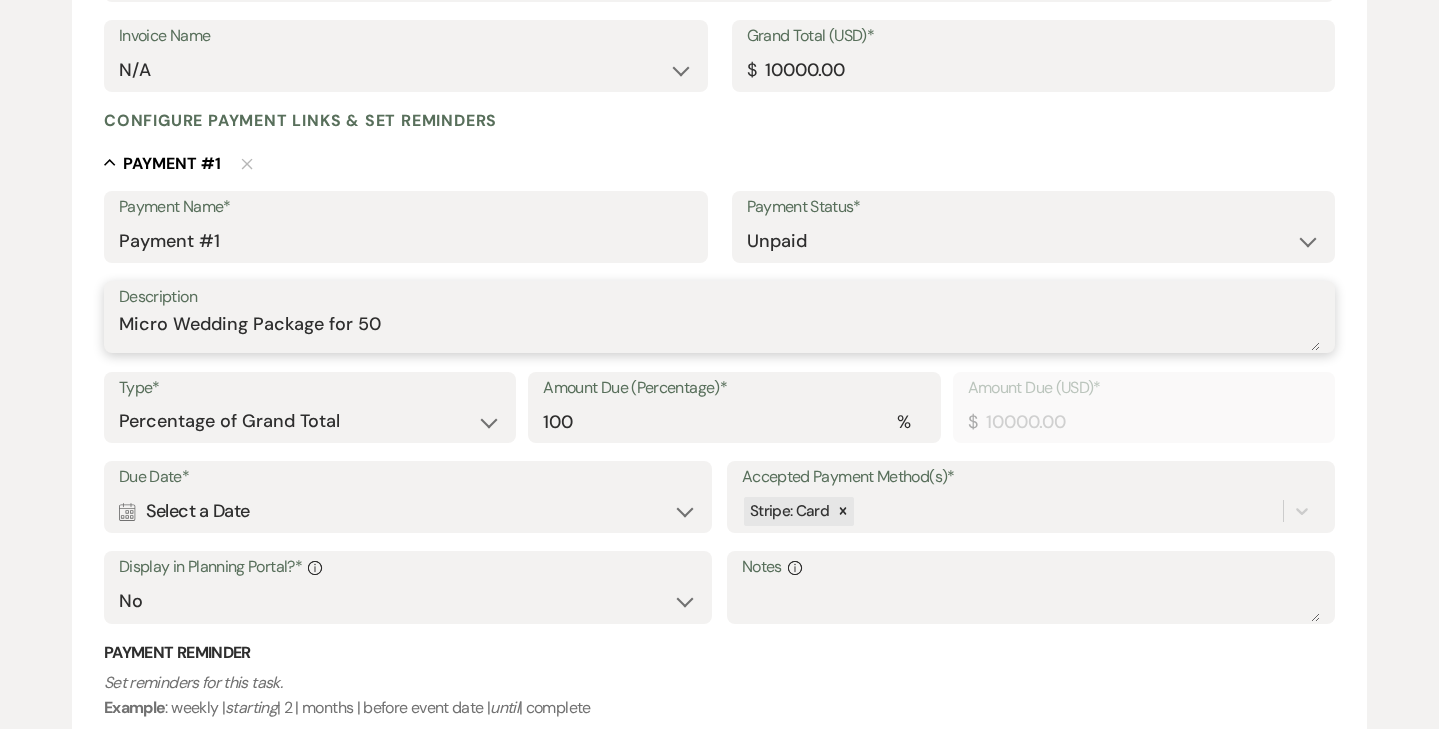 type on "Micro Wedding Package for 50" 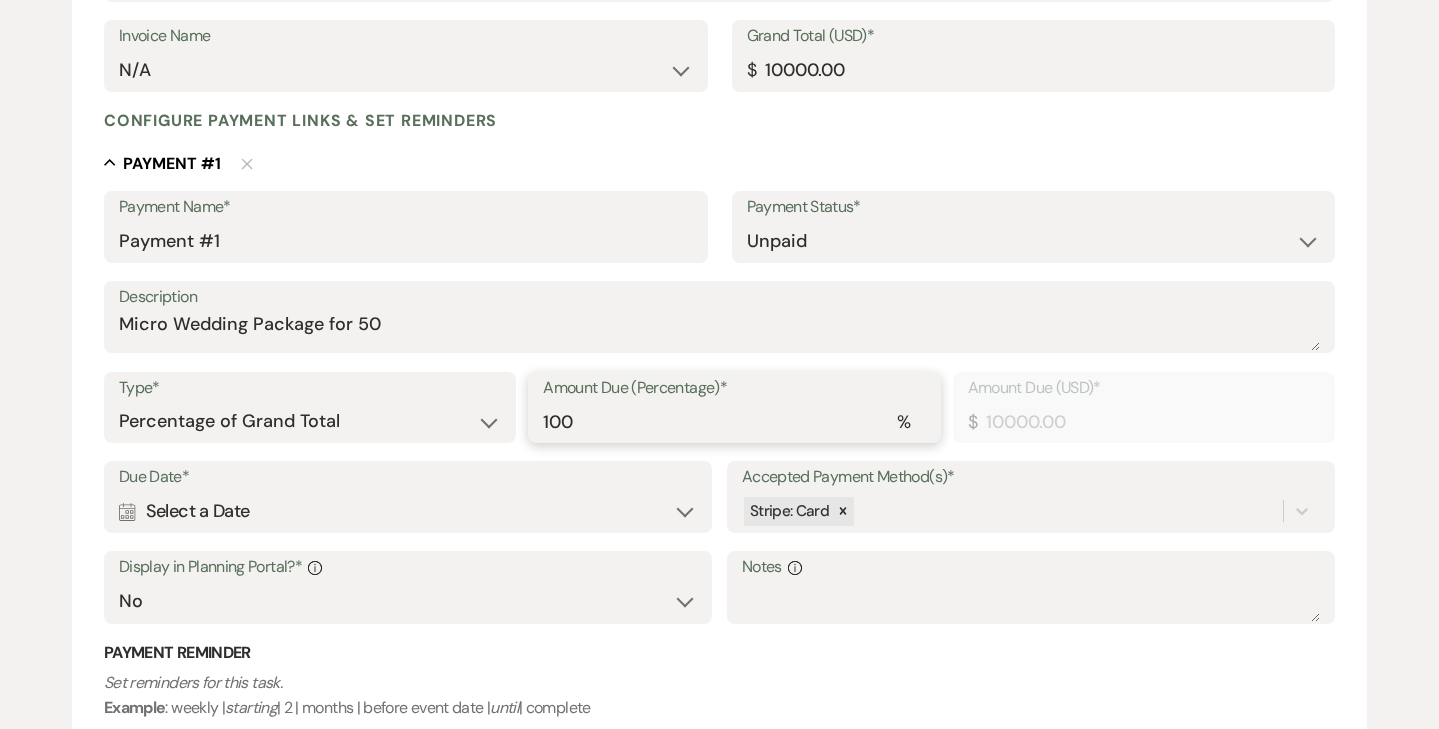 click on "100" at bounding box center (734, 421) 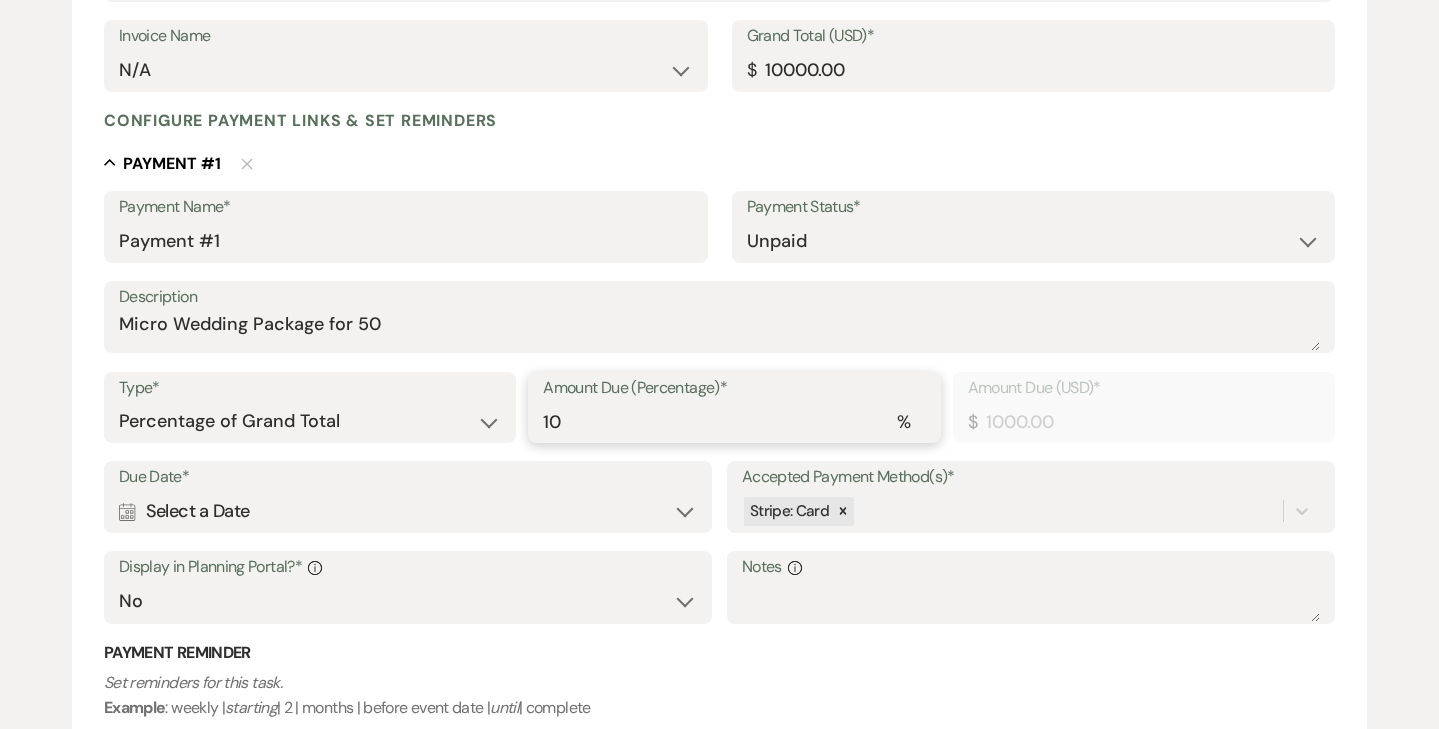 type on "1" 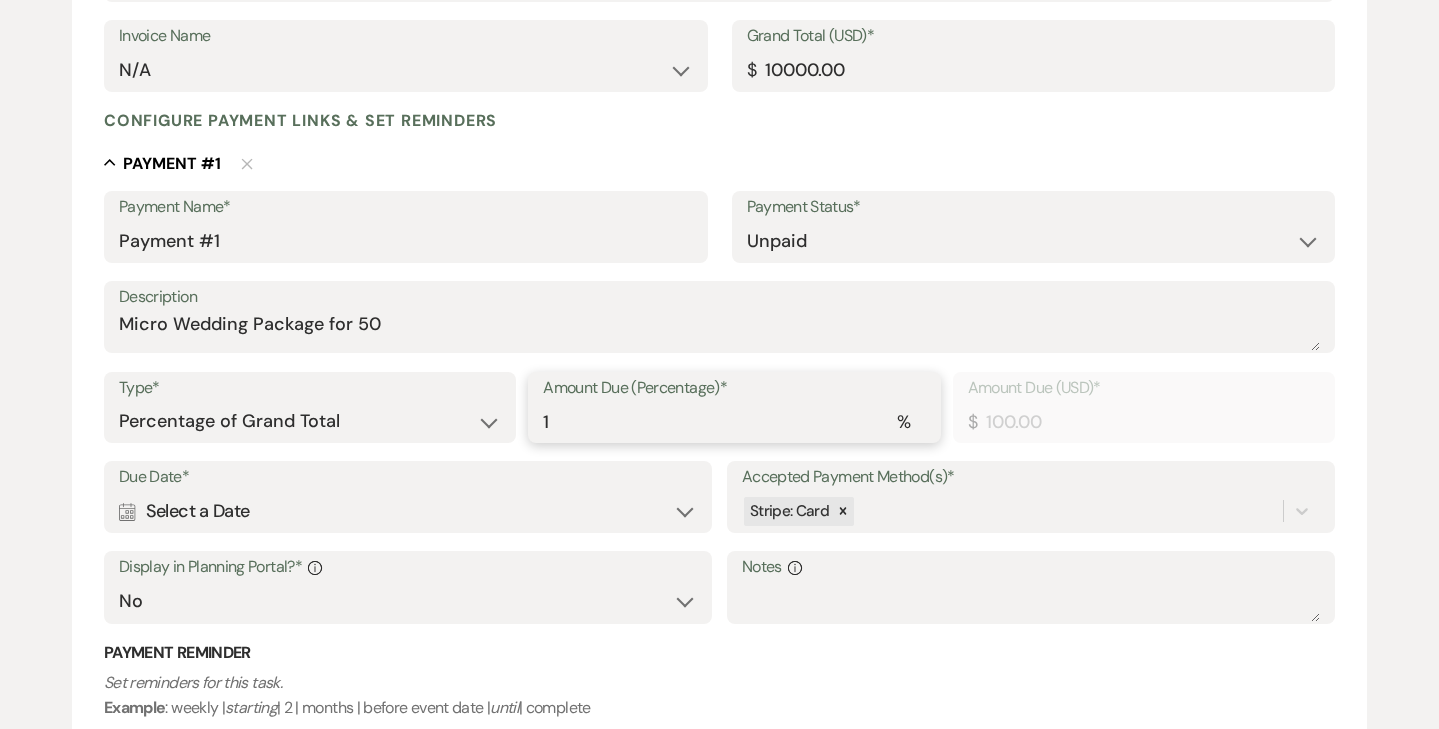 type 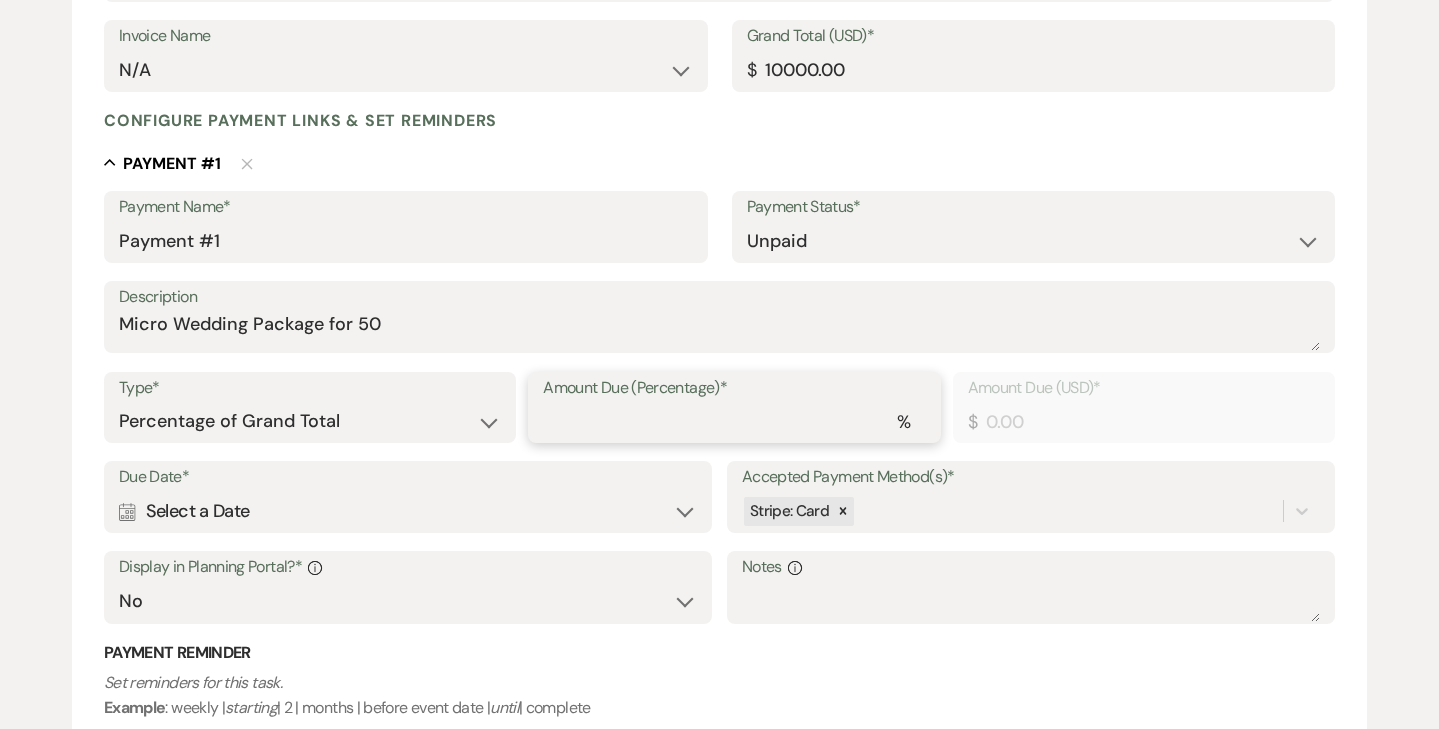 type on "2" 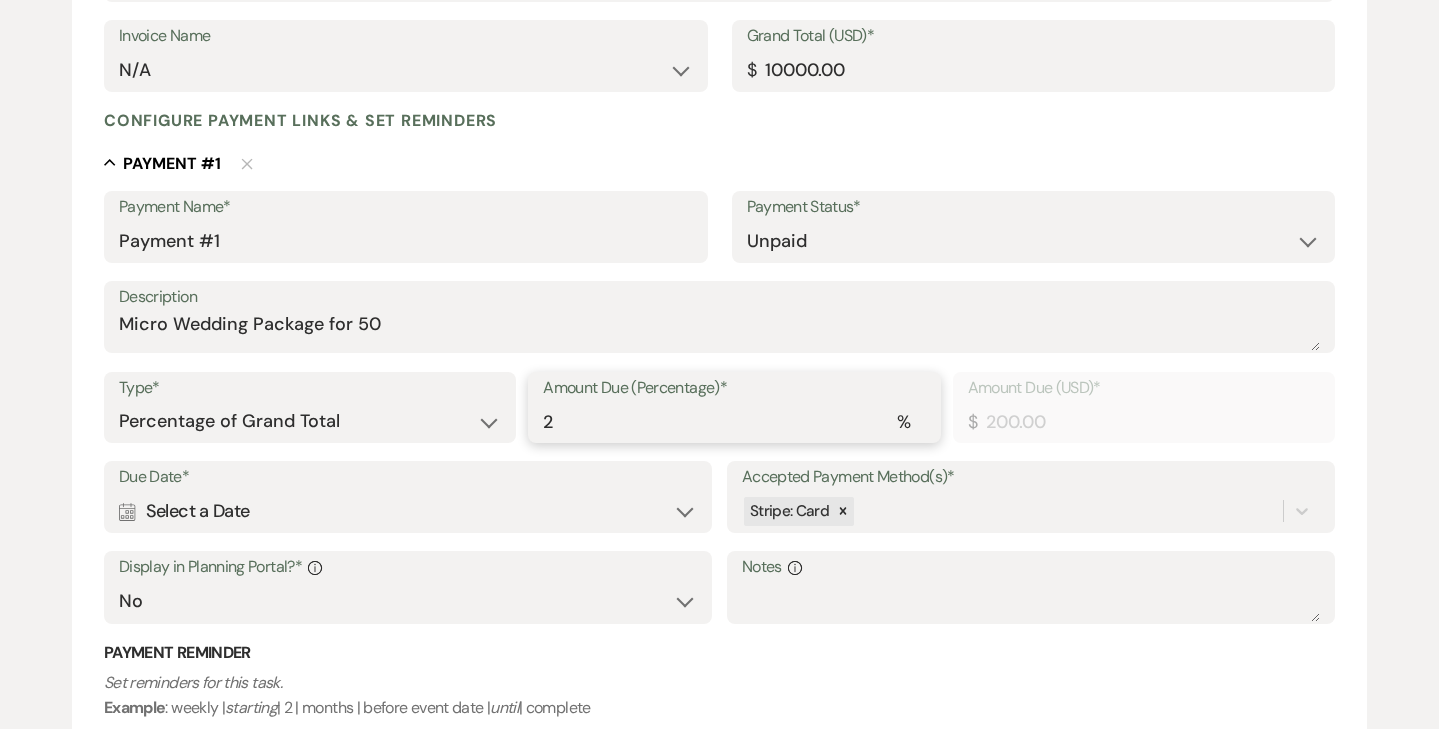 type on "20" 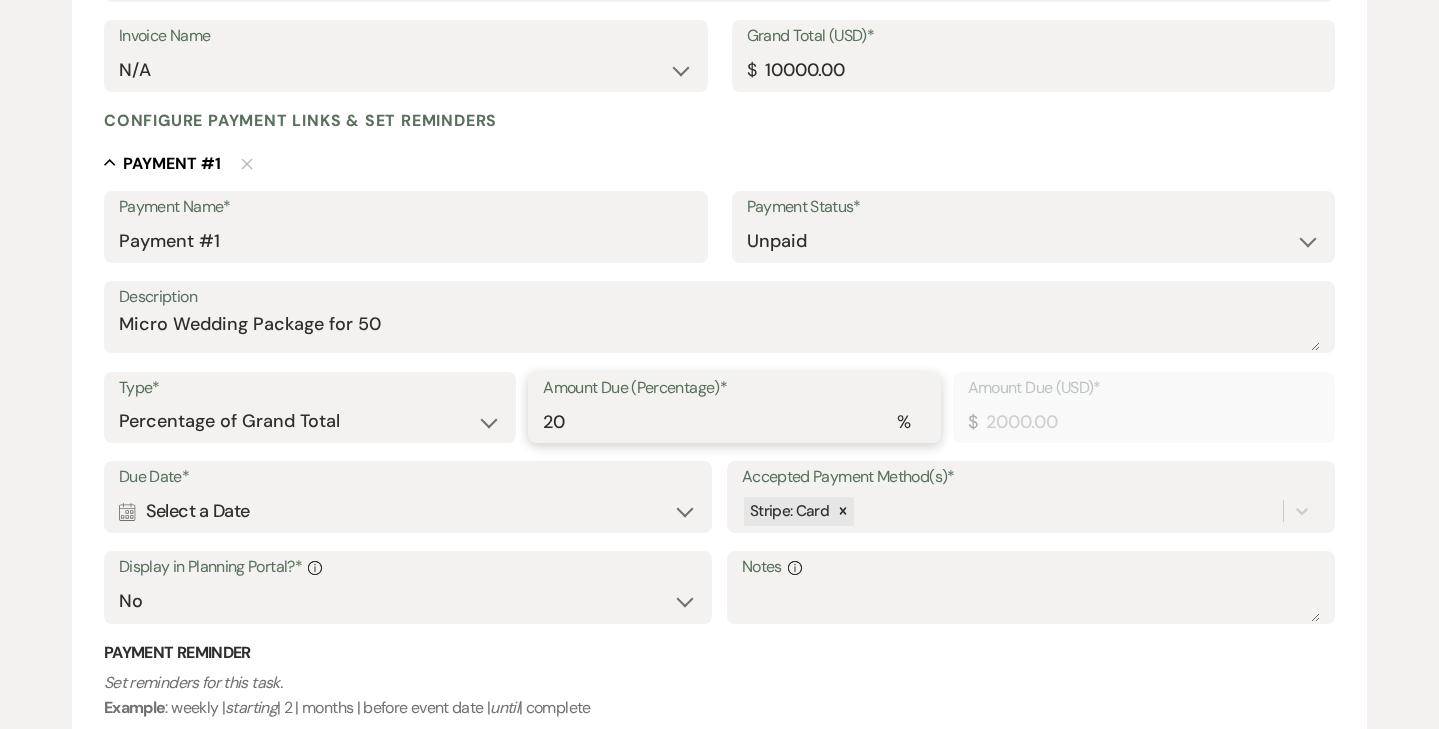 type on "2" 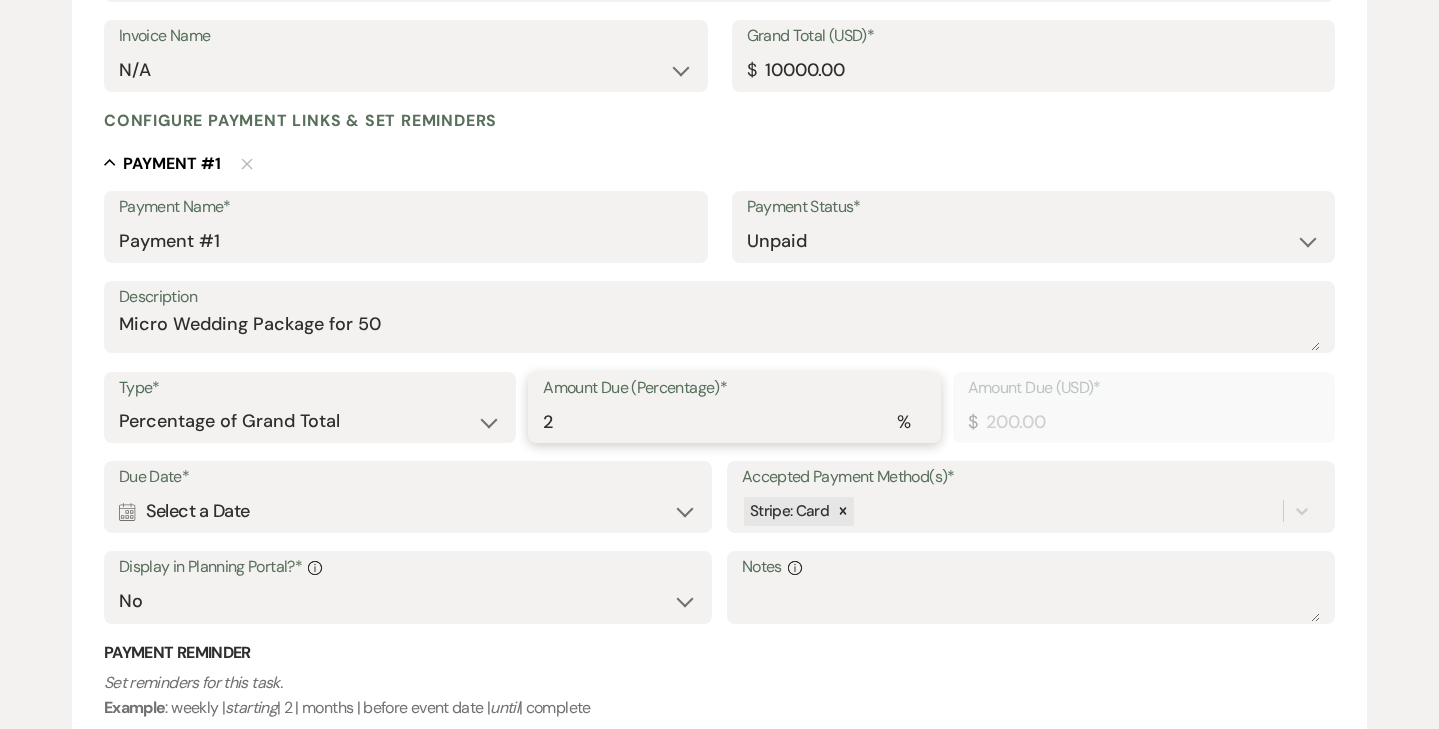 type 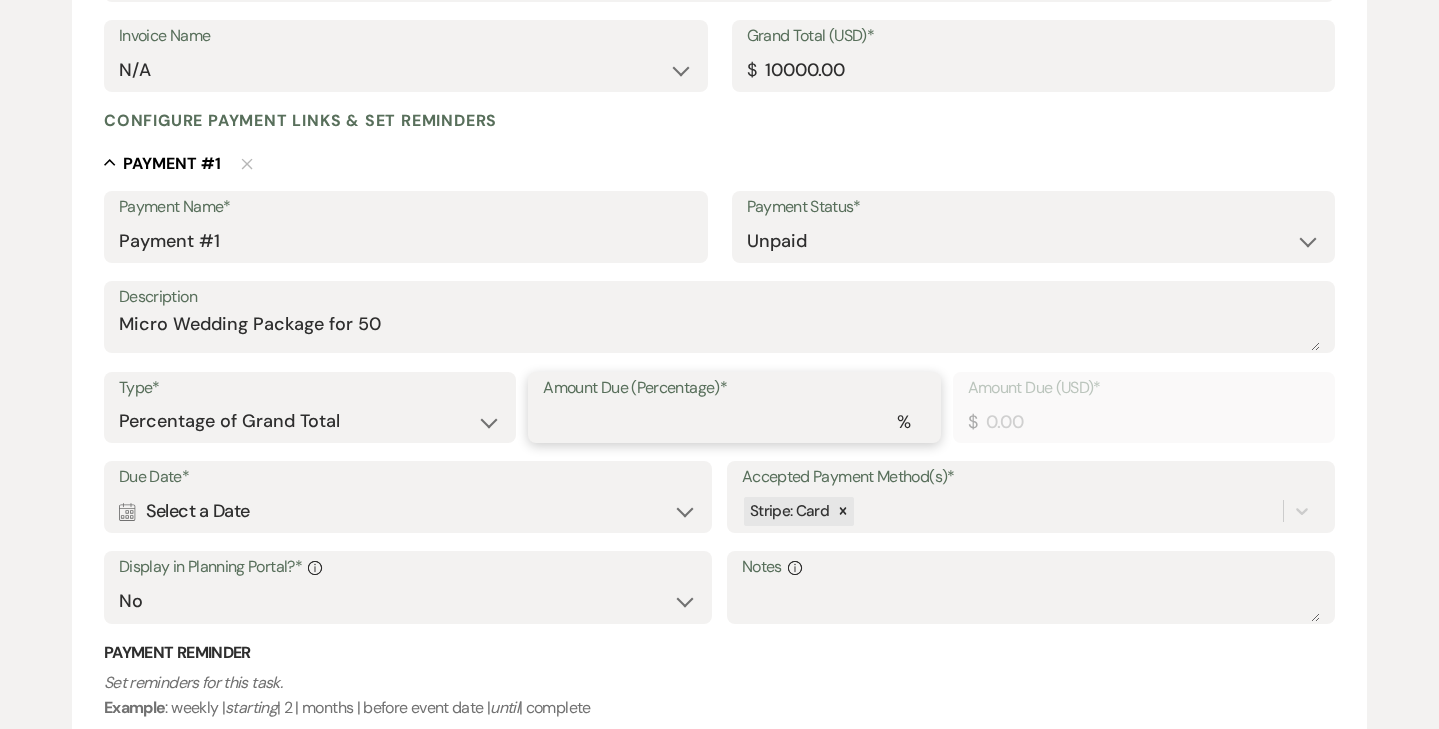 type on "1" 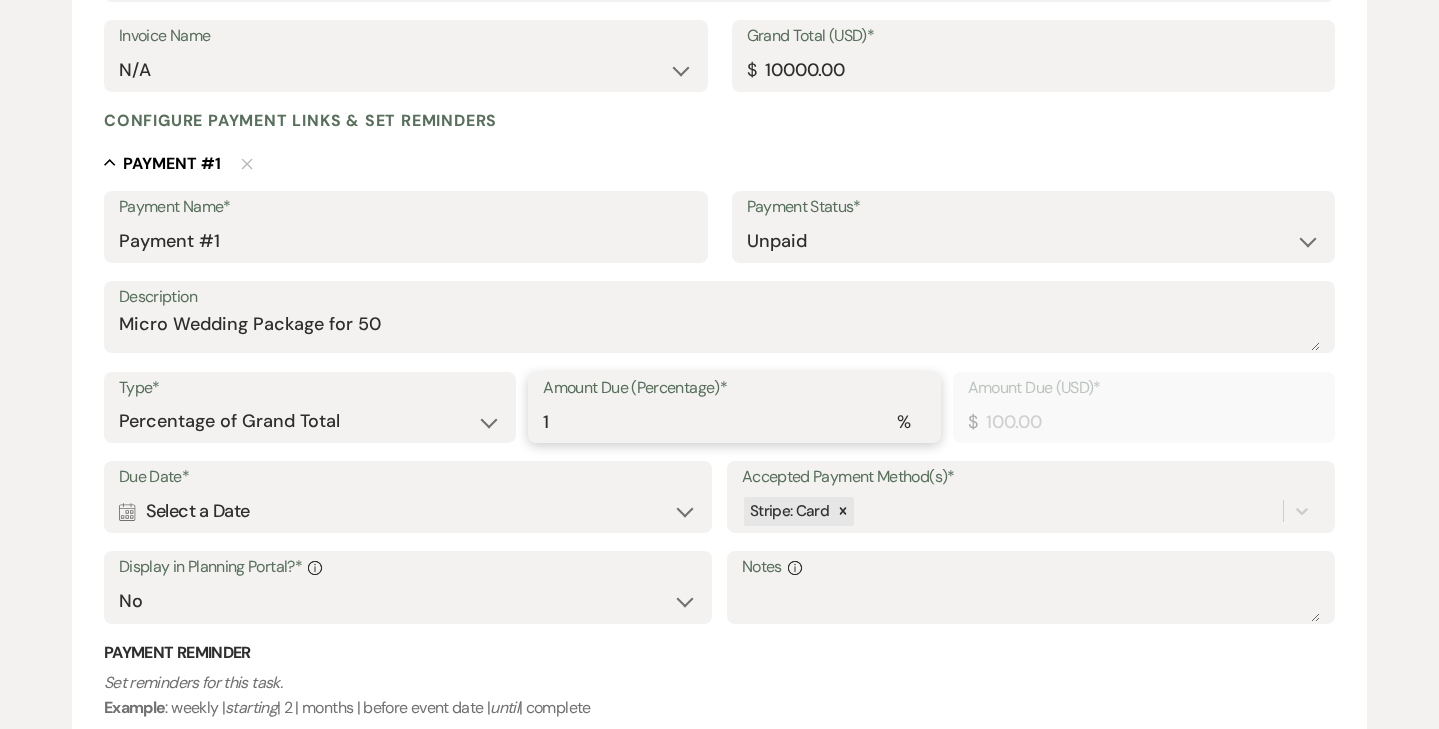 type on "15" 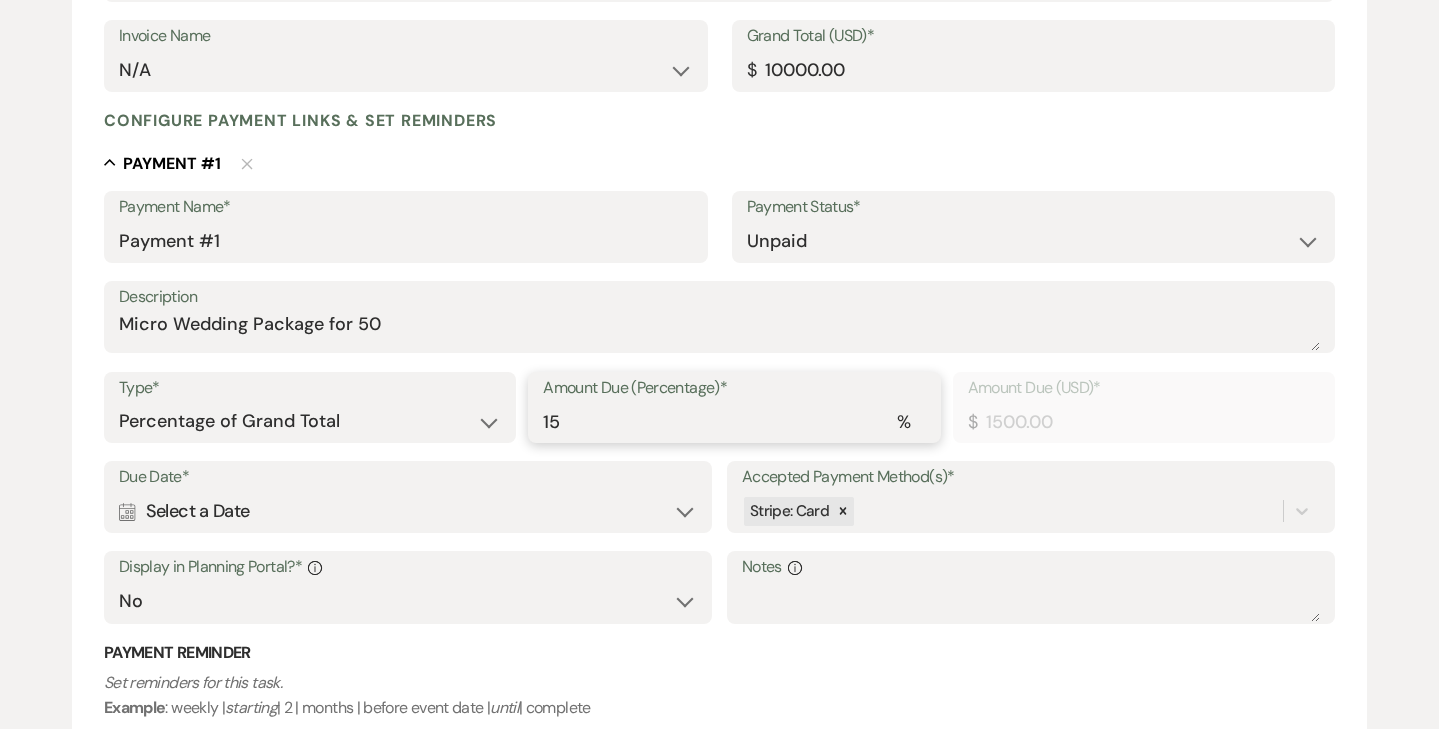 type on "1" 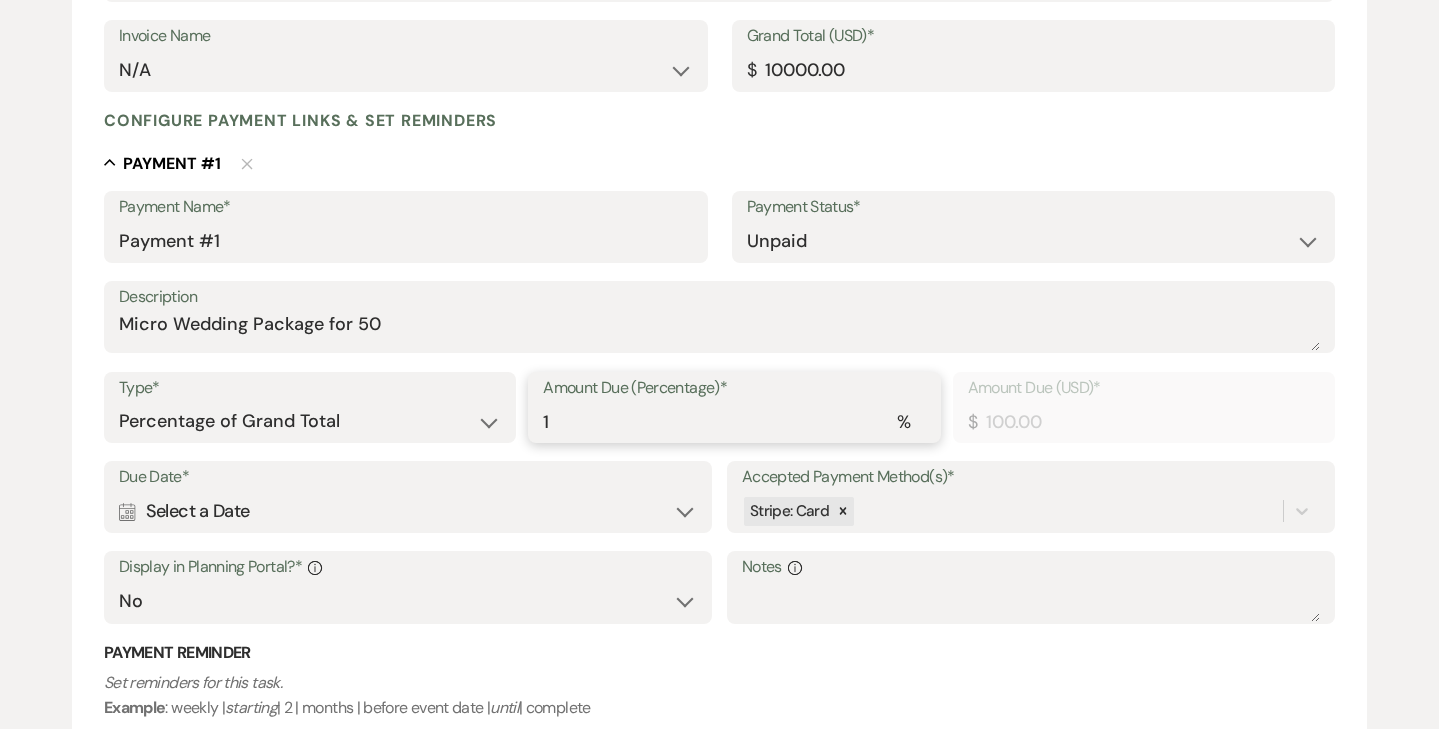type 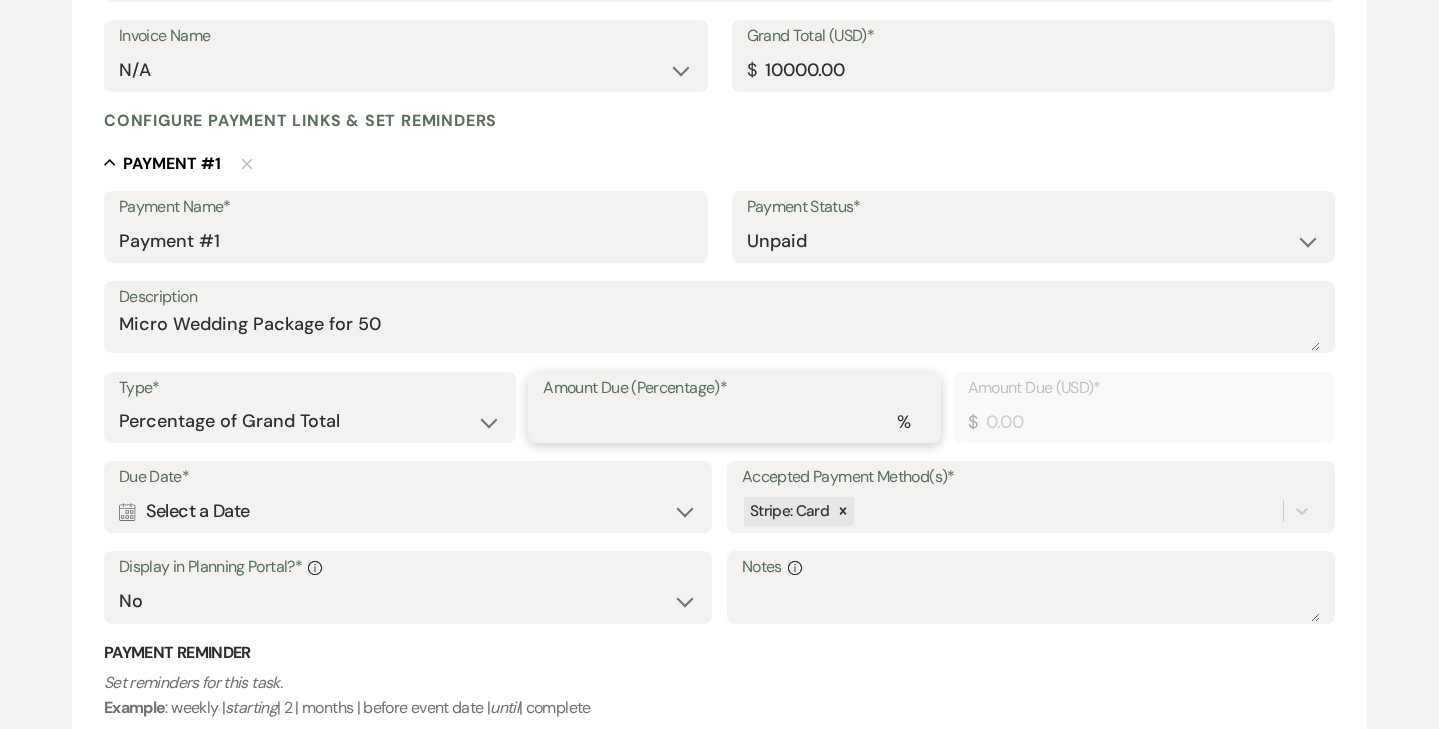 type on "1" 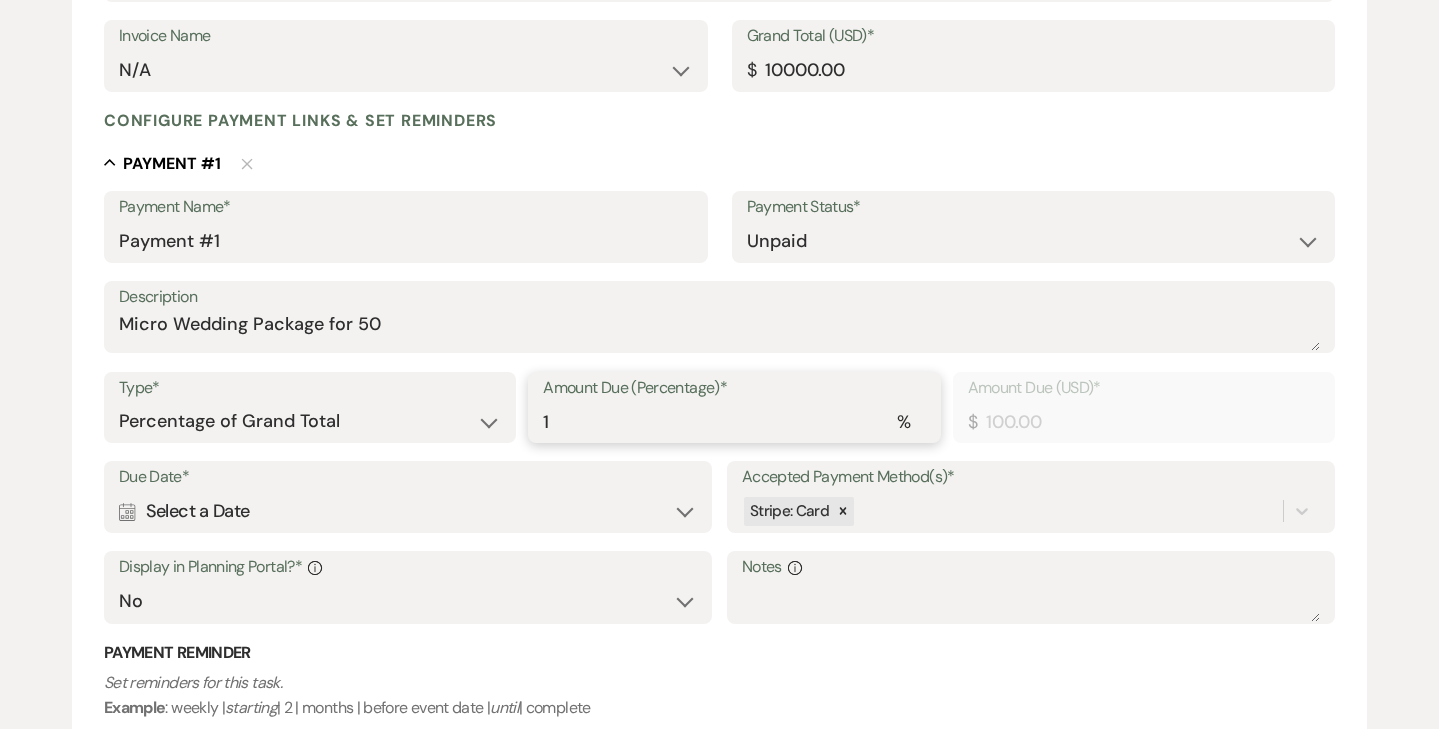 type on "10" 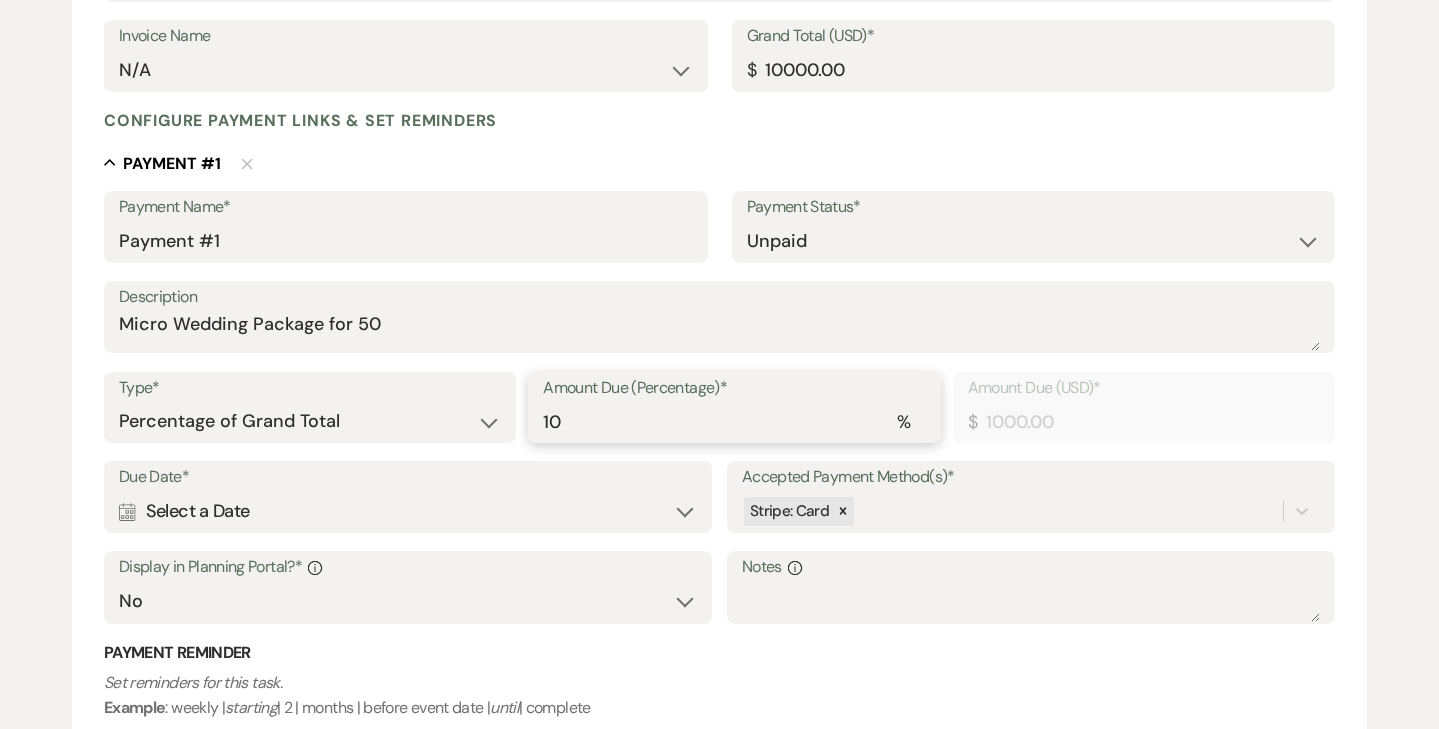 type on "1" 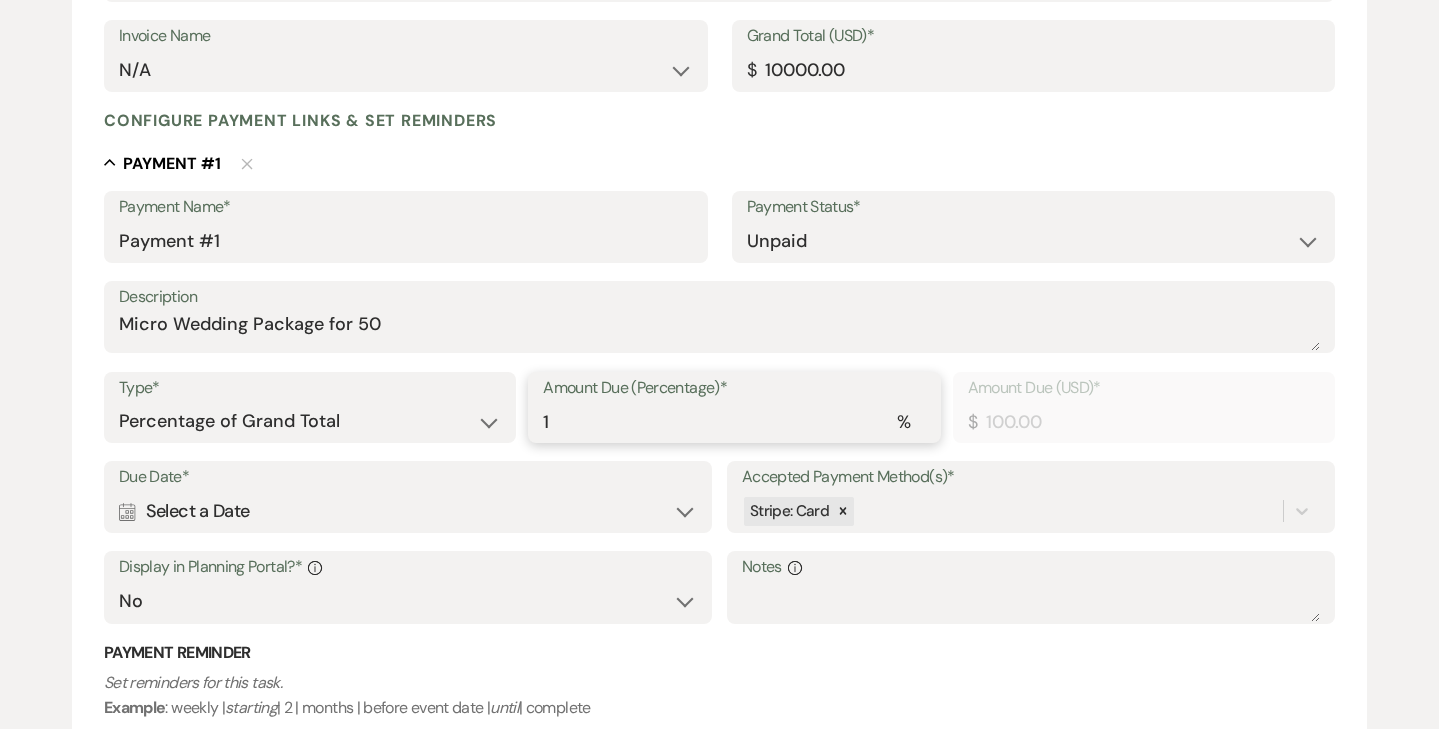 type on "15" 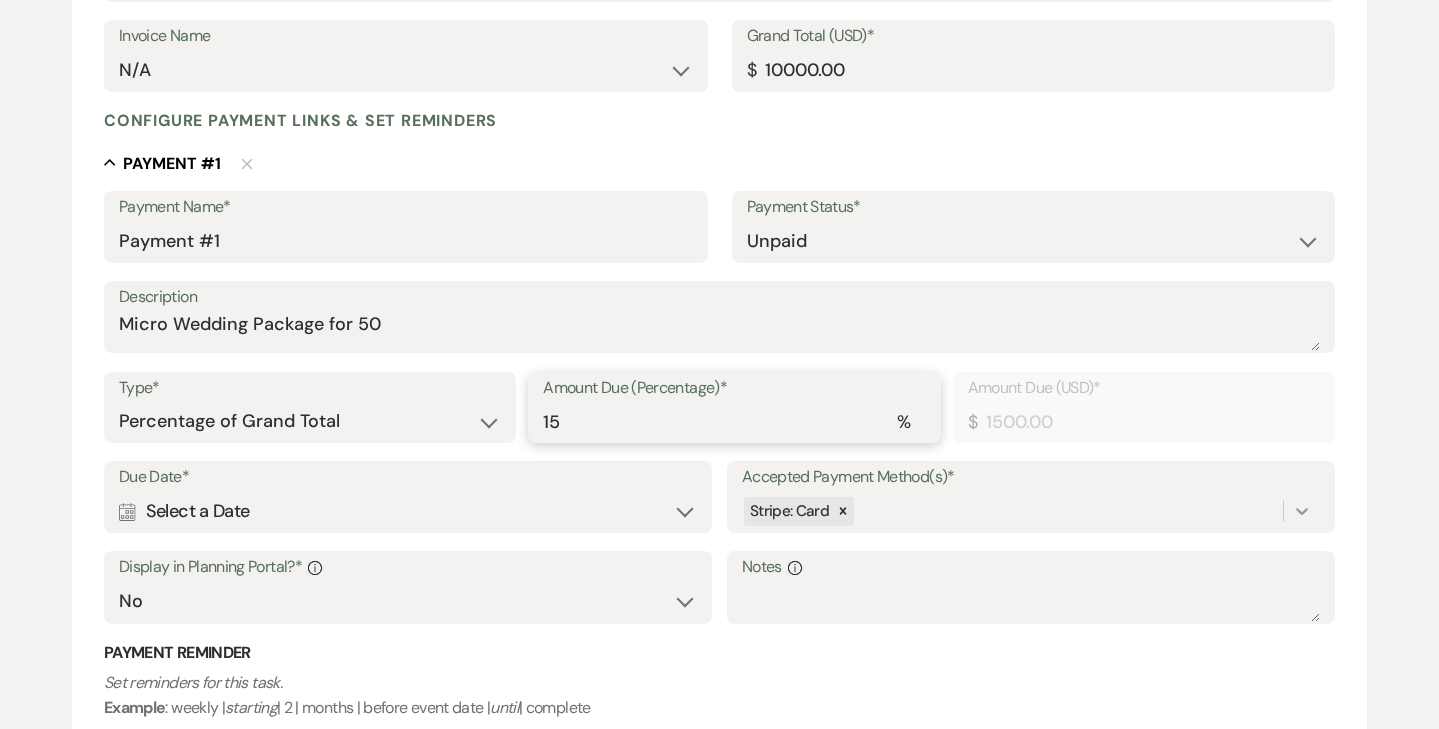 type on "15" 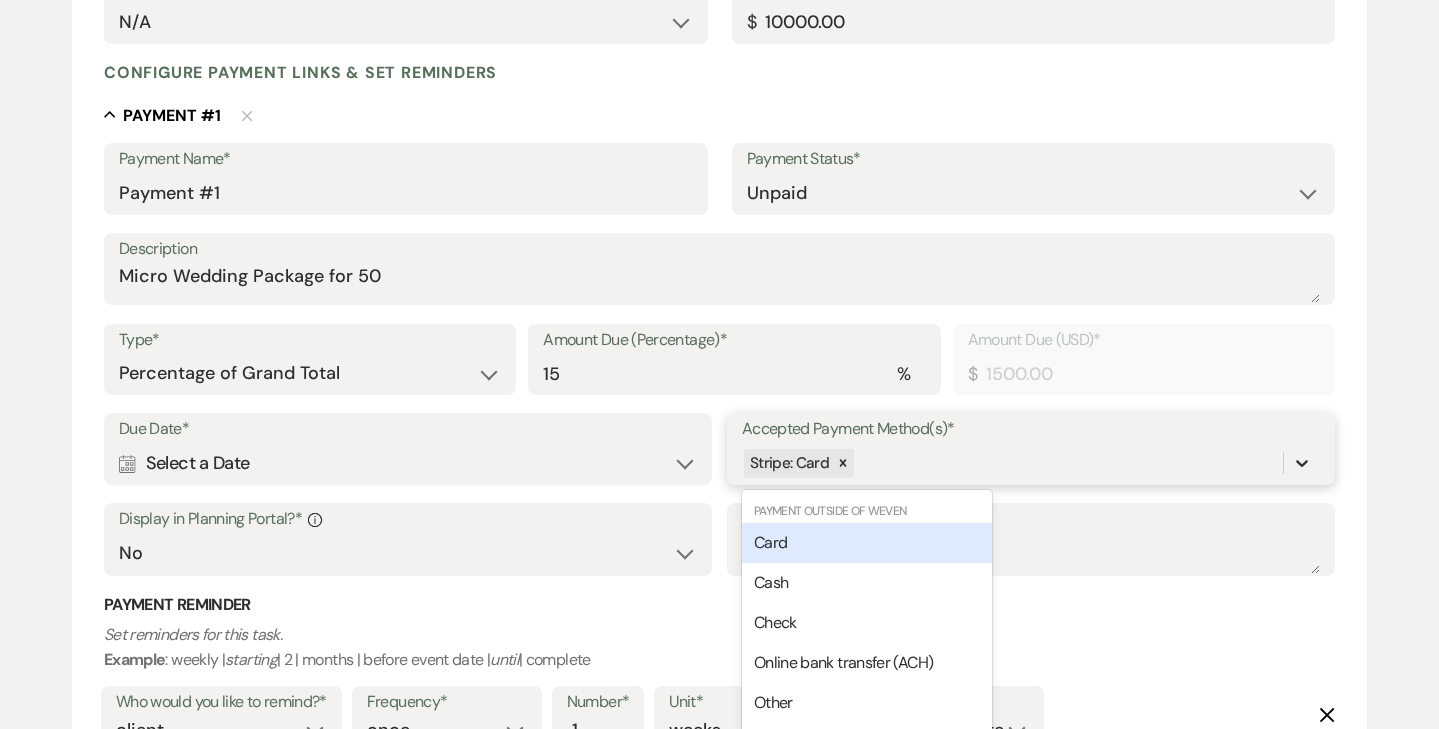 click on "Due Date* Calendar Select a Date Expand Accepted Payment Method(s)*      option [object Object] focused, 0 of 2. 5 results available. Use Up and Down to choose options, press Enter to select the currently focused option, press Escape to exit the menu, press Tab to select the option and exit the menu. Stripe: Card Payment Outside of Weven Card  Cash Check Online bank transfer (ACH)  Other Display in Planning Portal?* Info Yes No Notes Info" at bounding box center [719, 503] 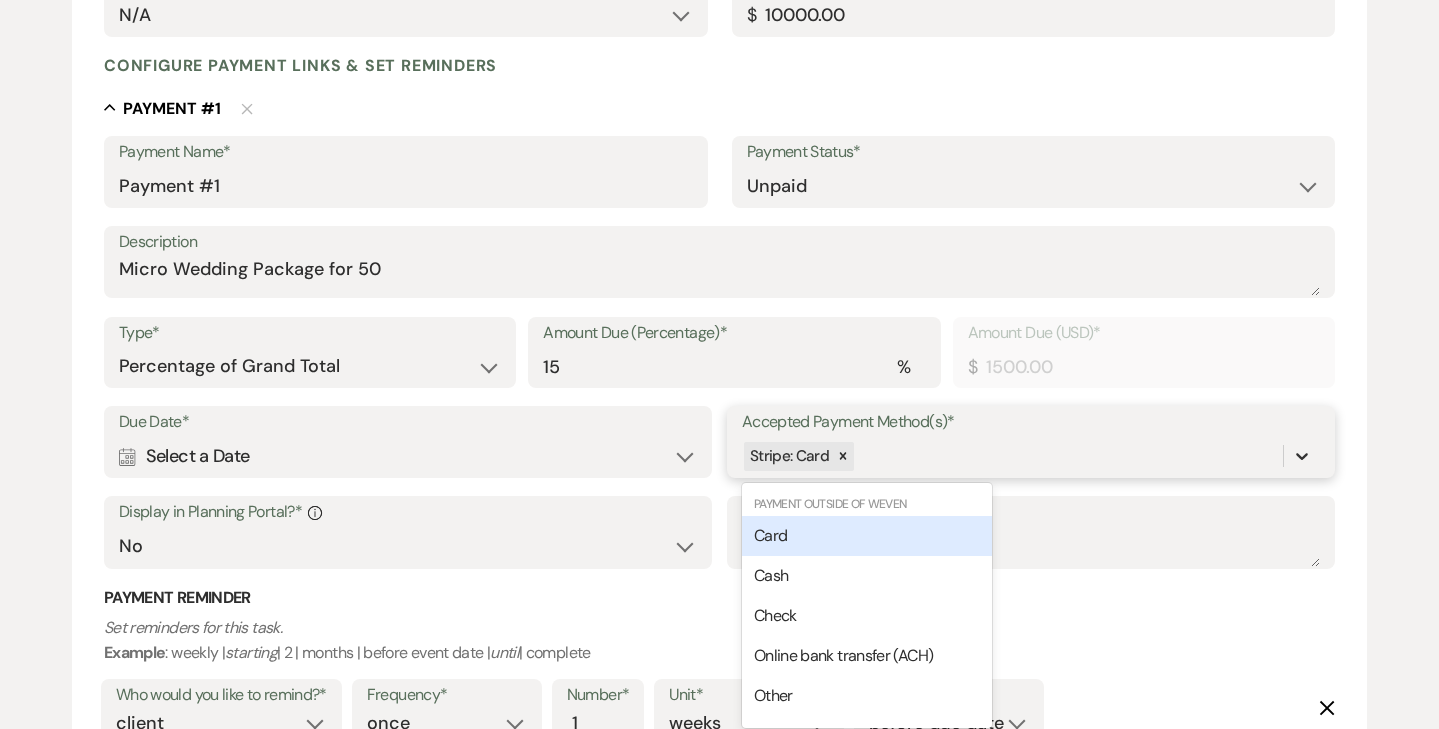 scroll, scrollTop: 478, scrollLeft: 0, axis: vertical 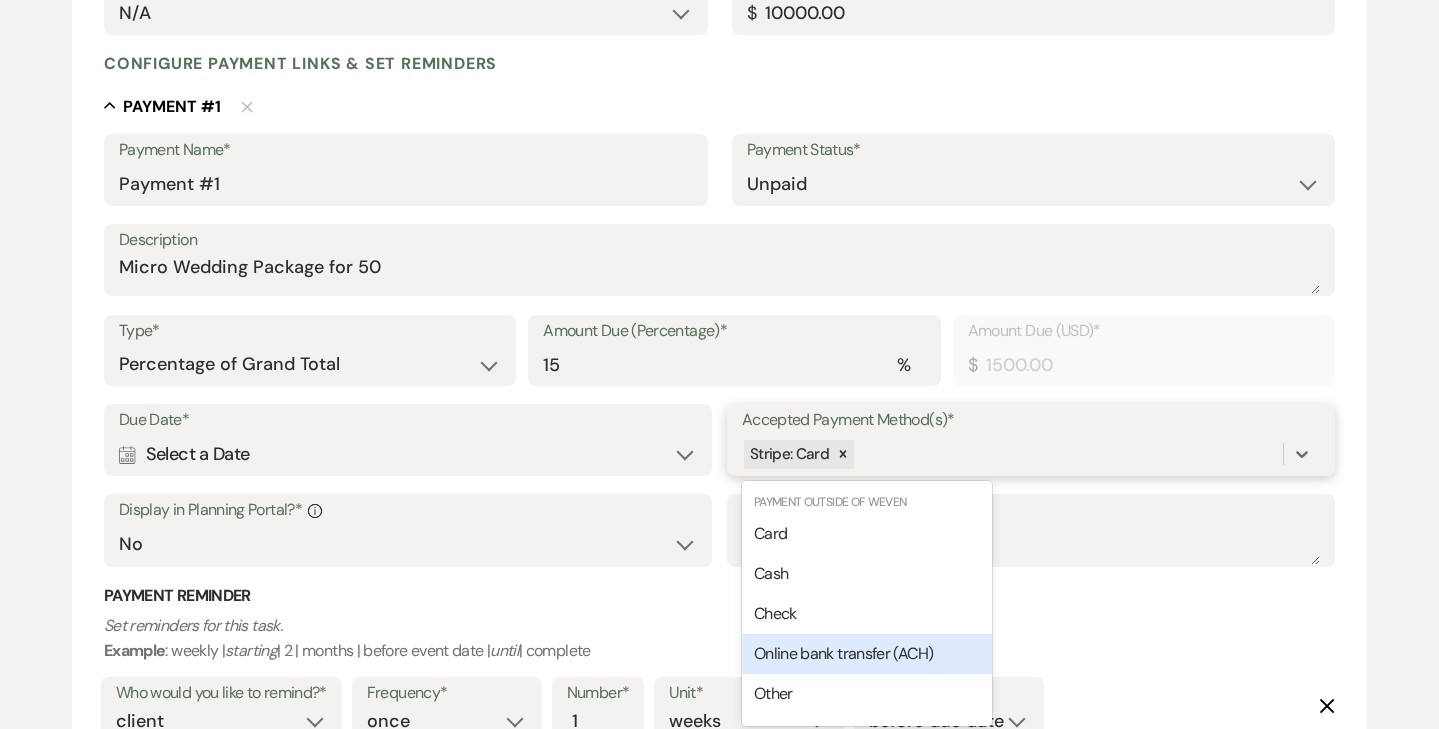 click on "Online bank transfer (ACH)" at bounding box center [843, 653] 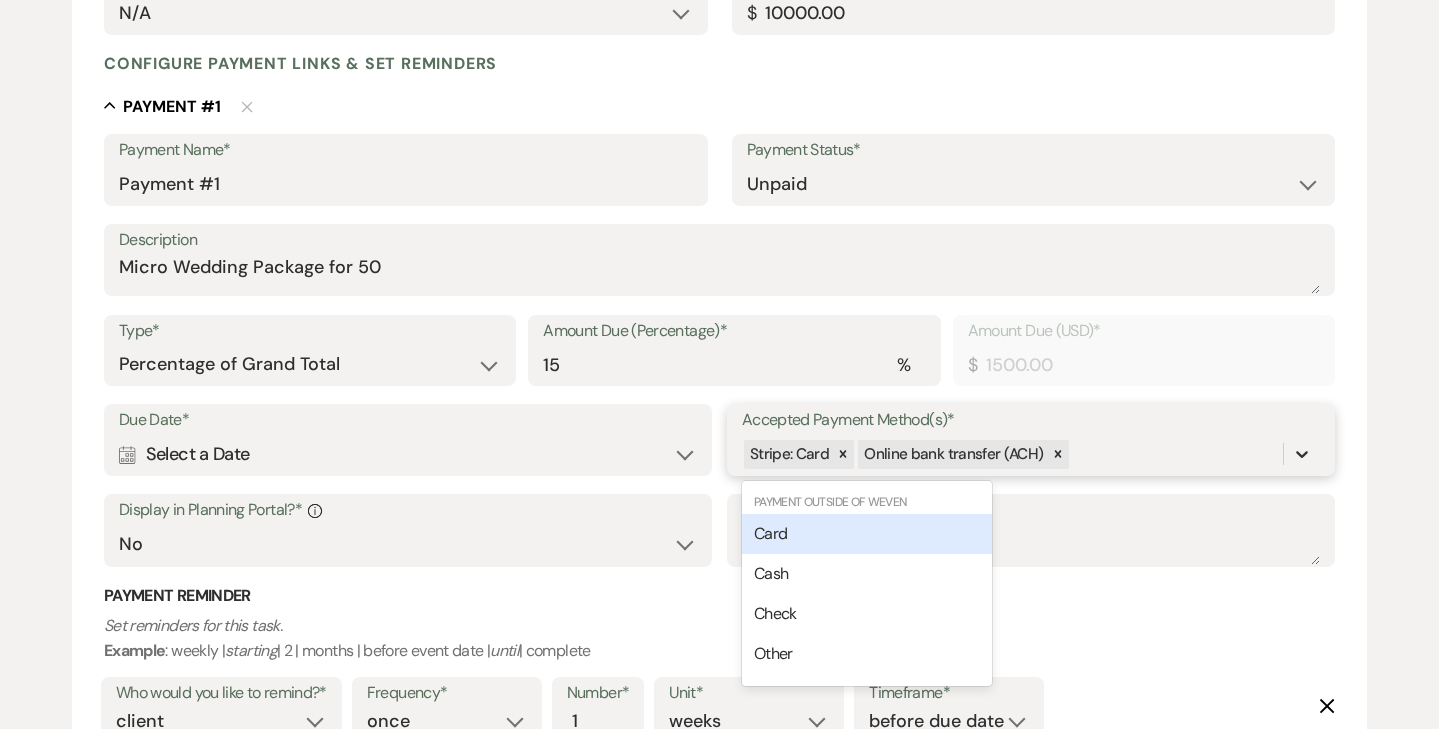 click 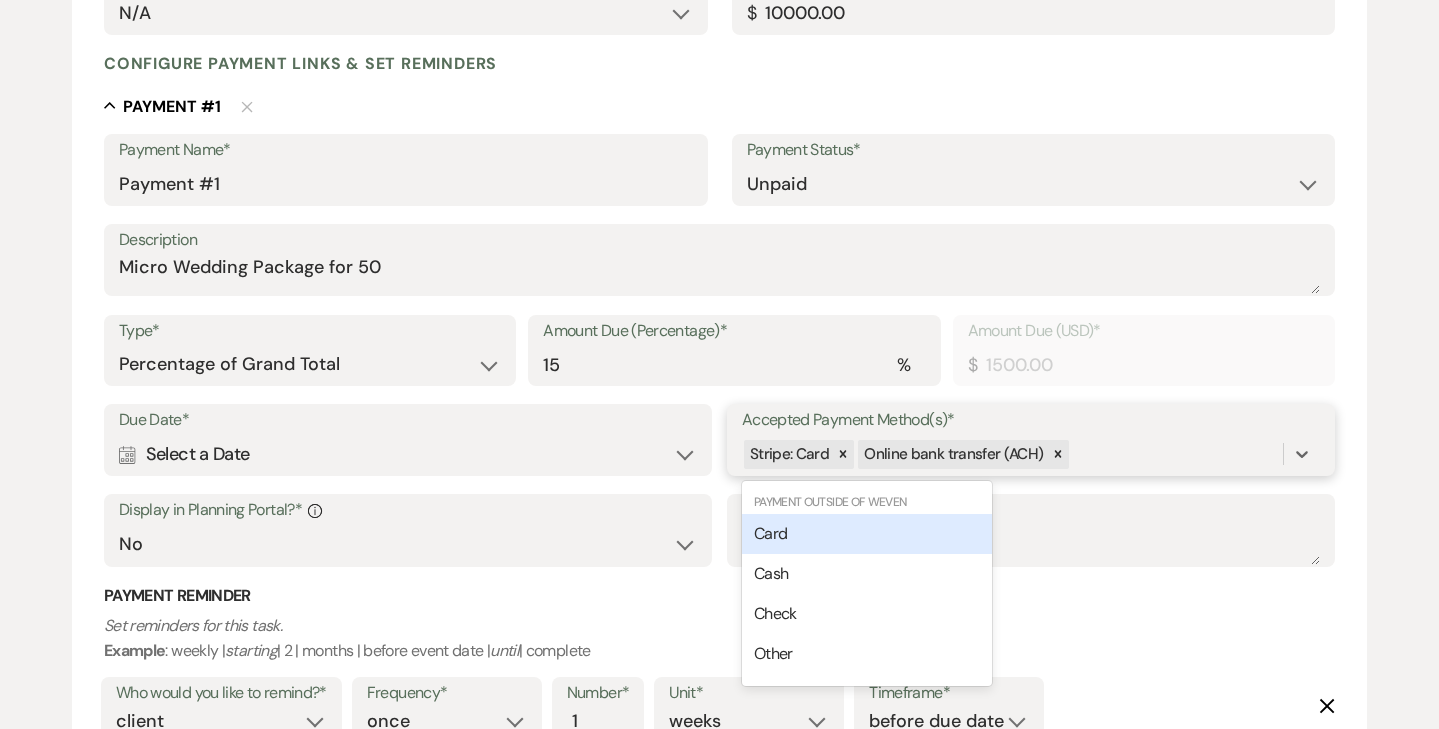 click on "Card" at bounding box center (867, 534) 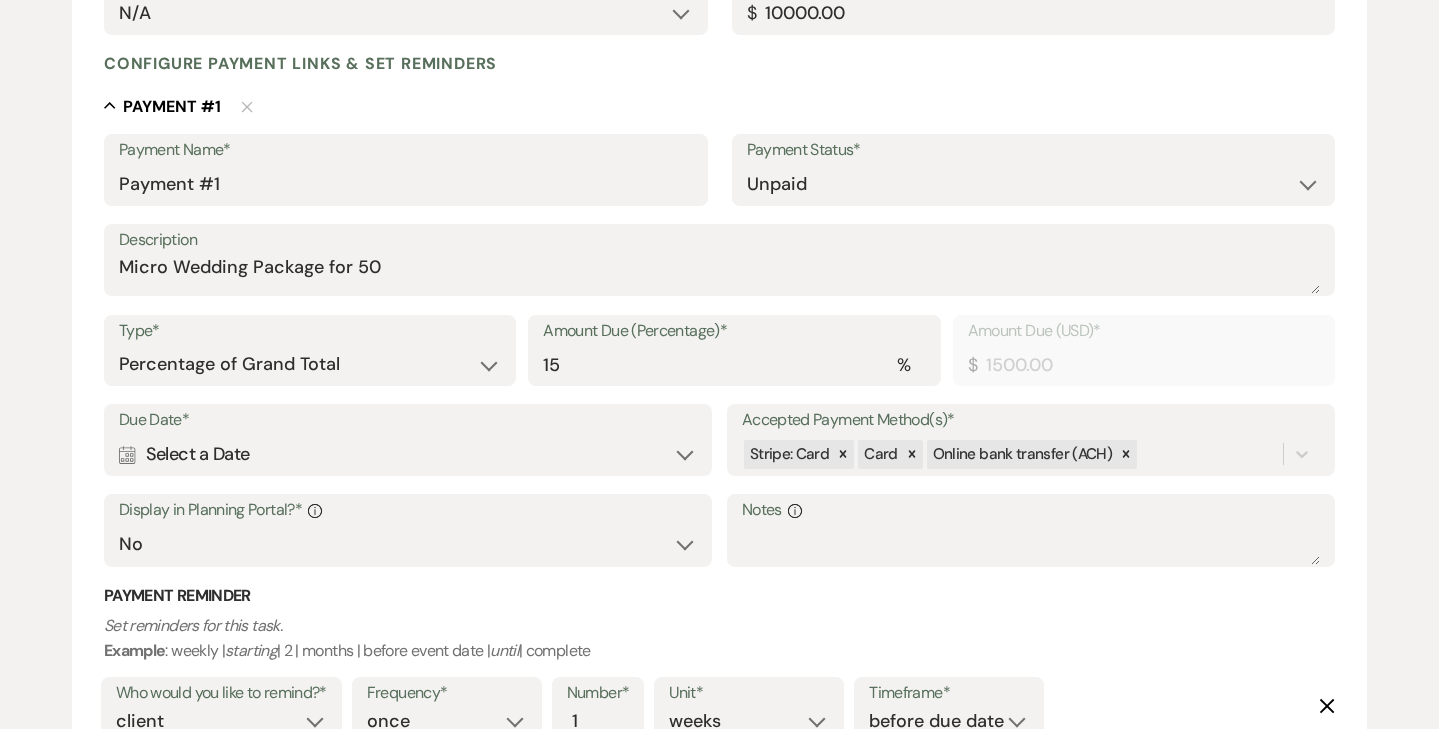 click on "Calendar Select a Date Expand" at bounding box center (408, 454) 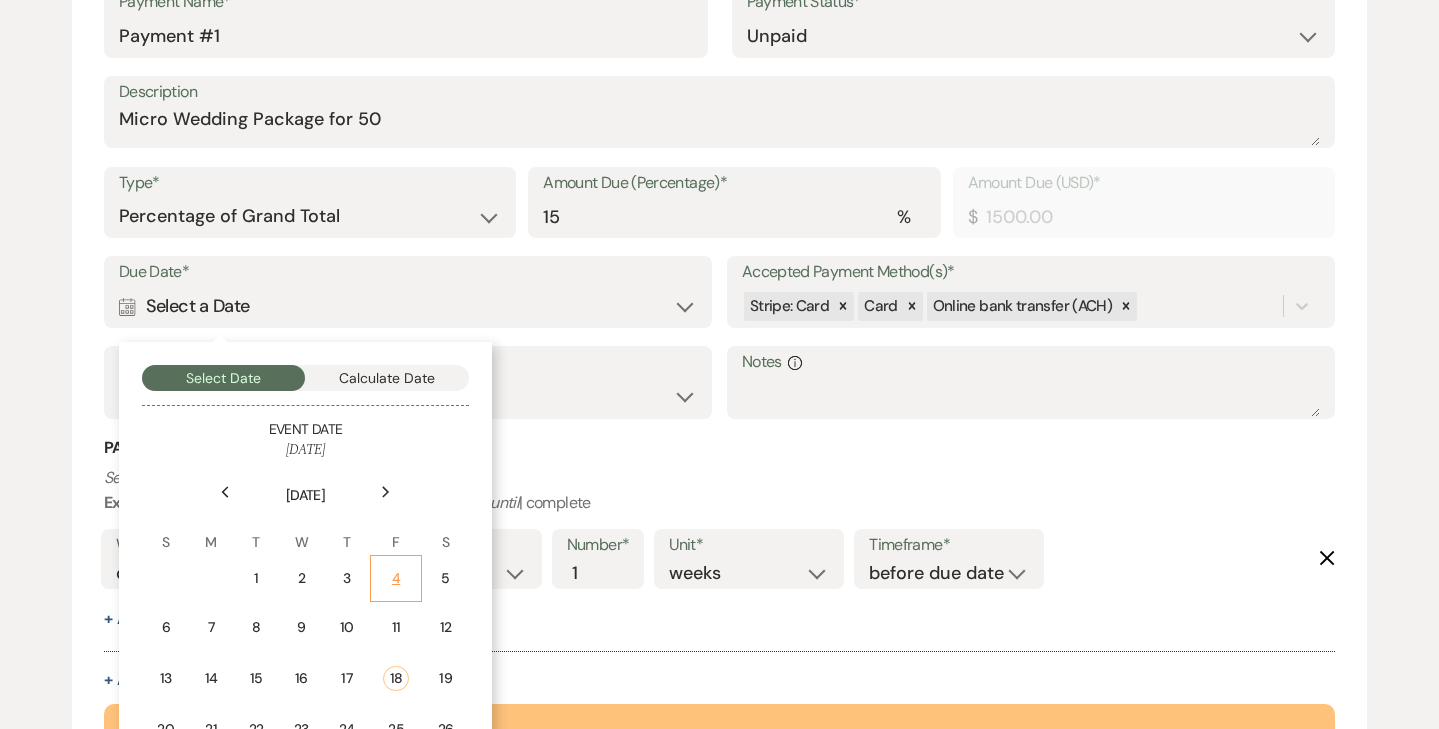 scroll, scrollTop: 624, scrollLeft: 0, axis: vertical 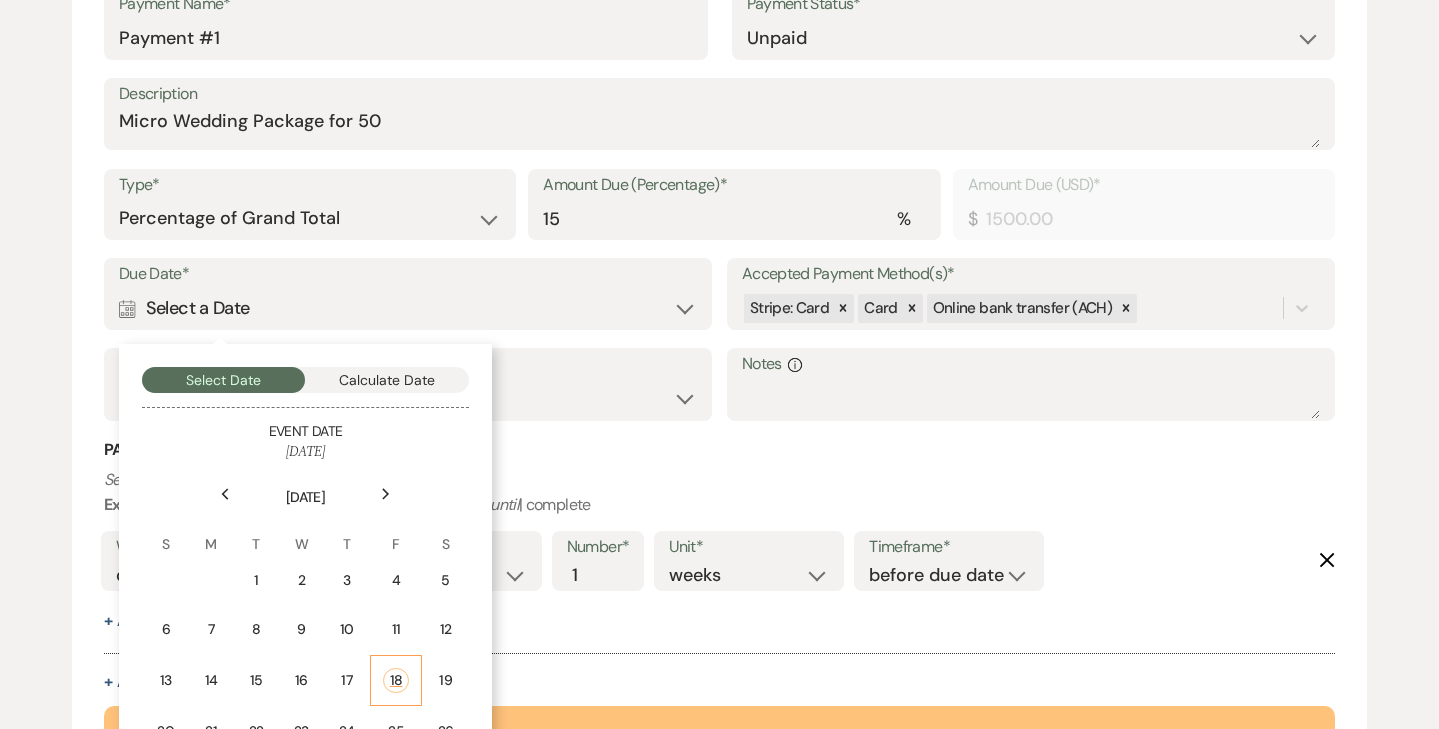 click on "18" at bounding box center (396, 680) 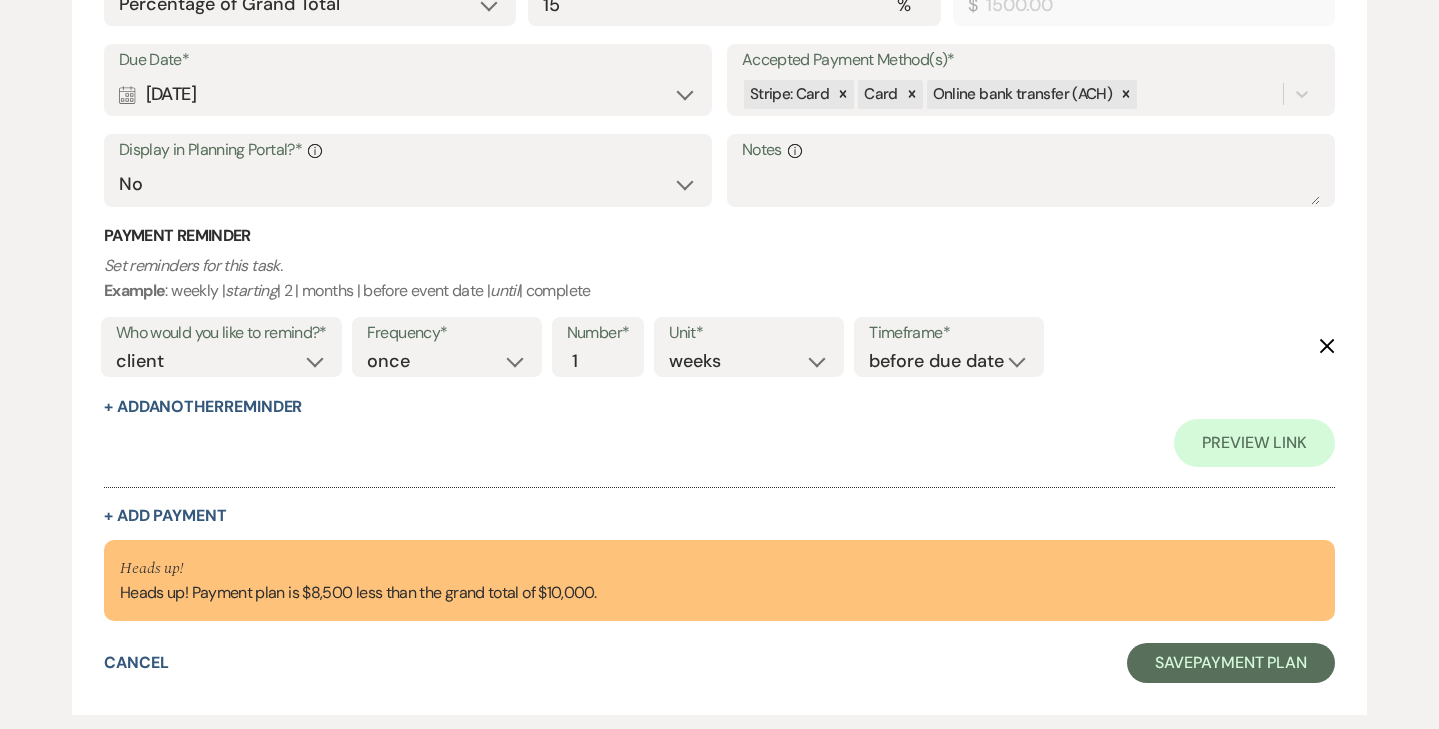 scroll, scrollTop: 841, scrollLeft: 0, axis: vertical 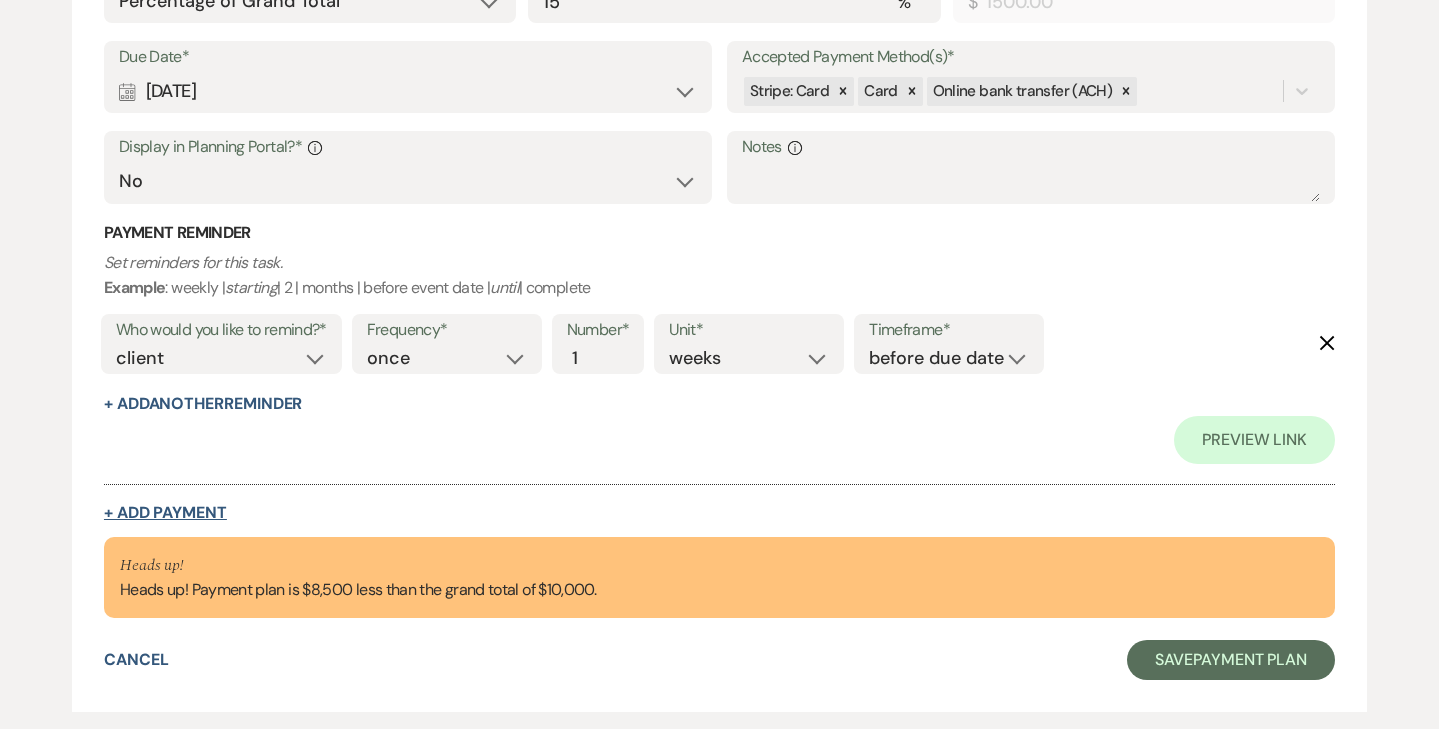 click on "+ Add Payment" at bounding box center (165, 513) 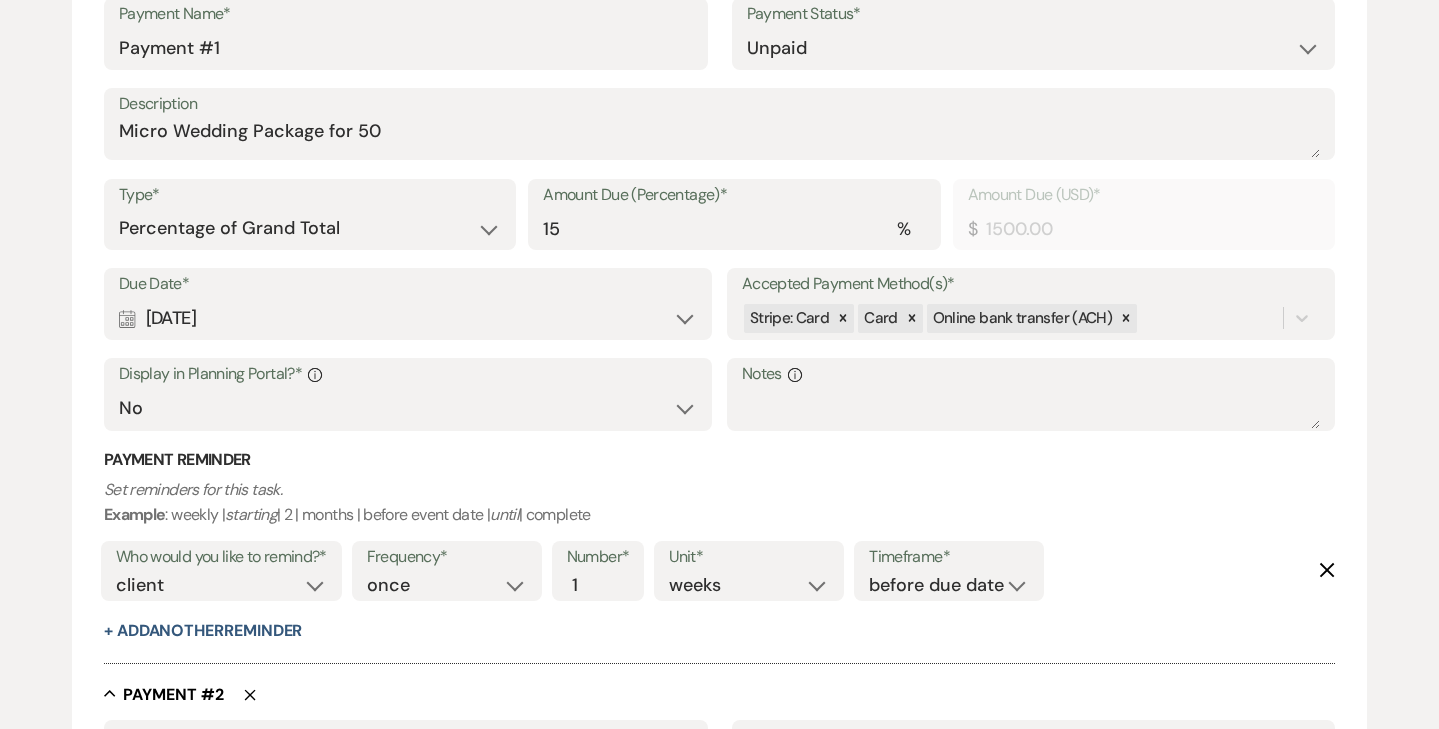 scroll, scrollTop: 611, scrollLeft: 0, axis: vertical 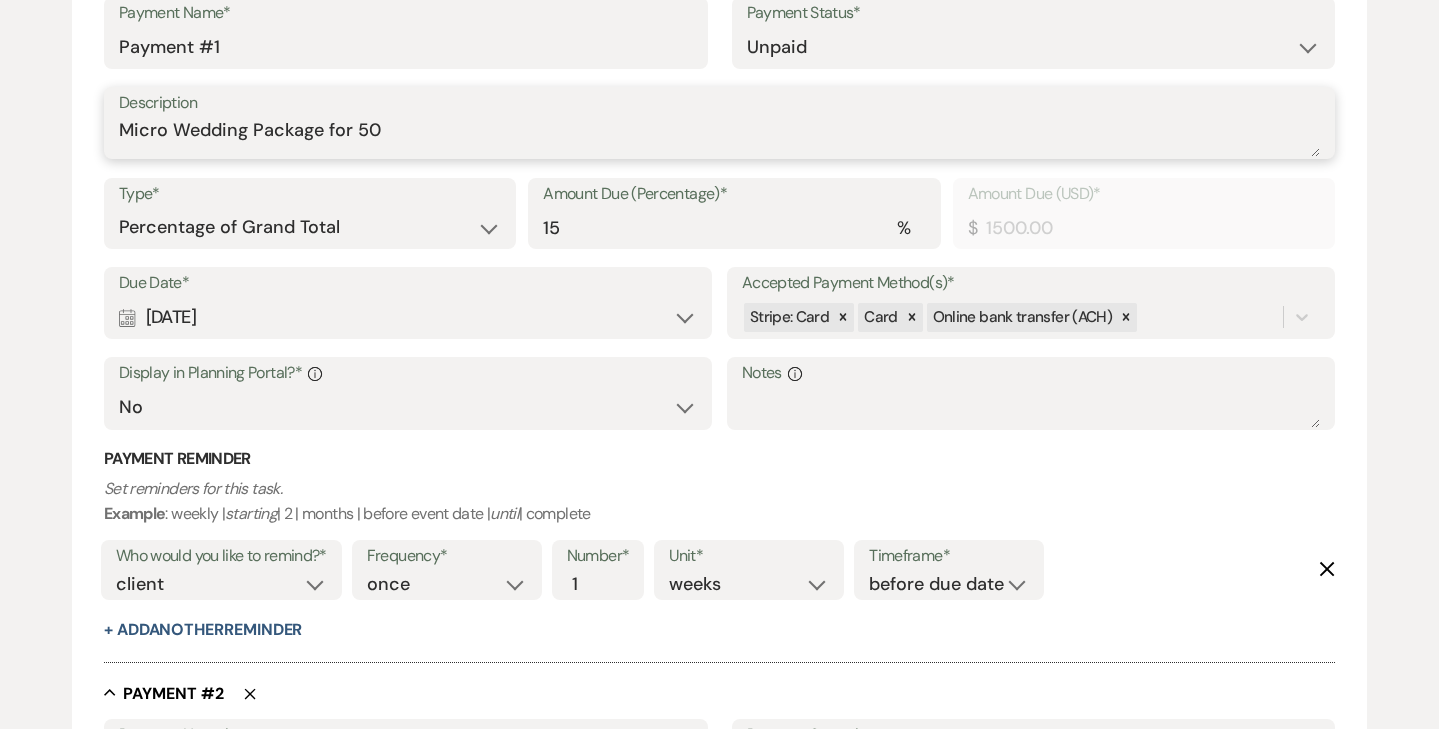 drag, startPoint x: 416, startPoint y: 131, endPoint x: 92, endPoint y: 135, distance: 324.0247 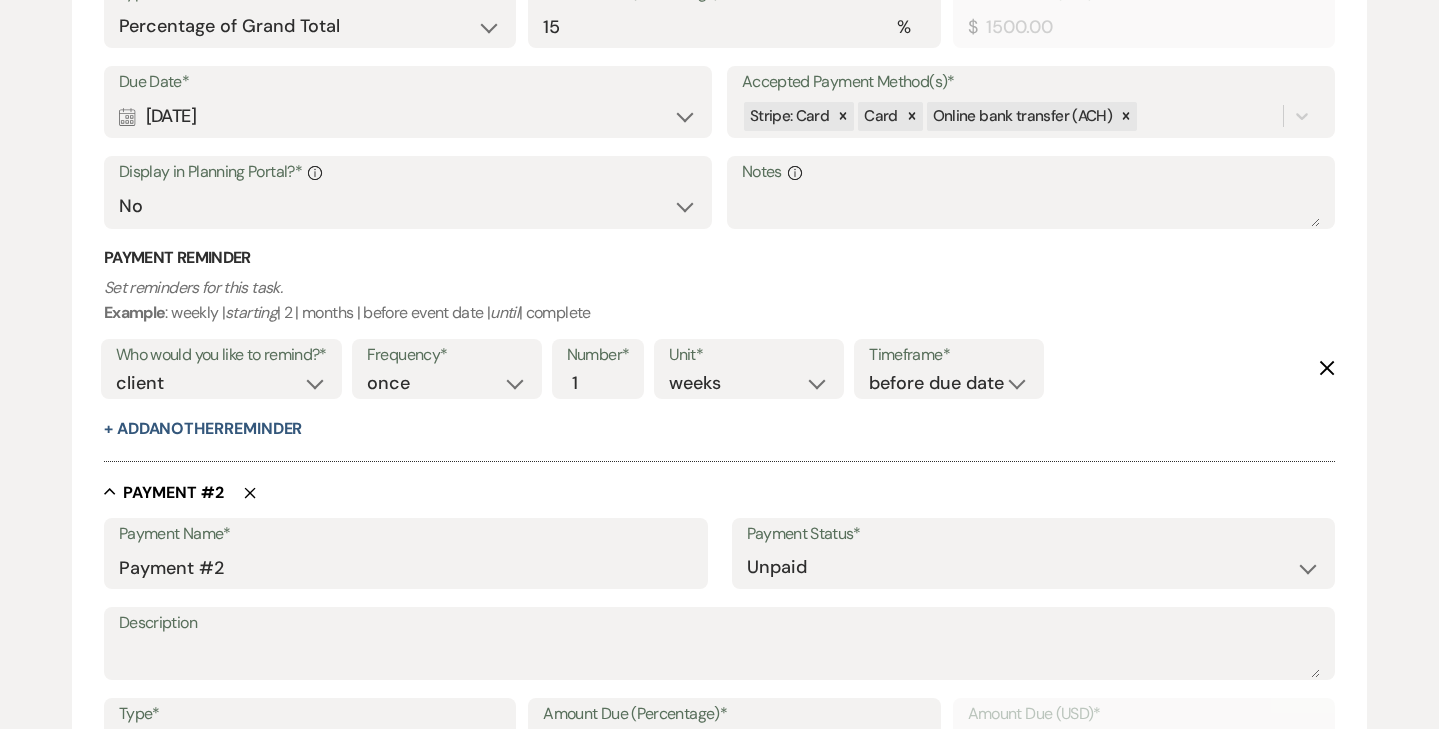 scroll, scrollTop: 812, scrollLeft: 0, axis: vertical 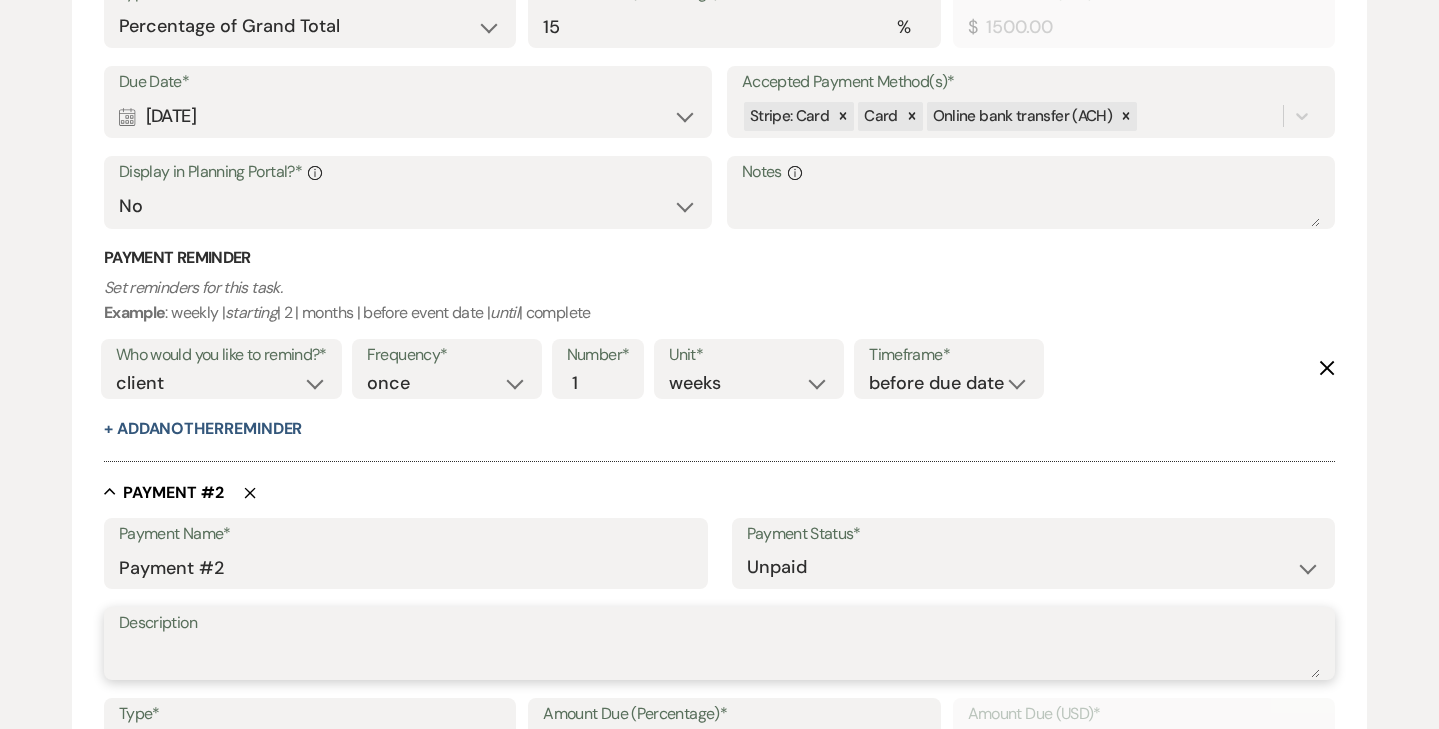 paste on "Micro Wedding Package for 50" 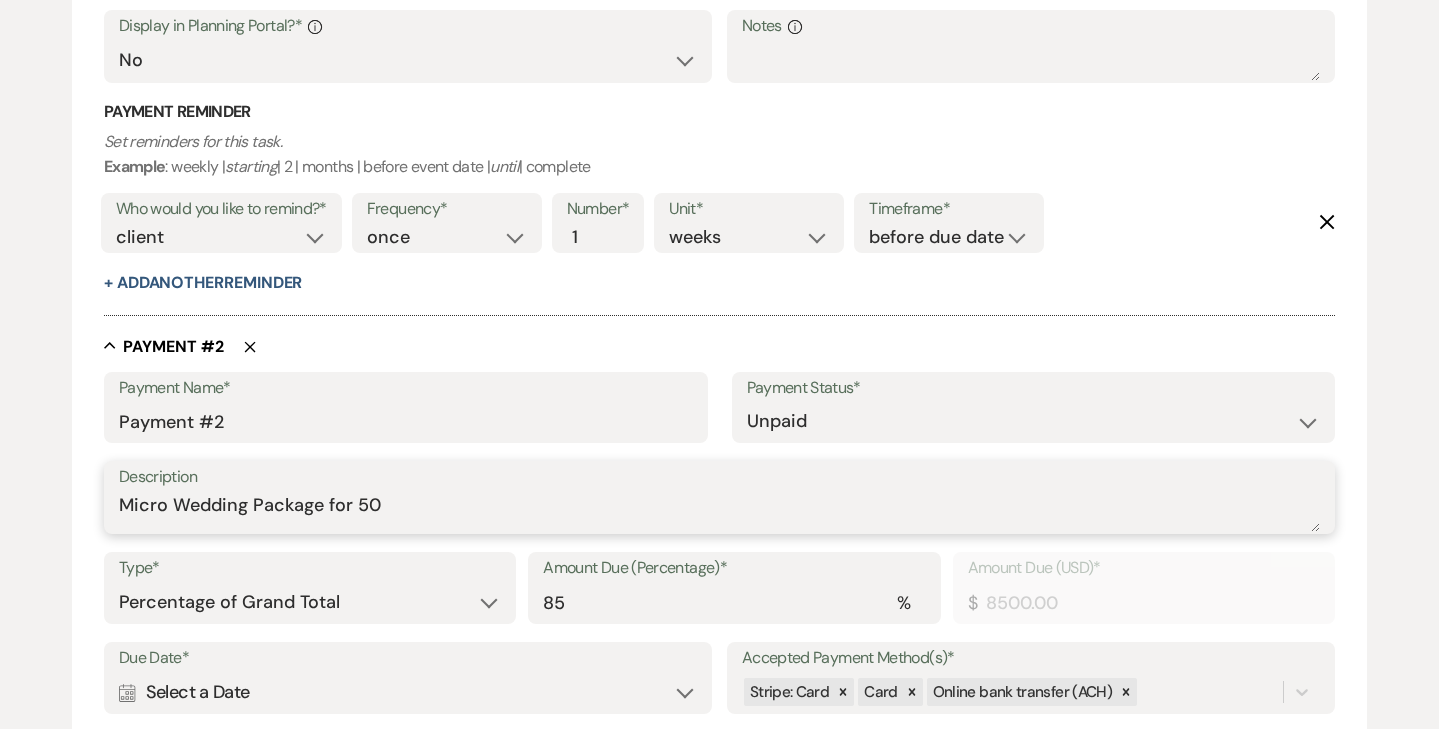 scroll, scrollTop: 960, scrollLeft: 0, axis: vertical 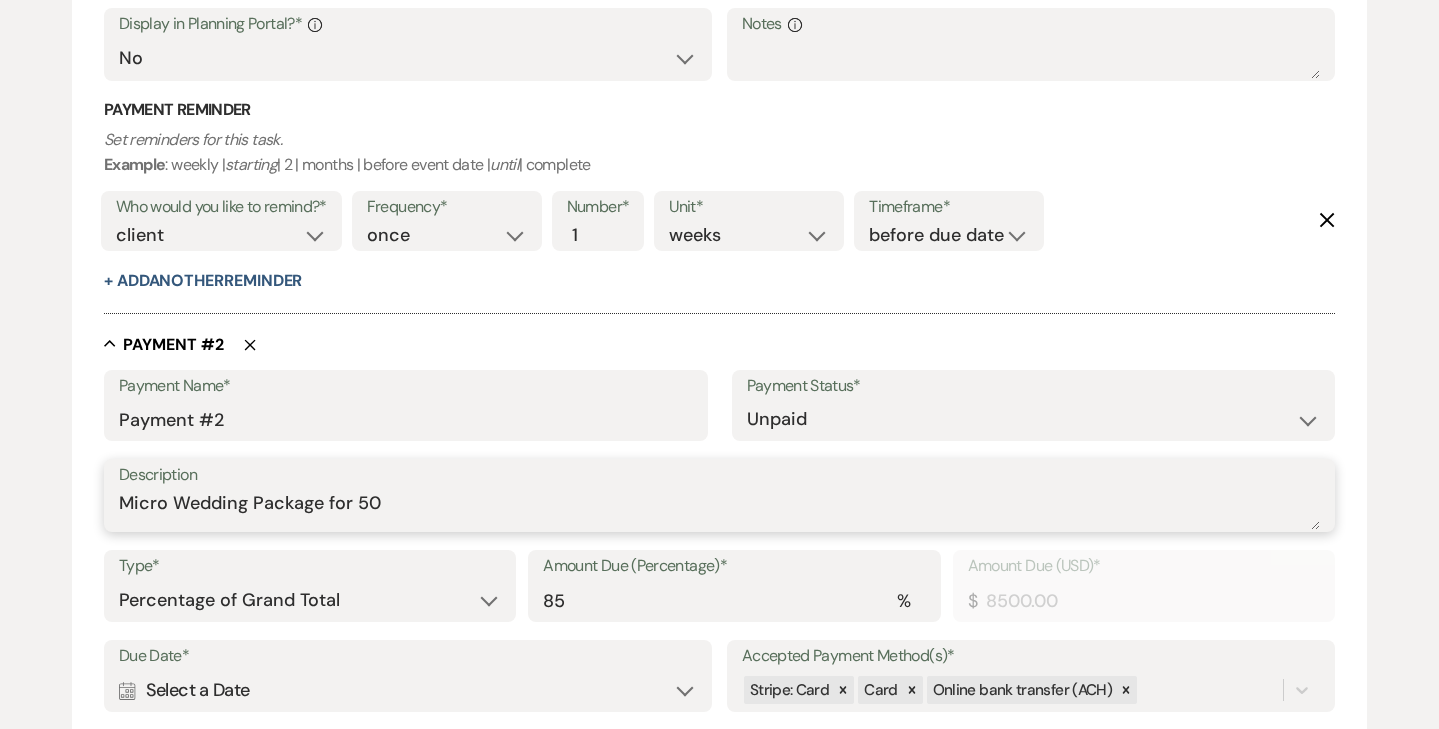 type on "Micro Wedding Package for 50" 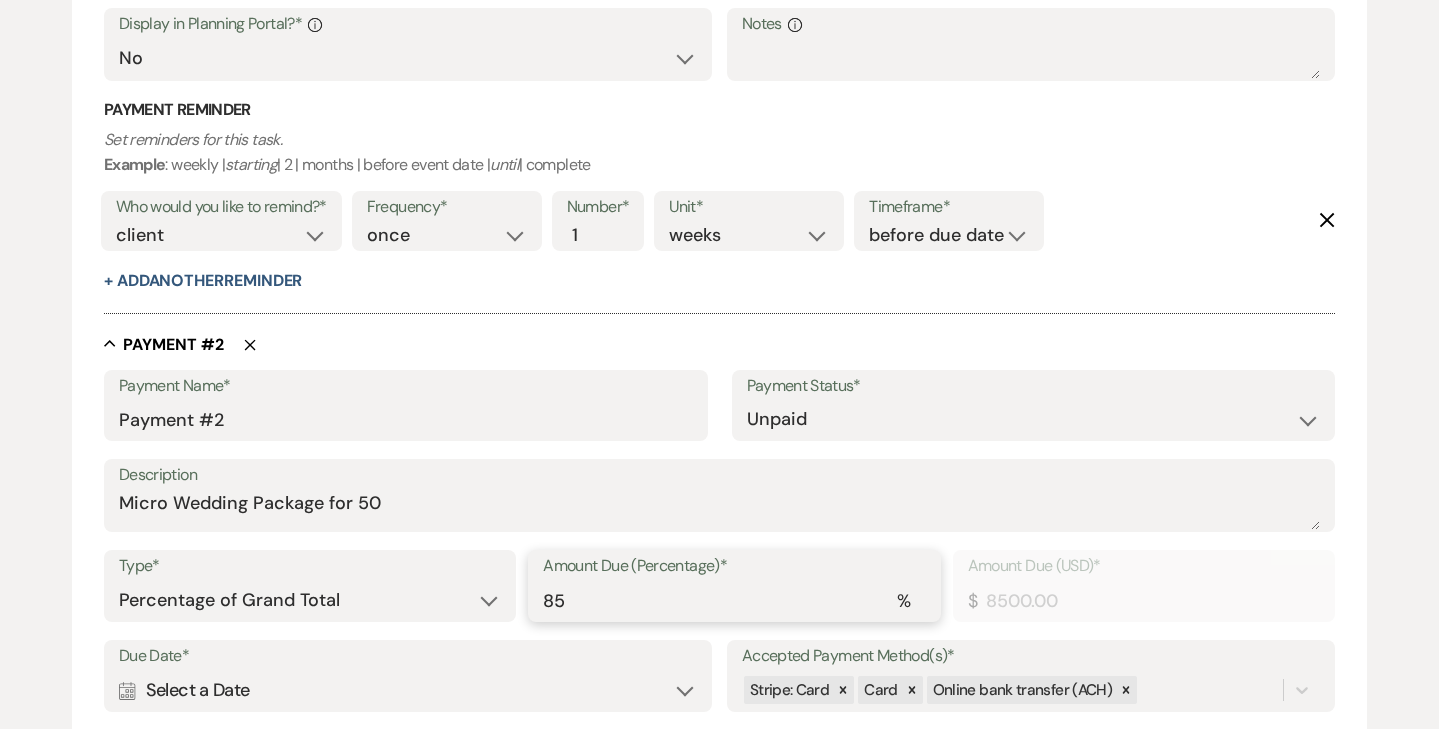 click on "85" at bounding box center (734, 600) 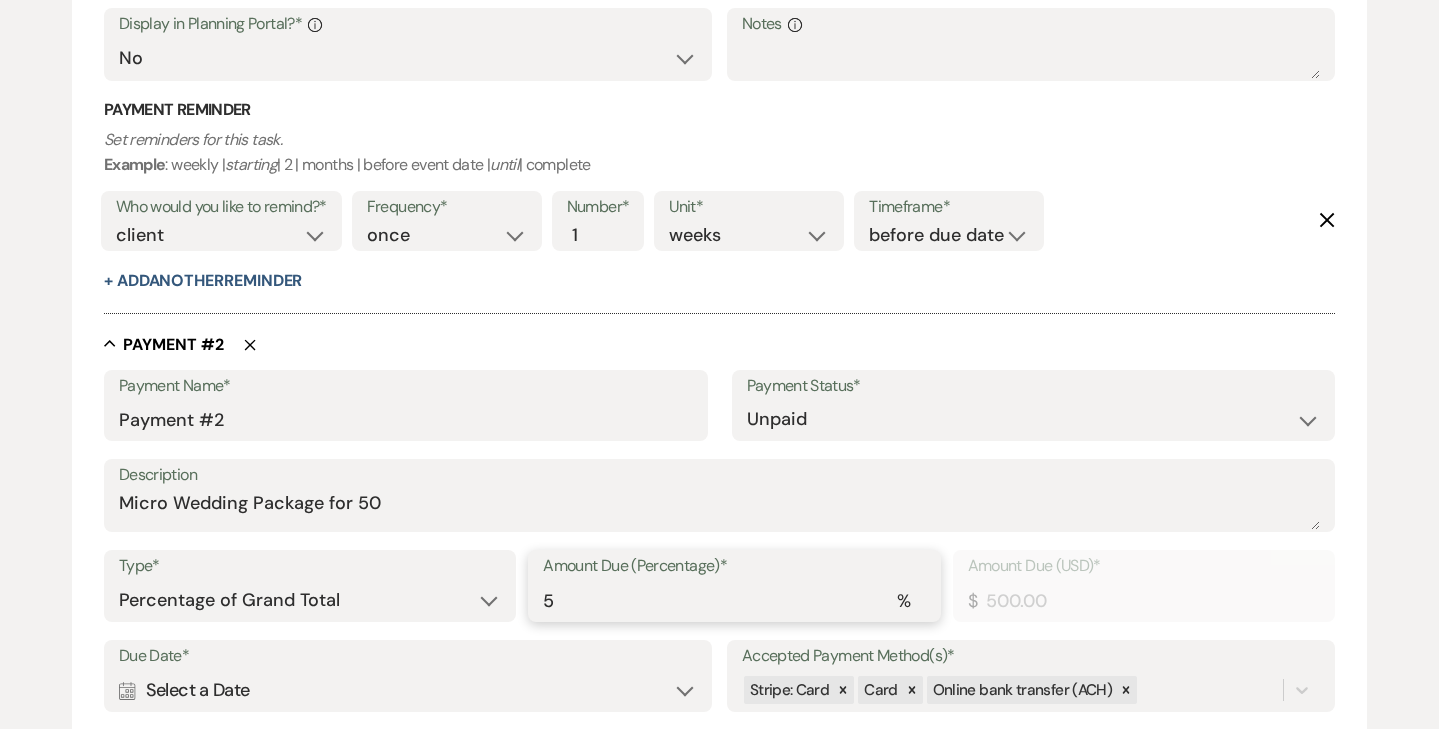 type on "15" 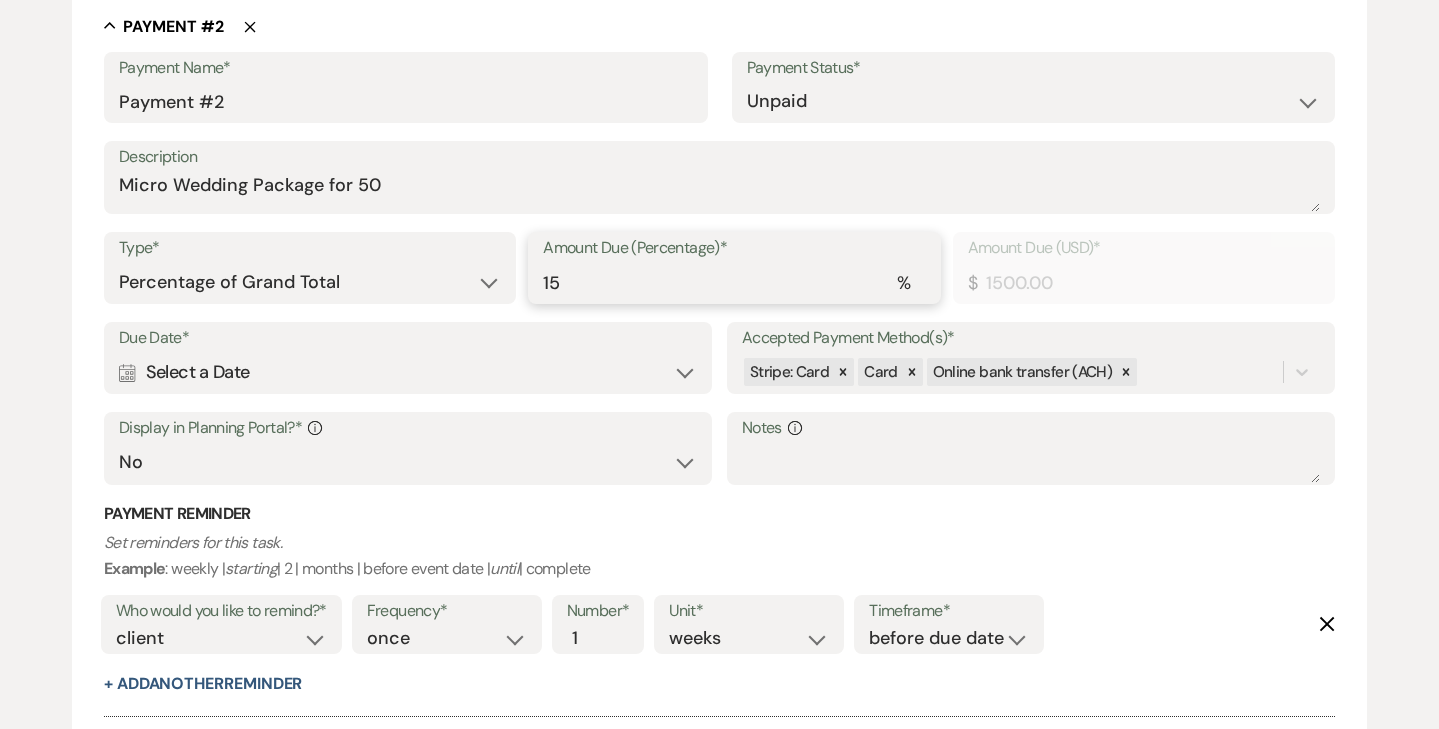 scroll, scrollTop: 1281, scrollLeft: 0, axis: vertical 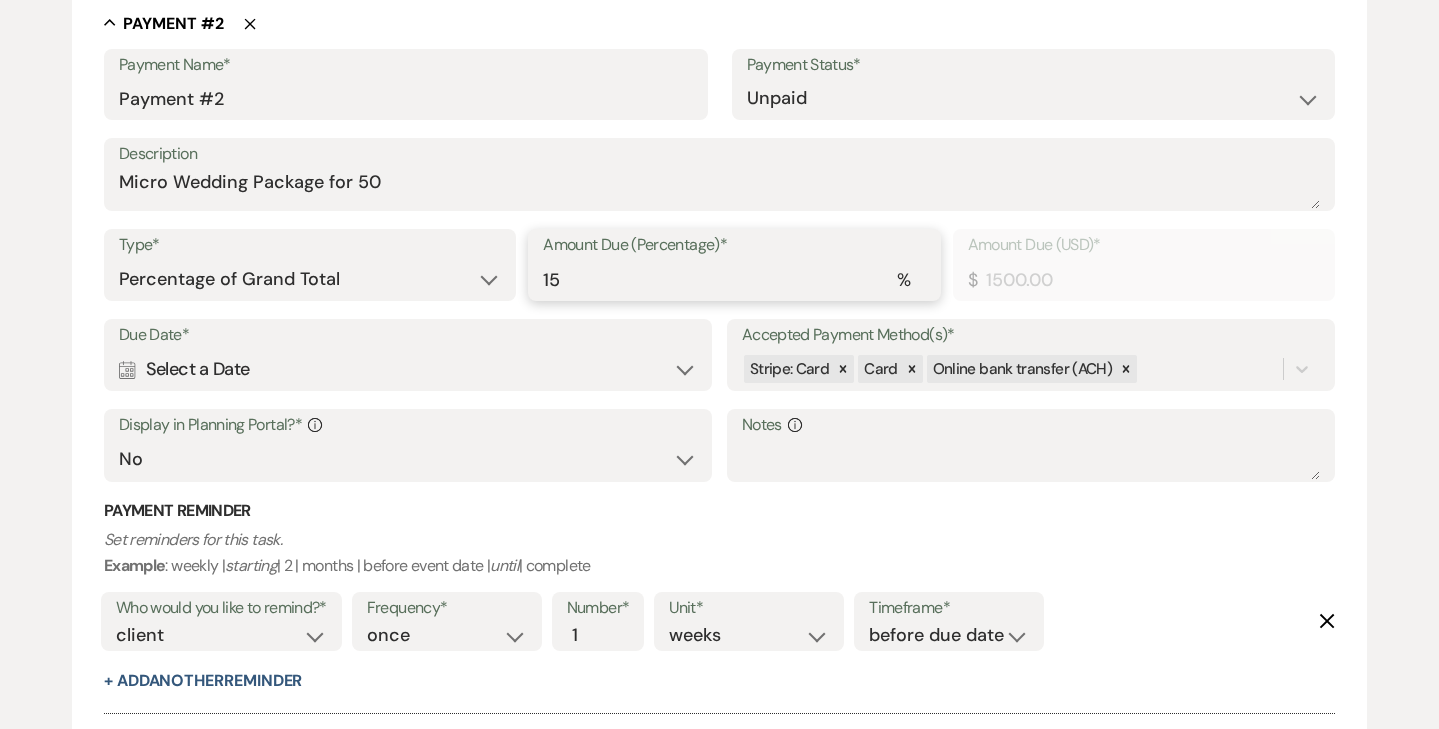 type on "15" 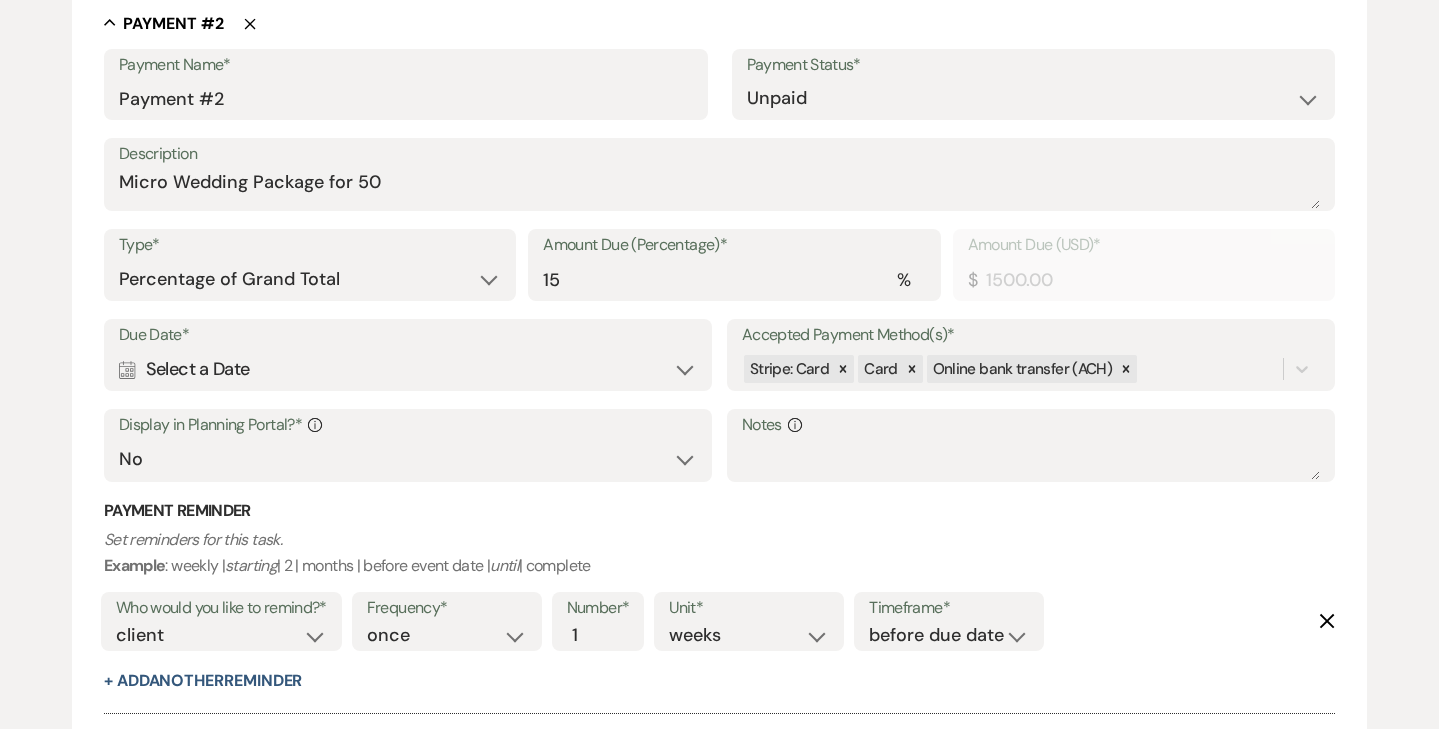 click on "Calendar Select a Date Expand" at bounding box center (408, 369) 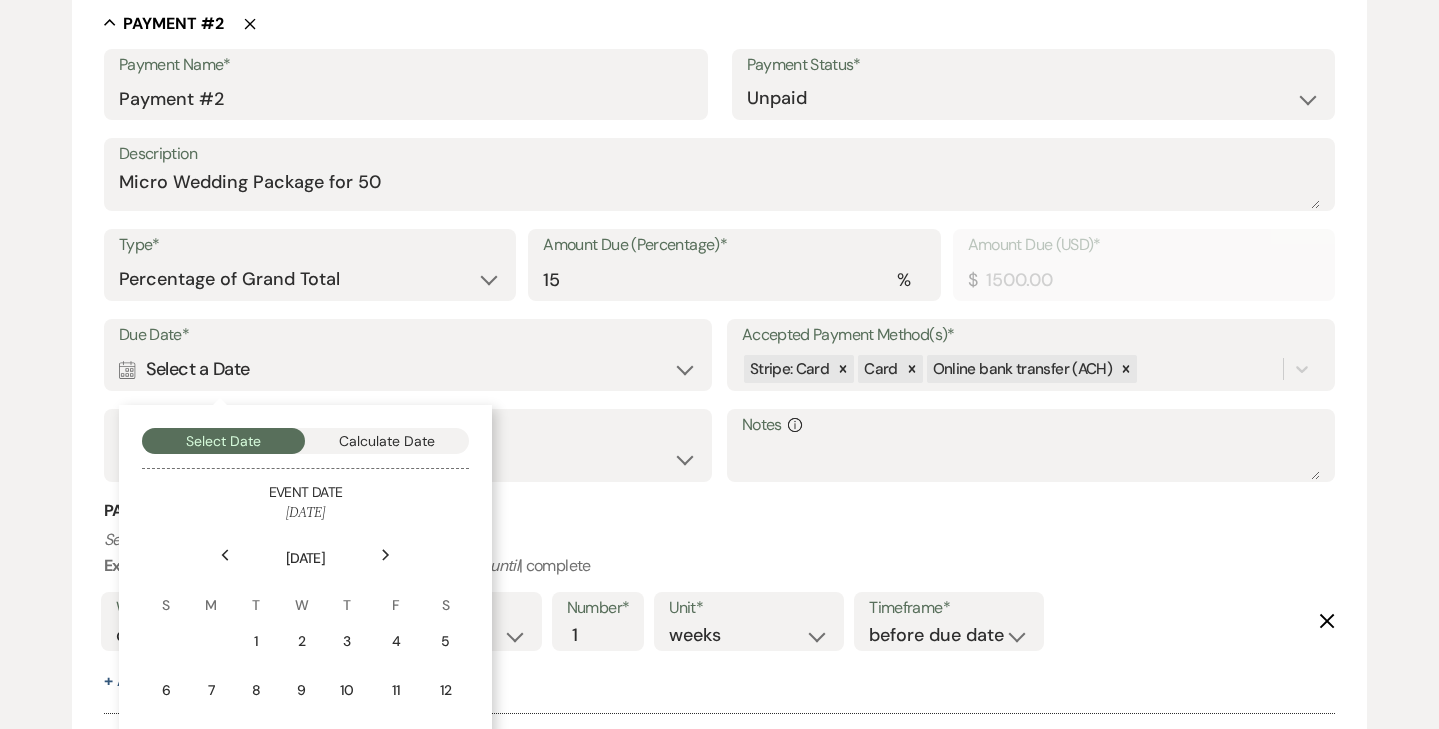 click on "Next" at bounding box center (386, 555) 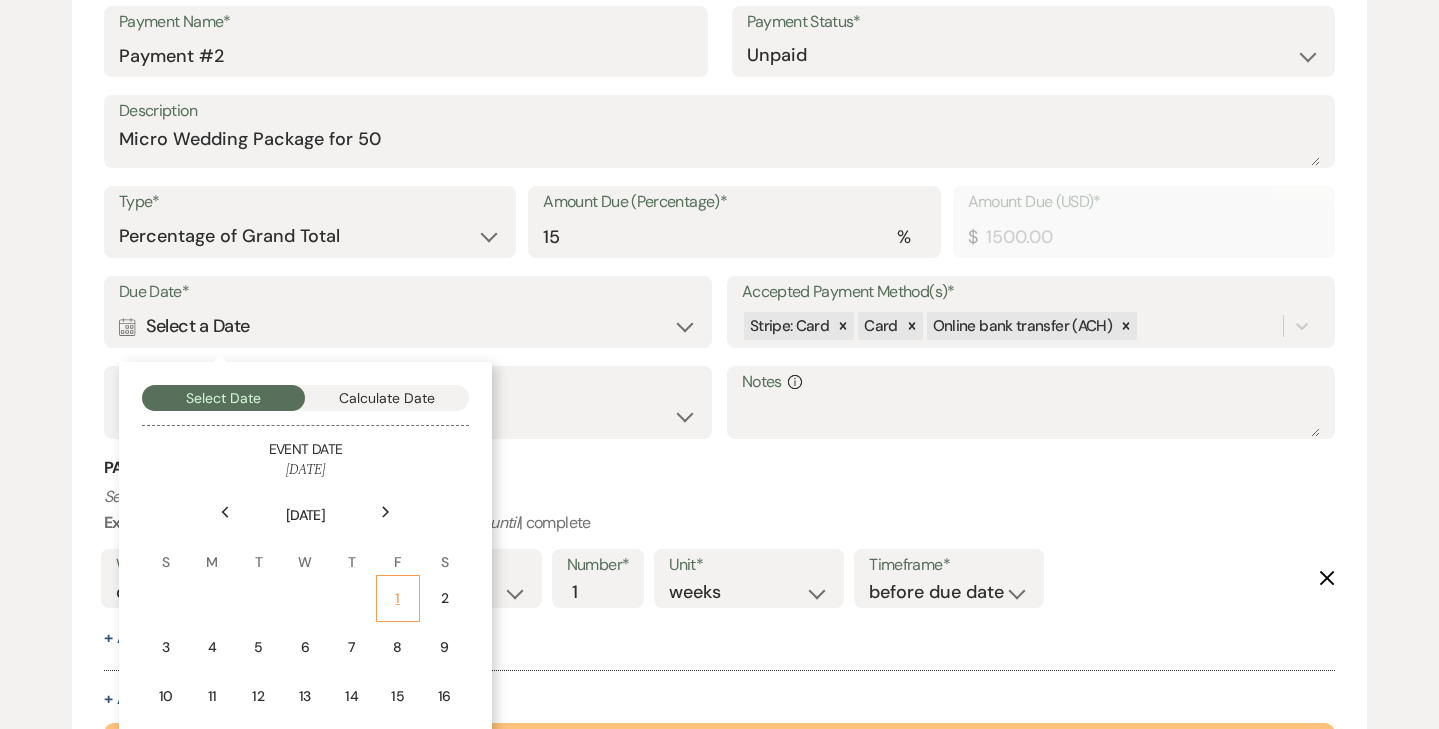 scroll, scrollTop: 1323, scrollLeft: 0, axis: vertical 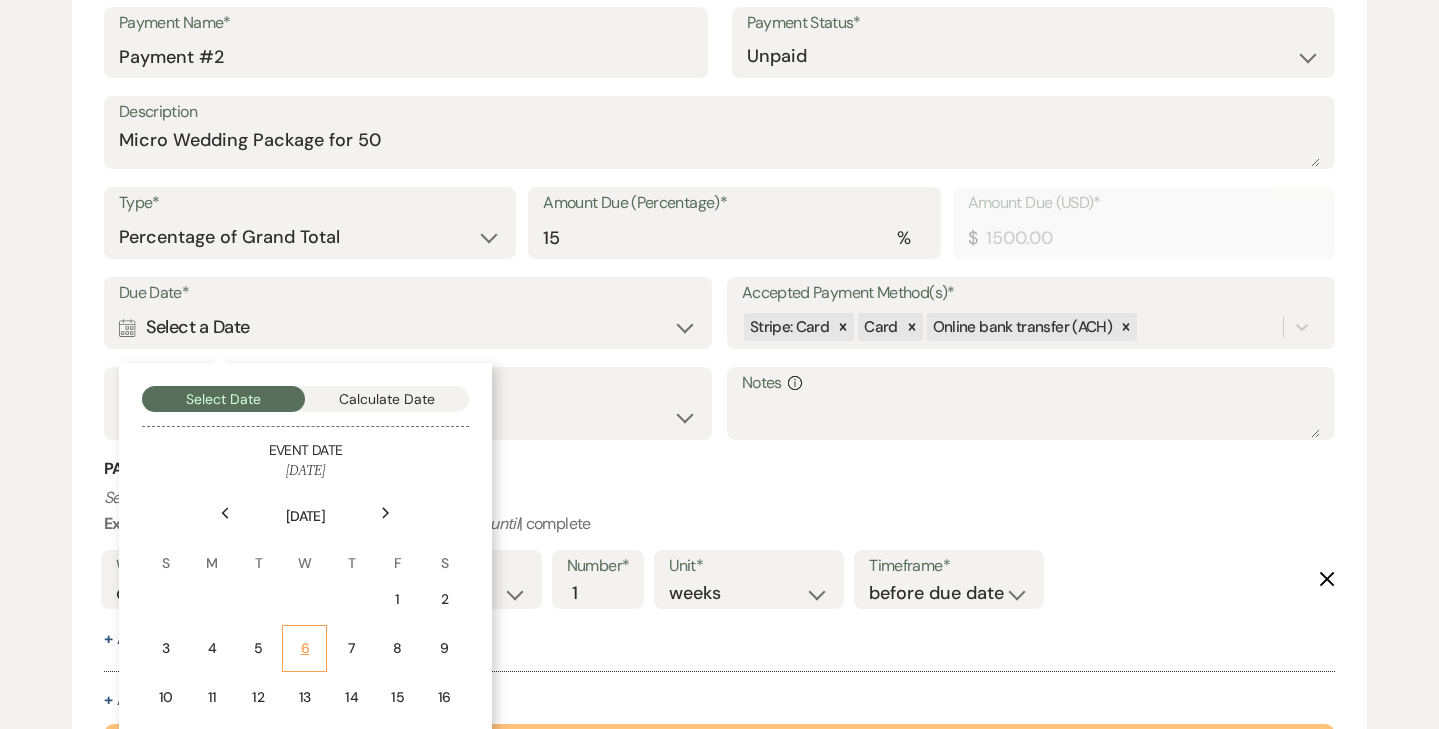click on "6" at bounding box center [304, 648] 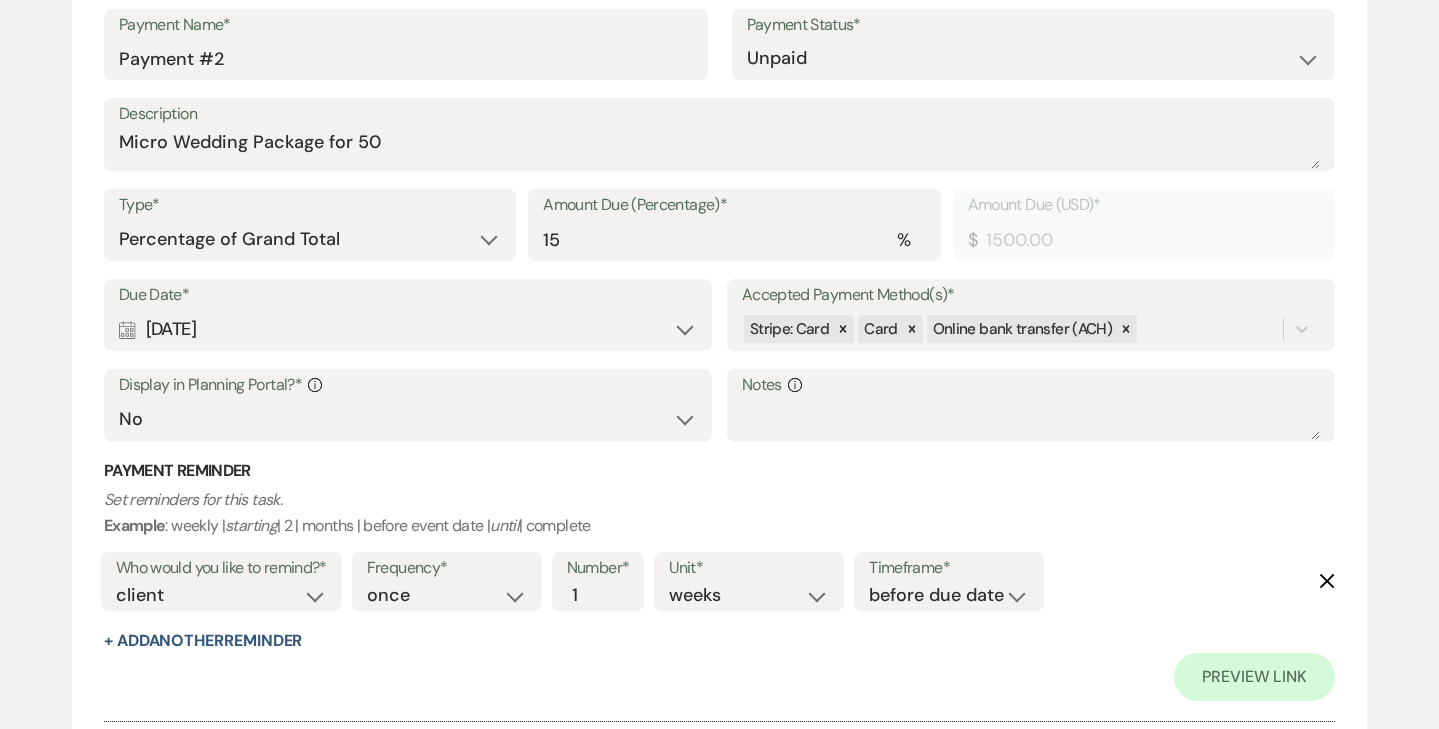 scroll, scrollTop: 1448, scrollLeft: 0, axis: vertical 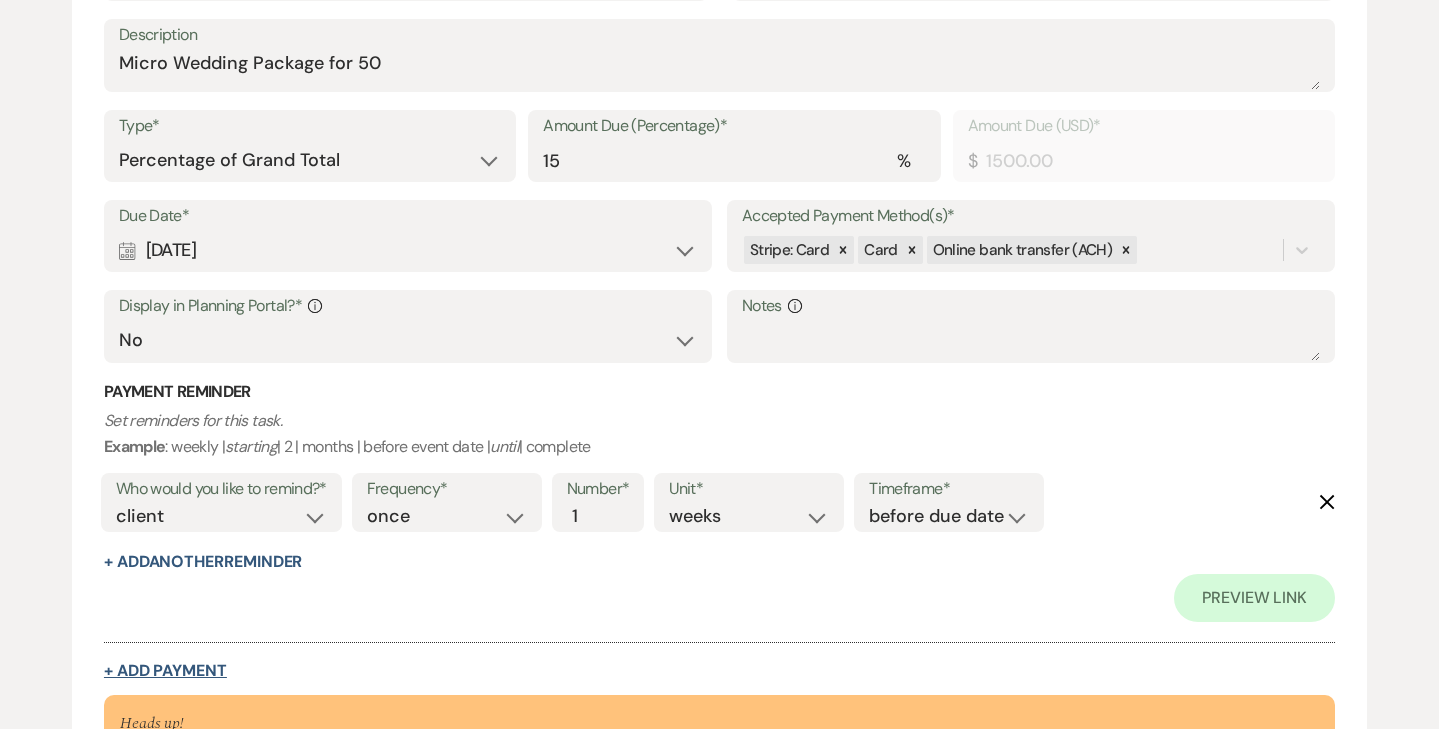 click on "+ Add Payment" at bounding box center (165, 671) 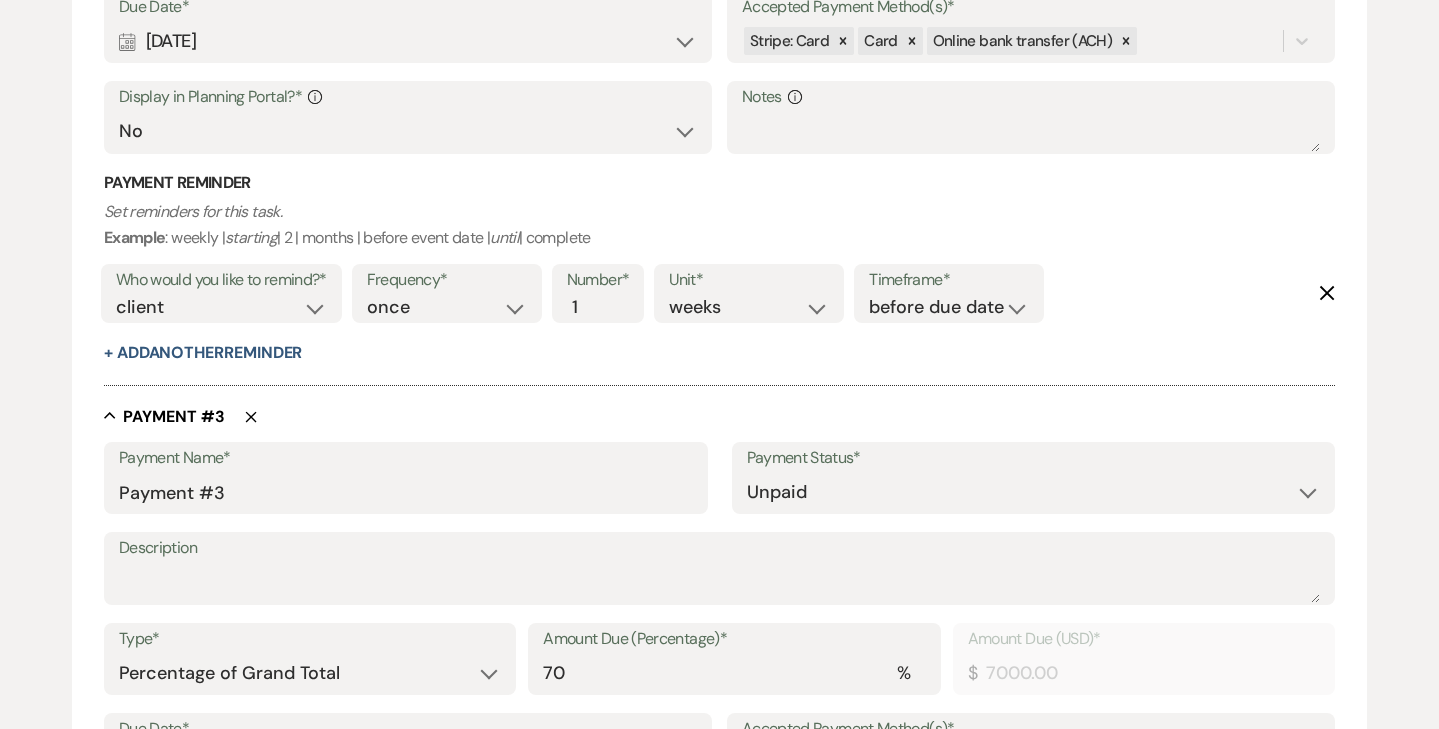 scroll, scrollTop: 1614, scrollLeft: 0, axis: vertical 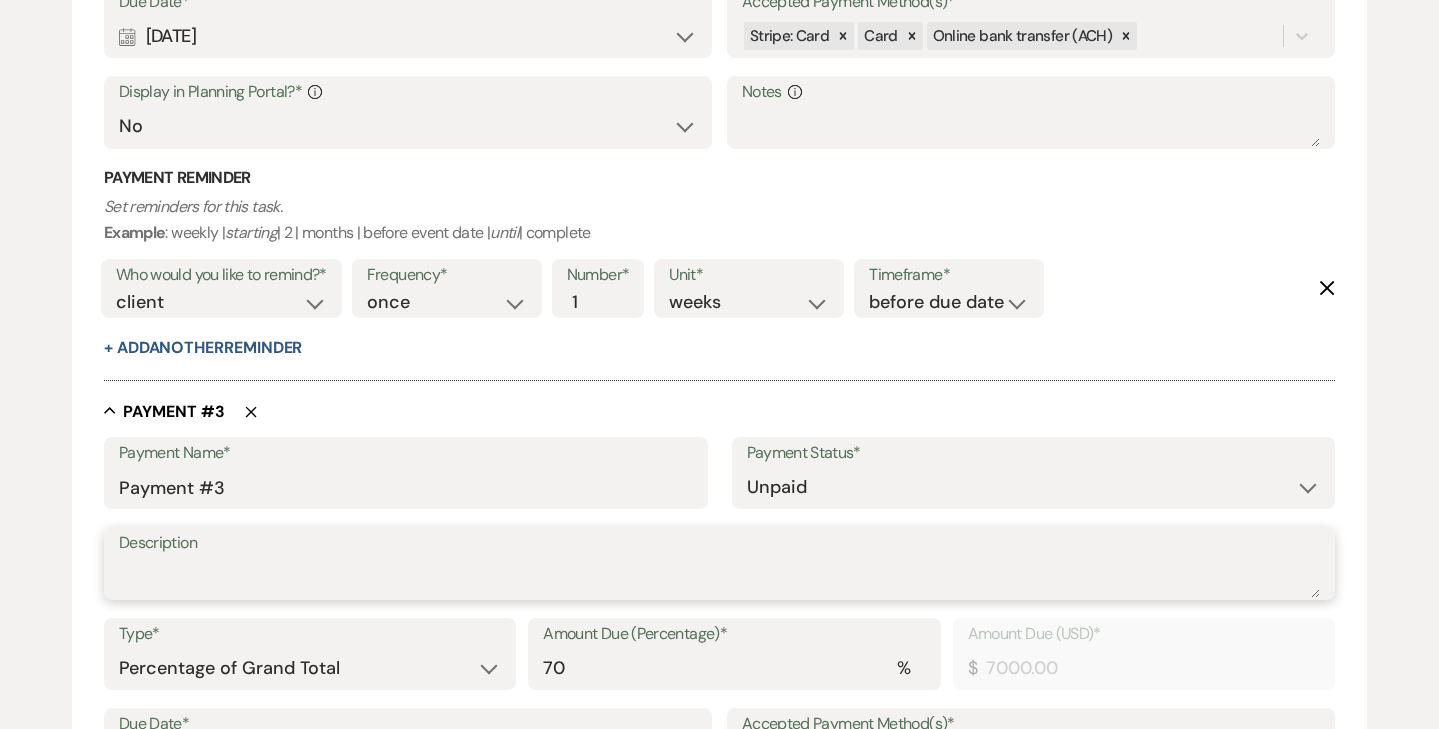 click on "Description" at bounding box center [719, 578] 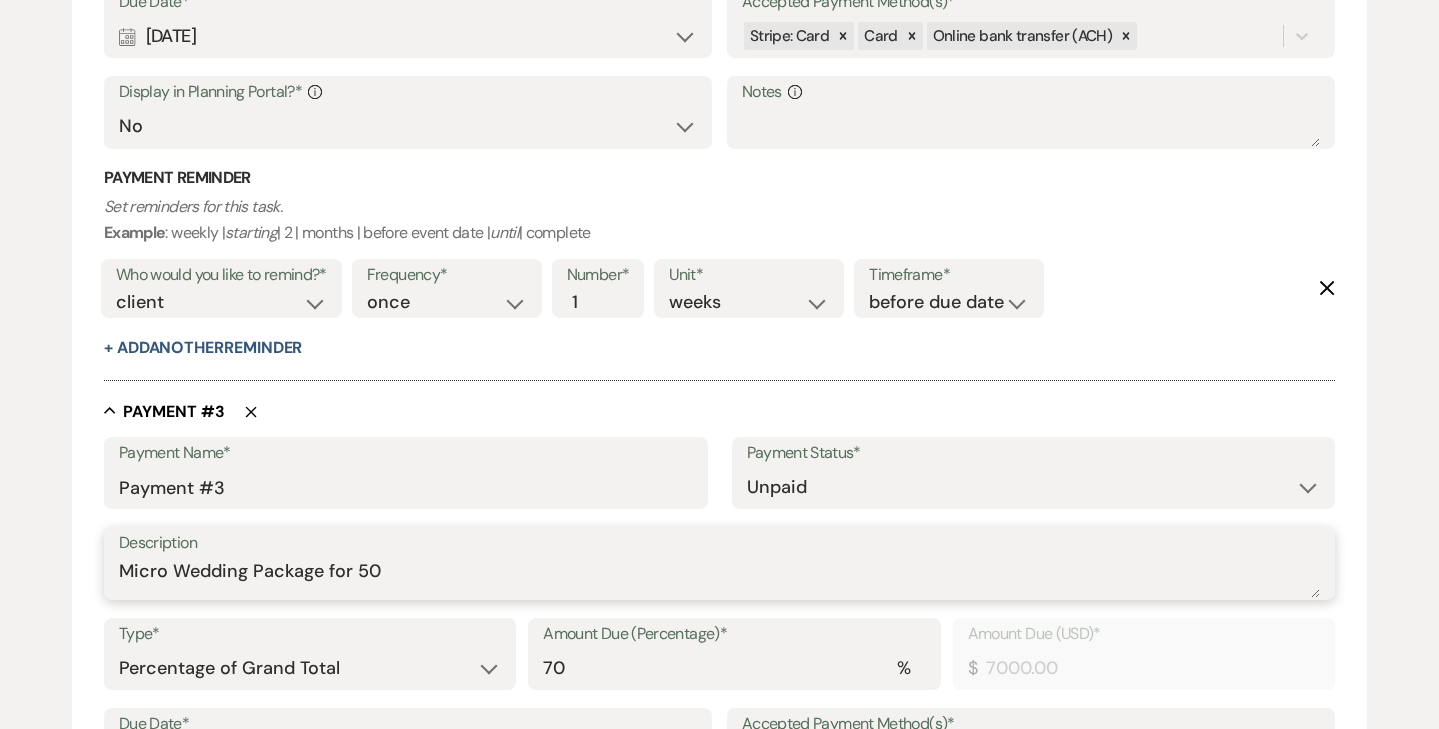 type on "Micro Wedding Package for 50" 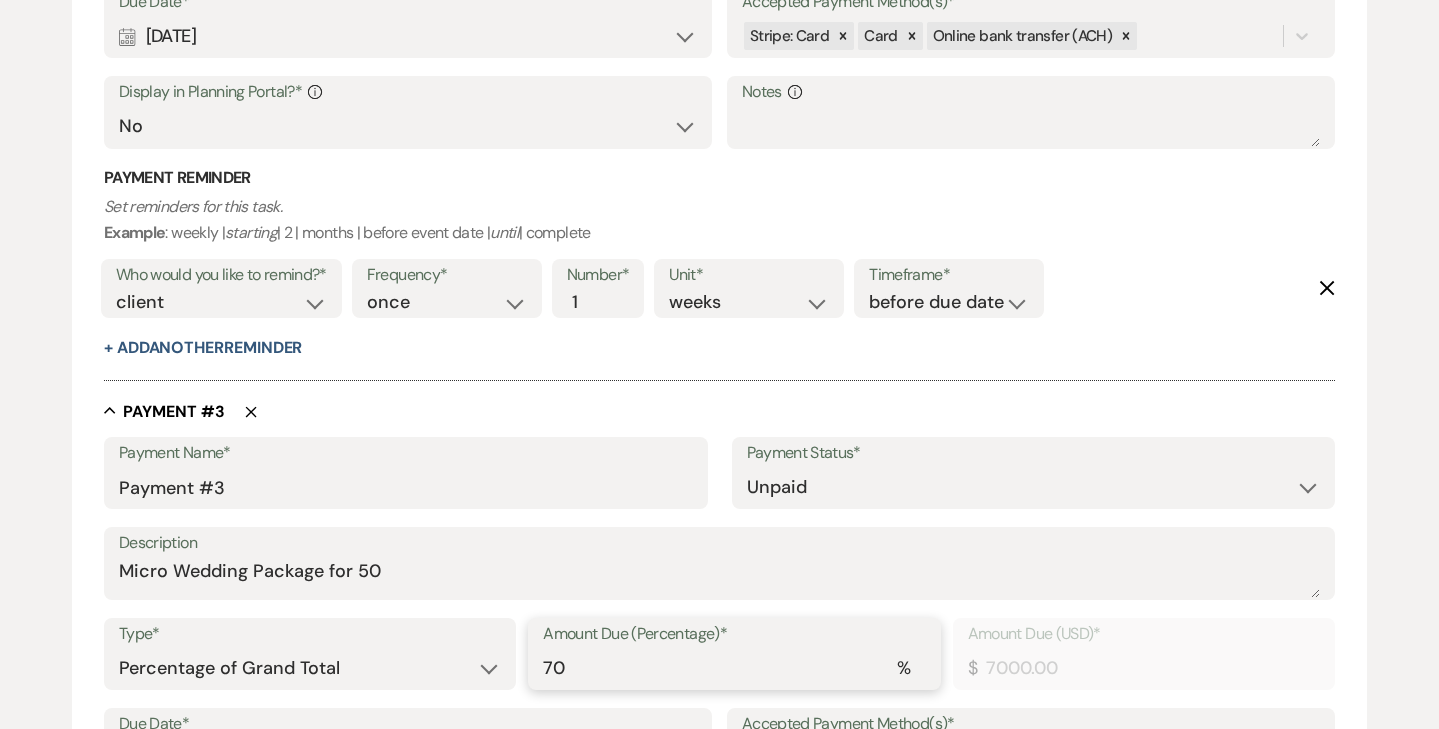 click on "70" at bounding box center (734, 668) 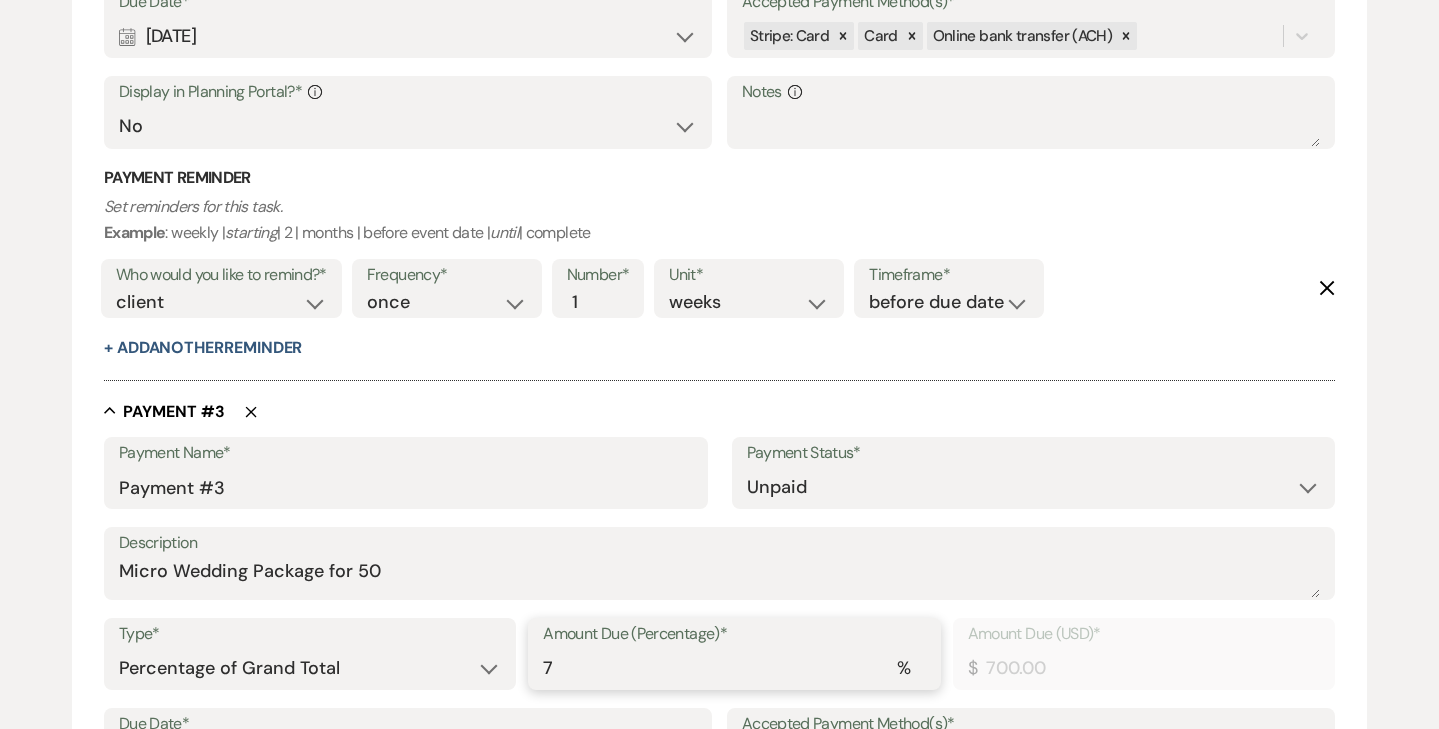 type 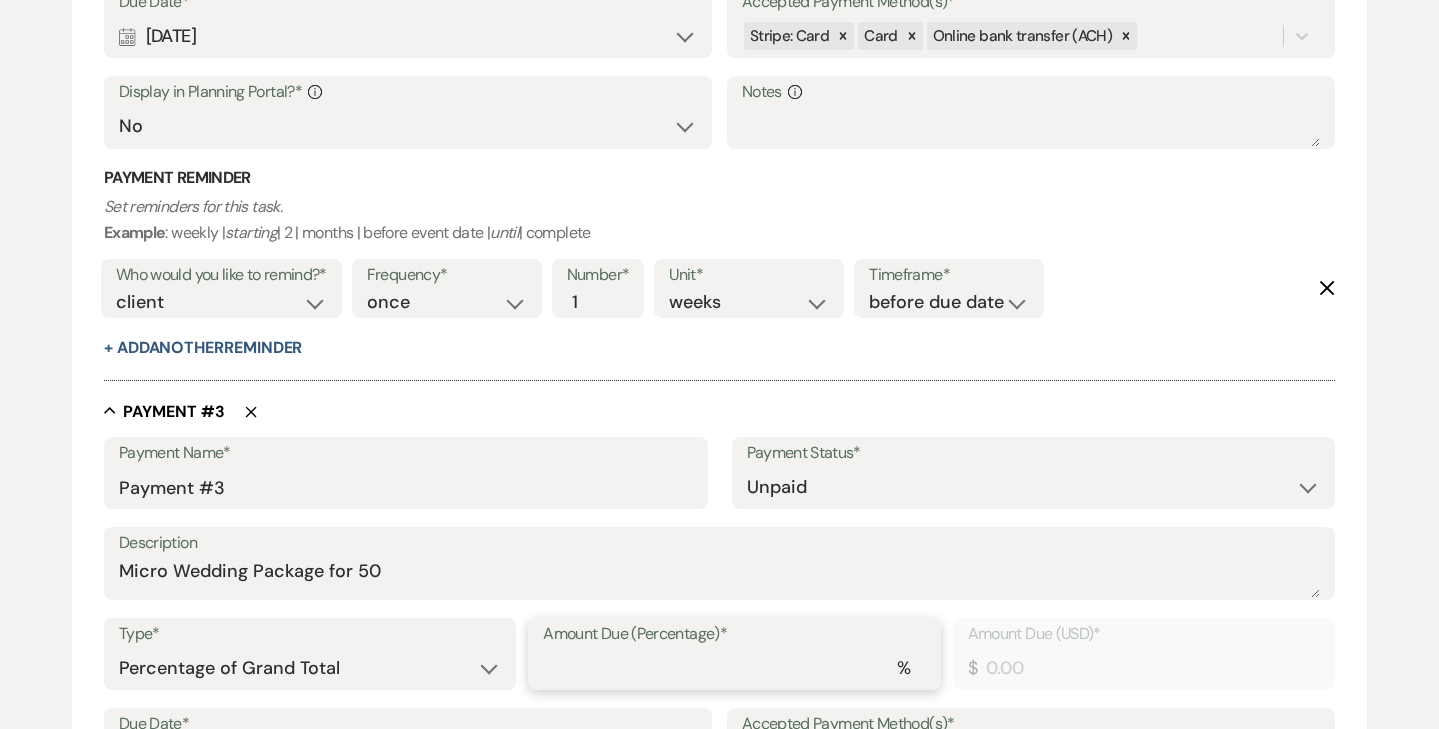 type on "1" 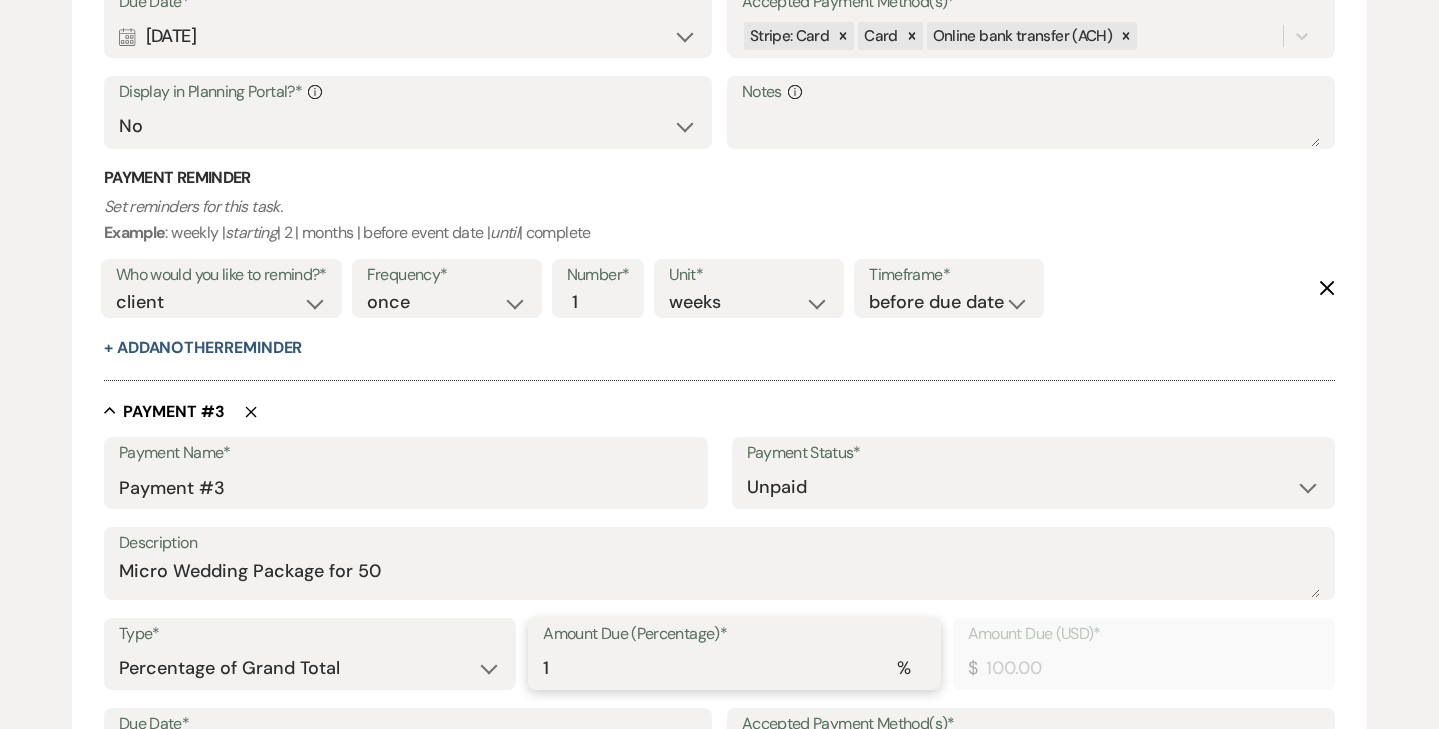 type on "15" 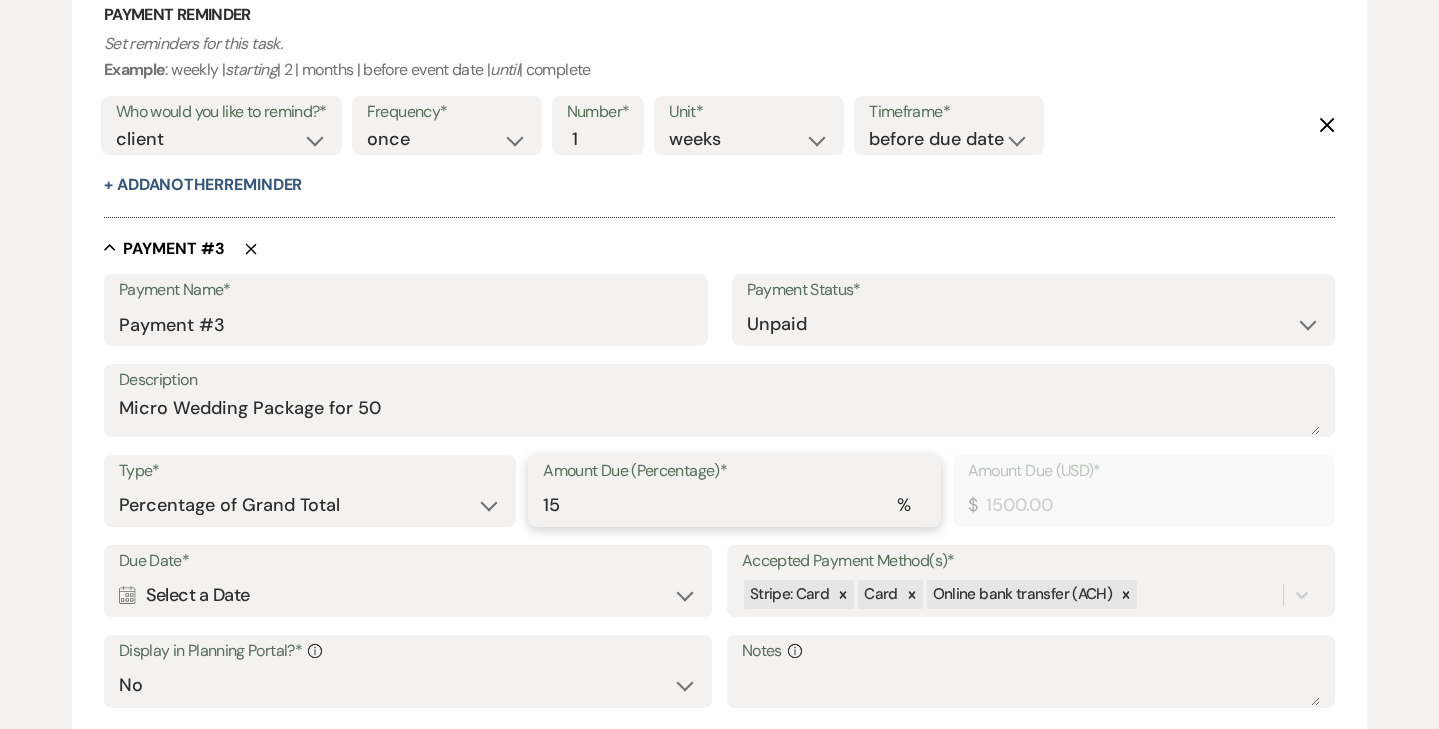 scroll, scrollTop: 1794, scrollLeft: 0, axis: vertical 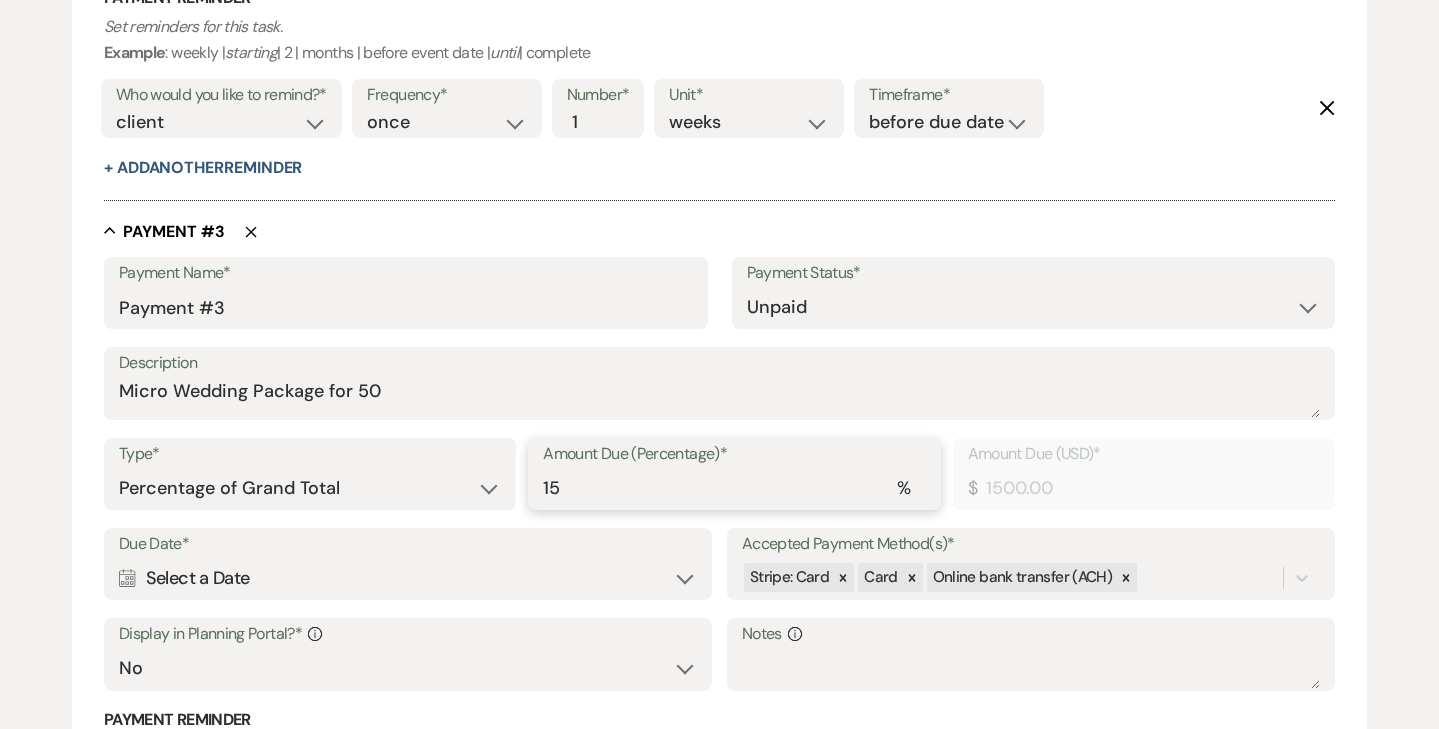 type on "15" 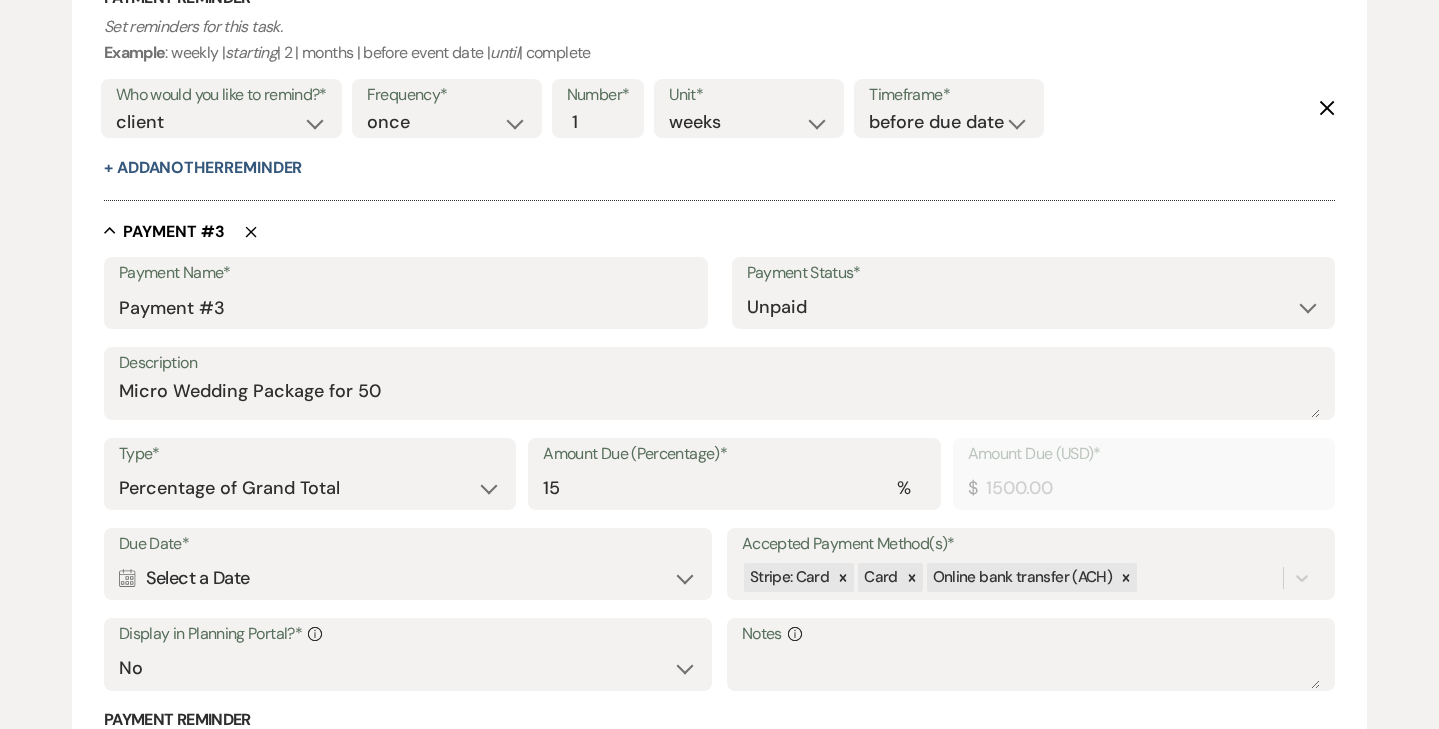 click on "Calendar Select a Date Expand" at bounding box center [408, 578] 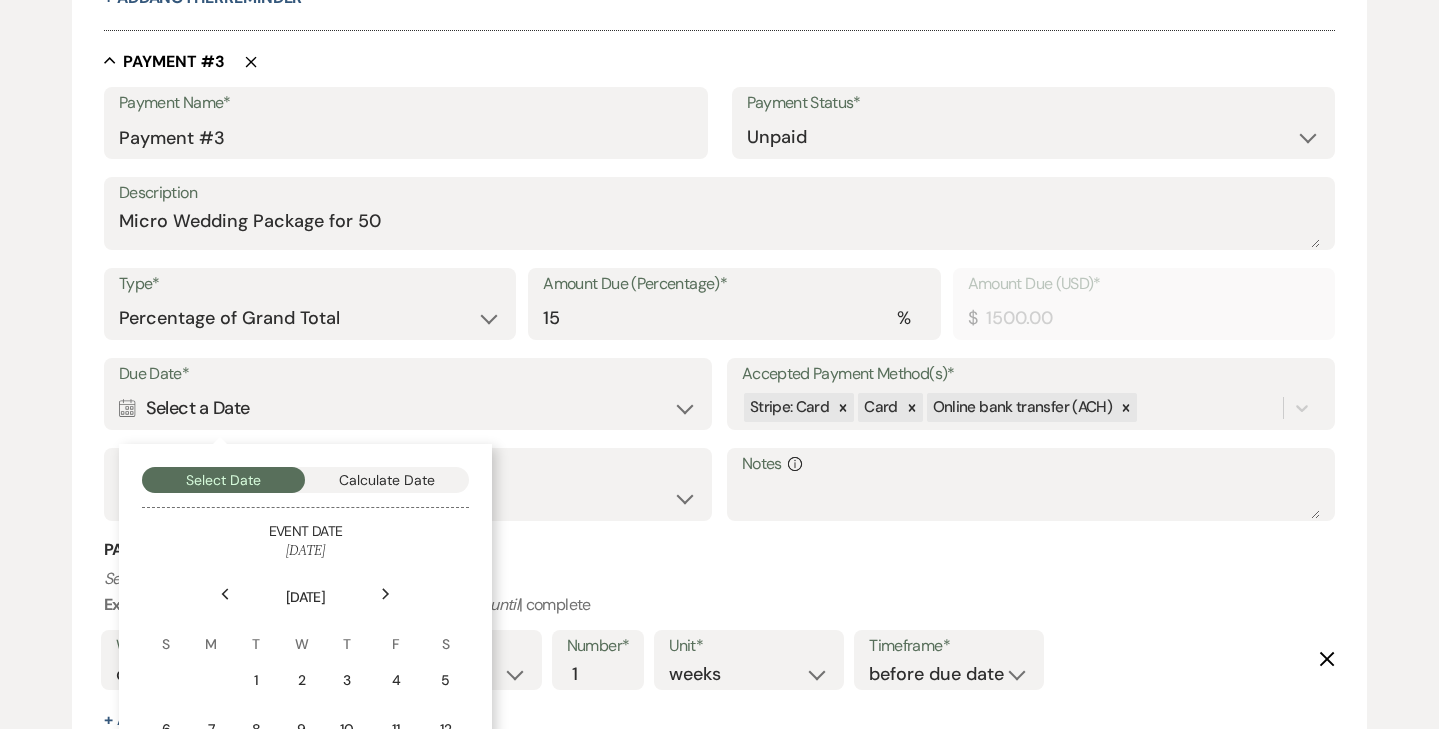 scroll, scrollTop: 1961, scrollLeft: 0, axis: vertical 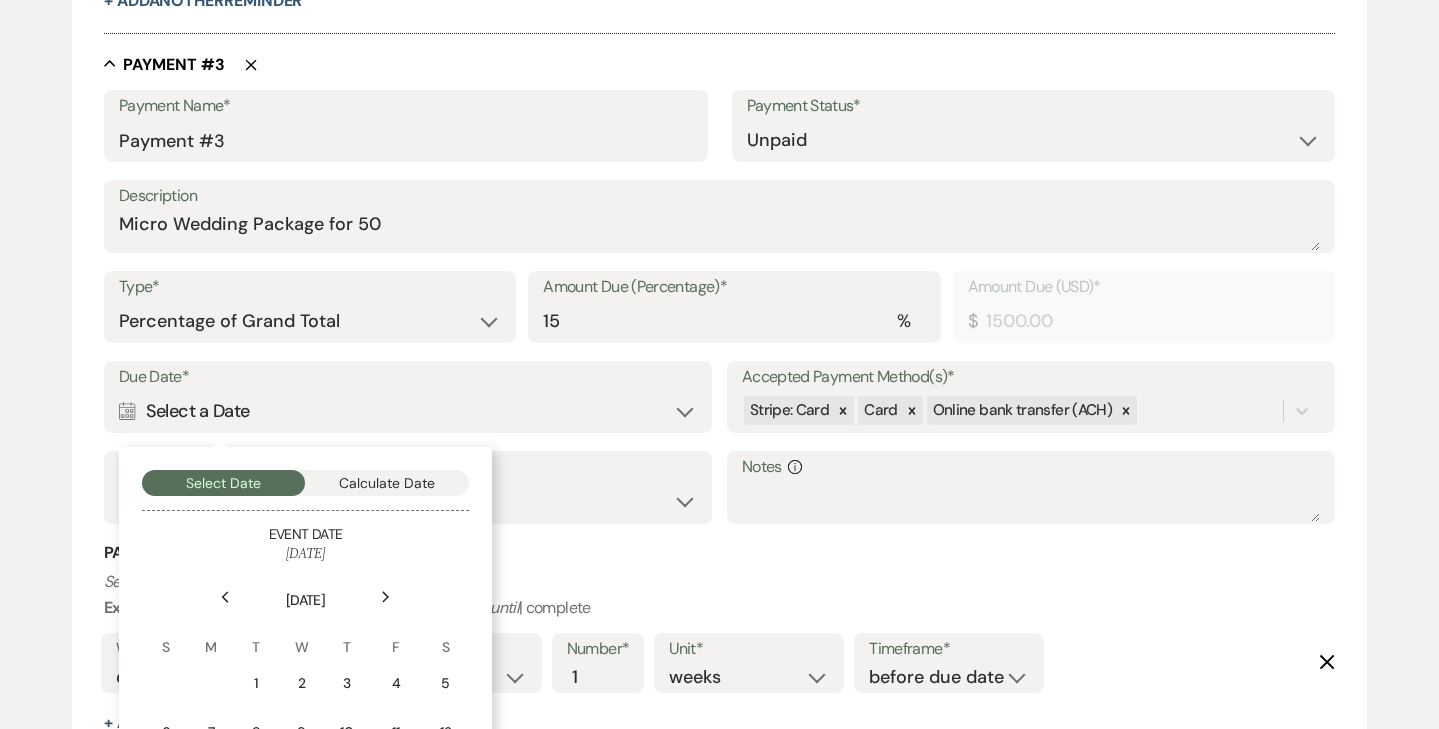 click 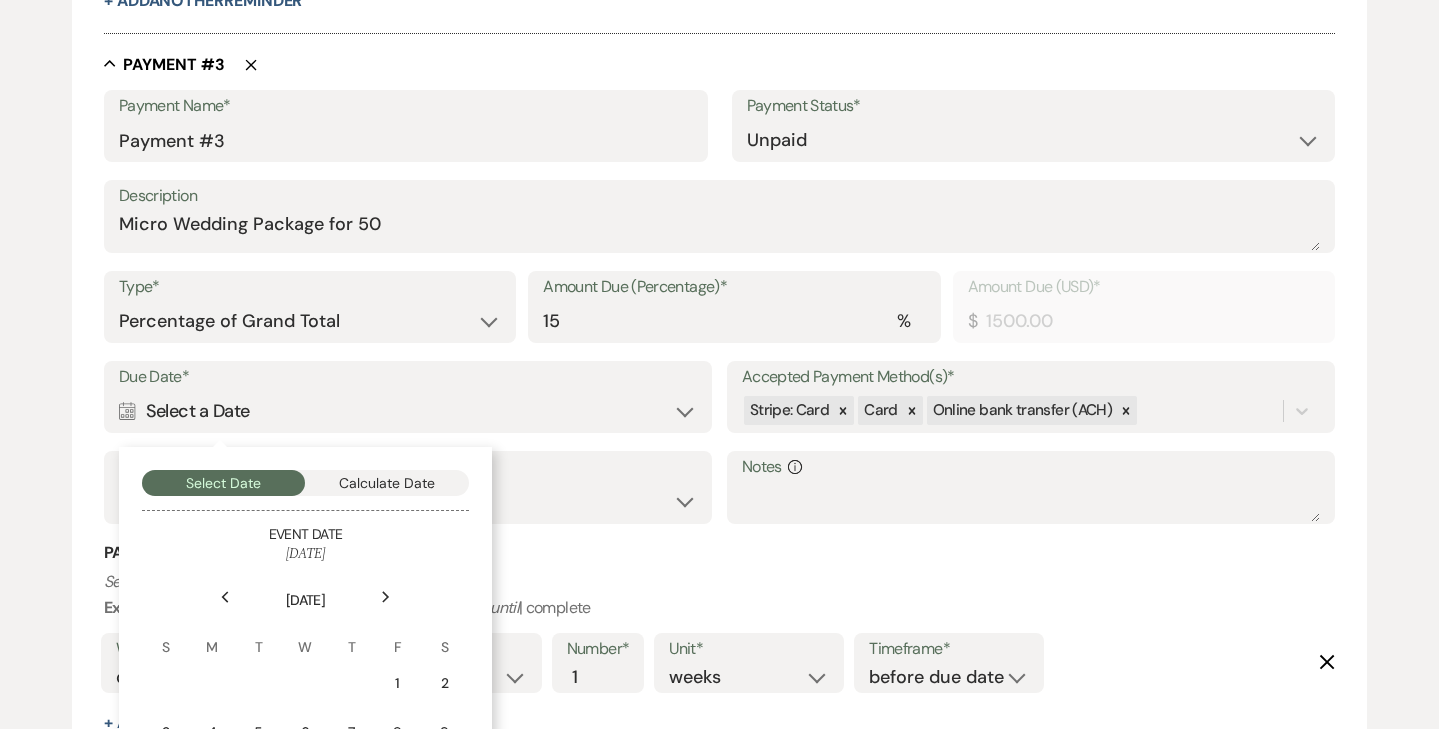 click 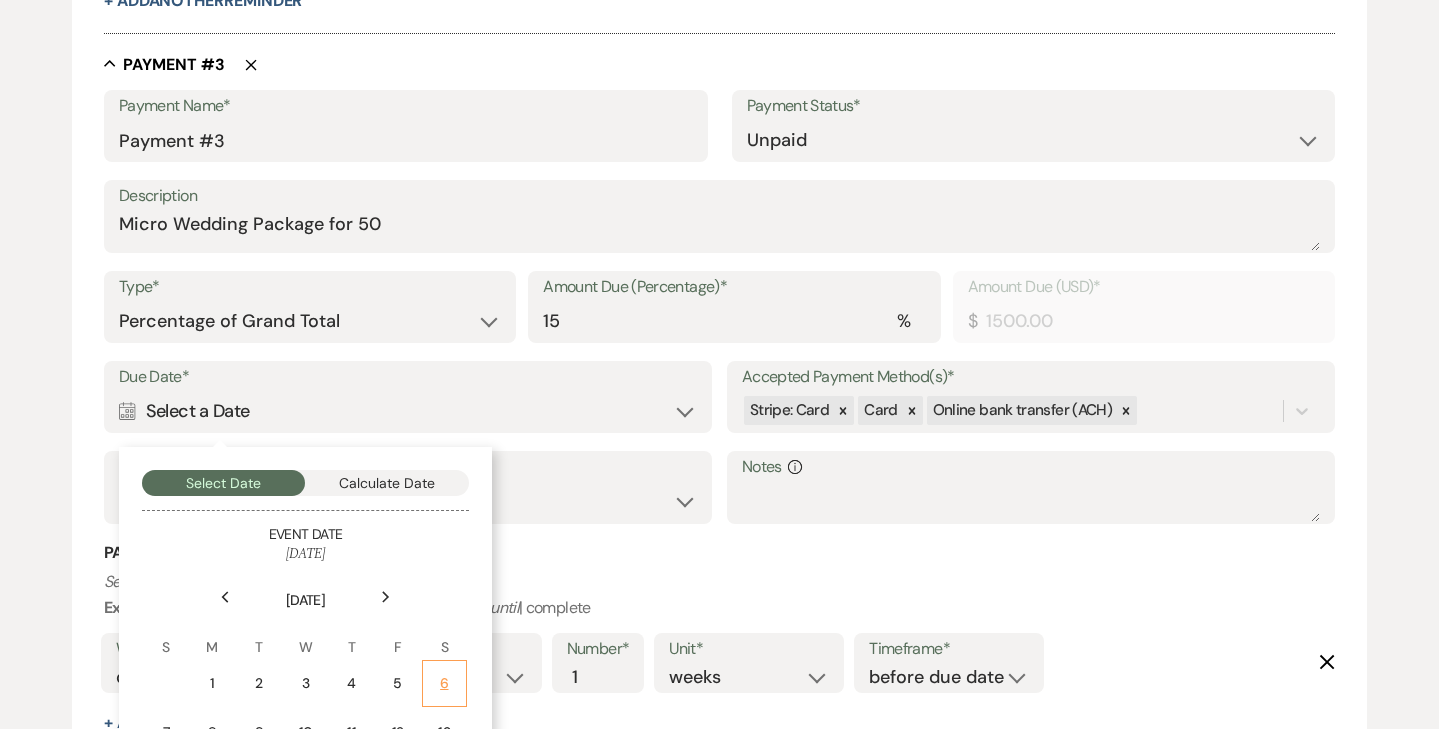 click on "6" at bounding box center (444, 683) 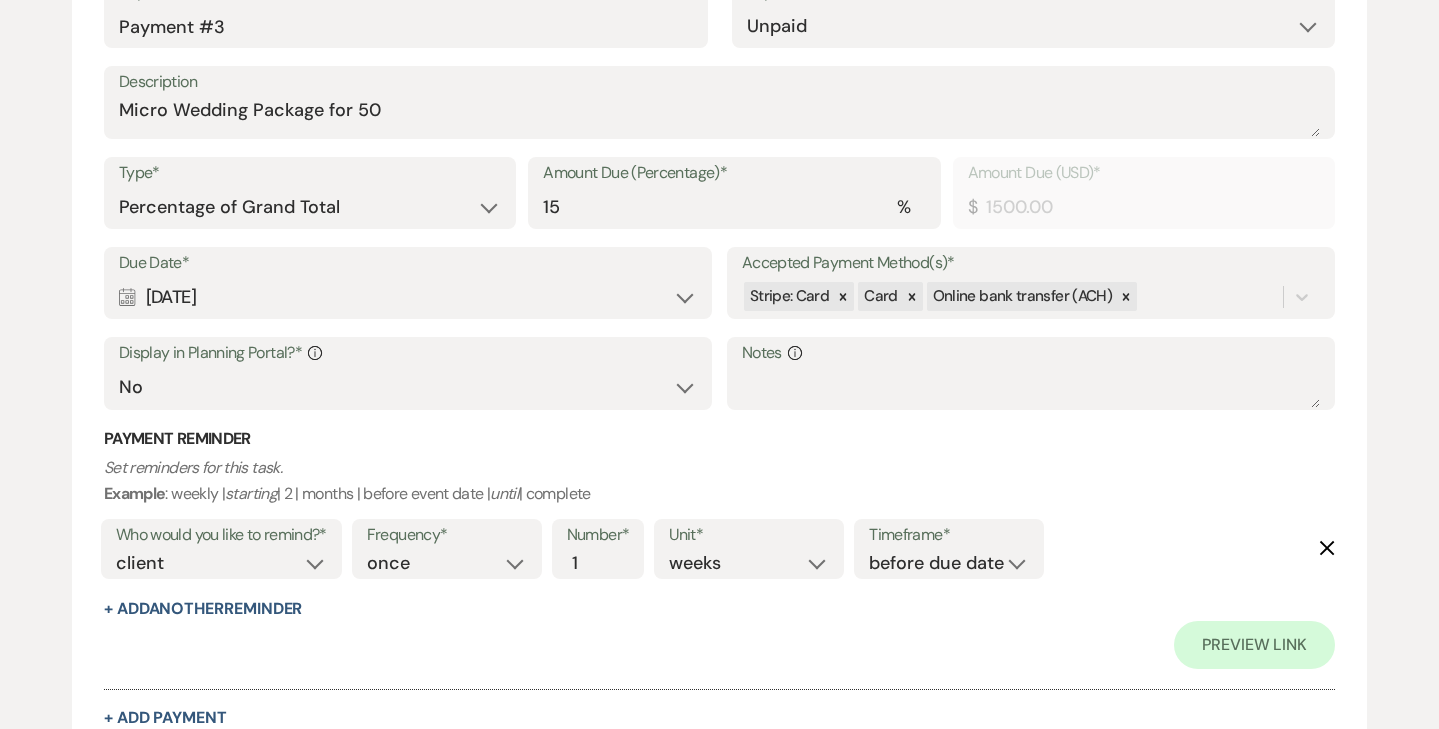 scroll, scrollTop: 2194, scrollLeft: 0, axis: vertical 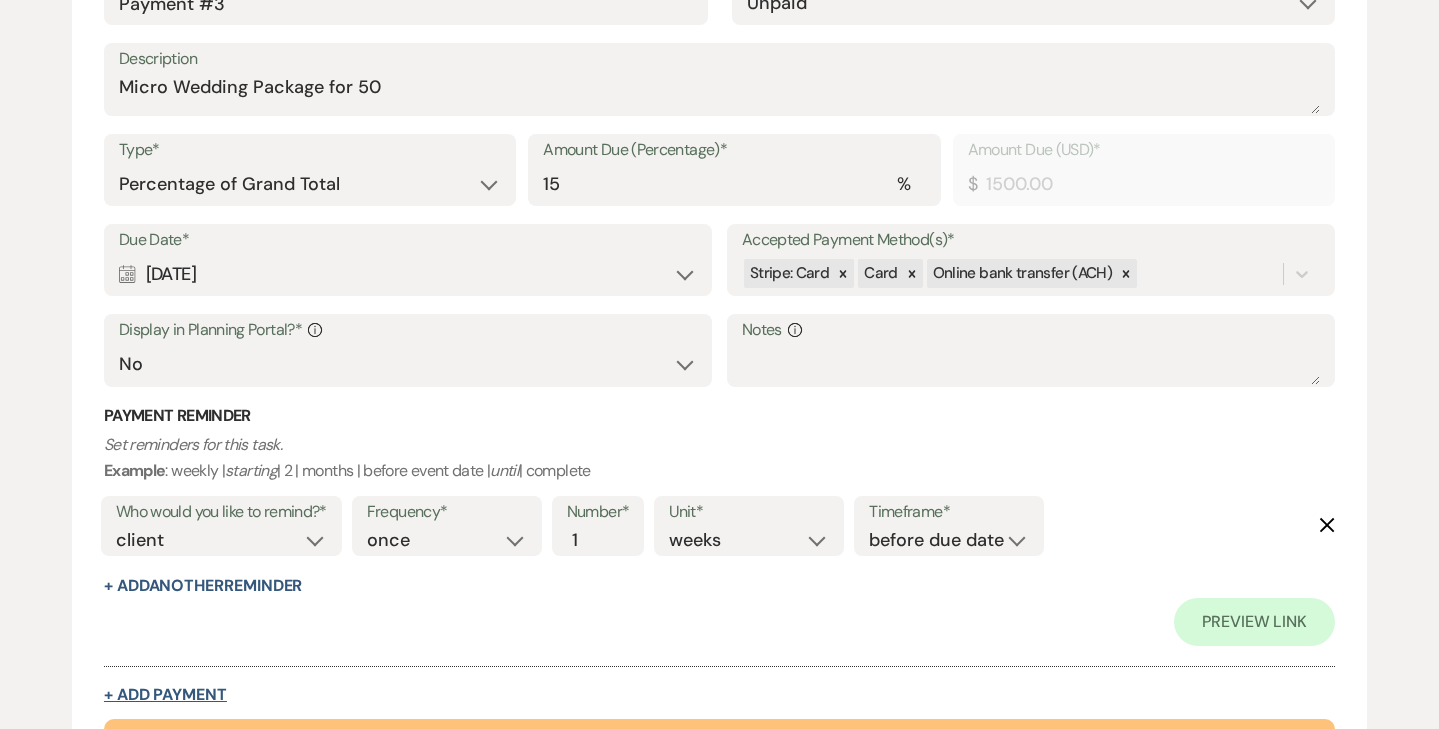 click on "+ Add Payment" at bounding box center (165, 695) 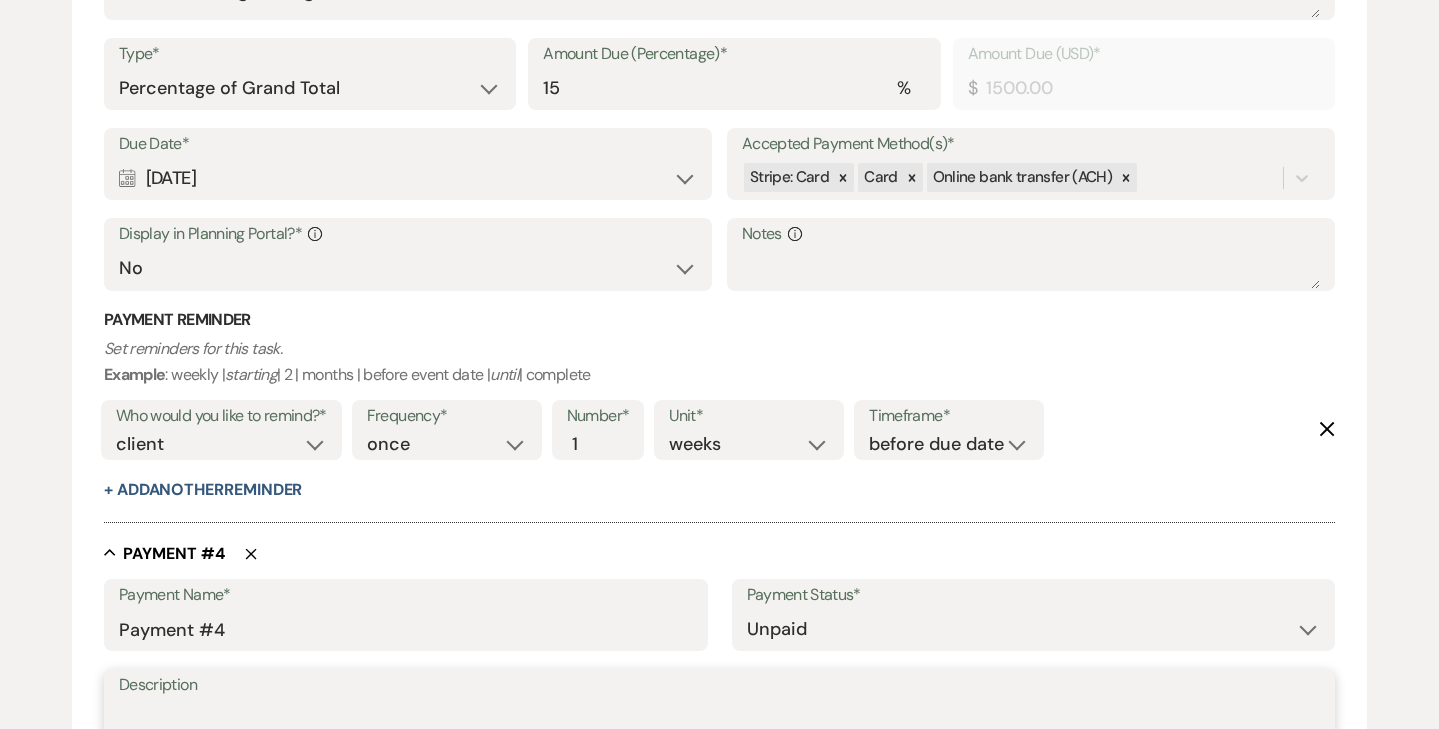 click on "Description" at bounding box center [719, 720] 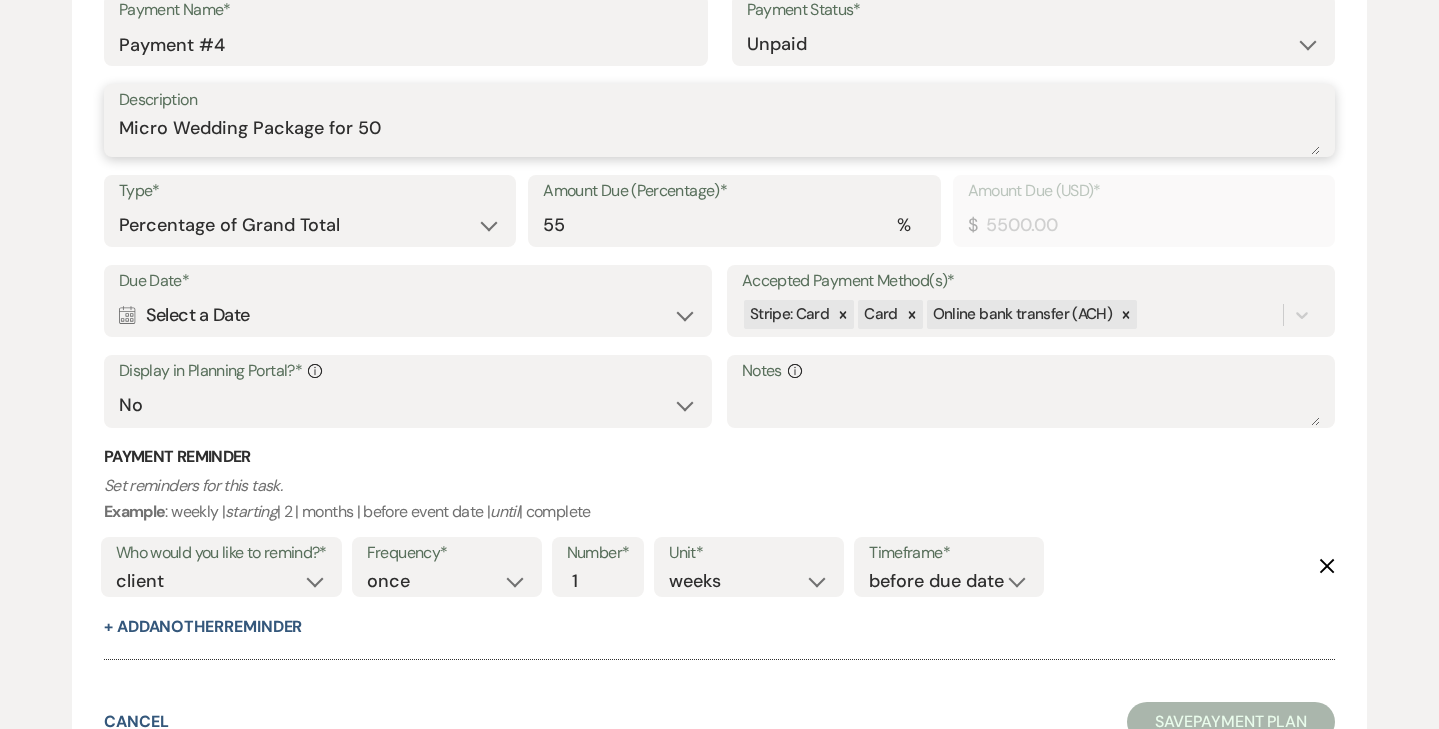 scroll, scrollTop: 2779, scrollLeft: 0, axis: vertical 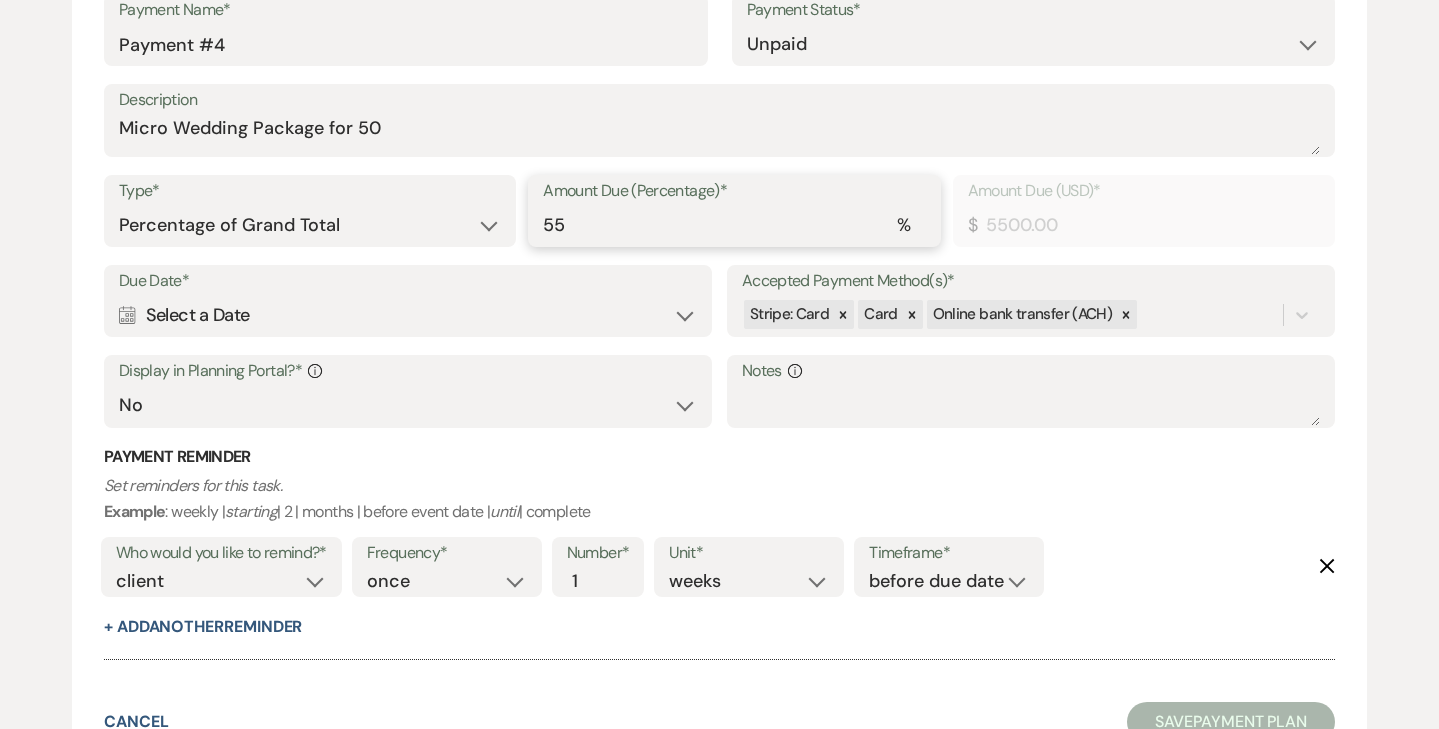 click on "55" at bounding box center [734, 225] 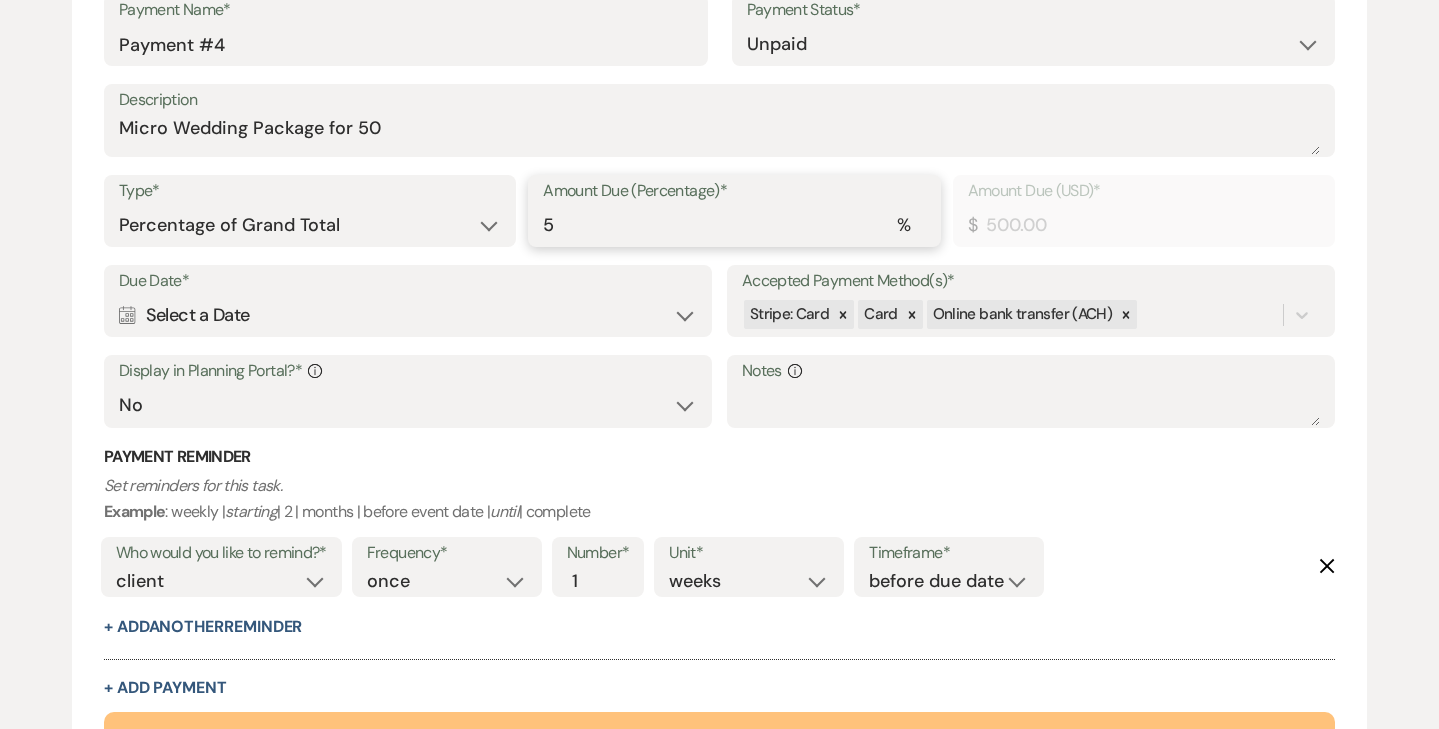 type on "15" 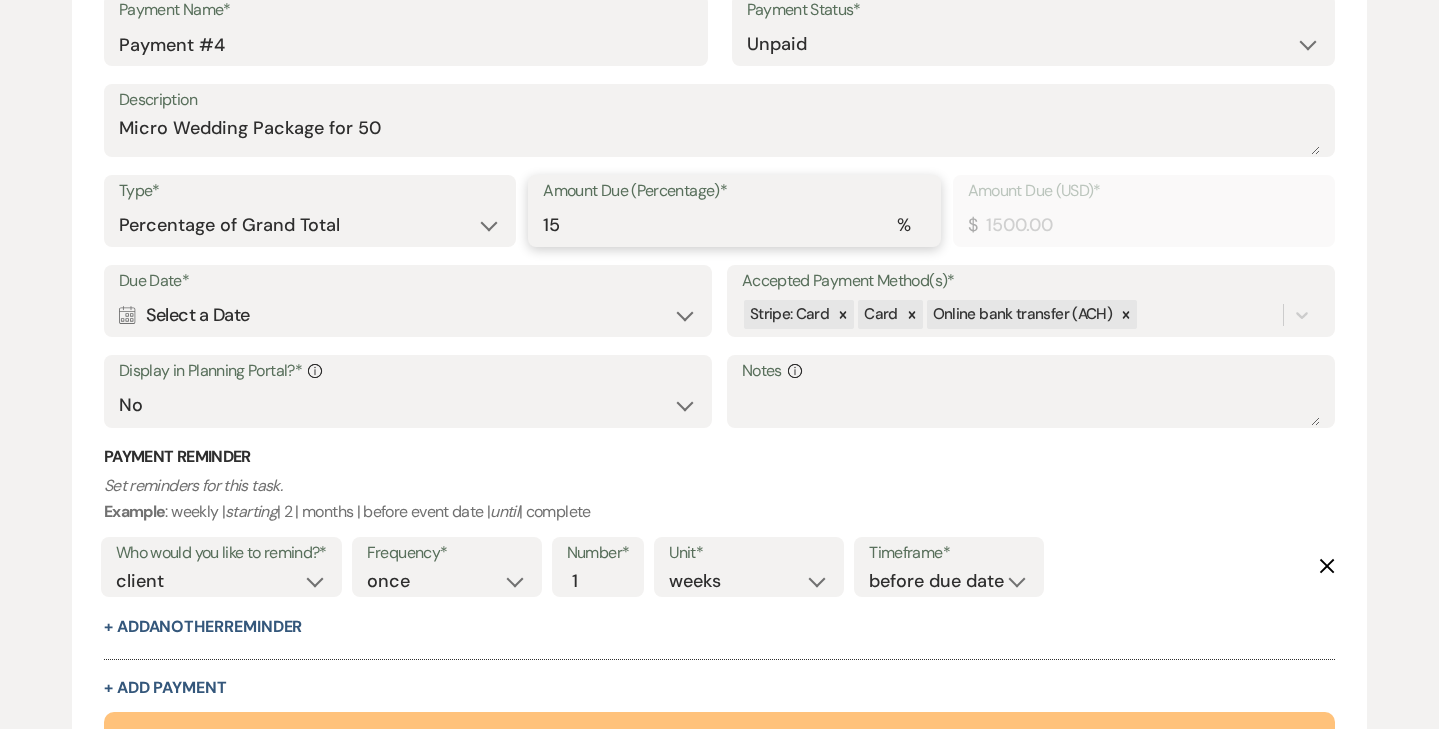 type on "15" 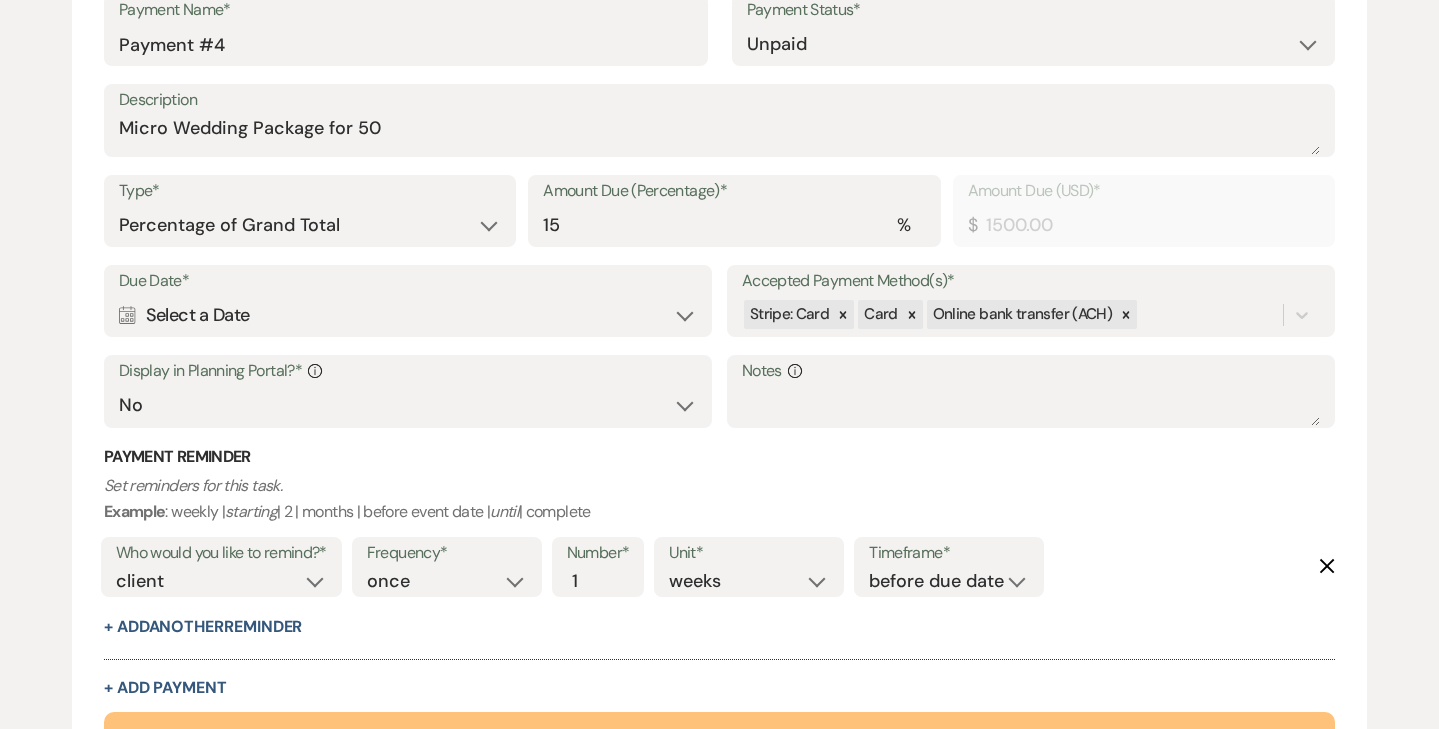 click on "Calendar Select a Date Expand" at bounding box center [408, 315] 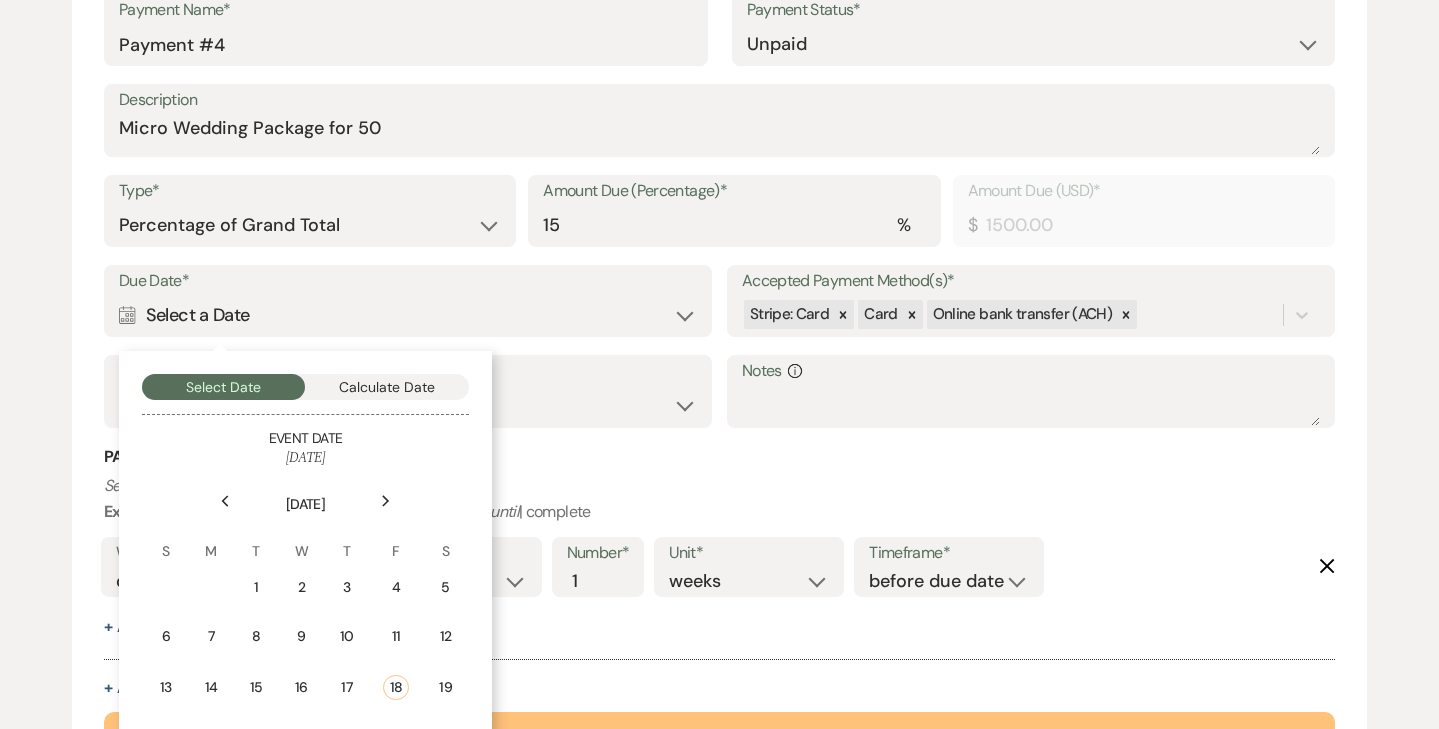 click 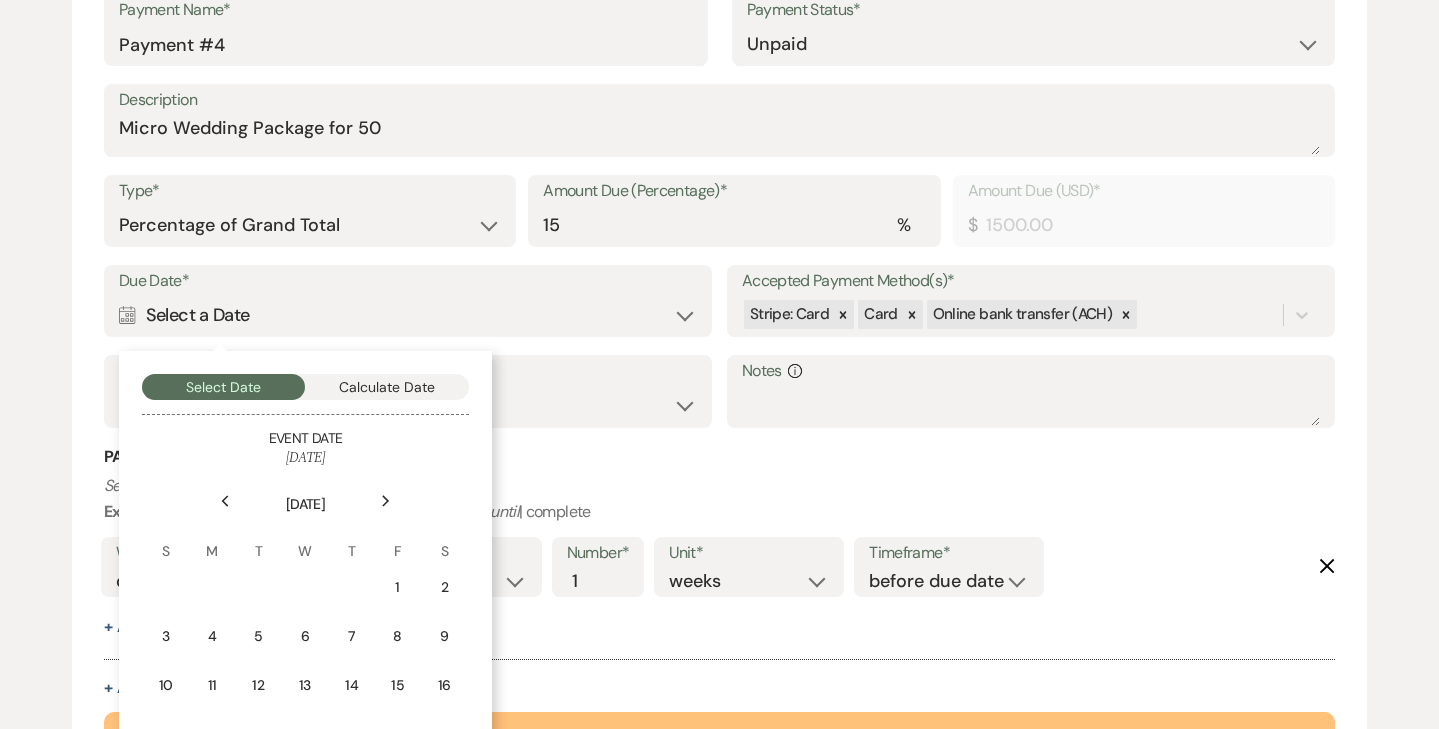 click 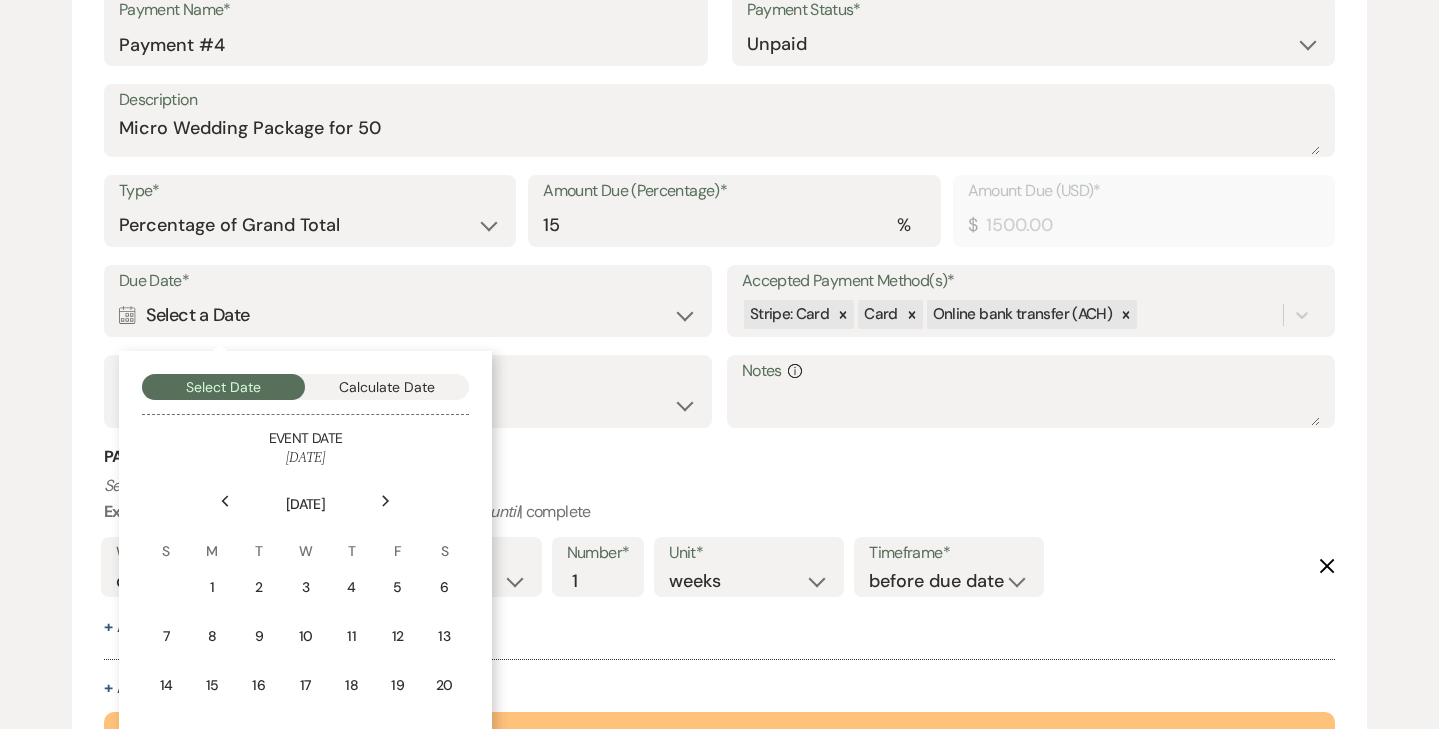 click 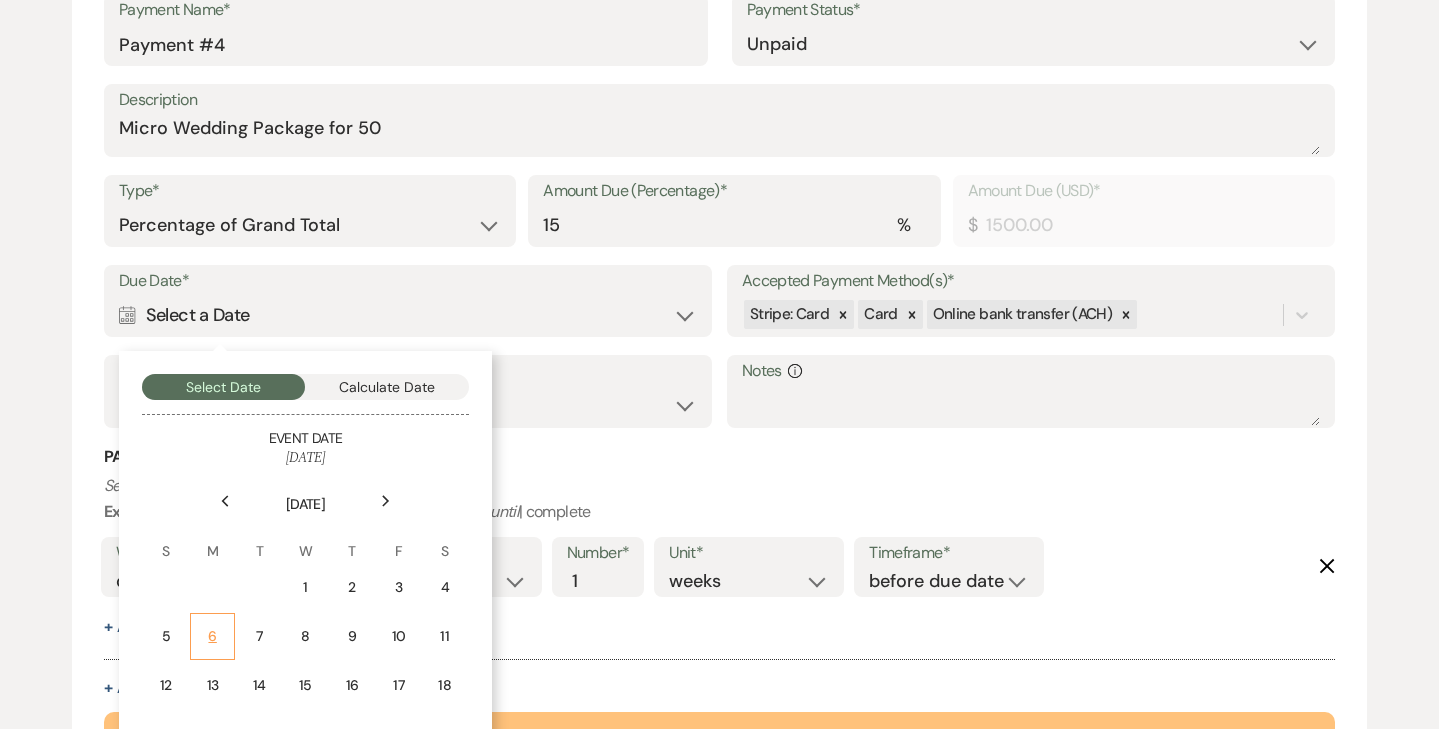 click on "6" at bounding box center [212, 636] 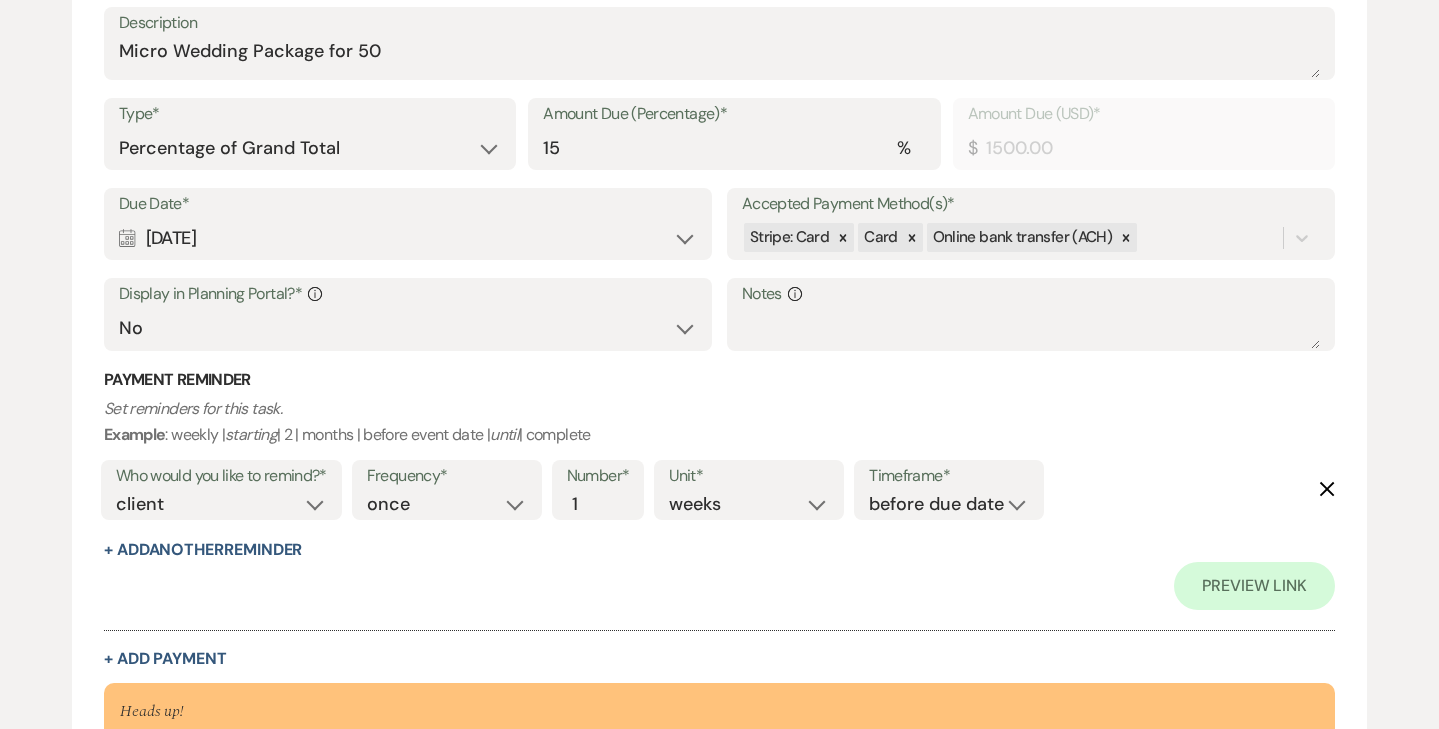 scroll, scrollTop: 3000, scrollLeft: 0, axis: vertical 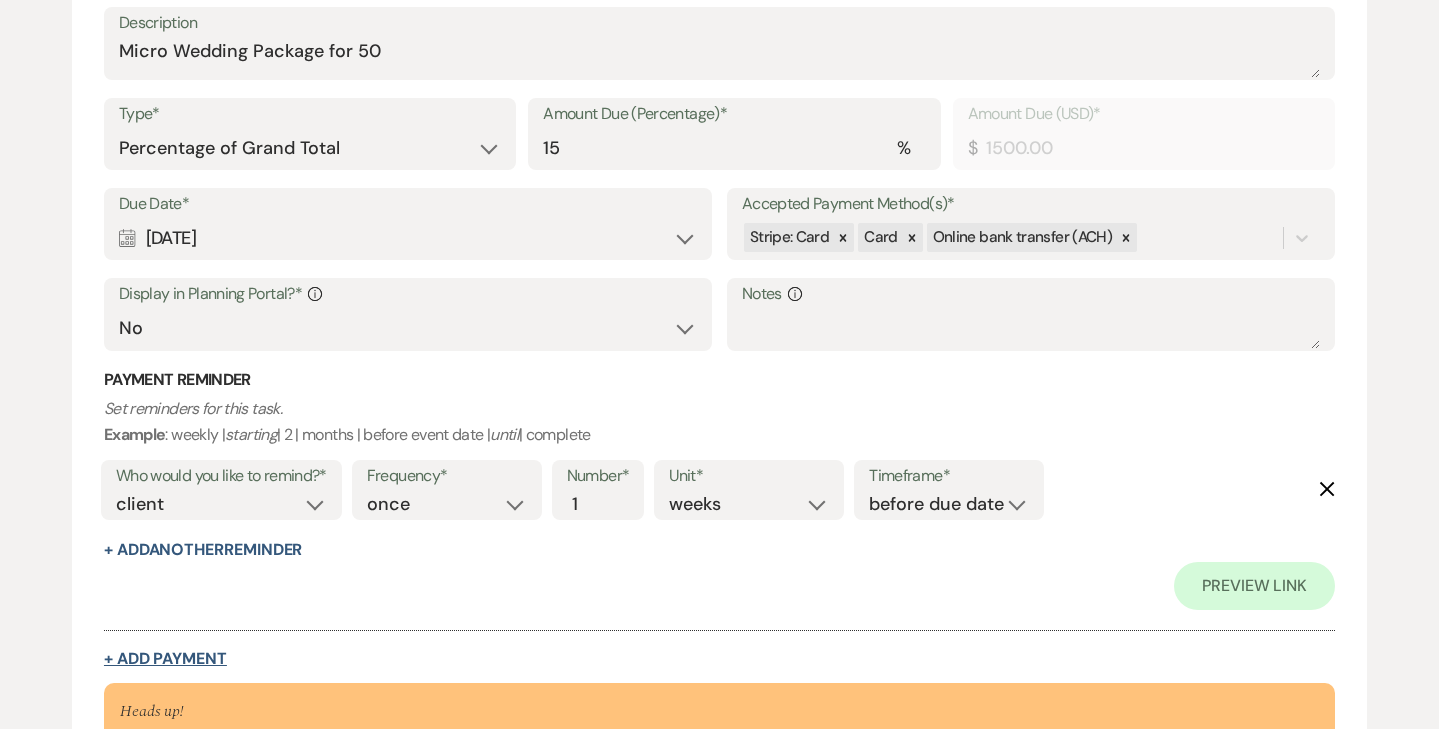 click on "+ Add Payment" at bounding box center [165, 659] 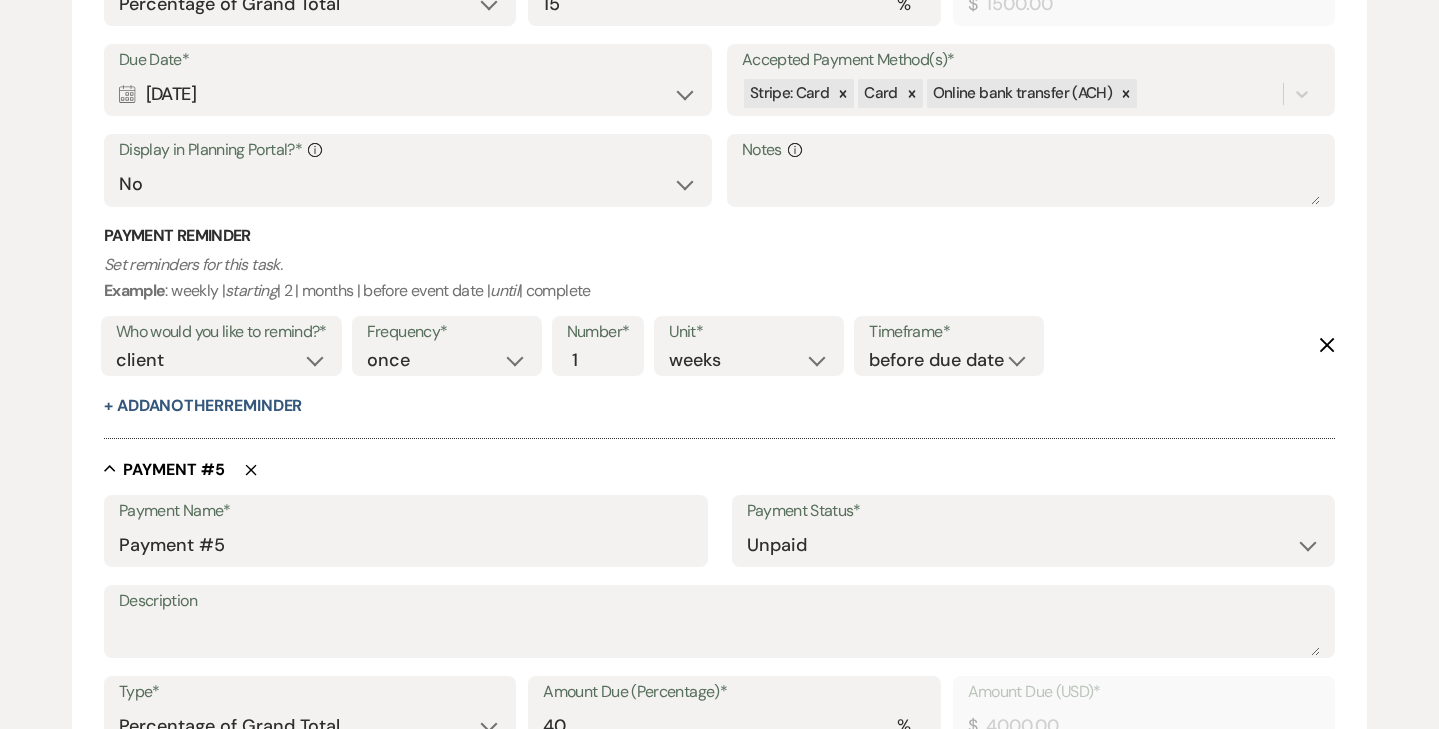 click on "Description" at bounding box center (719, 601) 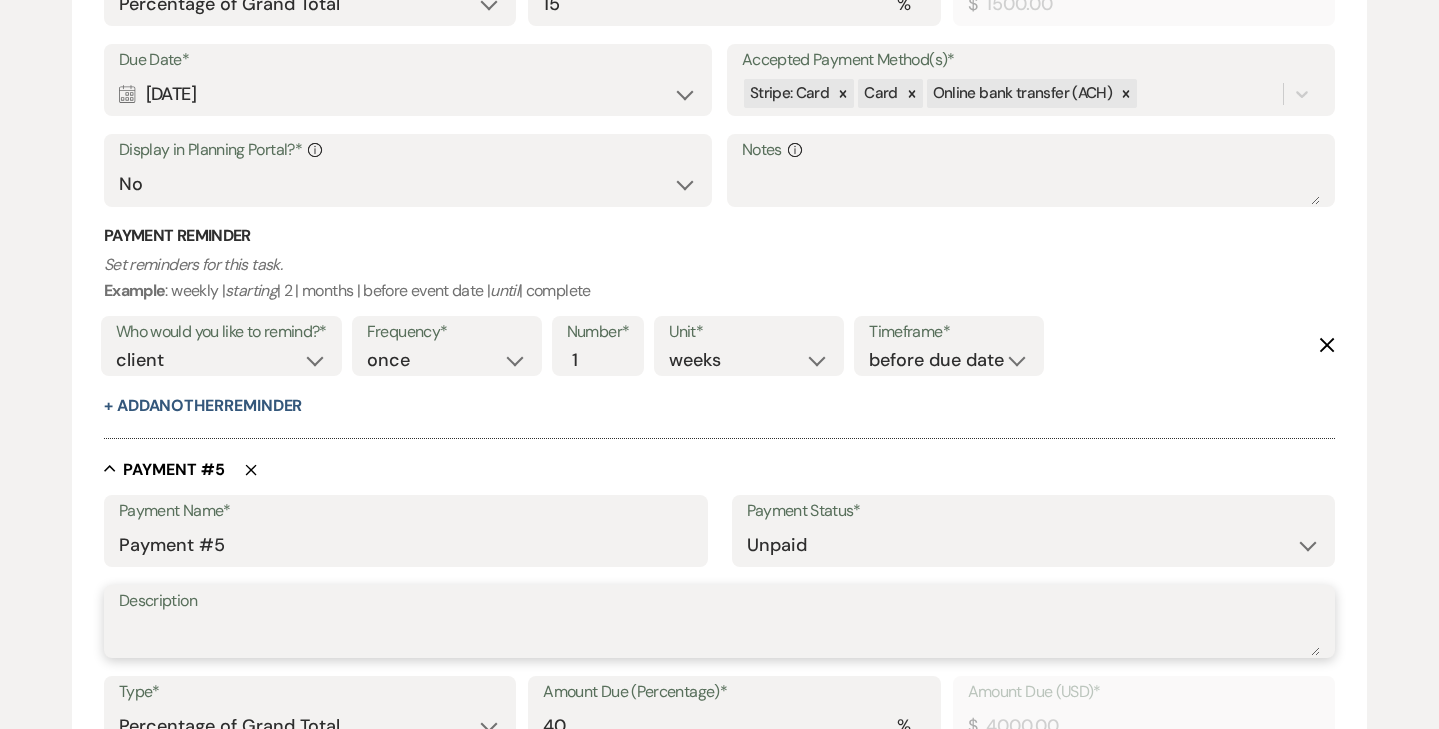 paste on "Micro Wedding Package for 50" 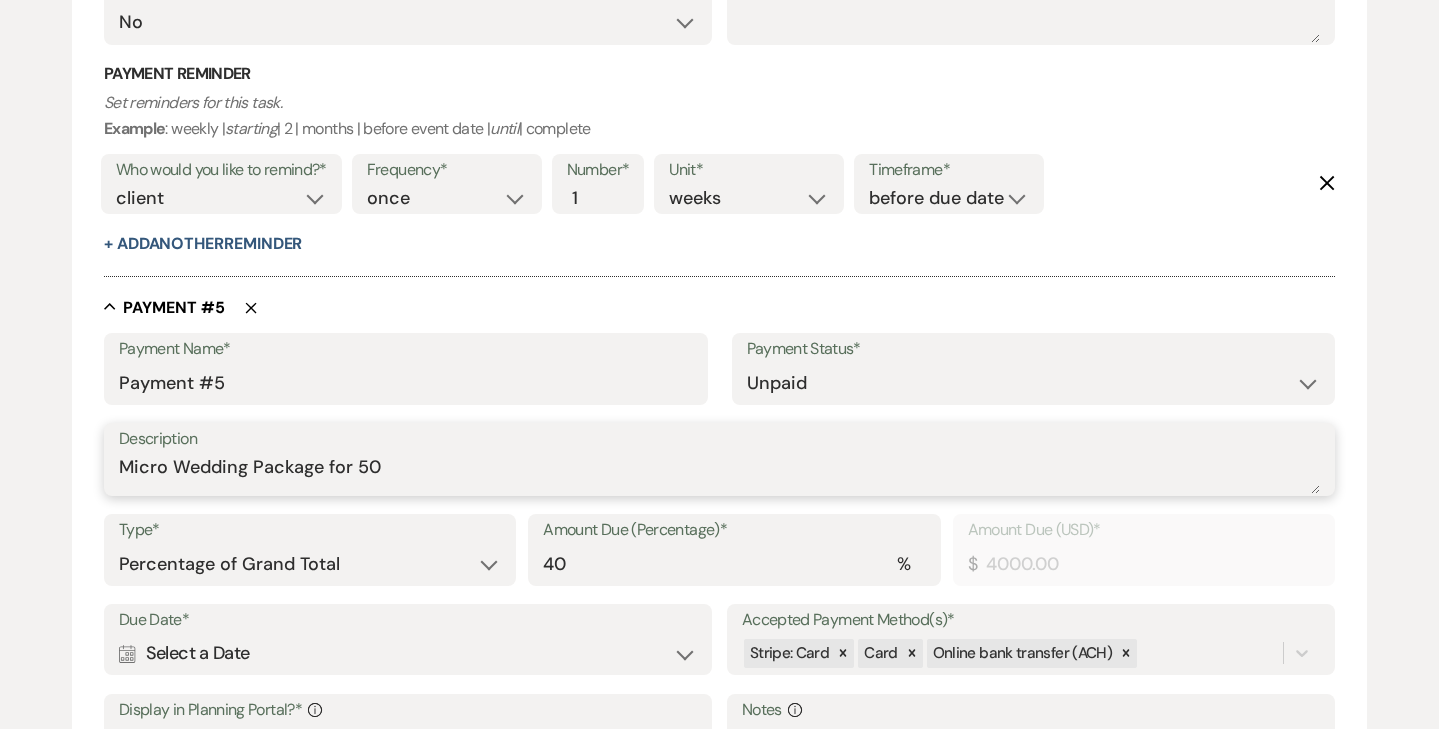 scroll, scrollTop: 3161, scrollLeft: 0, axis: vertical 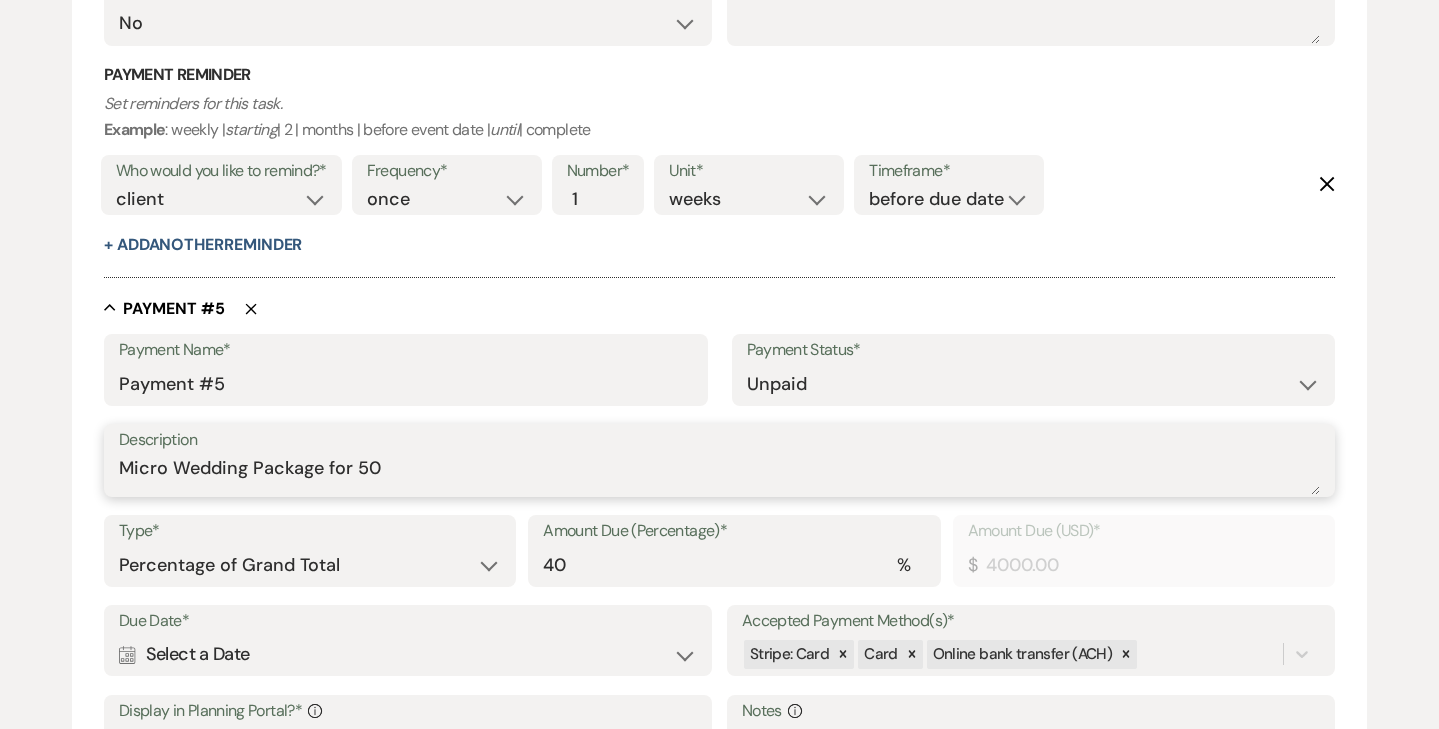 type on "Micro Wedding Package for 50" 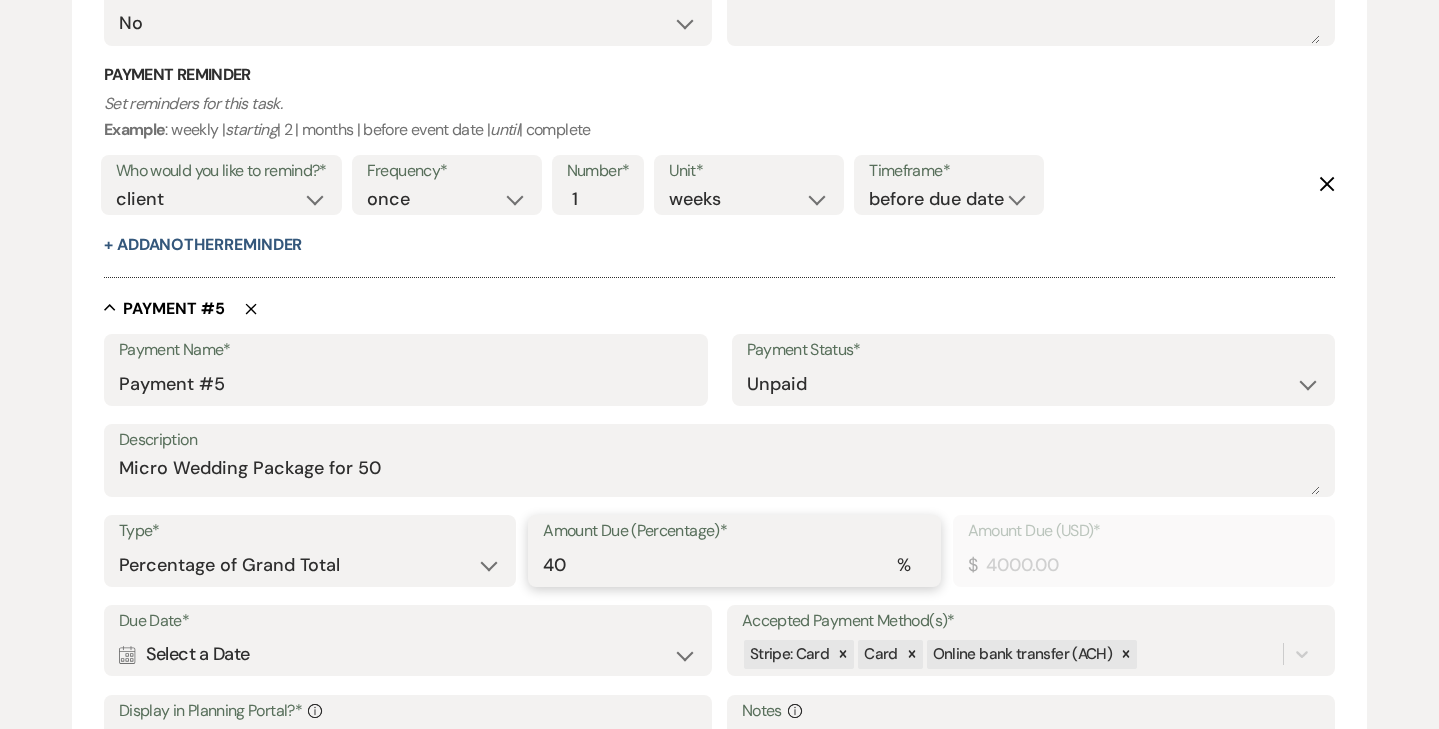 click on "40" at bounding box center (734, 565) 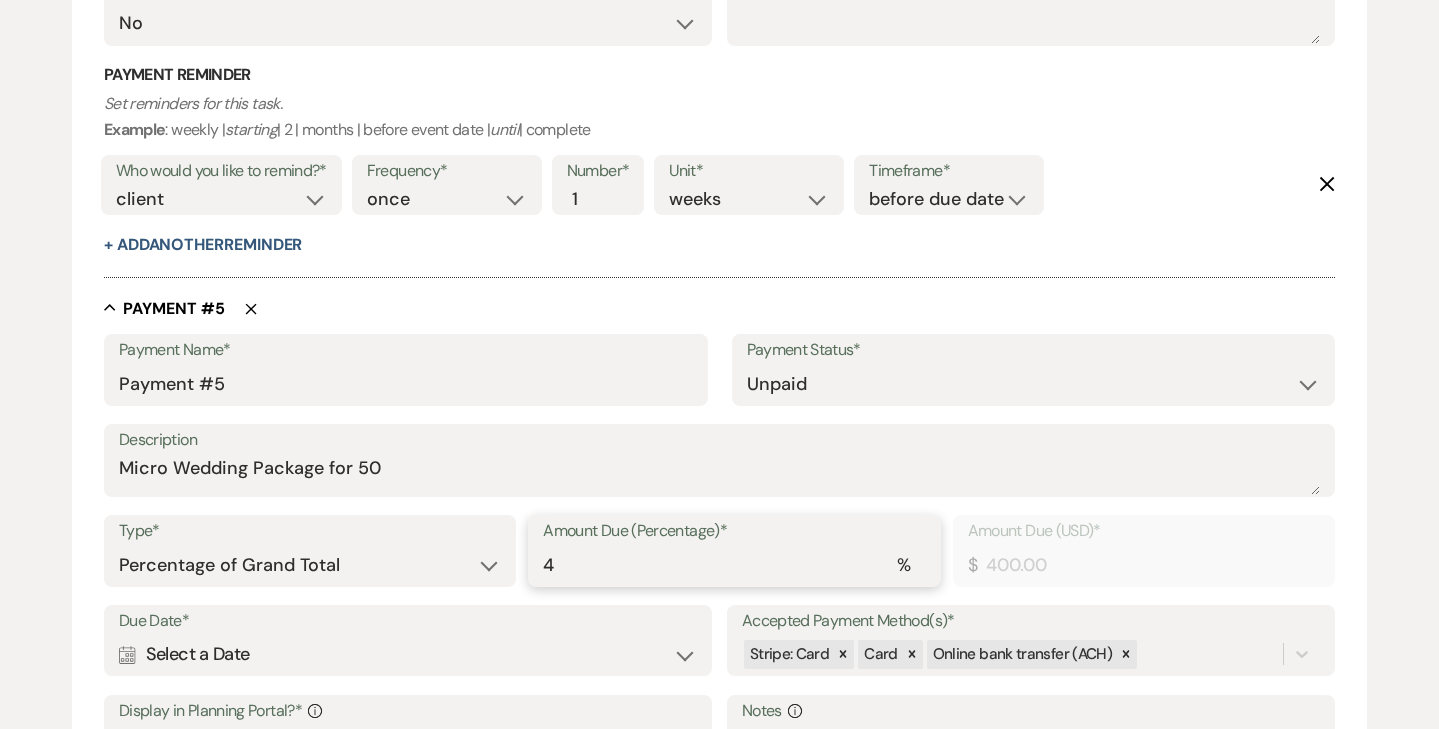 type 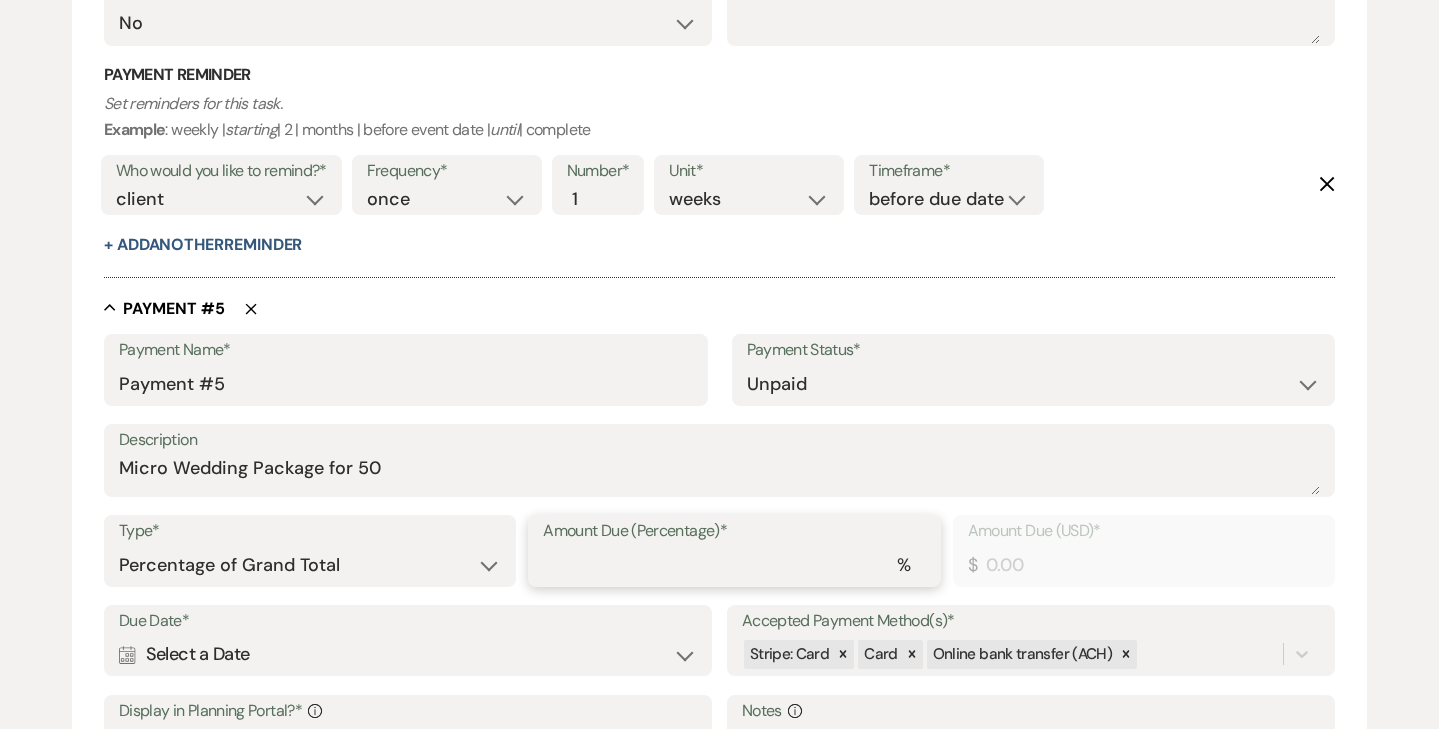 type on "1" 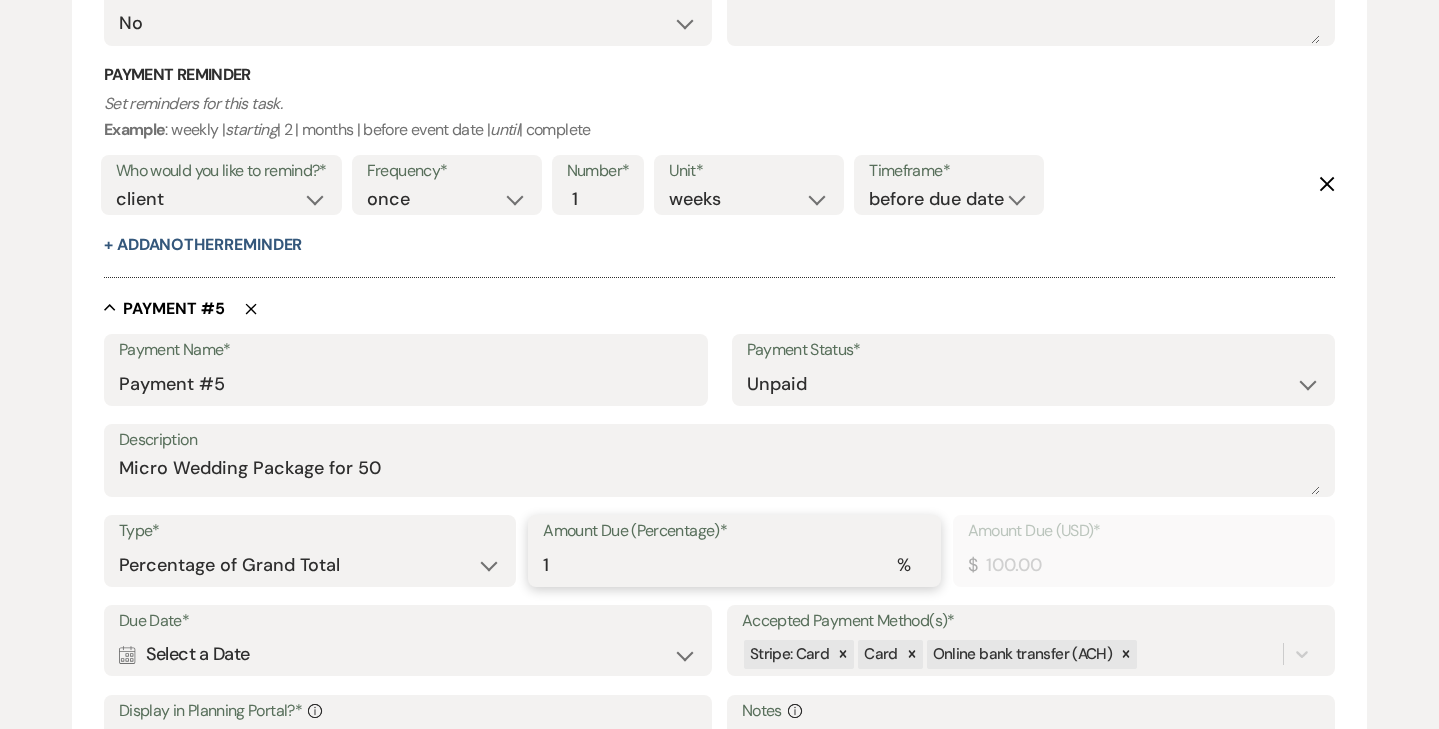 type on "15" 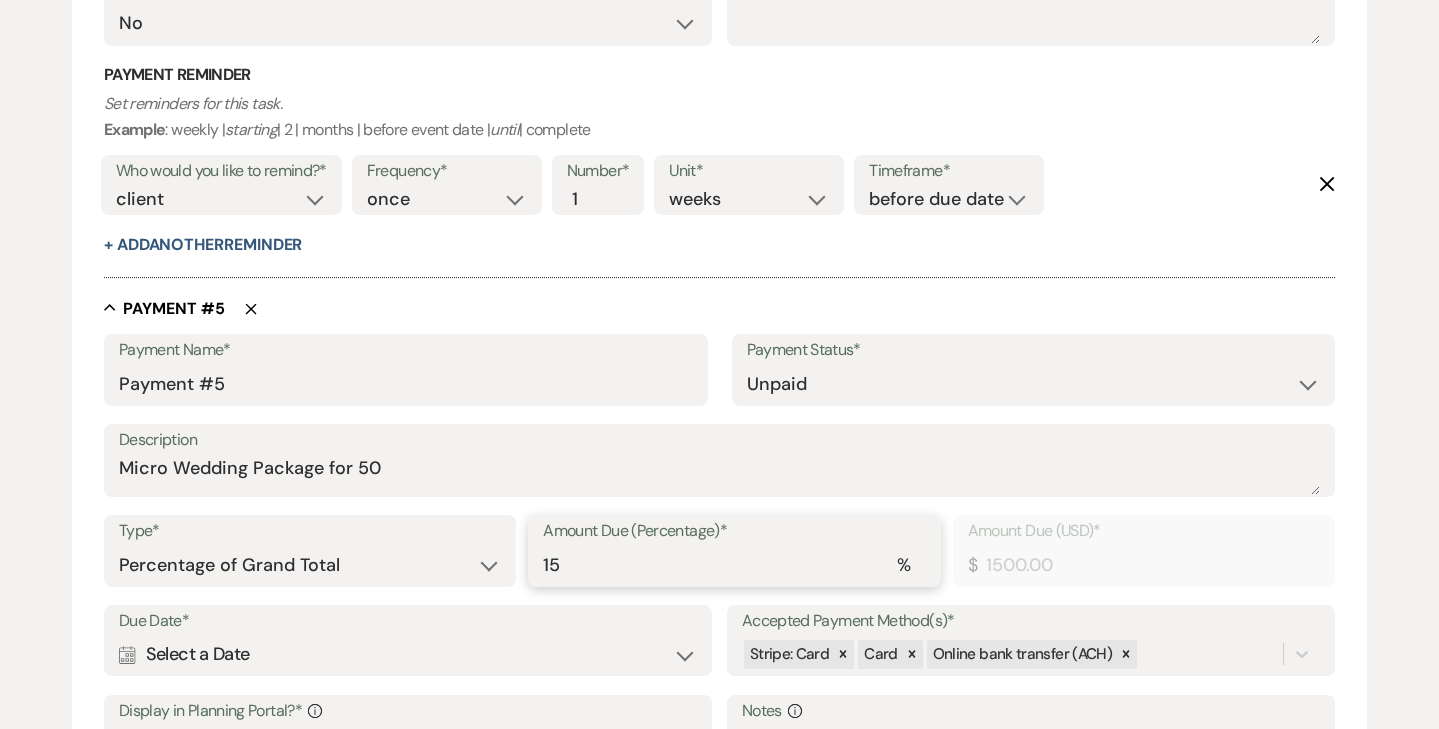 type on "15" 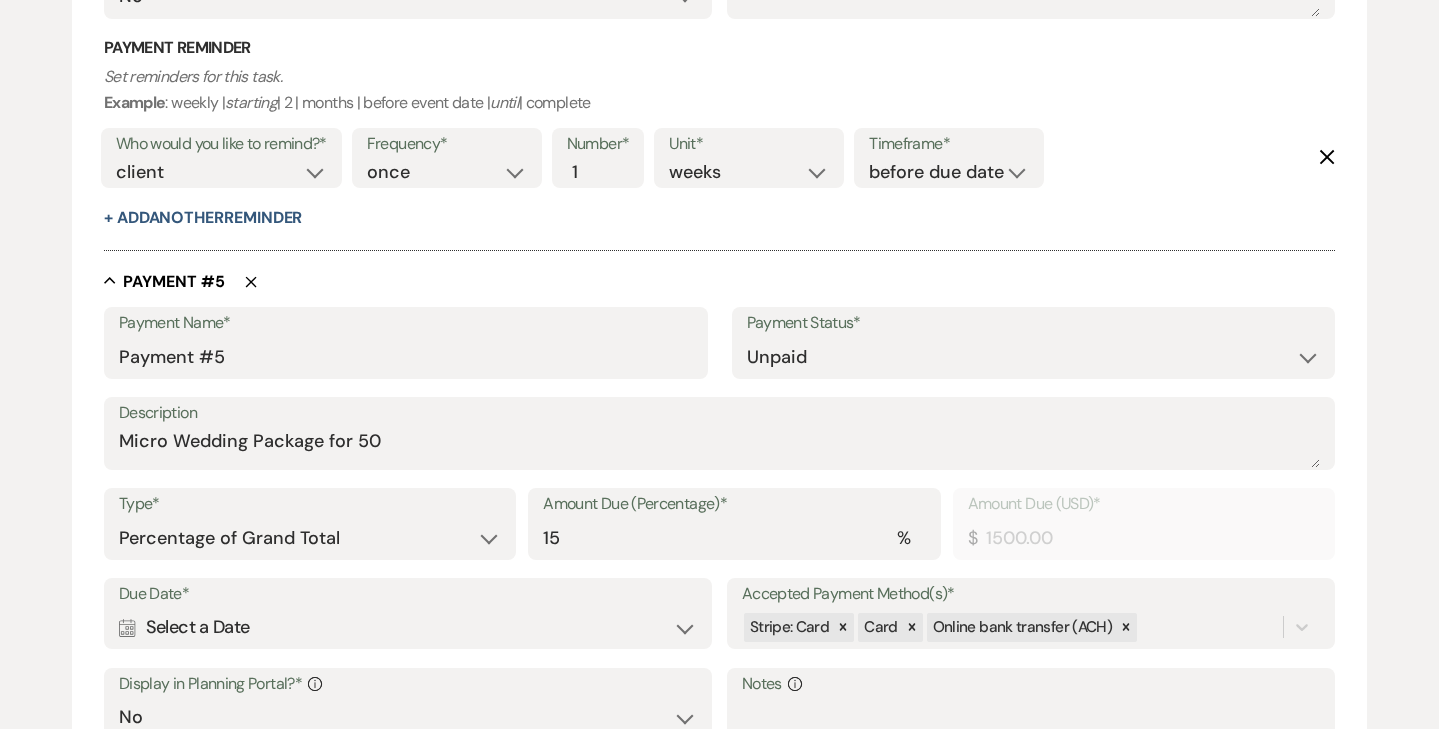 scroll, scrollTop: 3189, scrollLeft: 0, axis: vertical 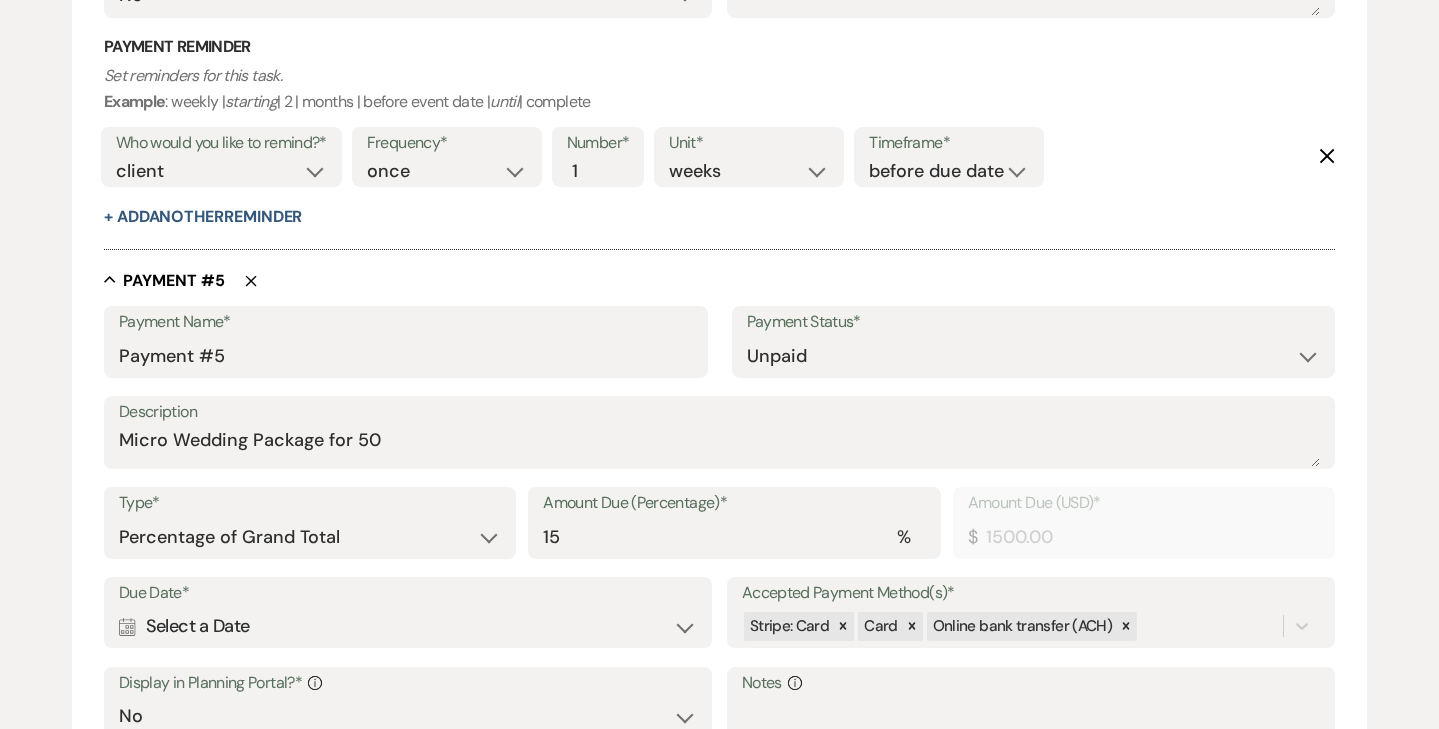 click on "Calendar Select a Date Expand" at bounding box center [408, 626] 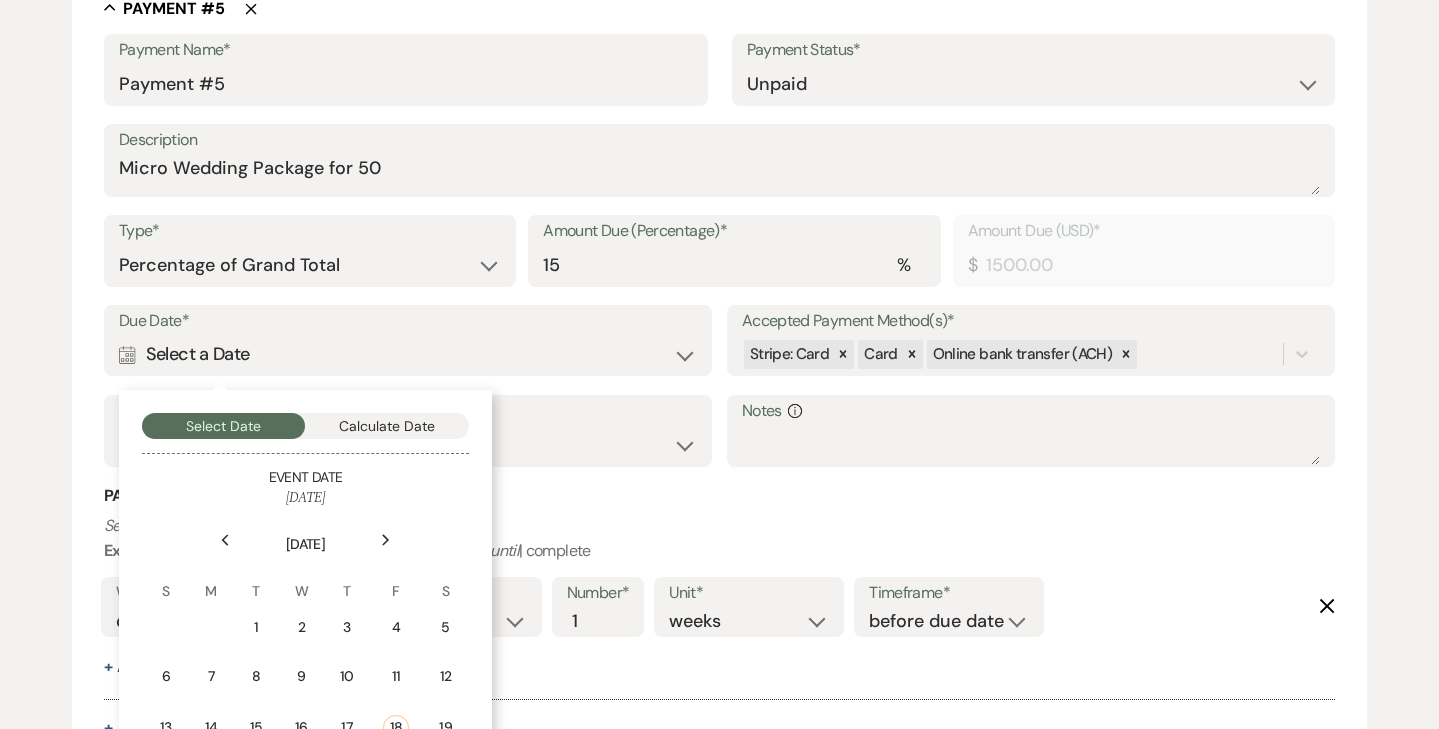 scroll, scrollTop: 3464, scrollLeft: 0, axis: vertical 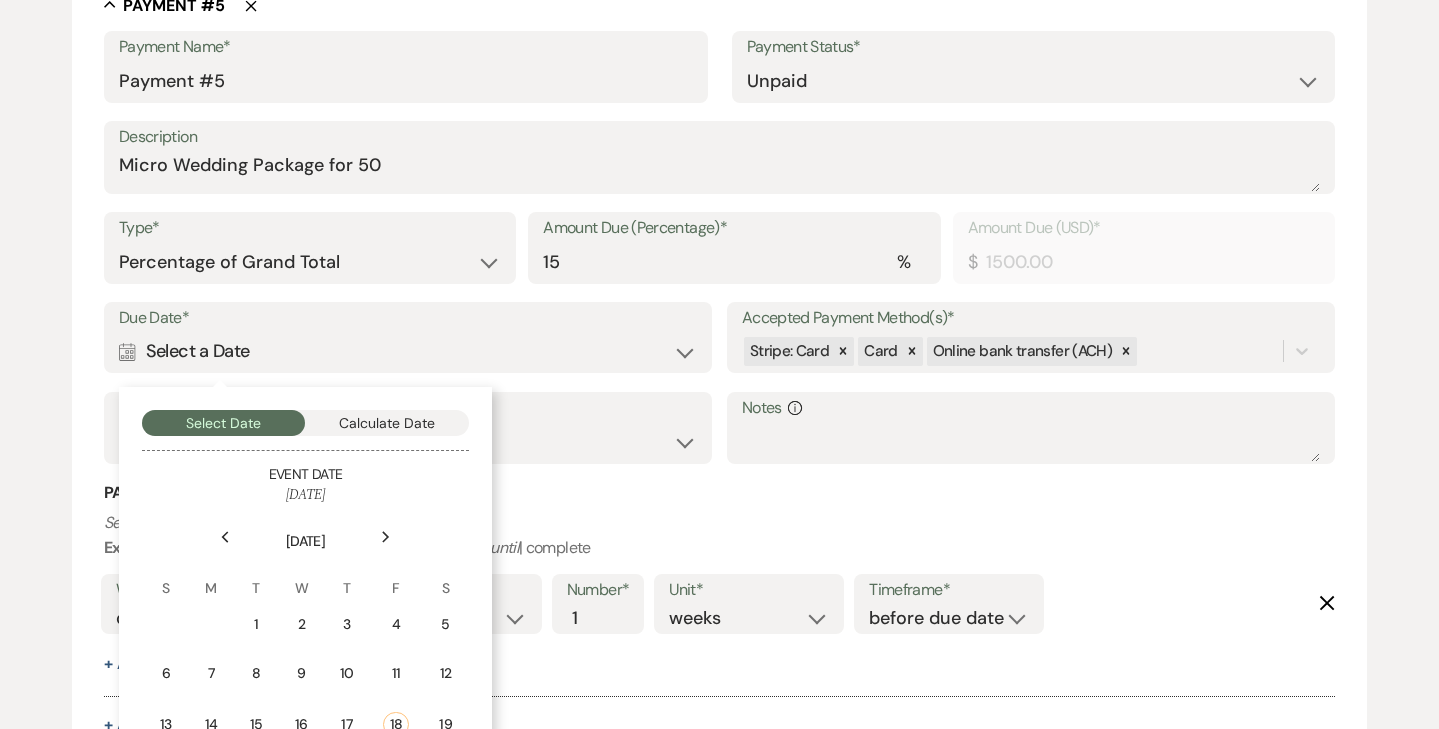 click on "Next" 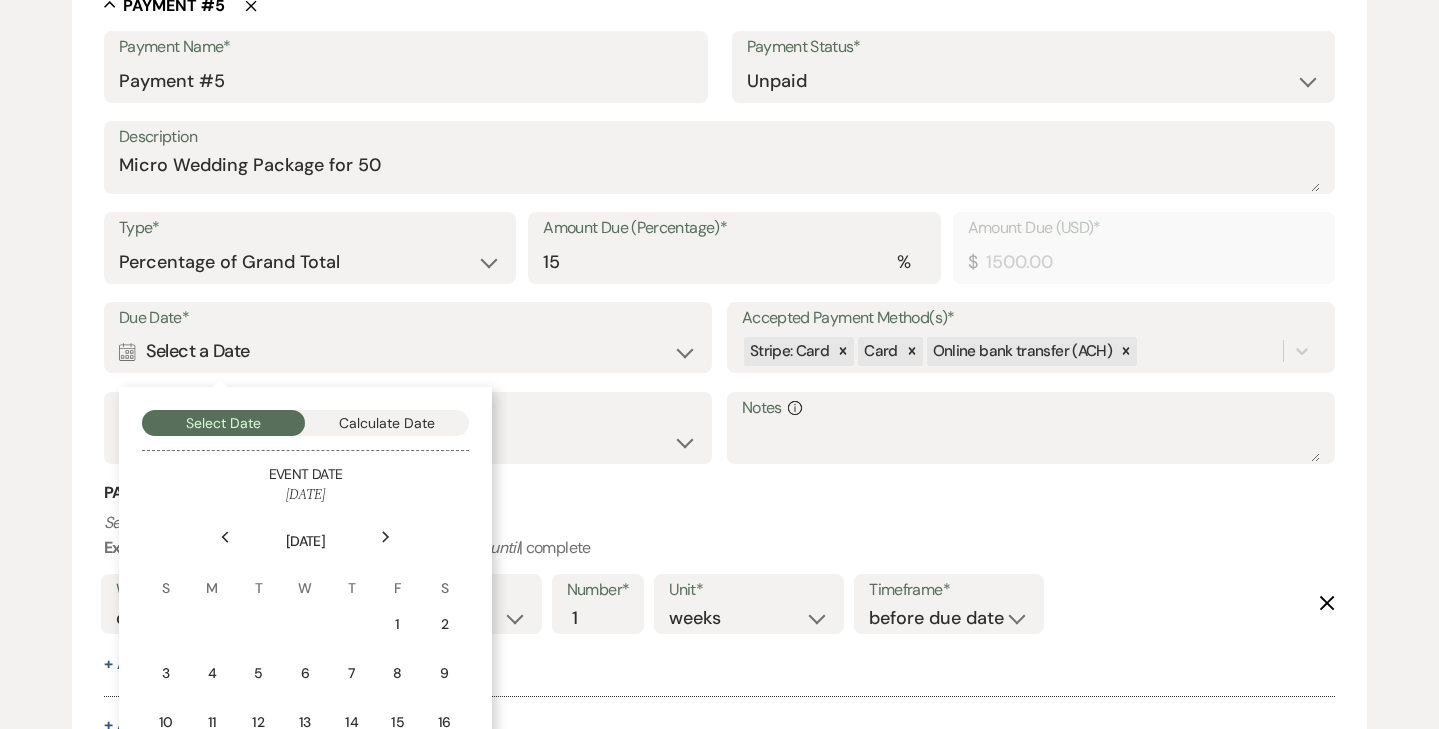 click on "Next" 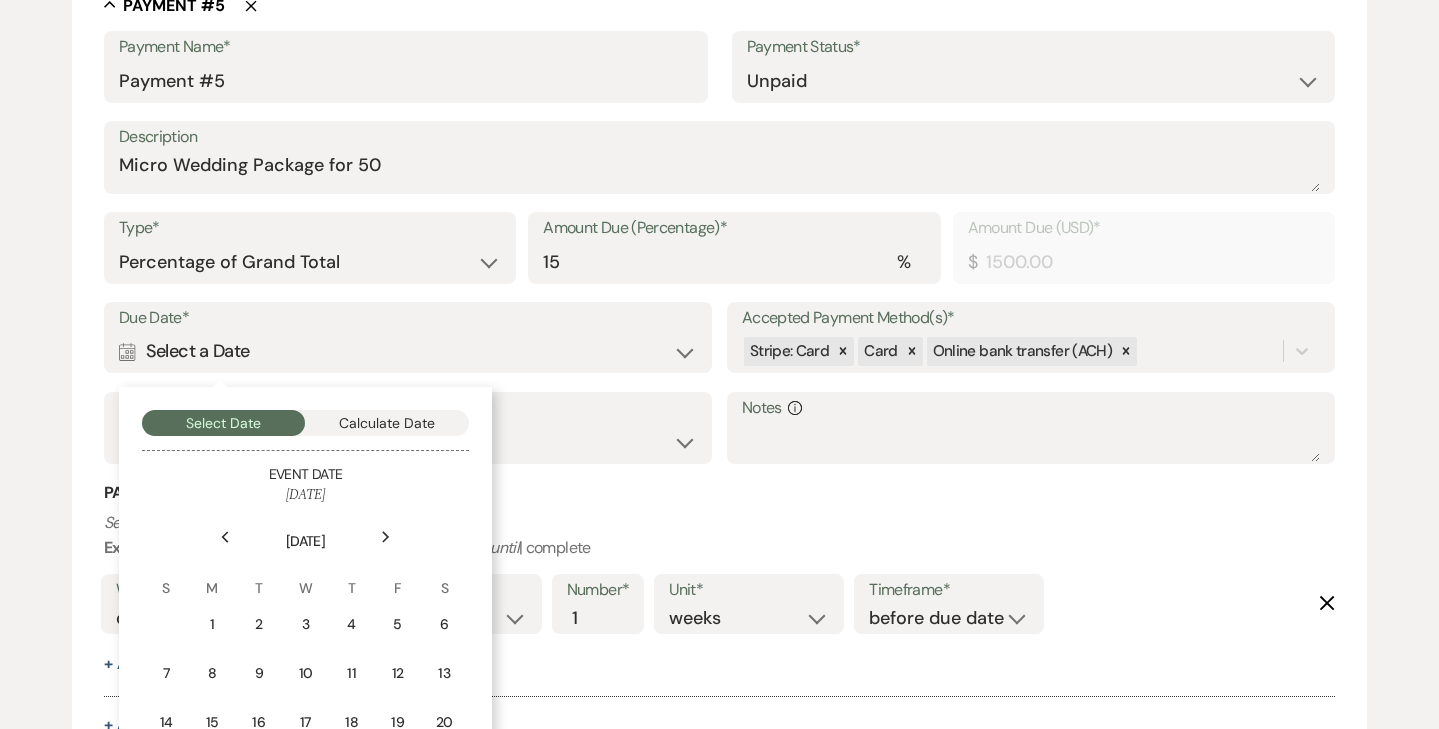click on "Next" 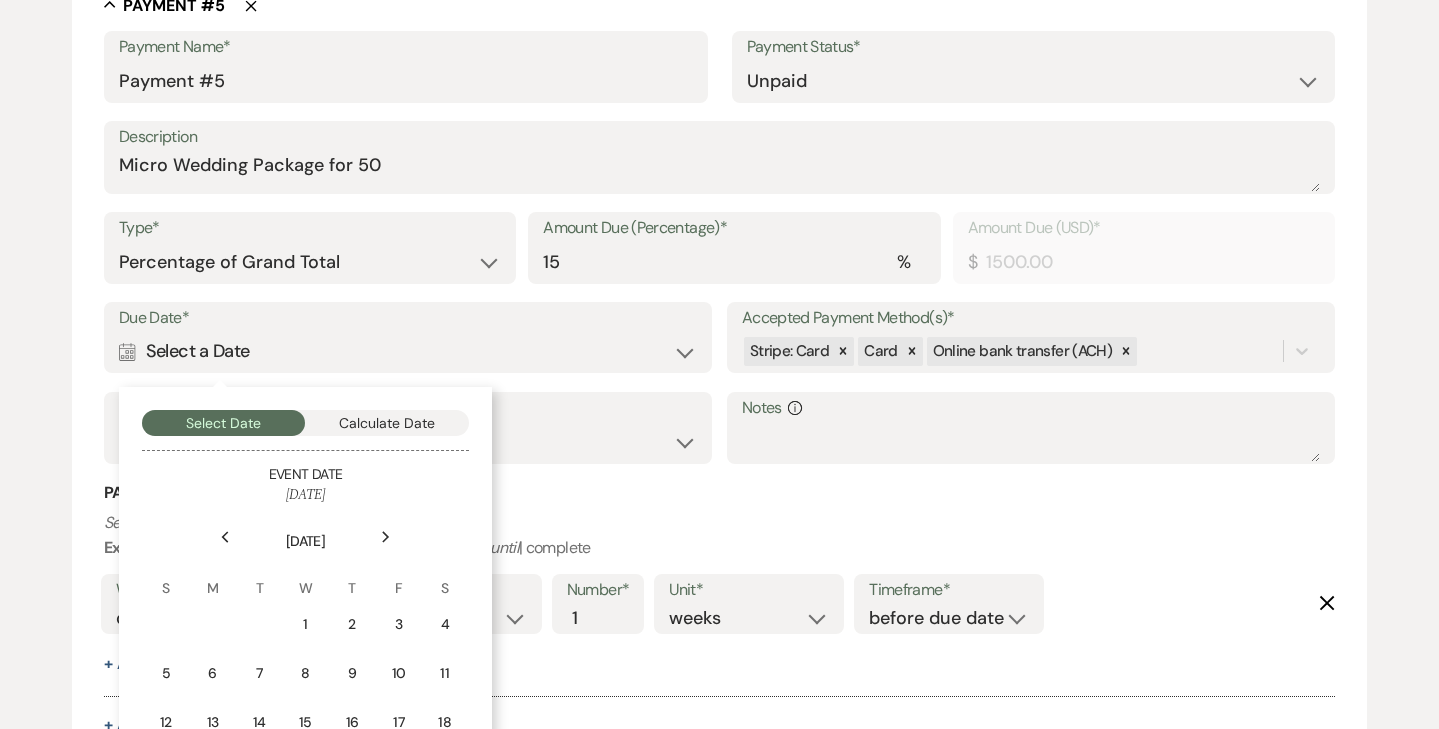 click 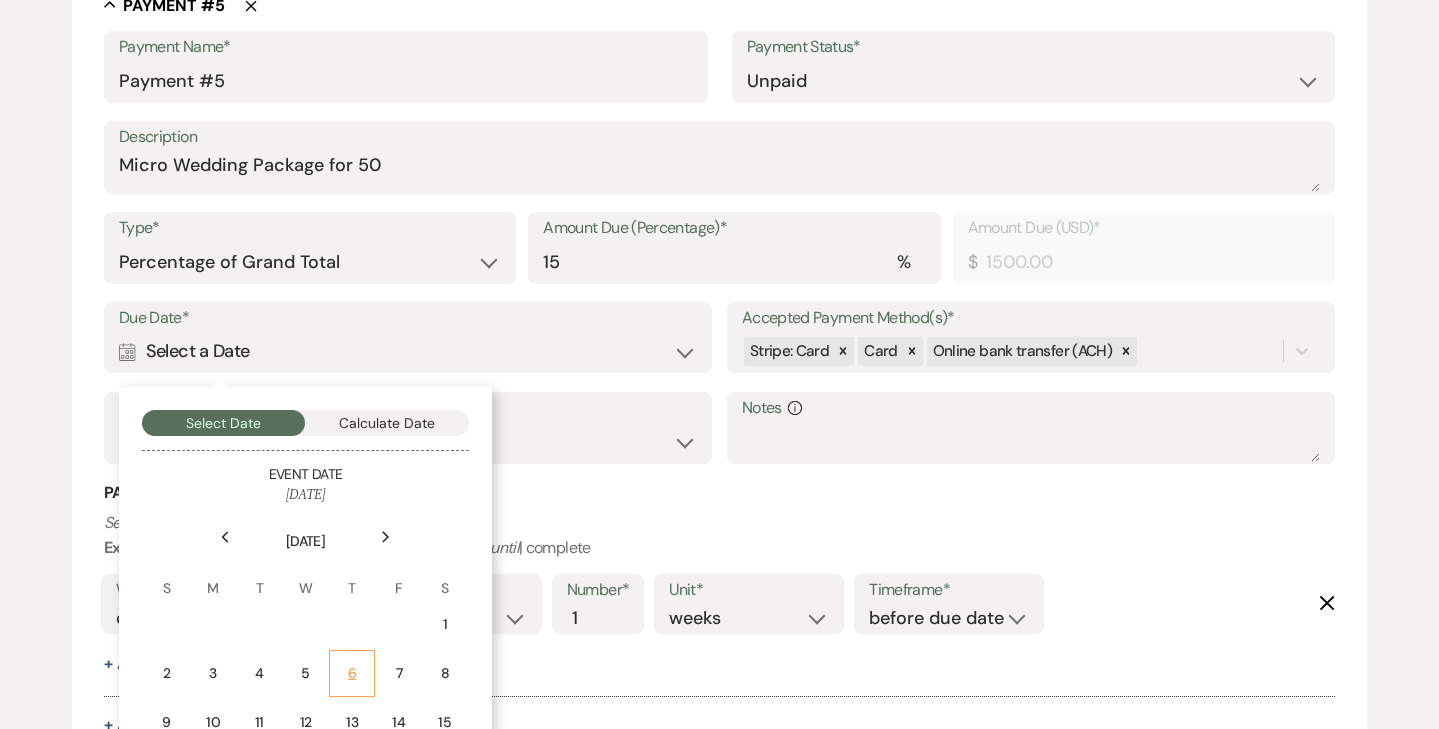 click on "6" at bounding box center [351, 673] 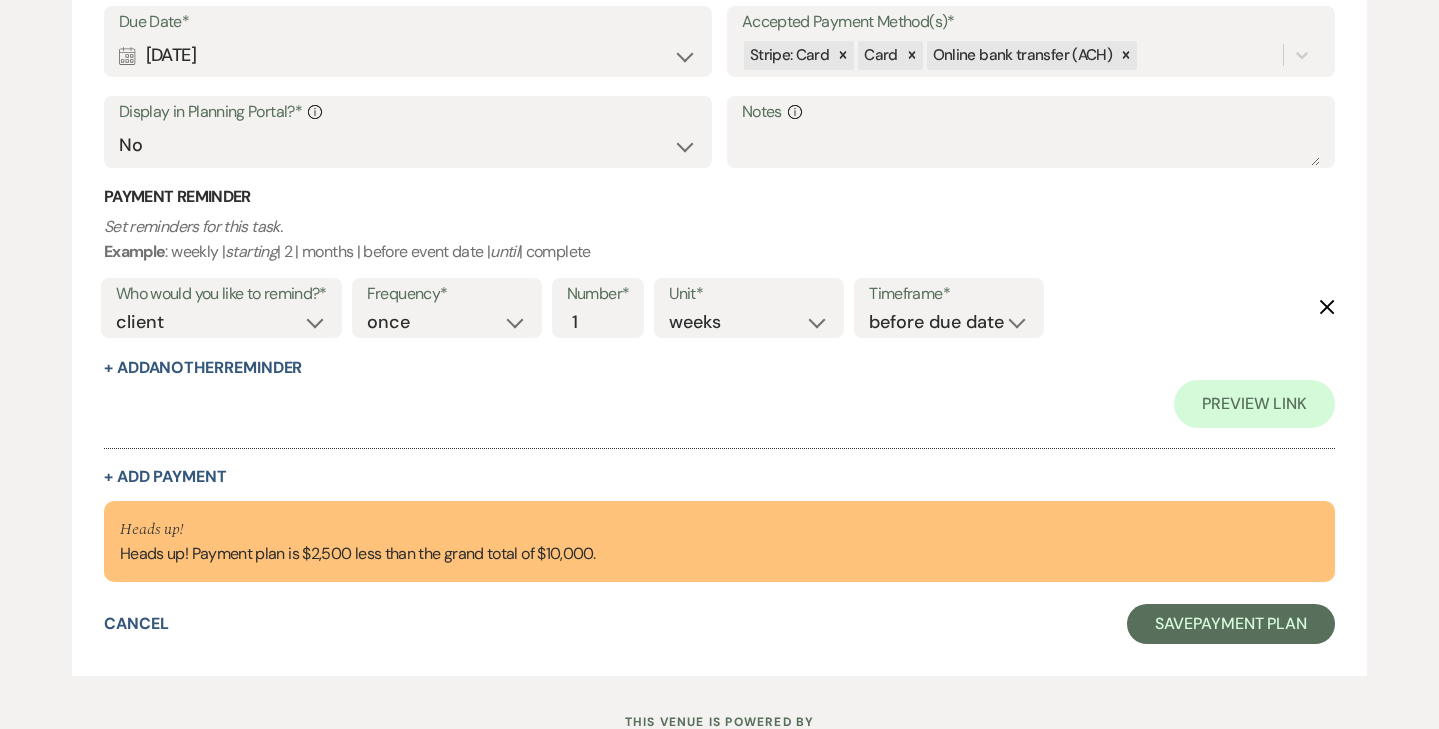 scroll, scrollTop: 3981, scrollLeft: 0, axis: vertical 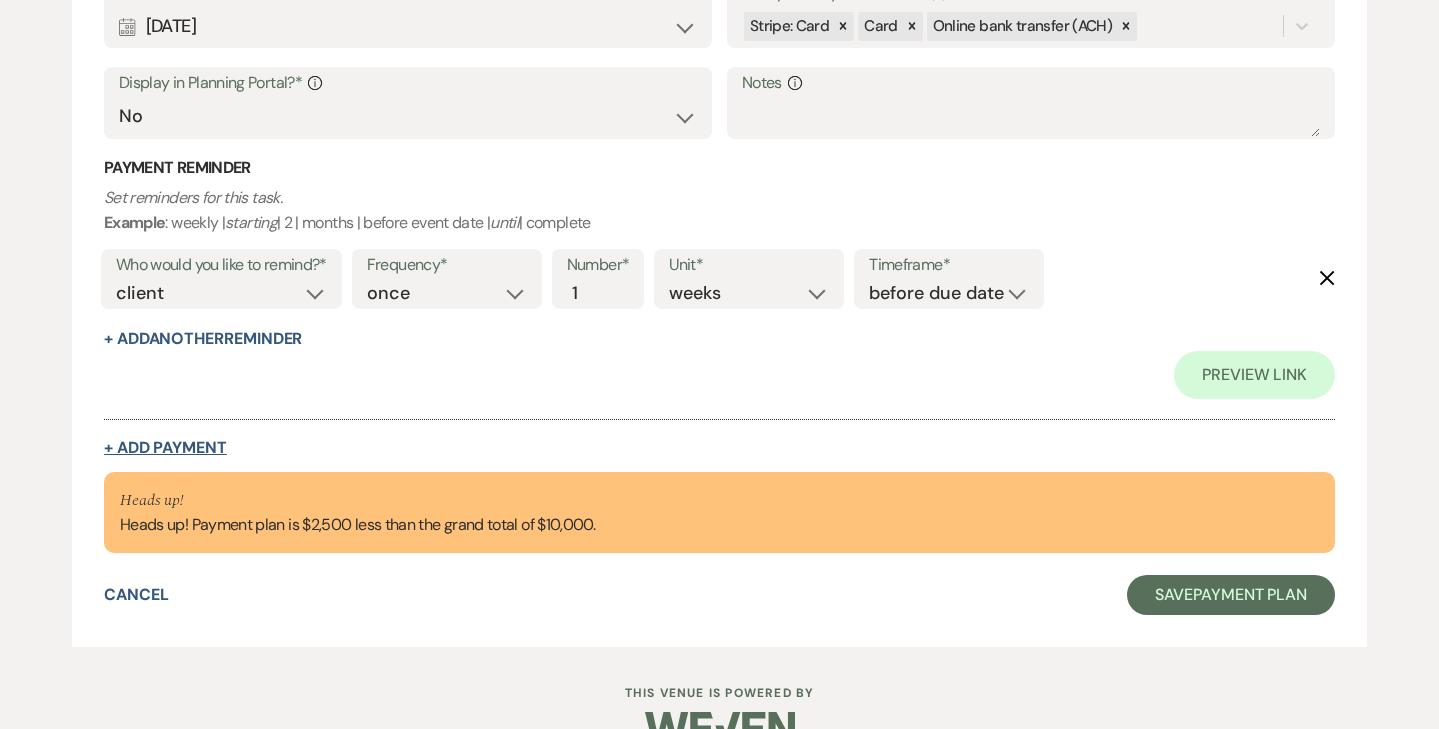 click on "+ Add Payment" at bounding box center (165, 448) 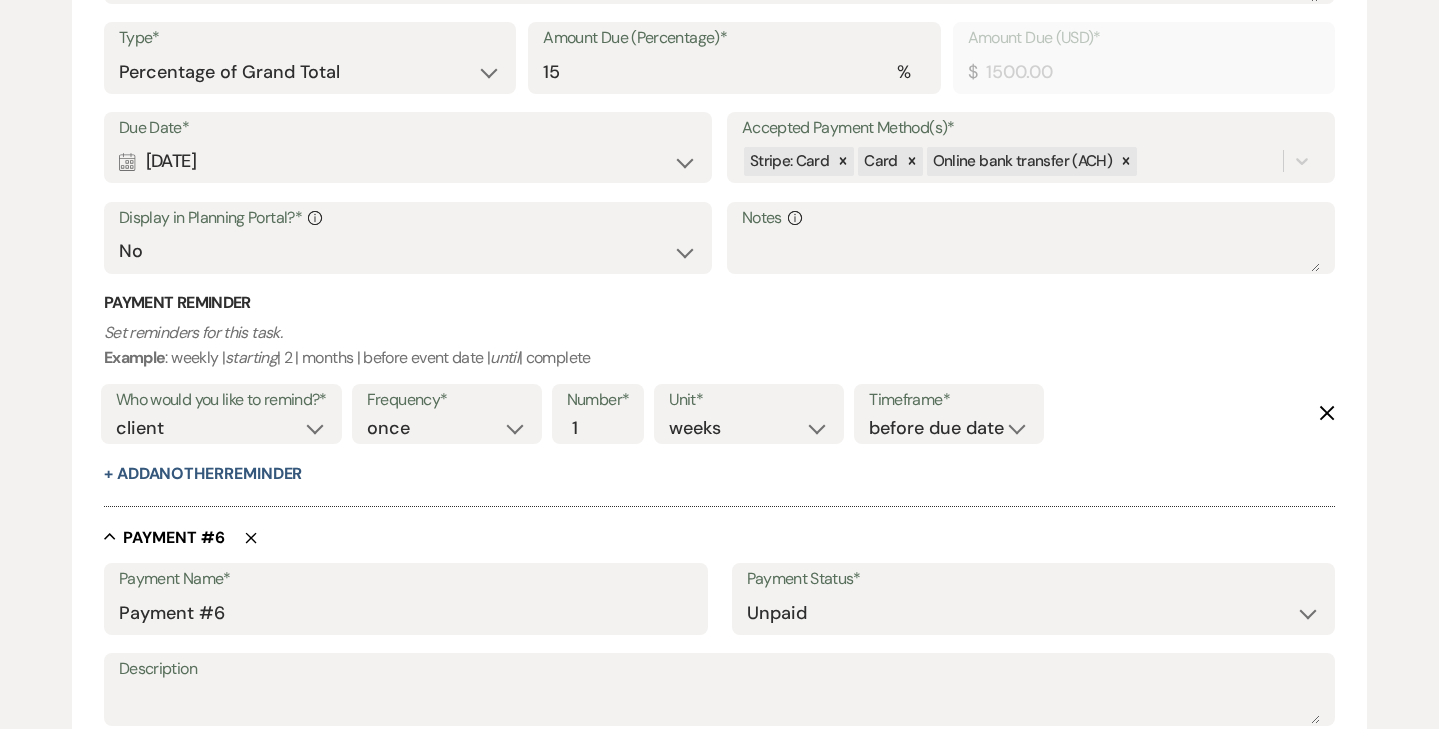 scroll, scrollTop: 3654, scrollLeft: 0, axis: vertical 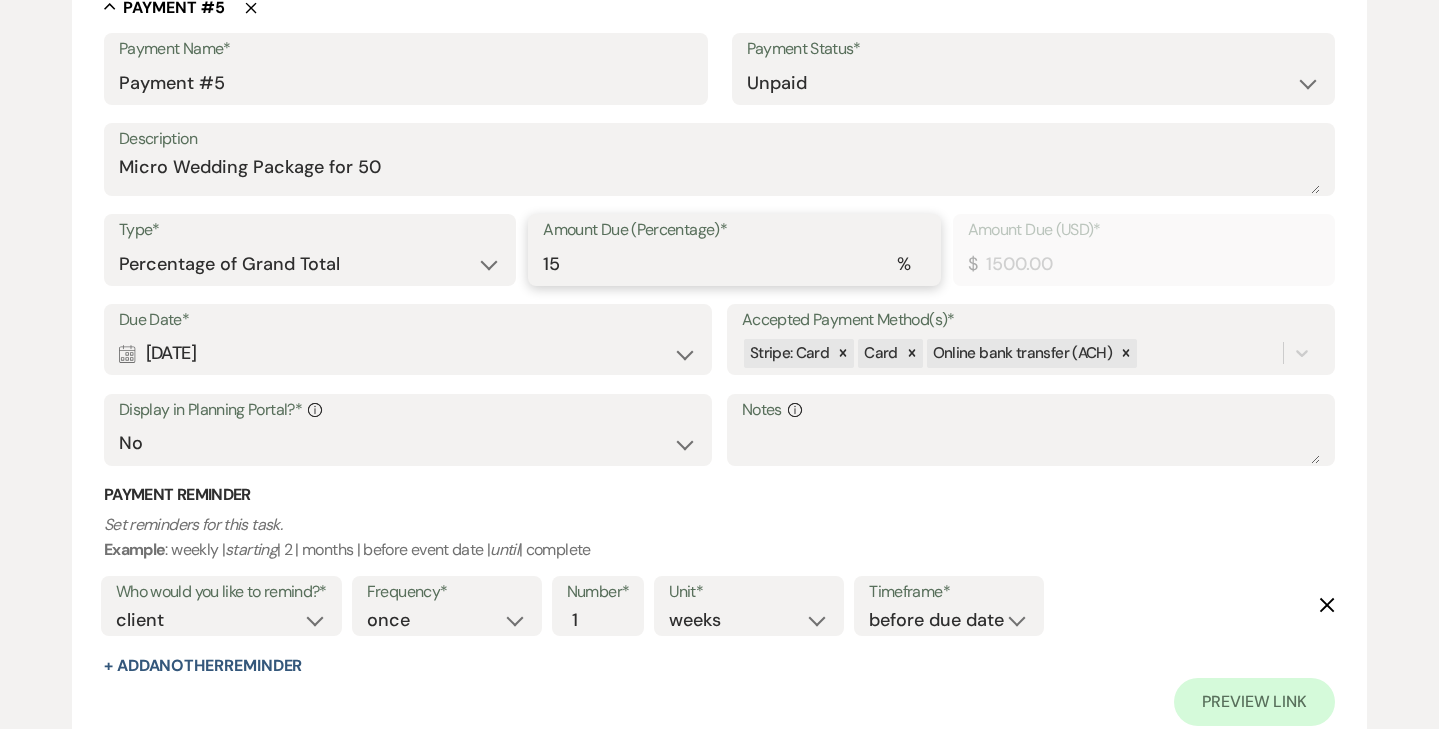 click on "15" at bounding box center (734, 264) 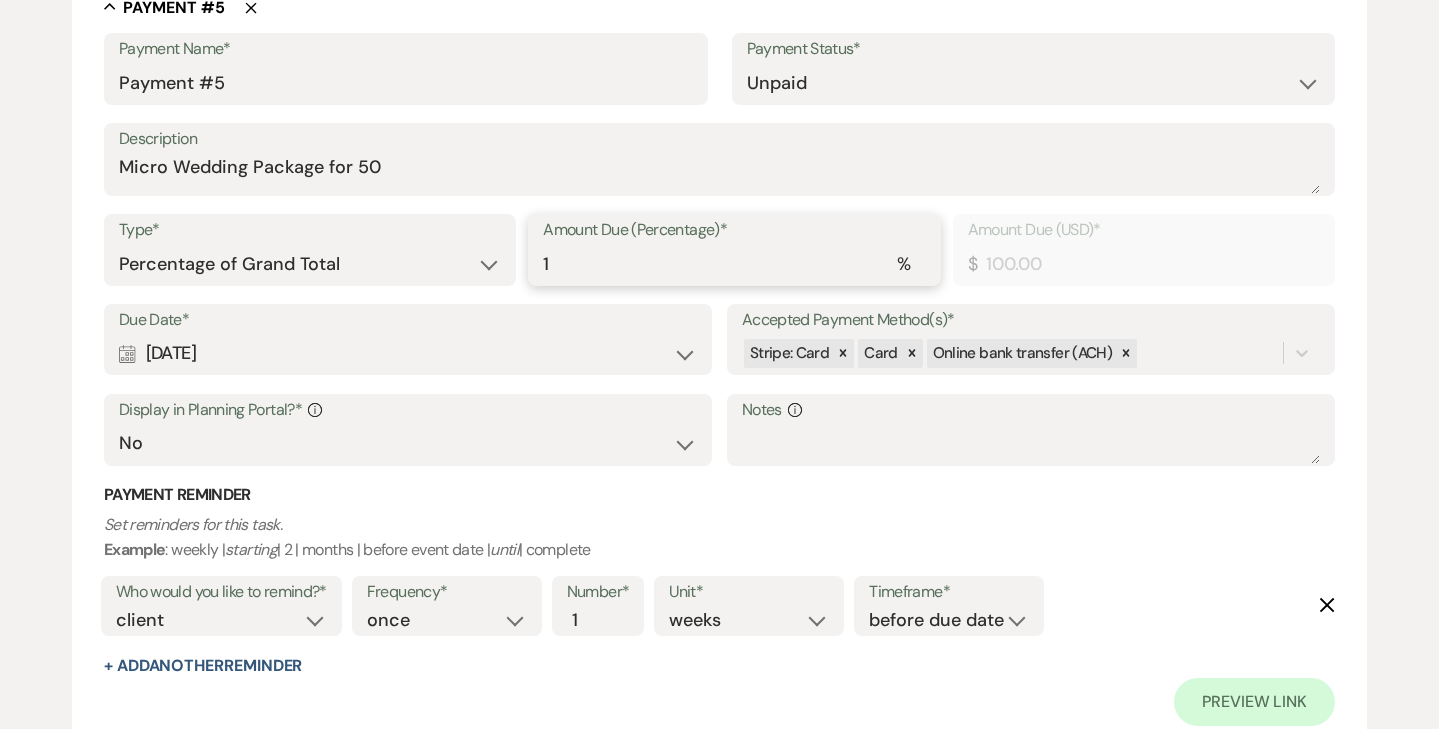 type 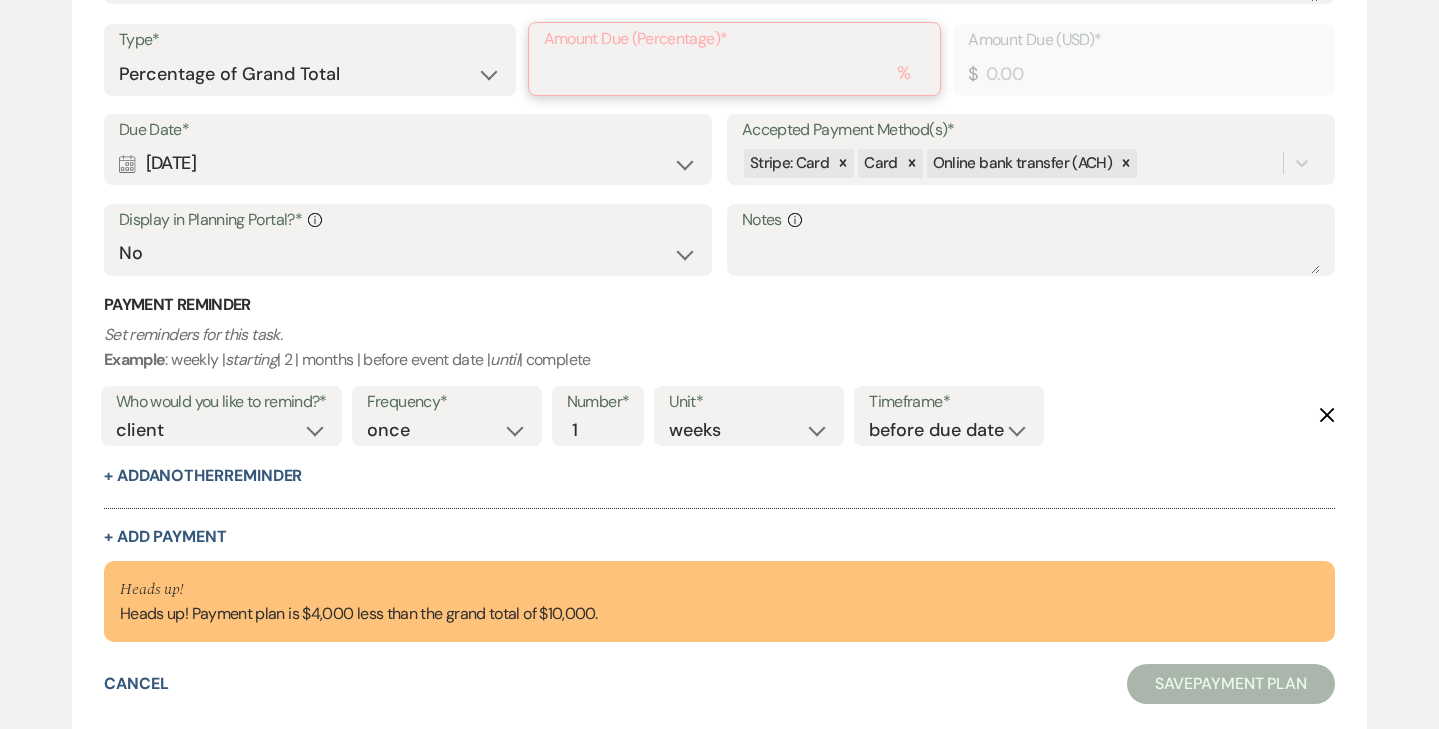 type on "2" 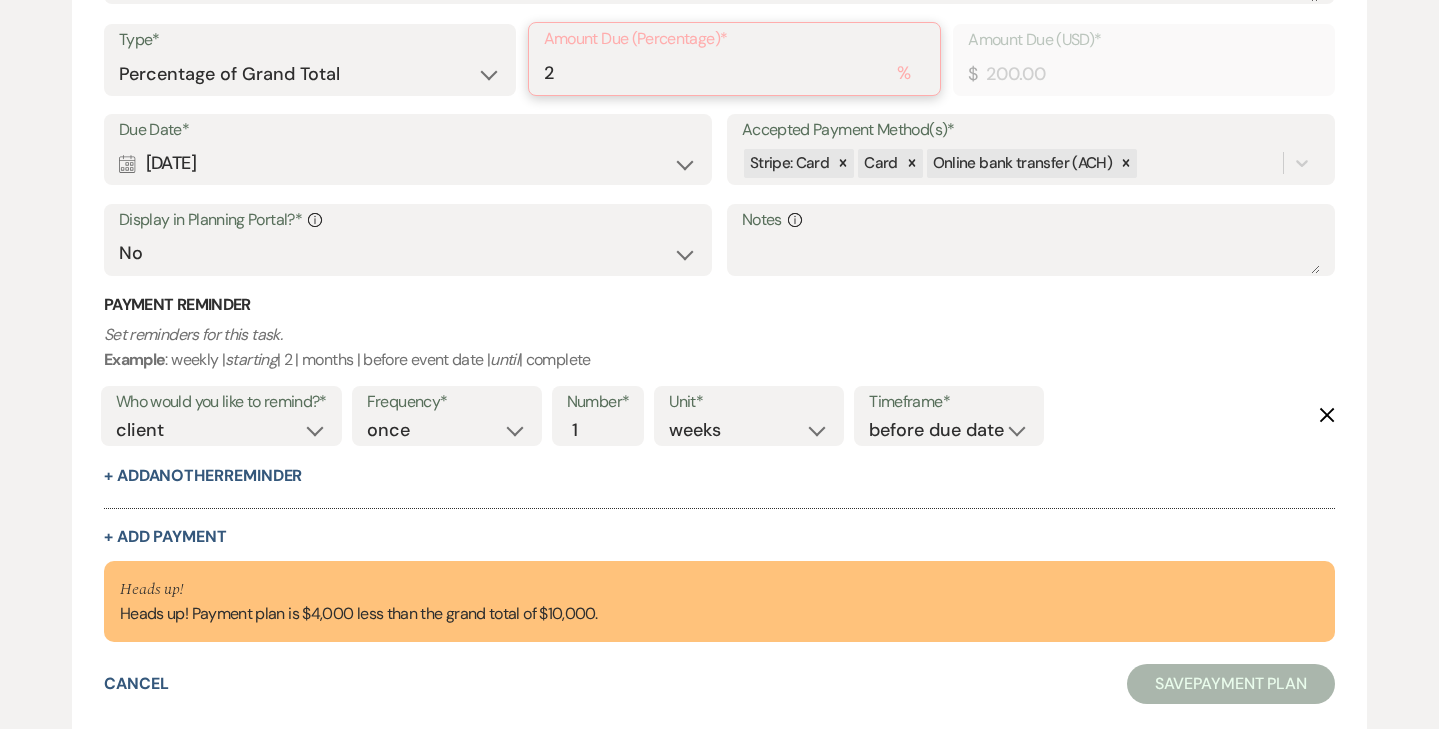 type on "20" 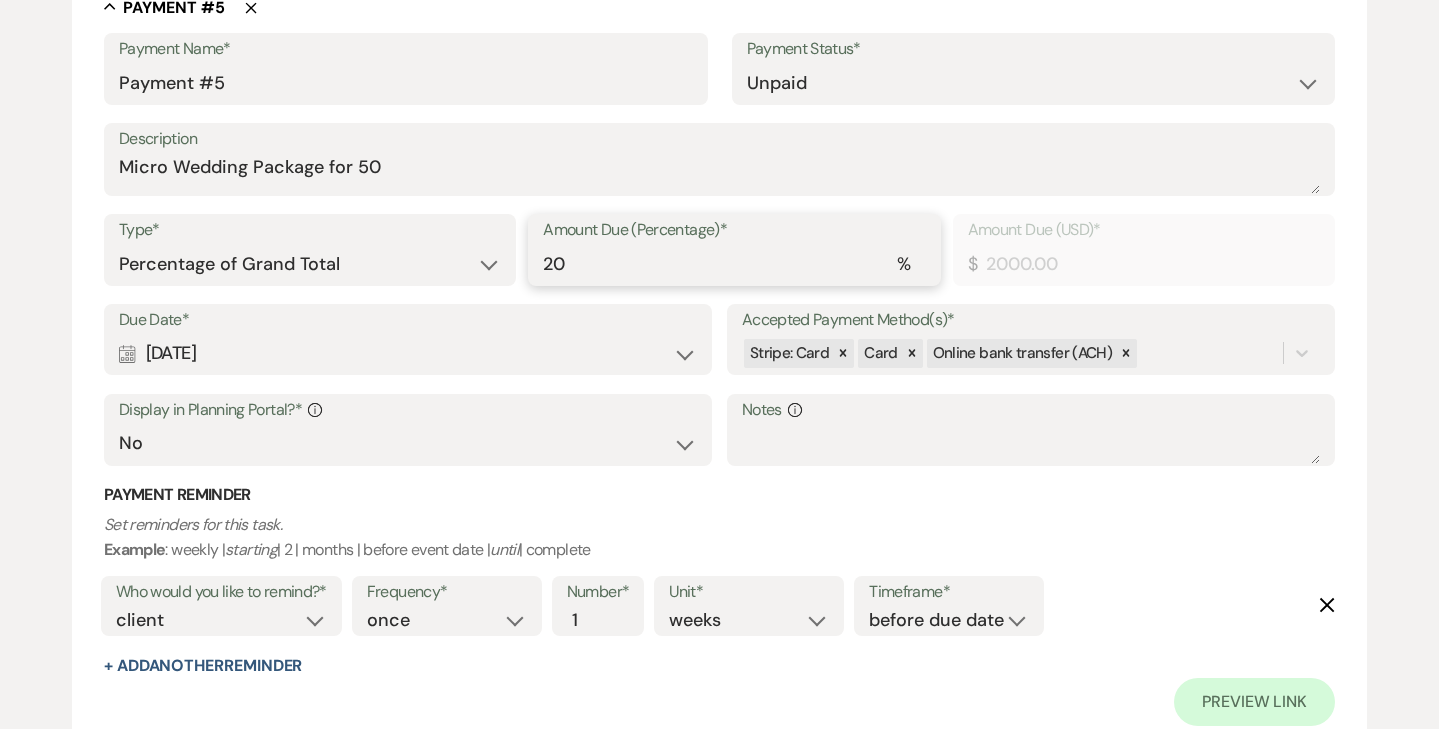type on "20" 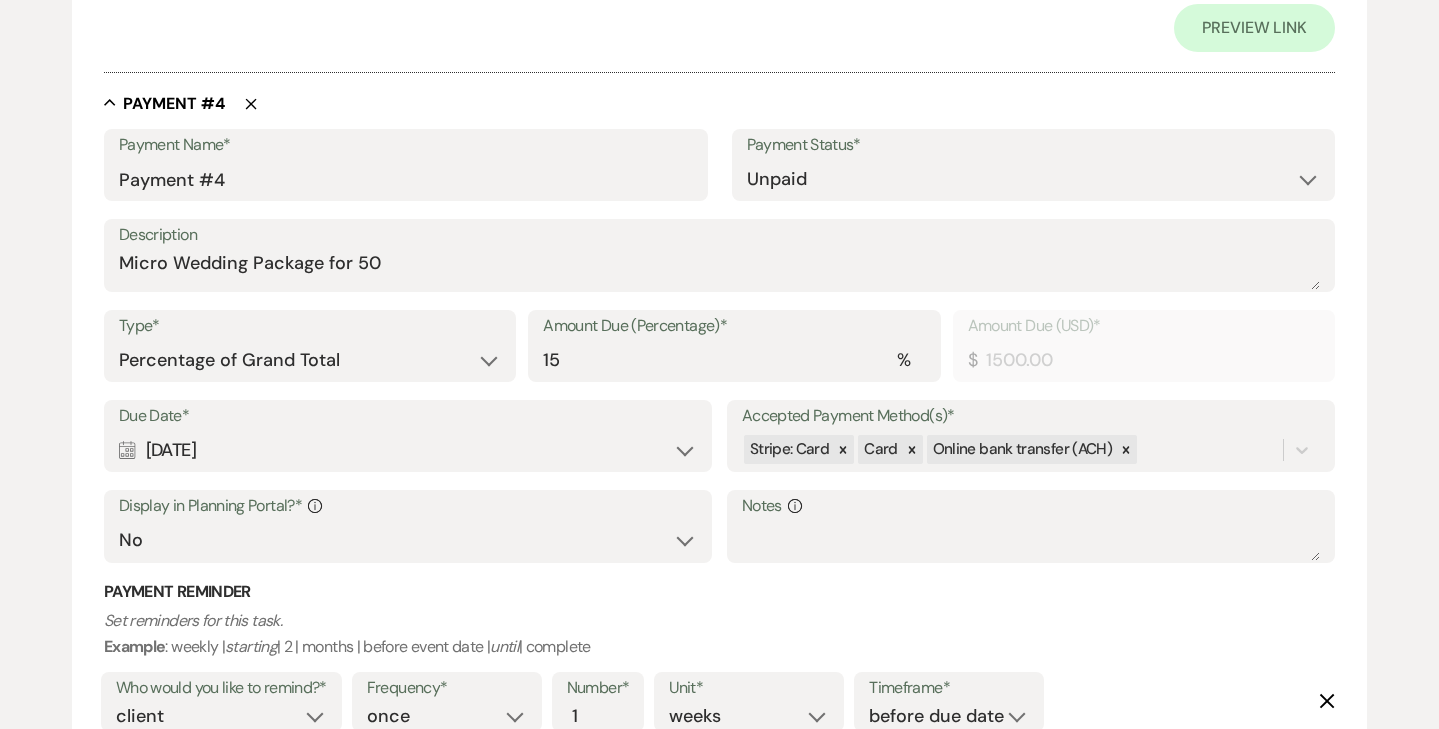 scroll, scrollTop: 2788, scrollLeft: 0, axis: vertical 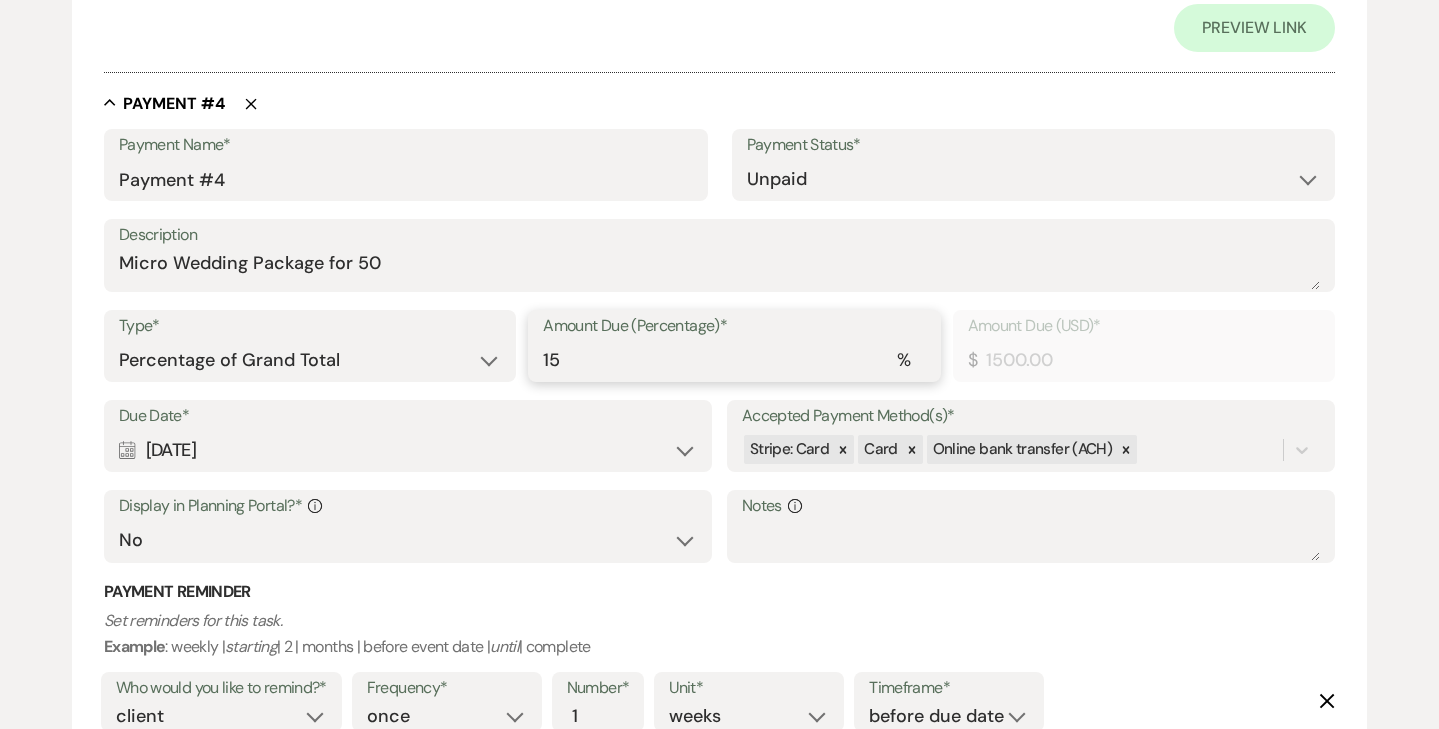 click on "15" at bounding box center (734, 360) 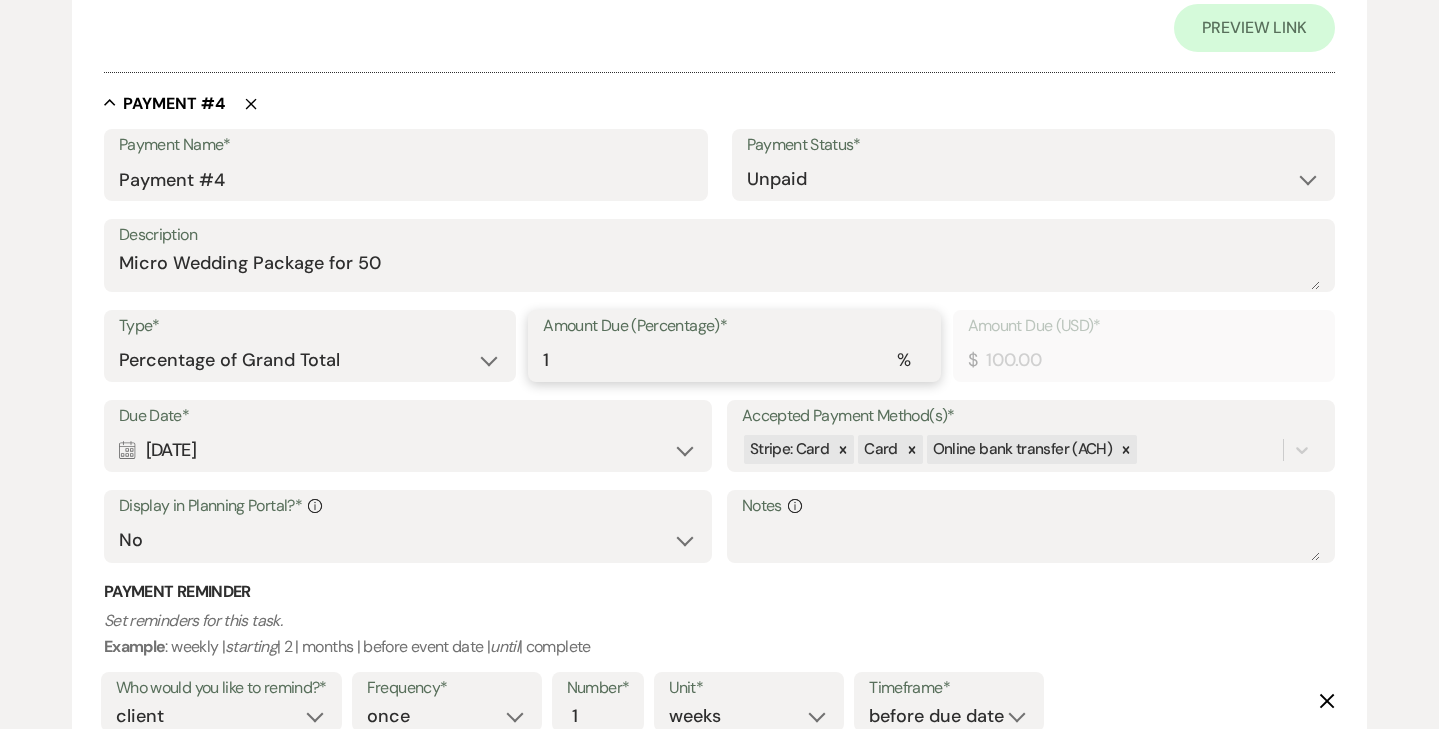 type 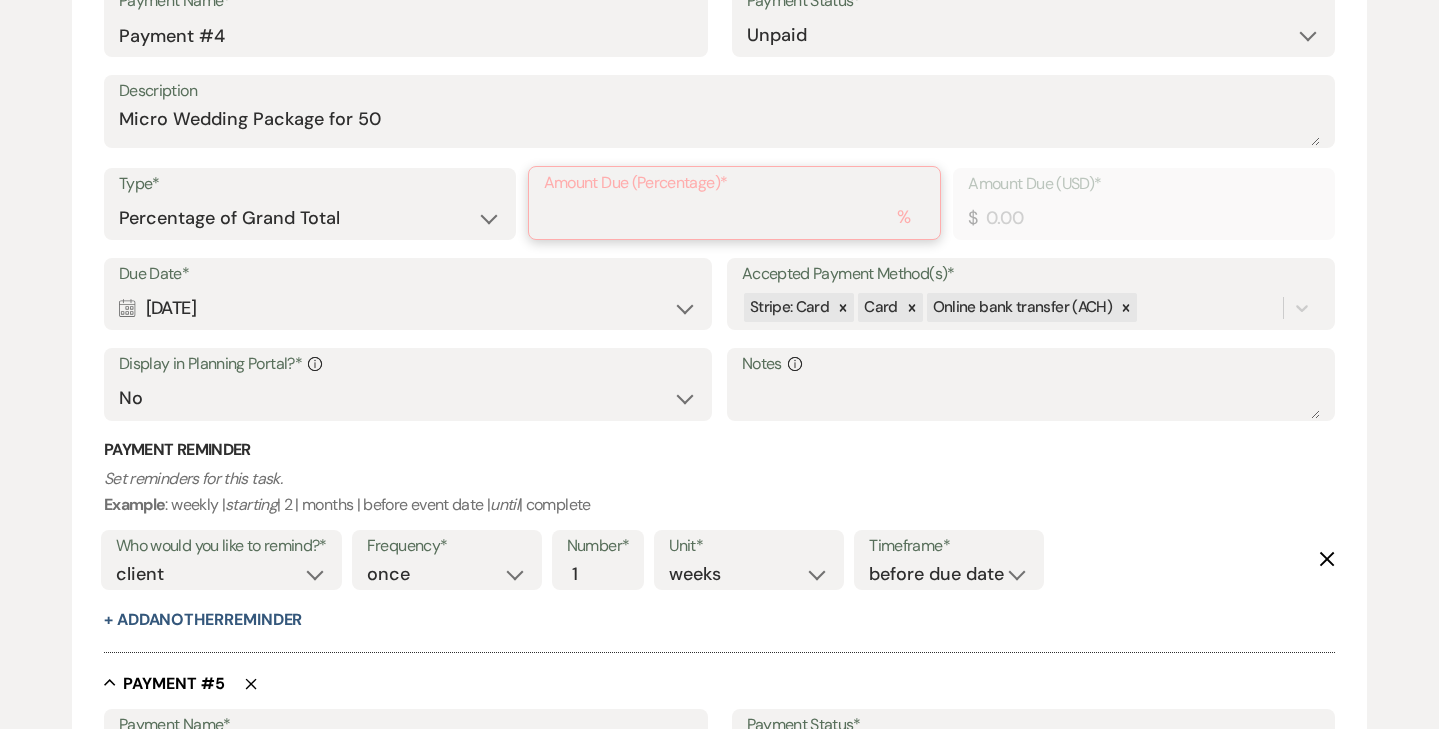 type on "2" 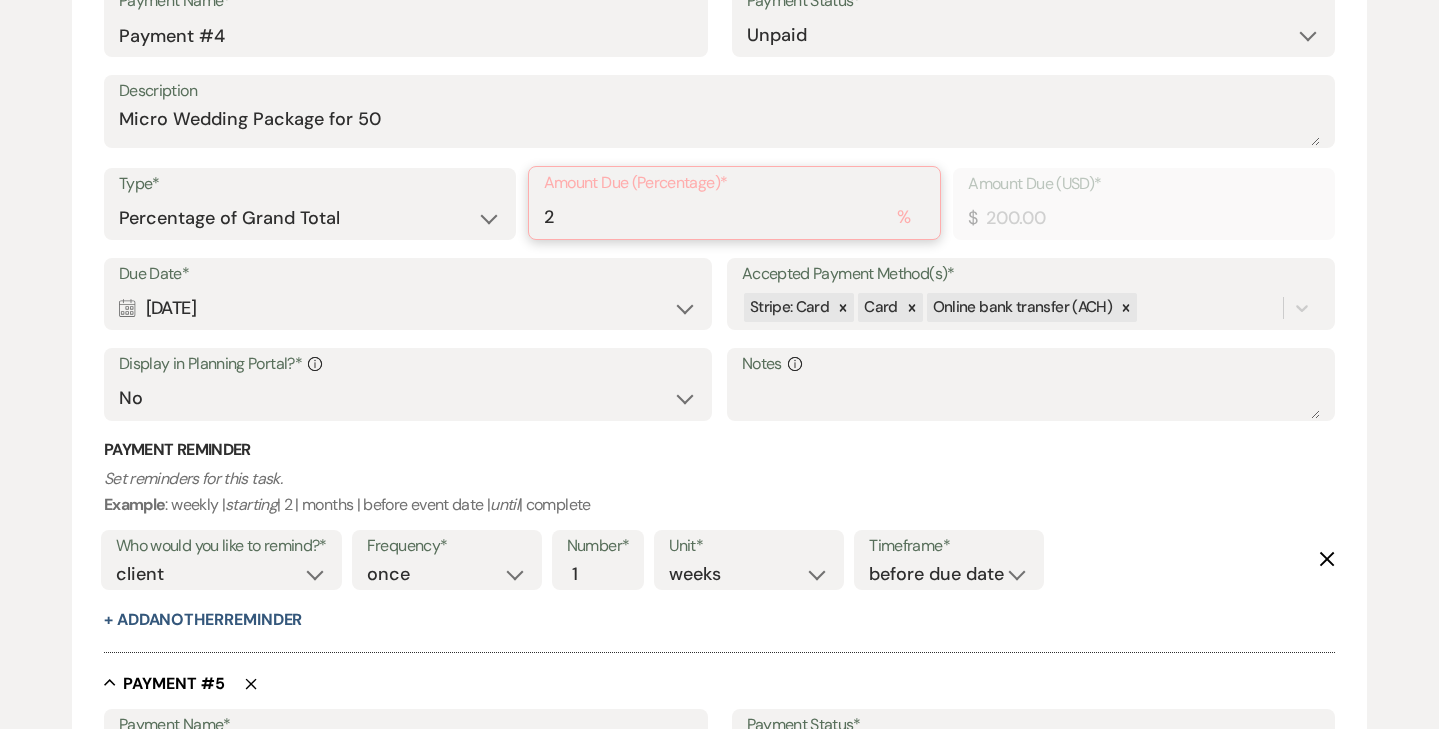 type on "20" 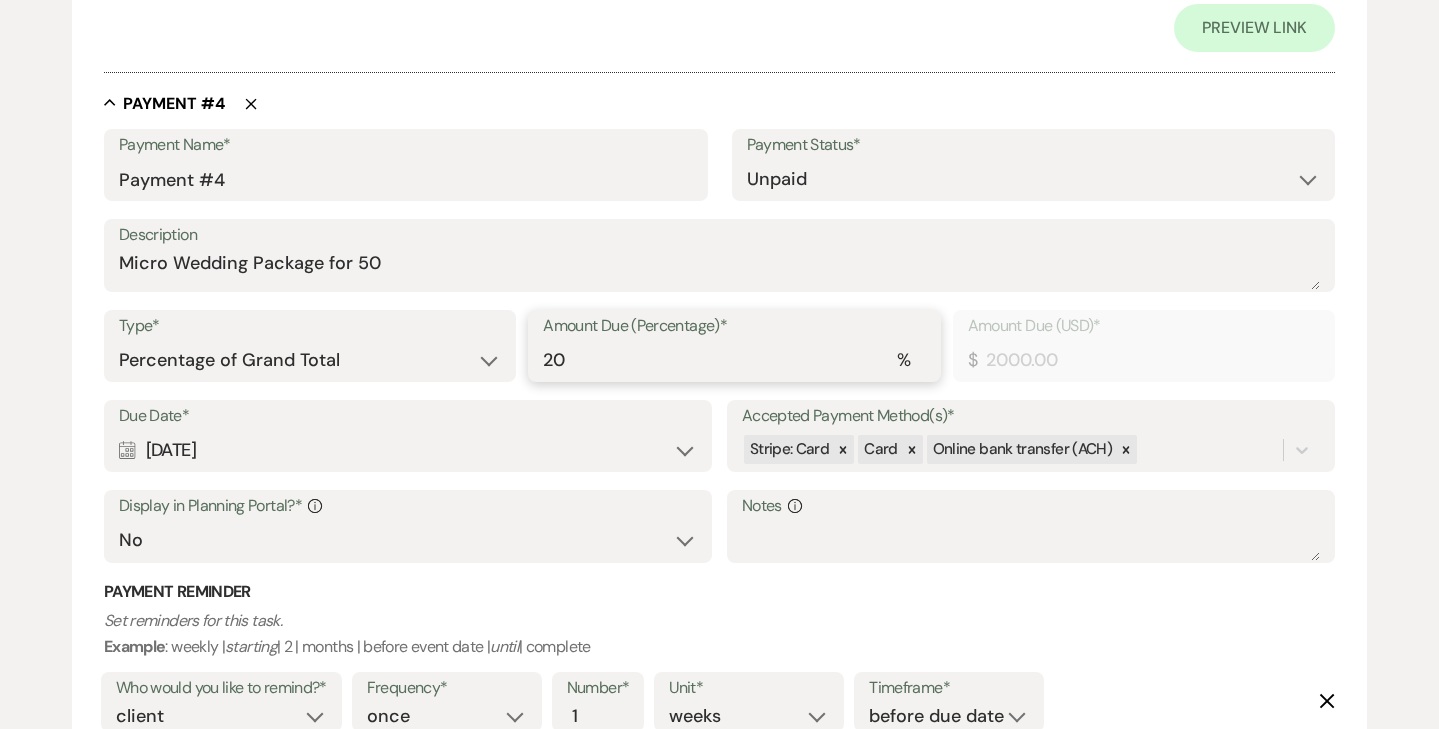 type on "20" 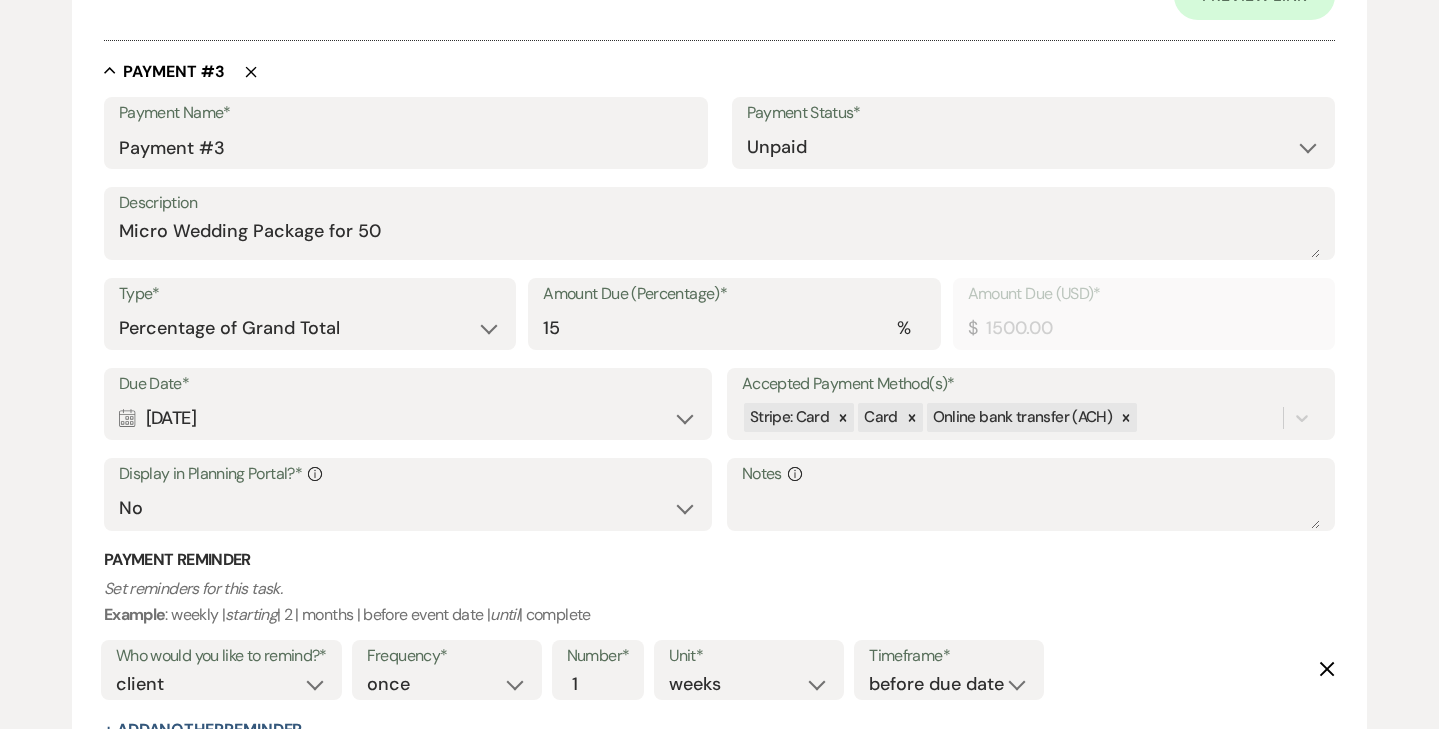 scroll, scrollTop: 2057, scrollLeft: 0, axis: vertical 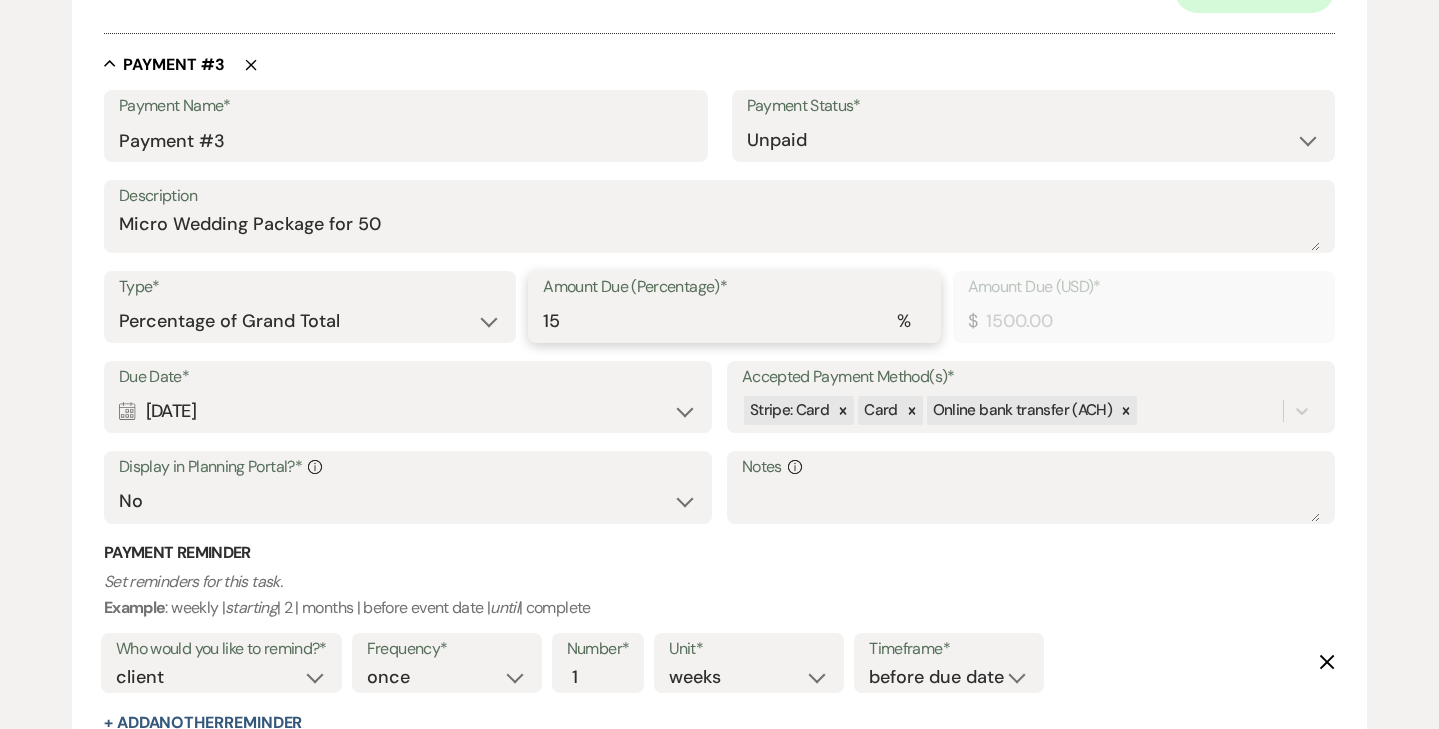 click on "15" at bounding box center [734, 321] 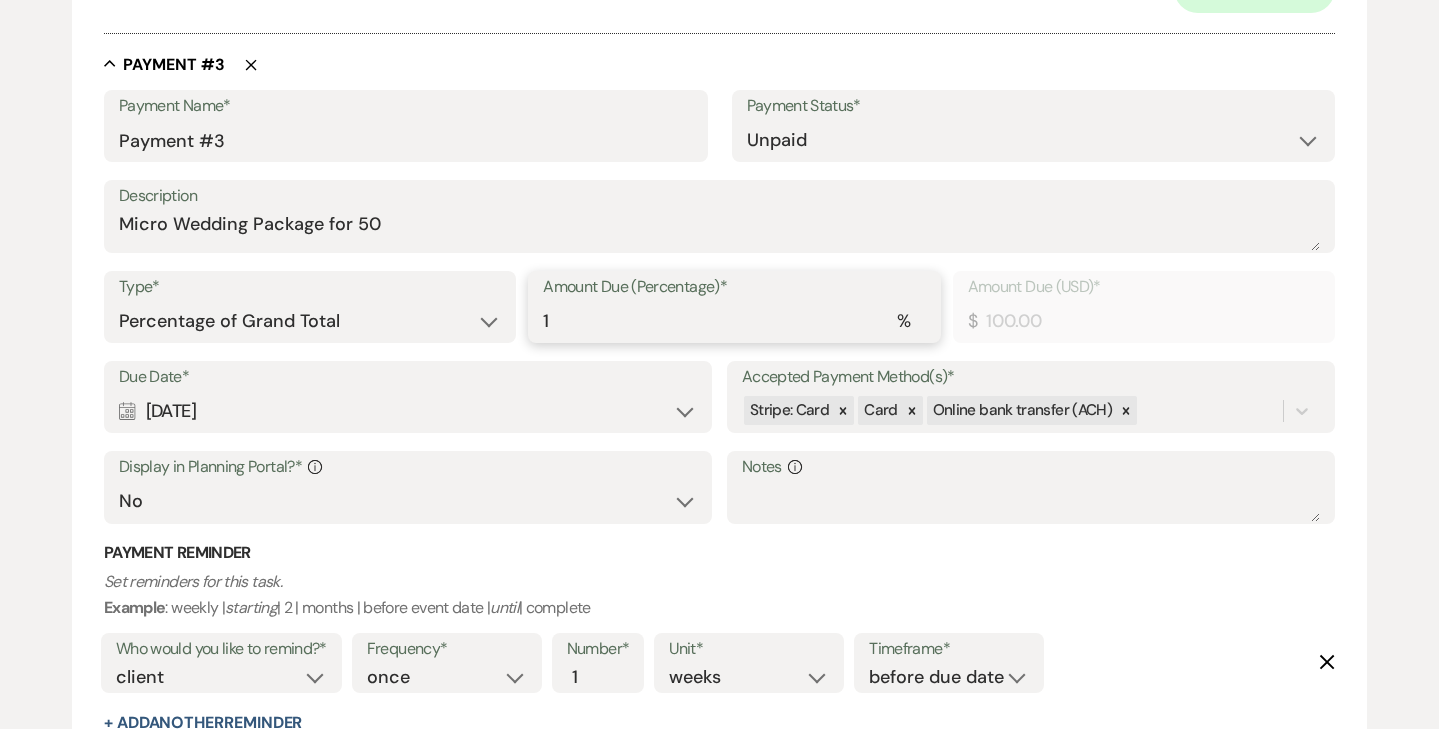 type 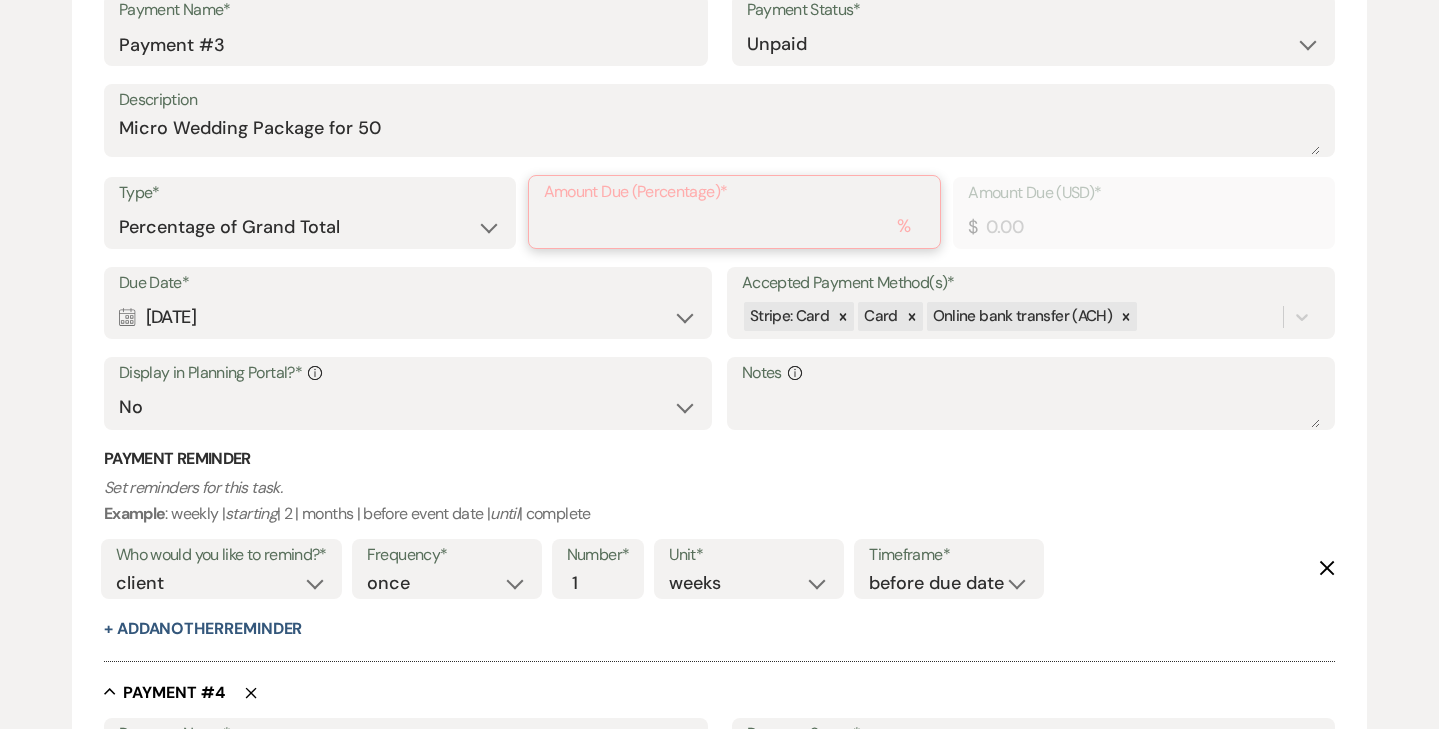 type on "2" 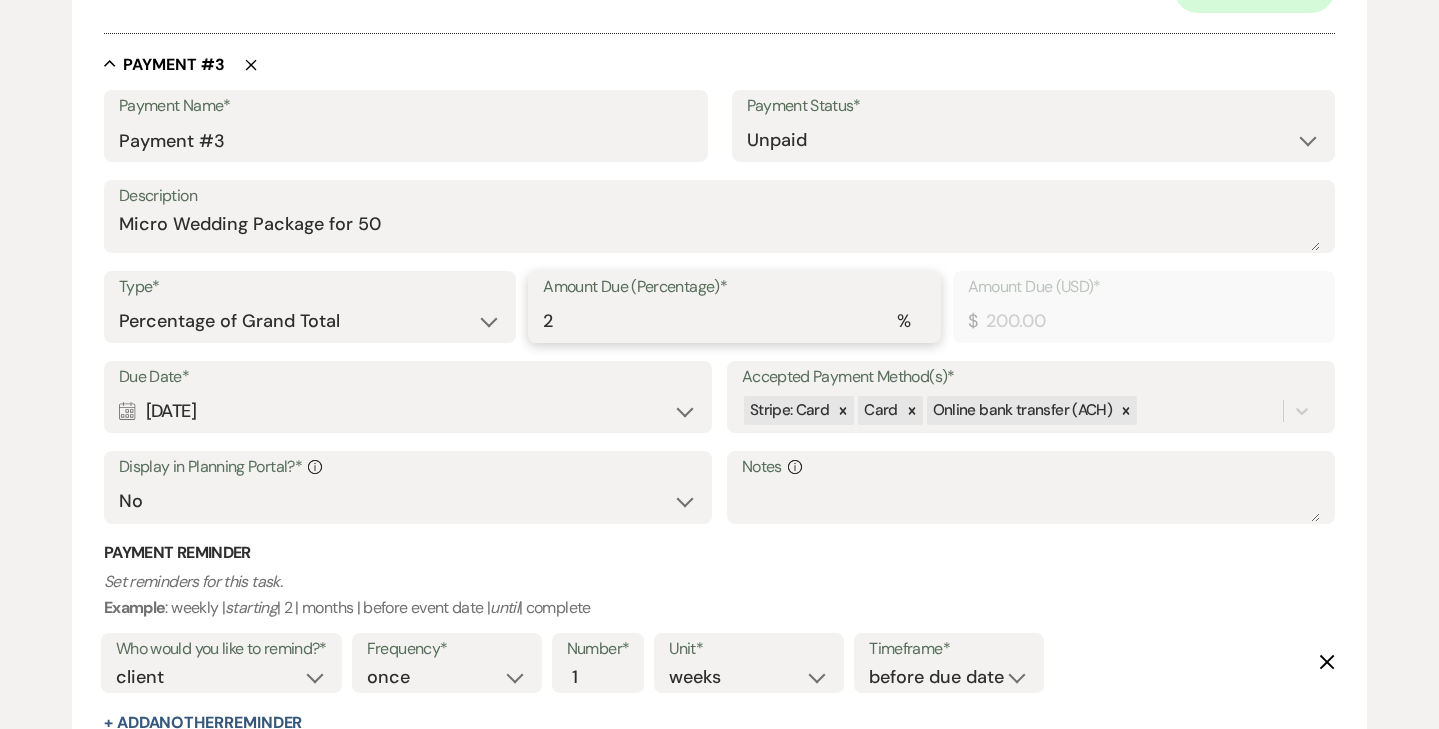 type on "20" 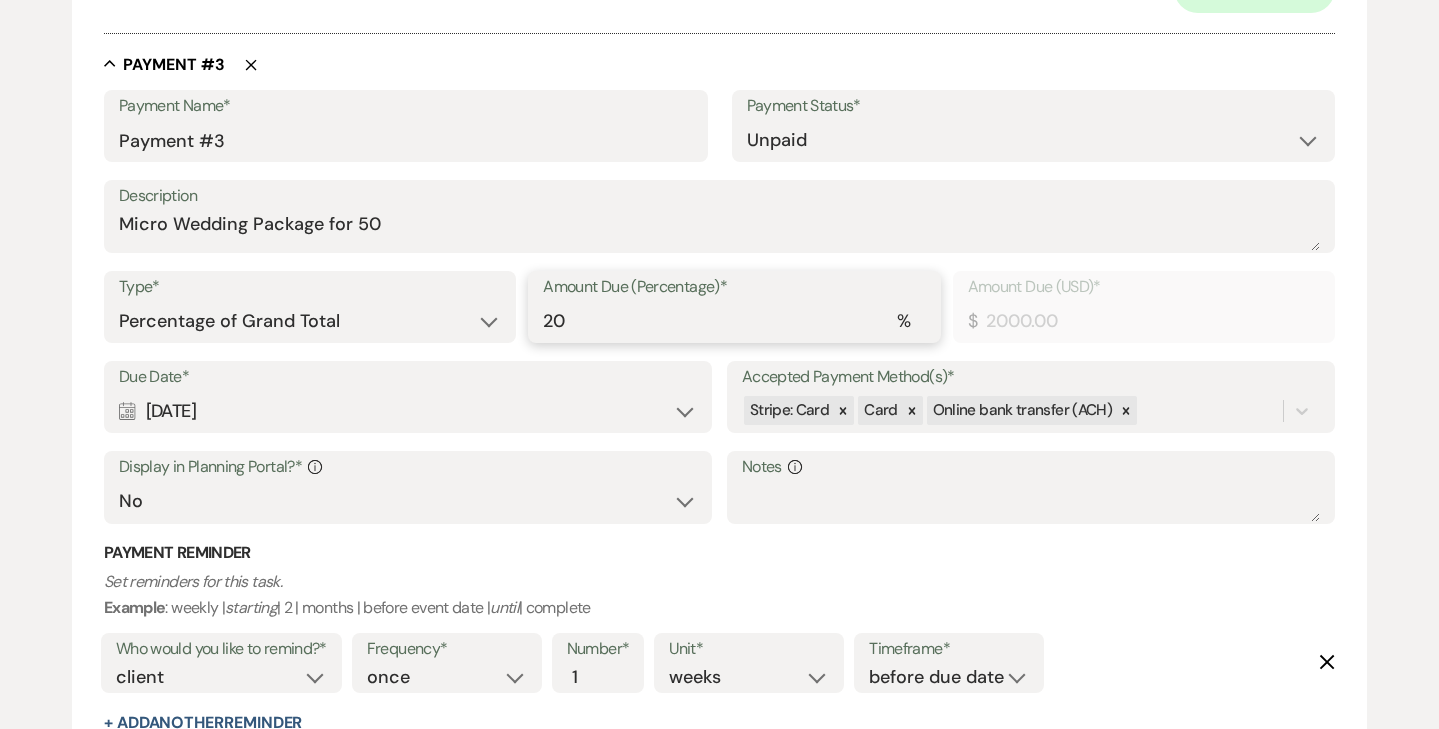type on "20" 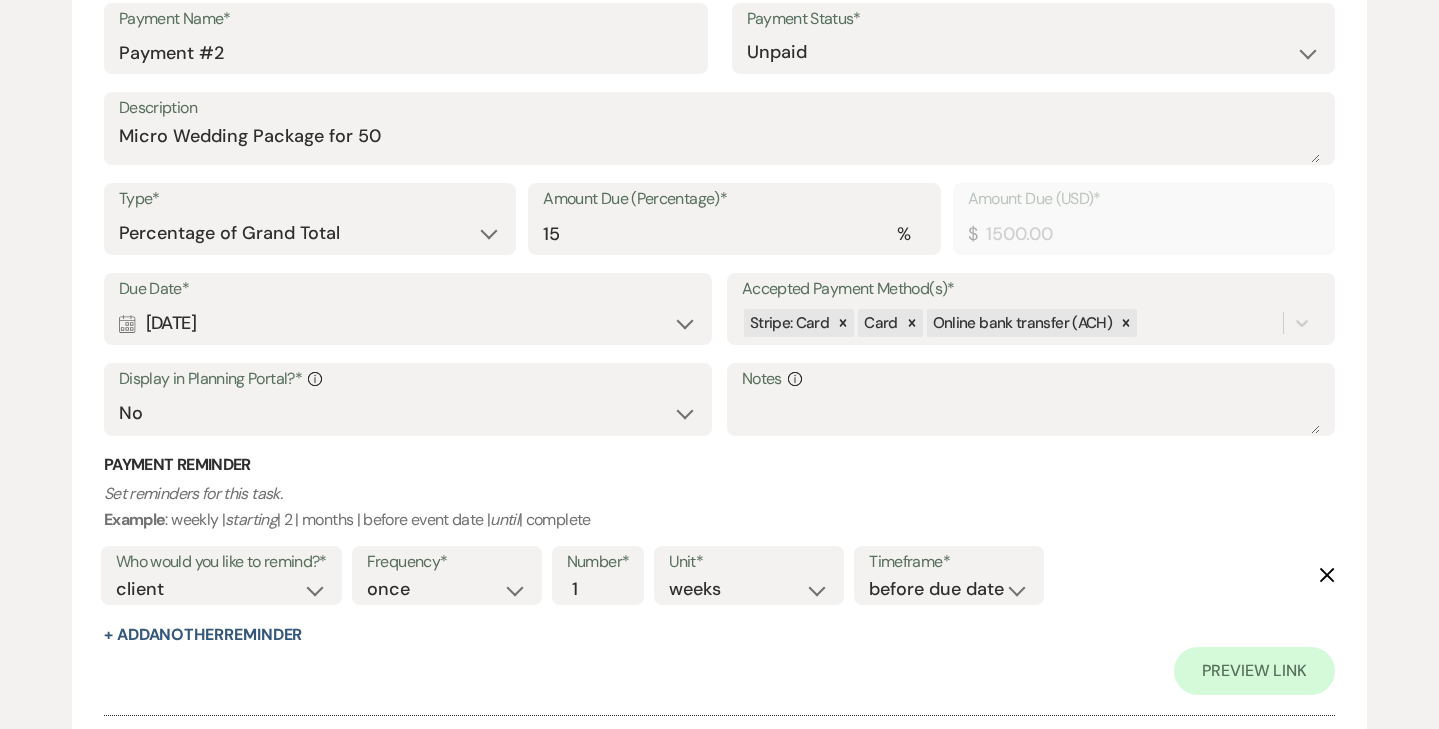scroll, scrollTop: 1373, scrollLeft: 0, axis: vertical 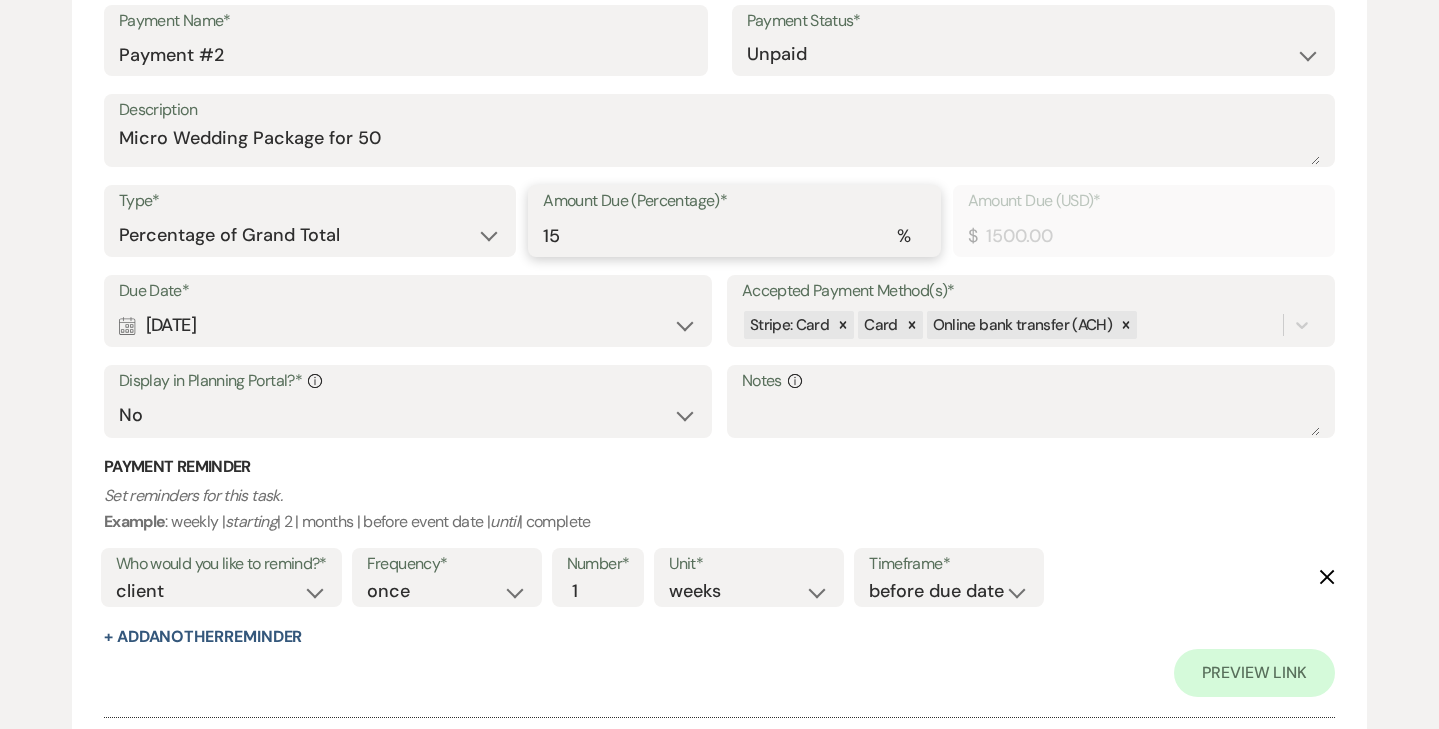 click on "15" at bounding box center (734, 235) 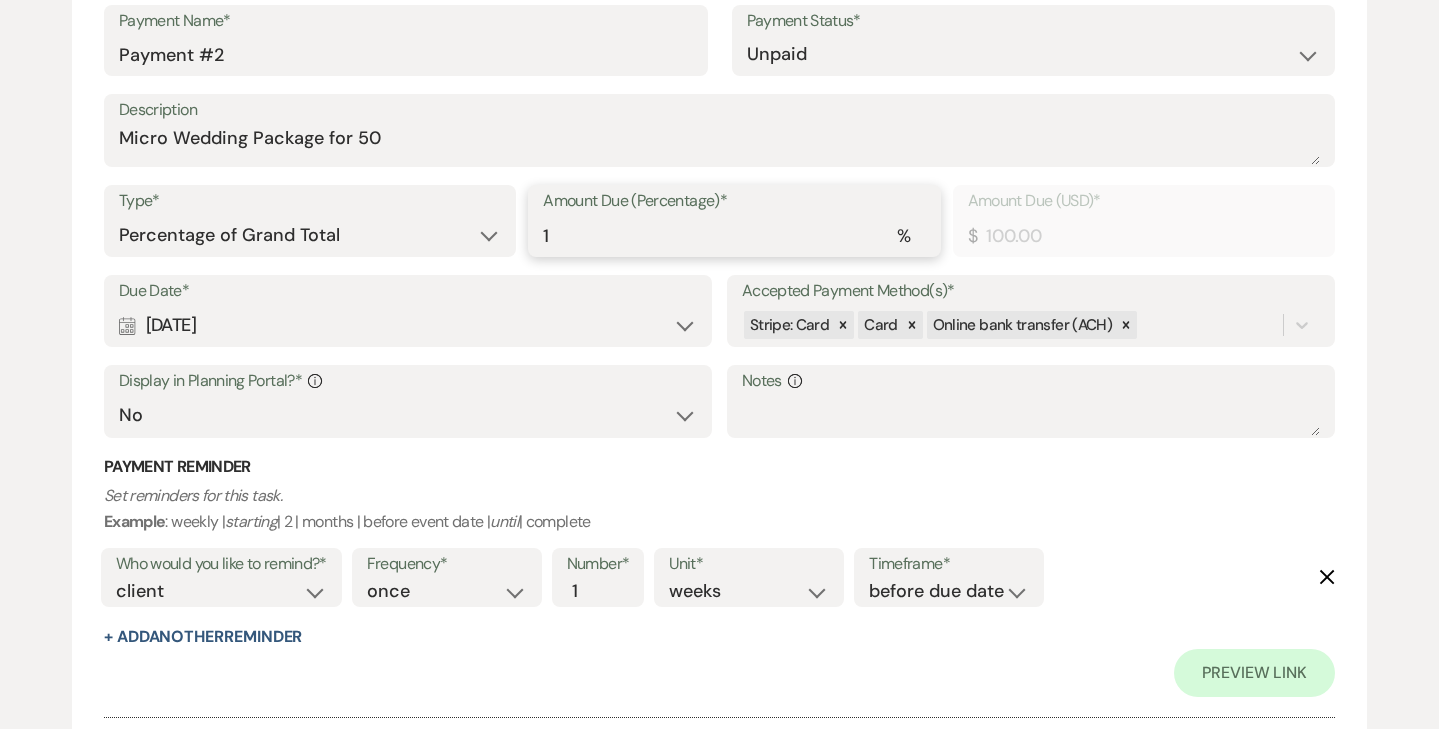 type 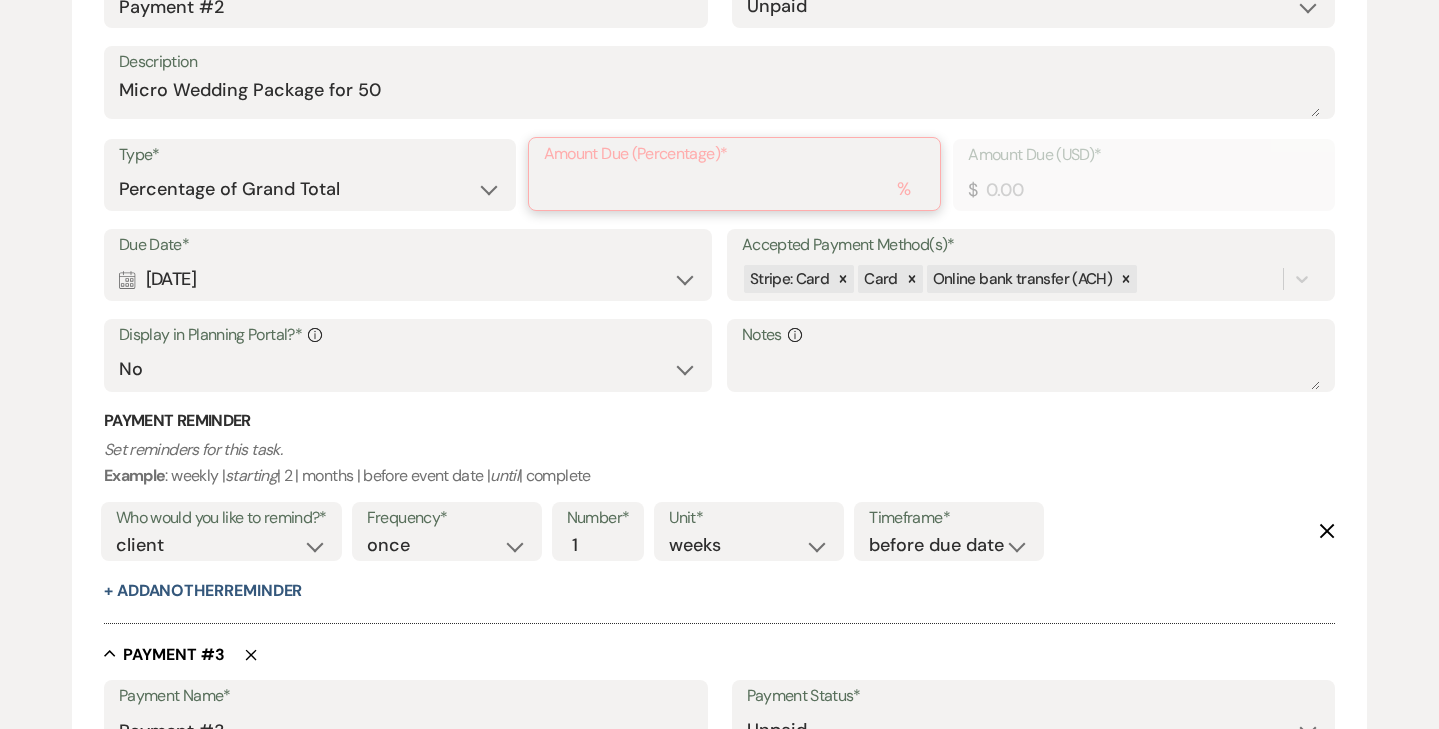 type on "2" 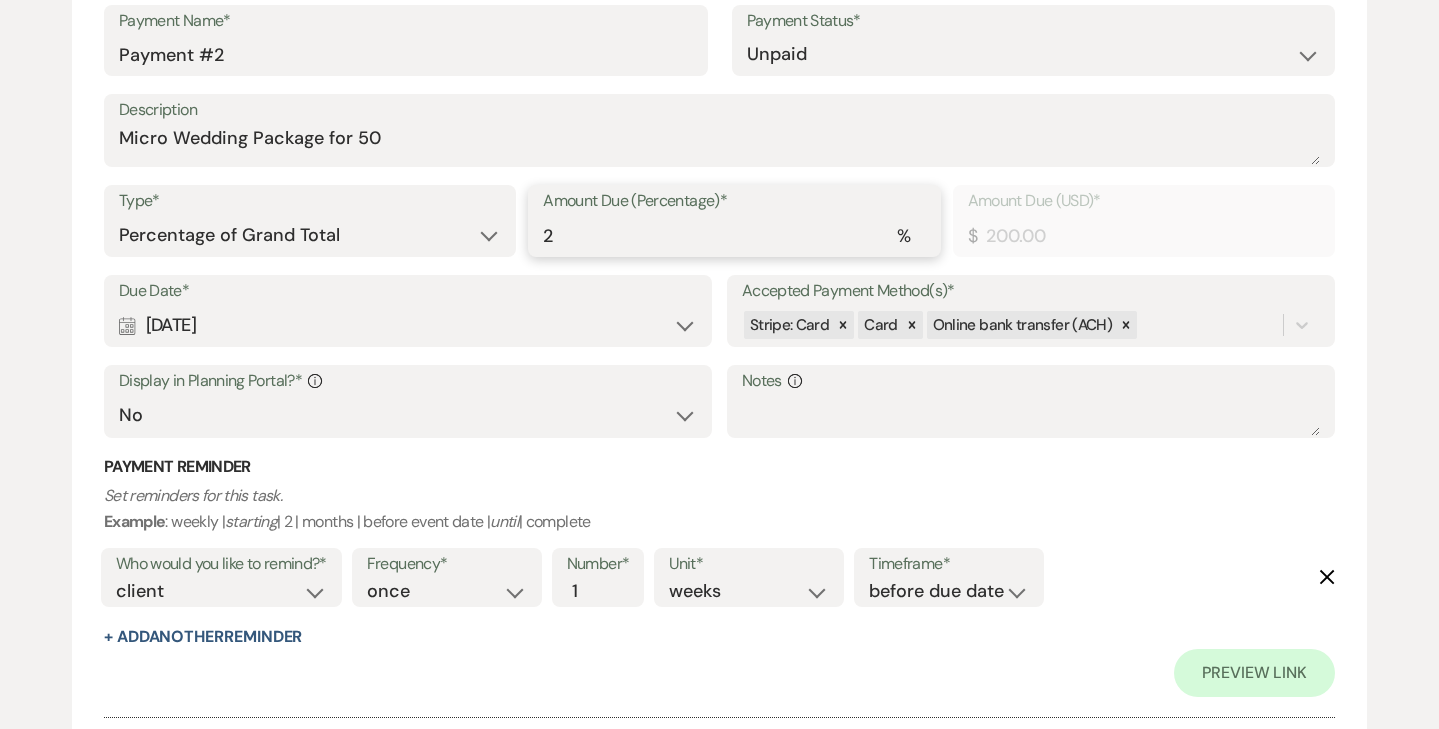 type on "20" 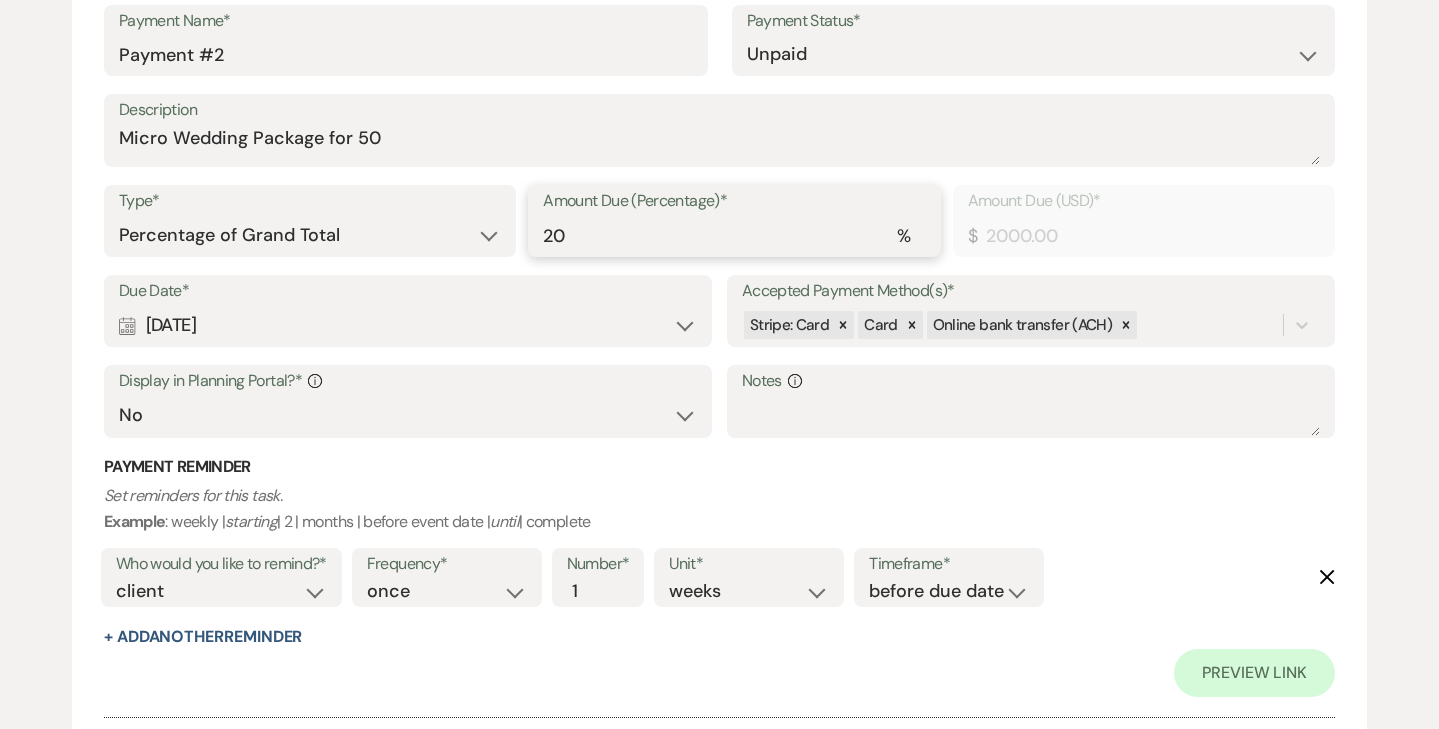 type on "20" 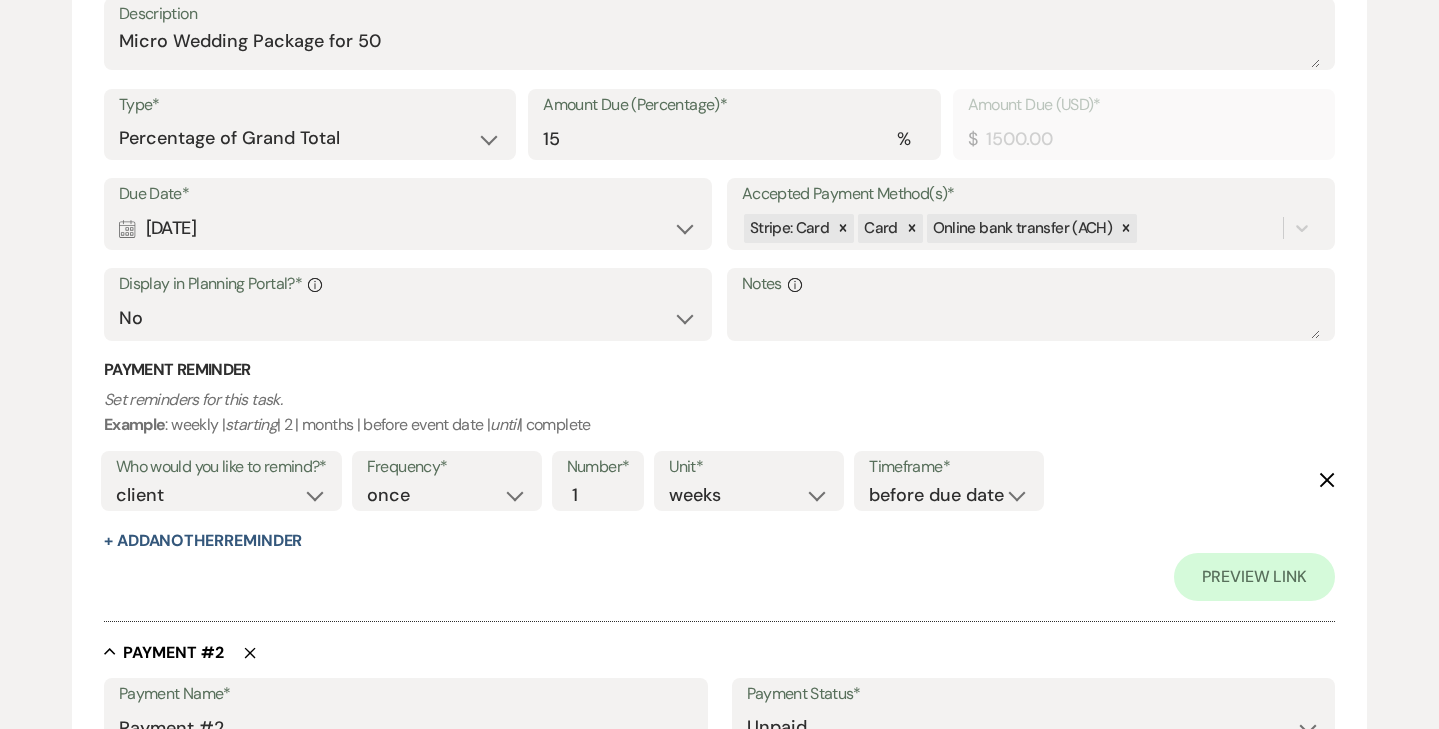 scroll, scrollTop: 687, scrollLeft: 0, axis: vertical 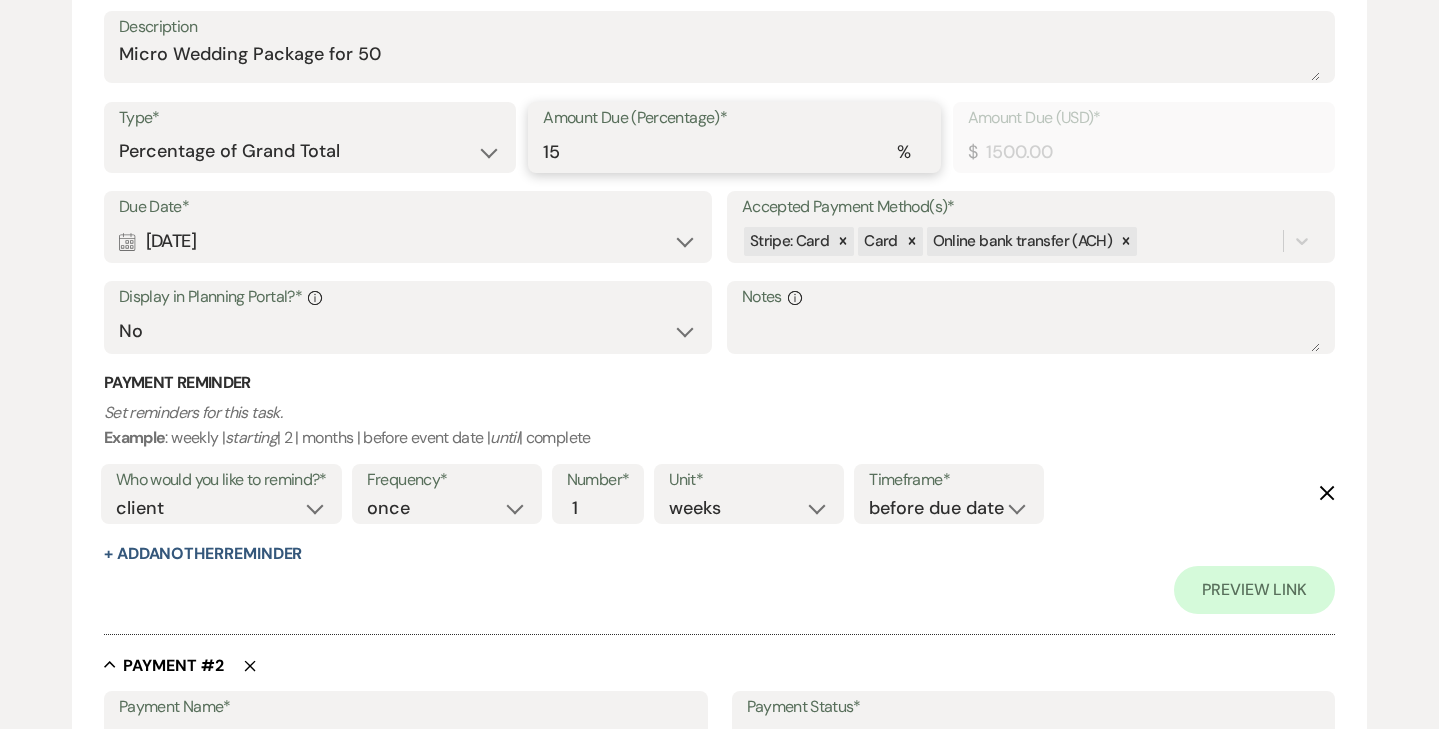 click on "15" at bounding box center [734, 151] 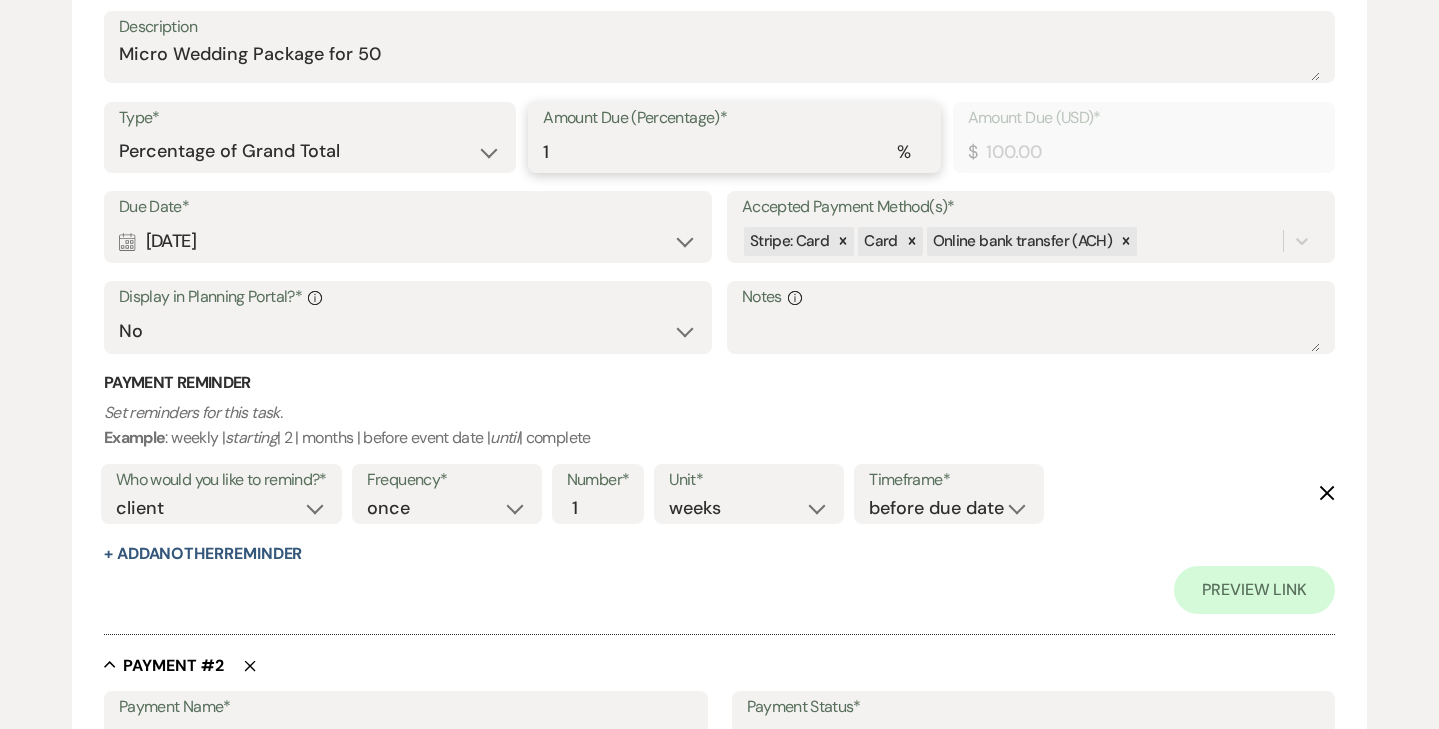 type 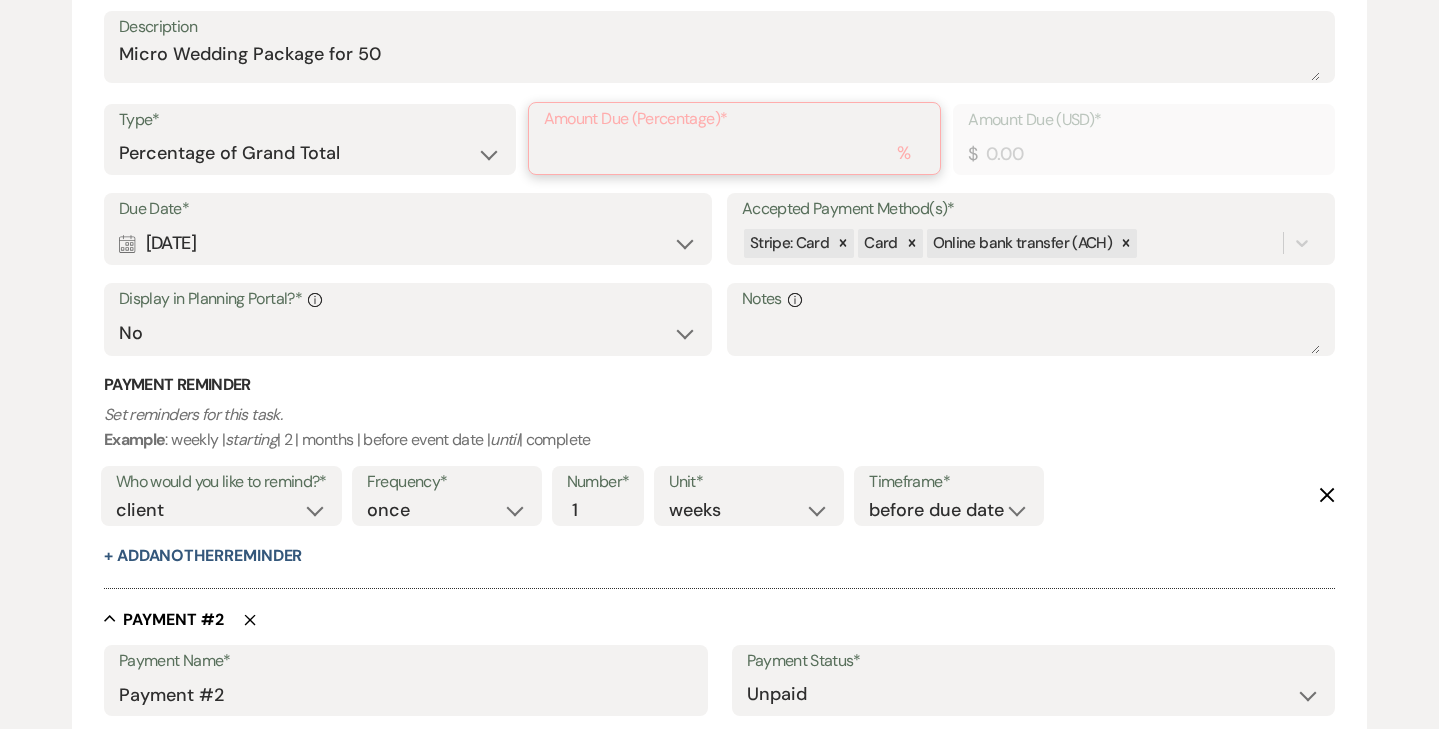 type on "2" 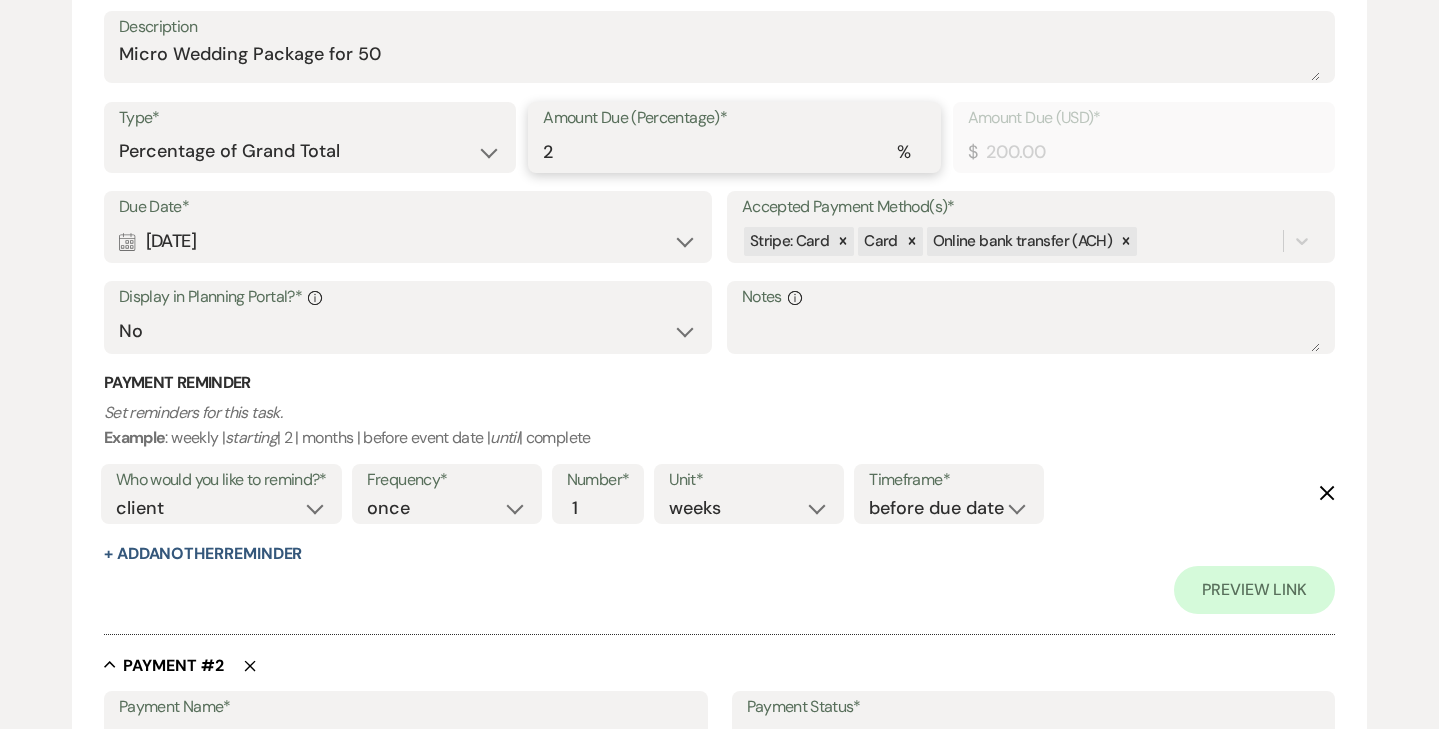type on "20" 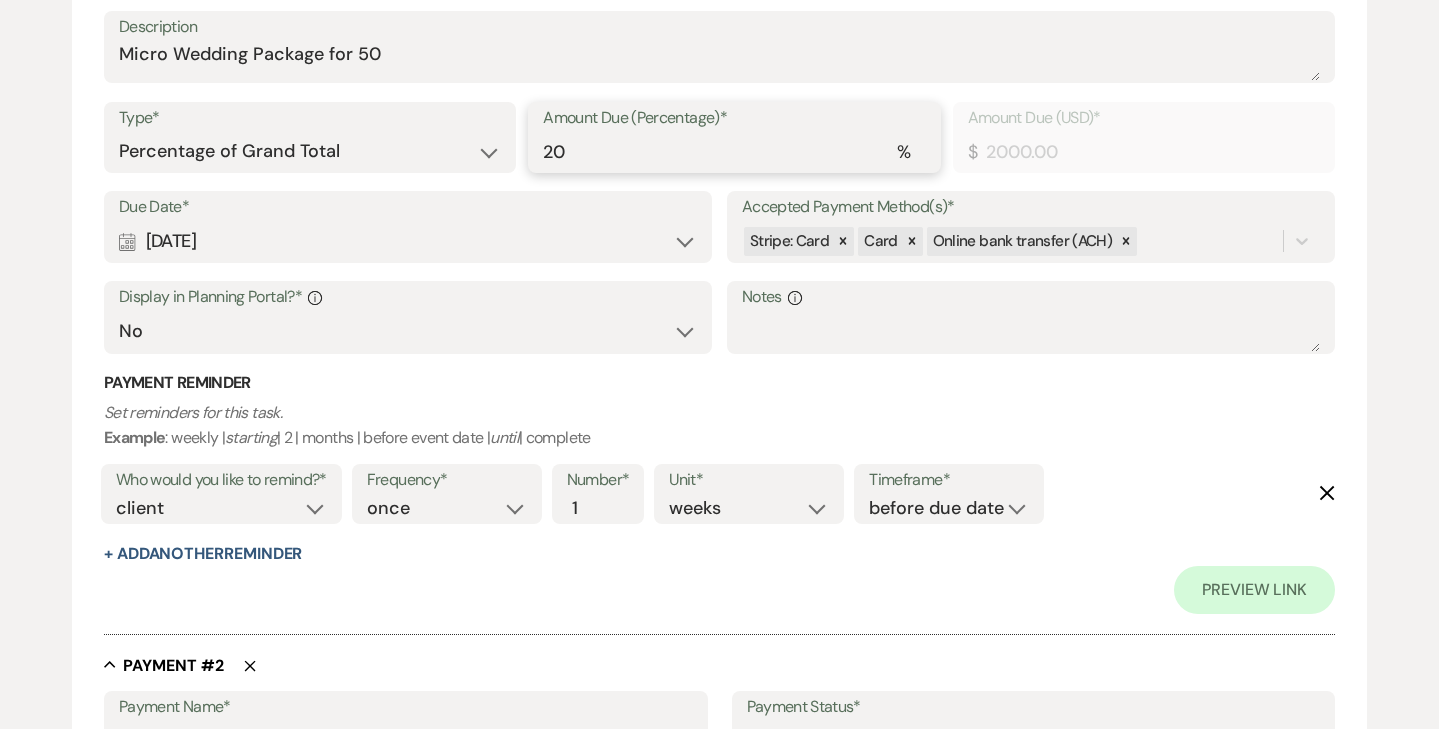 type on "20" 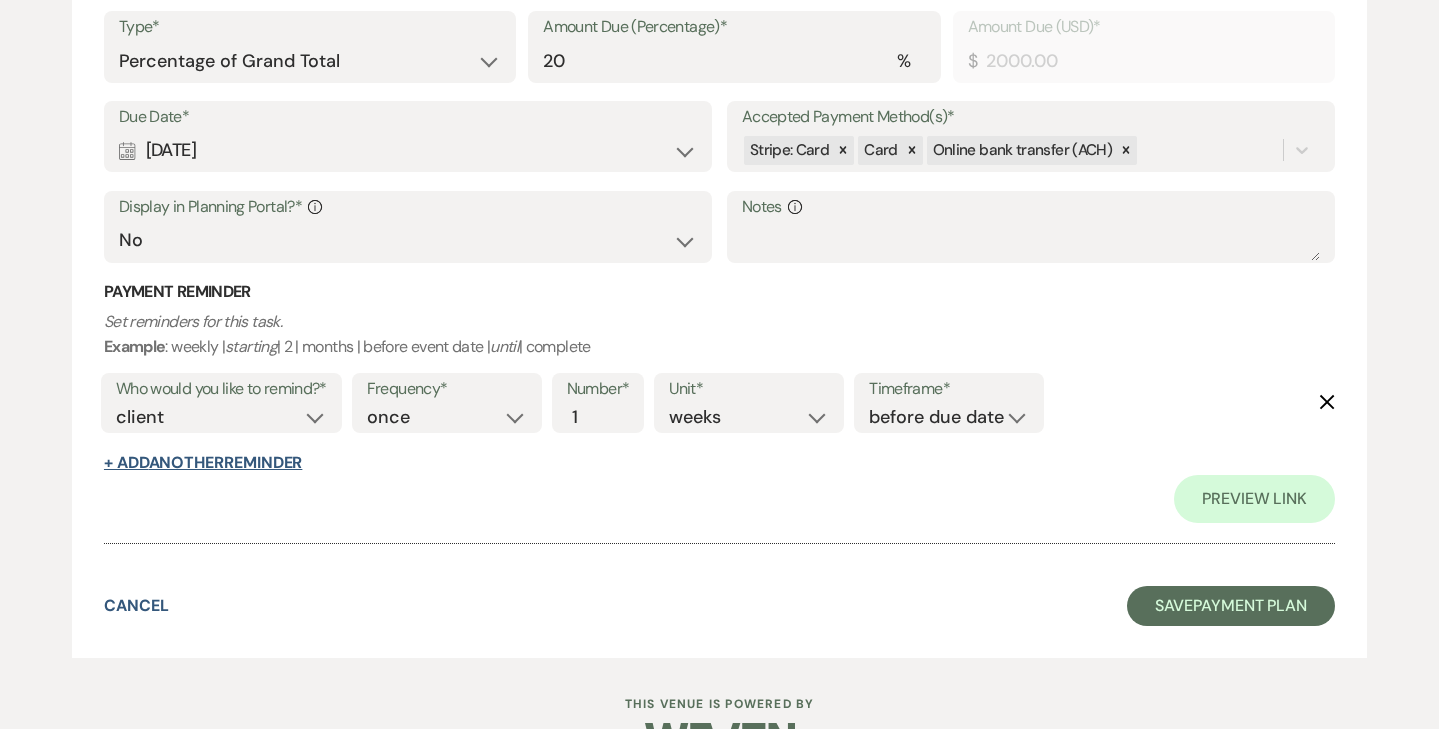 scroll, scrollTop: 3865, scrollLeft: 0, axis: vertical 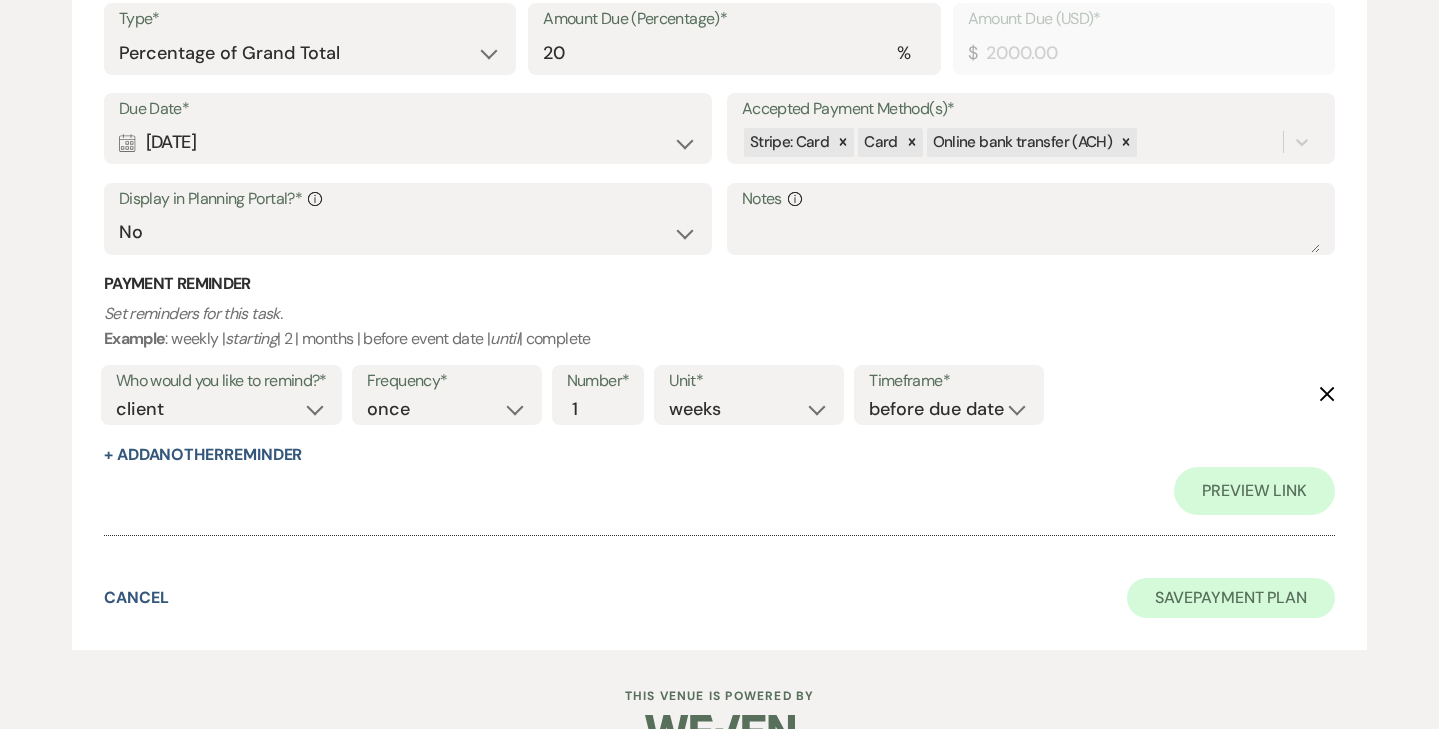click on "Save  Payment Plan" at bounding box center [1231, 598] 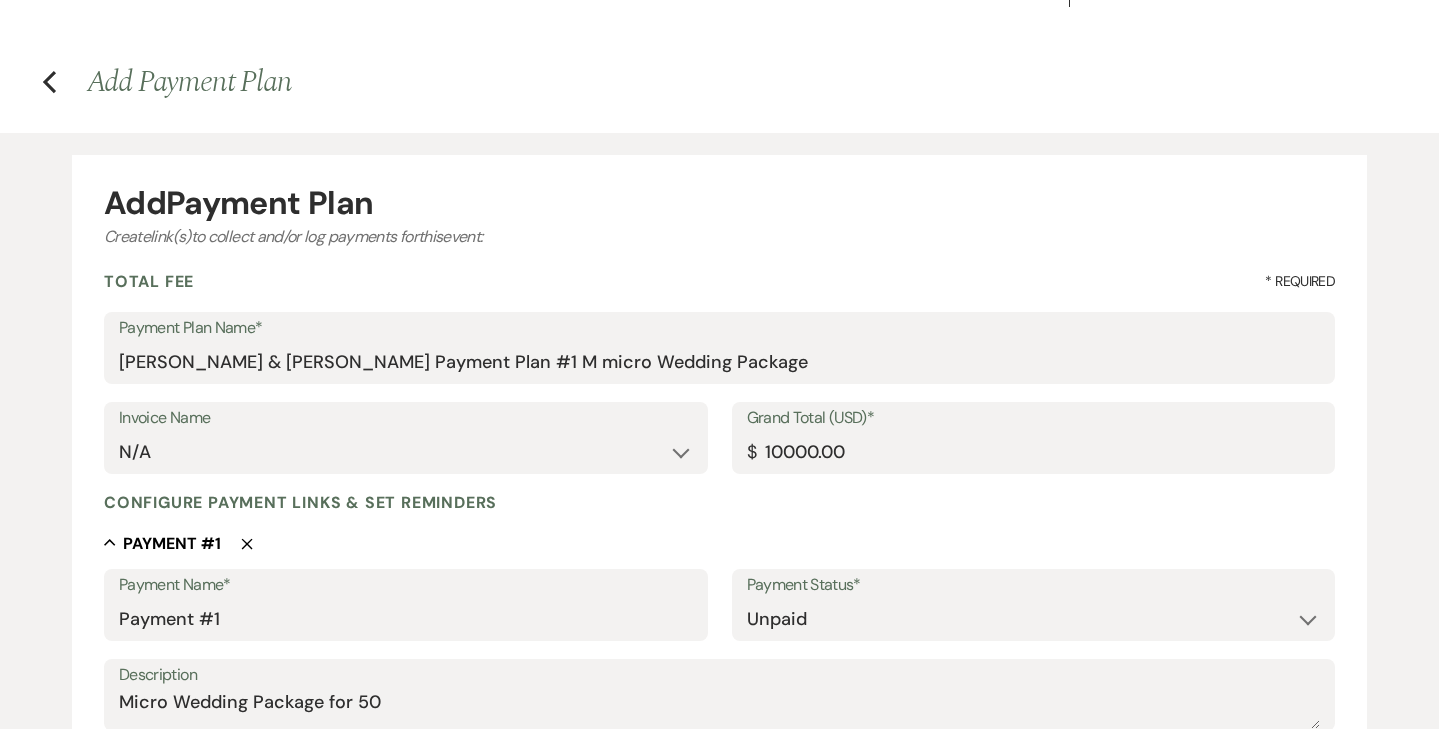 select on "8" 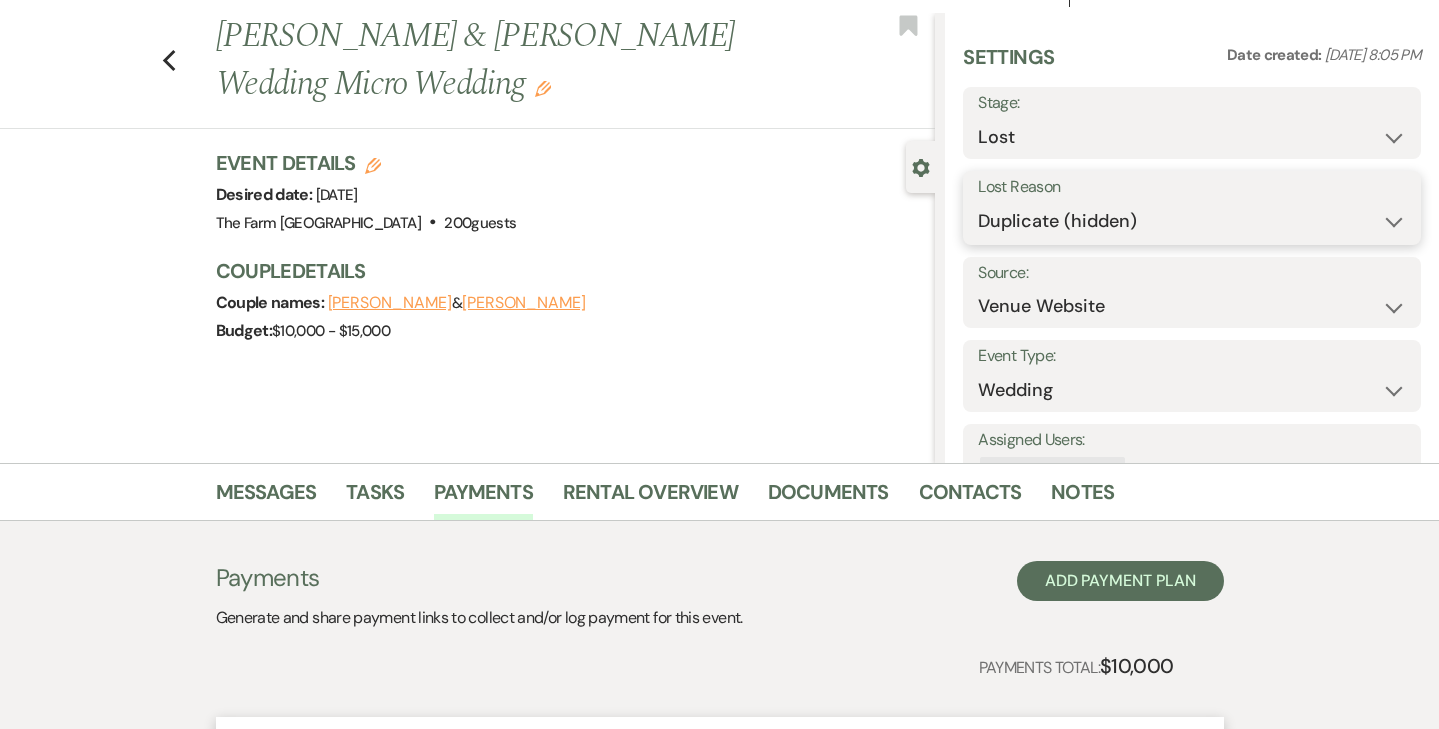 select on "1" 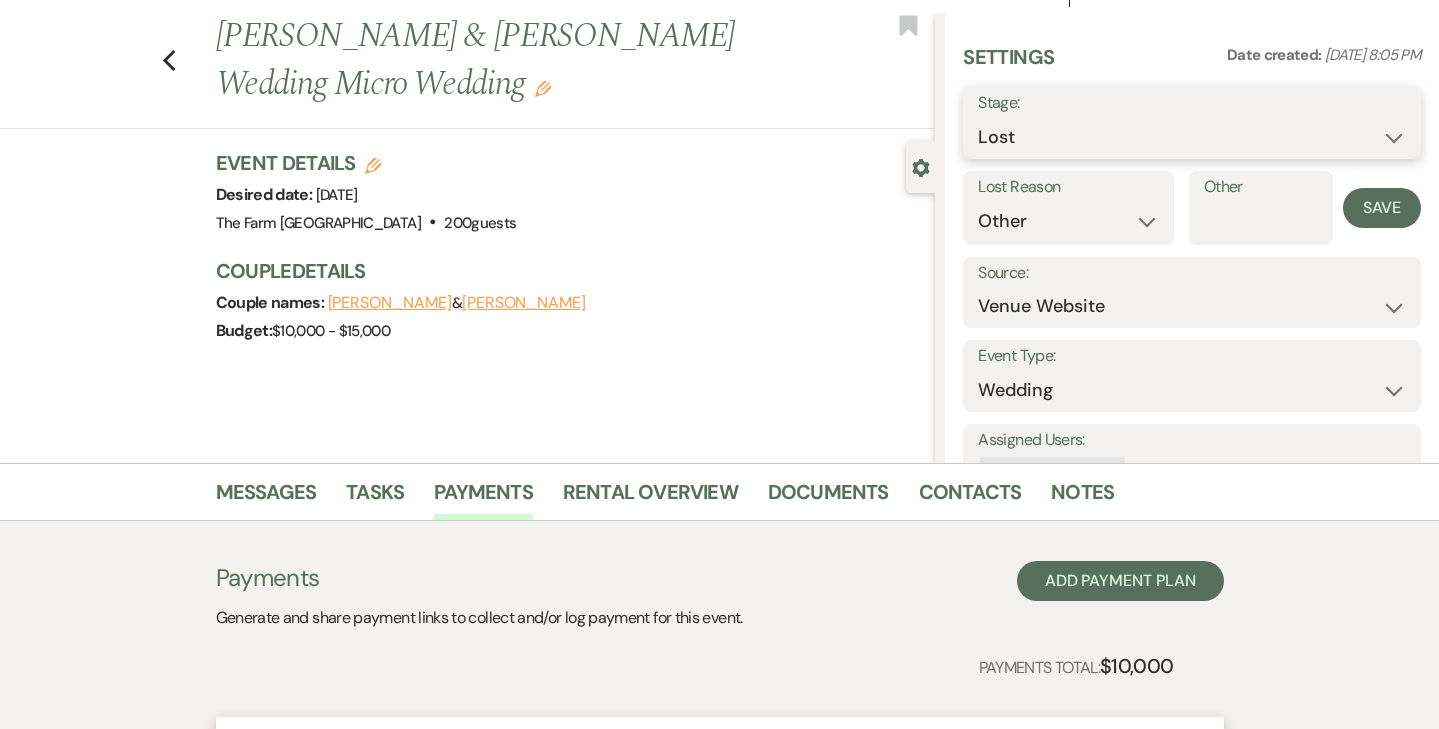 type 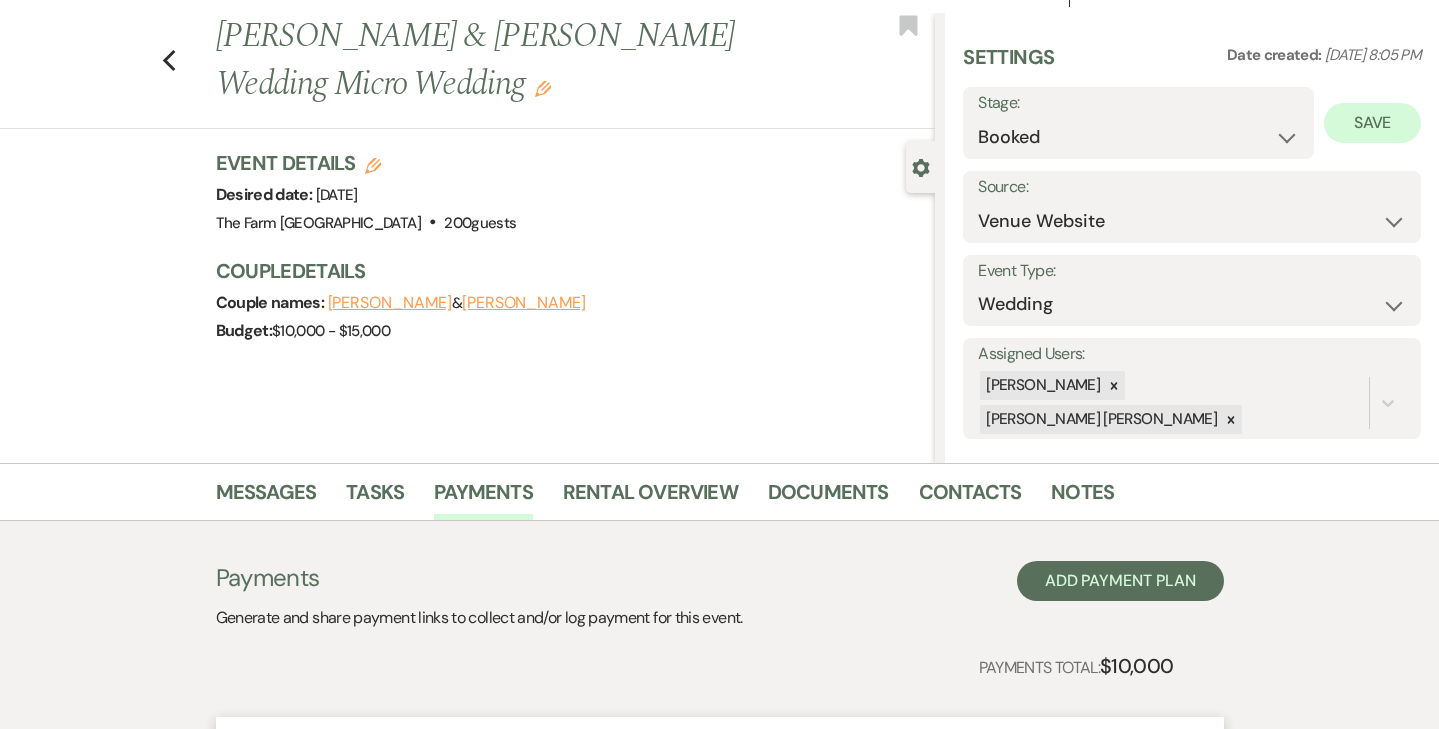 click on "Save" at bounding box center [1372, 123] 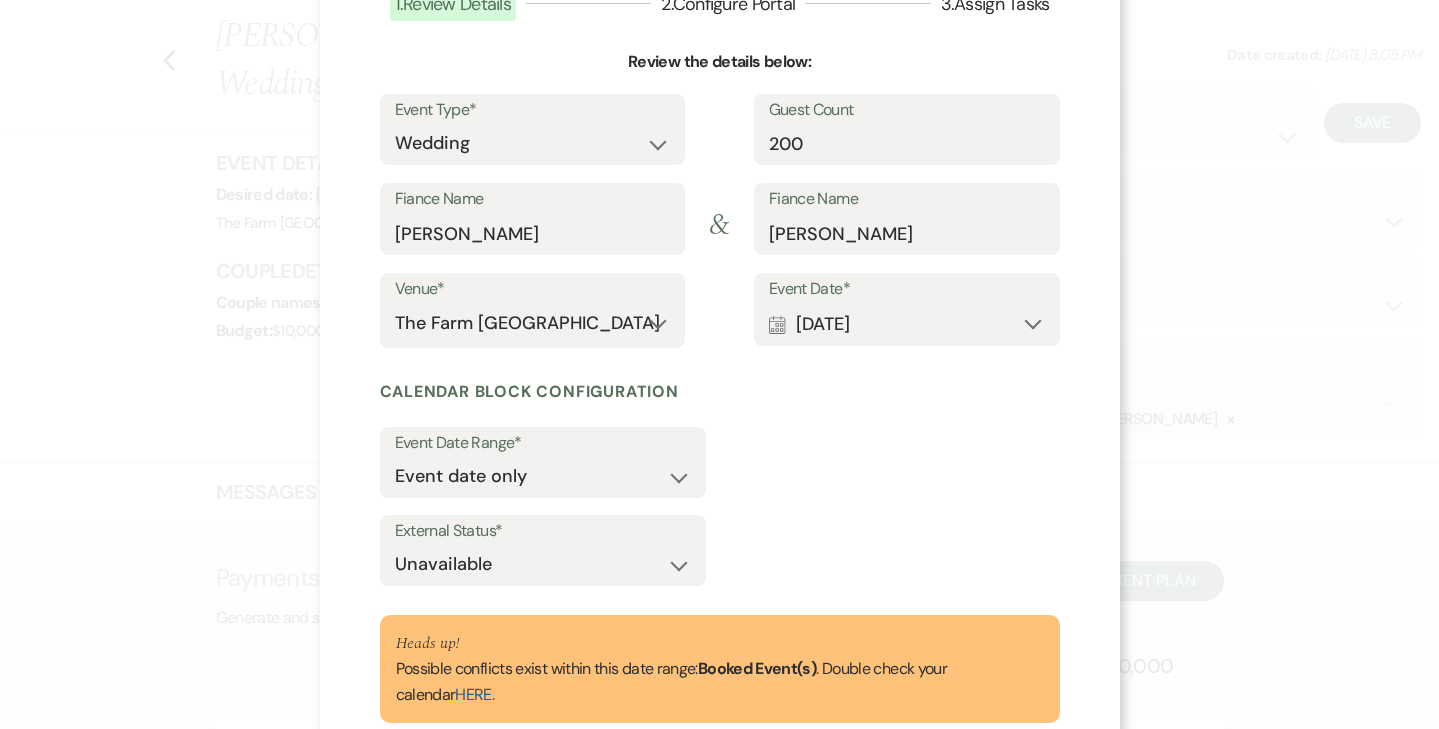 scroll, scrollTop: 136, scrollLeft: 0, axis: vertical 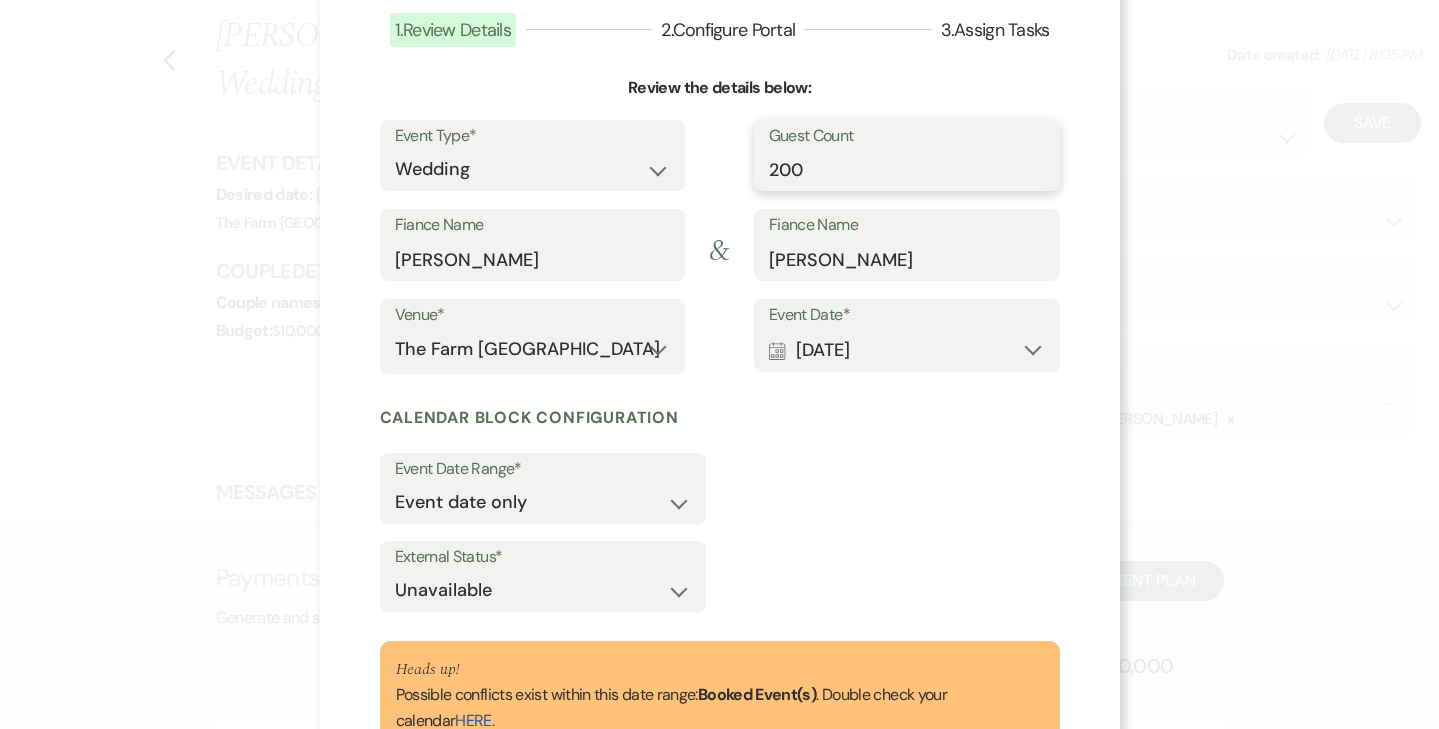 click on "200" at bounding box center [907, 169] 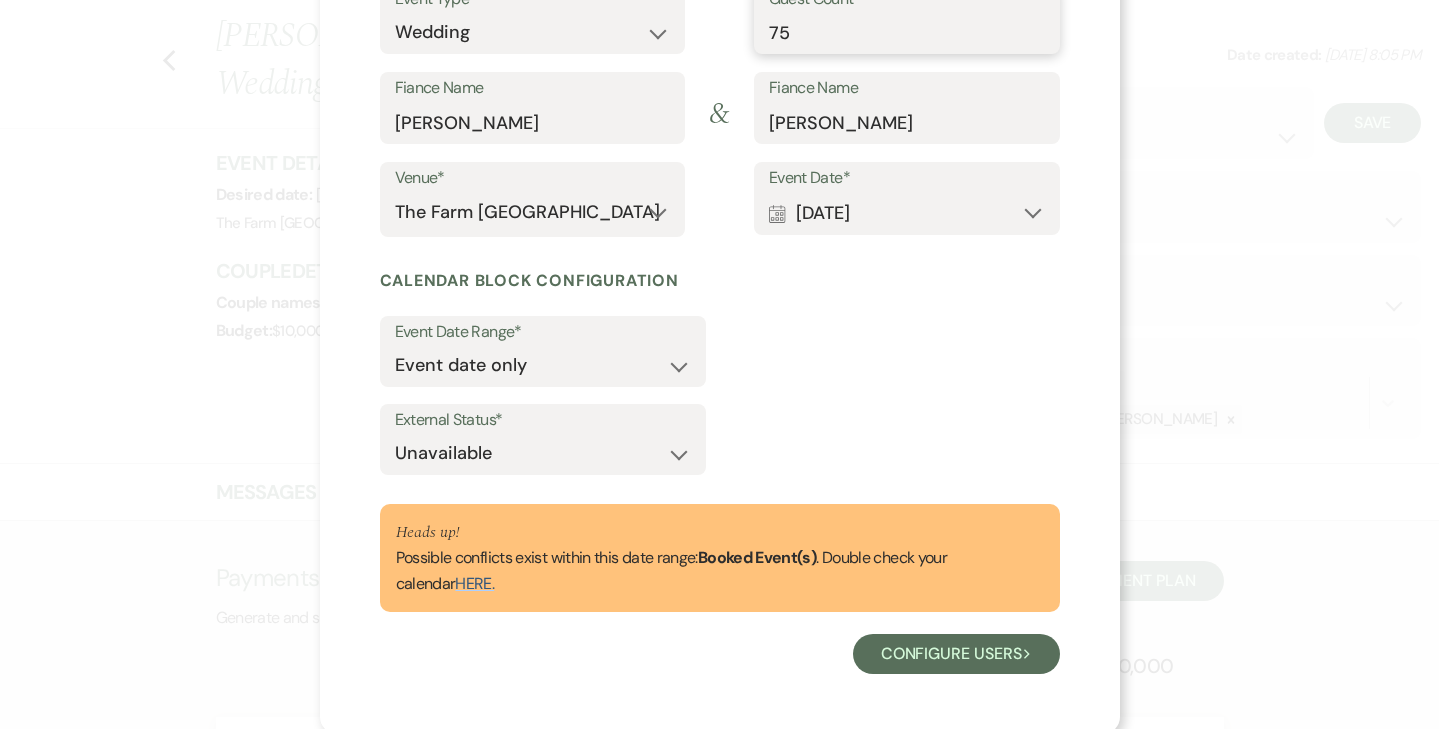 scroll, scrollTop: 272, scrollLeft: 0, axis: vertical 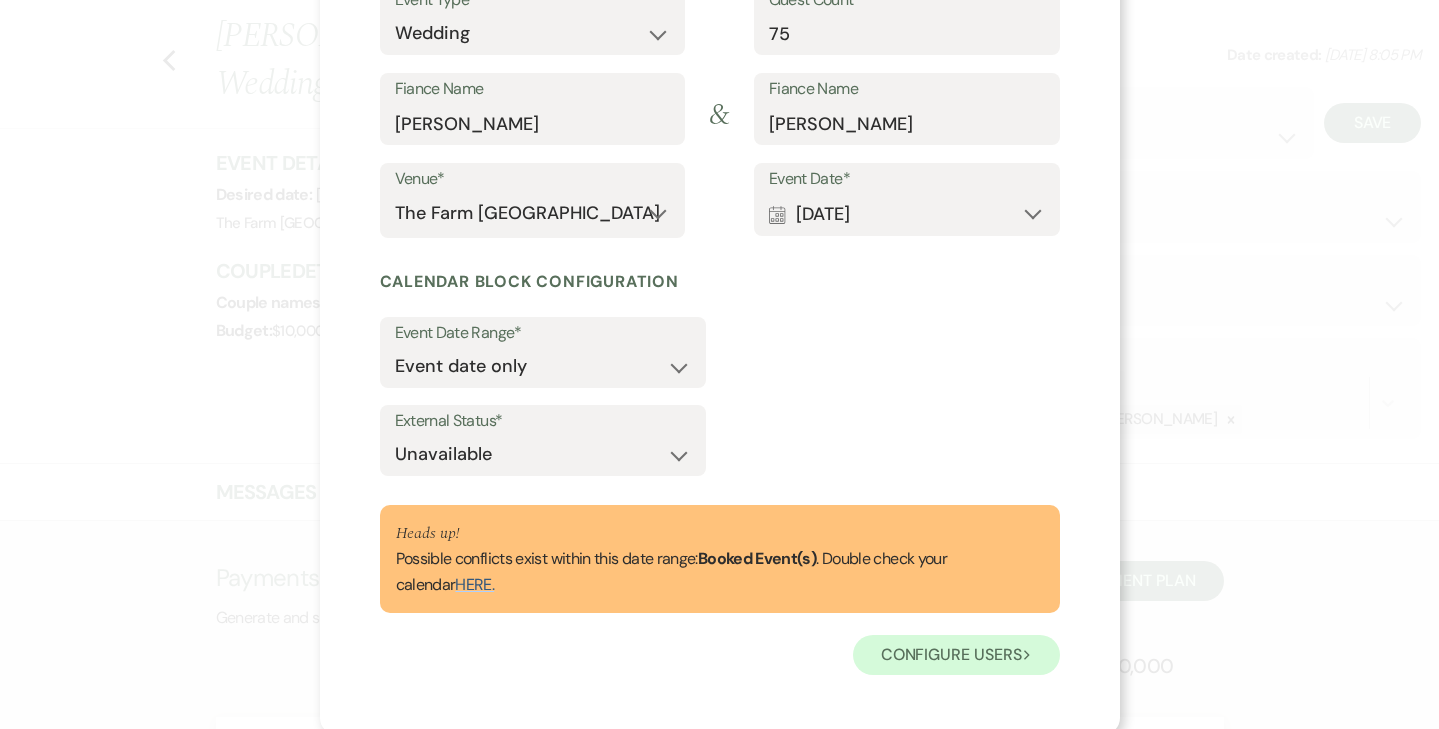 click on "Configure users  Next" at bounding box center [956, 655] 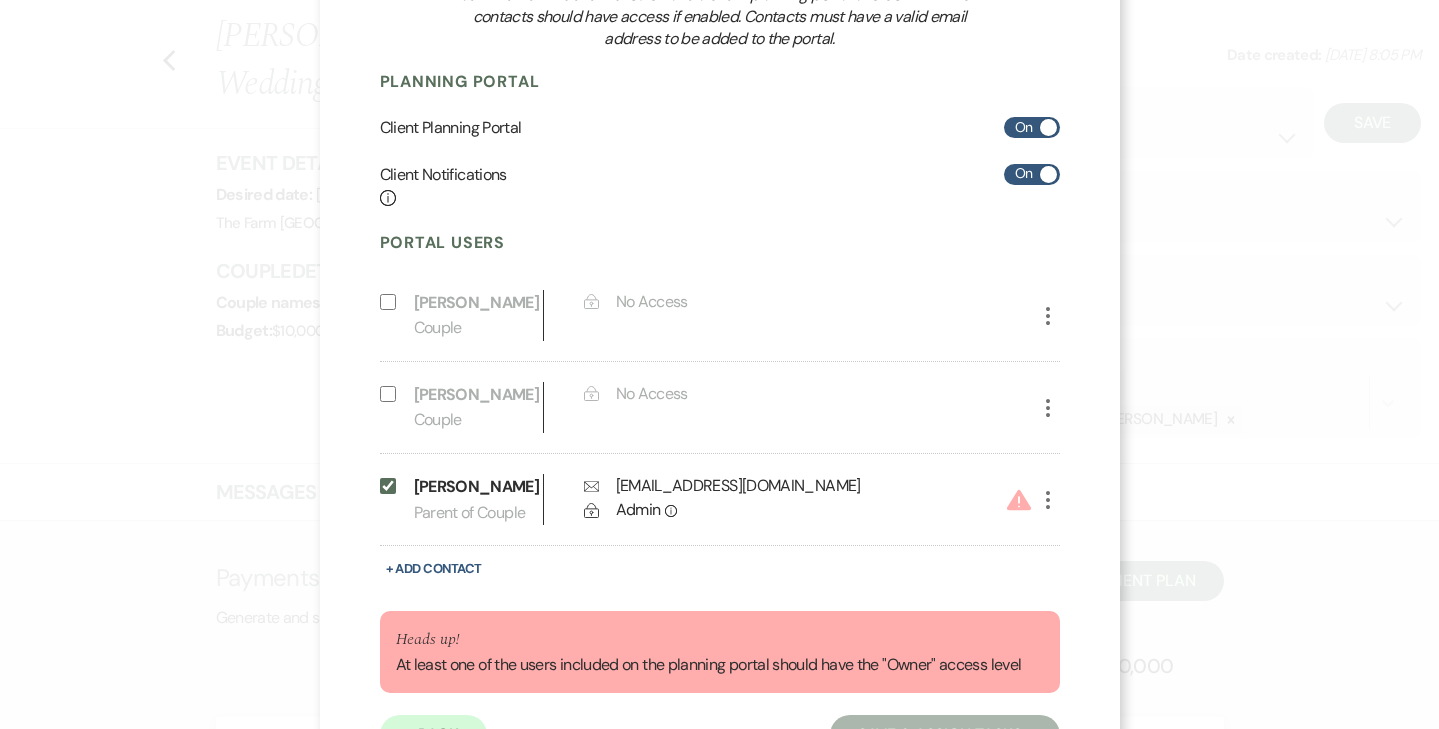click on "More" 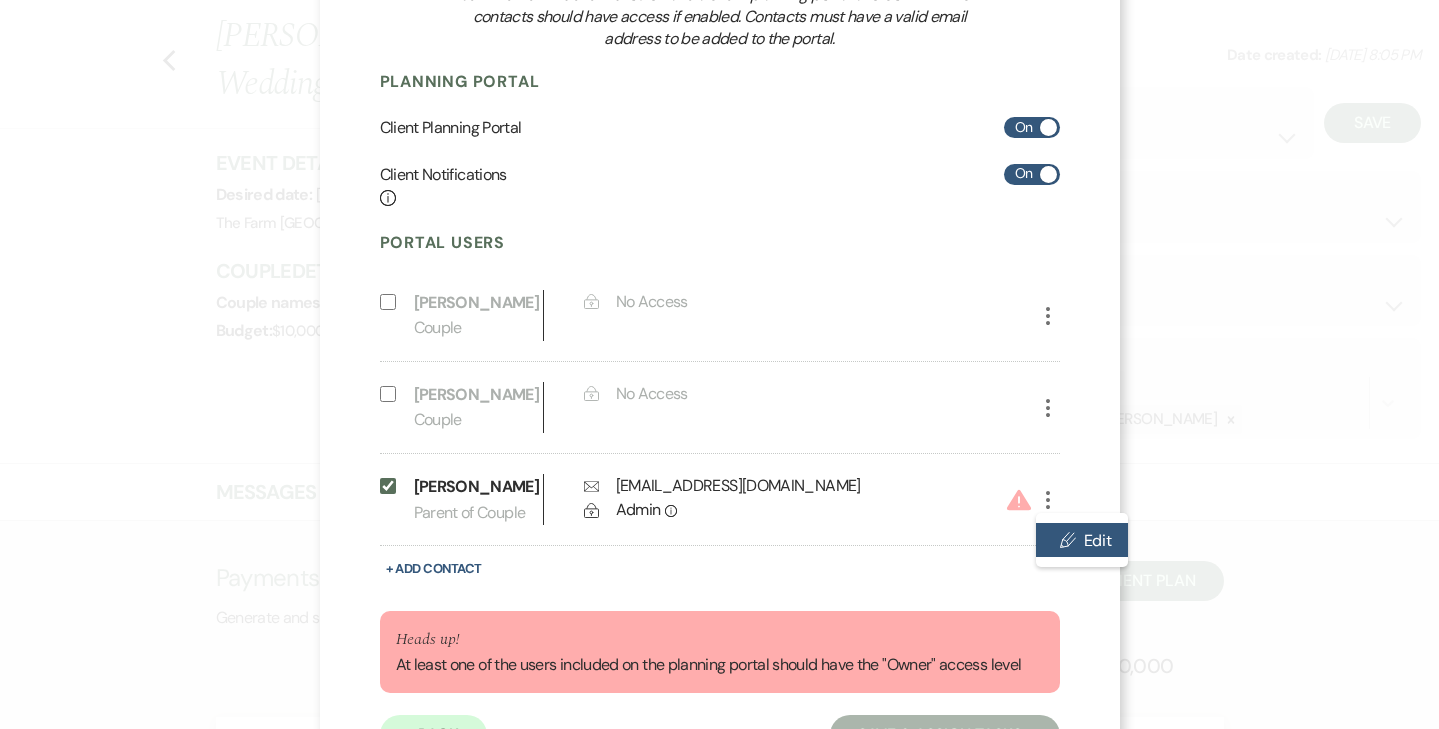 click on "Pencil Edit" at bounding box center [1082, 540] 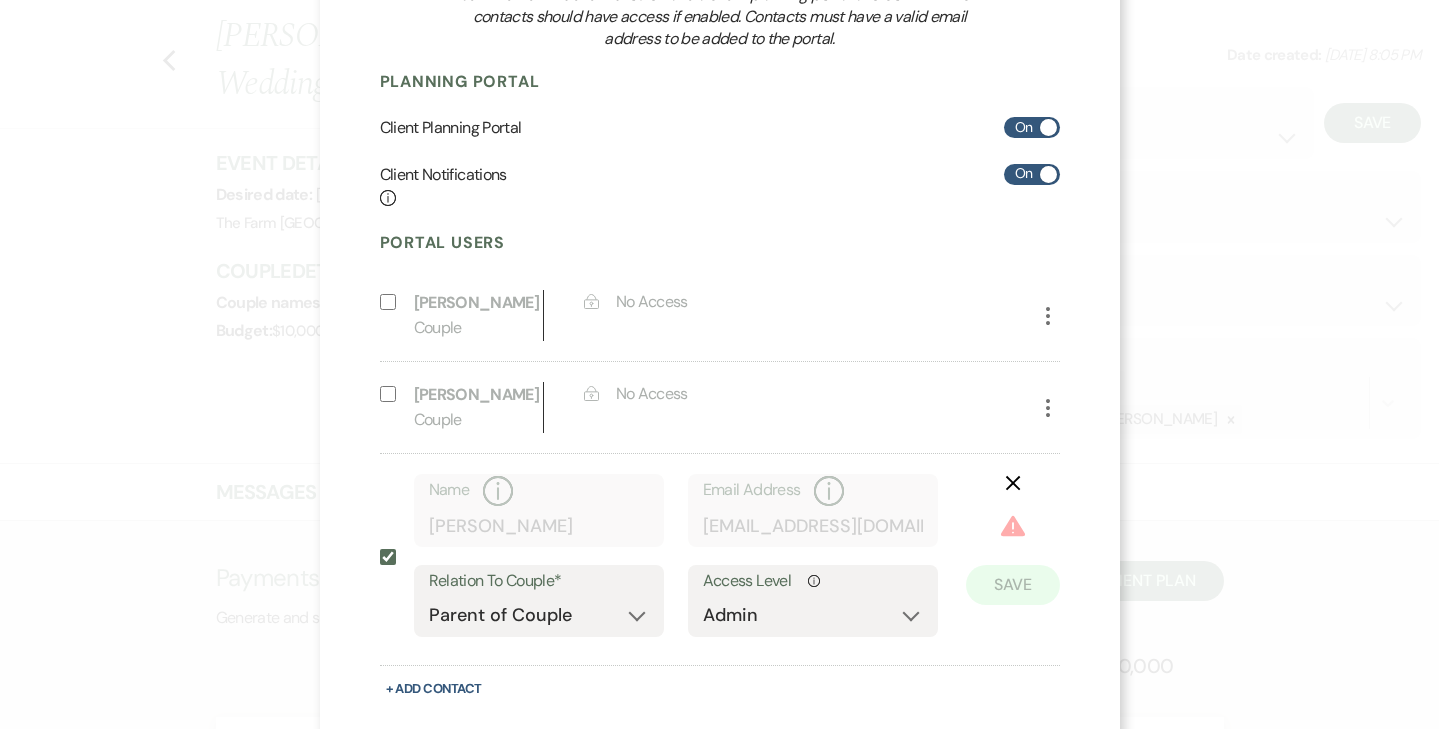 click on "X" 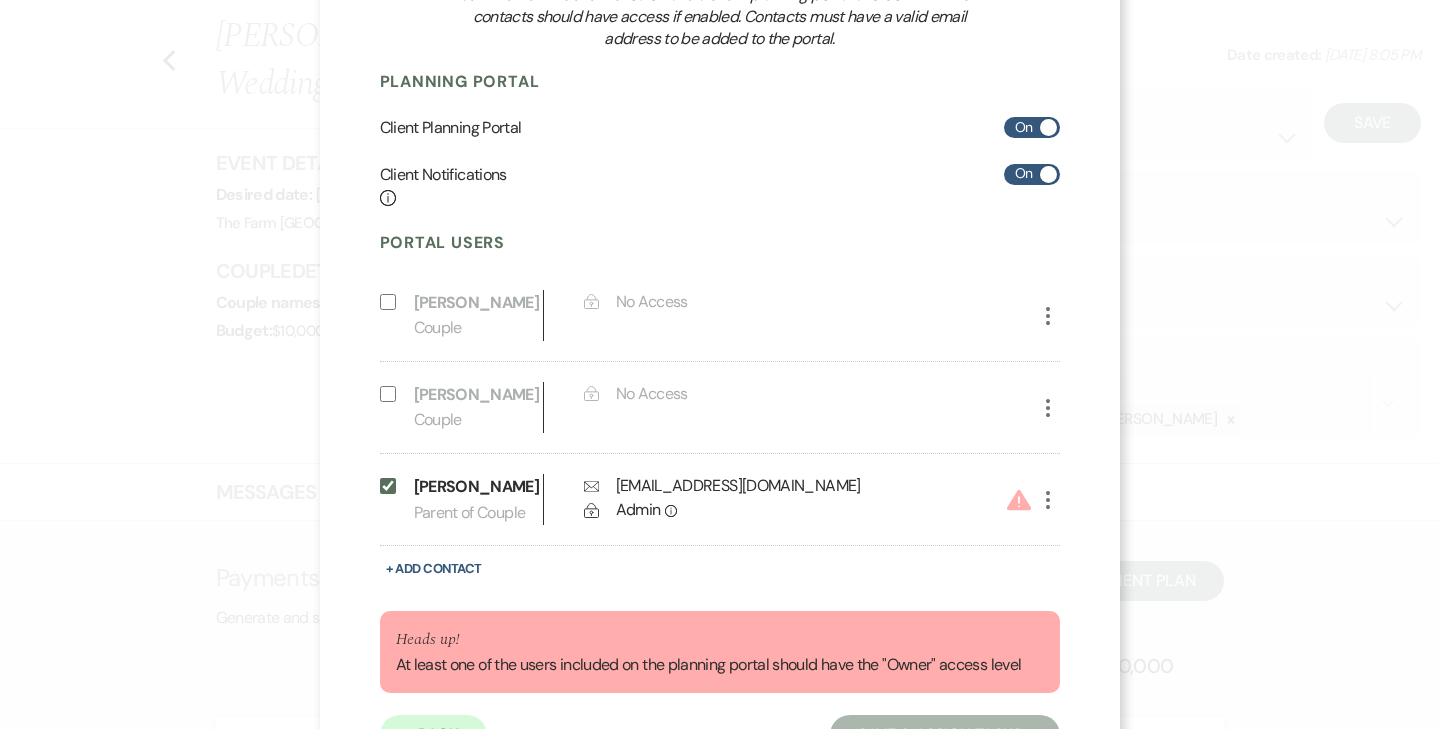 click on "Include on Planning Portal" at bounding box center (388, 302) 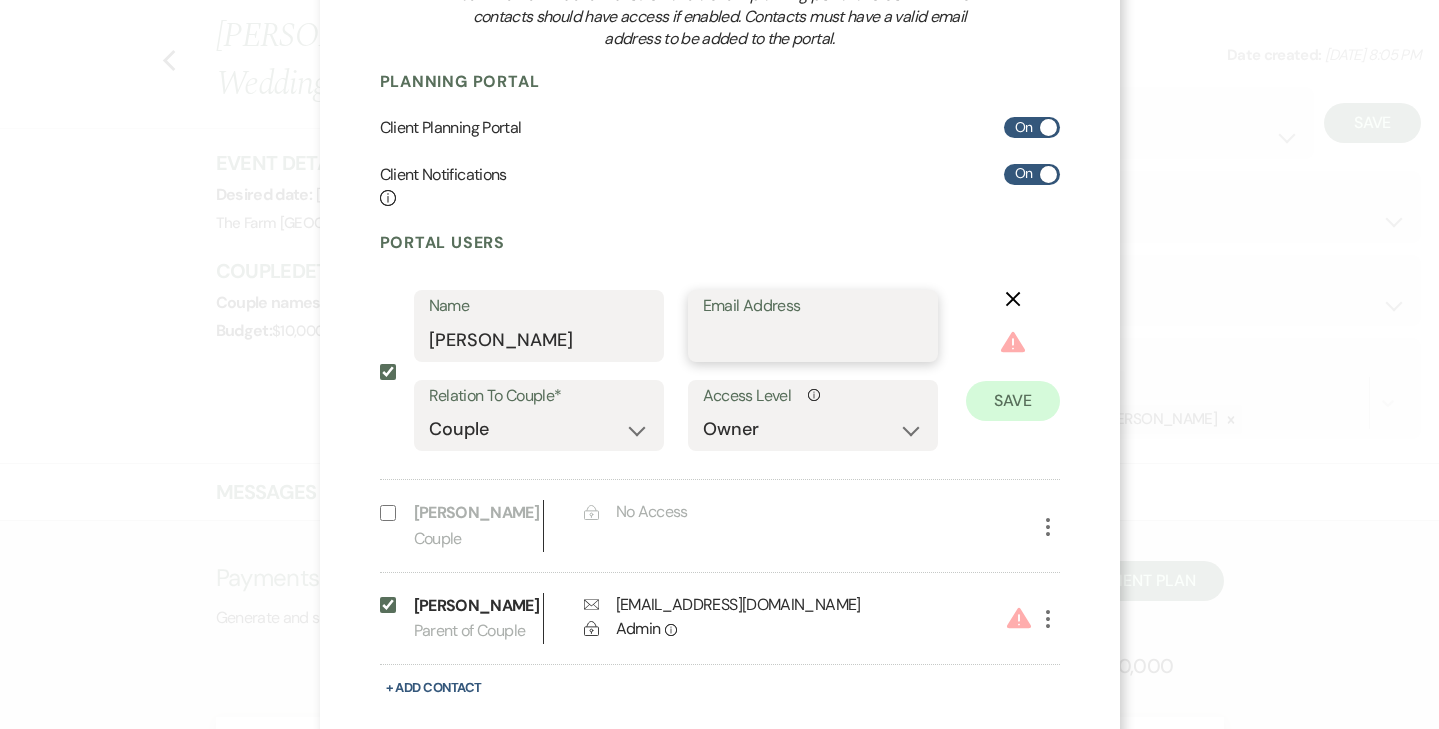 paste on "[EMAIL_ADDRESS][DOMAIN_NAME]" 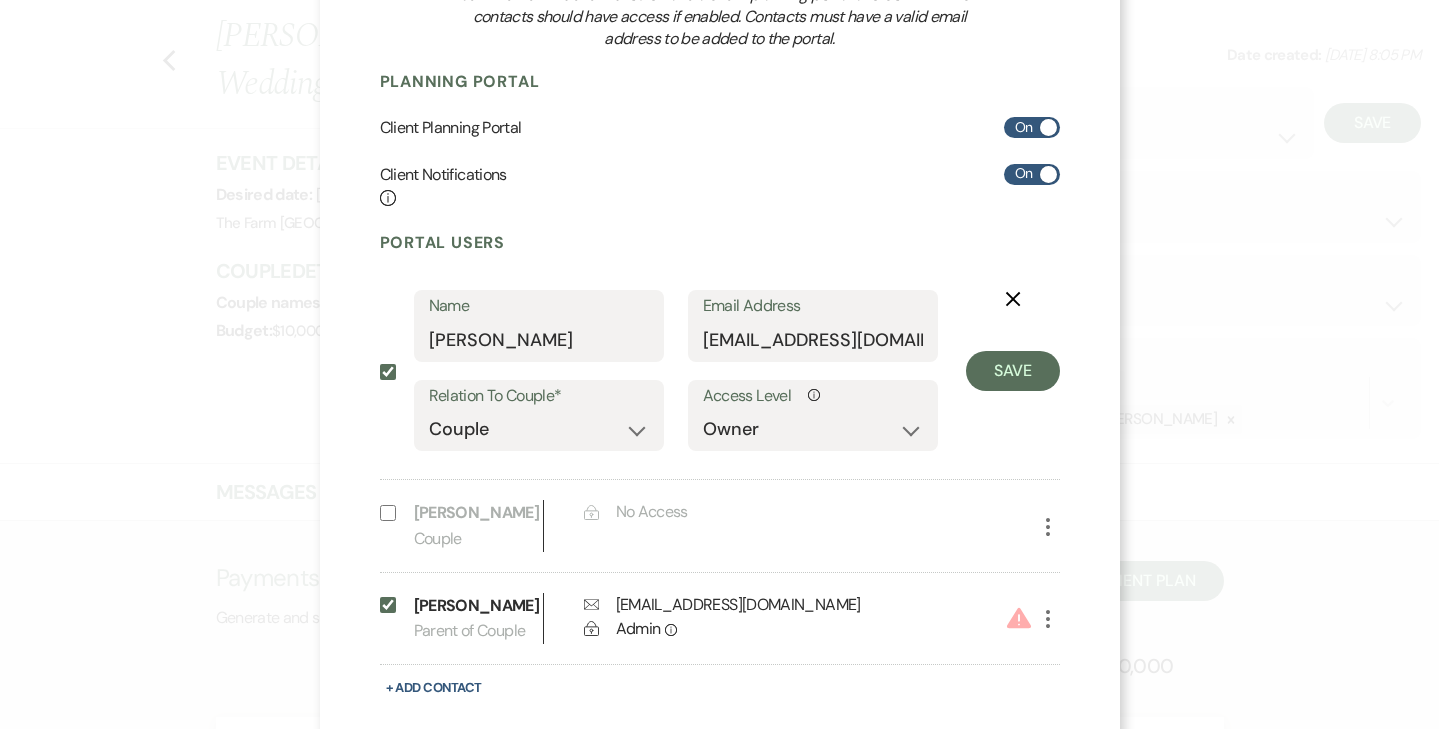 click on "Save" at bounding box center (1013, 371) 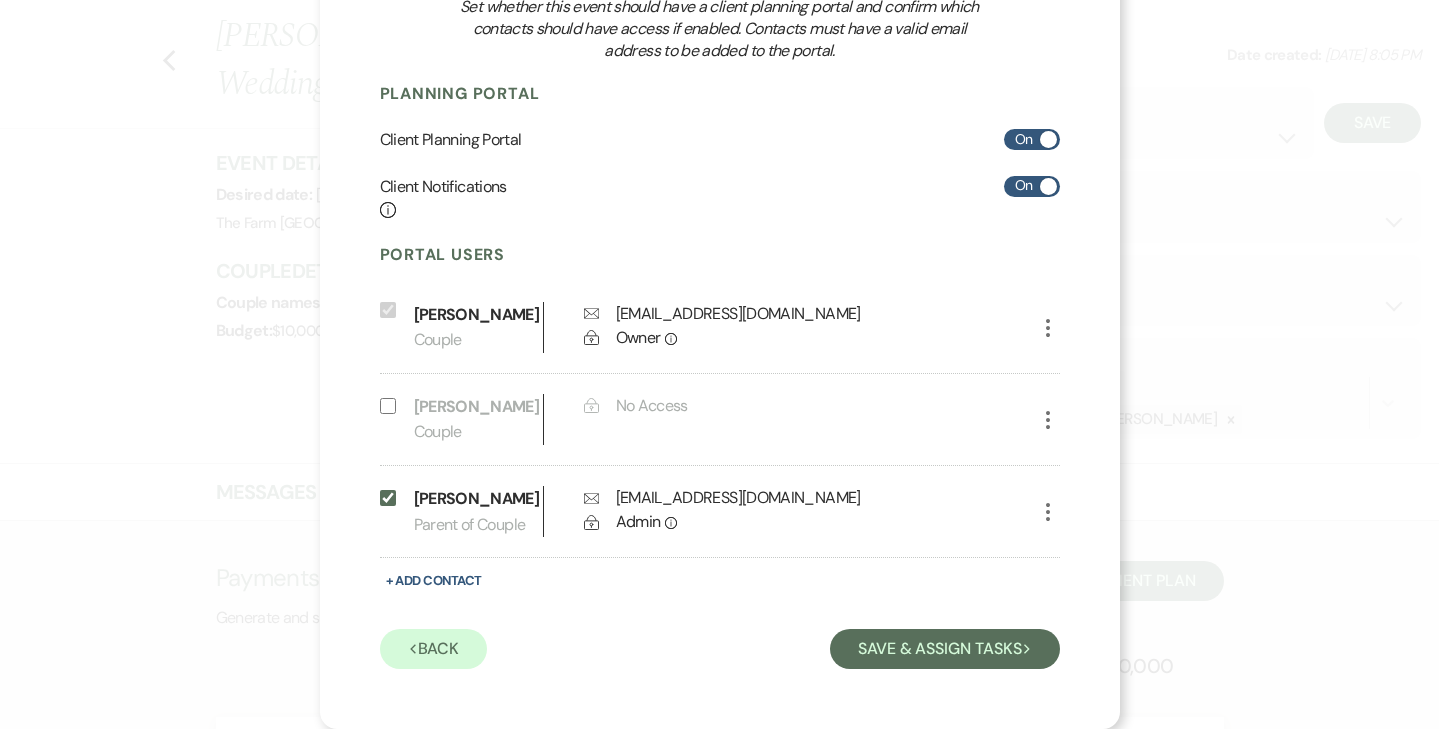 scroll, scrollTop: 252, scrollLeft: 0, axis: vertical 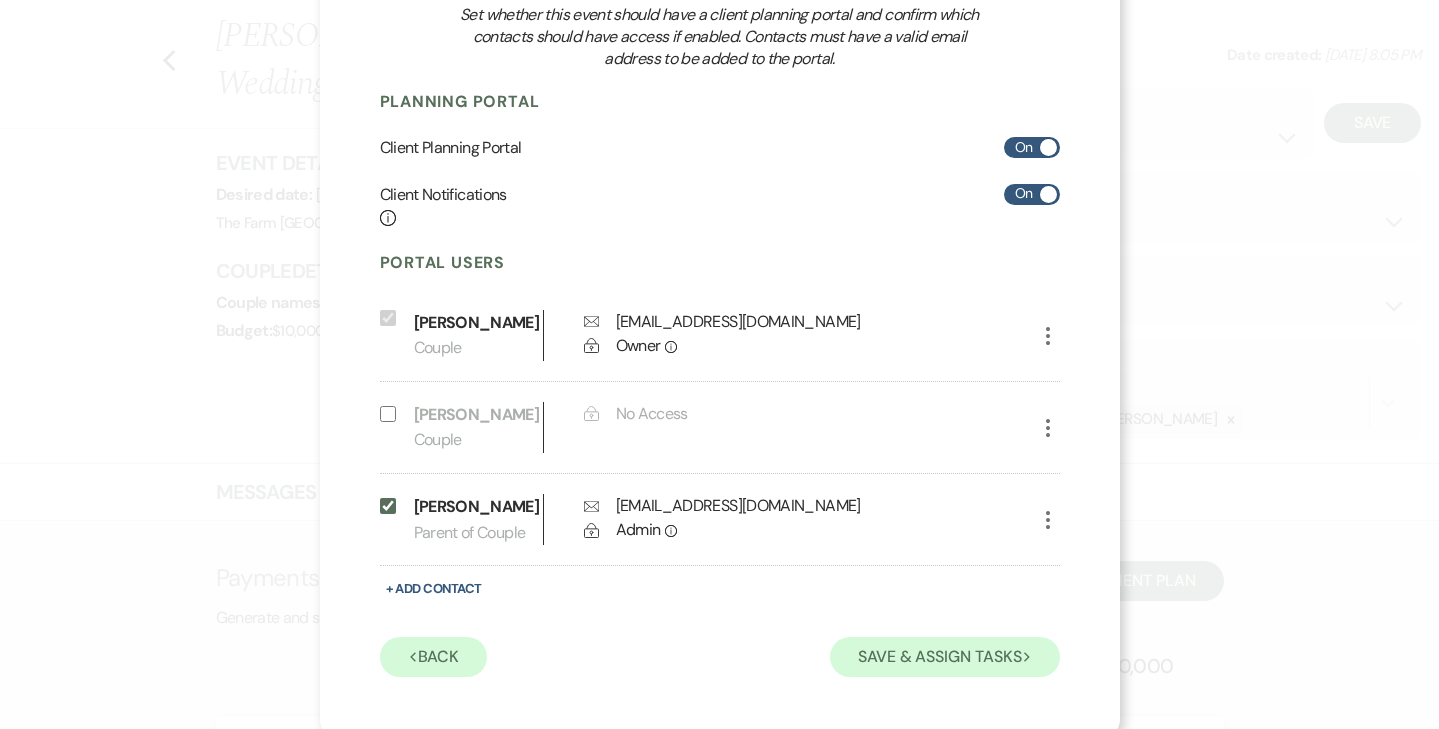 click on "Save & Assign Tasks  Next" at bounding box center (944, 657) 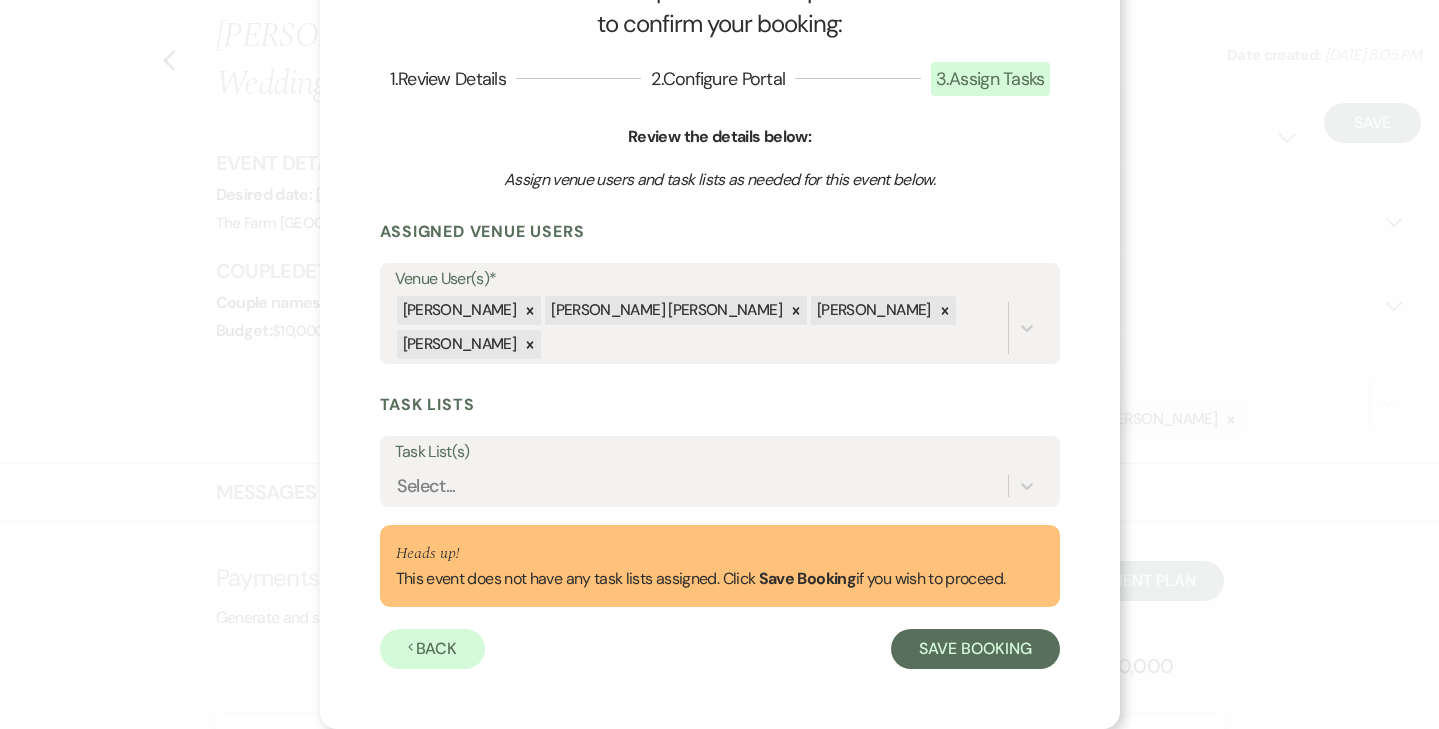 scroll, scrollTop: 81, scrollLeft: 0, axis: vertical 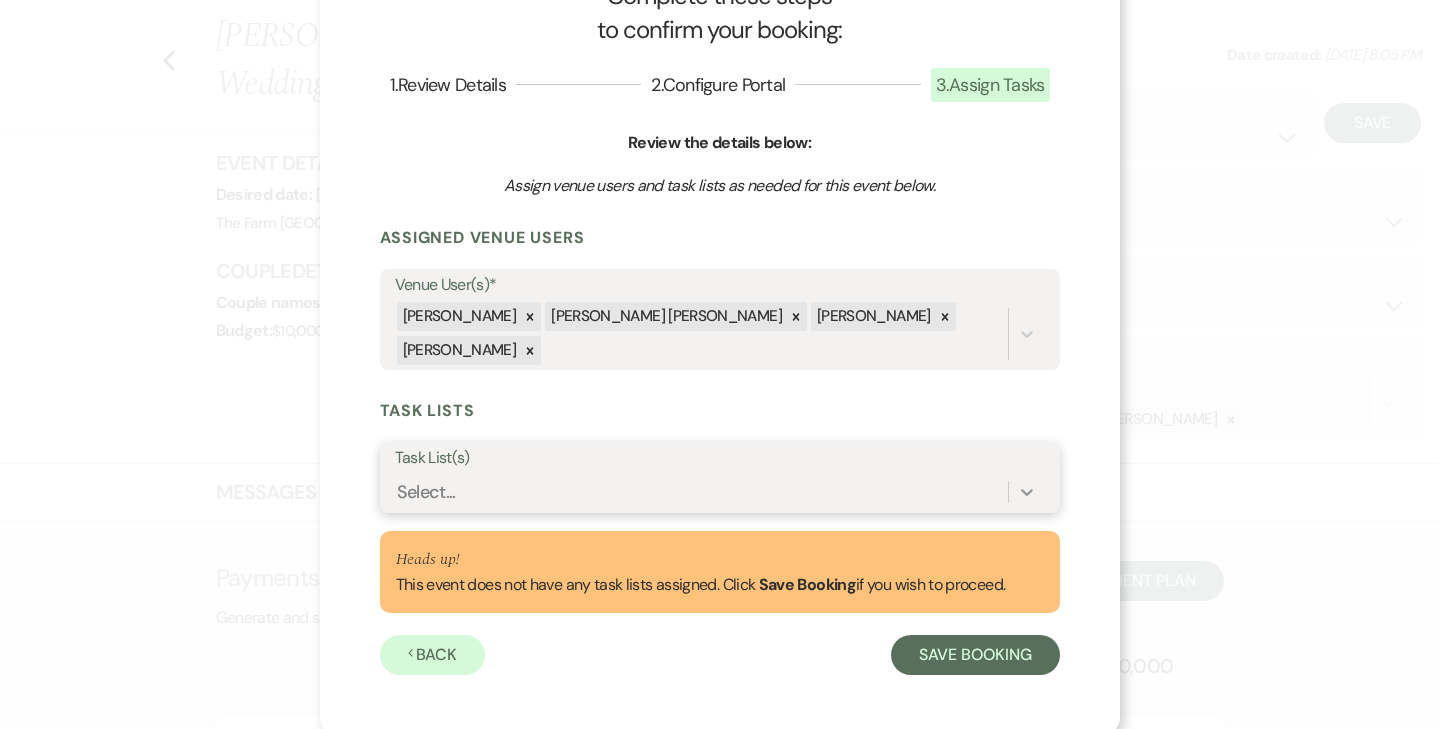 click at bounding box center (1027, 492) 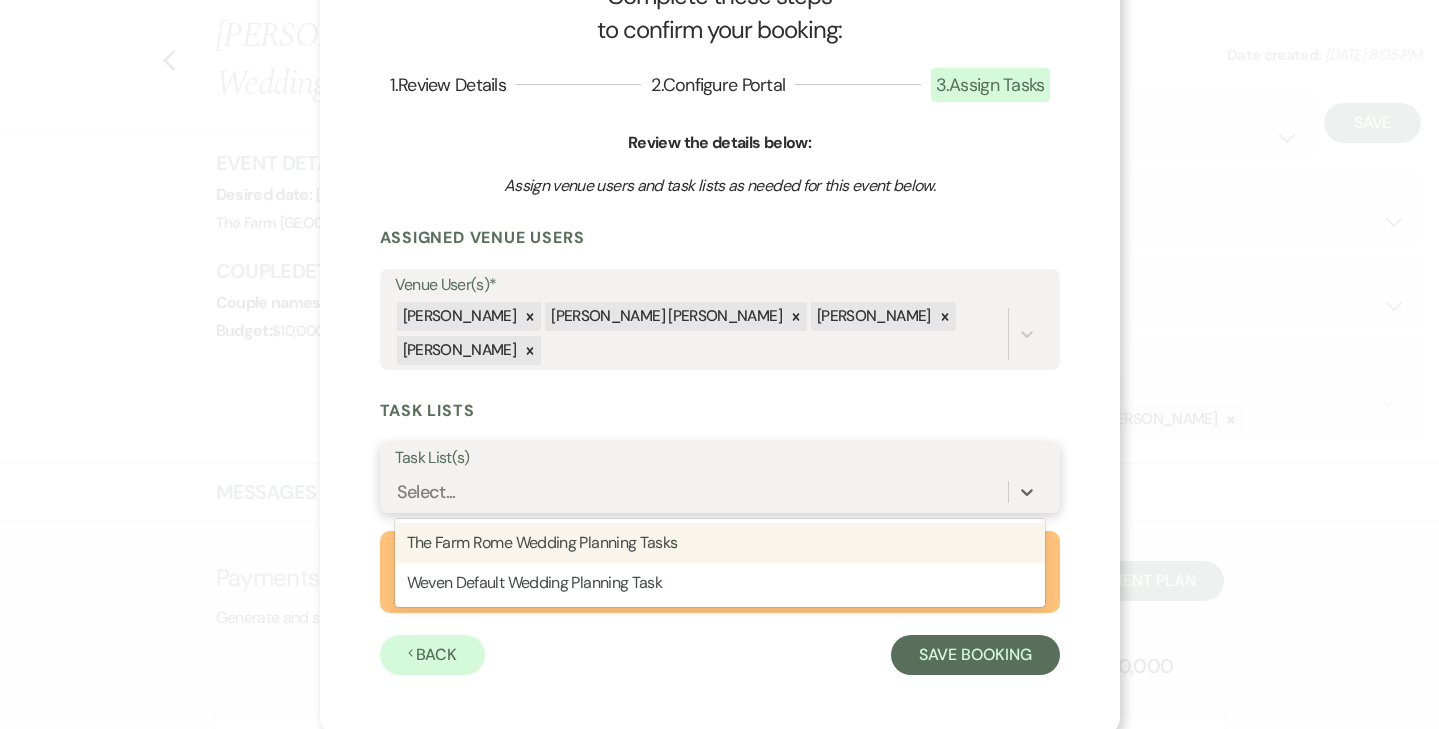 click on "The Farm Rome Wedding Planning Tasks" at bounding box center [720, 543] 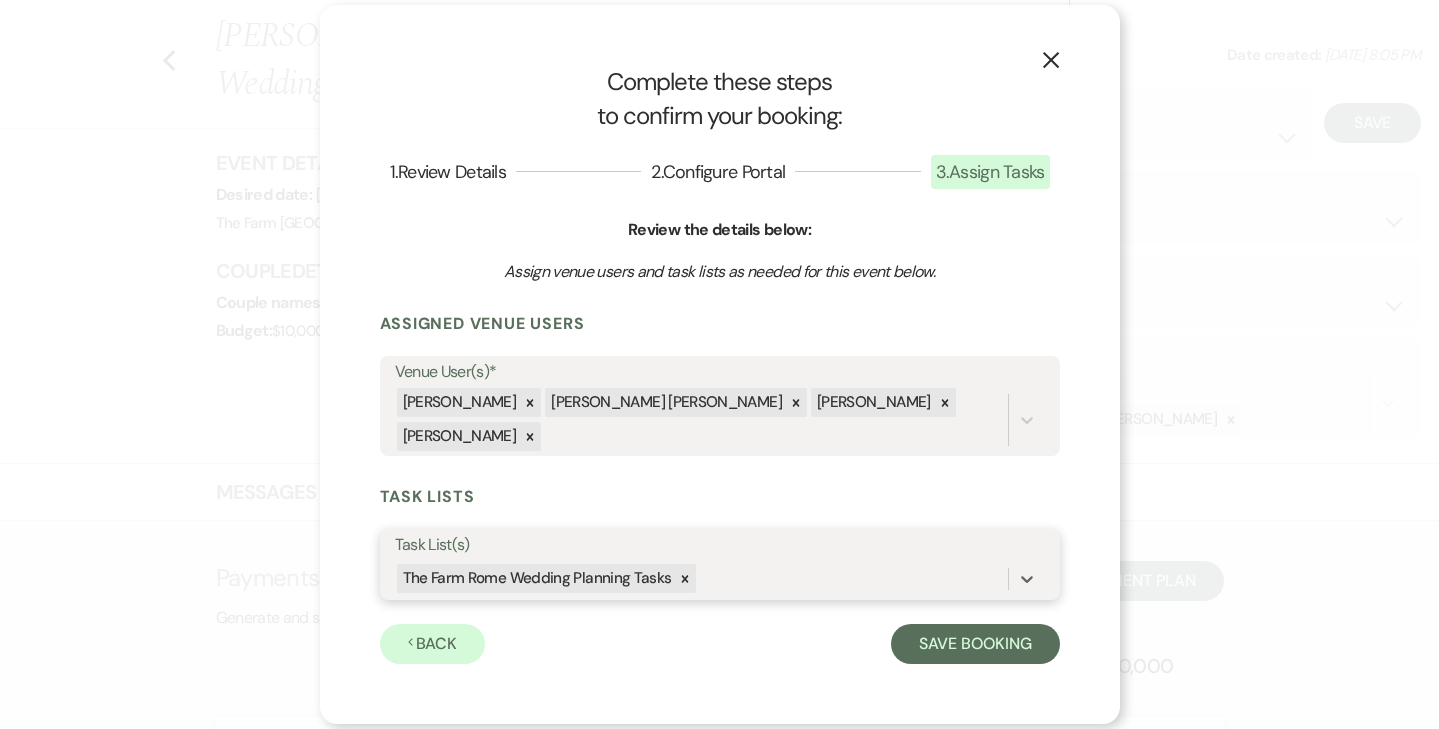 scroll, scrollTop: 0, scrollLeft: 0, axis: both 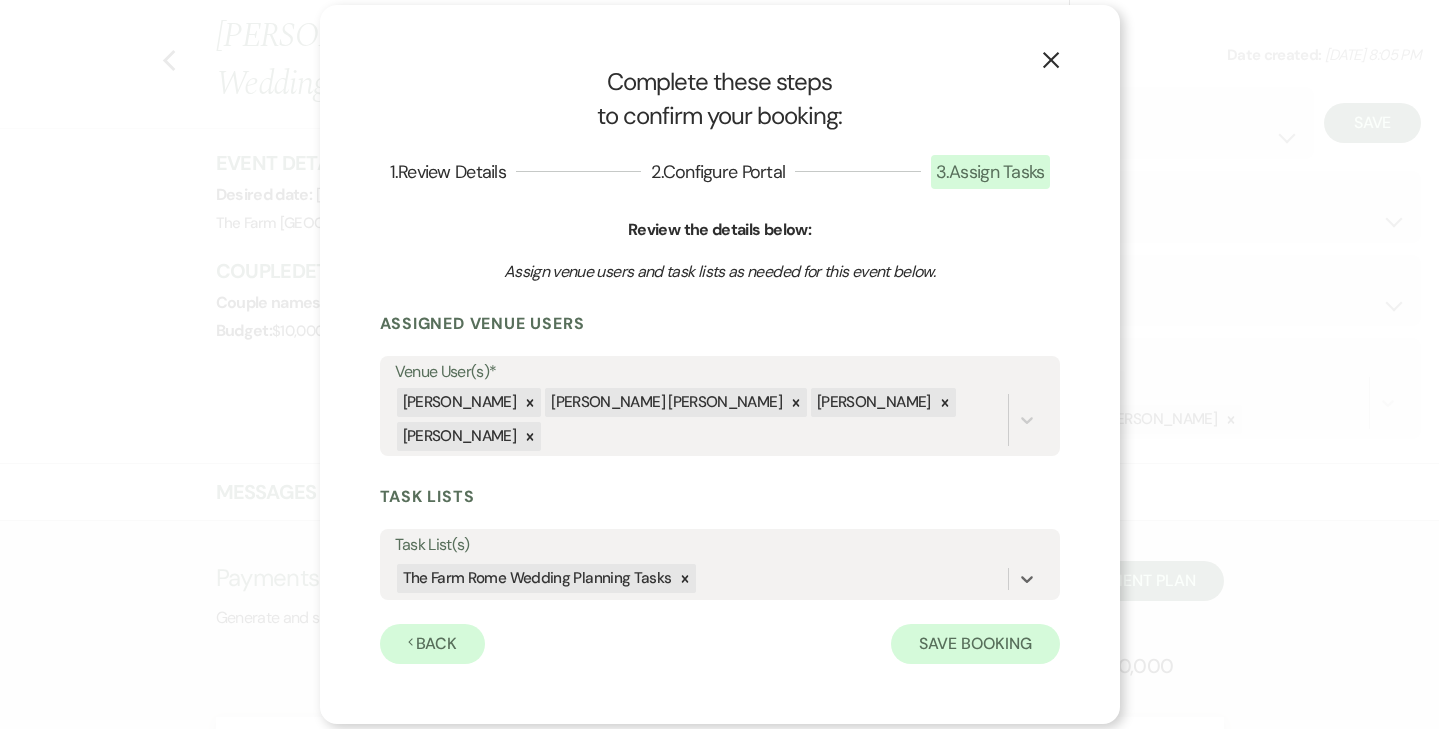click on "Save Booking" at bounding box center (975, 644) 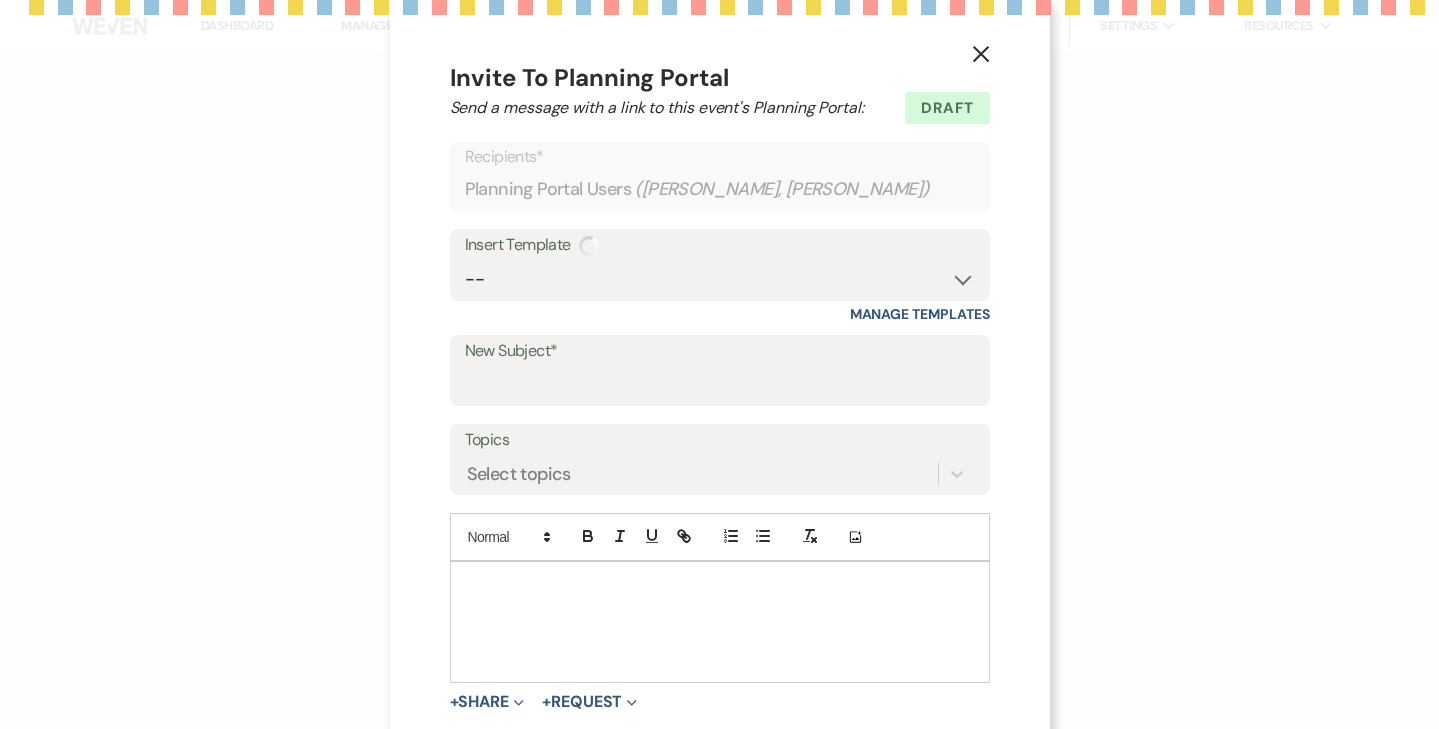 scroll, scrollTop: 0, scrollLeft: 0, axis: both 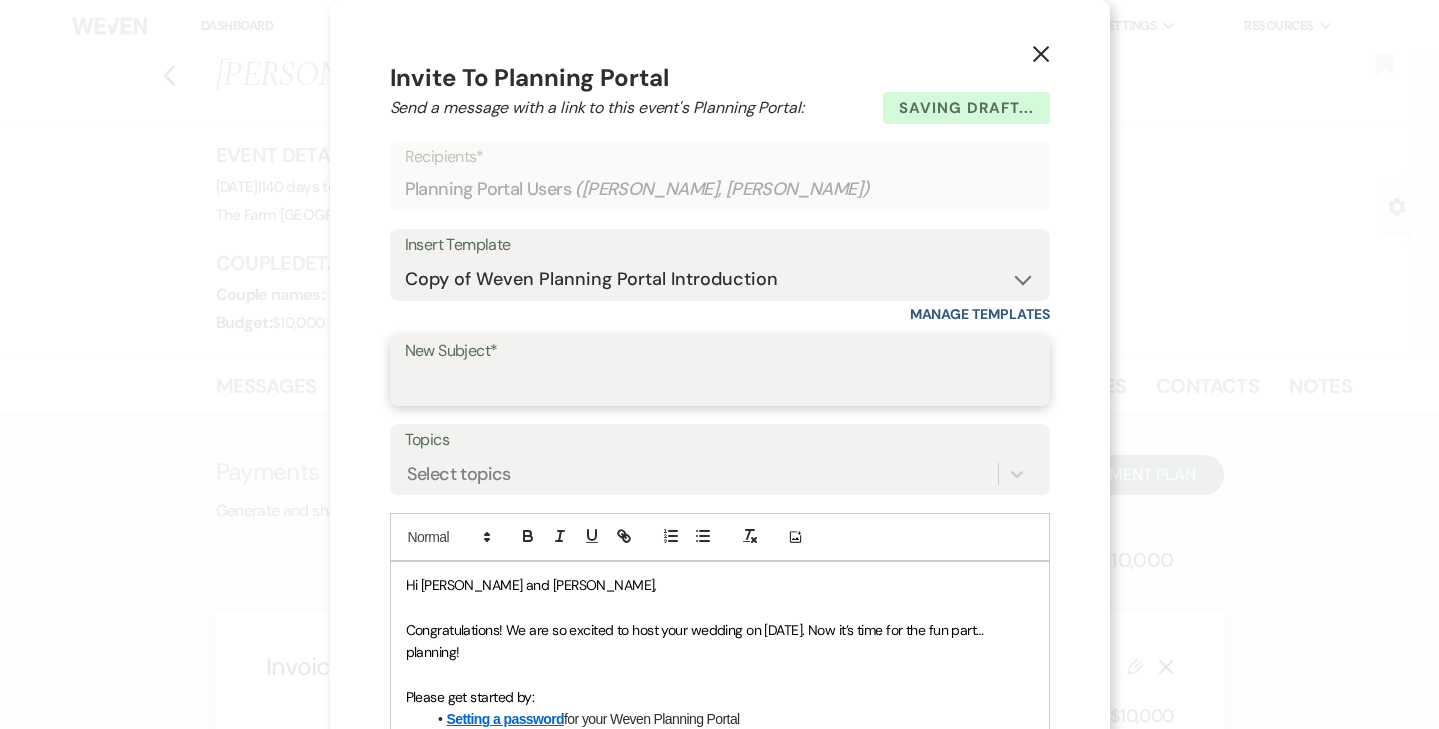 click on "New Subject*" at bounding box center (720, 384) 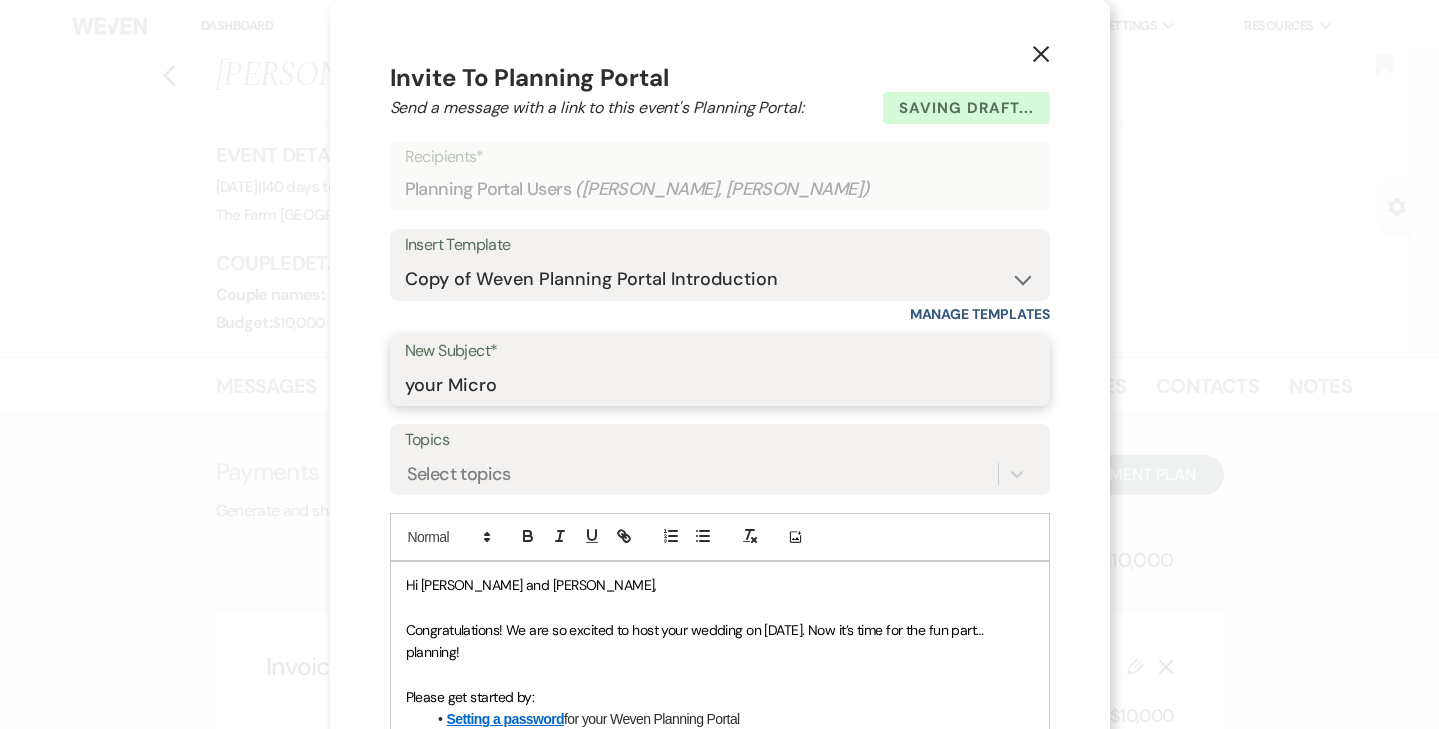 click on "your Micro" at bounding box center (720, 384) 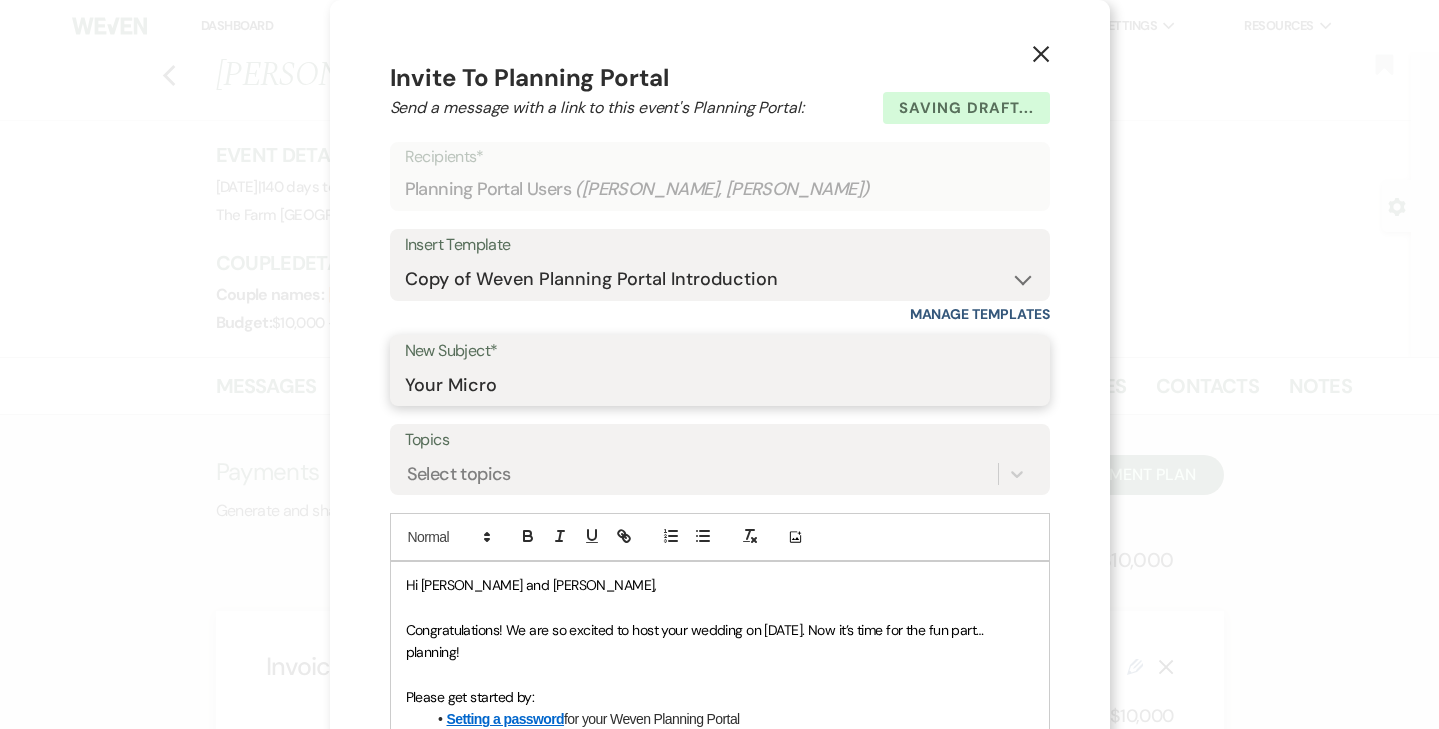 click on "Your Micro" at bounding box center (720, 384) 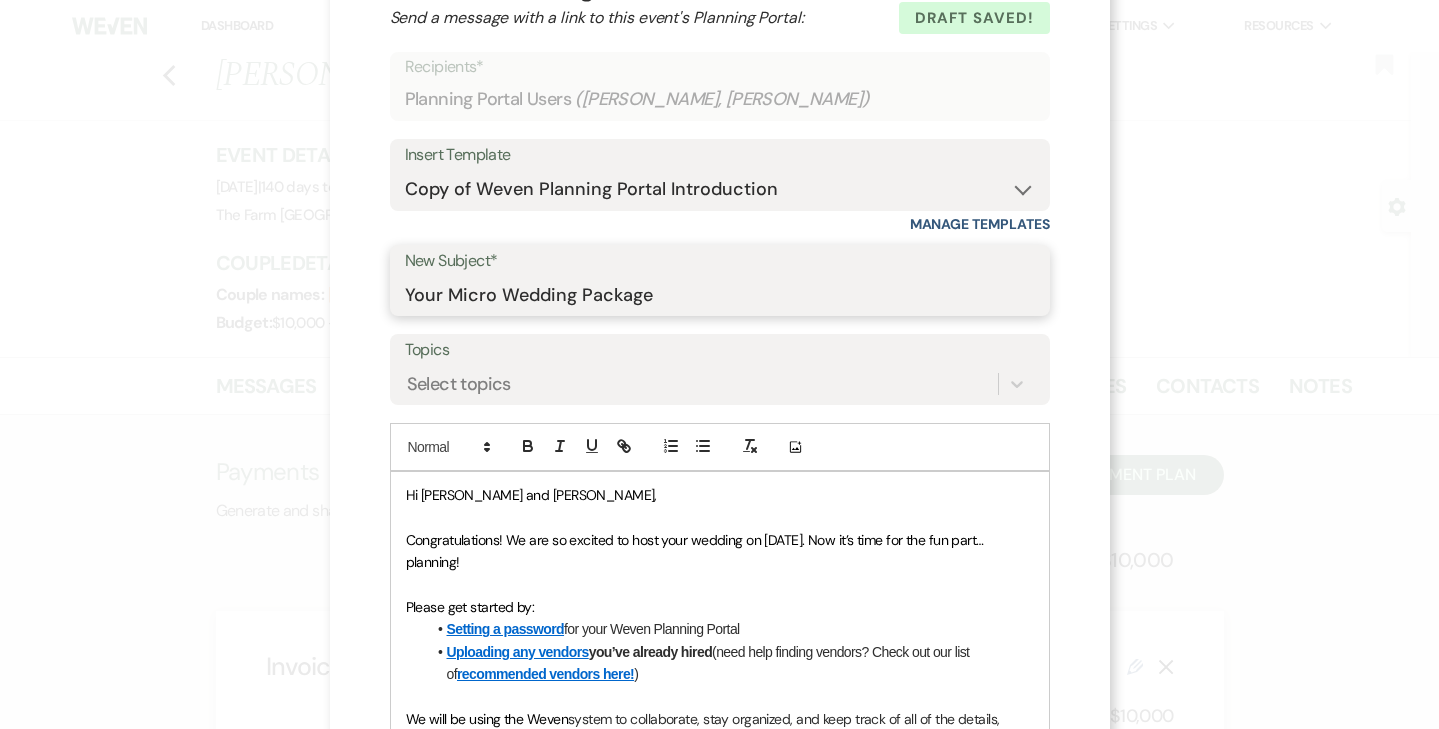 scroll, scrollTop: 92, scrollLeft: 0, axis: vertical 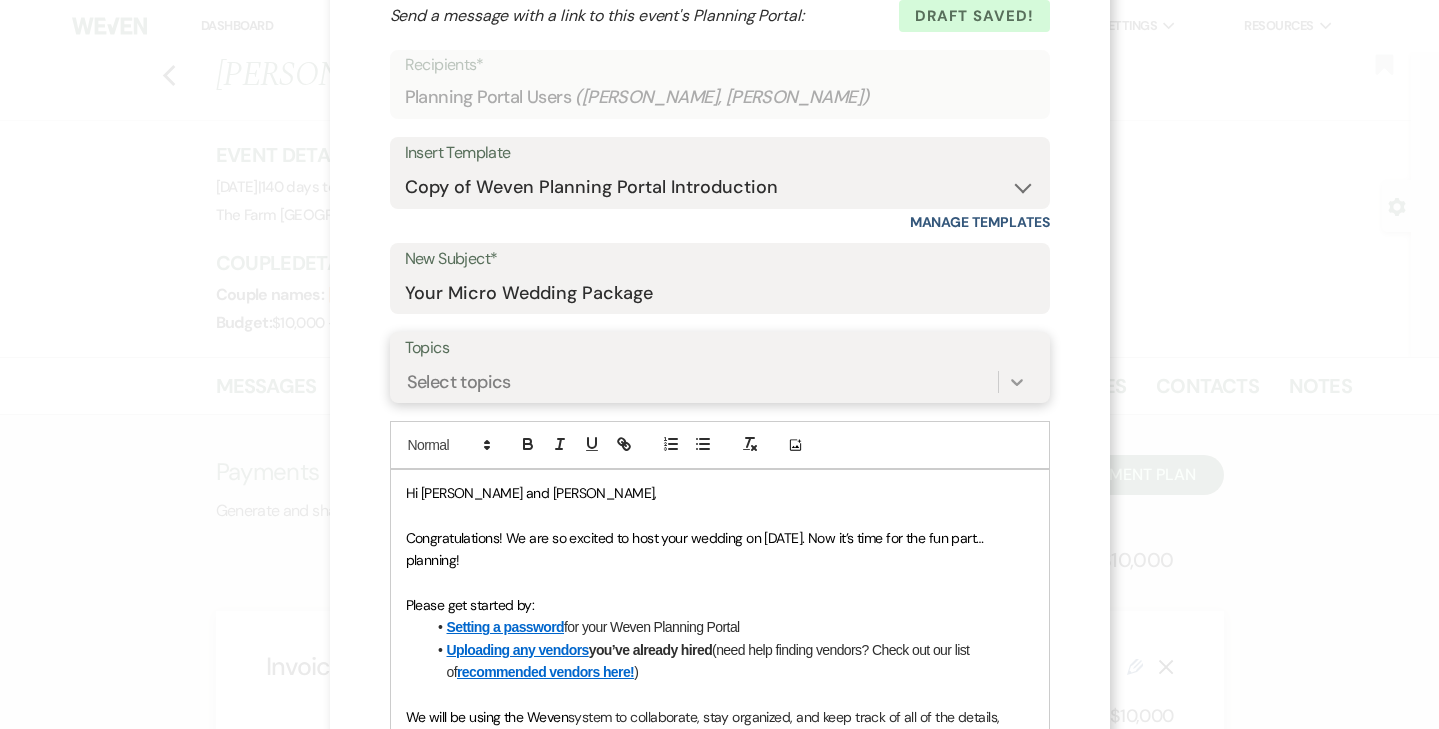 click at bounding box center [1017, 382] 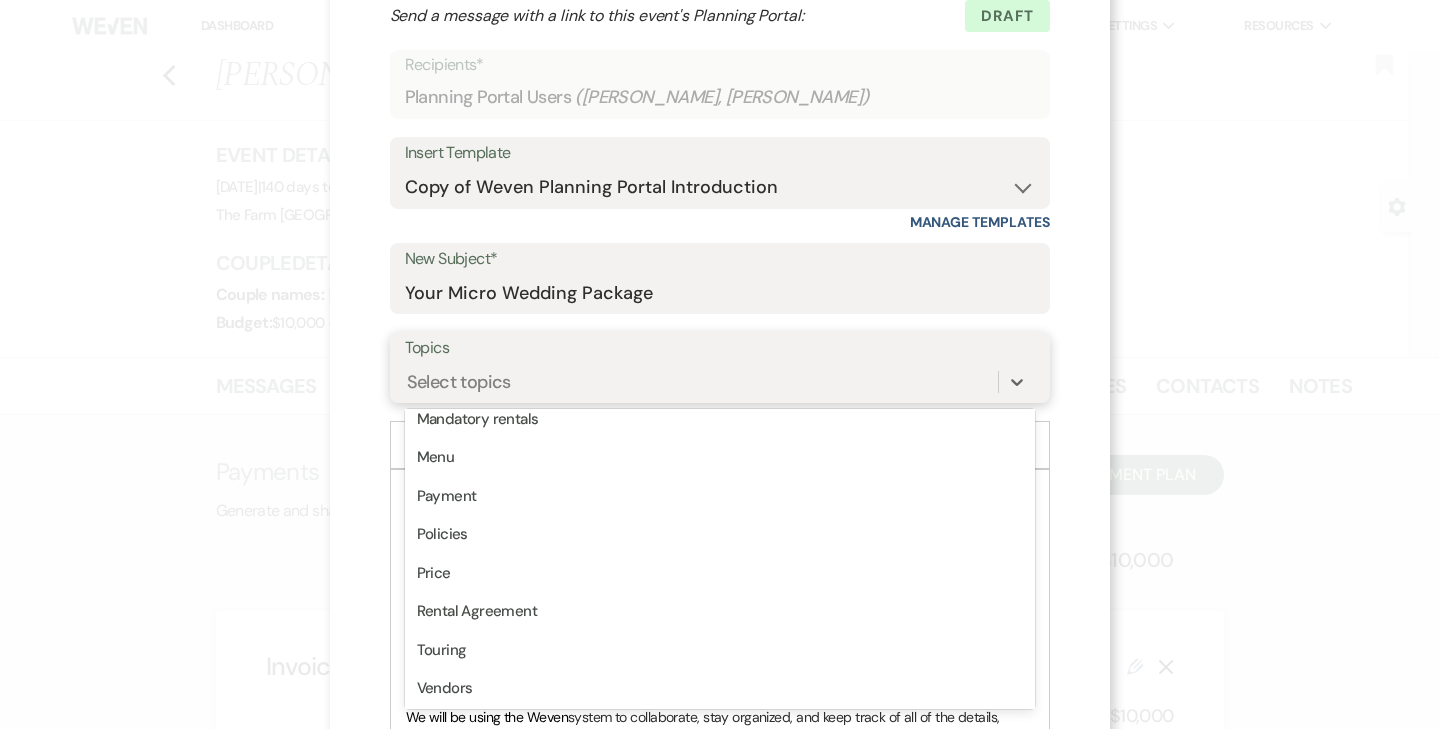 scroll, scrollTop: 432, scrollLeft: 0, axis: vertical 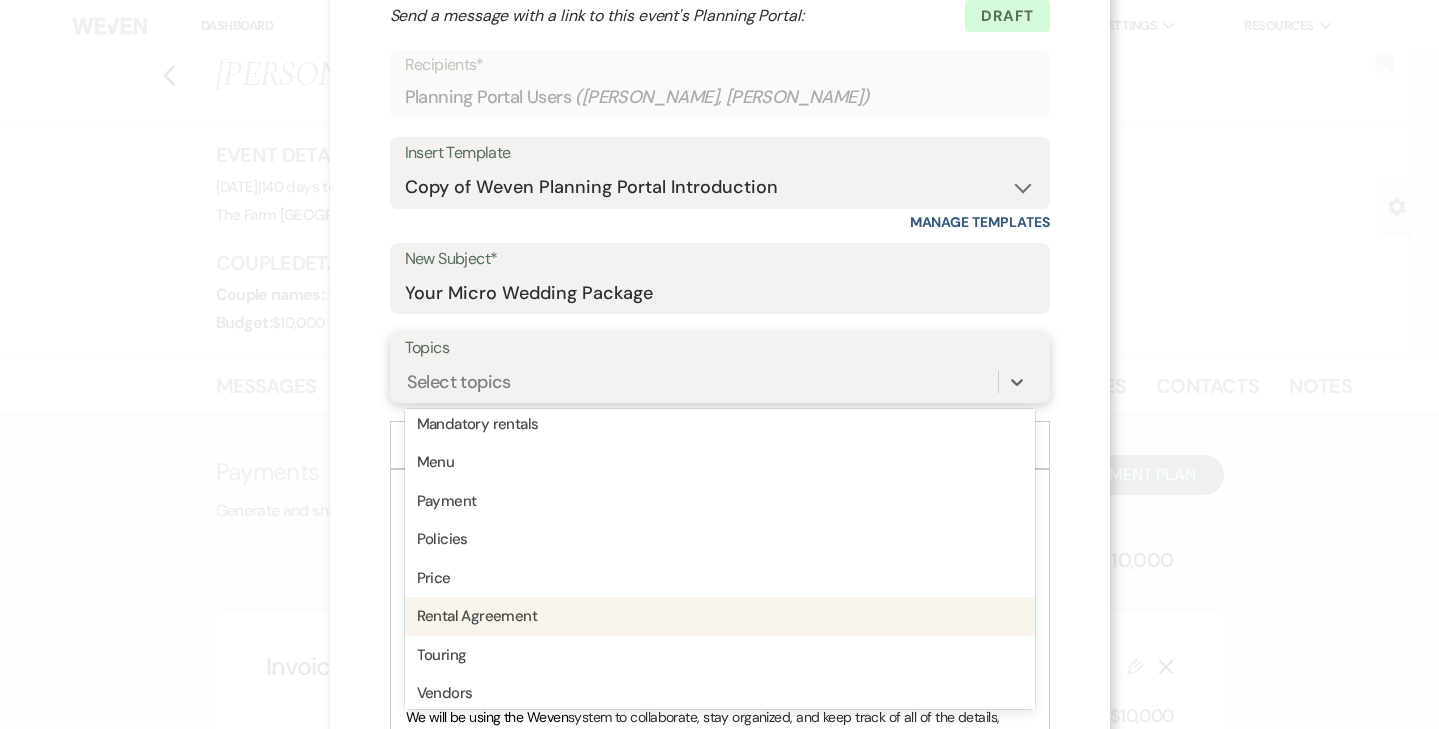 click on "Rental Agreement" at bounding box center (720, 616) 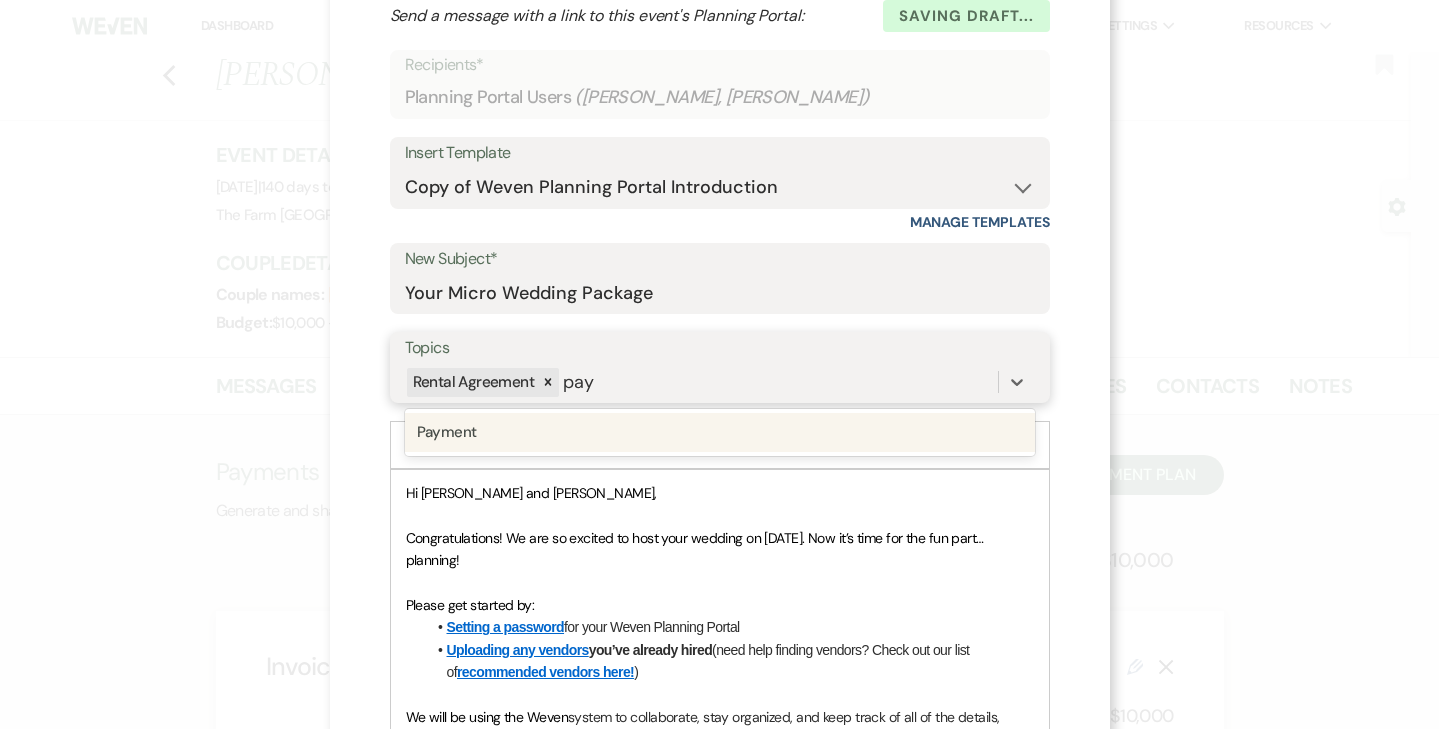 click on "Payment" at bounding box center (720, 432) 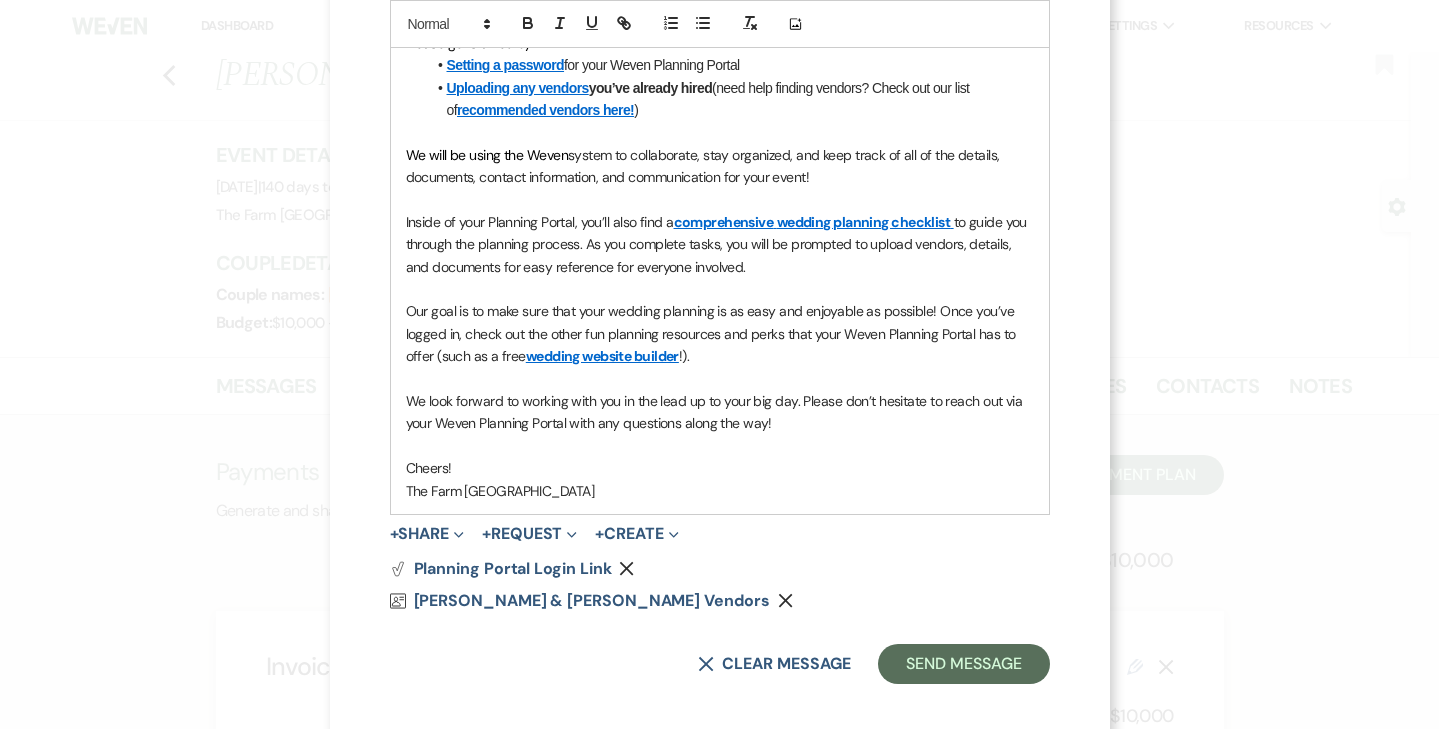 scroll, scrollTop: 654, scrollLeft: 0, axis: vertical 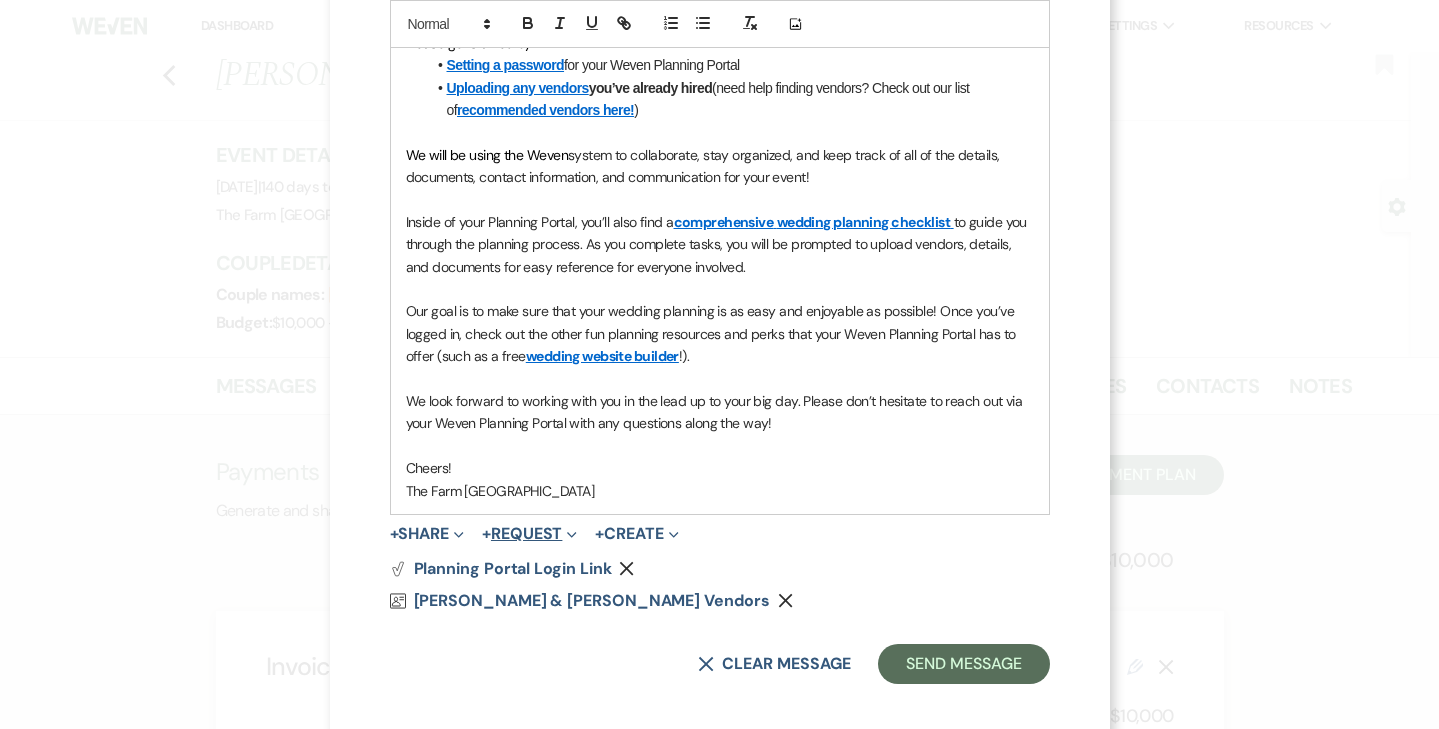 click on "+  Request Expand" at bounding box center (529, 534) 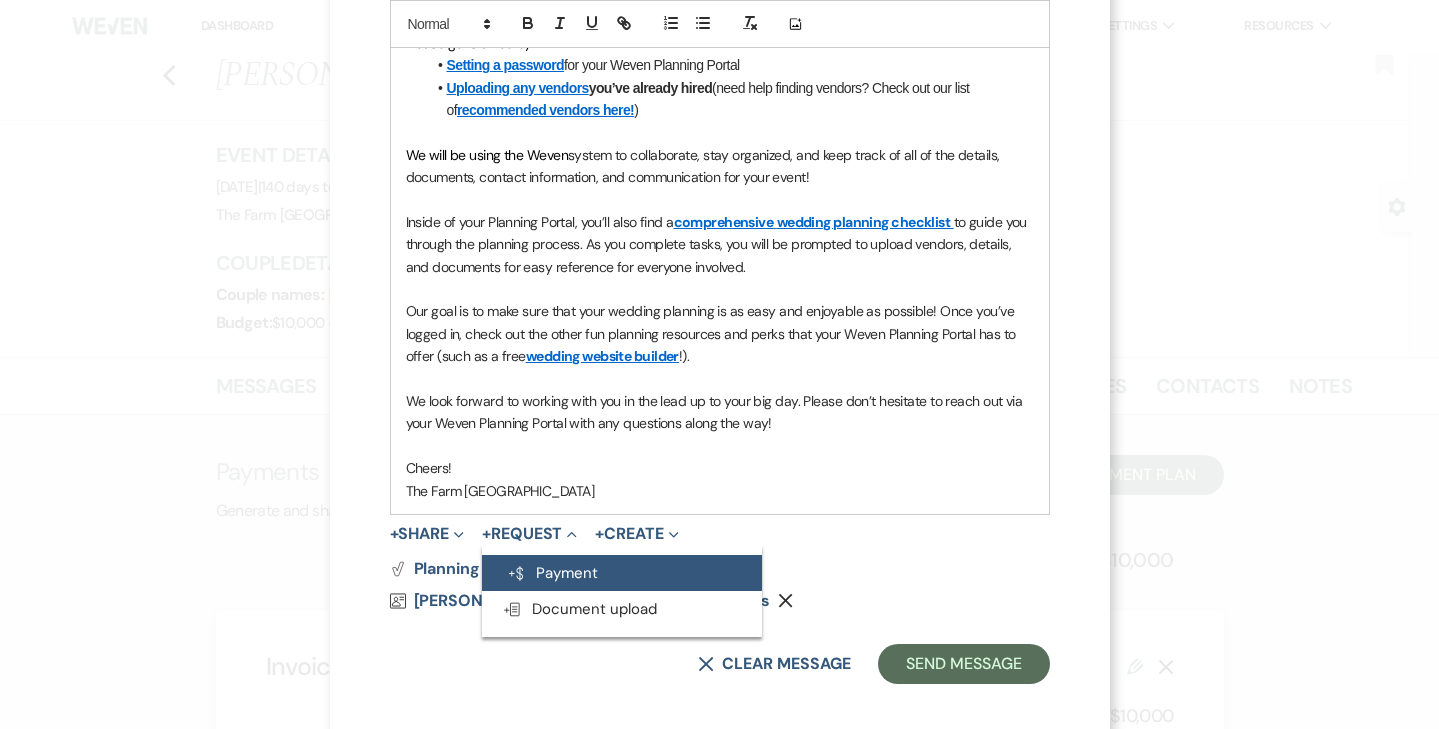 click on "Generate Payment Payment" at bounding box center [622, 573] 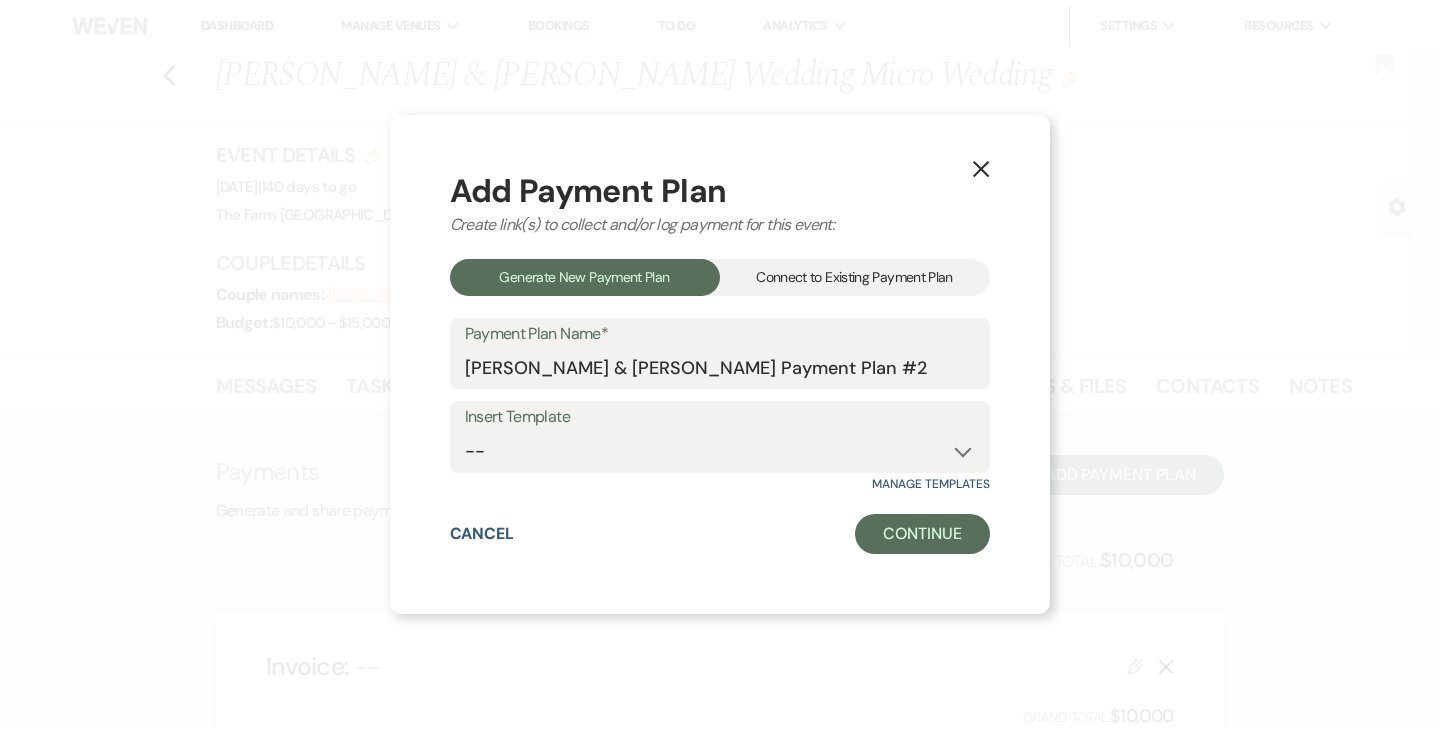 click on "Connect to Existing Payment Plan" at bounding box center (855, 277) 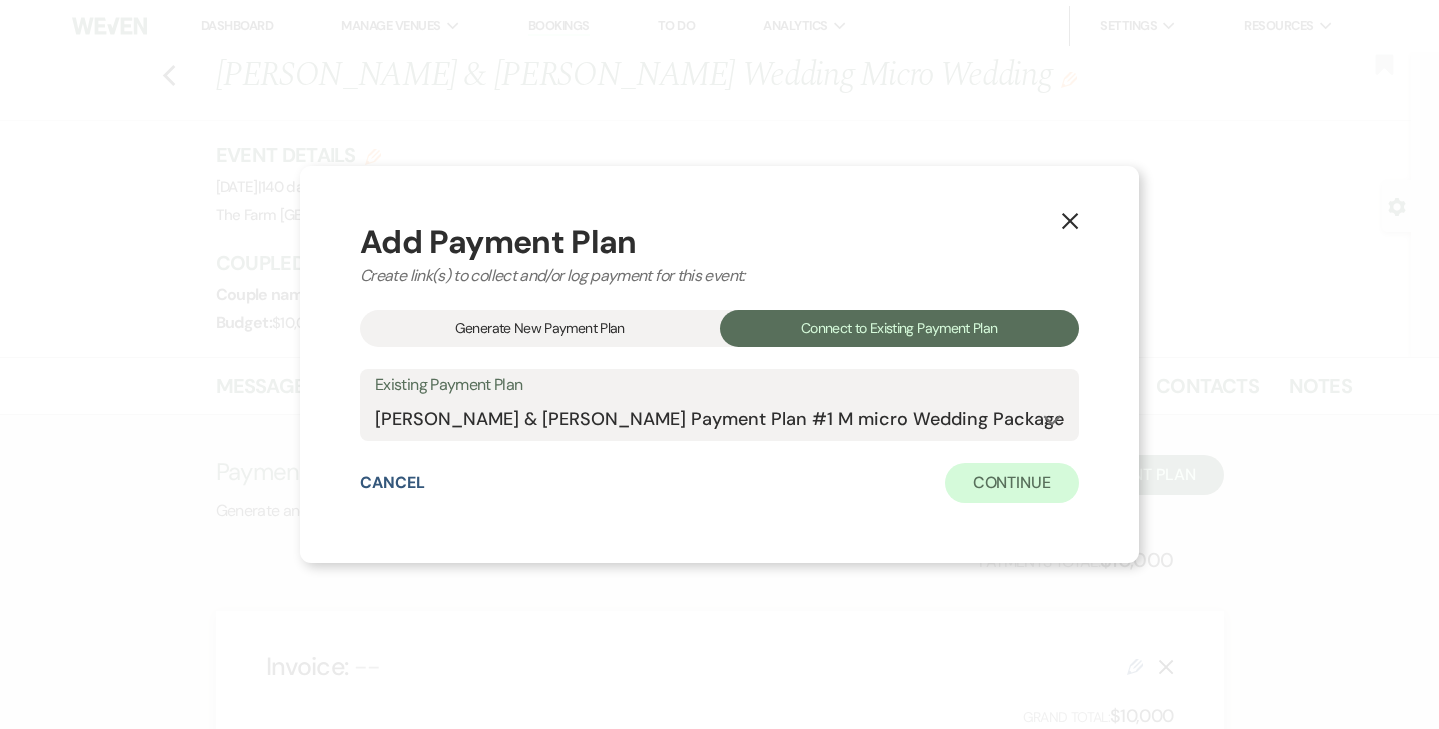 click on "Continue" at bounding box center [1012, 483] 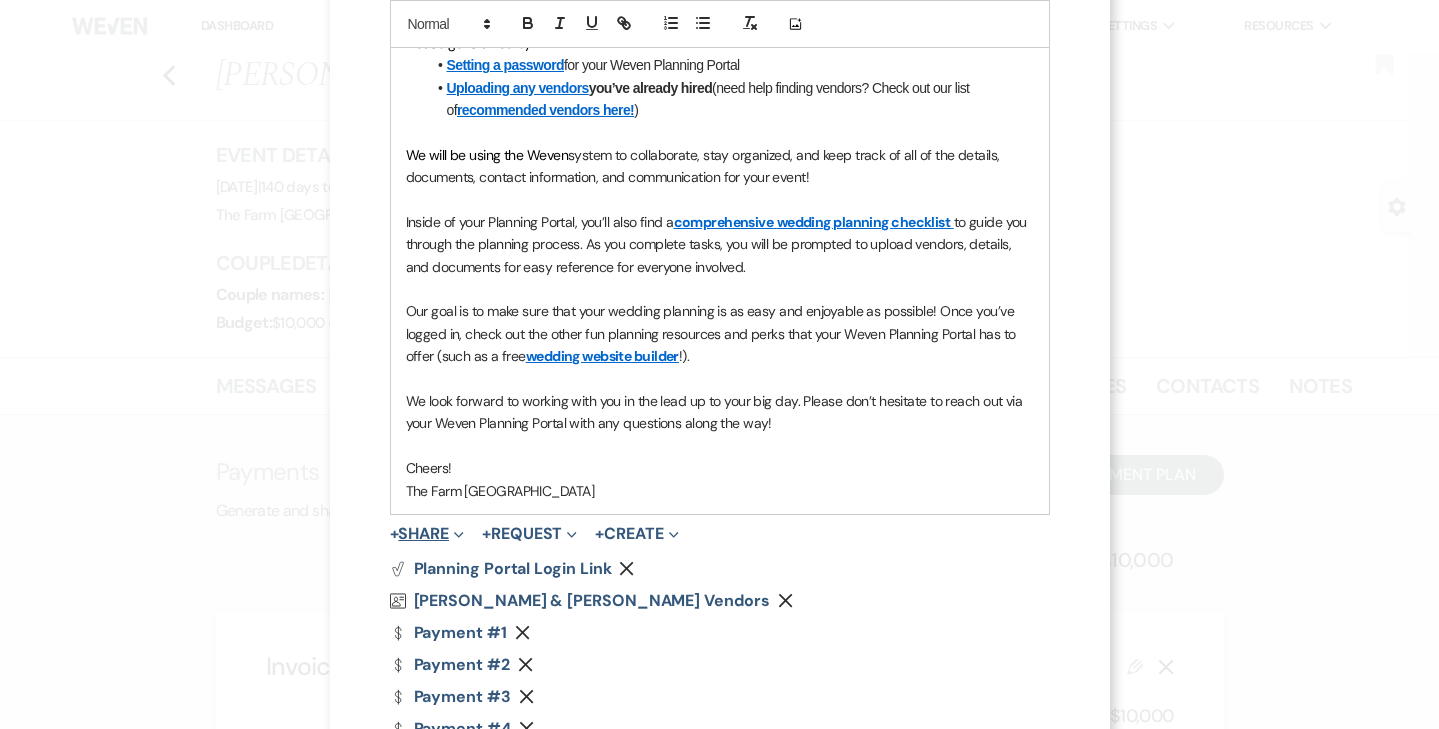 click on "+  Share Expand" at bounding box center [427, 534] 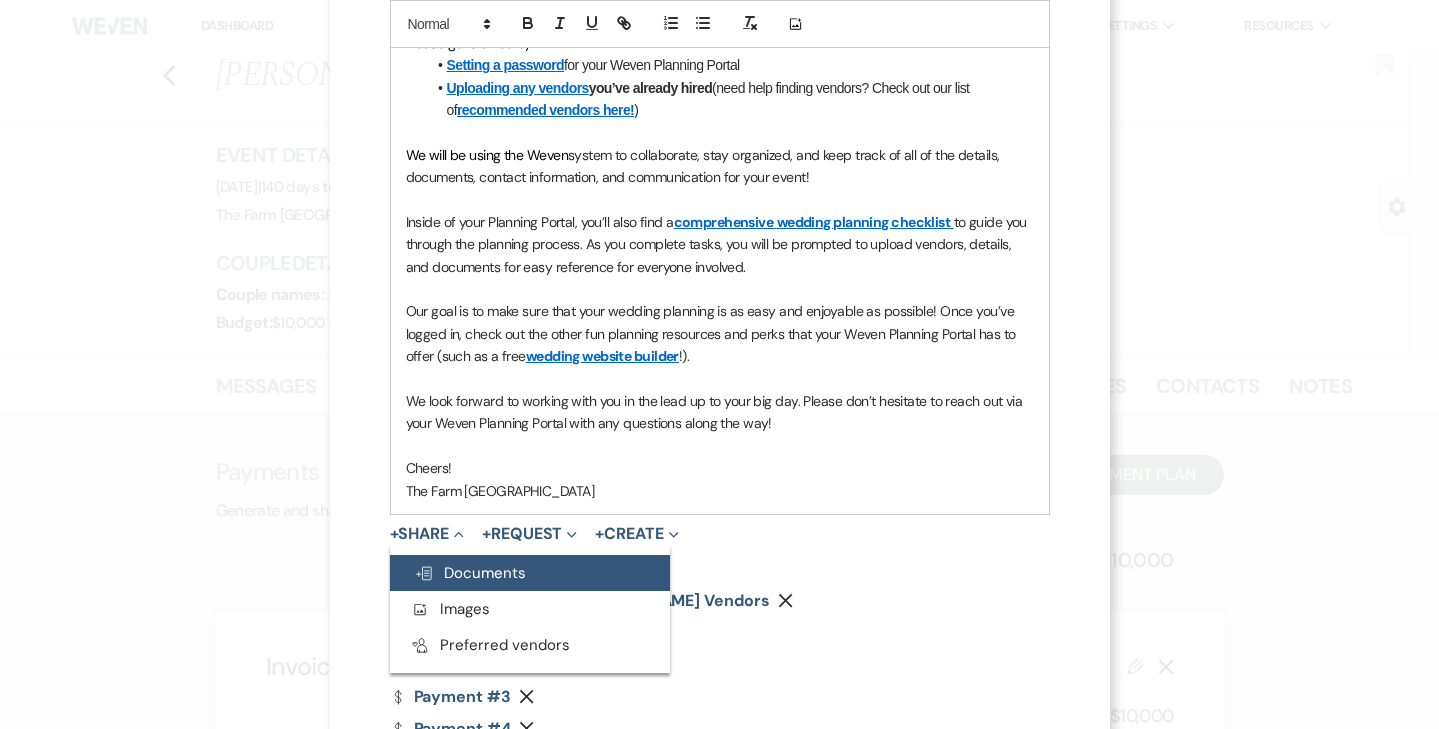 click on "Doc Upload Documents" at bounding box center (470, 573) 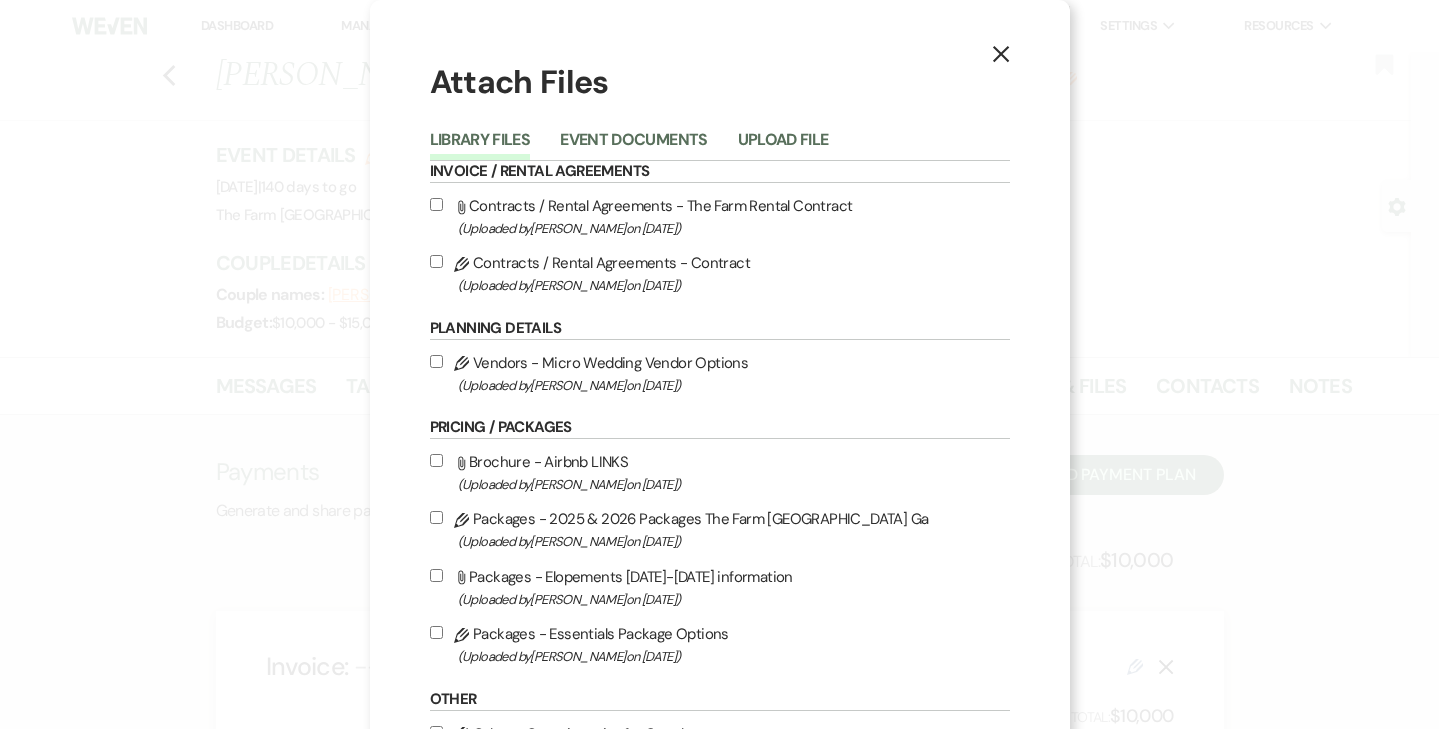click on "Pencil Contracts / Rental Agreements - Contract (Uploaded by  [PERSON_NAME]  on   [DATE] )" at bounding box center [436, 261] 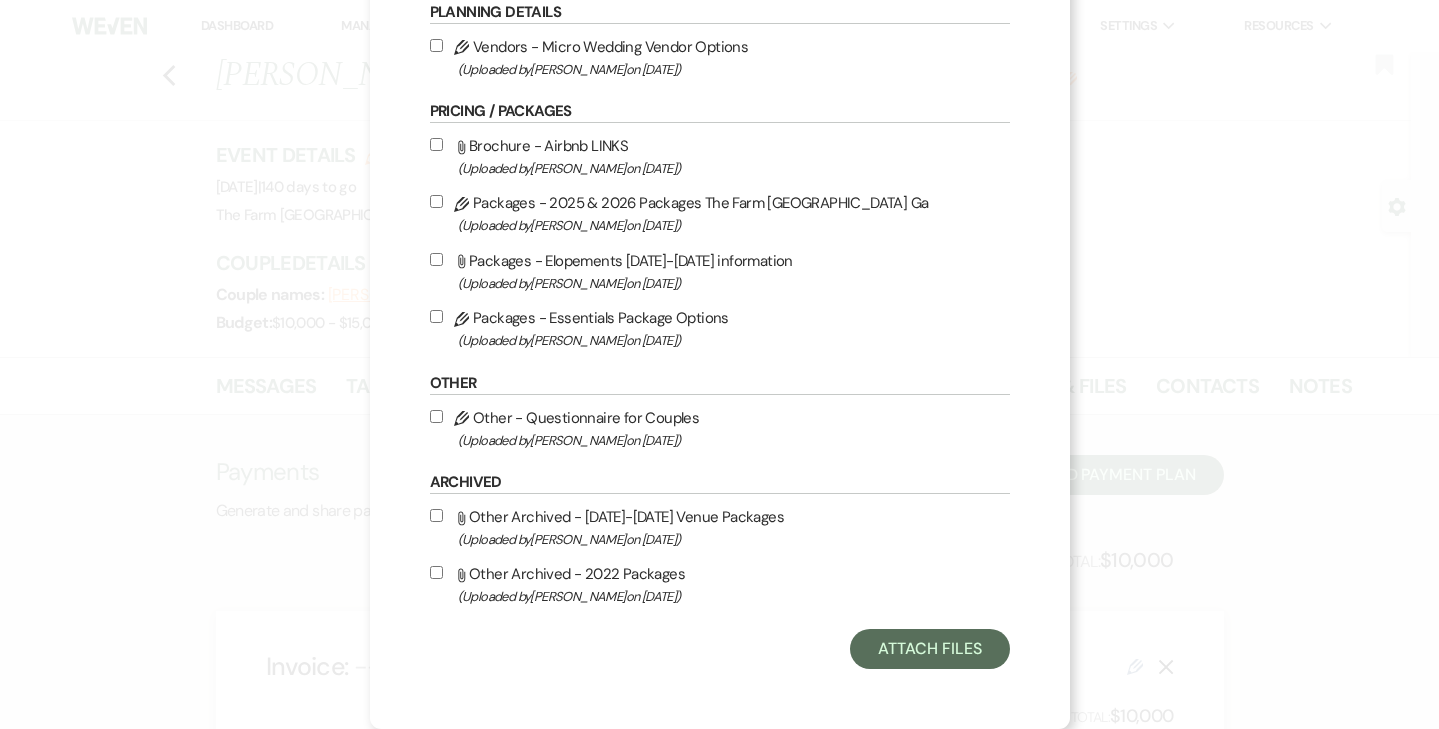 scroll, scrollTop: 331, scrollLeft: 0, axis: vertical 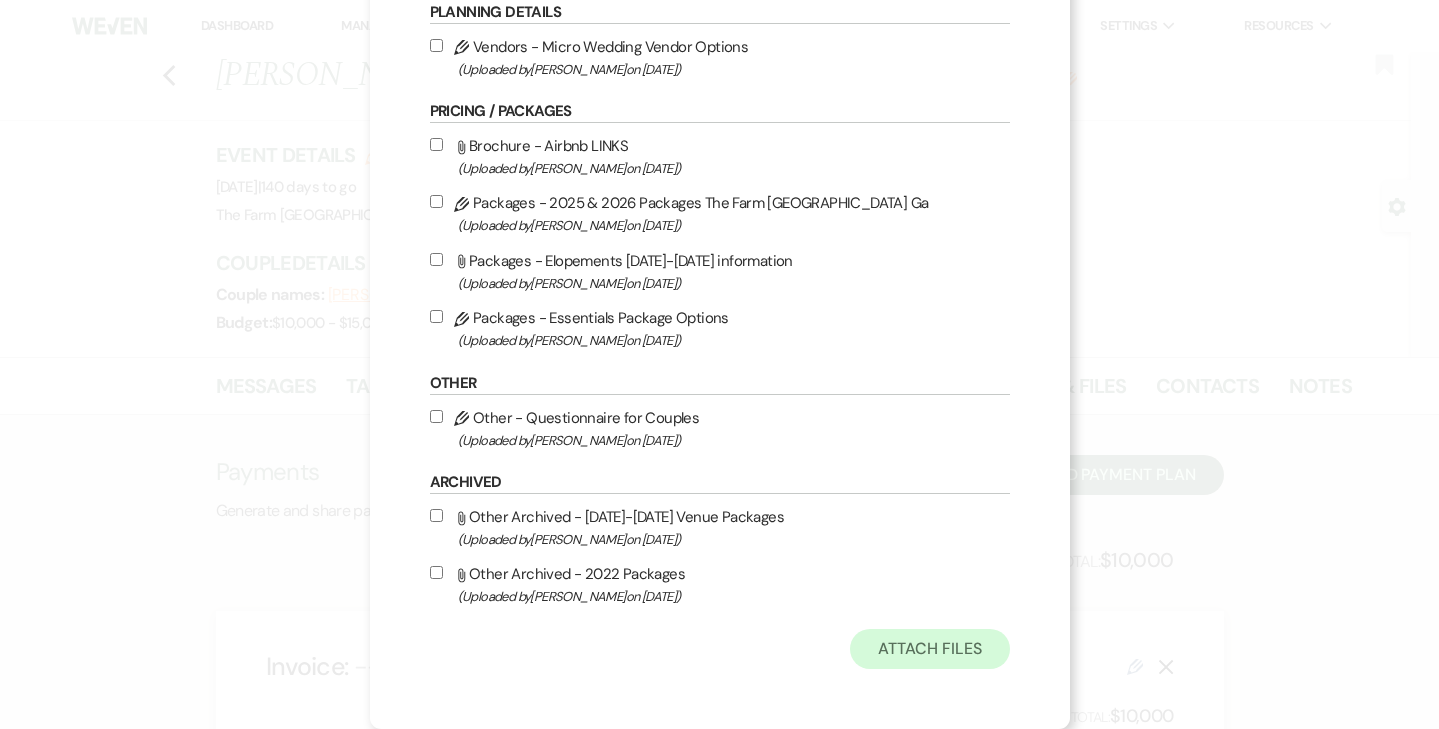 click on "Attach Files" at bounding box center [929, 649] 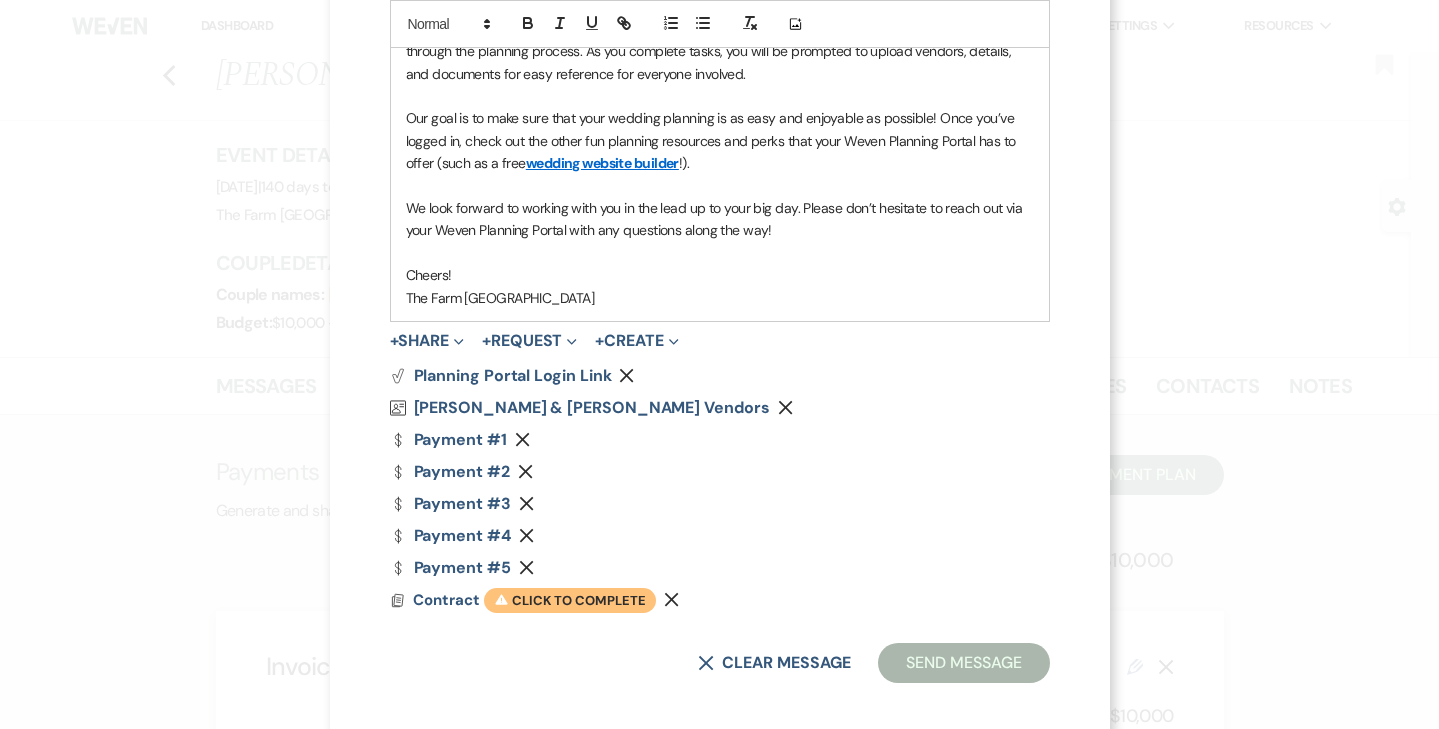 scroll, scrollTop: 846, scrollLeft: 0, axis: vertical 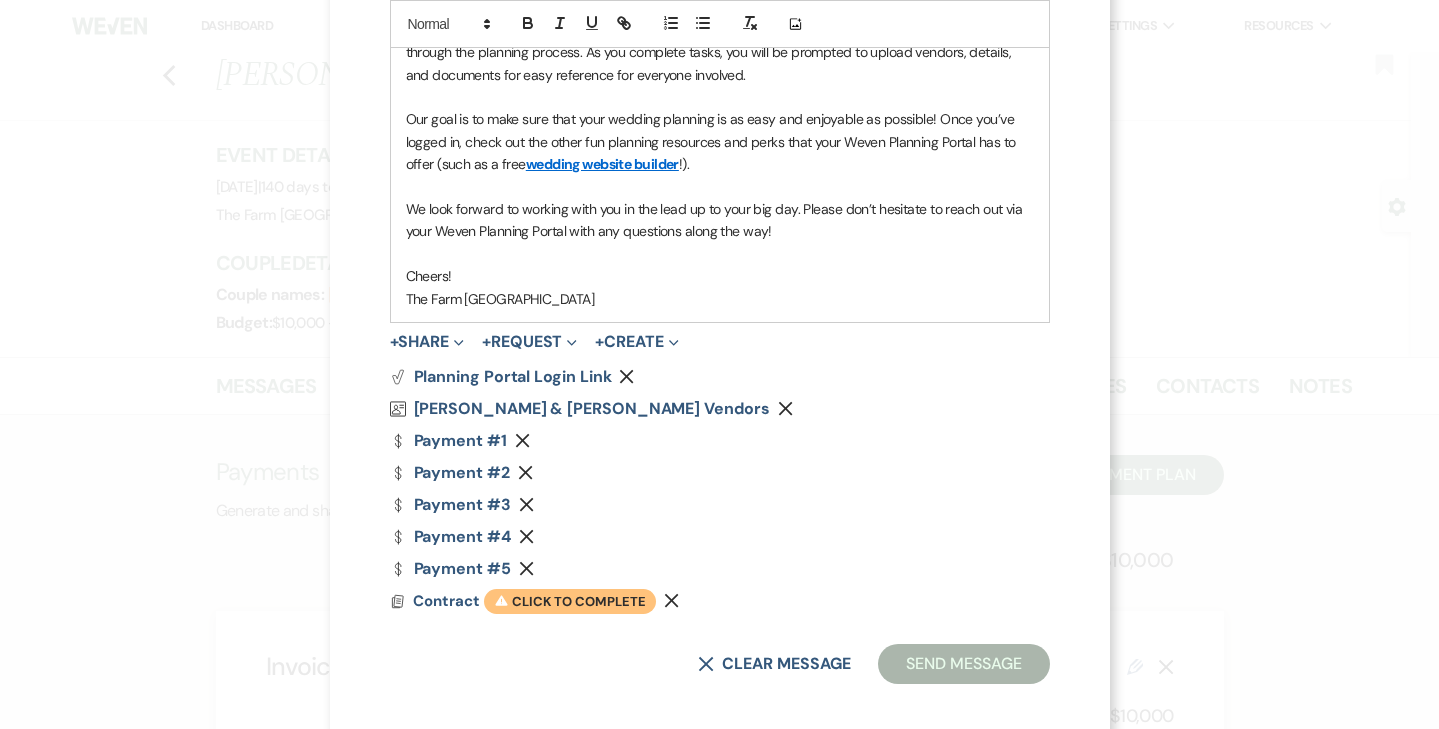 click on "Warning   Click to complete" at bounding box center [570, 602] 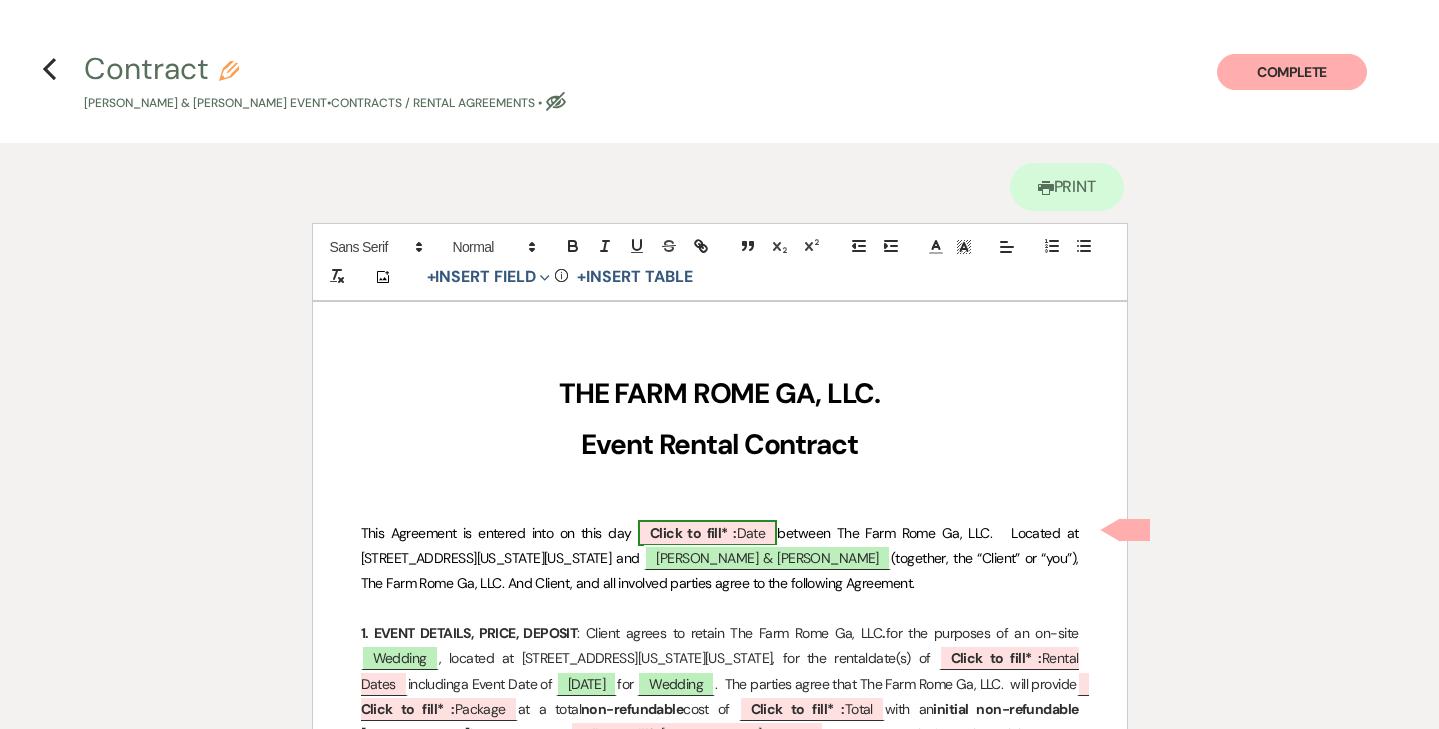 click on "Click to fill* :" at bounding box center [693, 533] 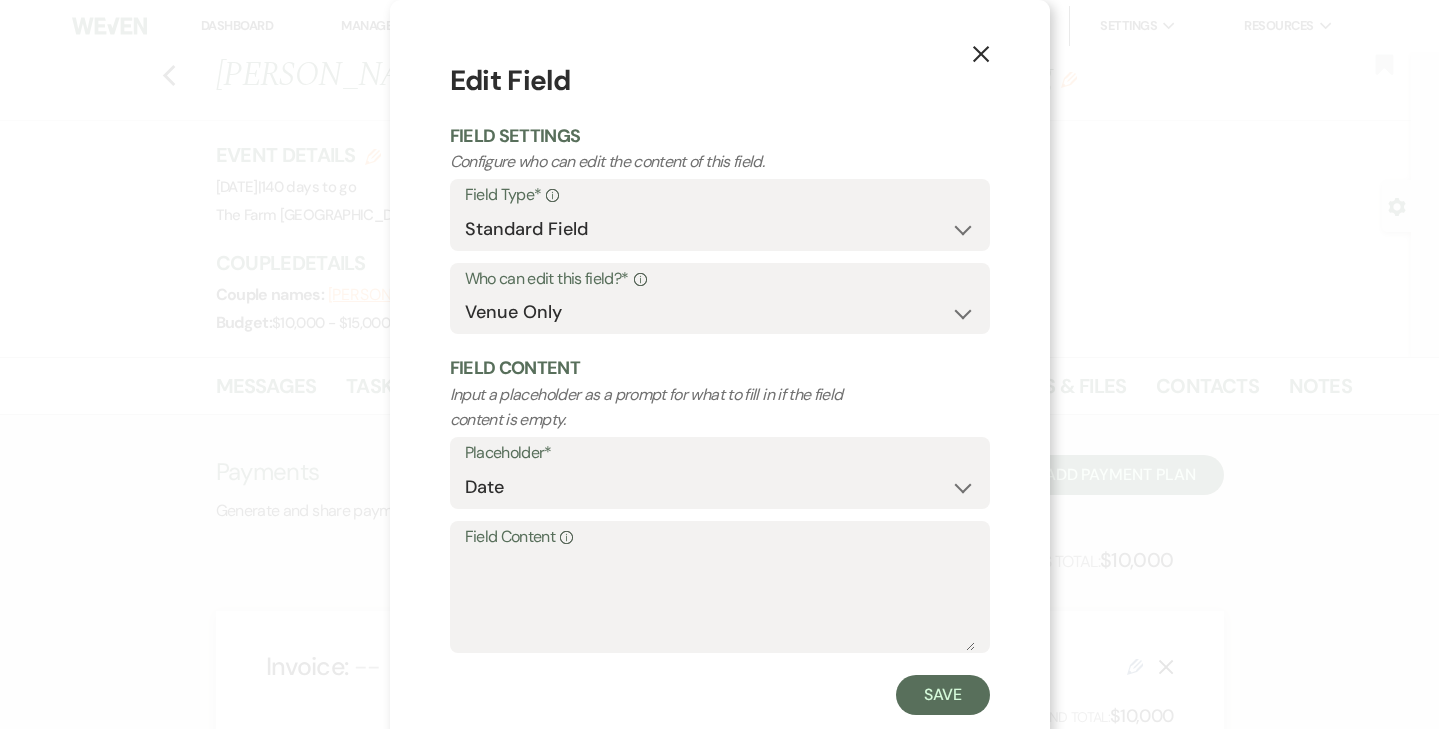 click on "Field Content Info" at bounding box center [720, 537] 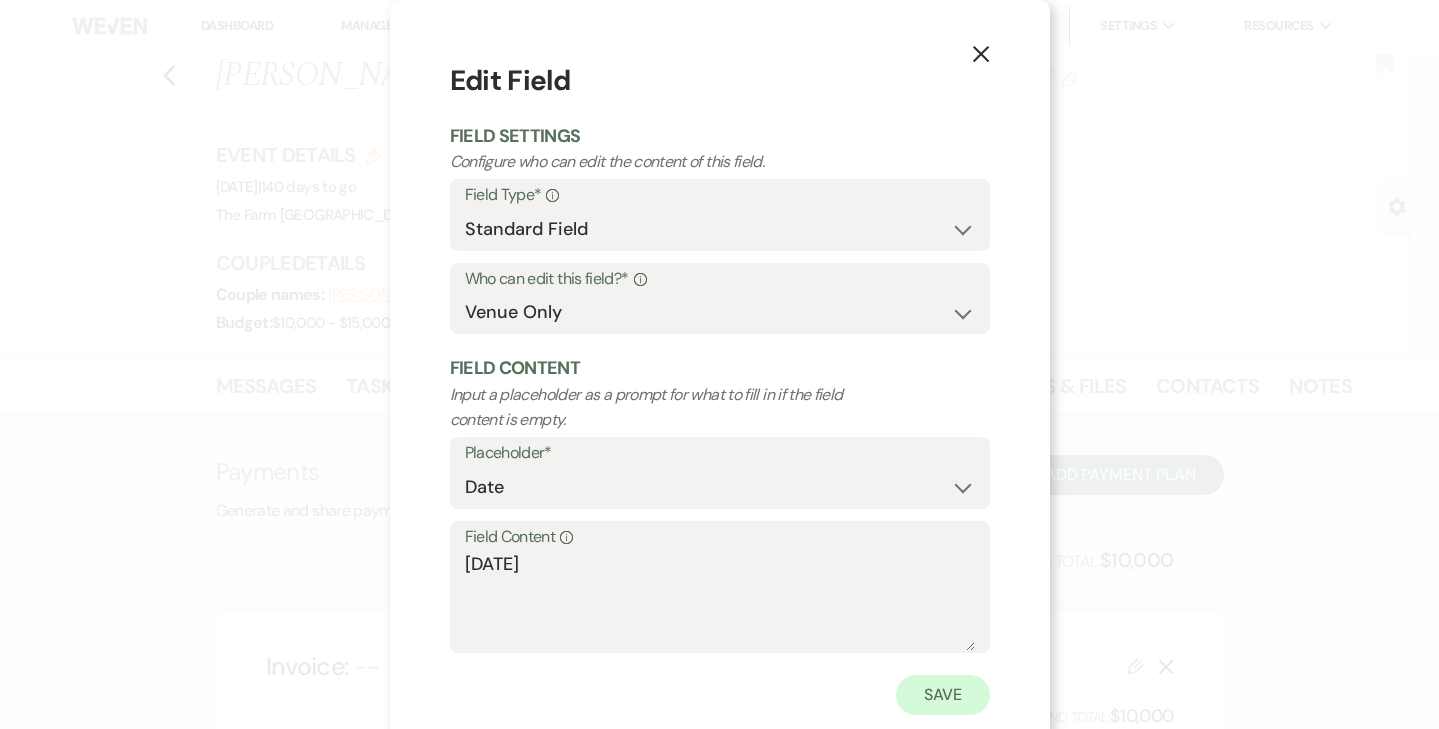 click on "Save" at bounding box center [943, 695] 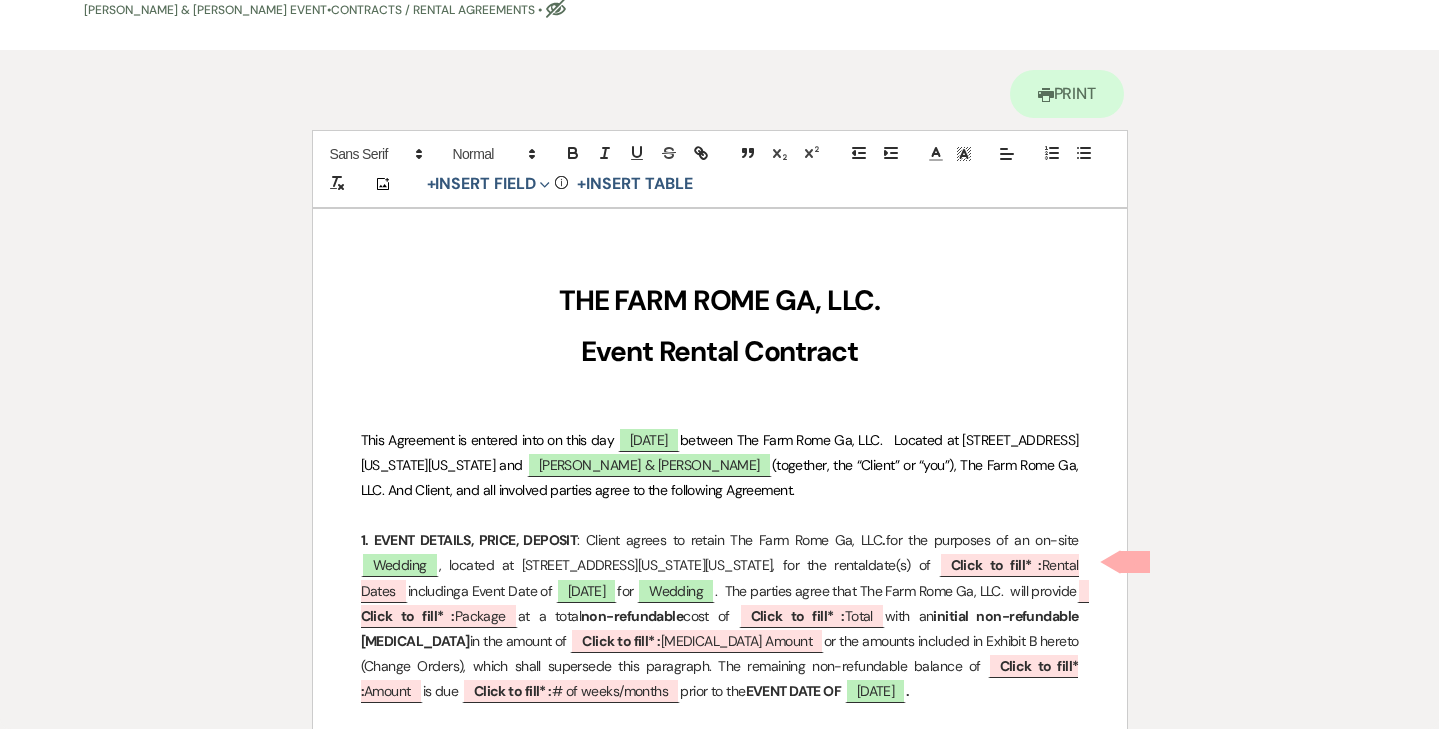 scroll, scrollTop: 94, scrollLeft: 0, axis: vertical 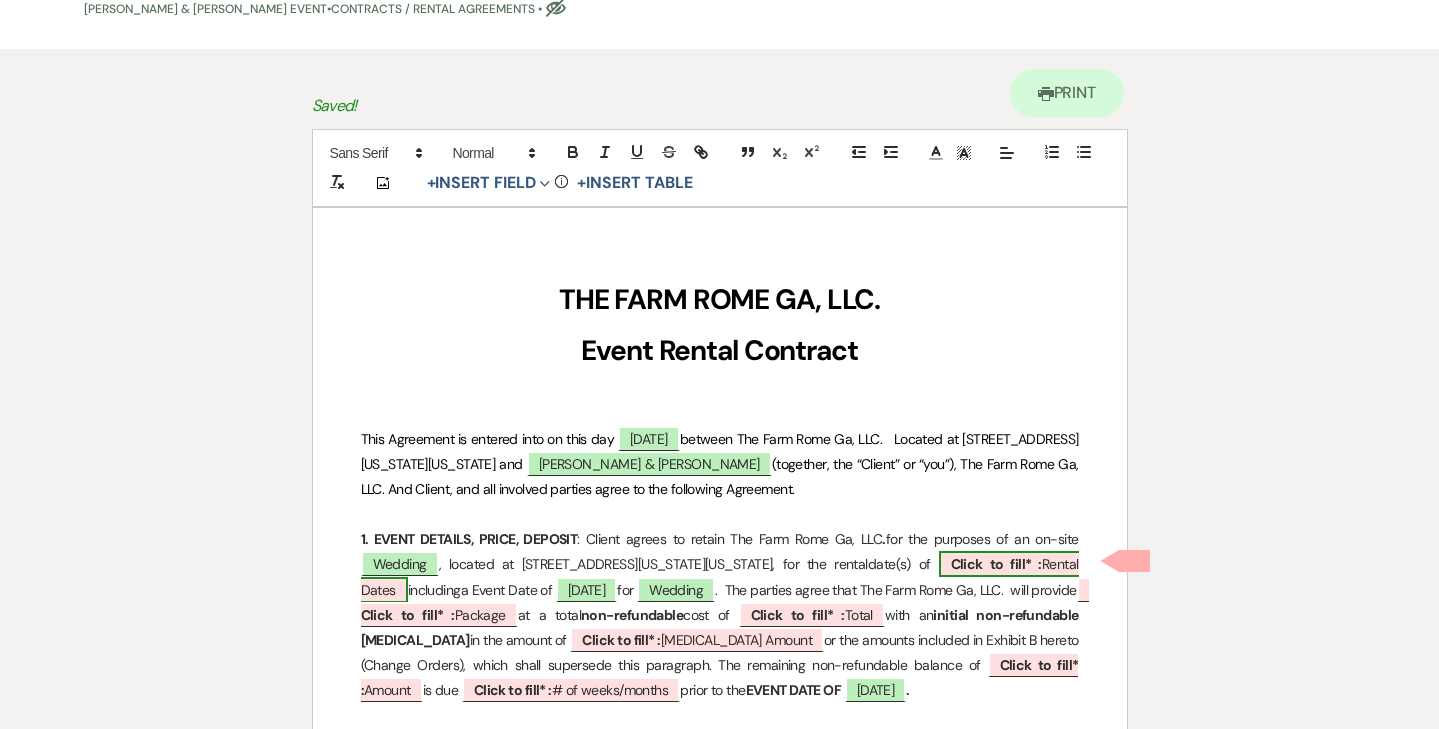 click on "Click to fill* :" at bounding box center (996, 564) 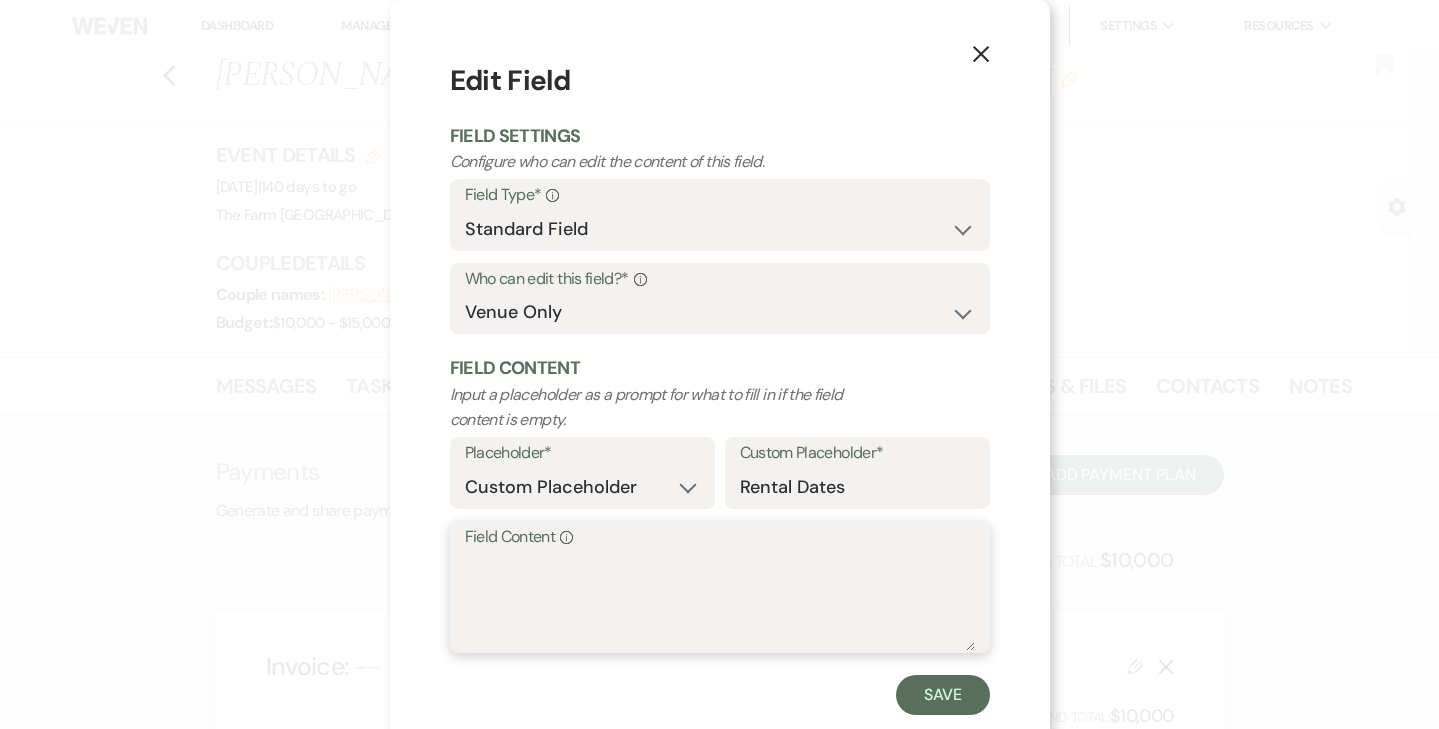 click on "Field Content Info" at bounding box center (720, 601) 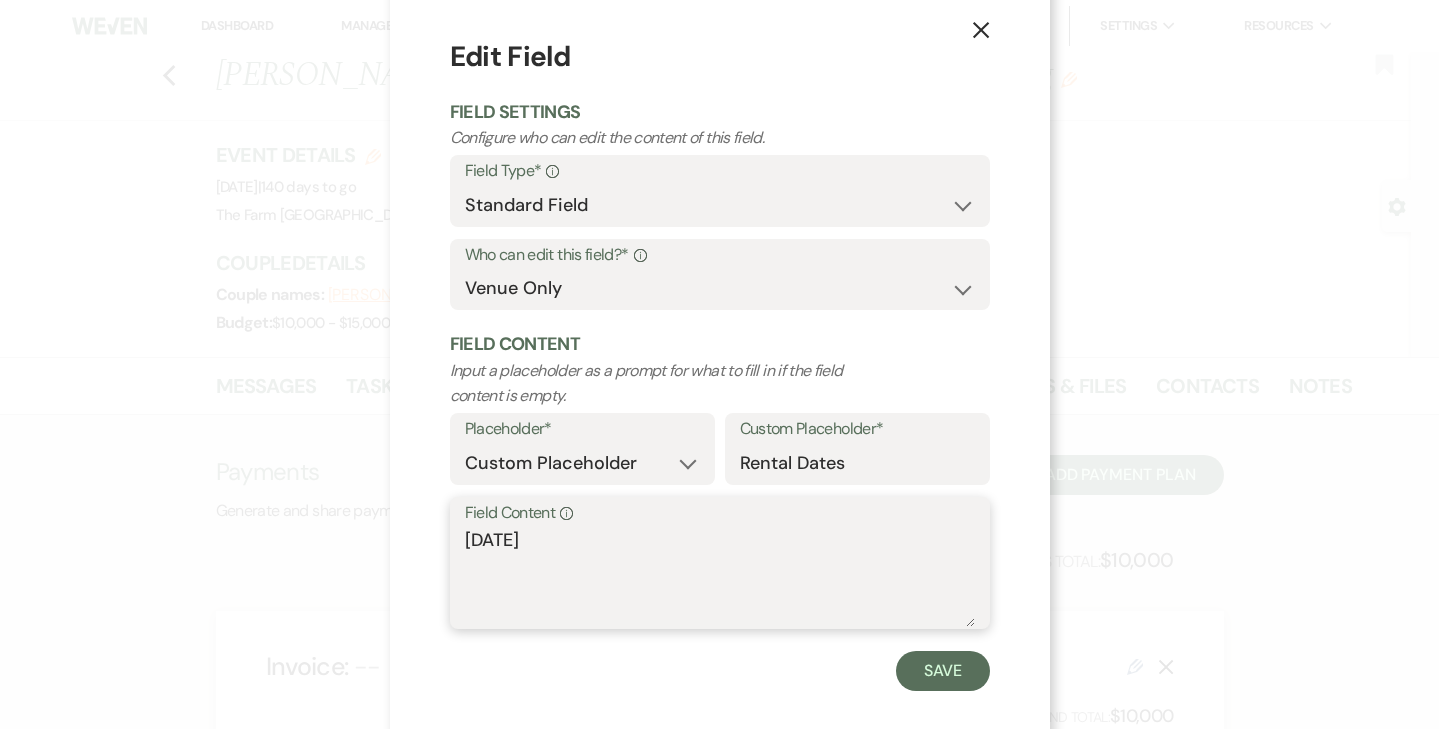 scroll, scrollTop: 28, scrollLeft: 0, axis: vertical 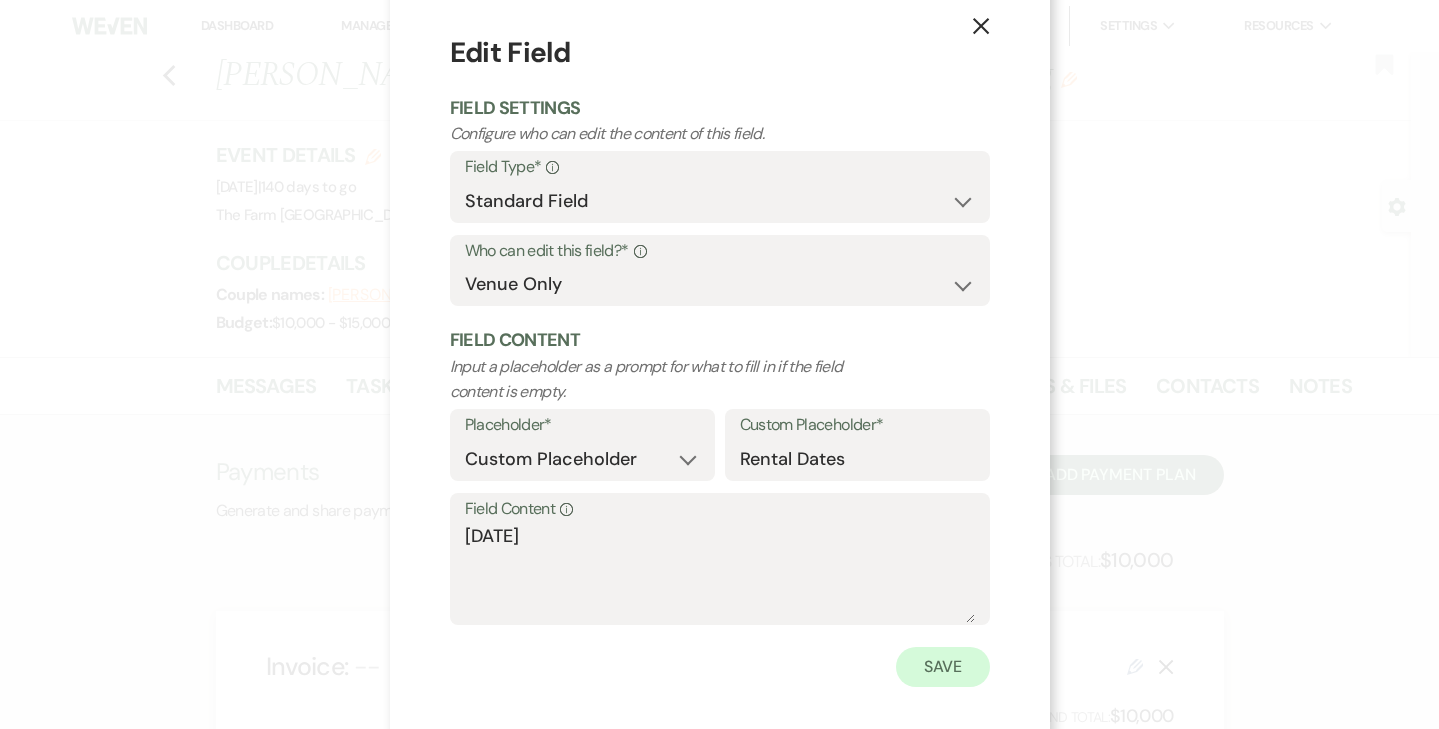 click on "Save" at bounding box center (943, 667) 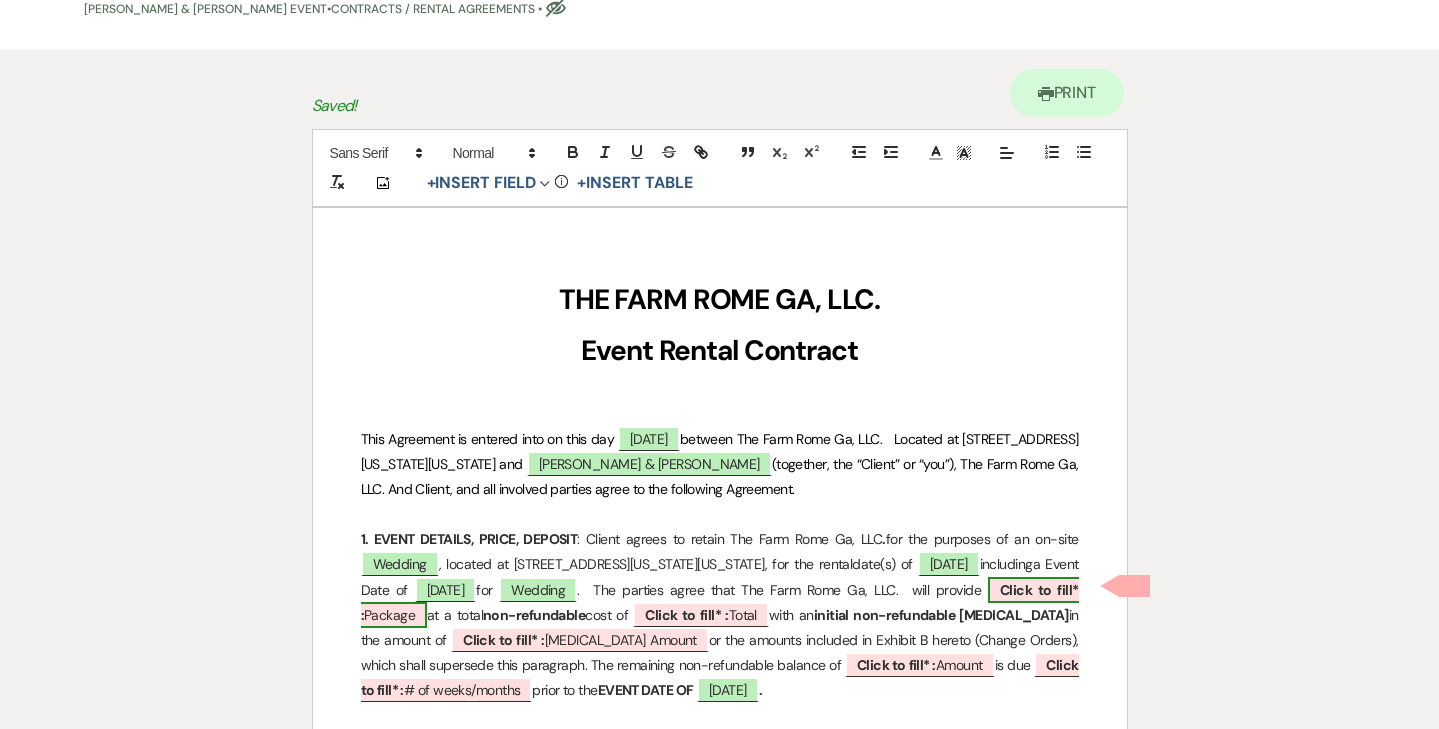 click on "Click to fill* :" at bounding box center (720, 602) 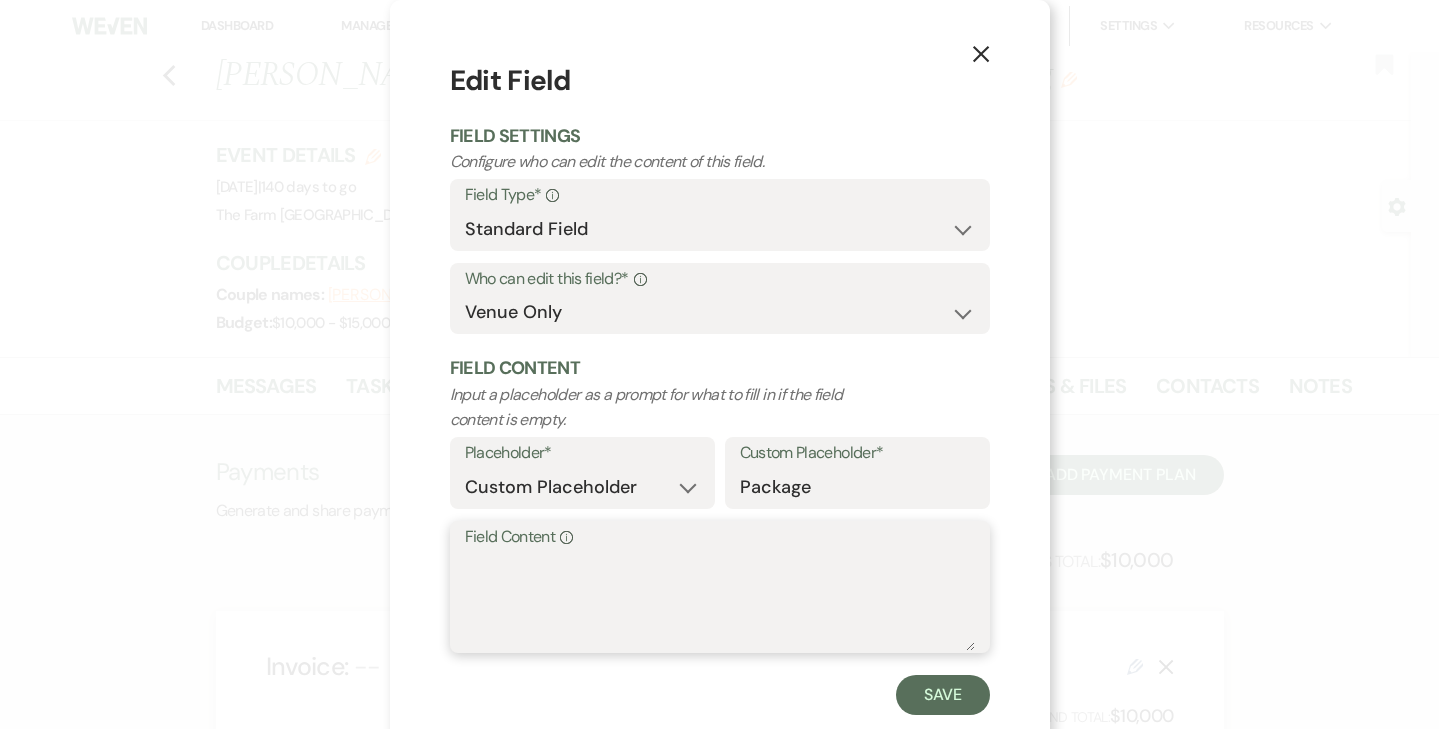 click on "Field Content Info" at bounding box center (720, 601) 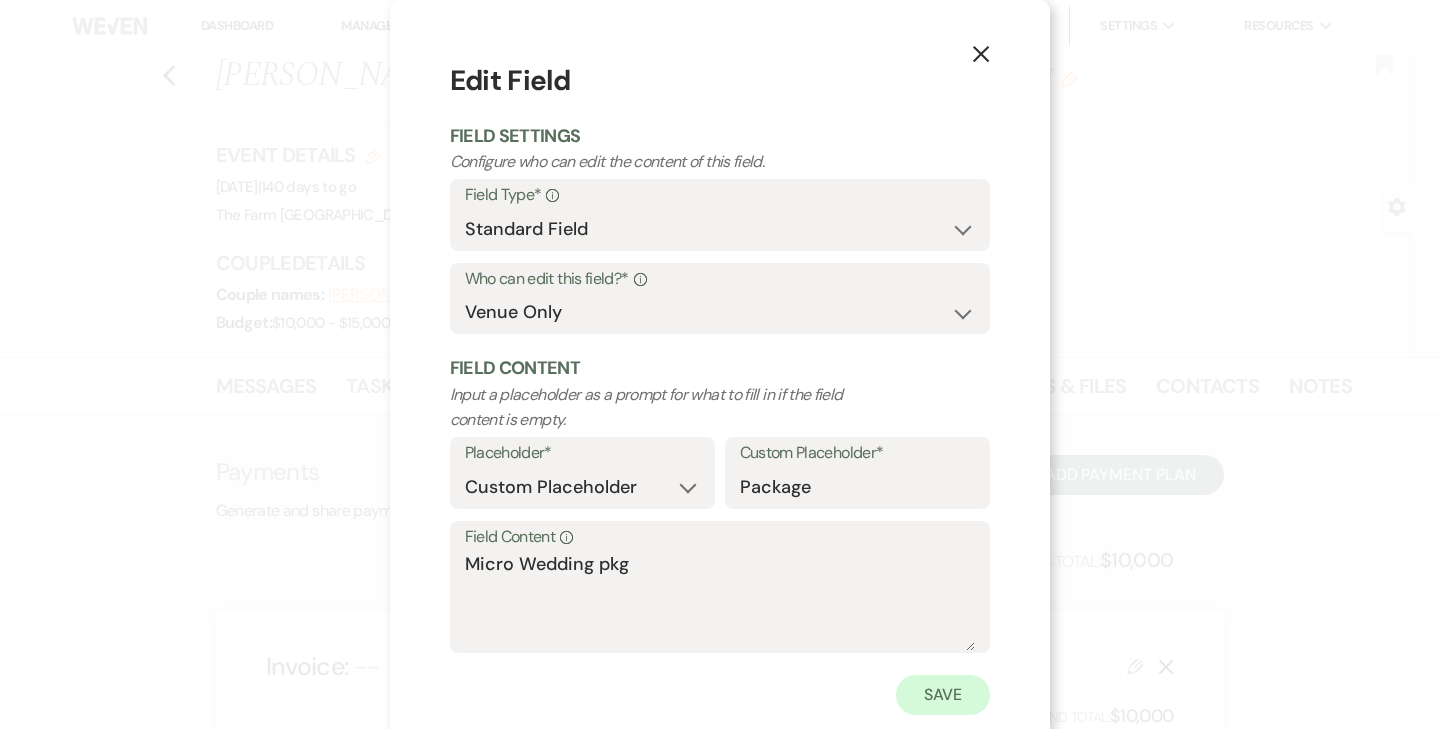 click on "Save" at bounding box center (943, 695) 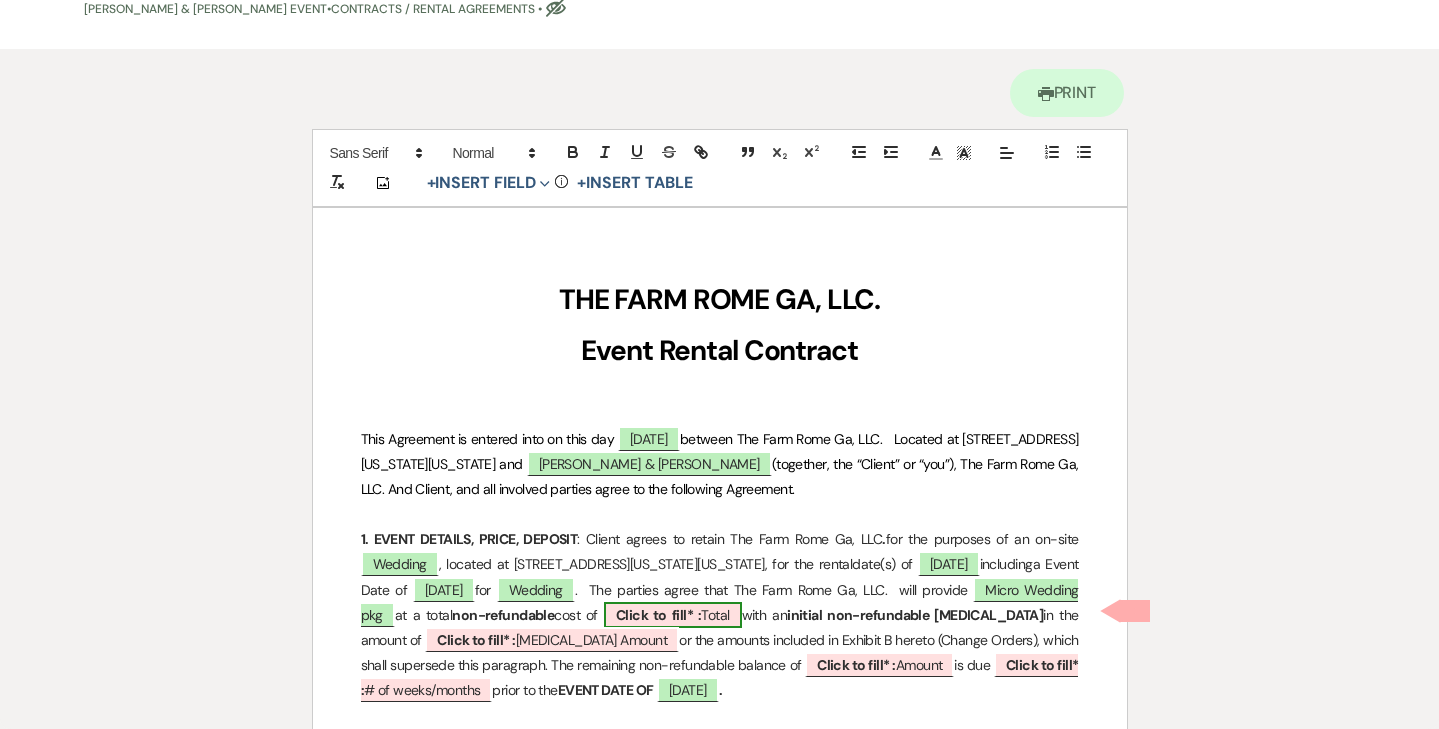 click on "Click to fill* :" at bounding box center [658, 615] 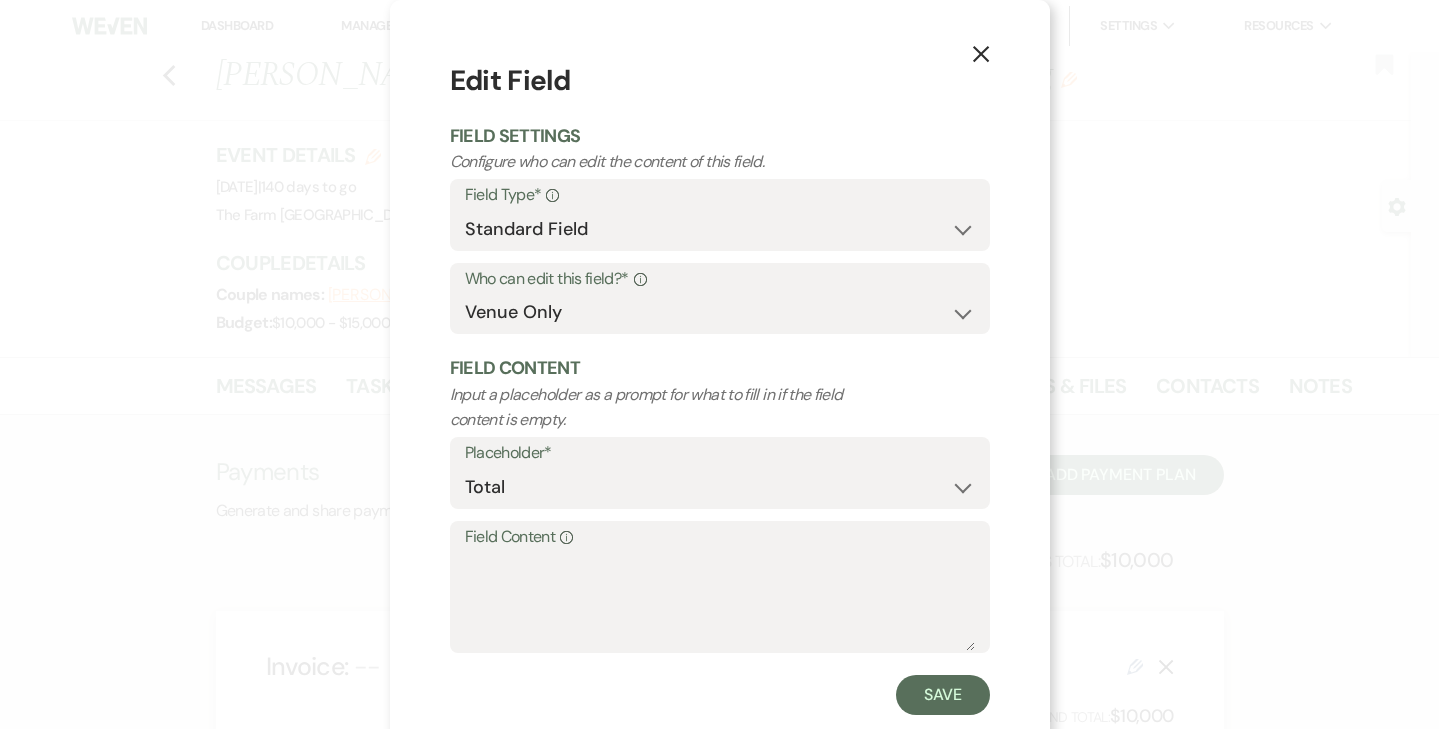 click on "Field Content Info" at bounding box center [720, 537] 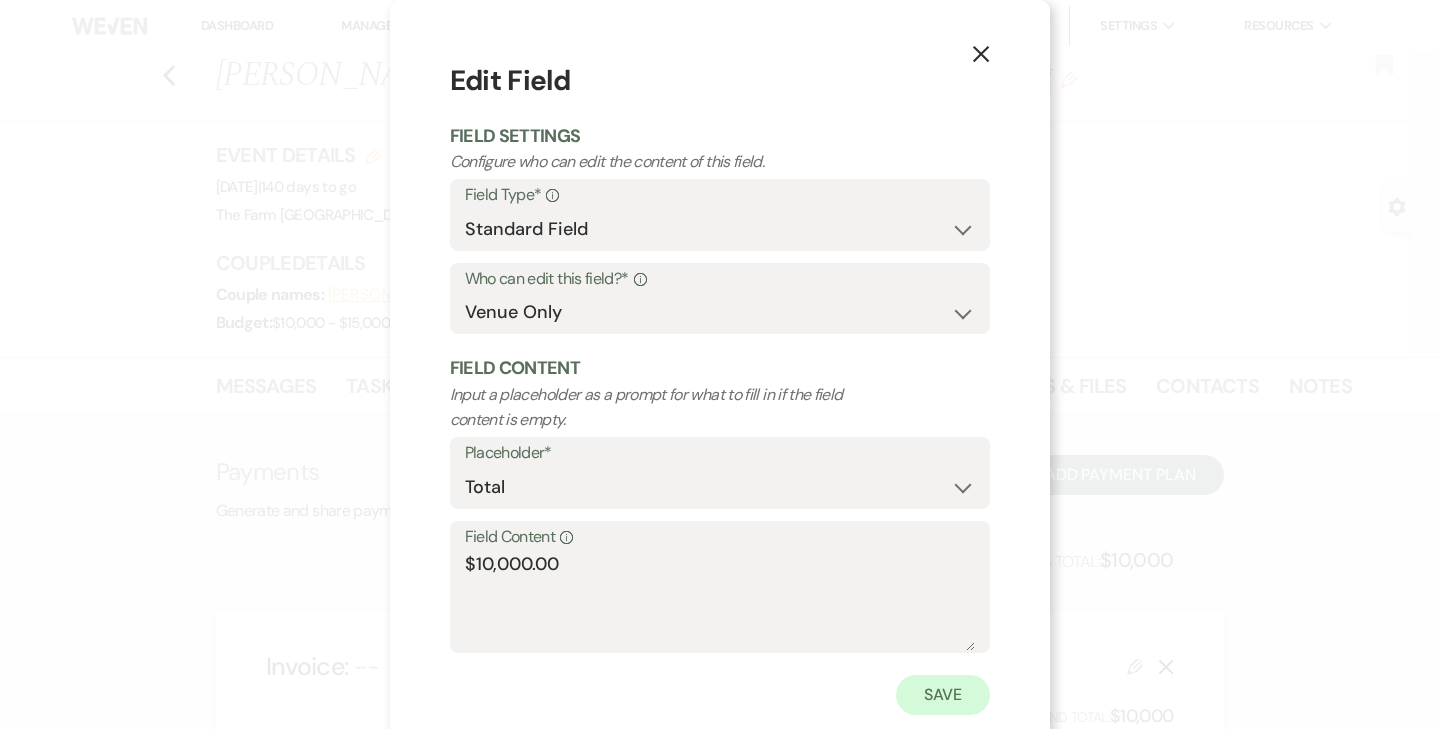 click on "Save" at bounding box center (943, 695) 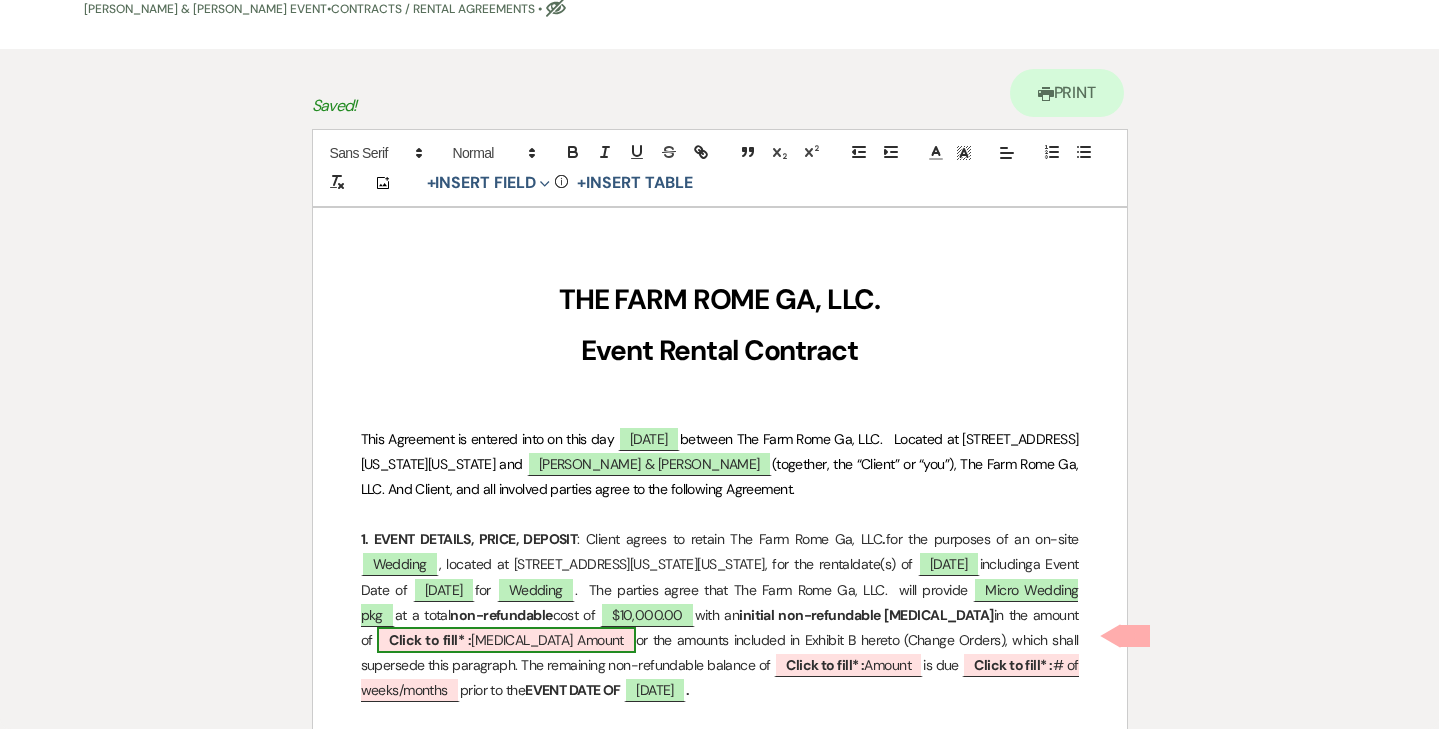click on "Click to fill* :
[MEDICAL_DATA] [PERSON_NAME]" at bounding box center [506, 640] 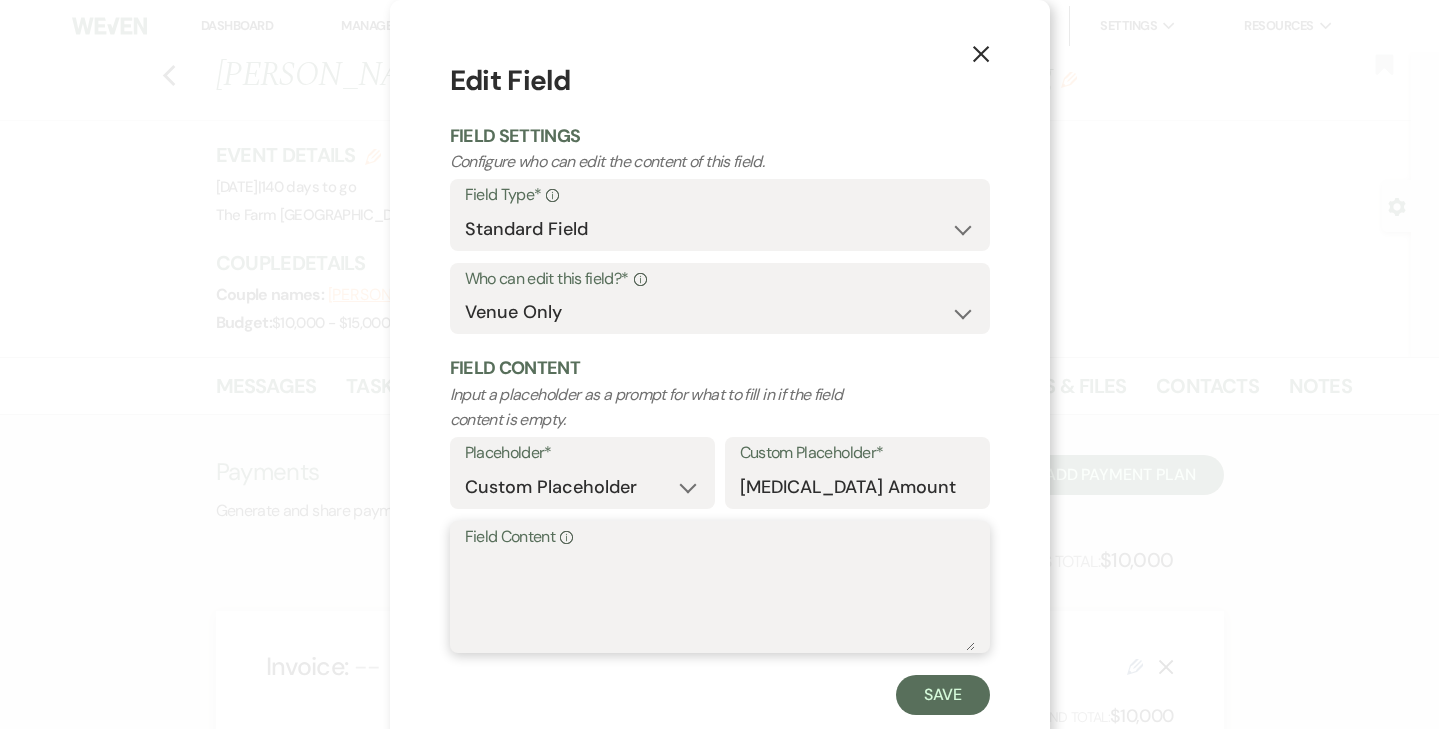 click on "Field Content Info" at bounding box center [720, 601] 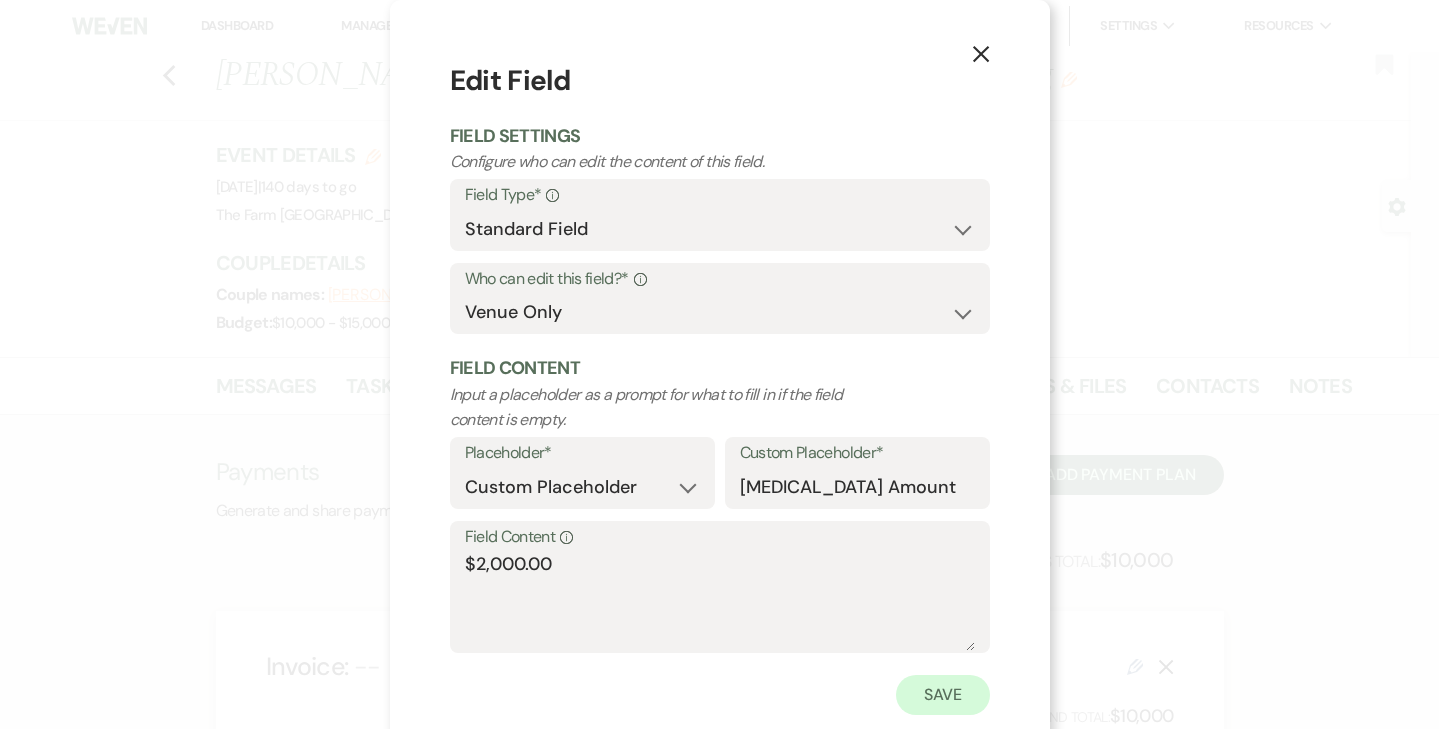click on "Save" at bounding box center [943, 695] 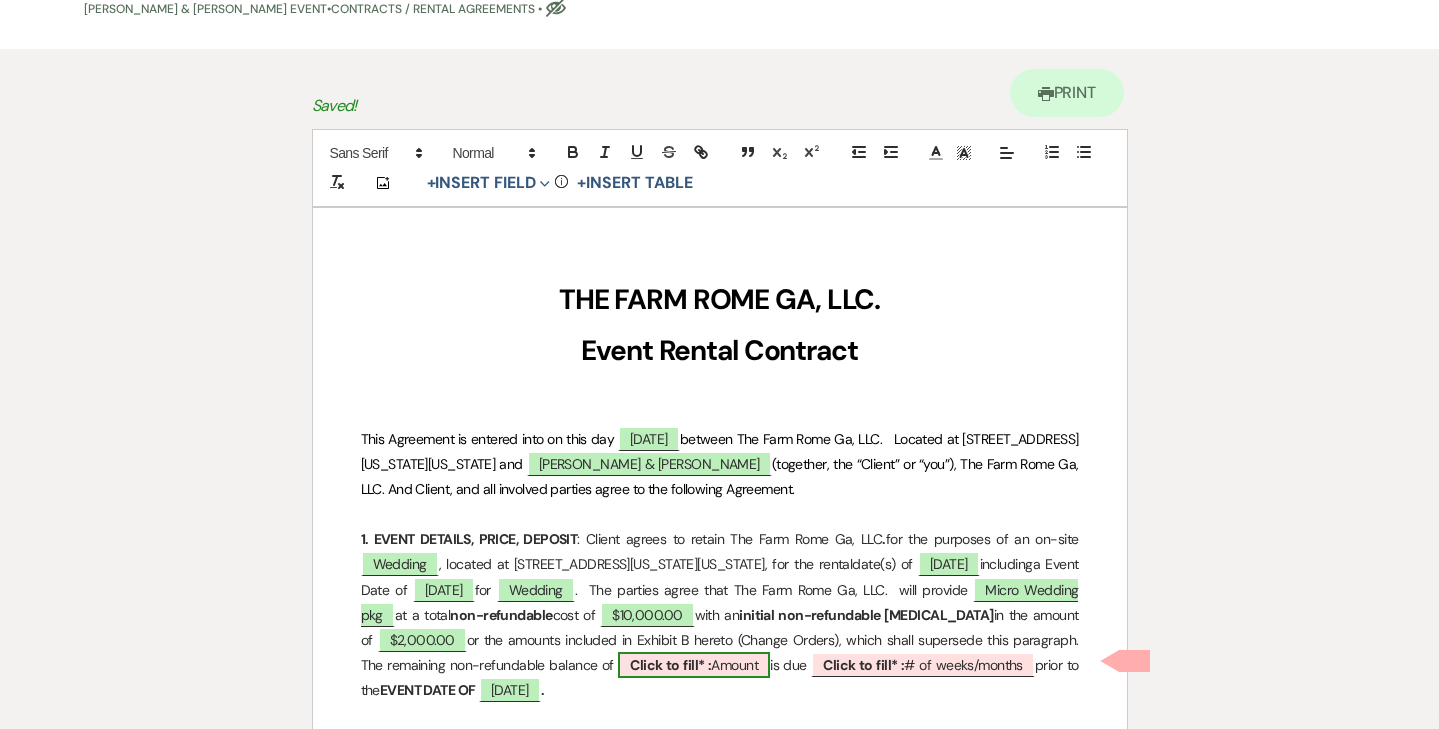 click on "Click to fill* :" at bounding box center (670, 665) 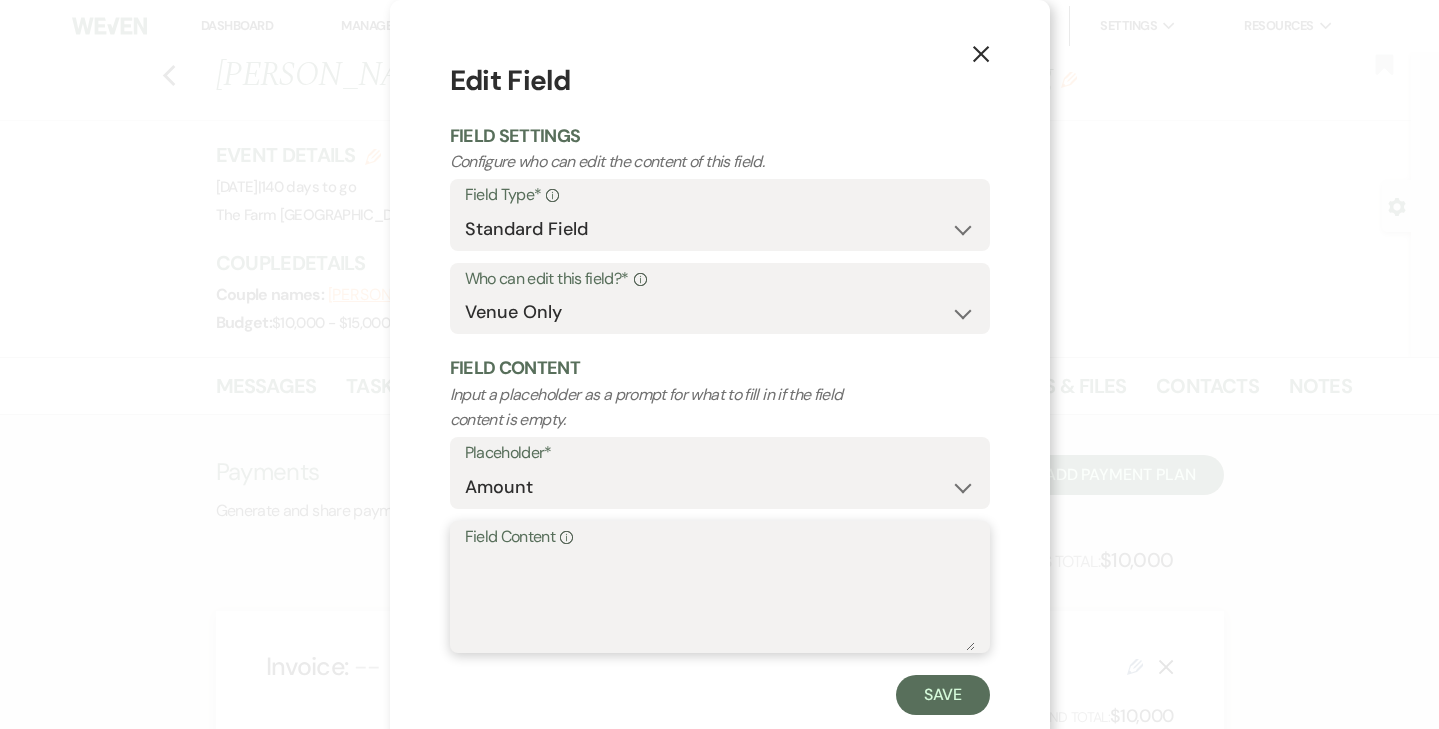 click on "Field Content Info" at bounding box center [720, 601] 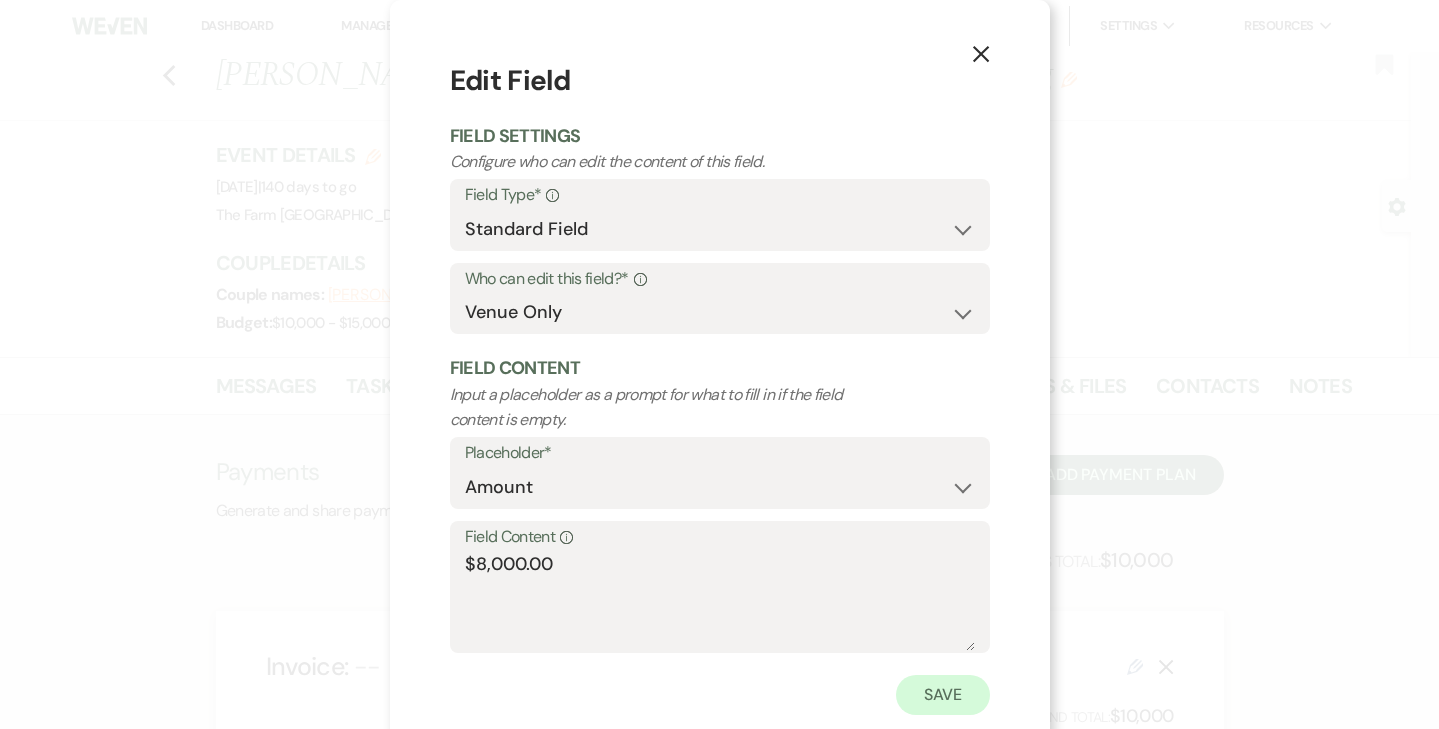 click on "Save" at bounding box center (943, 695) 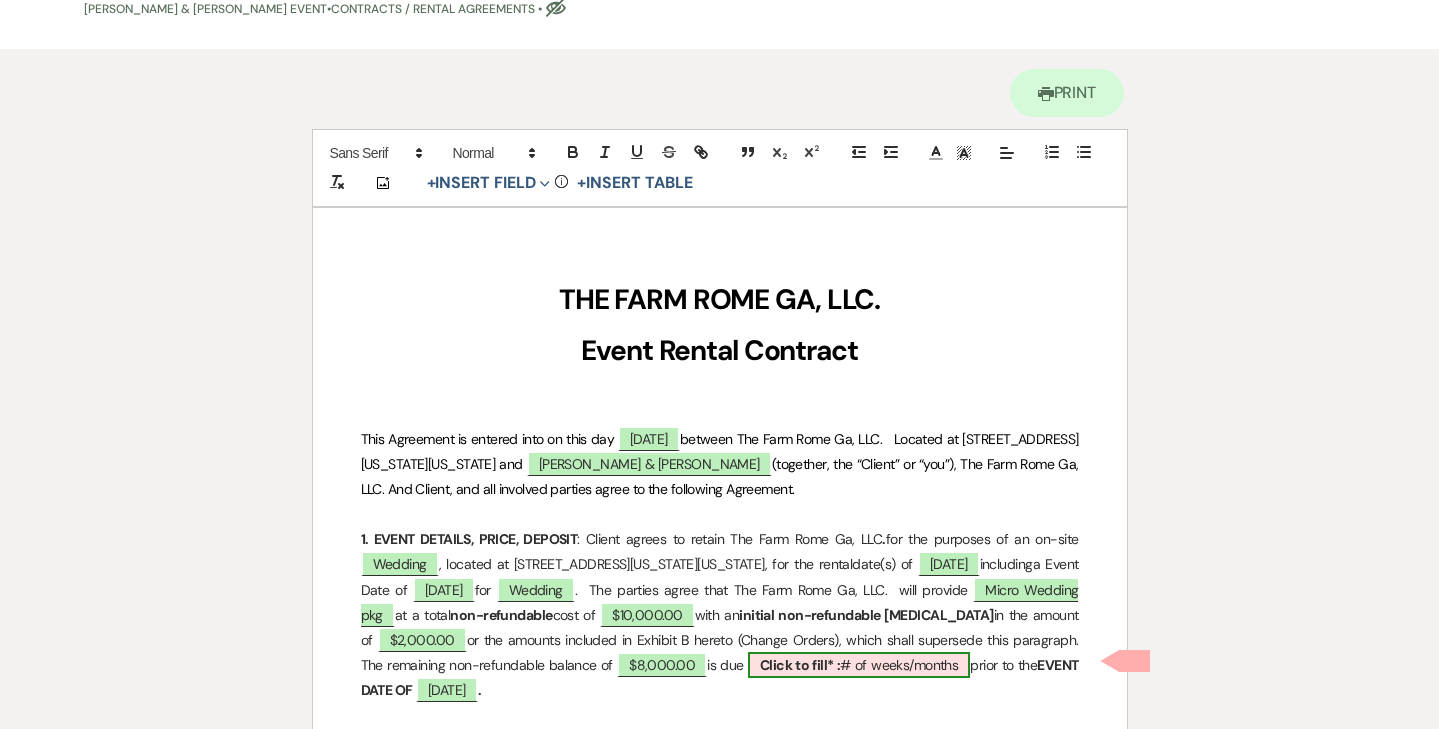 click on "Click to fill* :
# of weeks/months" at bounding box center (859, 665) 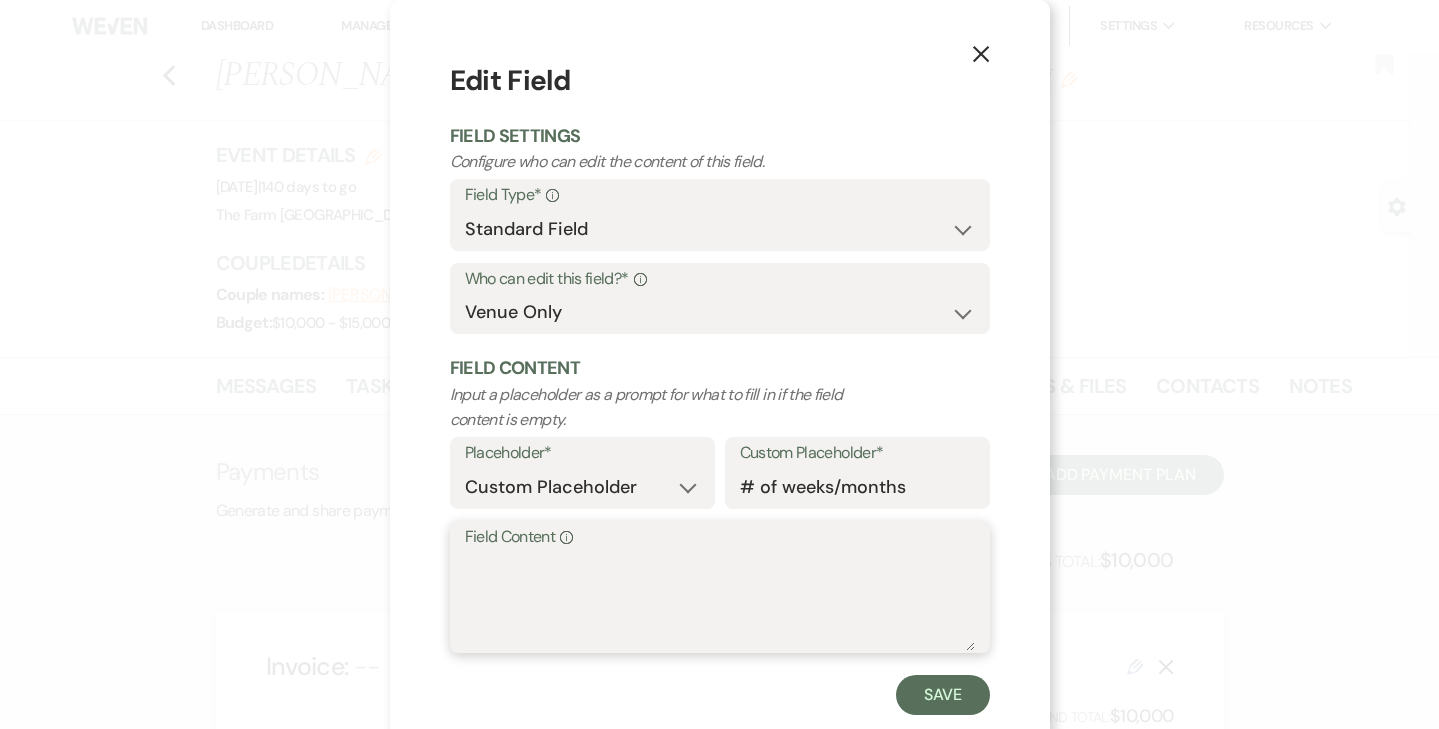 click on "Field Content Info" at bounding box center (720, 601) 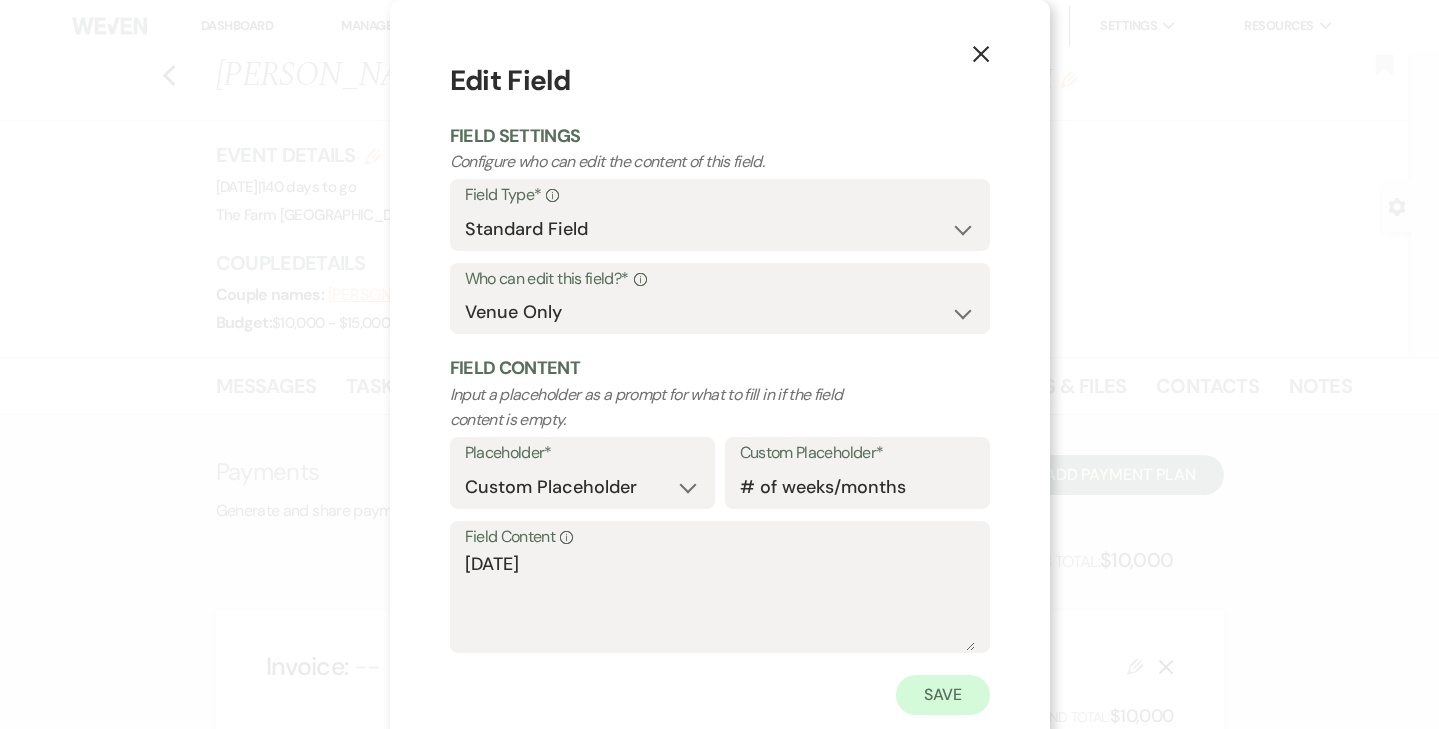 click on "Save" at bounding box center (943, 695) 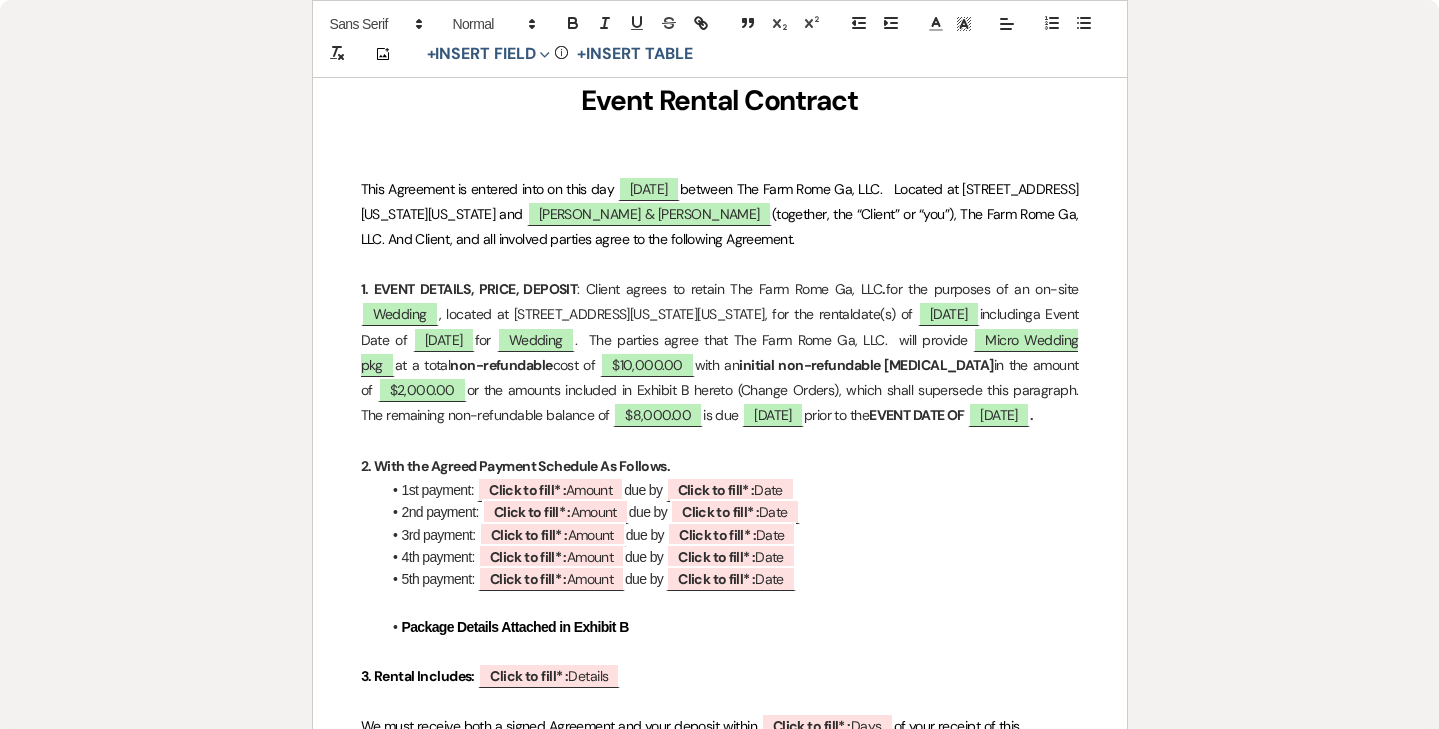 scroll, scrollTop: 343, scrollLeft: 0, axis: vertical 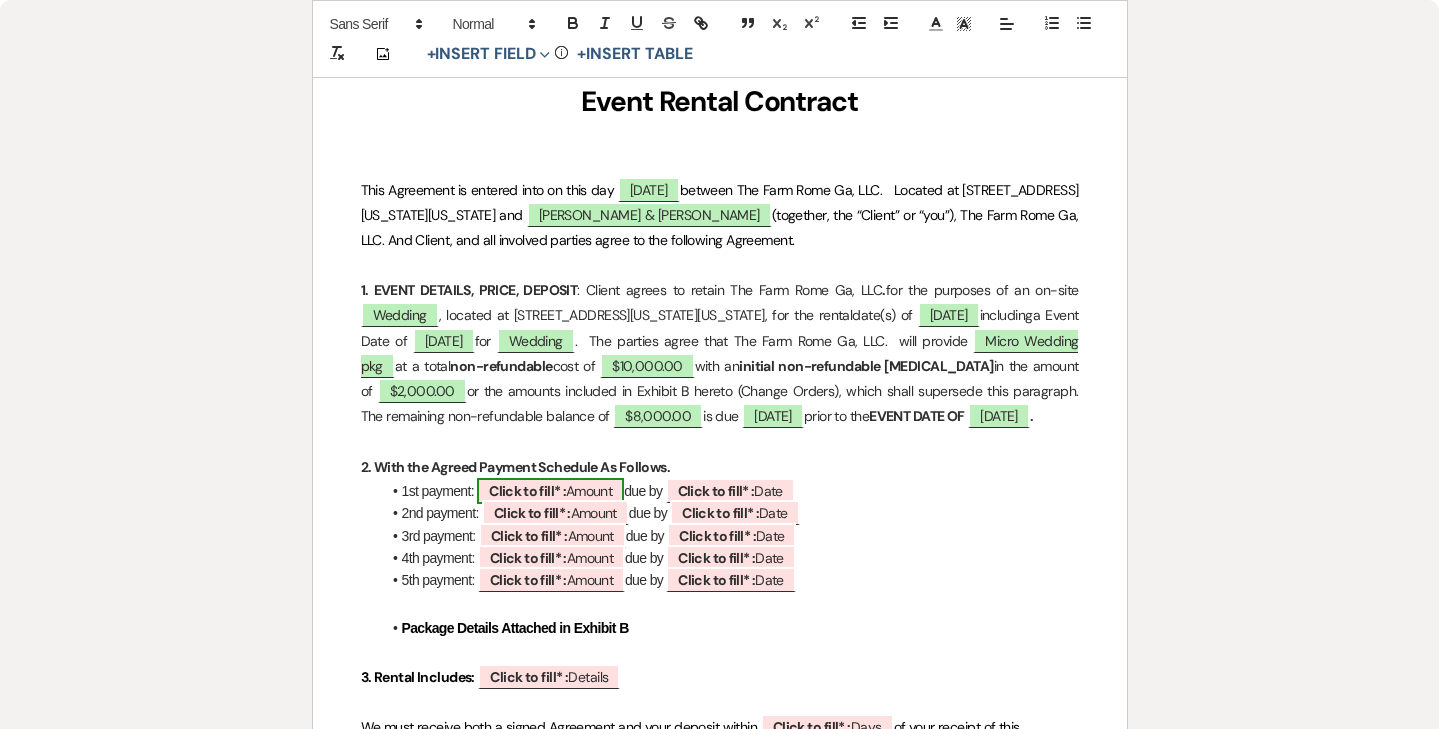 click on "Click to fill* :
Amount" at bounding box center [550, 491] 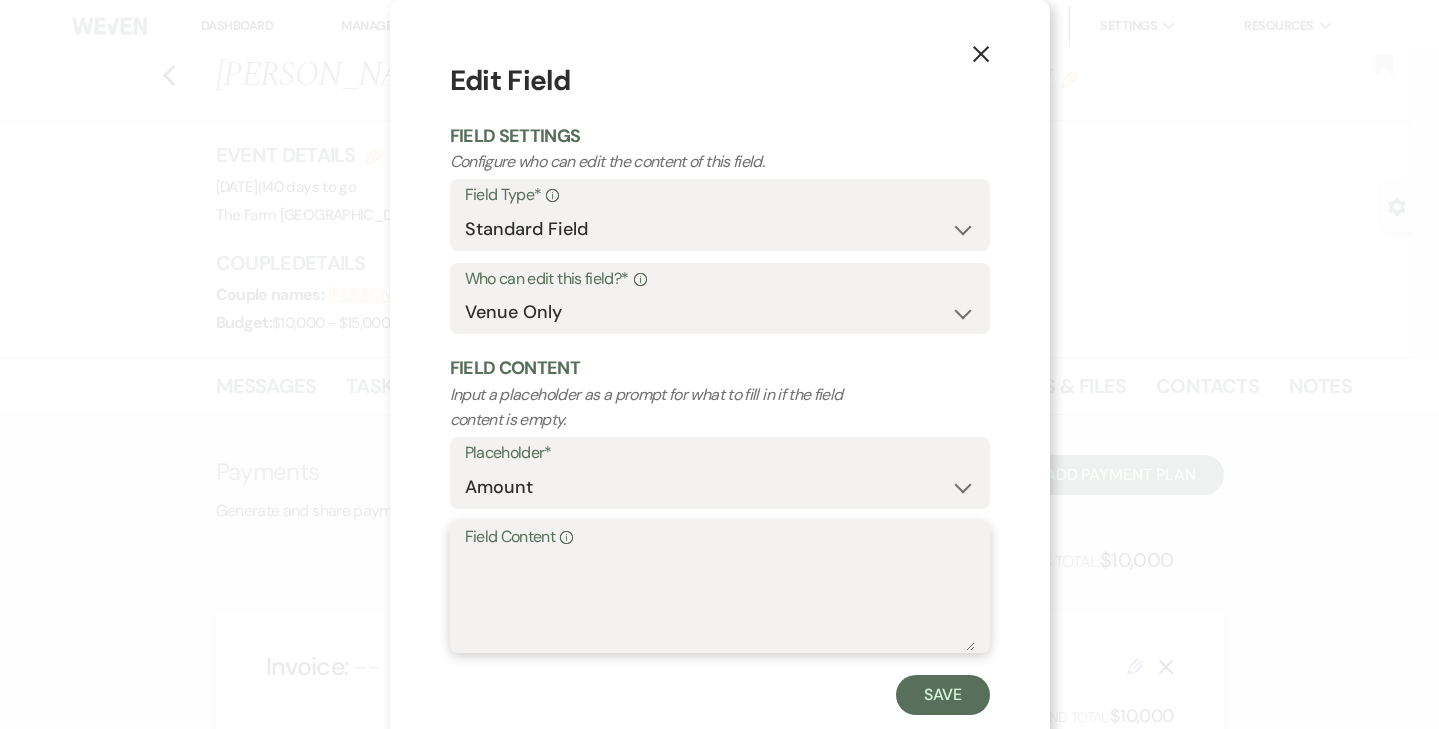 click on "Field Content Info" at bounding box center (720, 601) 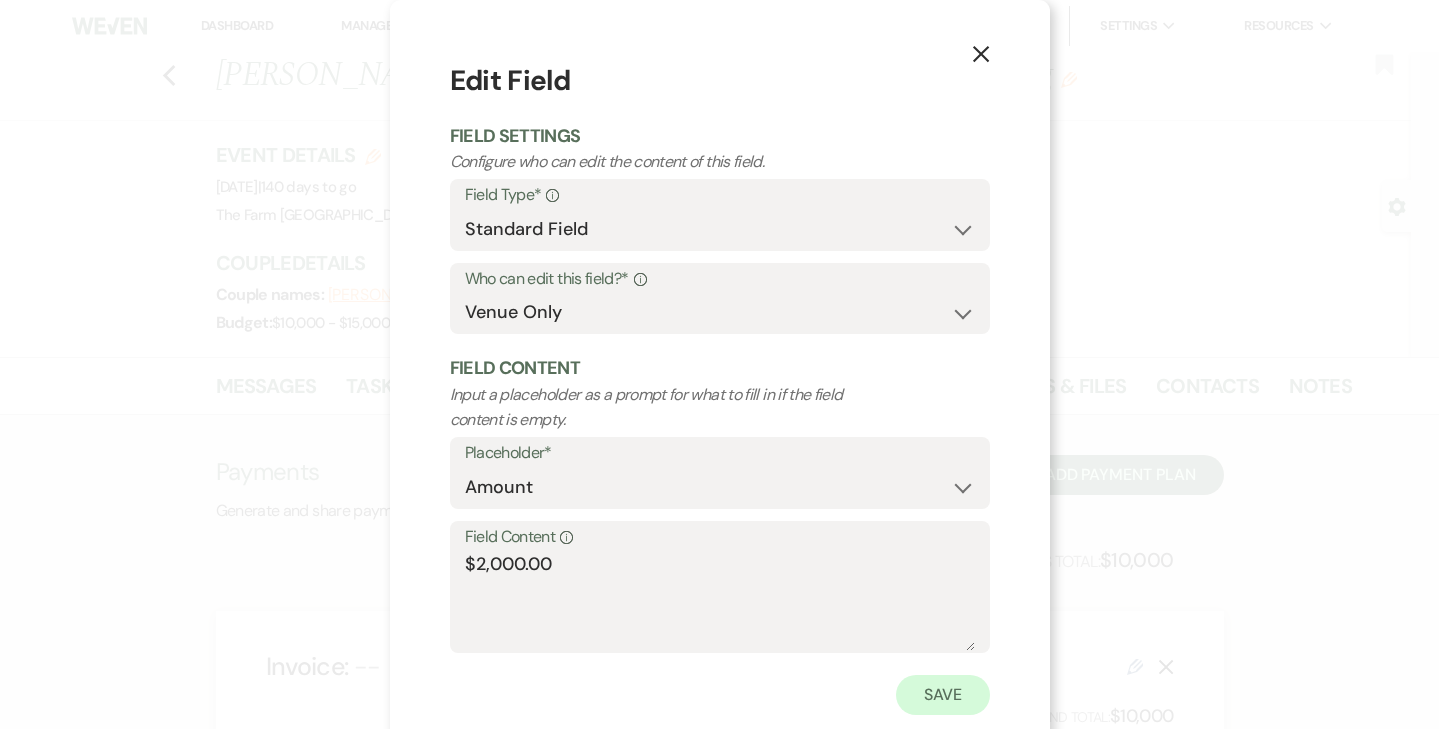 click on "Save" at bounding box center [943, 695] 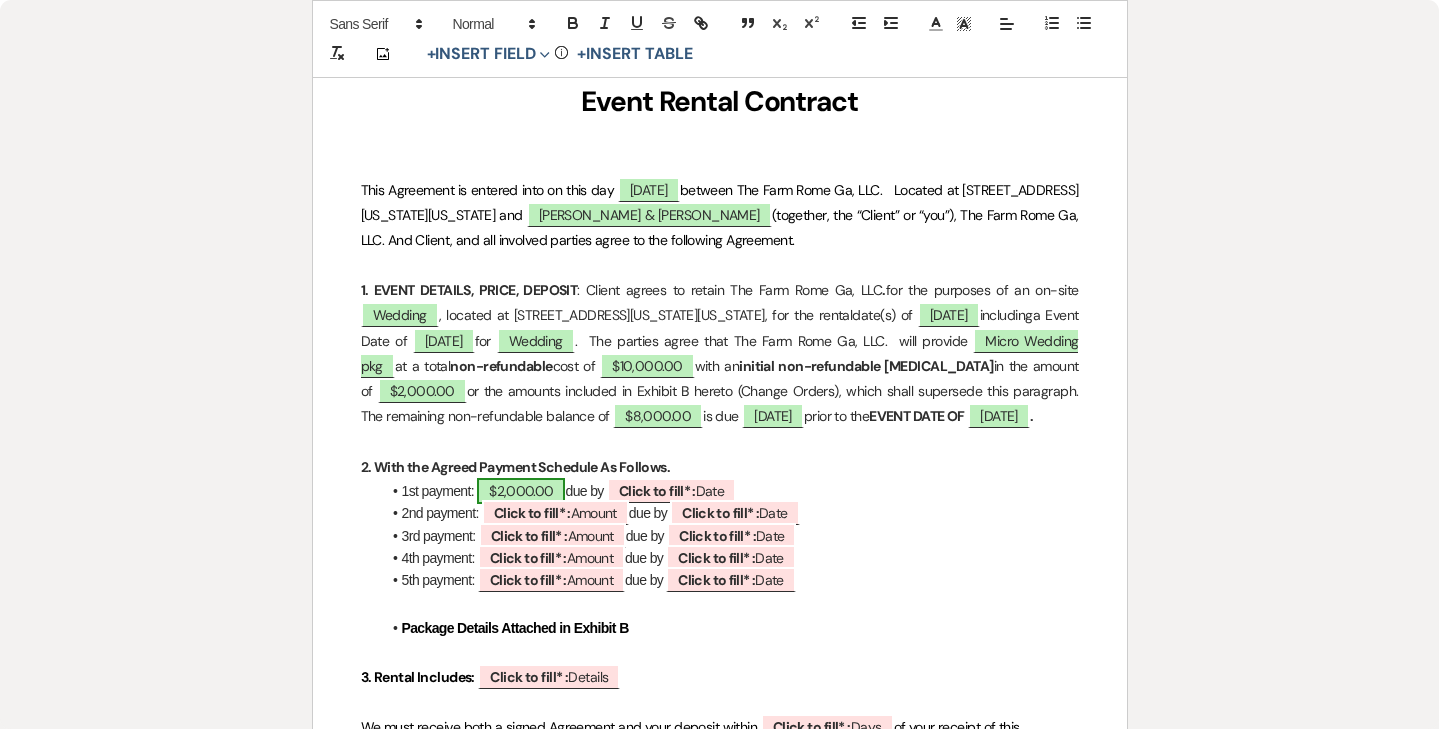click on "$2,000.00" at bounding box center [521, 491] 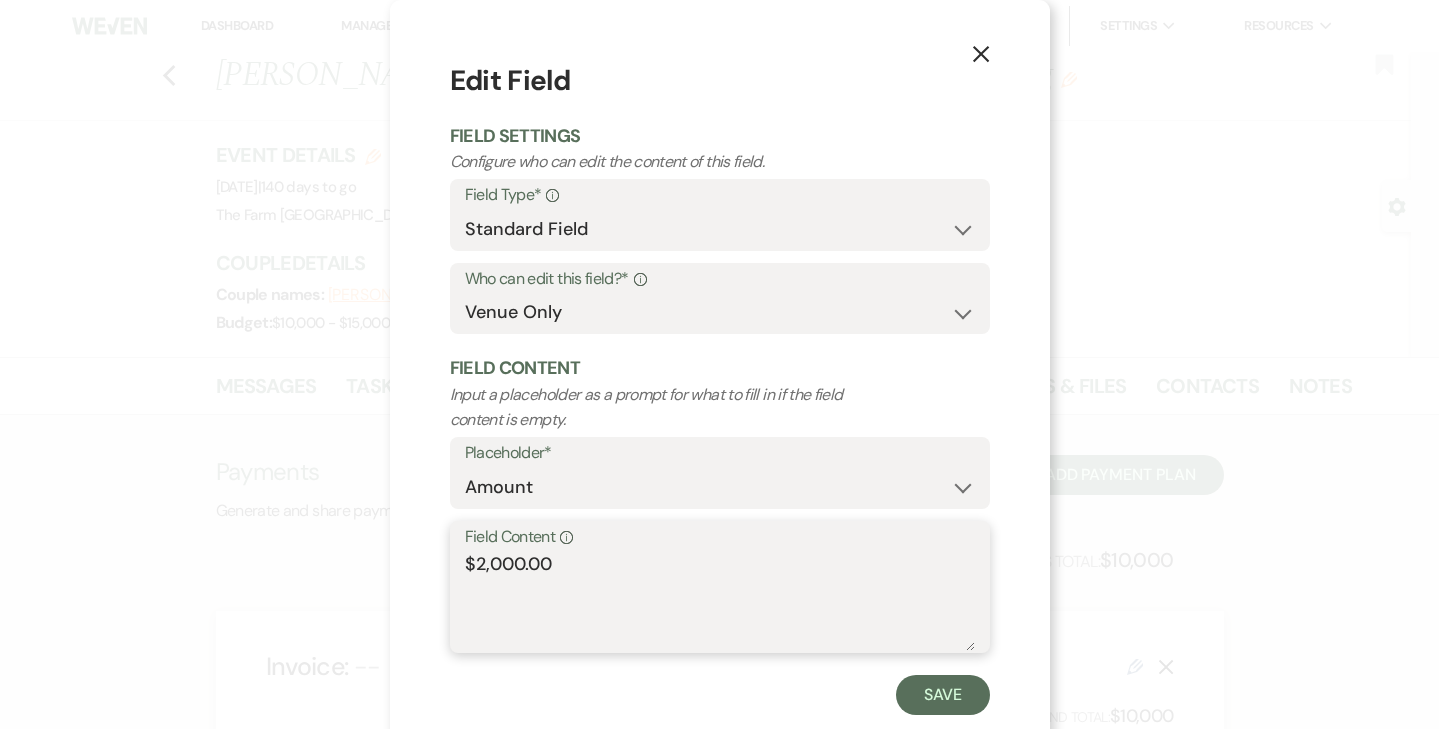 drag, startPoint x: 597, startPoint y: 573, endPoint x: 437, endPoint y: 568, distance: 160.07811 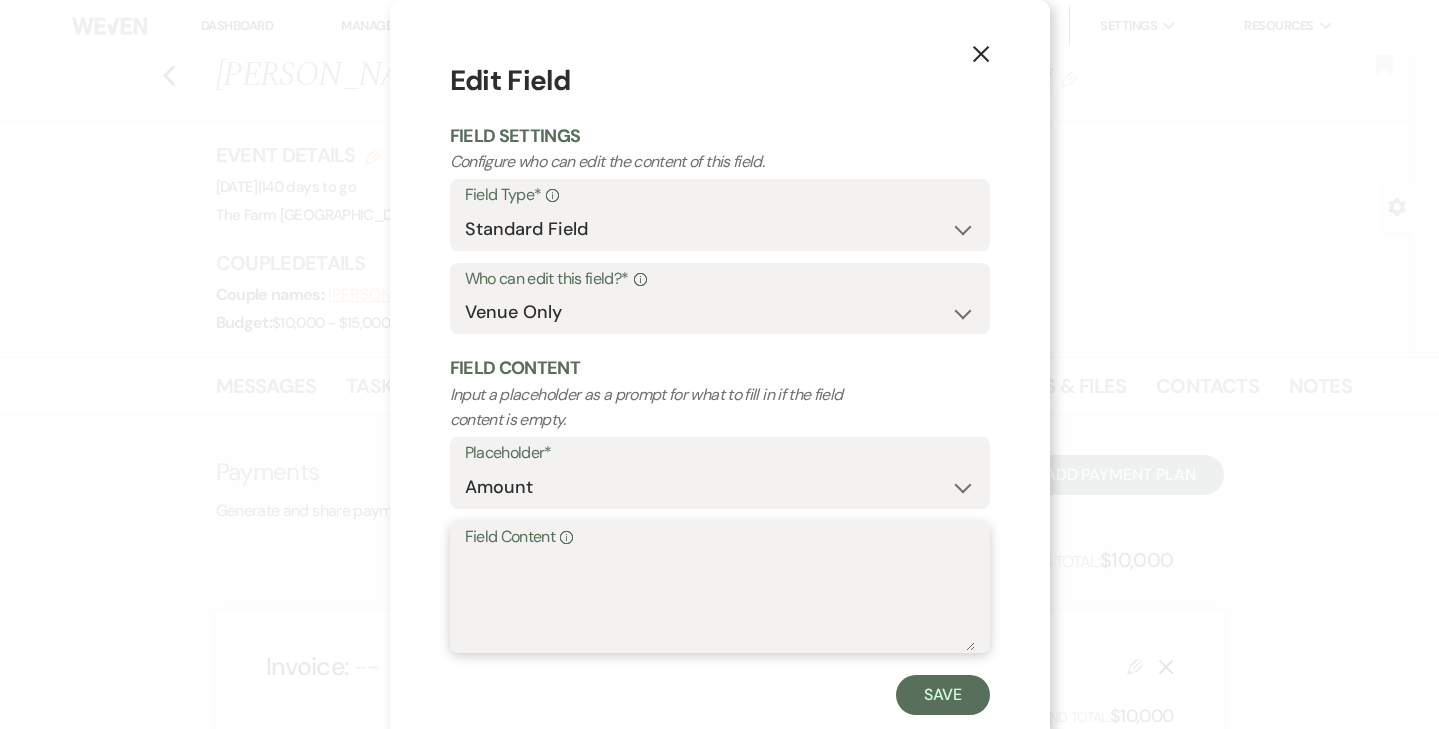 paste on "$2,000.00" 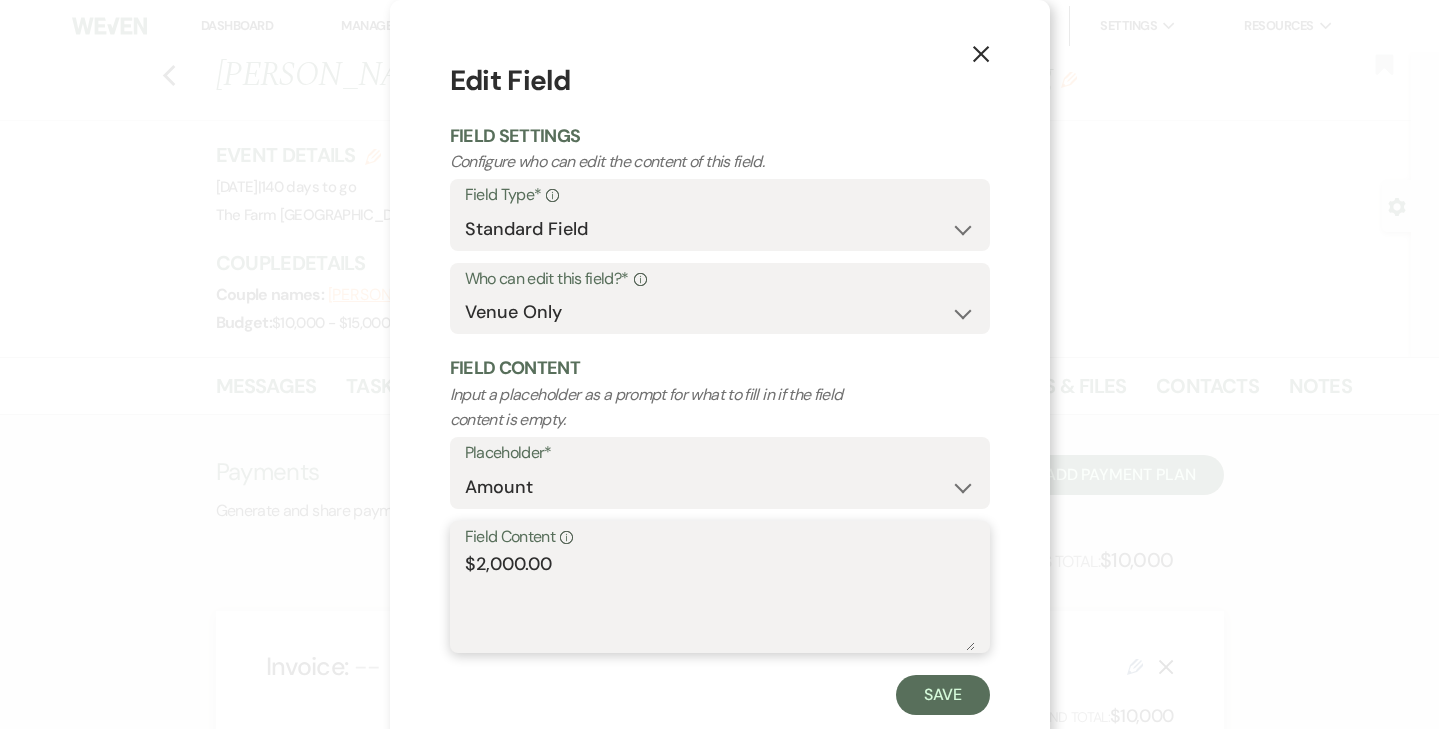 drag, startPoint x: 590, startPoint y: 561, endPoint x: 447, endPoint y: 561, distance: 143 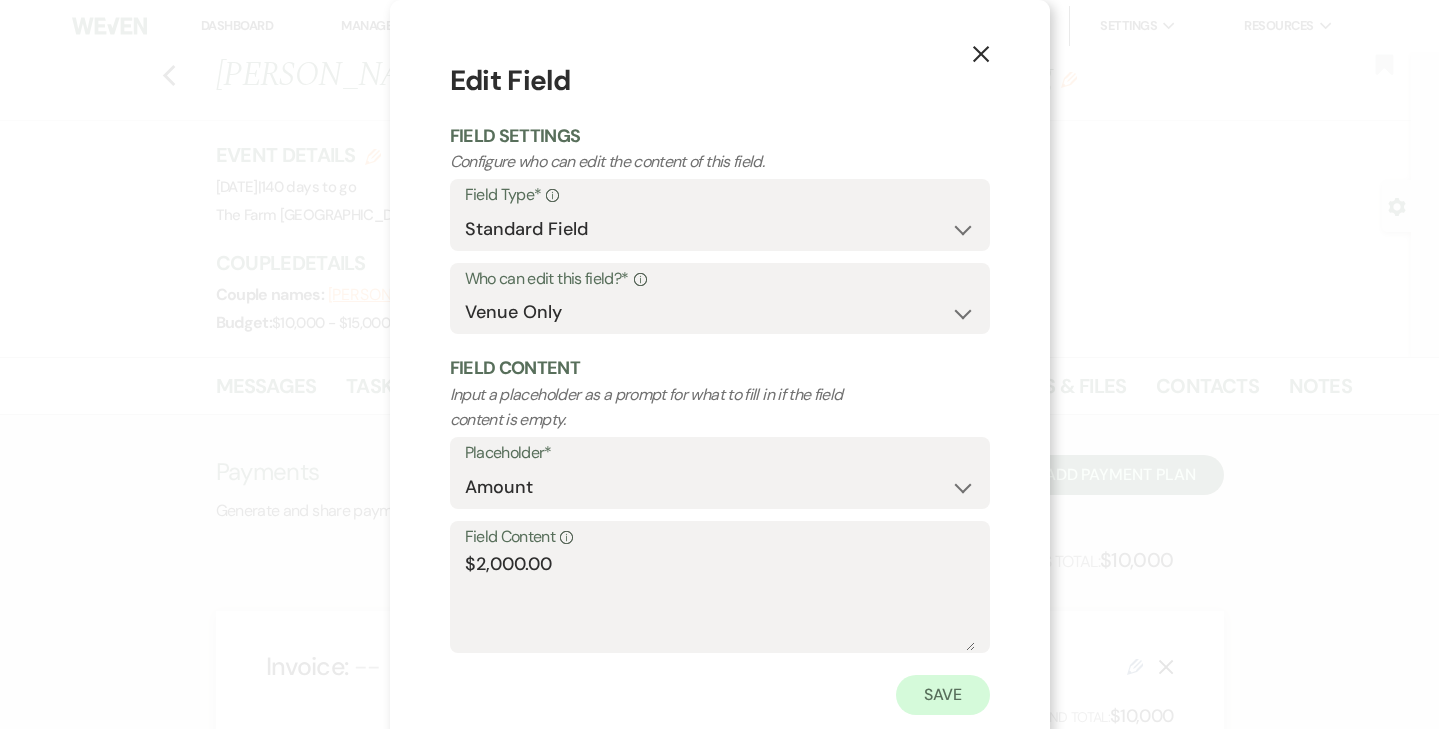 click on "Save" at bounding box center [943, 695] 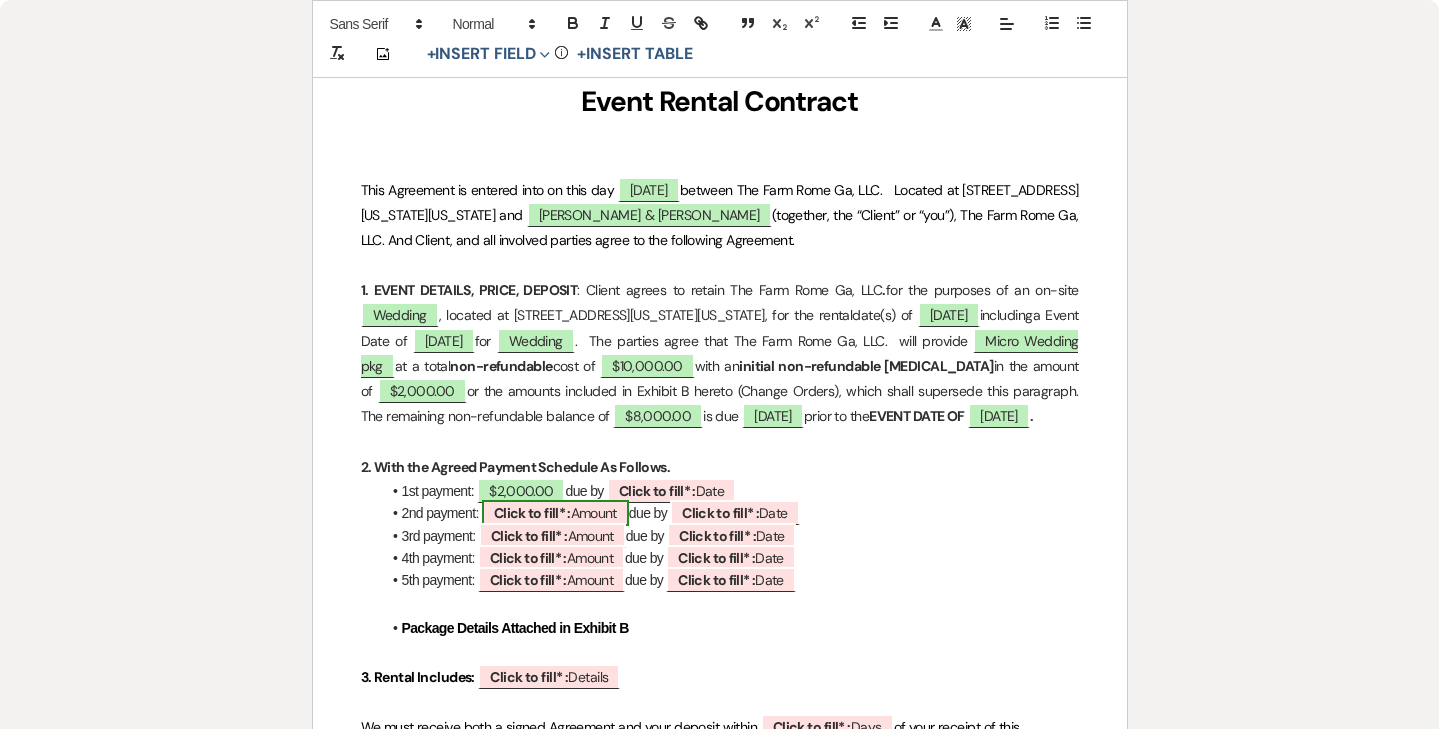 click on "Click to fill* :" at bounding box center [532, 513] 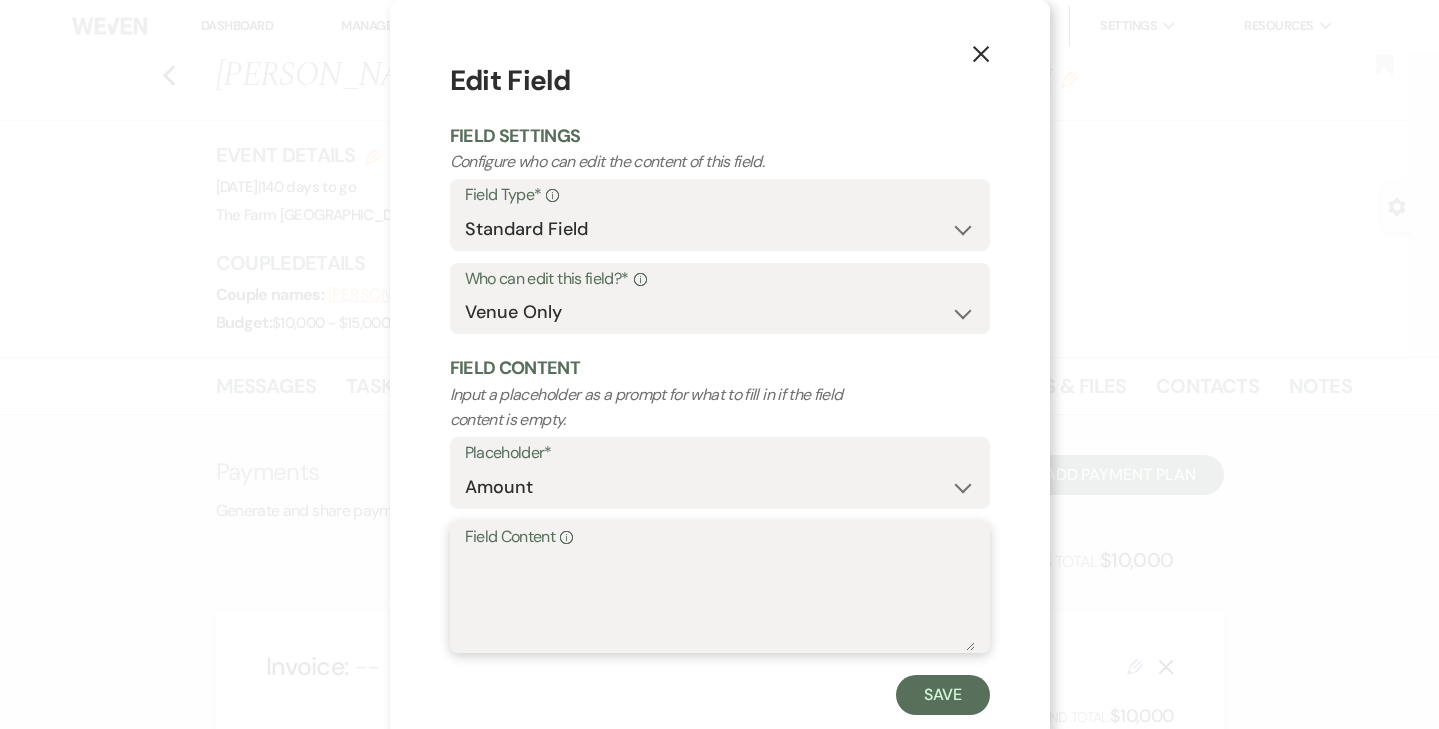 click on "Field Content Info" at bounding box center (720, 601) 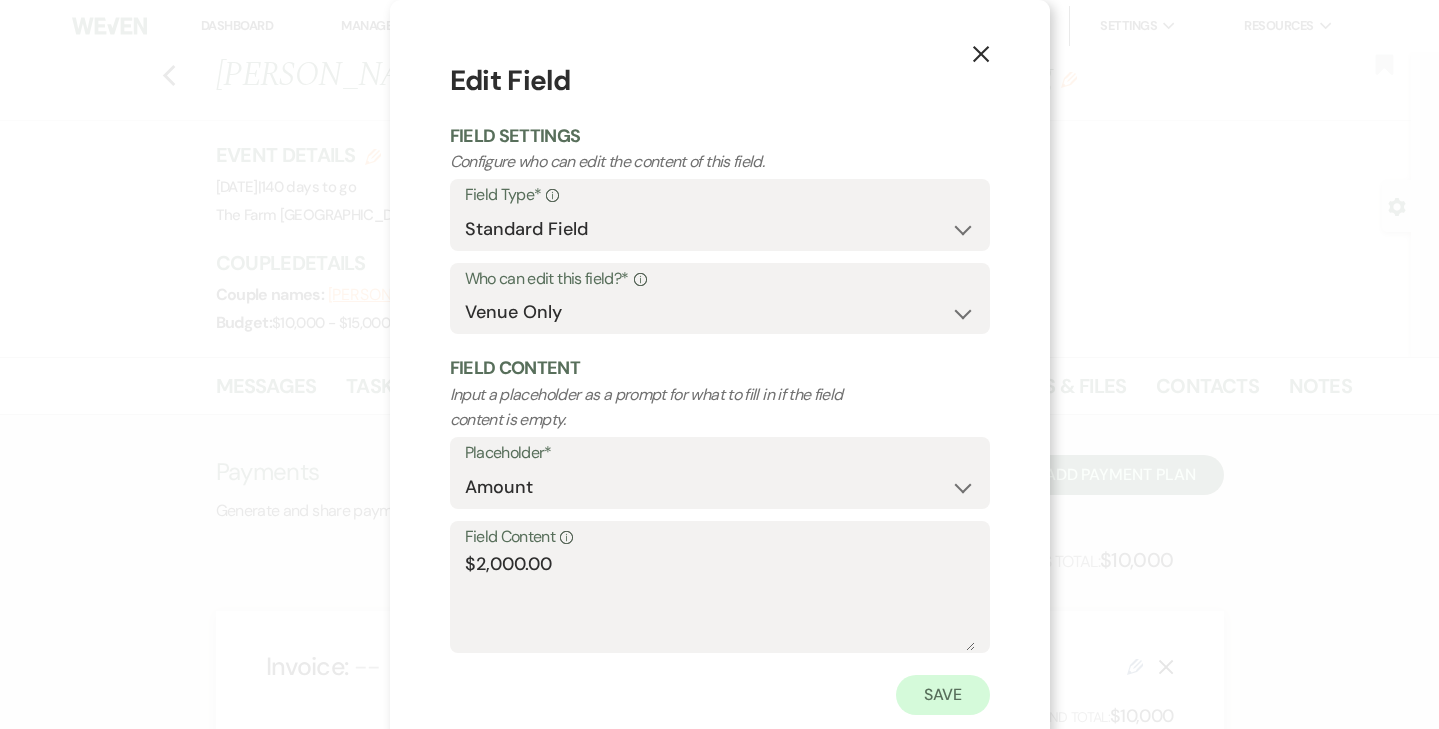 click on "Save" at bounding box center [943, 695] 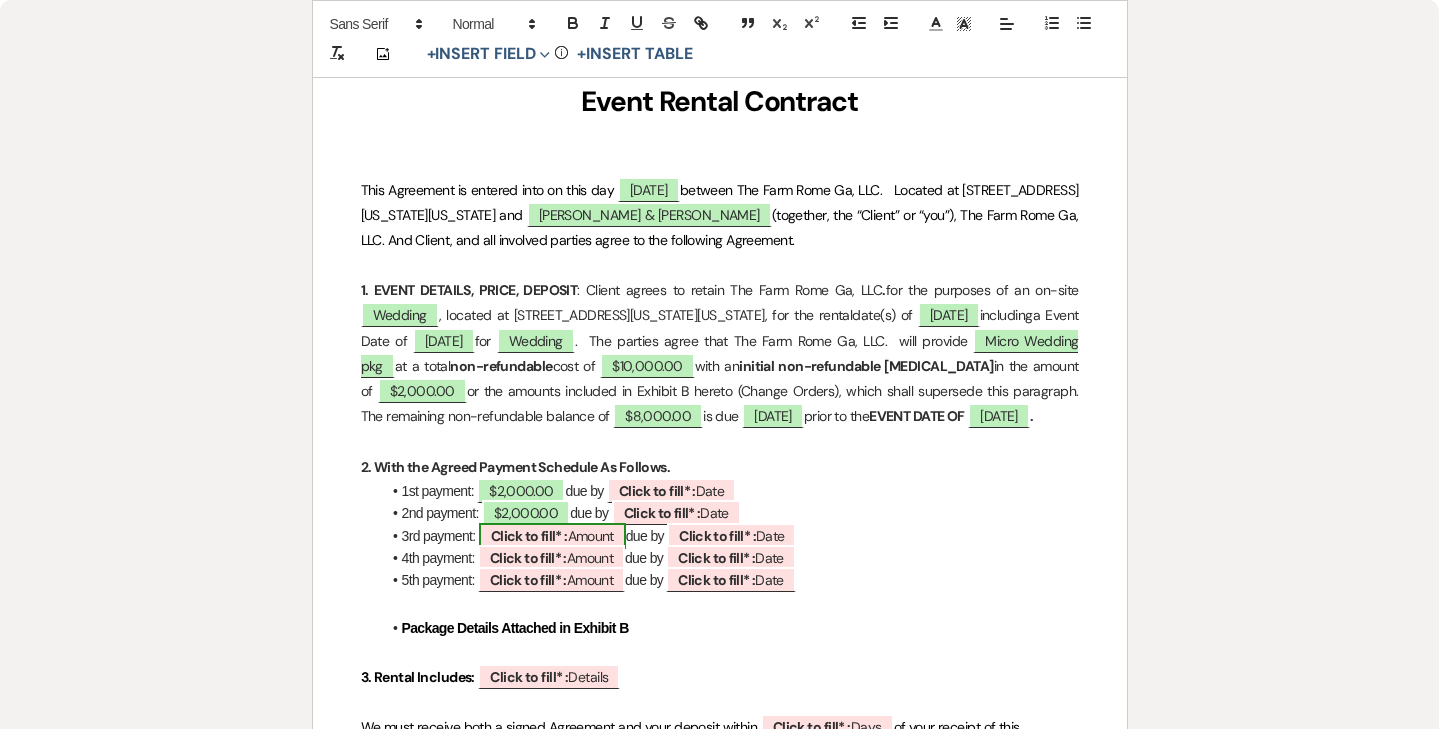 click on "Click to fill* :" at bounding box center (529, 536) 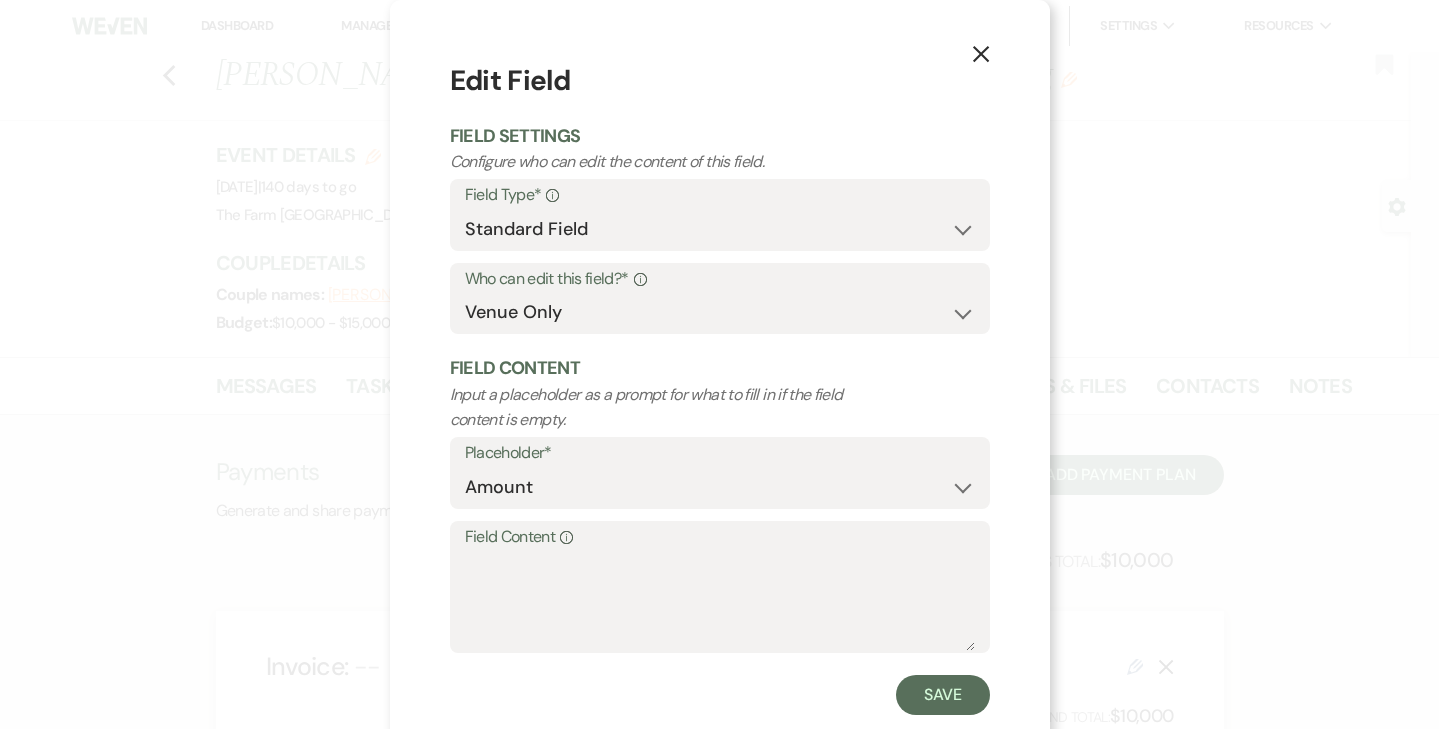 click on "Field Content Info" at bounding box center (720, 537) 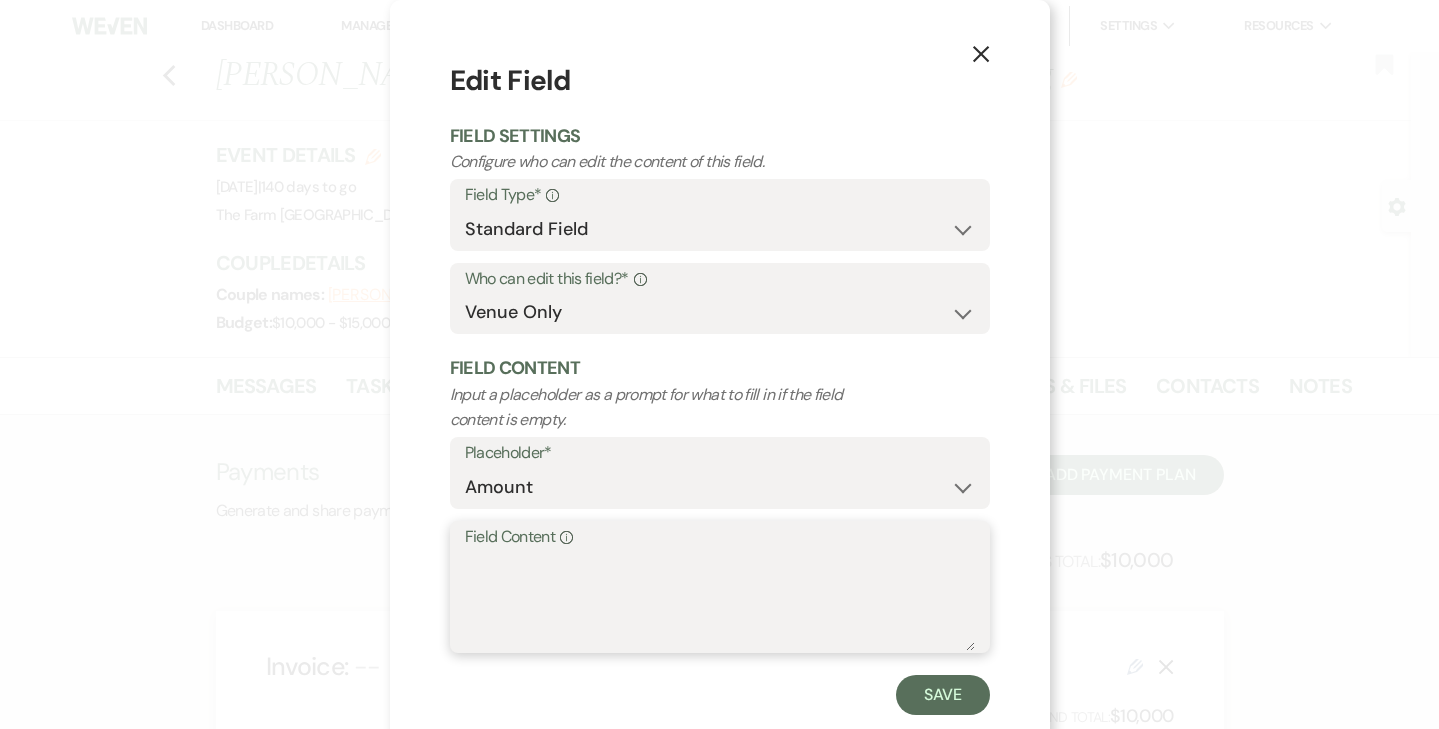 paste on "$2,000.00" 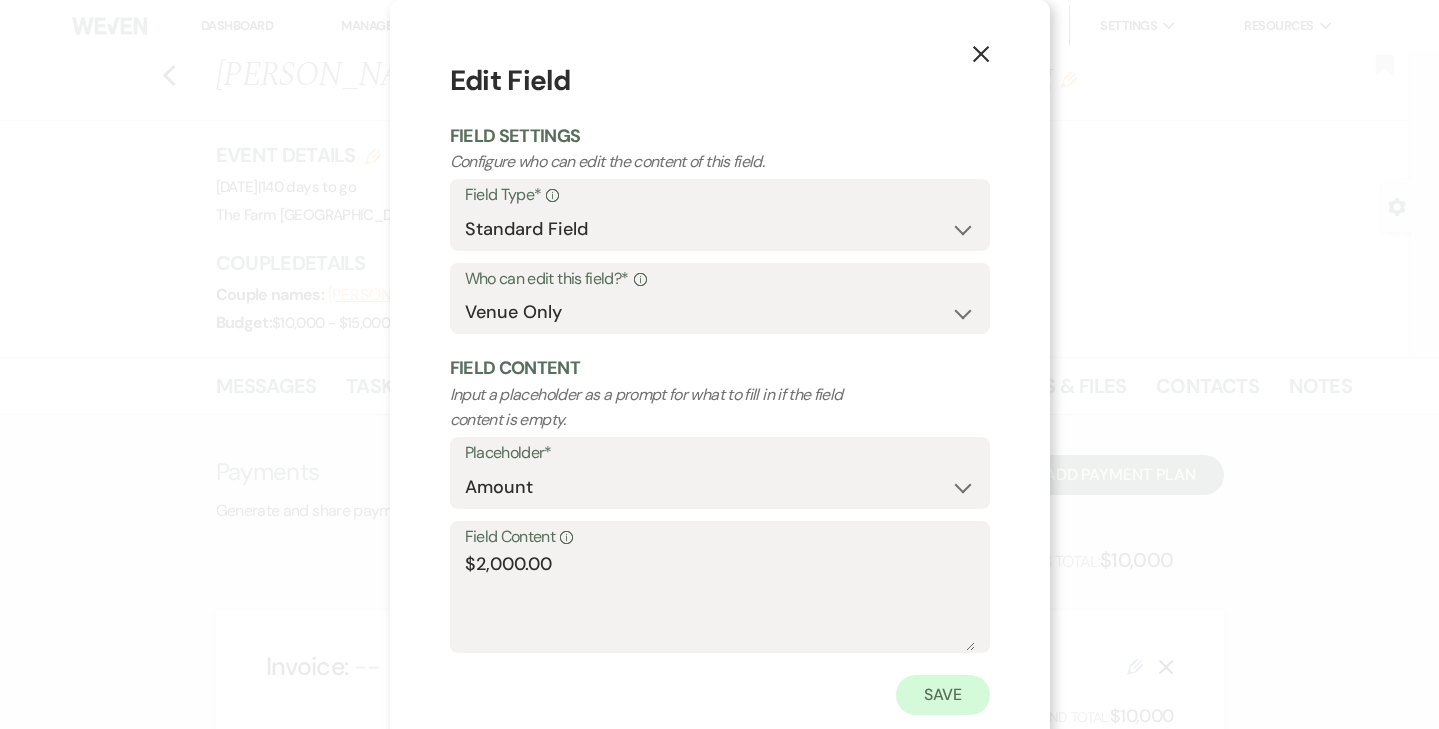 click on "Save" at bounding box center [943, 695] 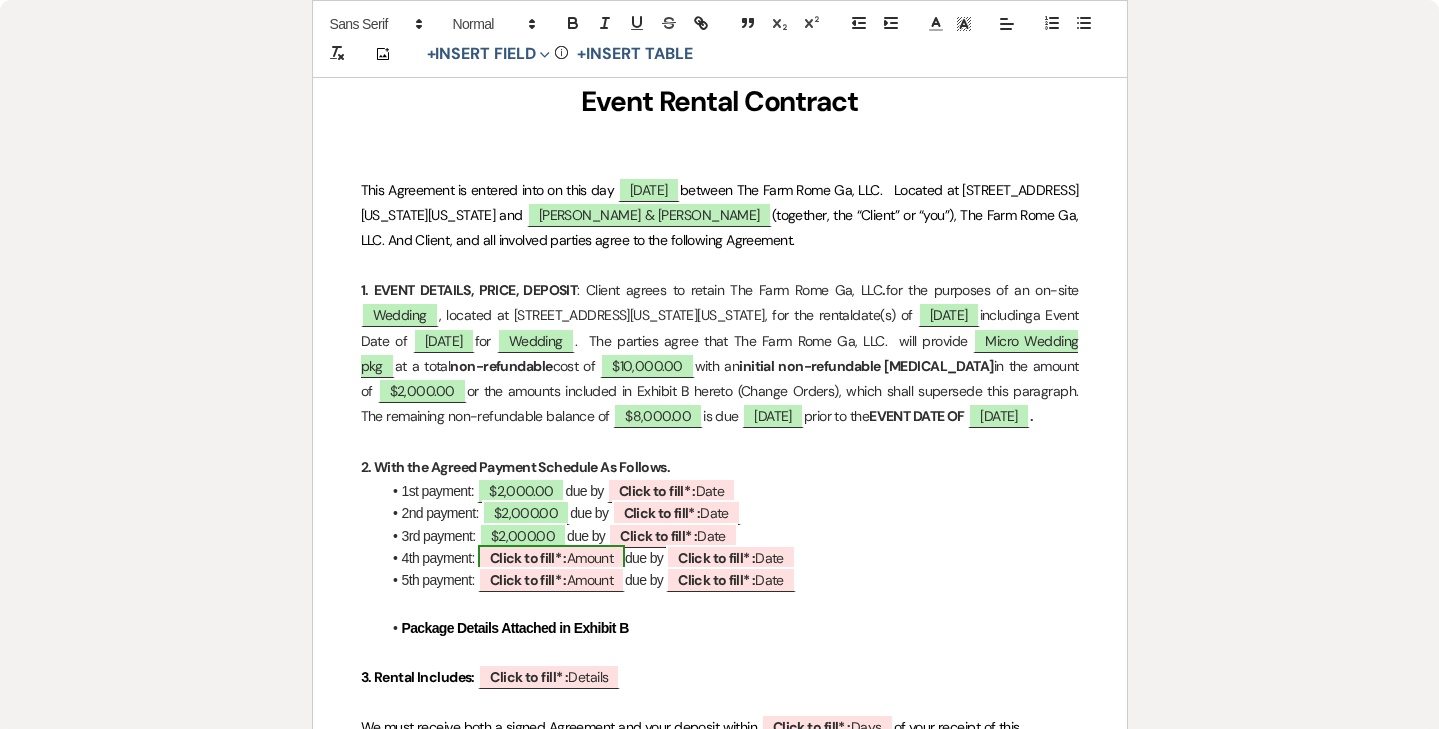 click on "Click to fill* :" at bounding box center (528, 558) 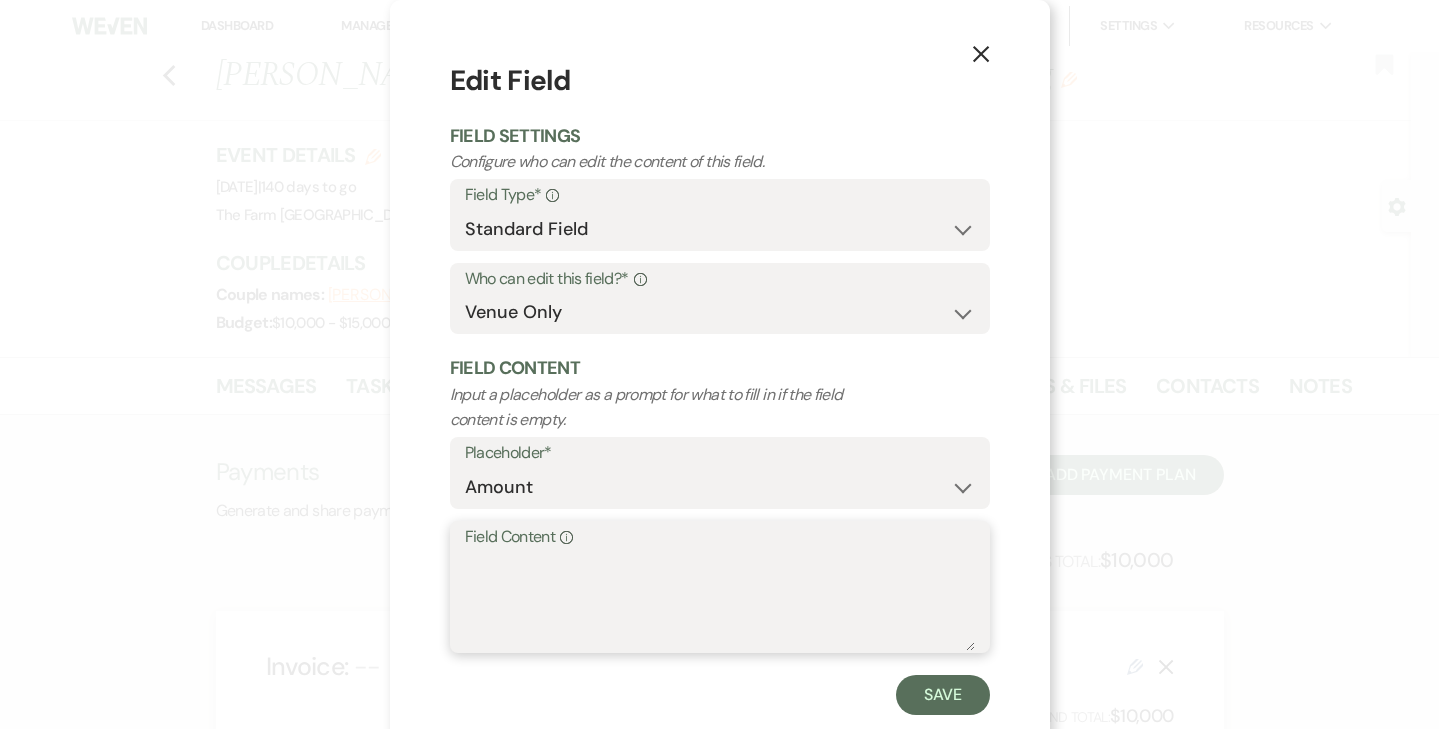 click on "Field Content Info" at bounding box center (720, 601) 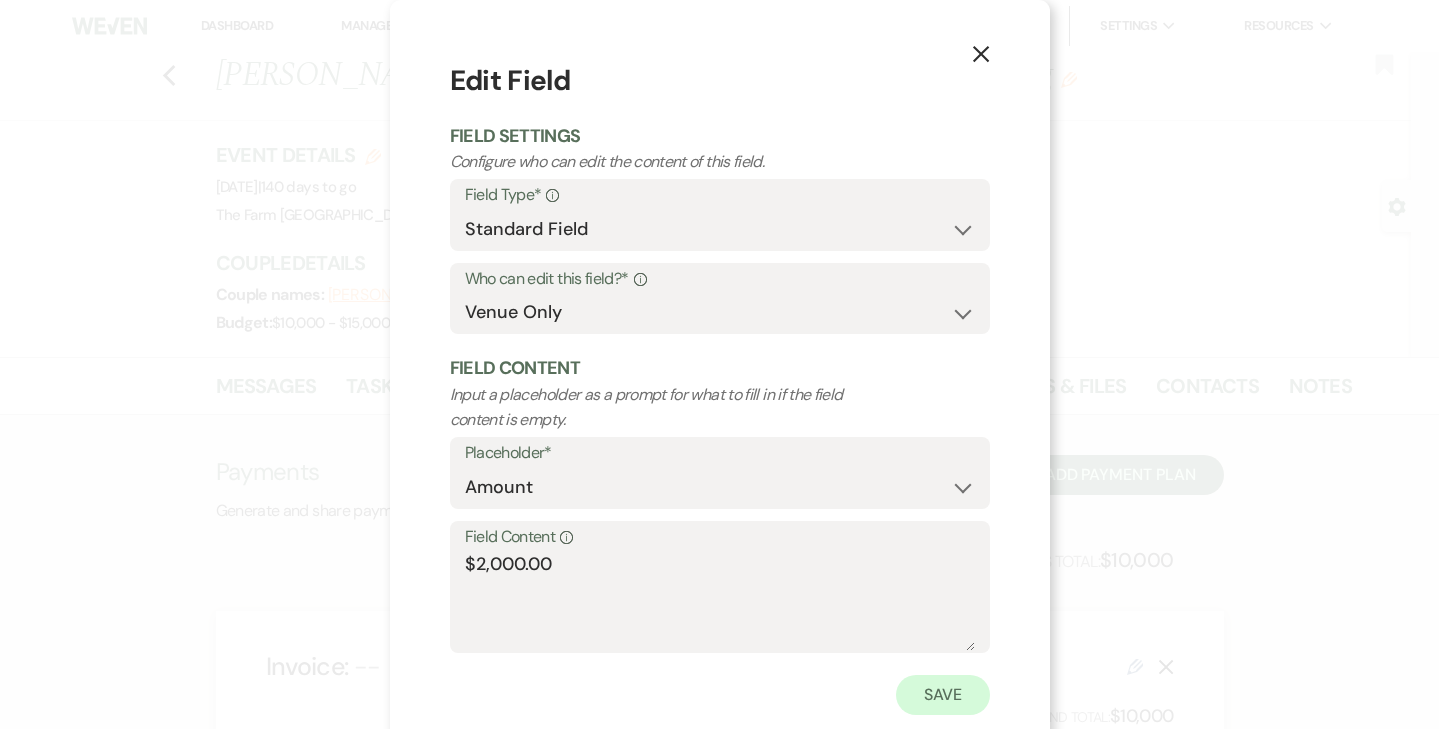 click on "Save" at bounding box center (943, 695) 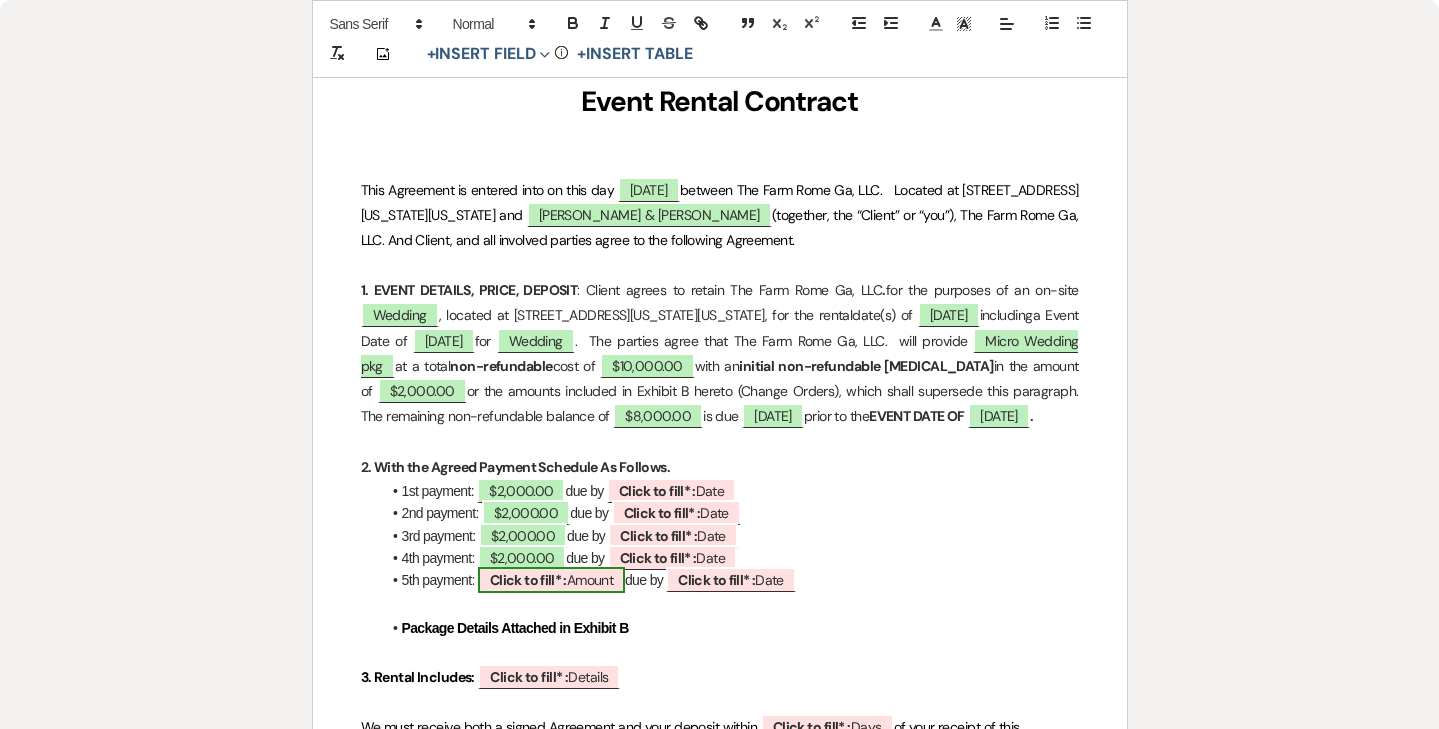 click on "Click to fill* :" at bounding box center [528, 580] 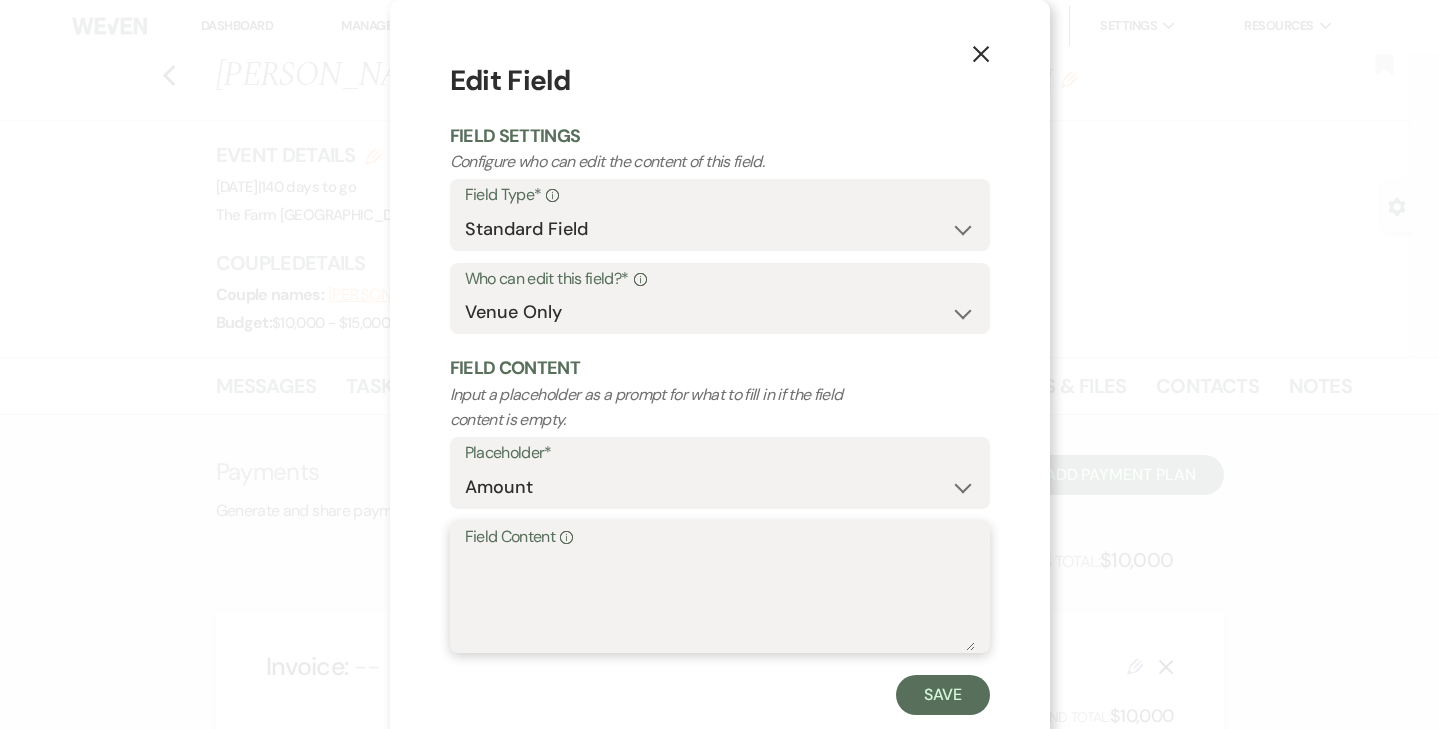 click on "Field Content Info" at bounding box center (720, 601) 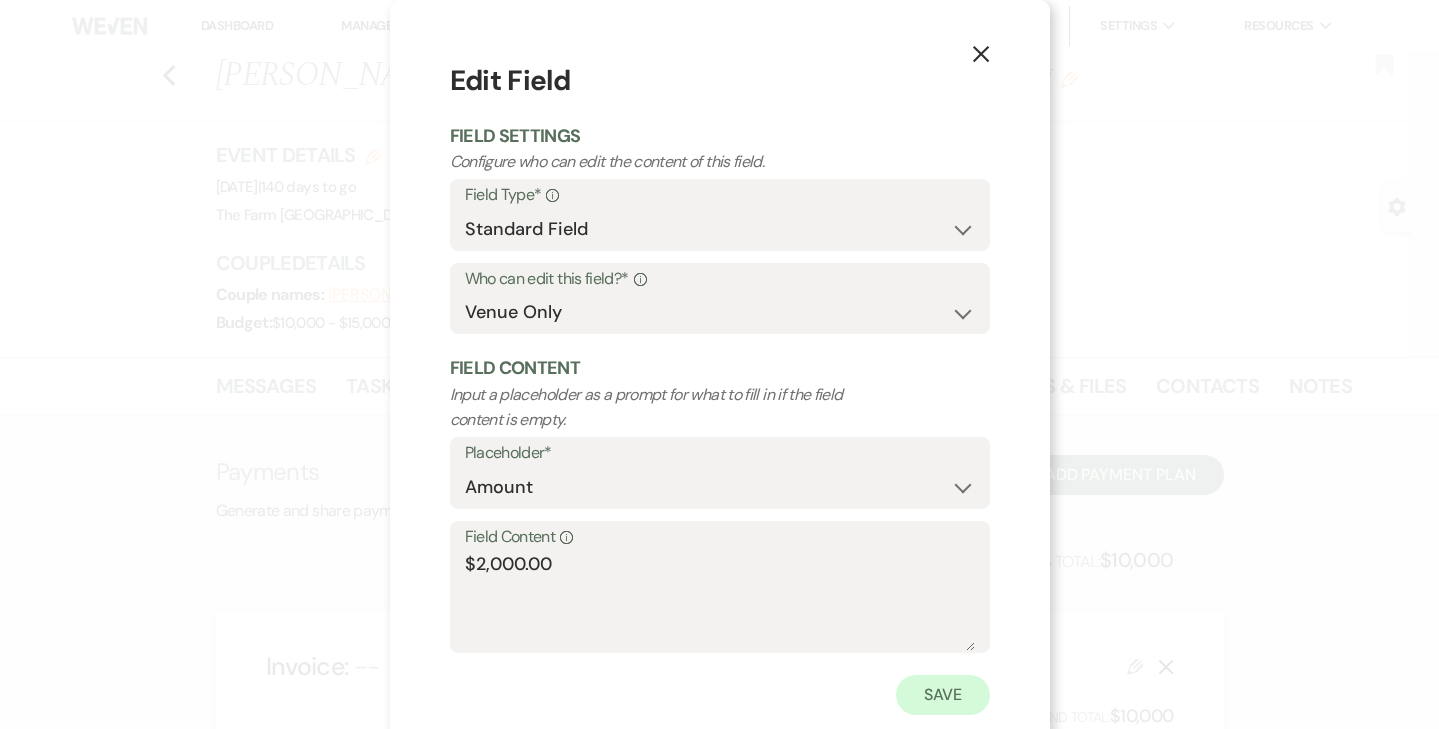 click on "Save" at bounding box center [943, 695] 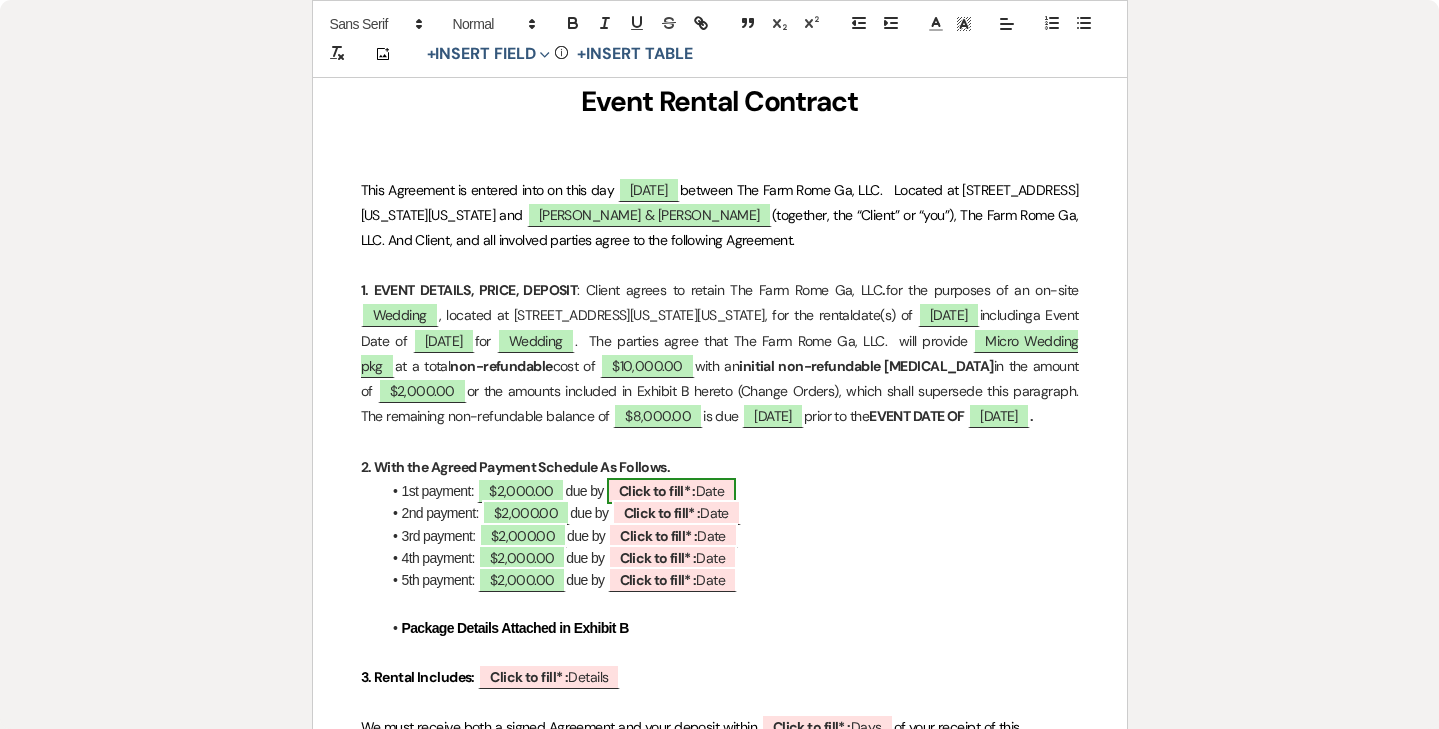 click on "Click to fill* :" at bounding box center [657, 491] 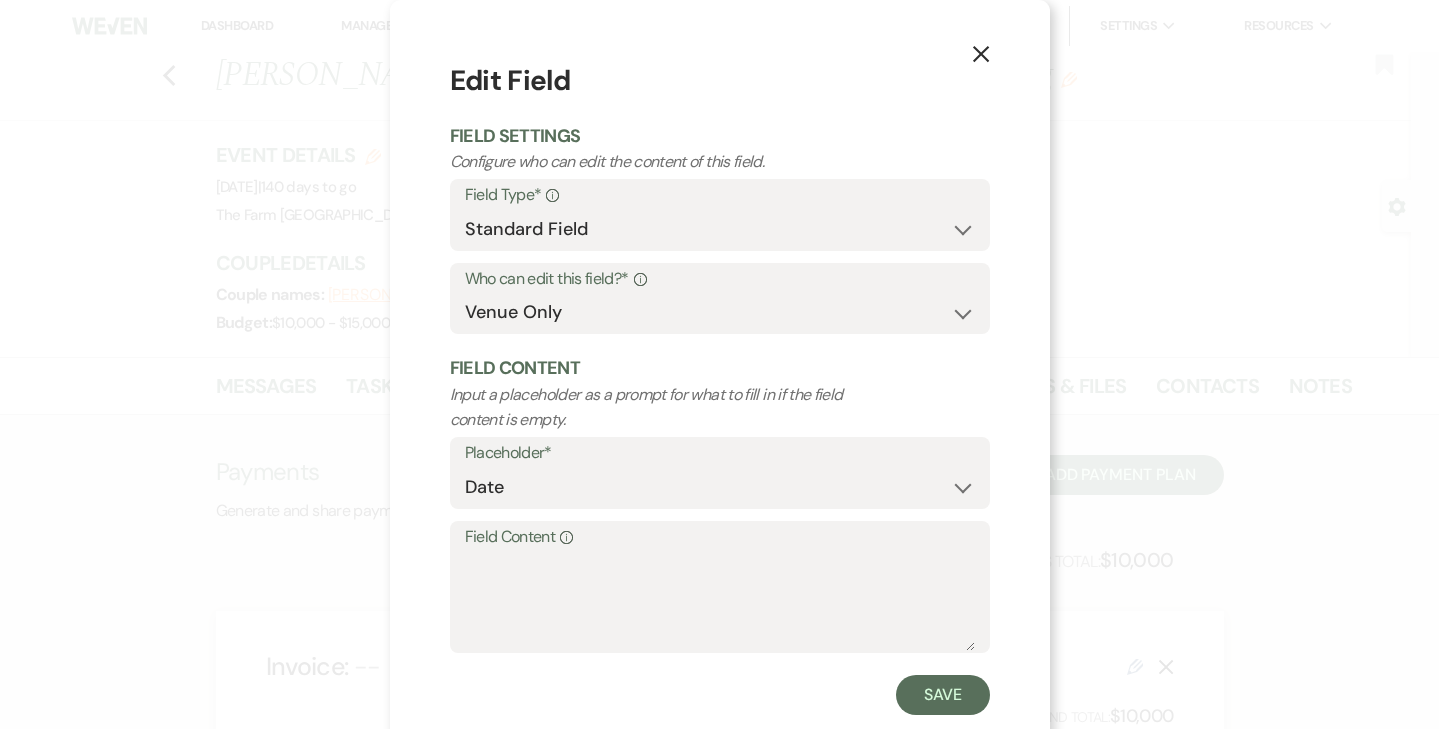 click on "Field Content Info" at bounding box center [720, 537] 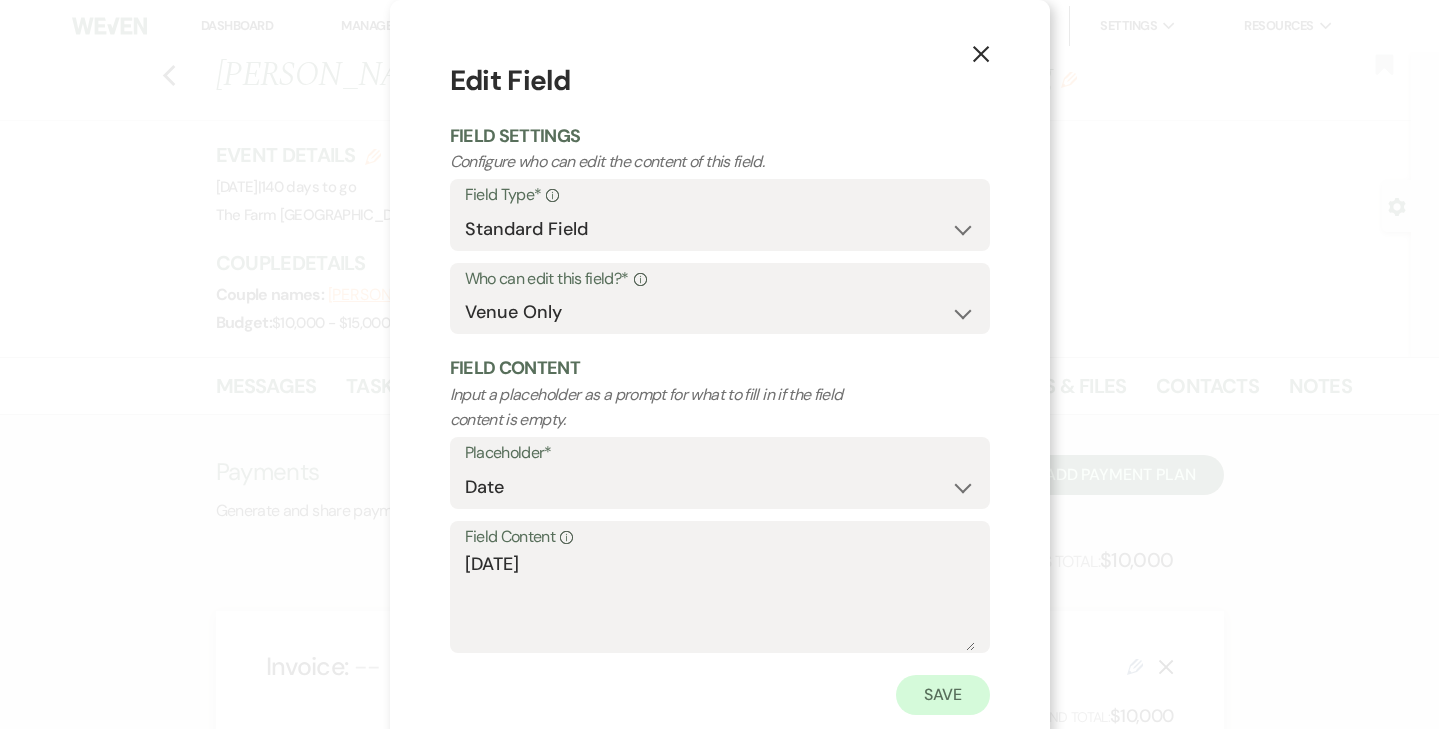 click on "Save" at bounding box center [943, 695] 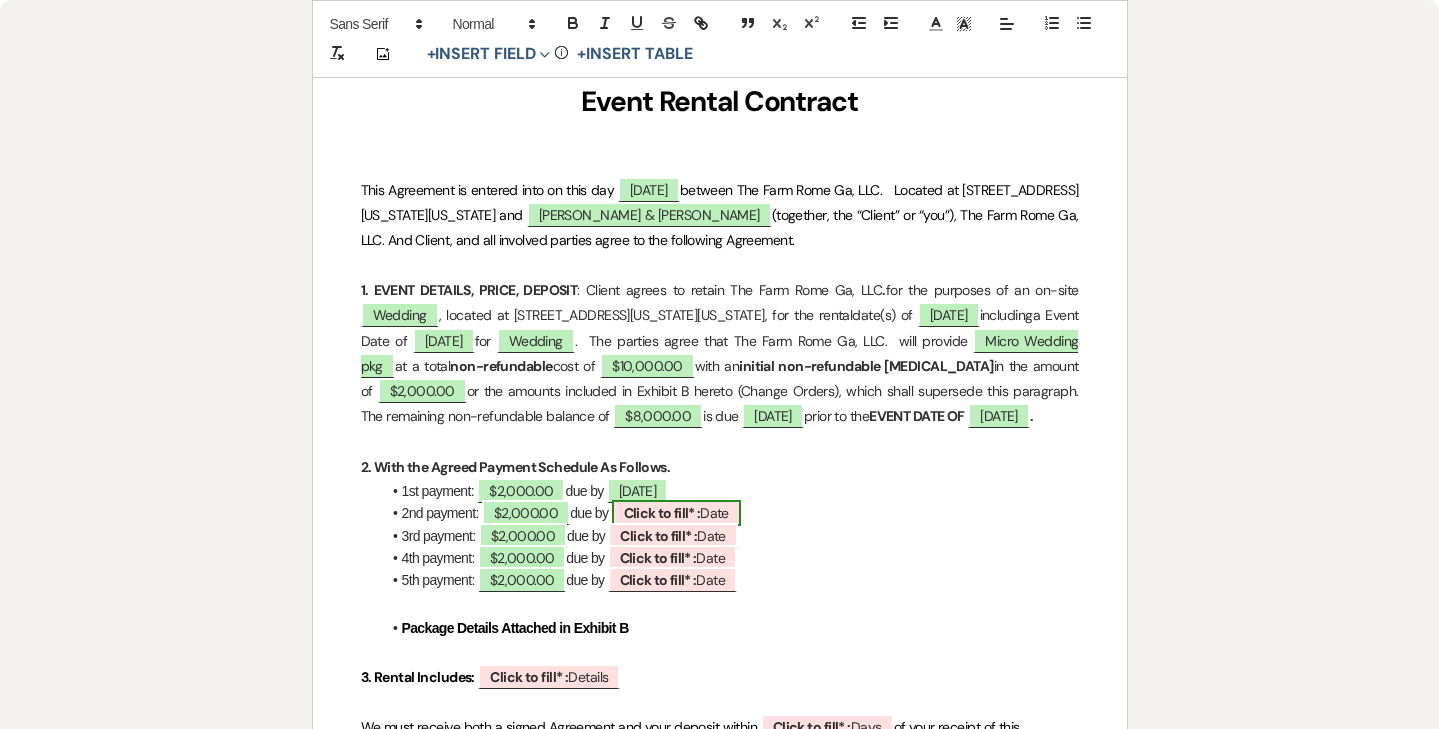 click on "Click to fill* :" at bounding box center (662, 513) 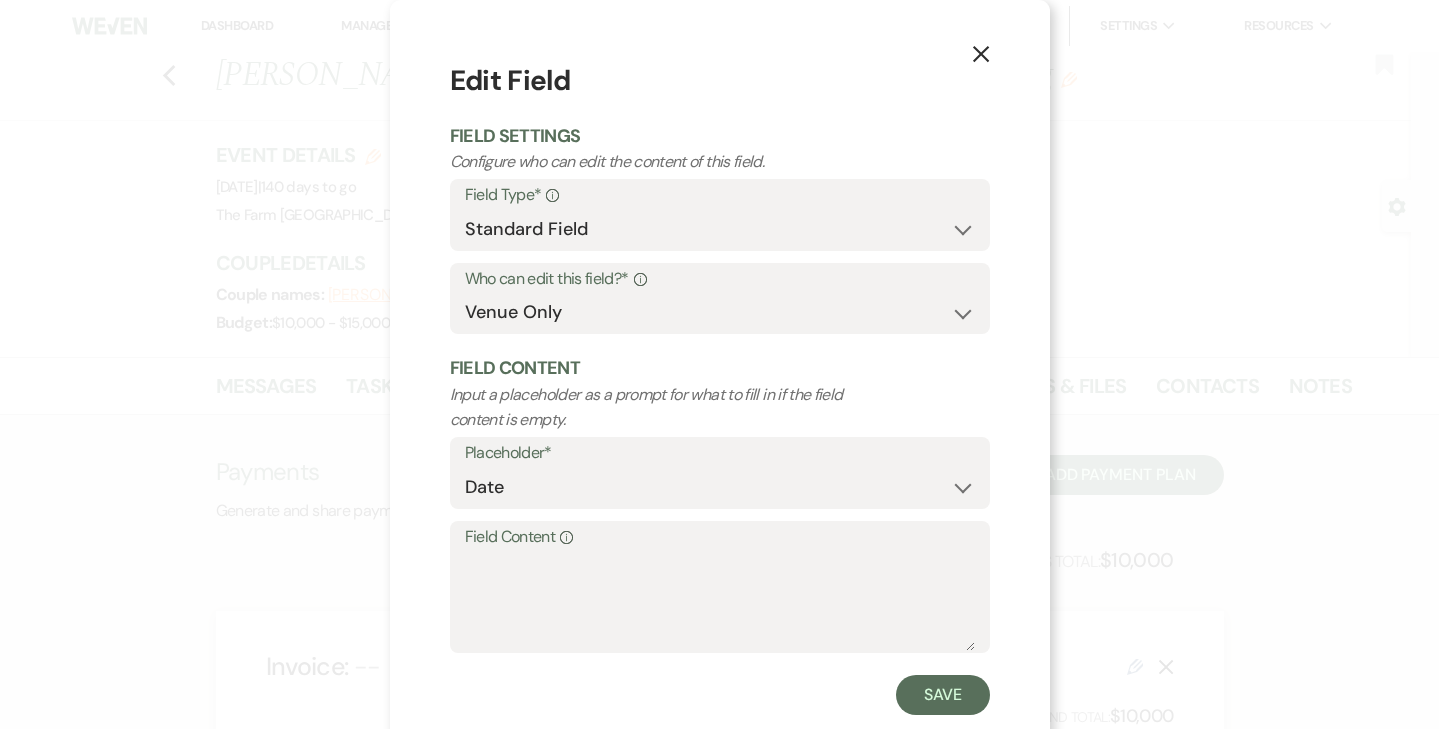 click on "Field Content Info" at bounding box center (720, 537) 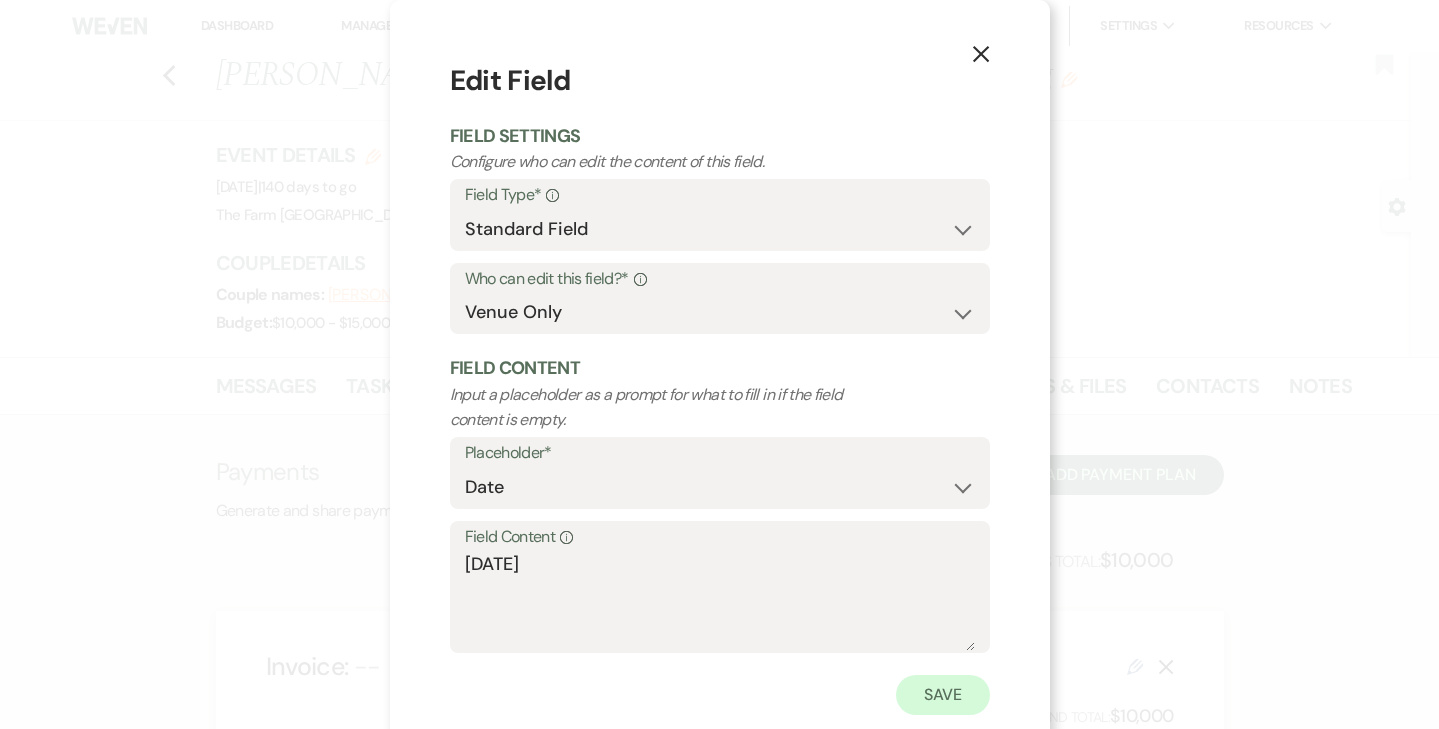 click on "Save" at bounding box center [943, 695] 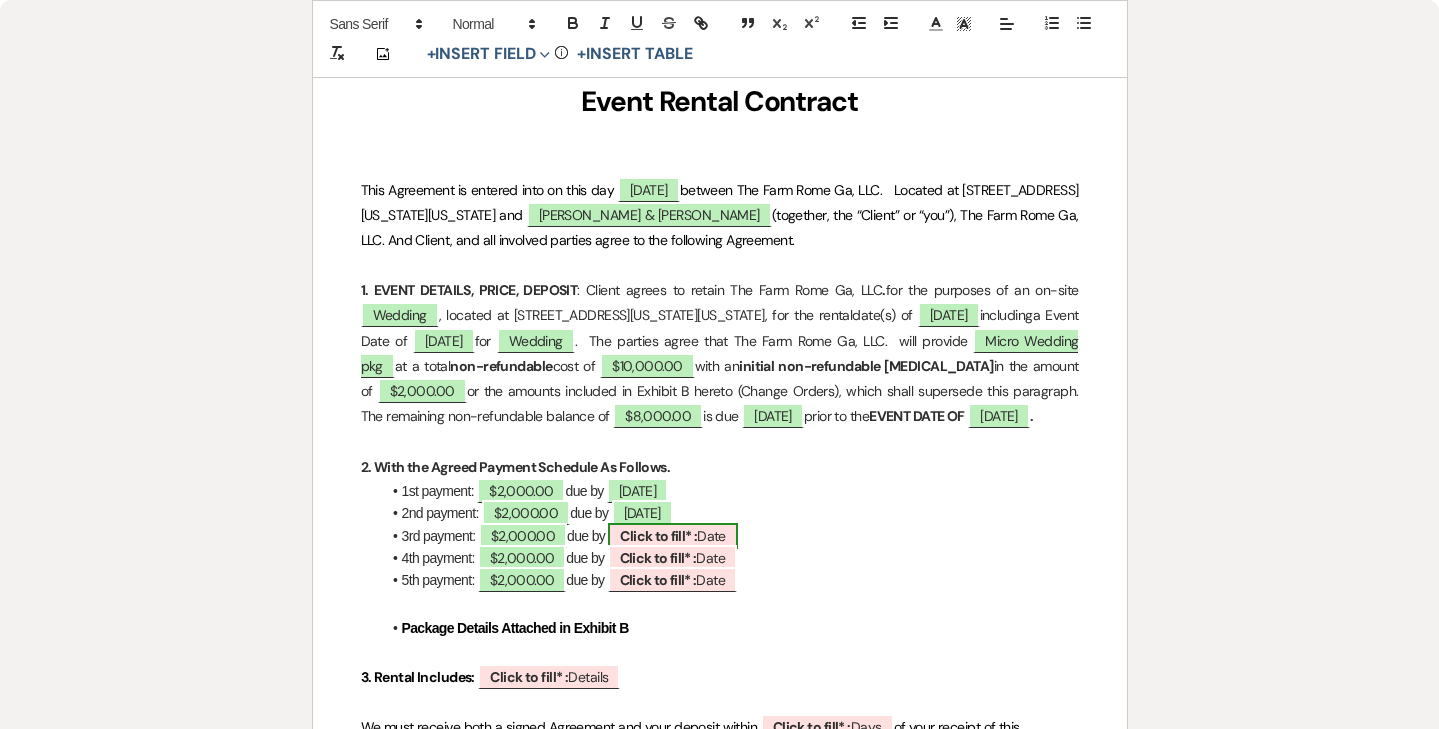 click on "Click to fill* :" at bounding box center [658, 536] 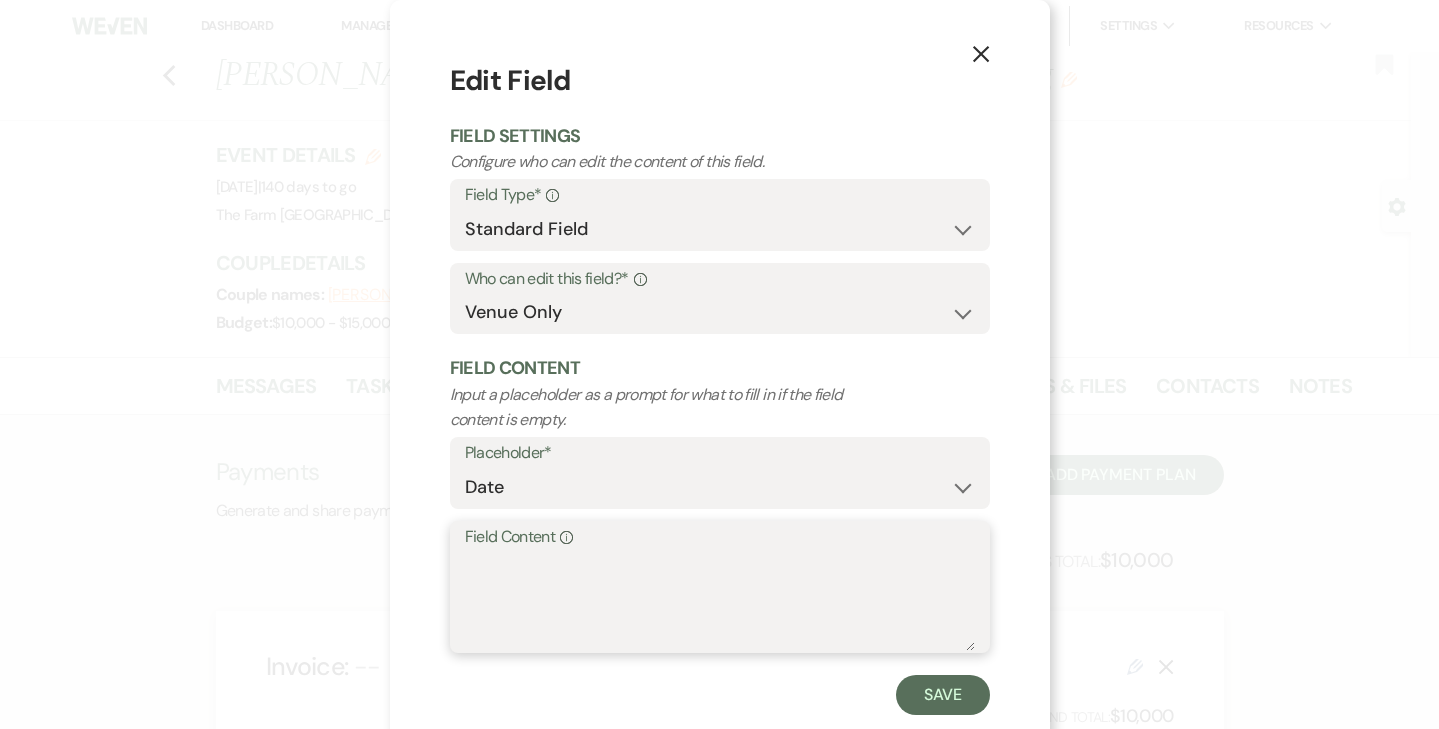 click on "Field Content Info" at bounding box center (720, 601) 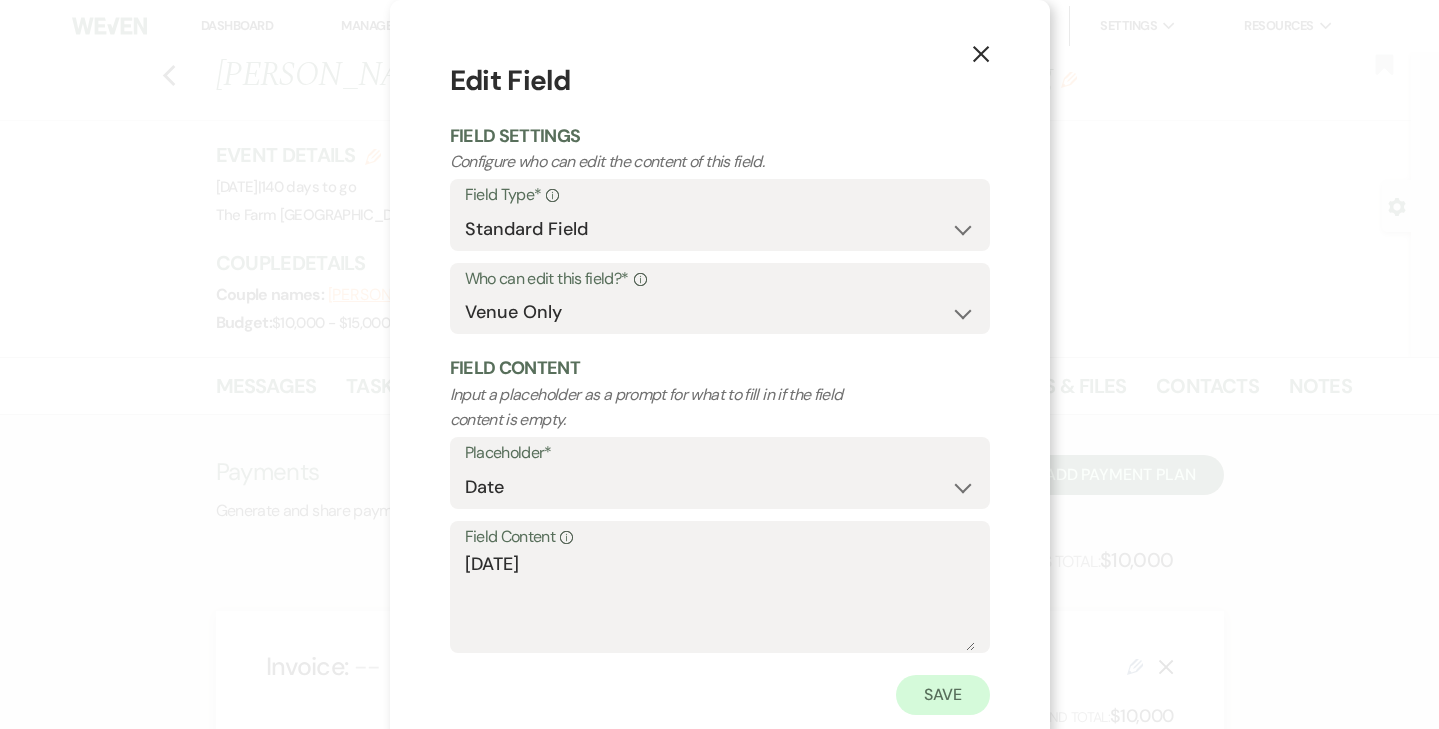 click on "Save" at bounding box center (943, 695) 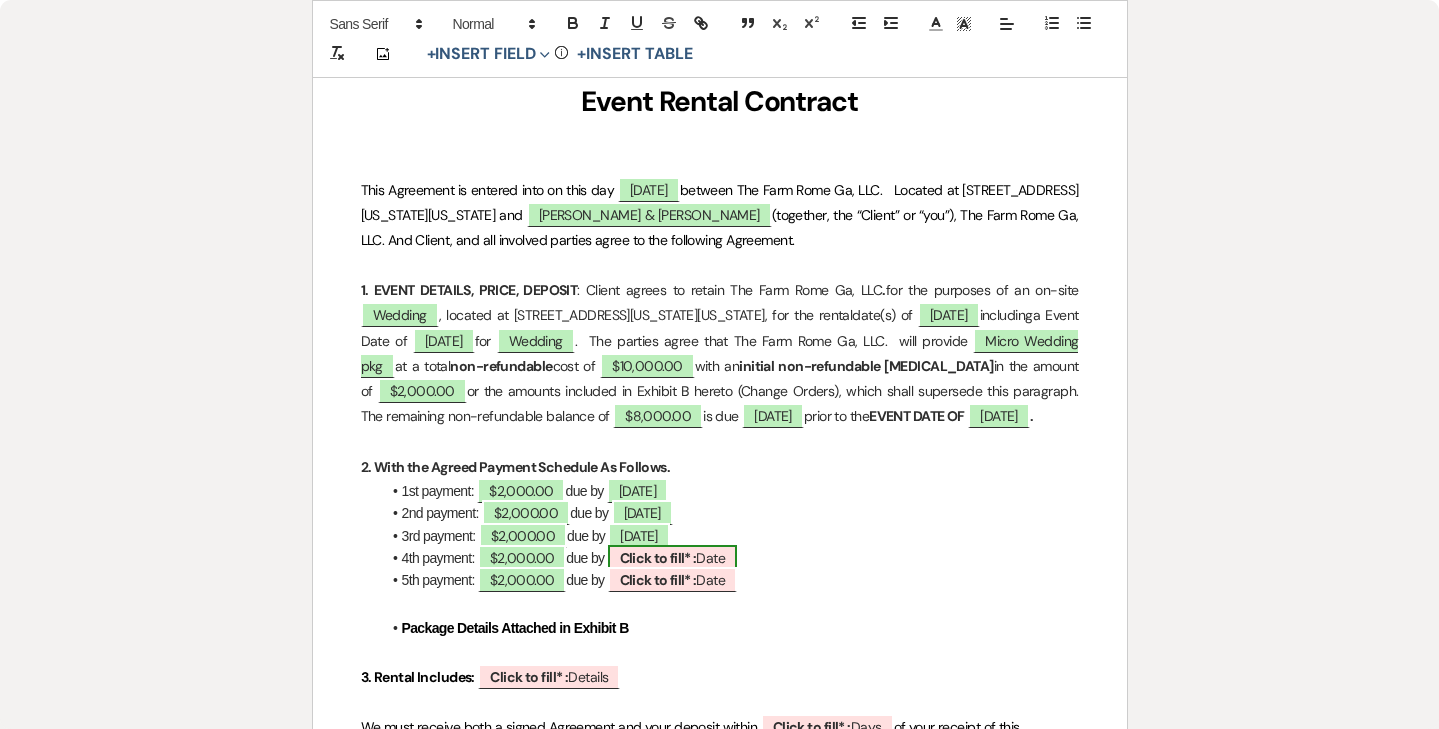 click on "Click to fill* :" at bounding box center (658, 558) 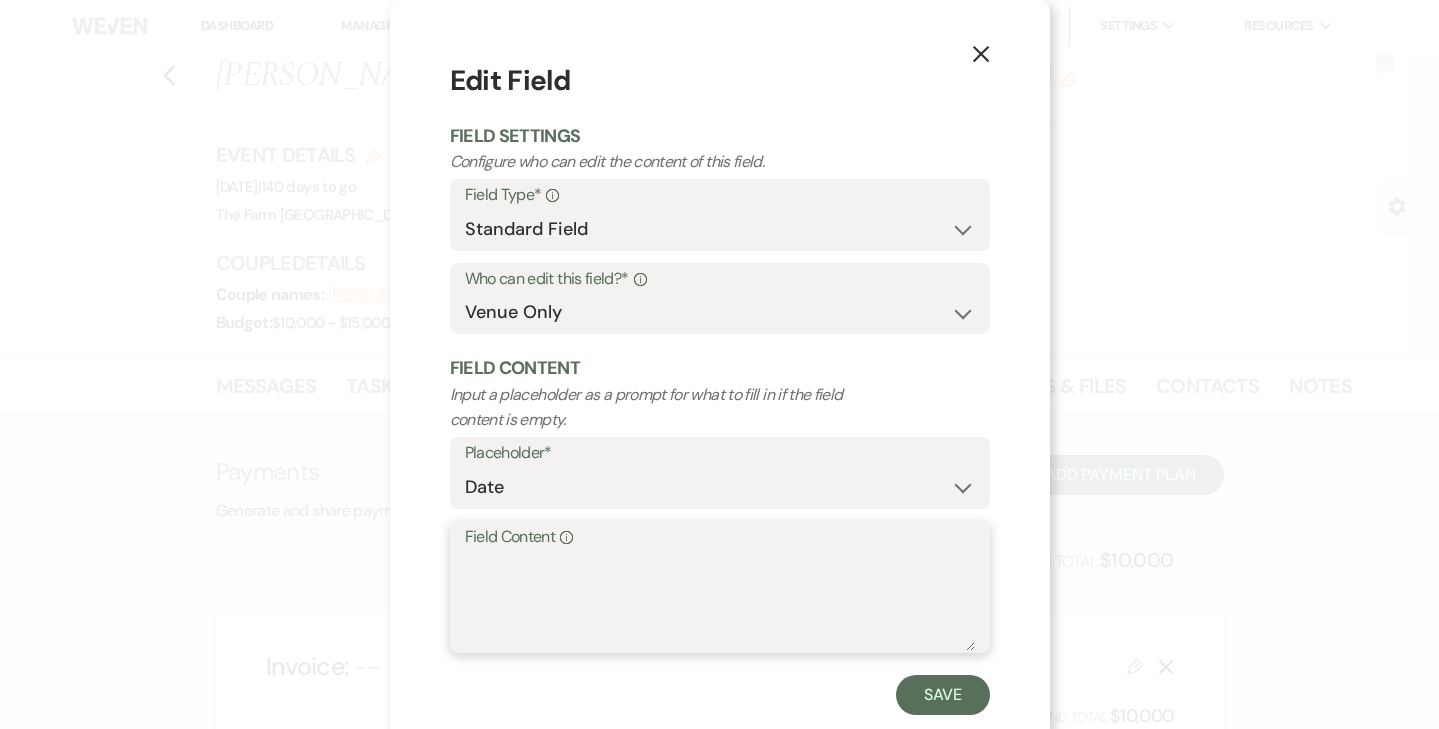 click on "Field Content Info" at bounding box center [720, 601] 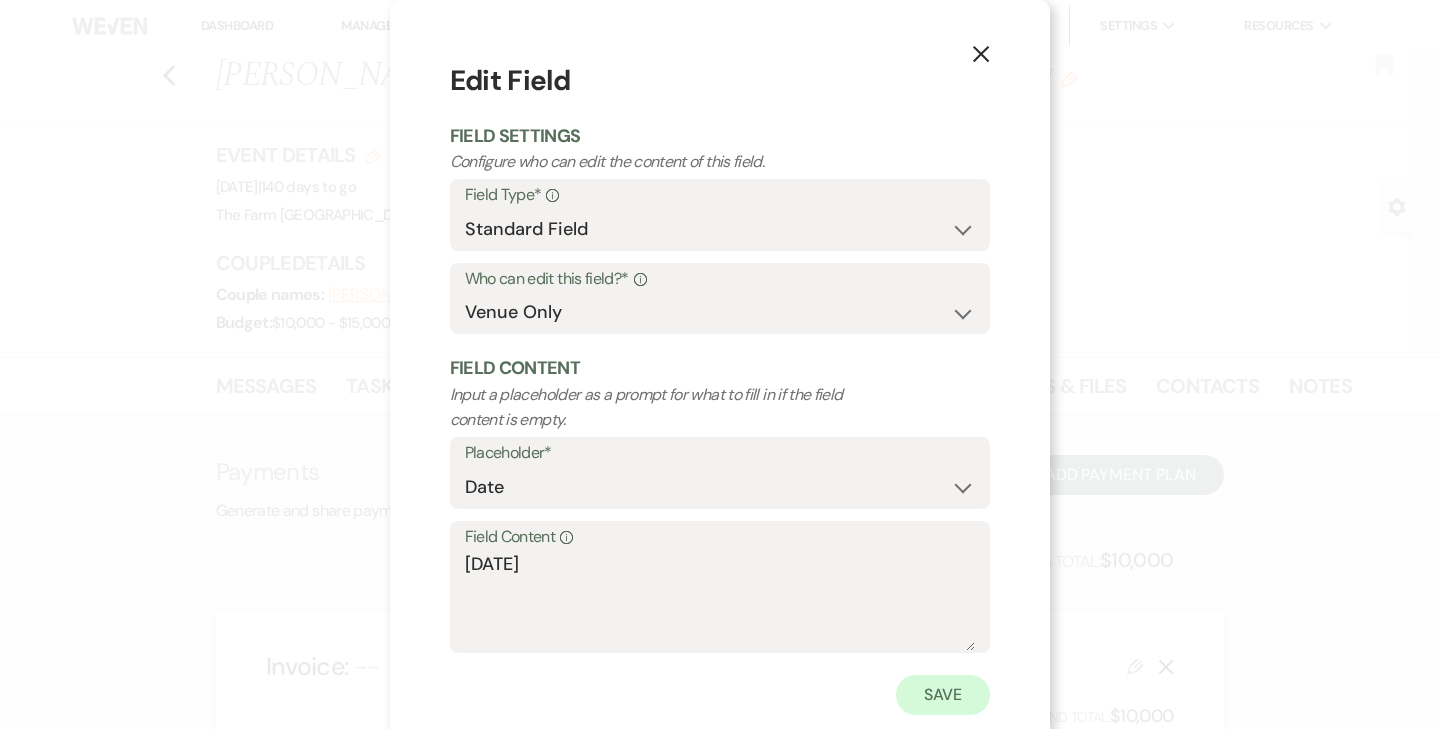 click on "Save" at bounding box center (943, 695) 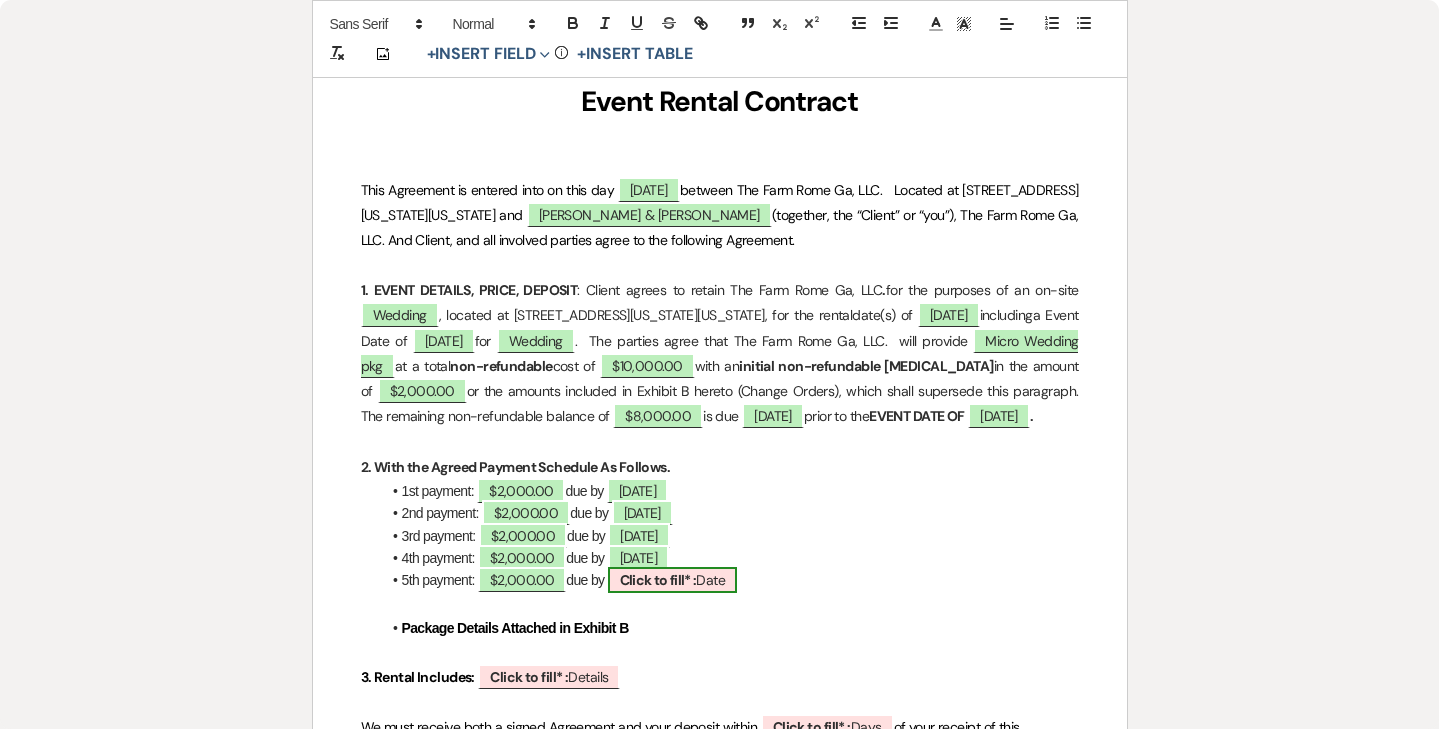 click on "Click to fill* :" at bounding box center (658, 580) 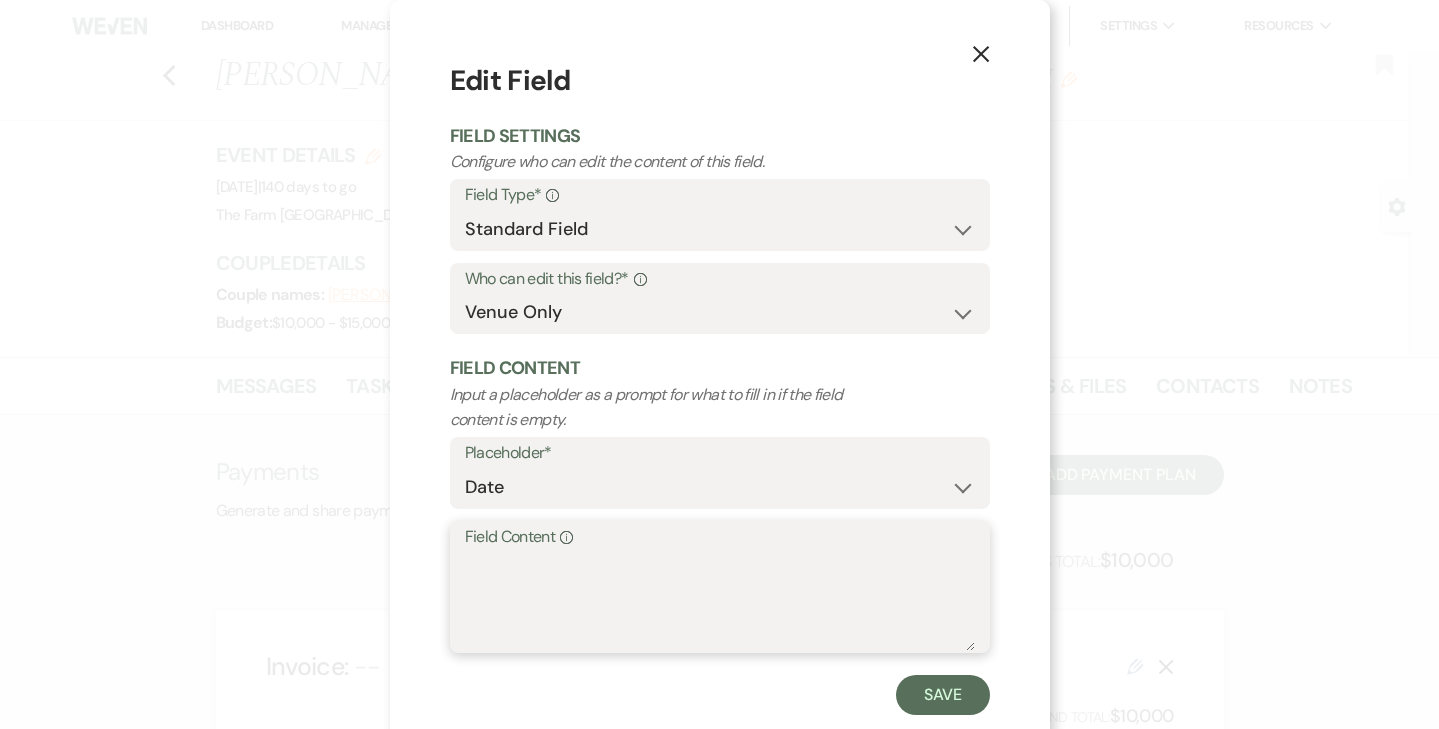 click on "Field Content Info" at bounding box center (720, 601) 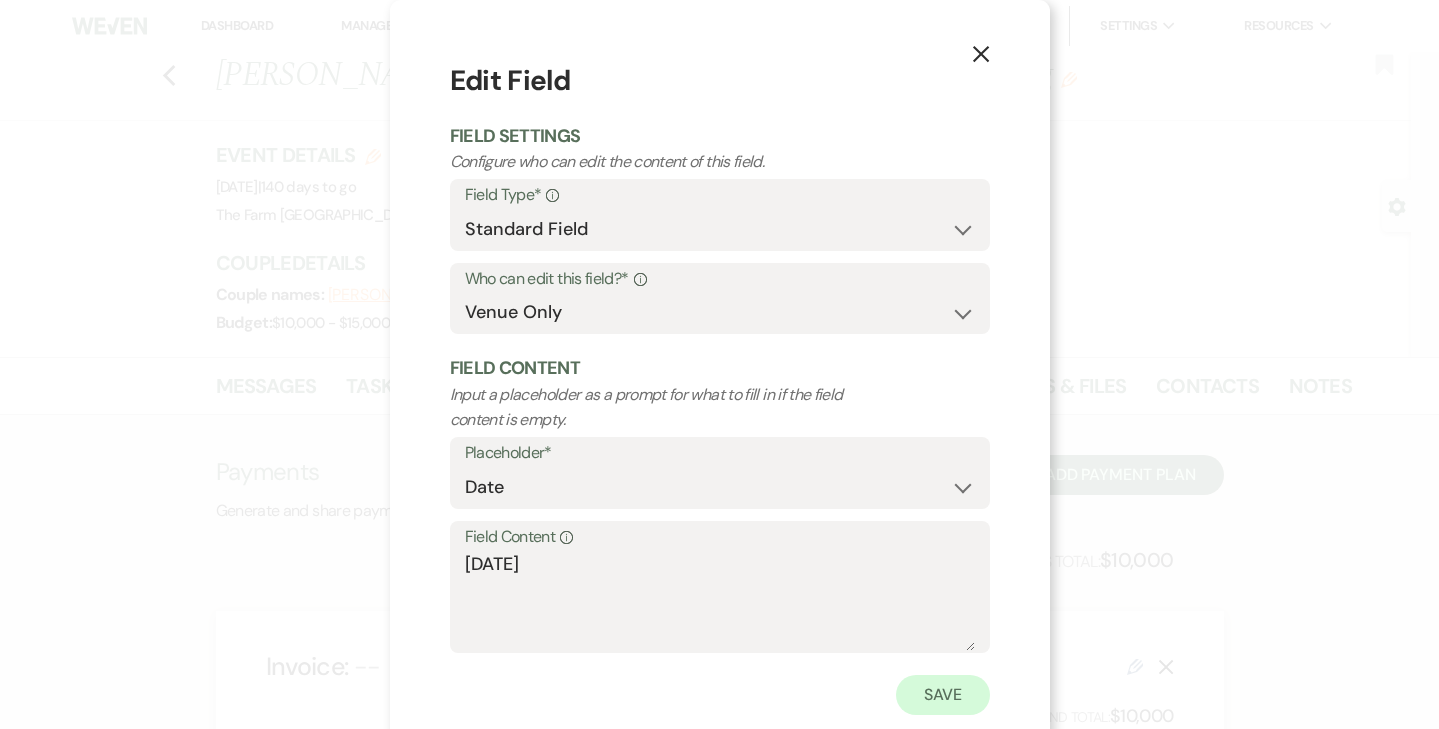 click on "Save" at bounding box center (943, 695) 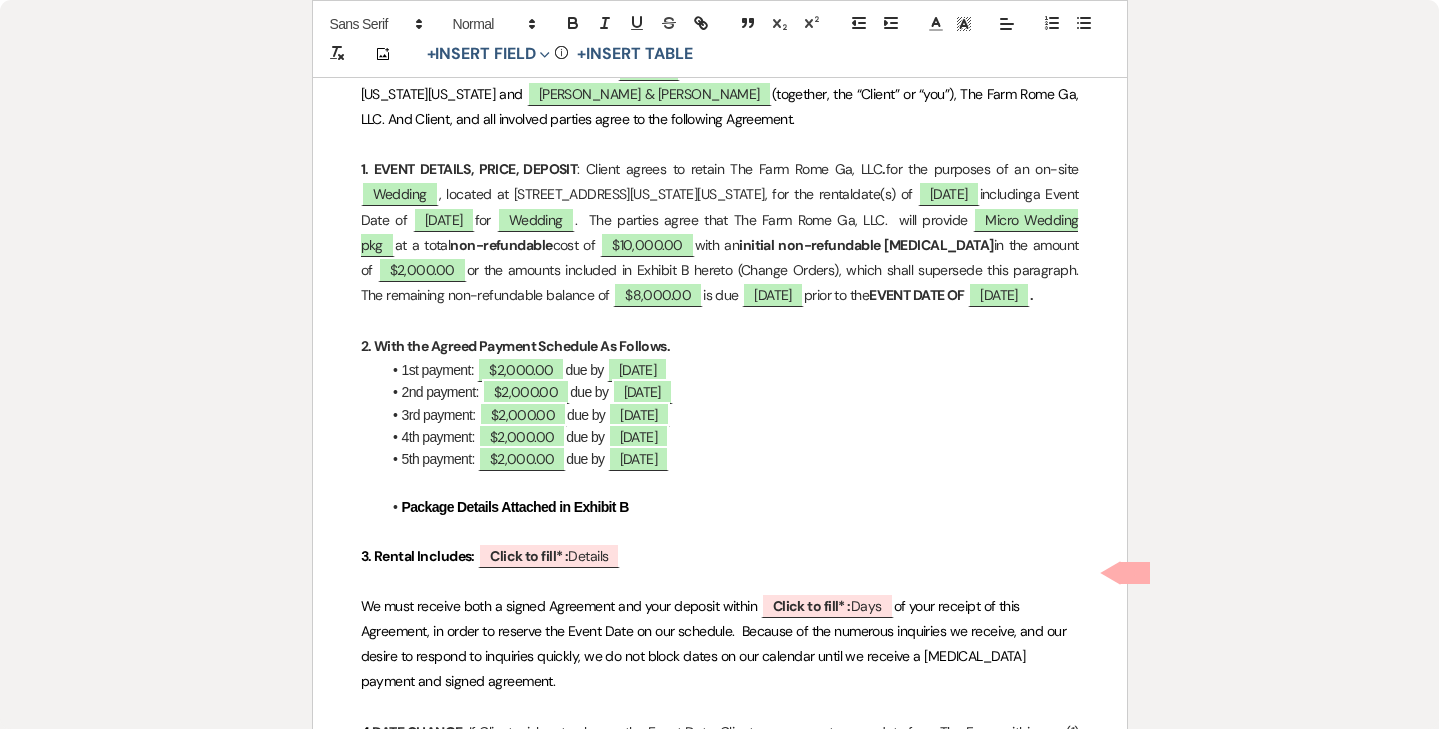 scroll, scrollTop: 469, scrollLeft: 0, axis: vertical 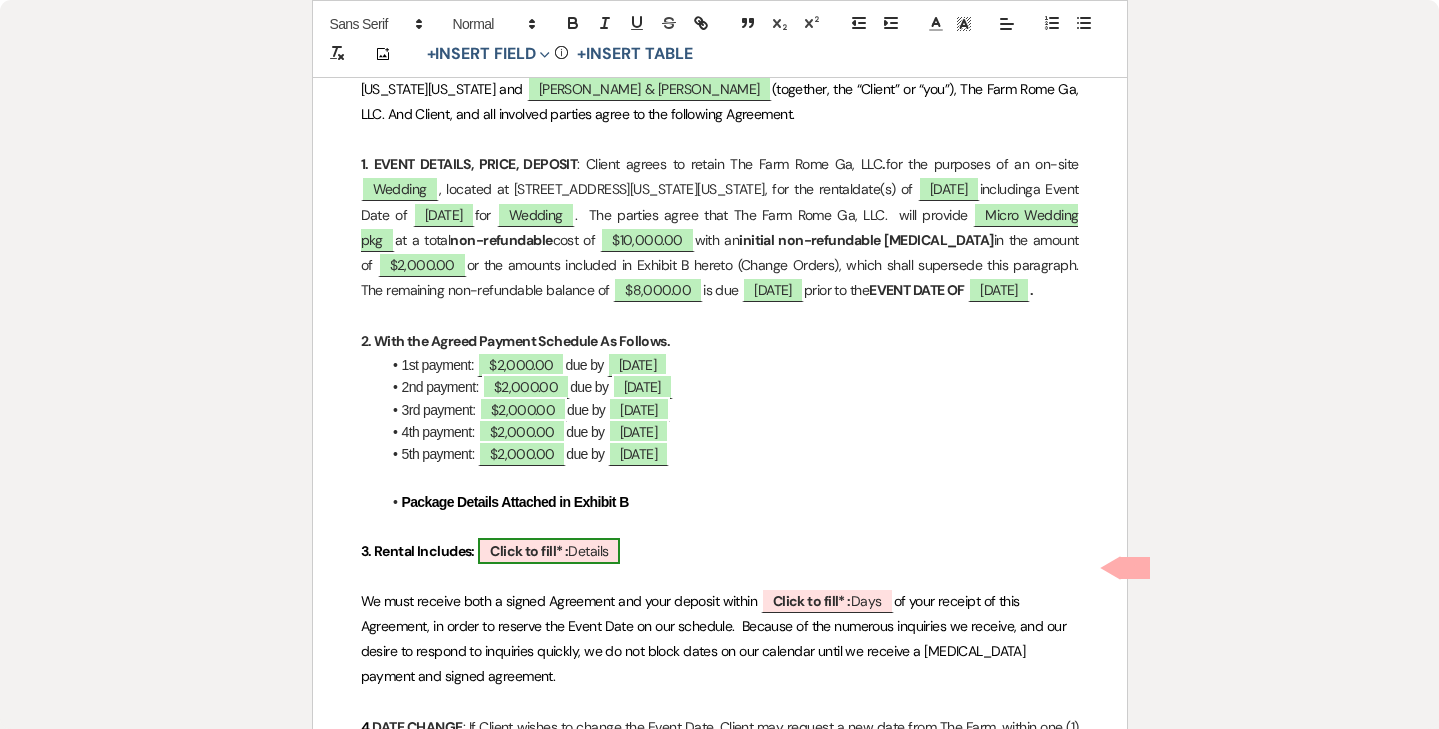 click on "Click to fill* :
Details" at bounding box center (549, 551) 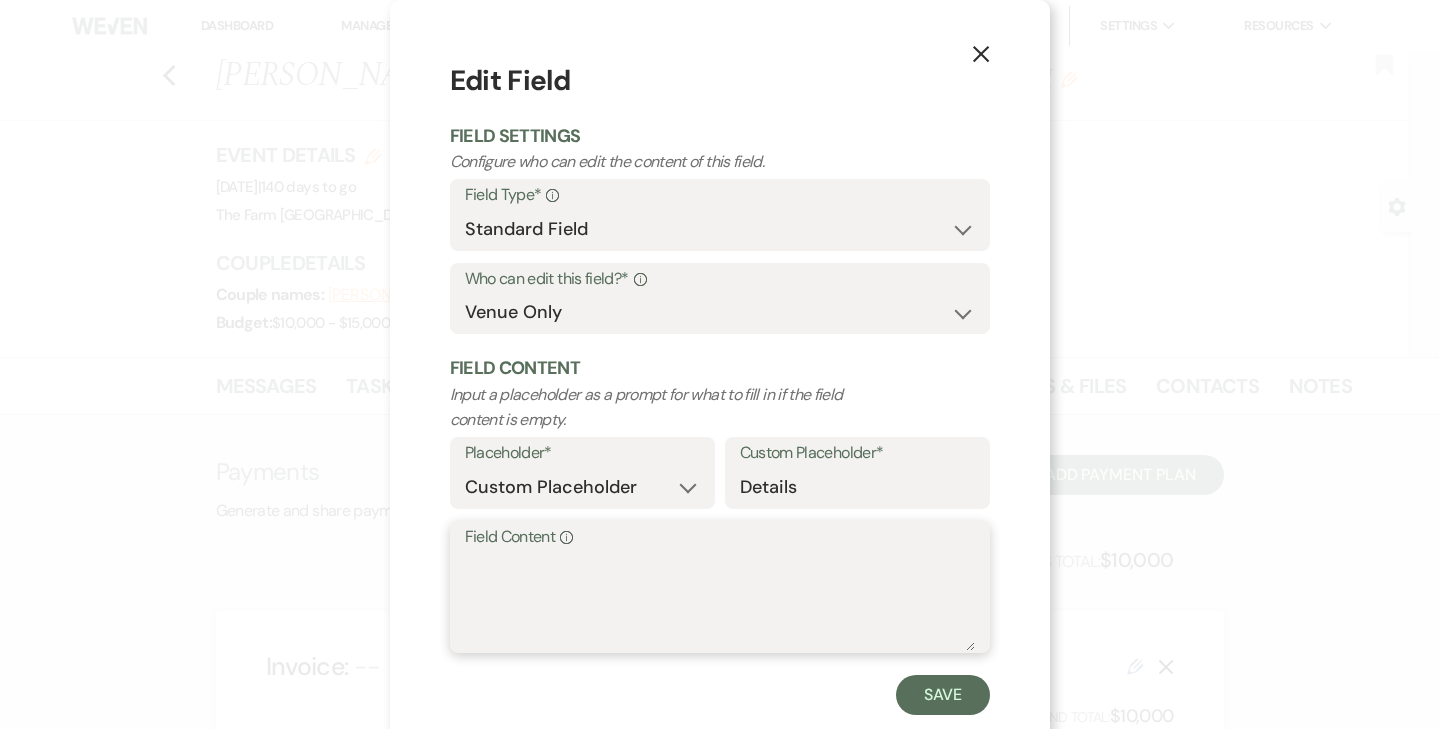 click on "Field Content Info" at bounding box center [720, 601] 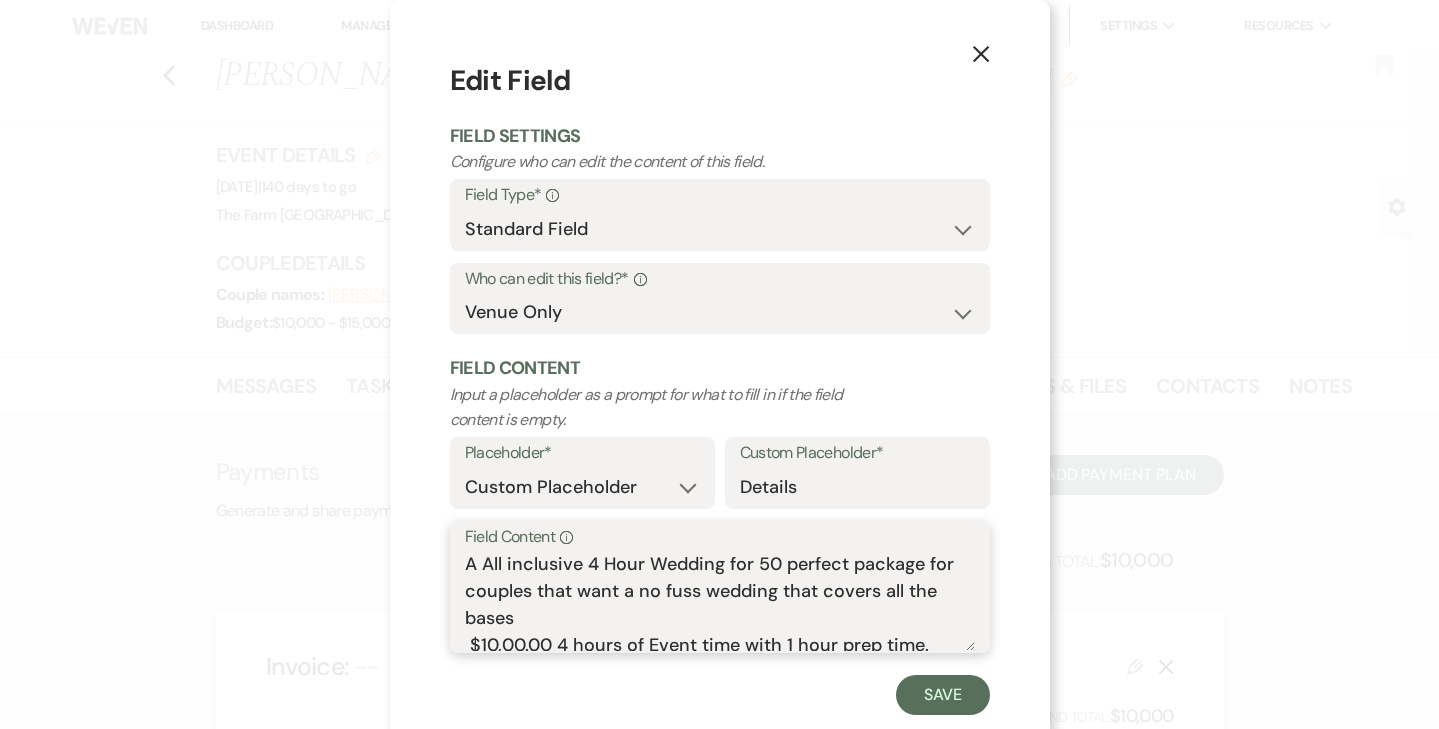 scroll, scrollTop: 305, scrollLeft: 0, axis: vertical 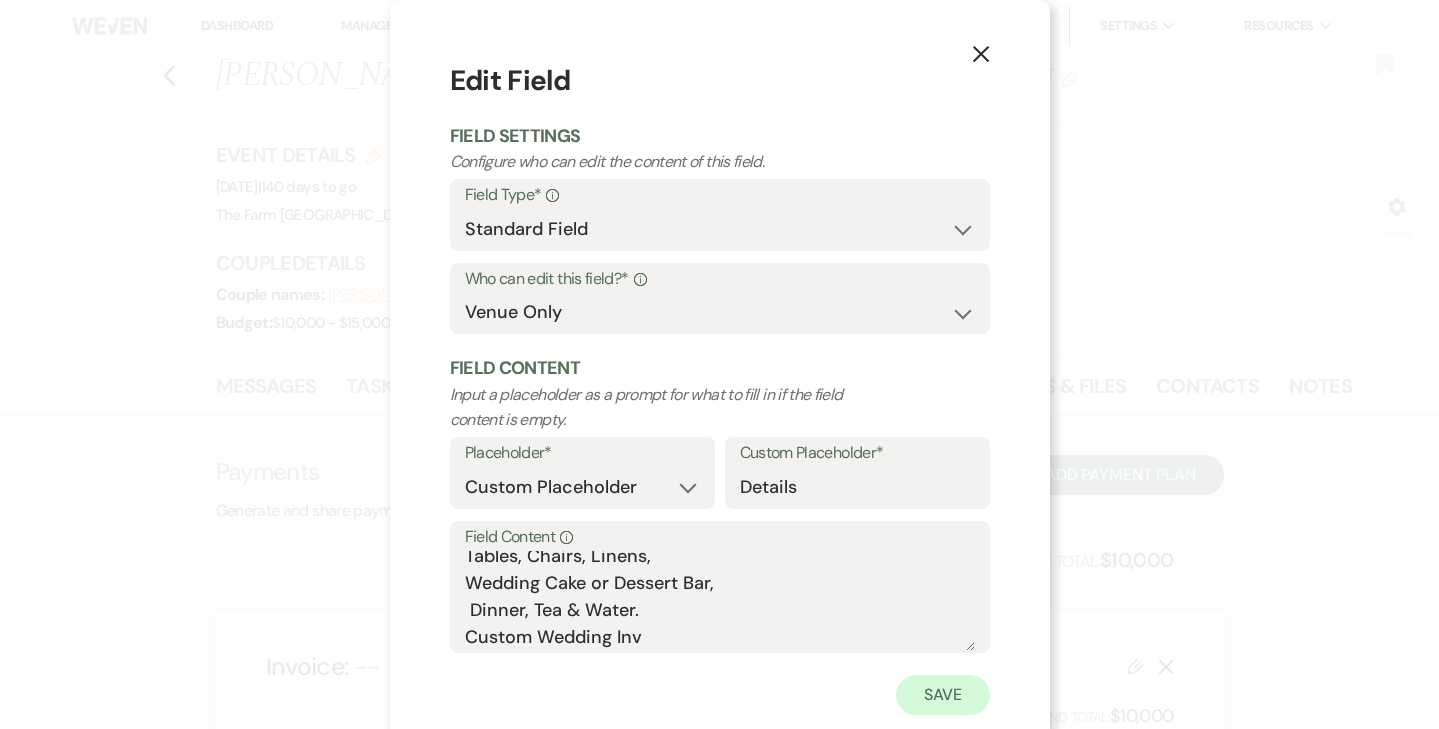 click on "Save" at bounding box center [943, 695] 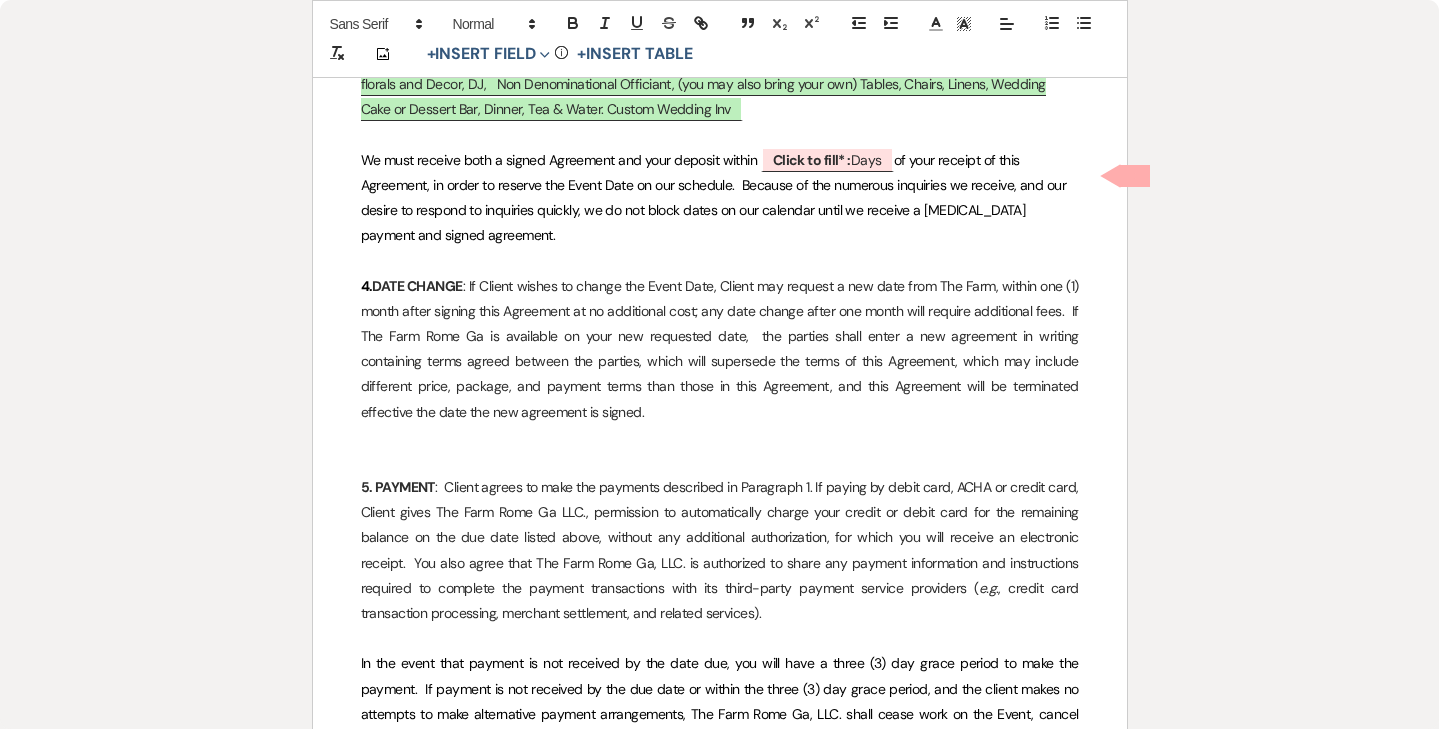 scroll, scrollTop: 969, scrollLeft: 0, axis: vertical 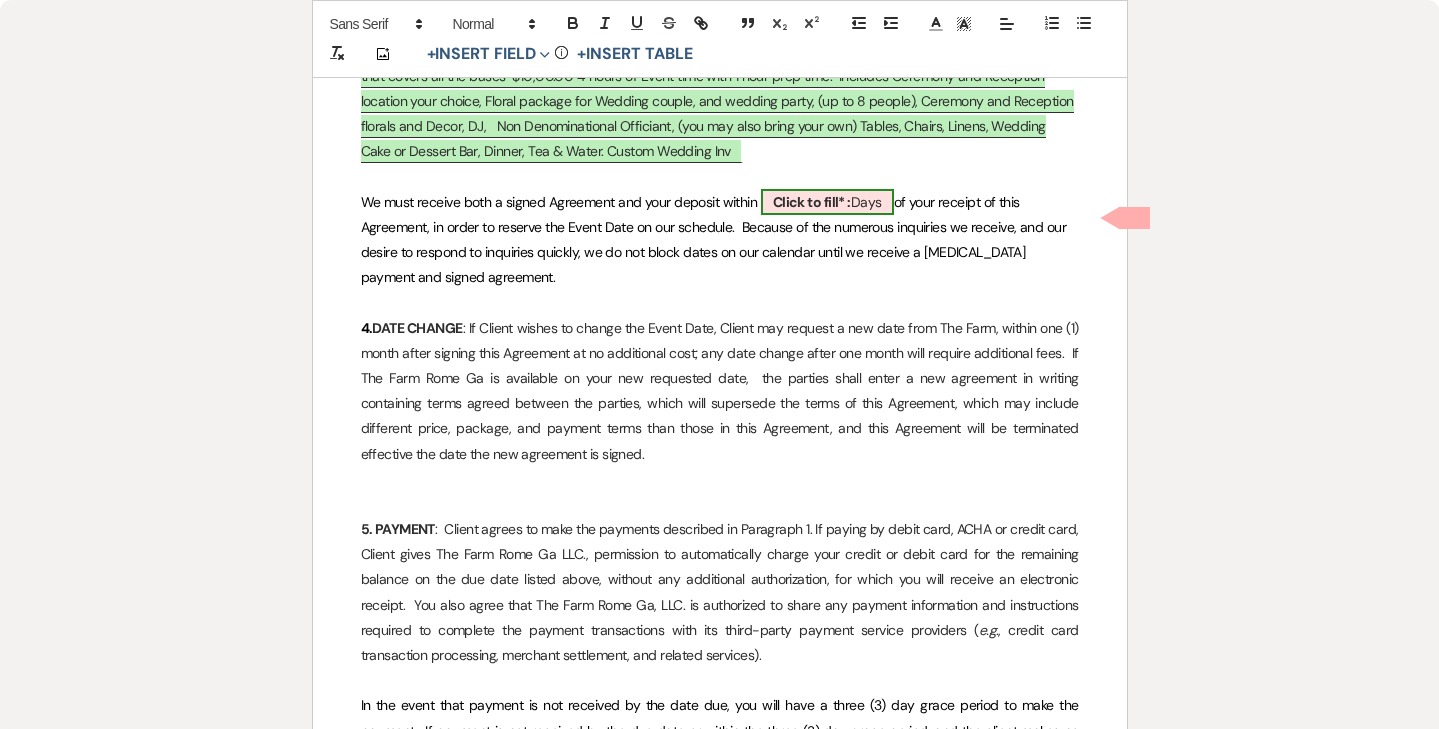 click on "Click to fill* :" at bounding box center (812, 202) 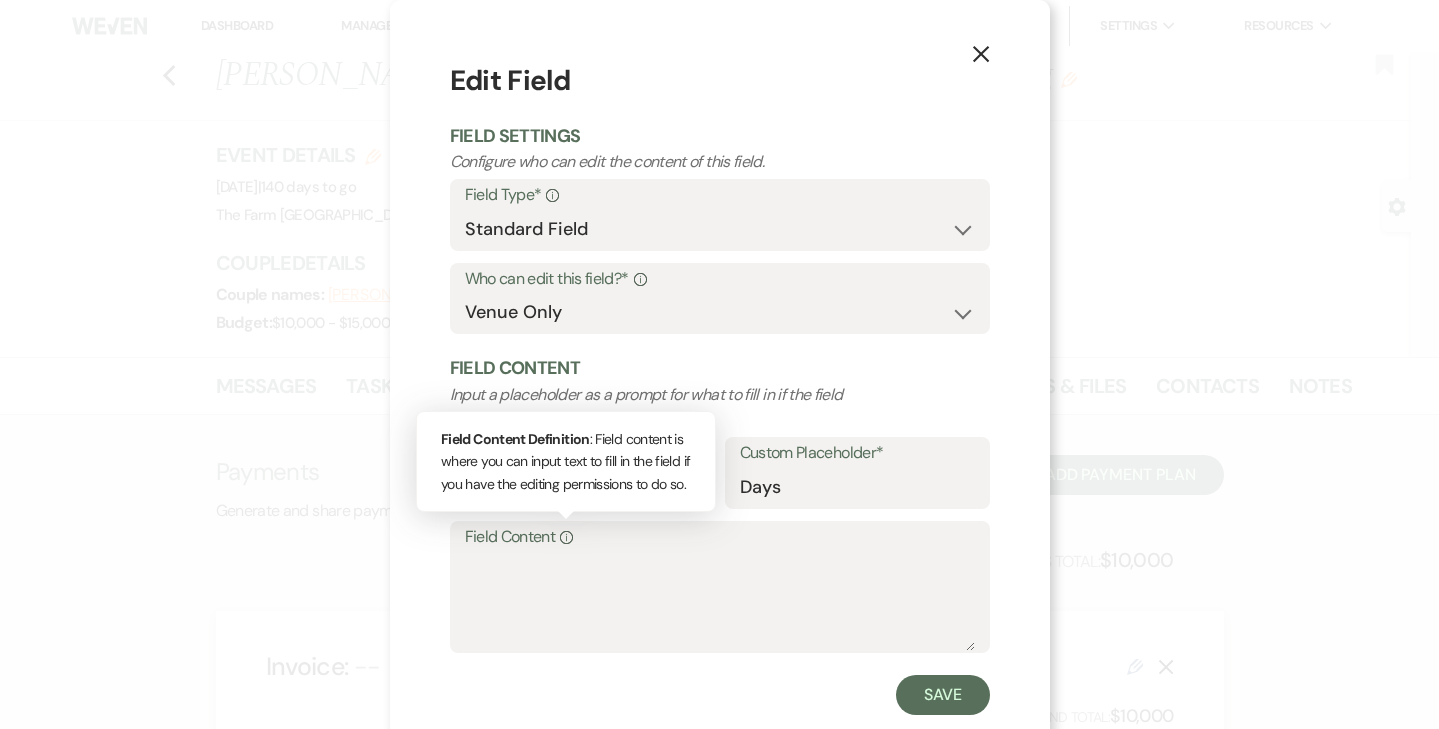 click on "Info" 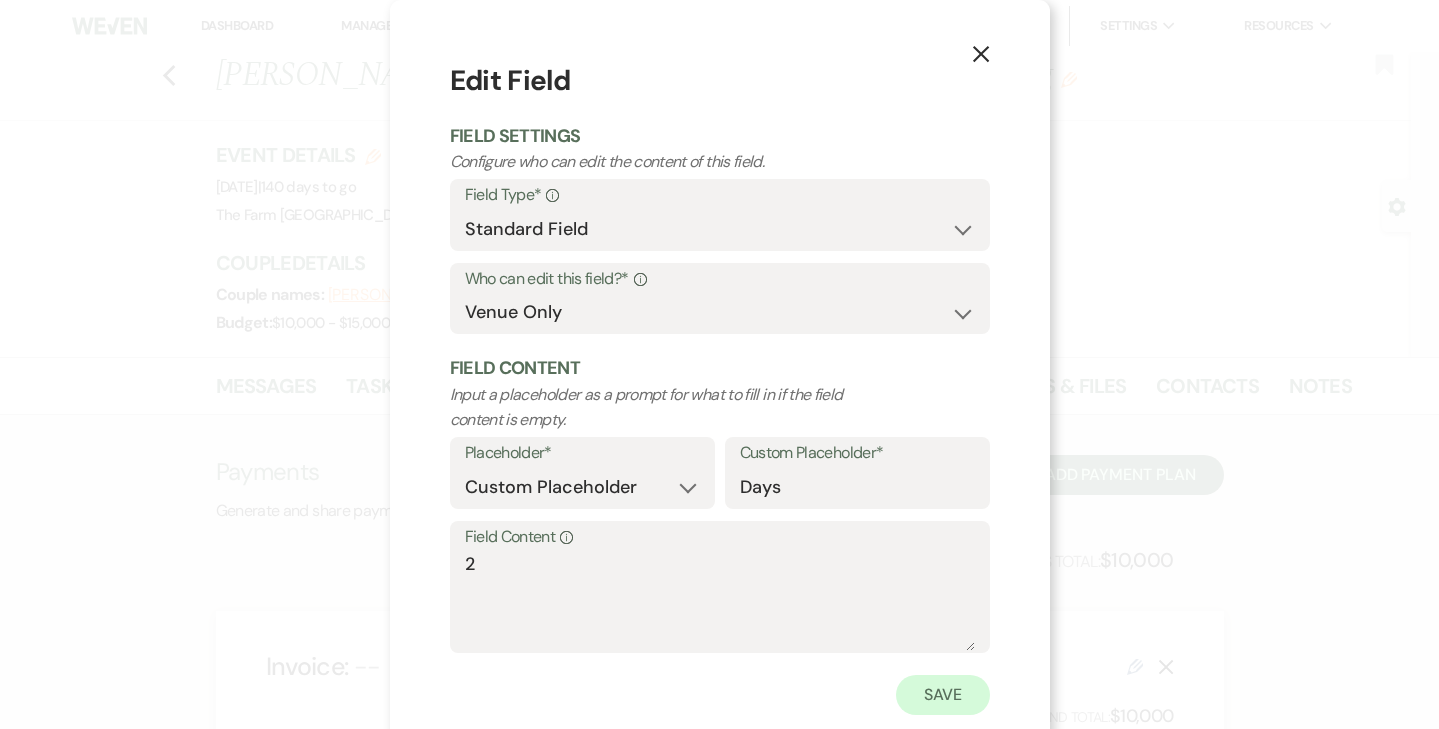 click on "Save" at bounding box center (943, 695) 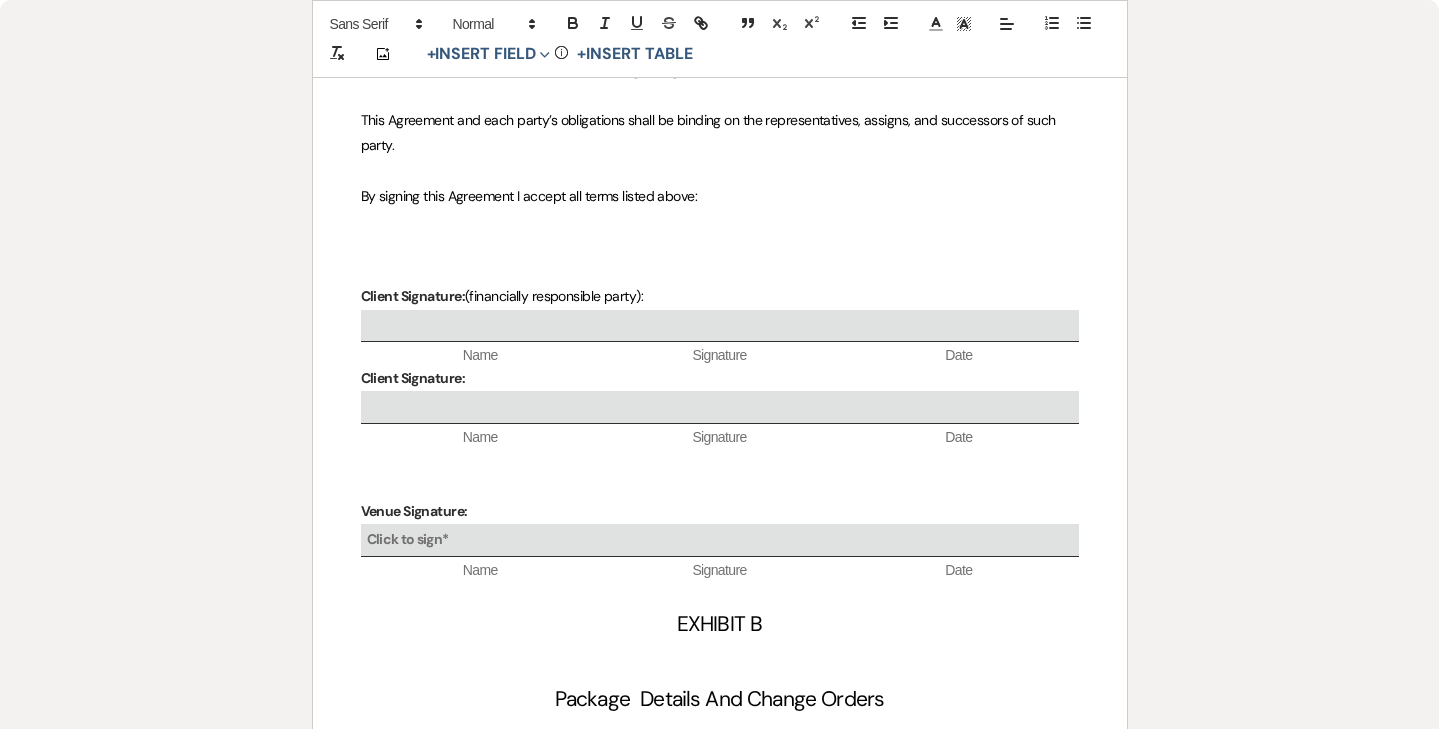 scroll, scrollTop: 6619, scrollLeft: 0, axis: vertical 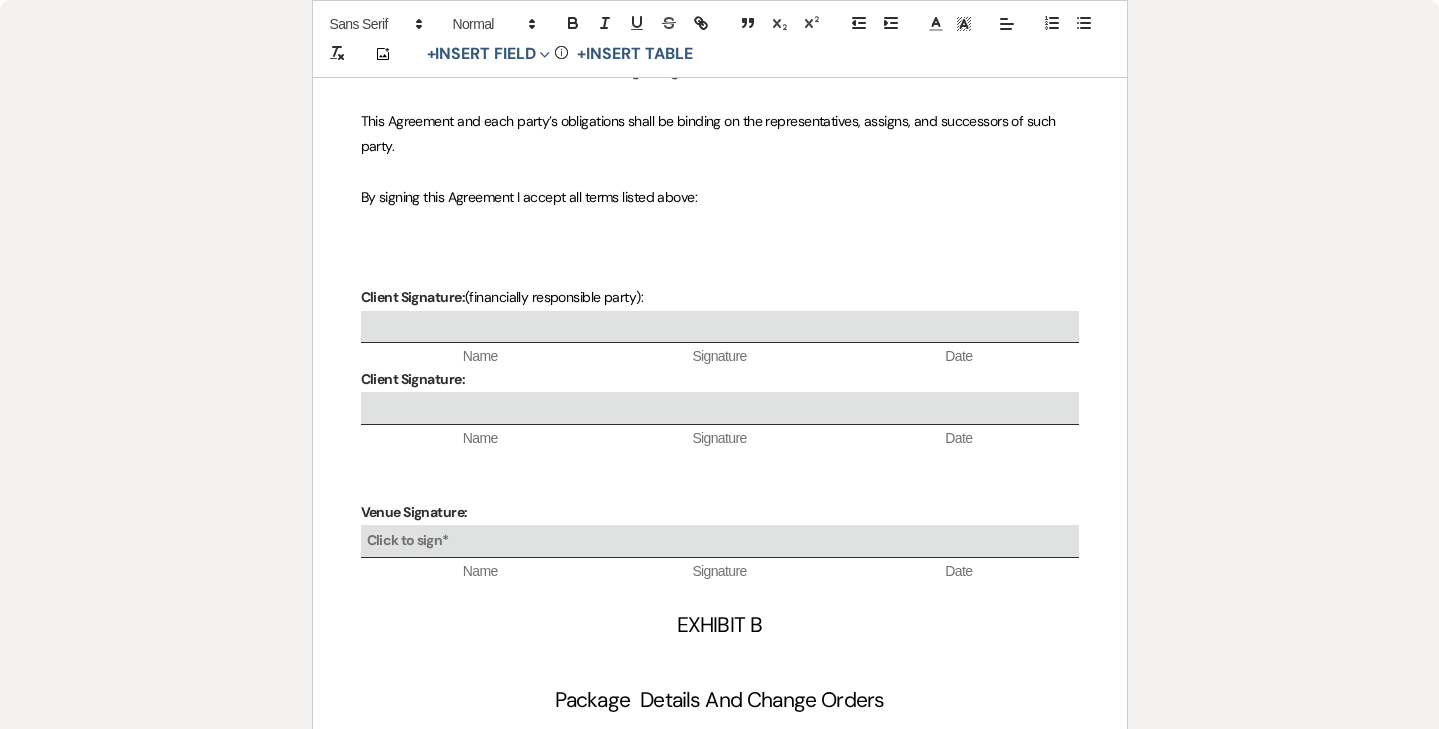 click on "Package  Details And Change Orders" at bounding box center (720, 701) 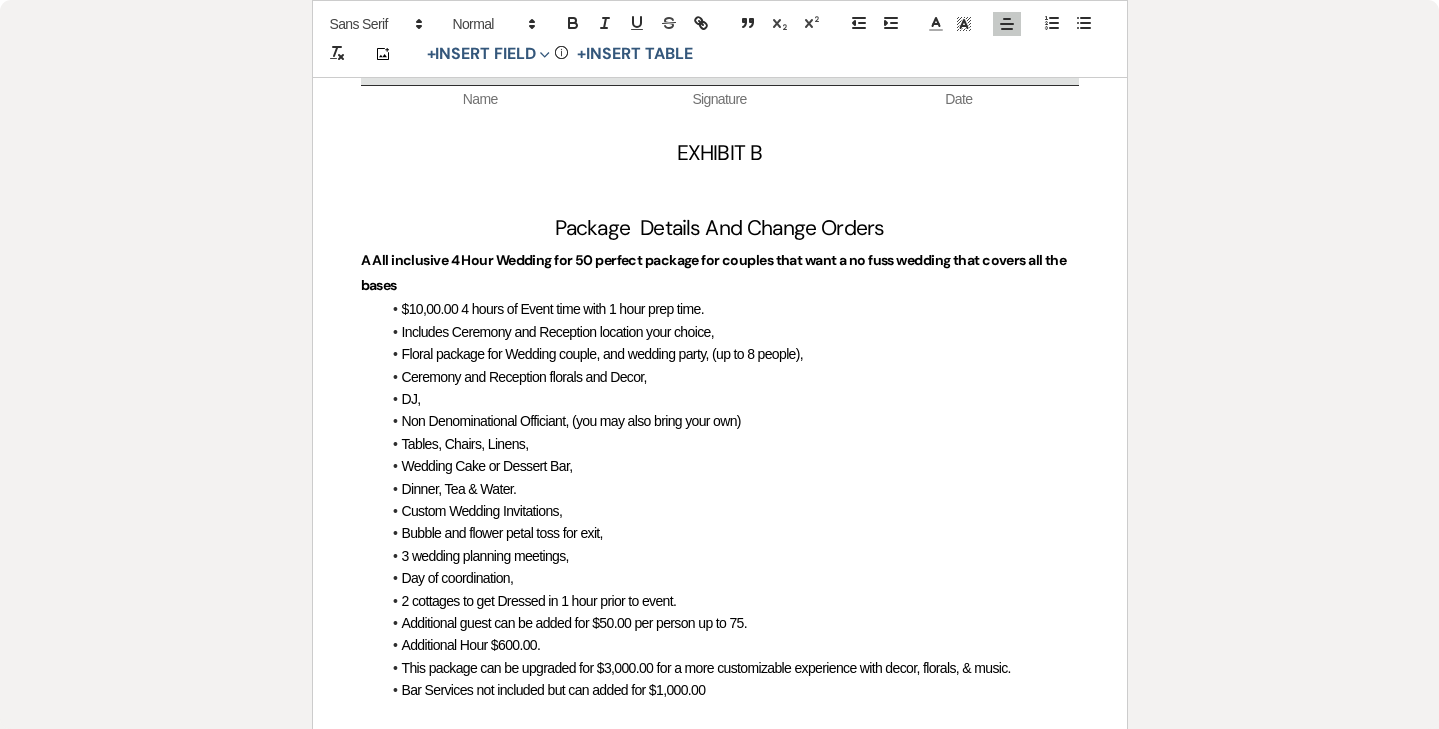 scroll, scrollTop: 7090, scrollLeft: 0, axis: vertical 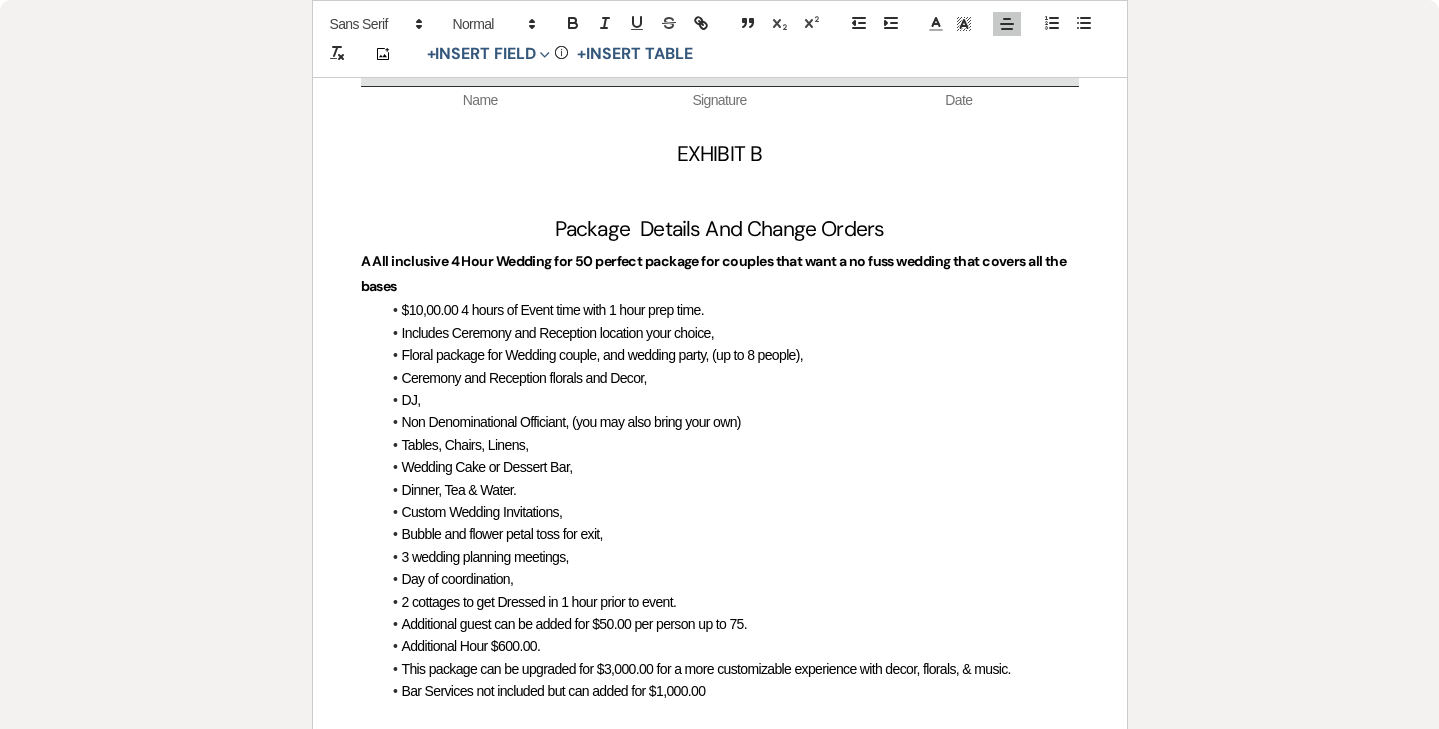 click on "Bar Services not included but can added for $1,000.00" at bounding box center [730, 691] 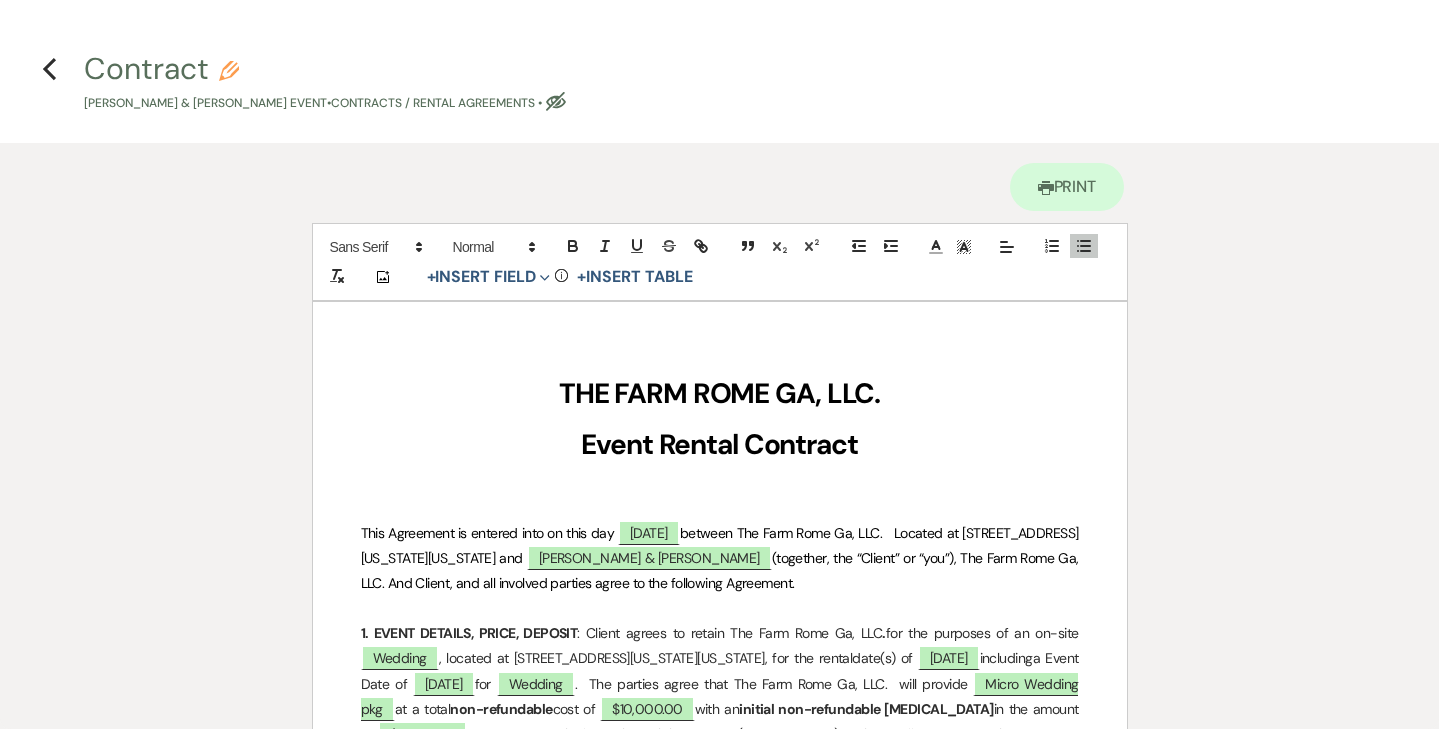 scroll, scrollTop: 0, scrollLeft: 0, axis: both 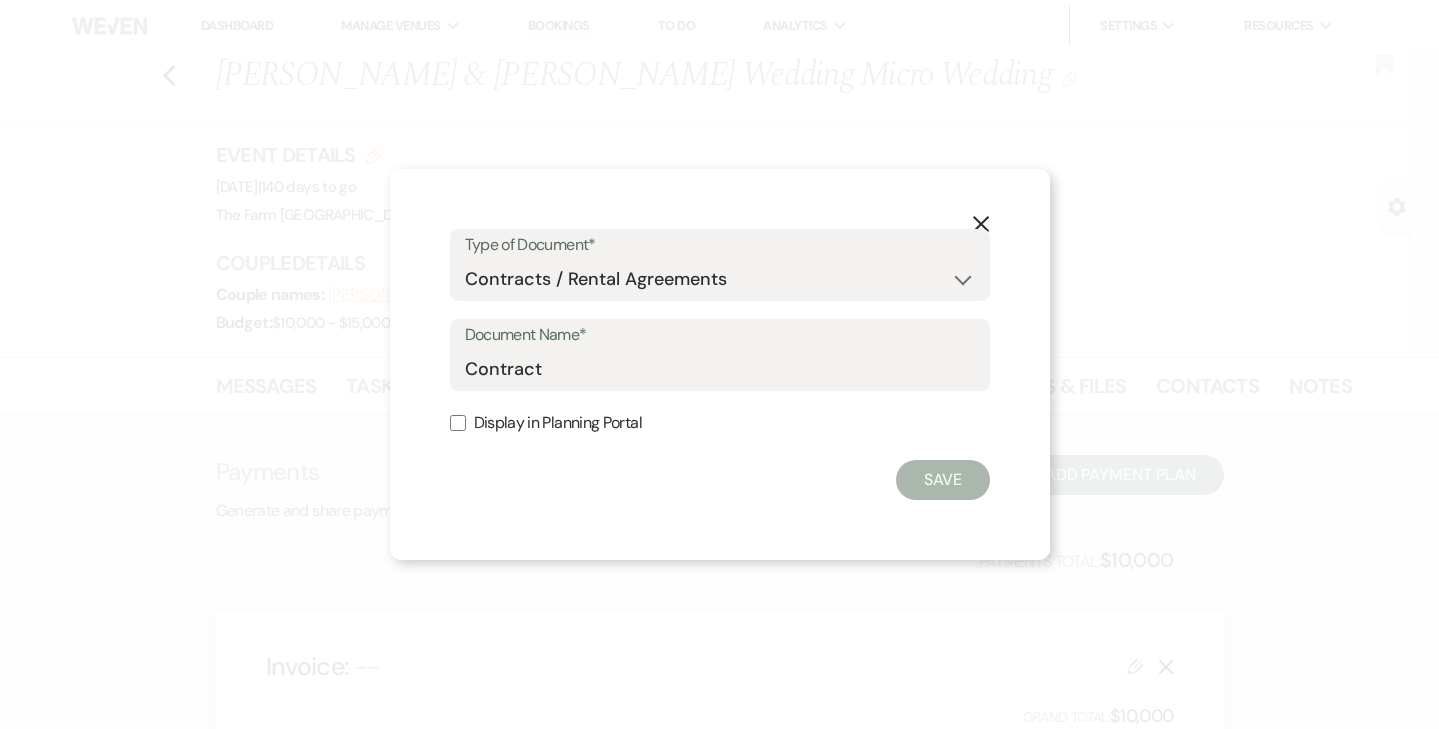 click on "Display in Planning Portal" at bounding box center (458, 423) 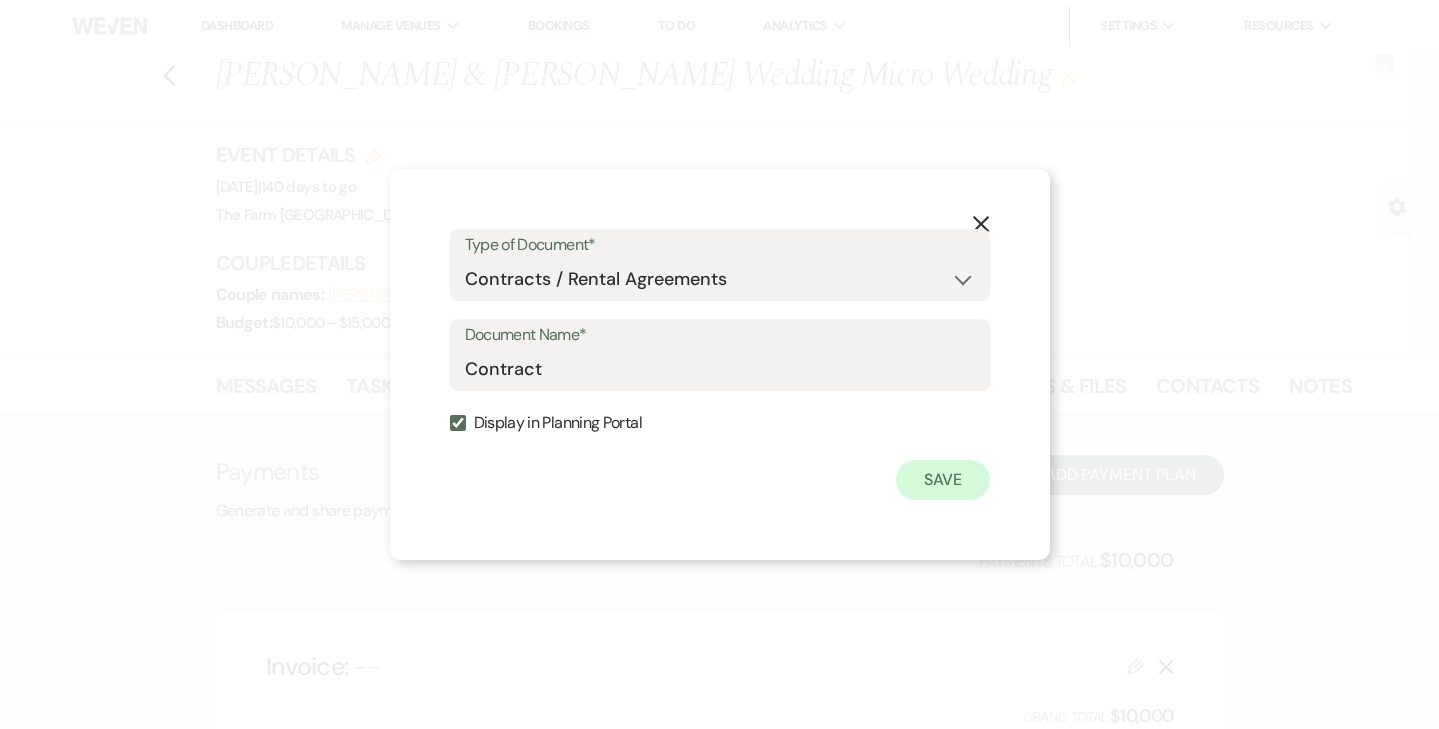 click on "Save" at bounding box center [943, 480] 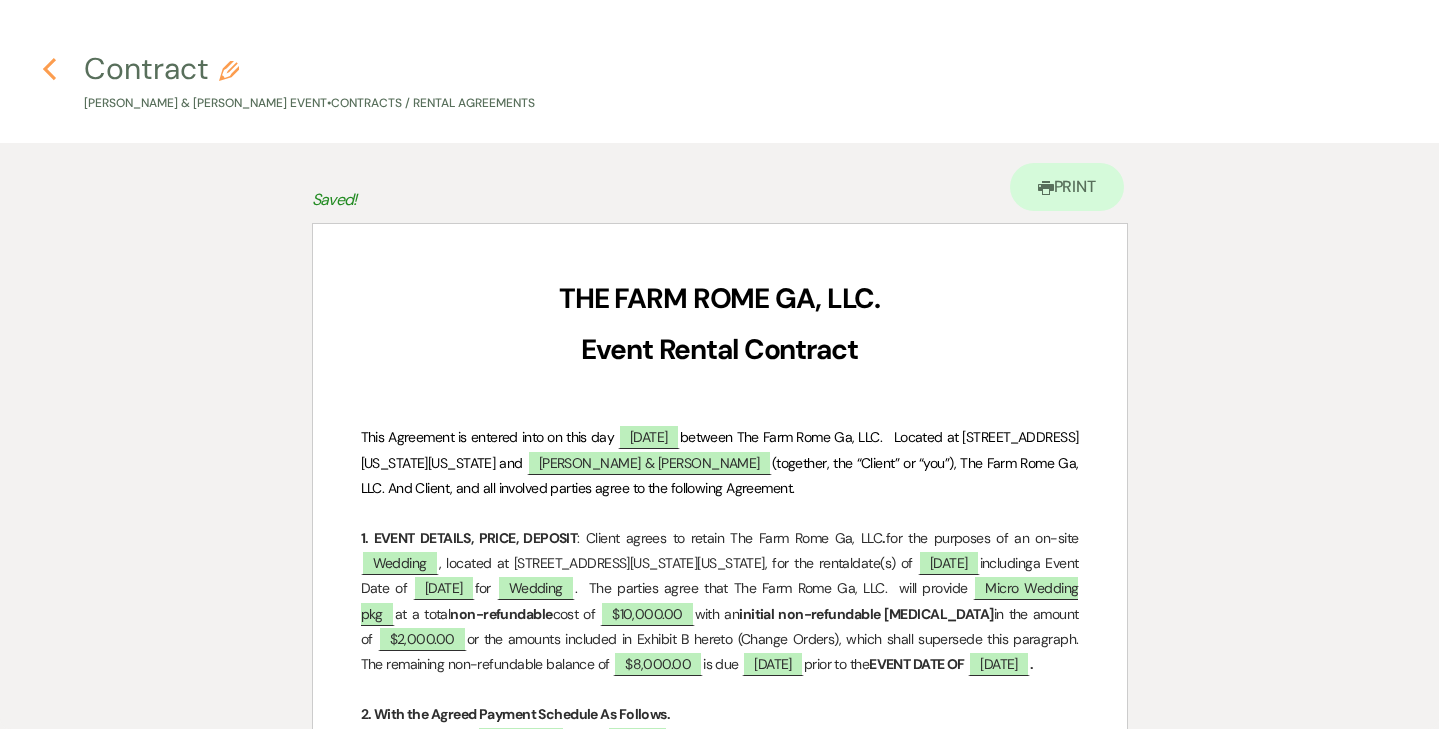 click 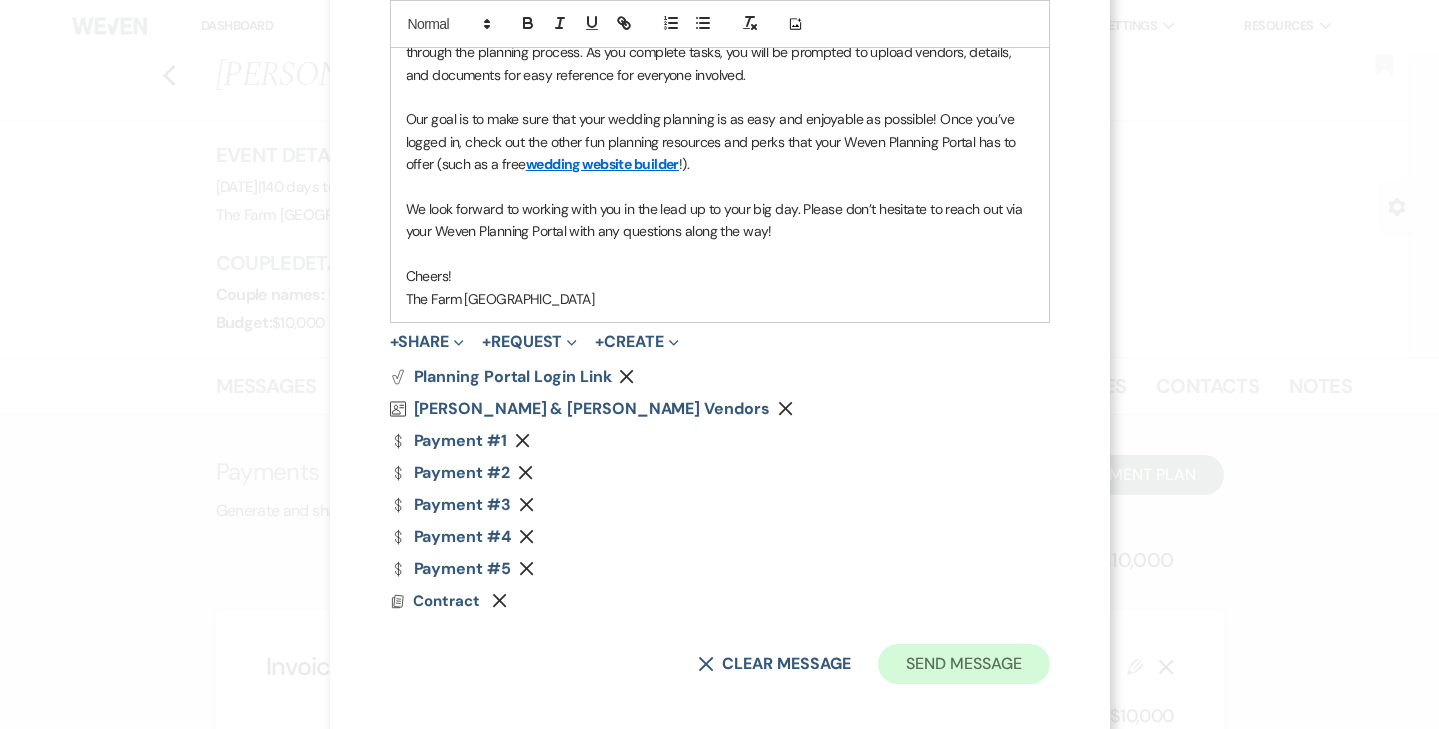 click on "Send Message" at bounding box center (963, 664) 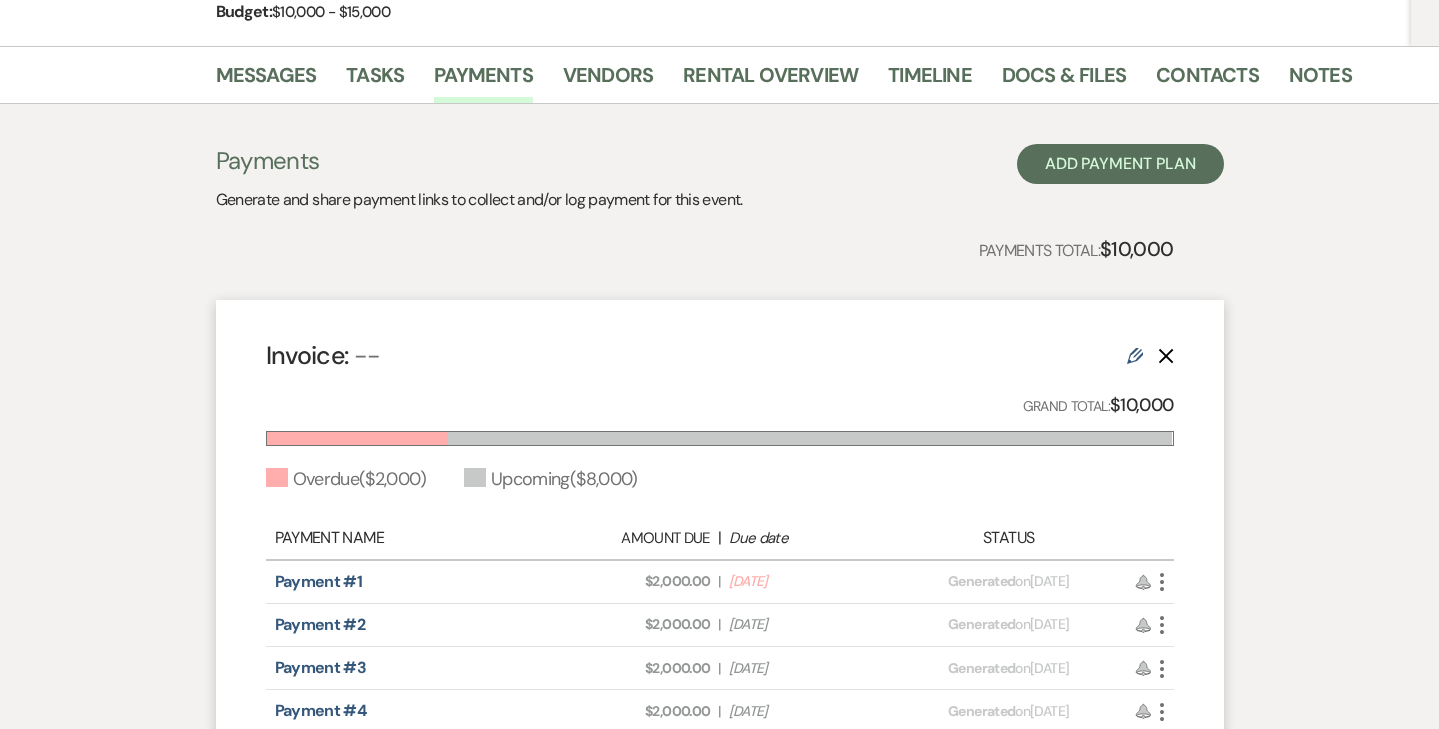 scroll, scrollTop: 315, scrollLeft: 0, axis: vertical 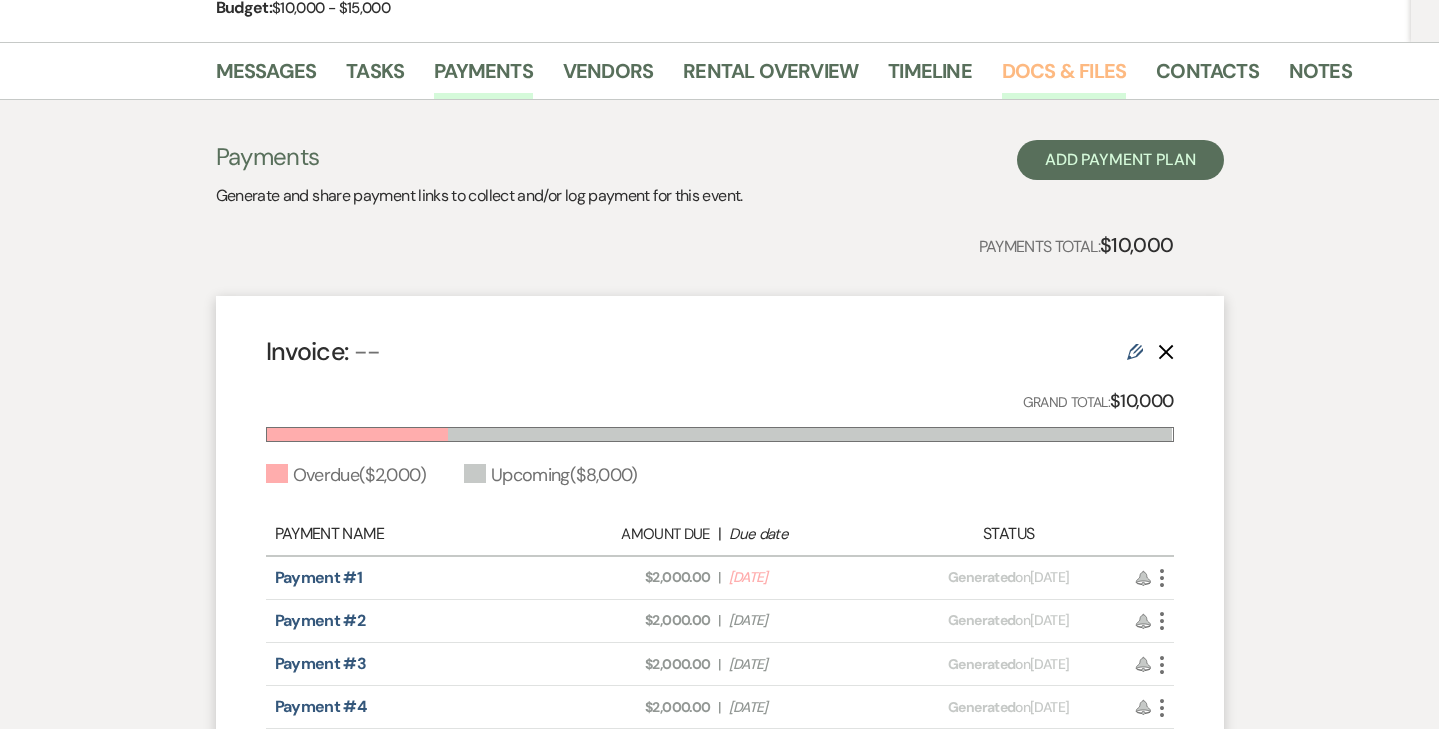 click on "Docs & Files" at bounding box center (1064, 77) 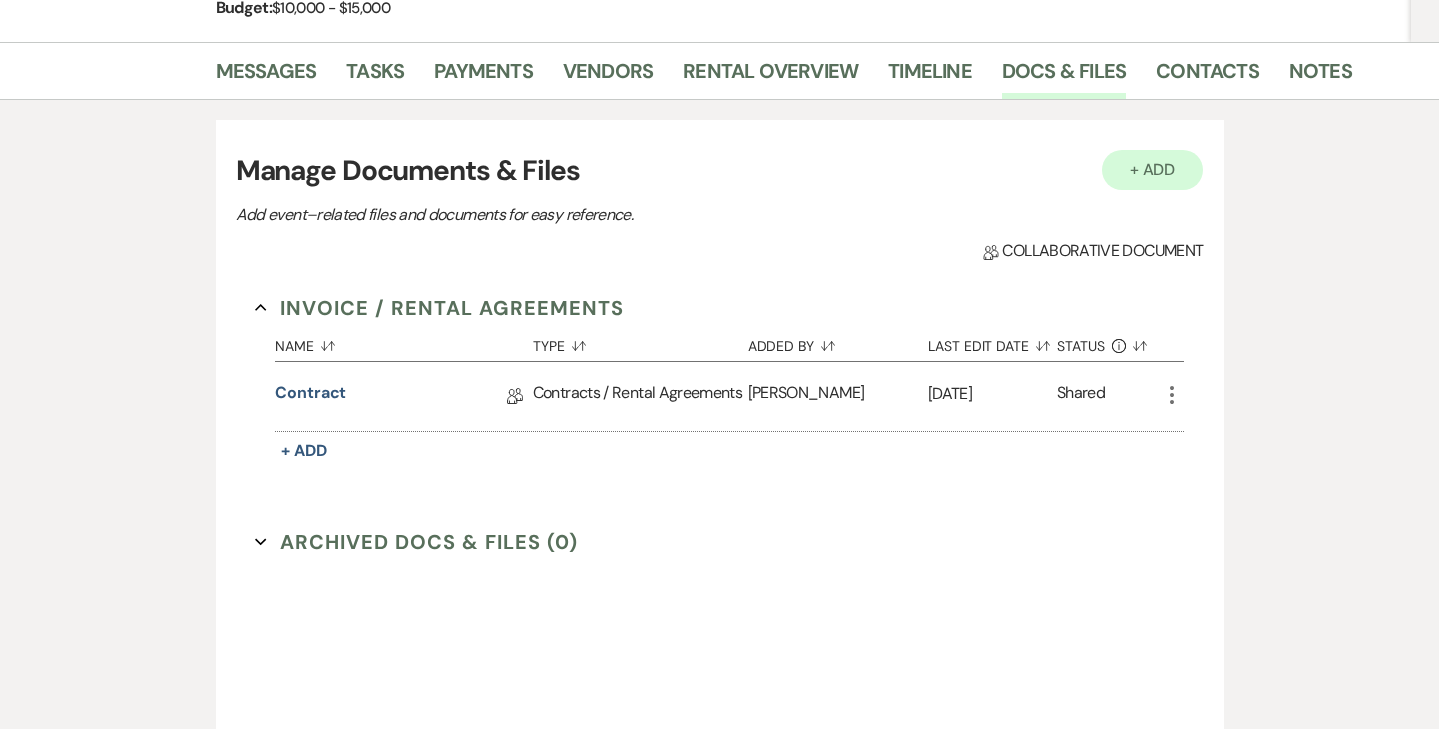 click on "+ Add" at bounding box center [1153, 170] 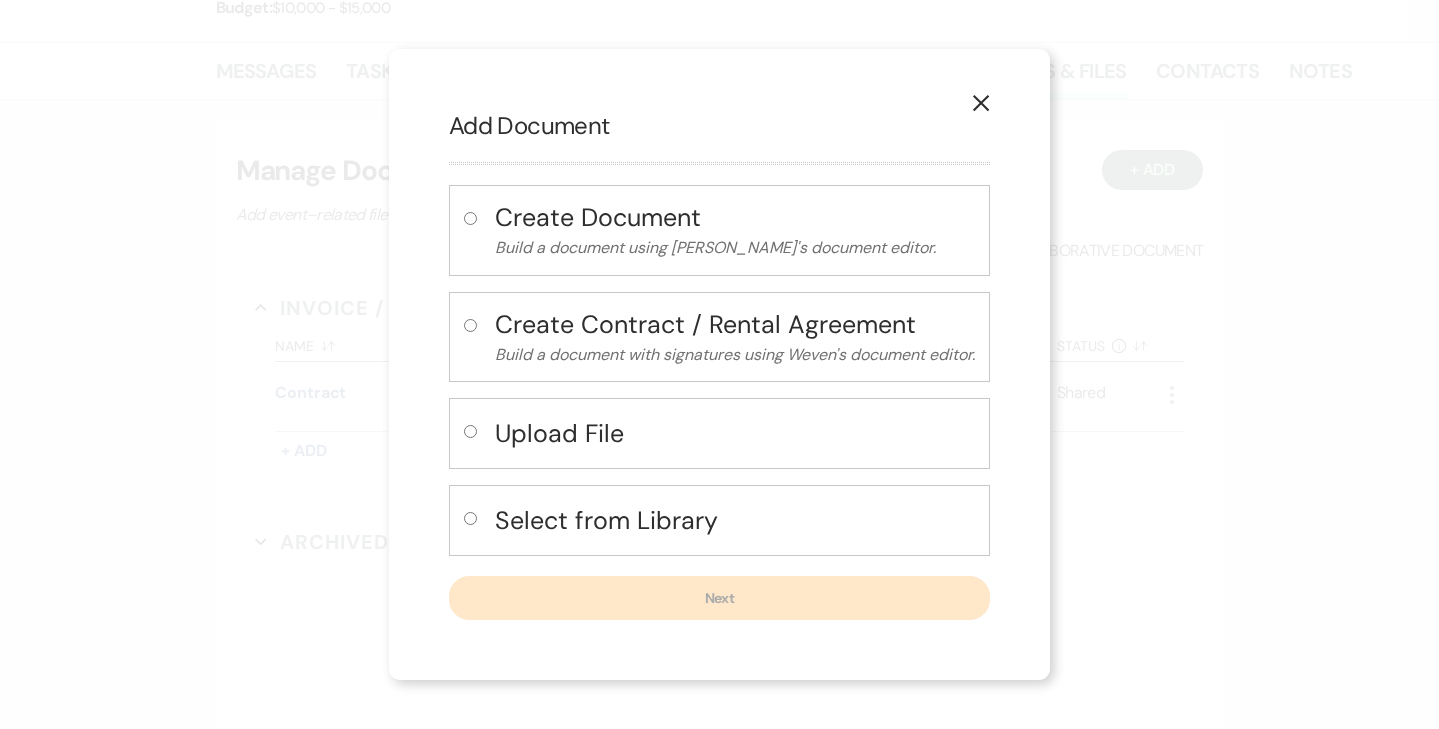 click at bounding box center [470, 518] 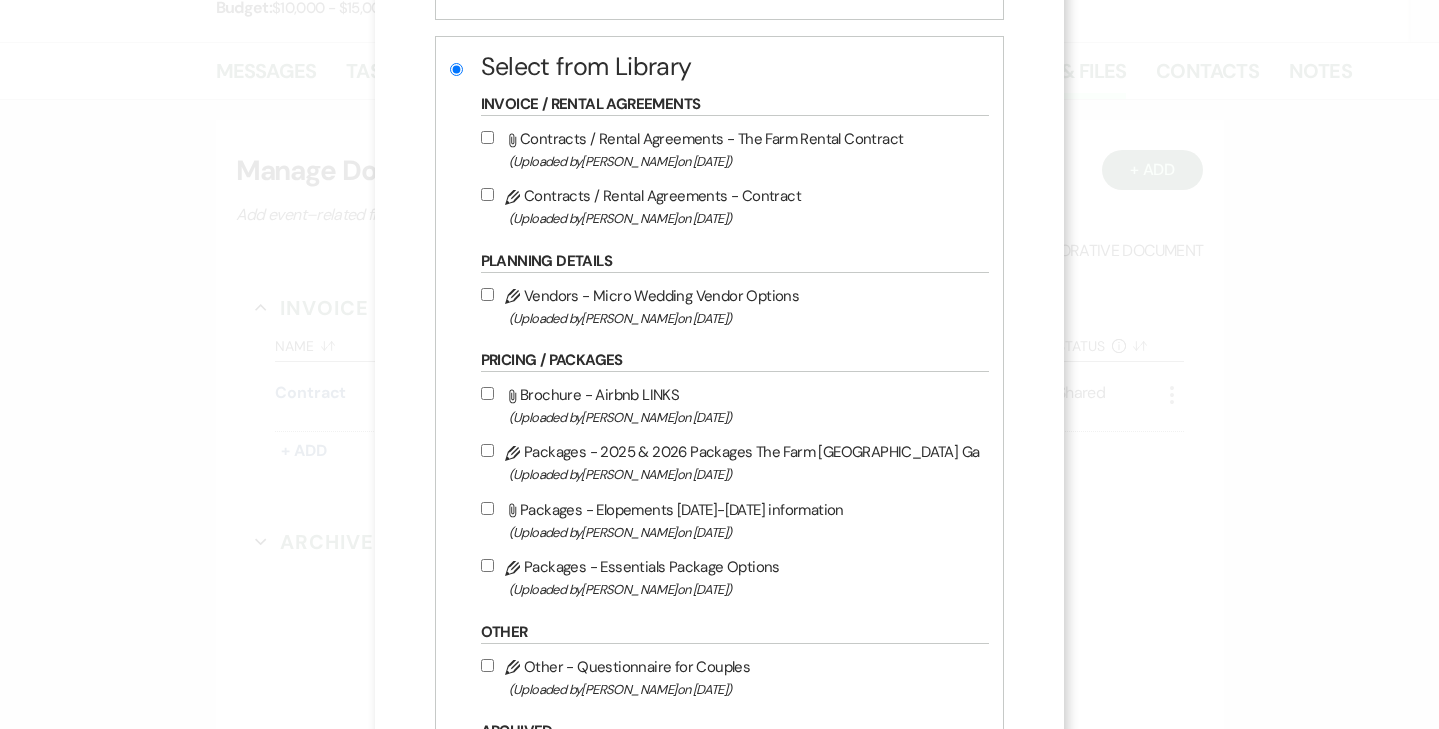 scroll, scrollTop: 412, scrollLeft: 0, axis: vertical 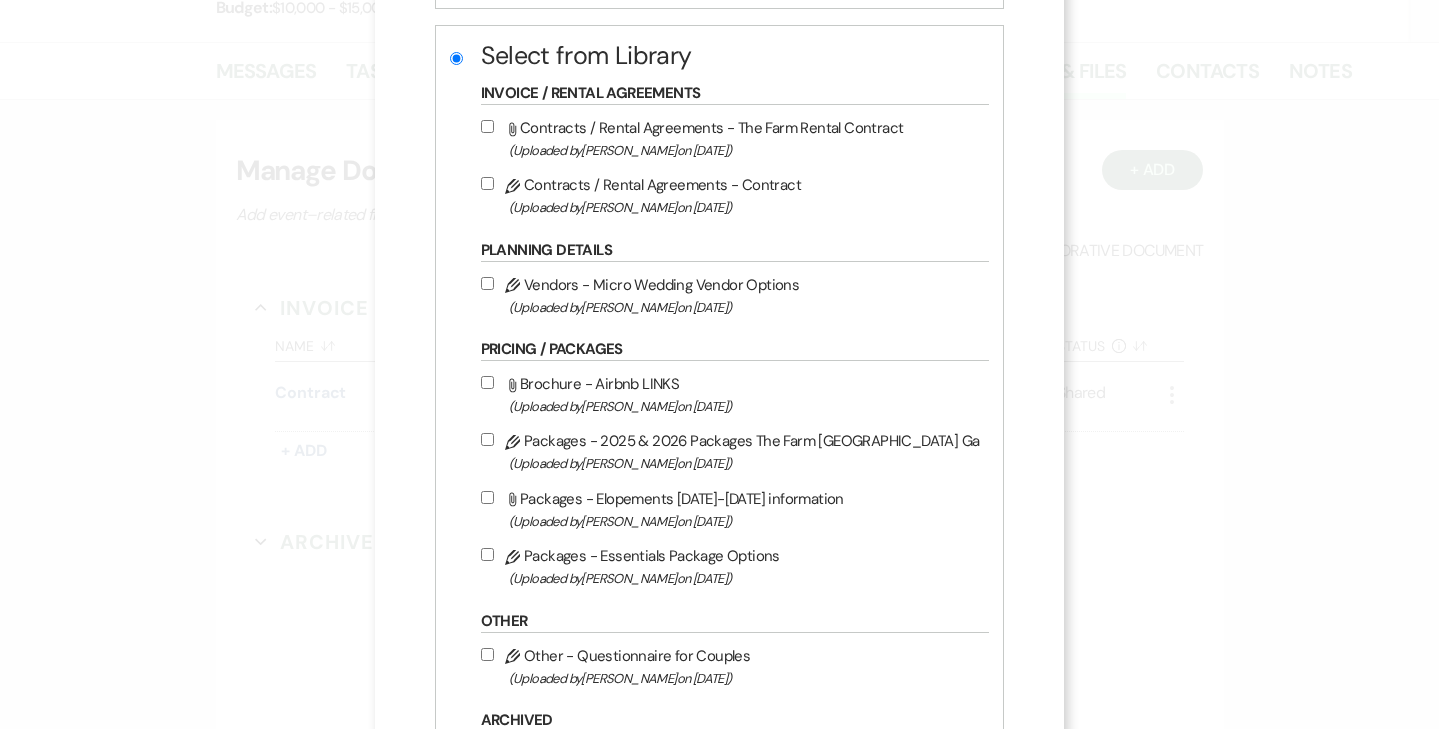 click on "Pencil Vendors - Micro Wedding Vendor Options (Uploaded by  [PERSON_NAME]  on   [DATE] )" at bounding box center (487, 283) 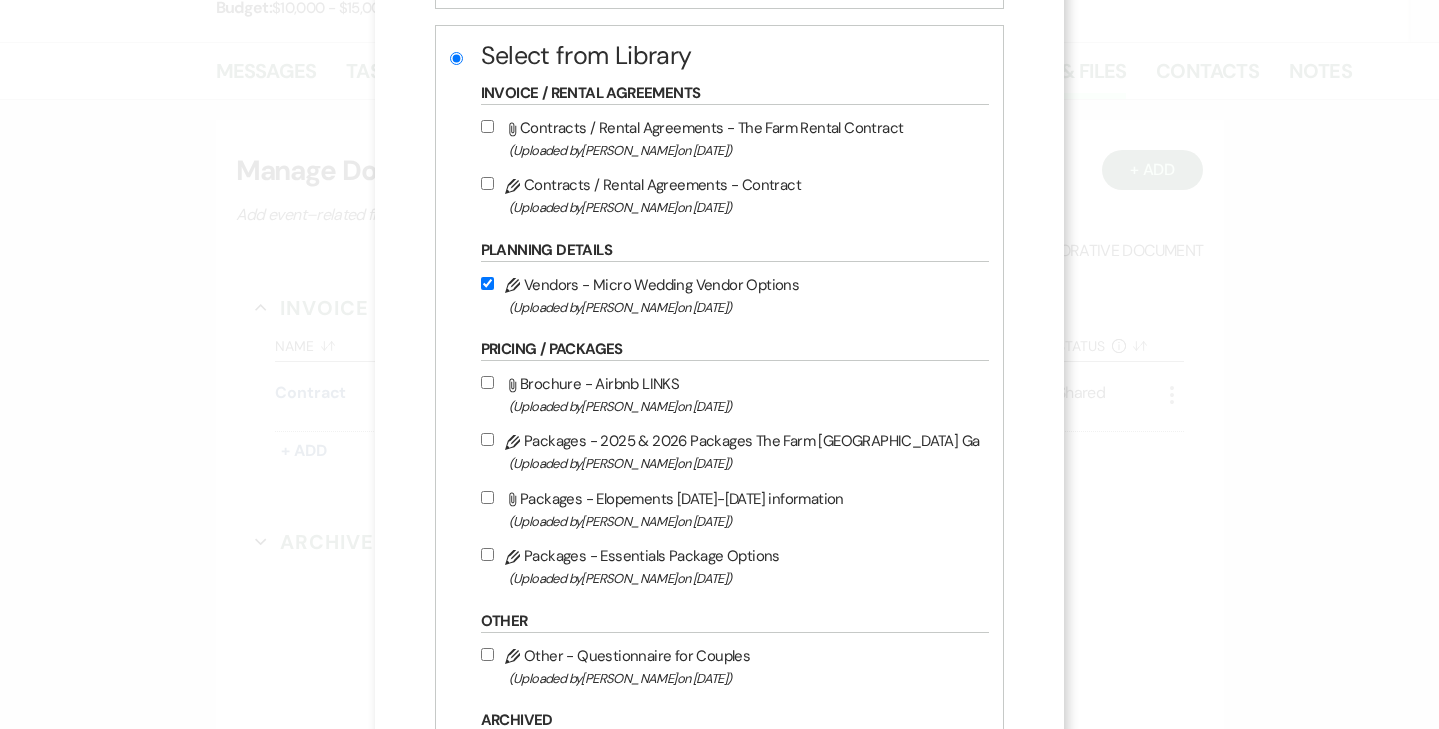 scroll, scrollTop: 430, scrollLeft: 0, axis: vertical 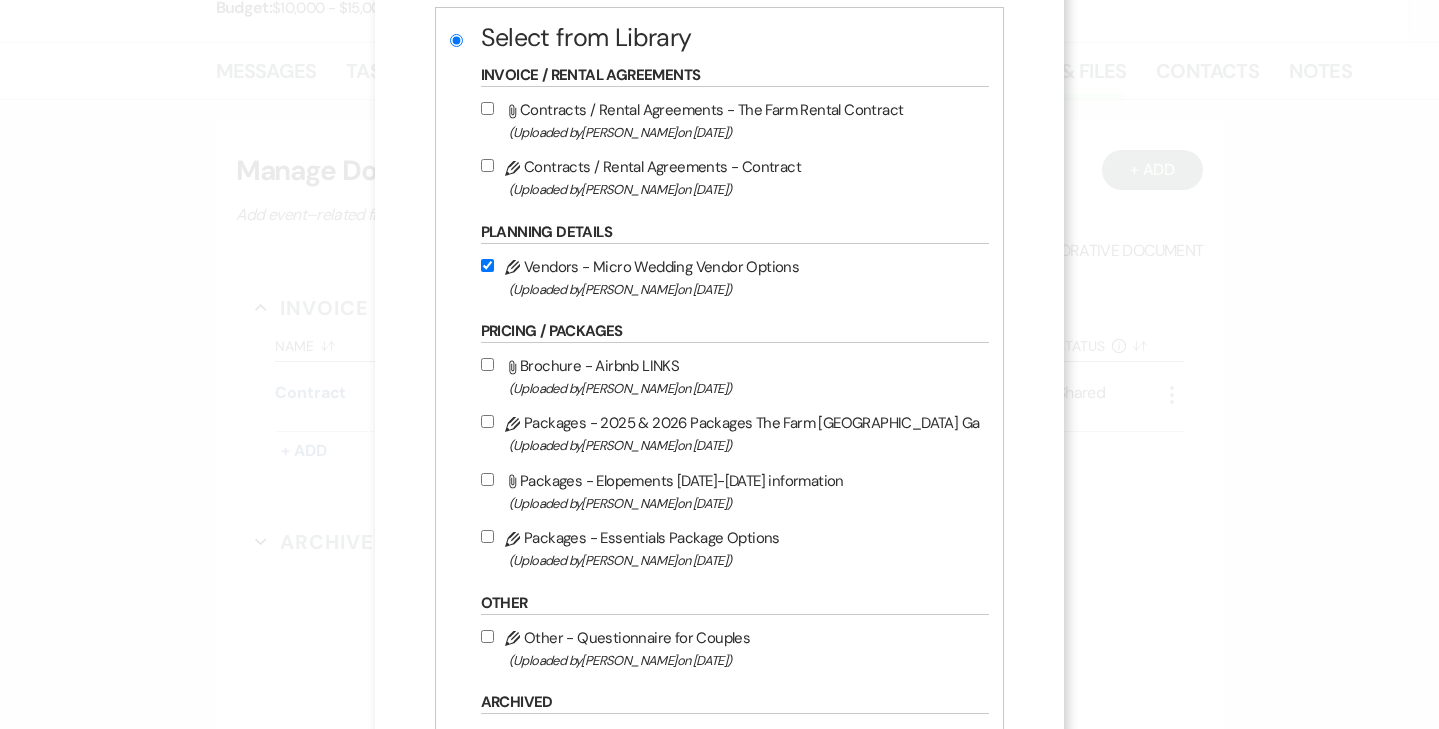 click on "Attach File Brochure - Airbnb LINKS (Uploaded by  [PERSON_NAME]  on   [DATE] )" at bounding box center [487, 364] 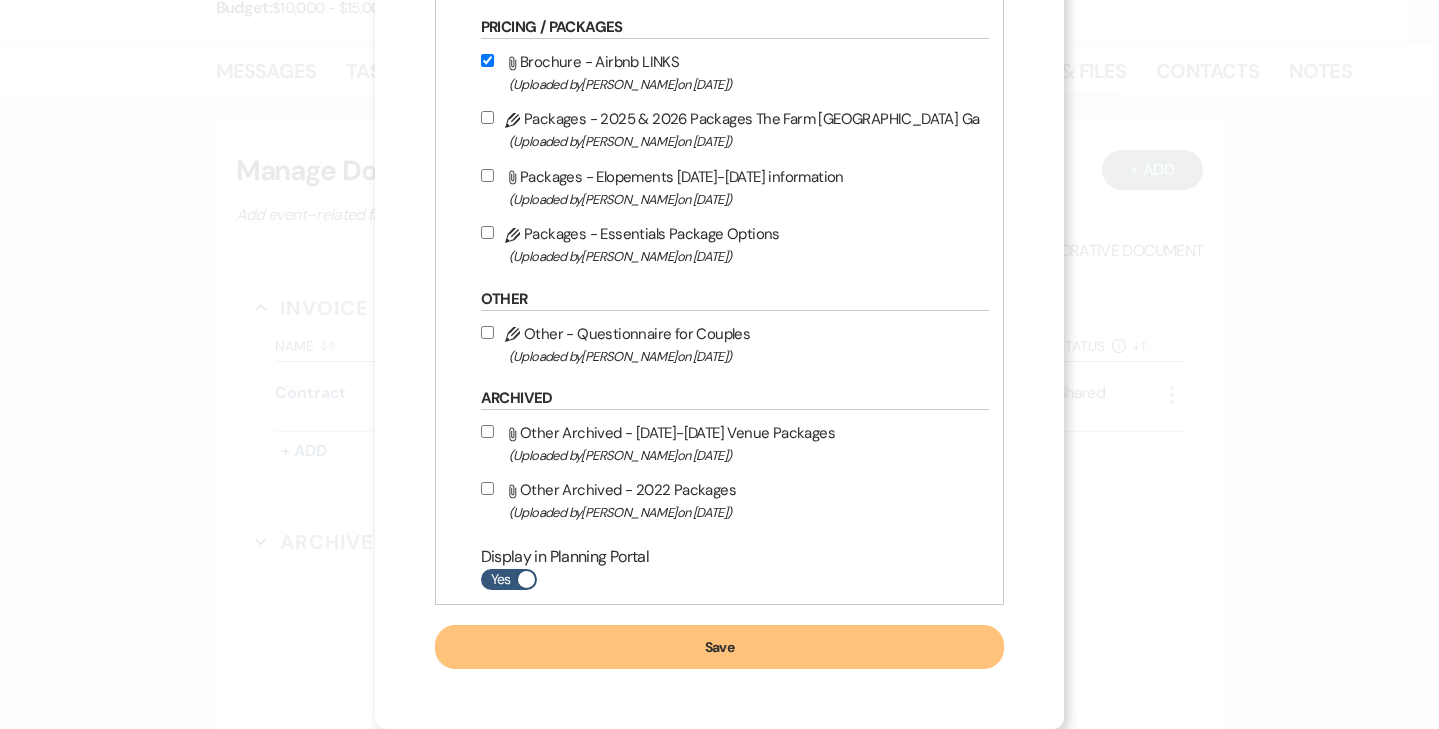 scroll, scrollTop: 750, scrollLeft: 0, axis: vertical 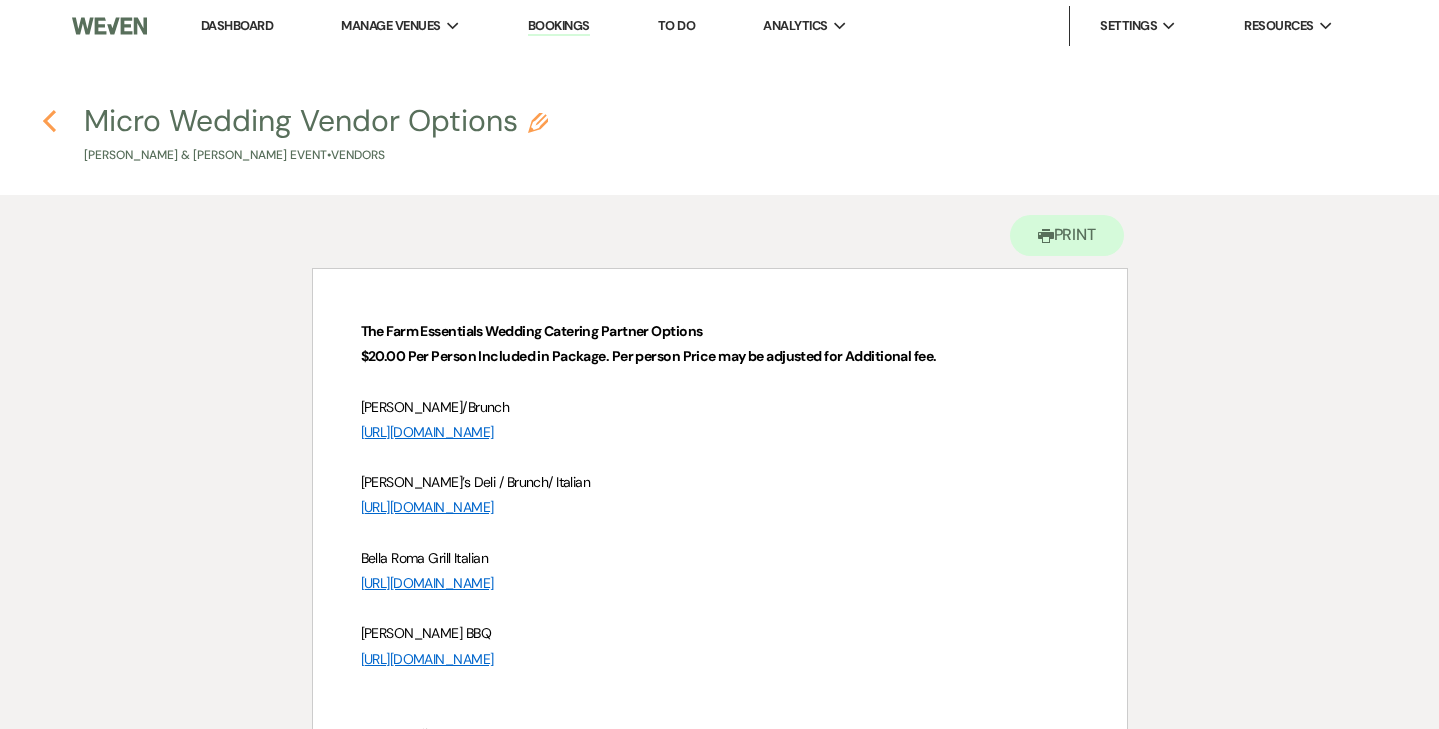 click on "Previous" 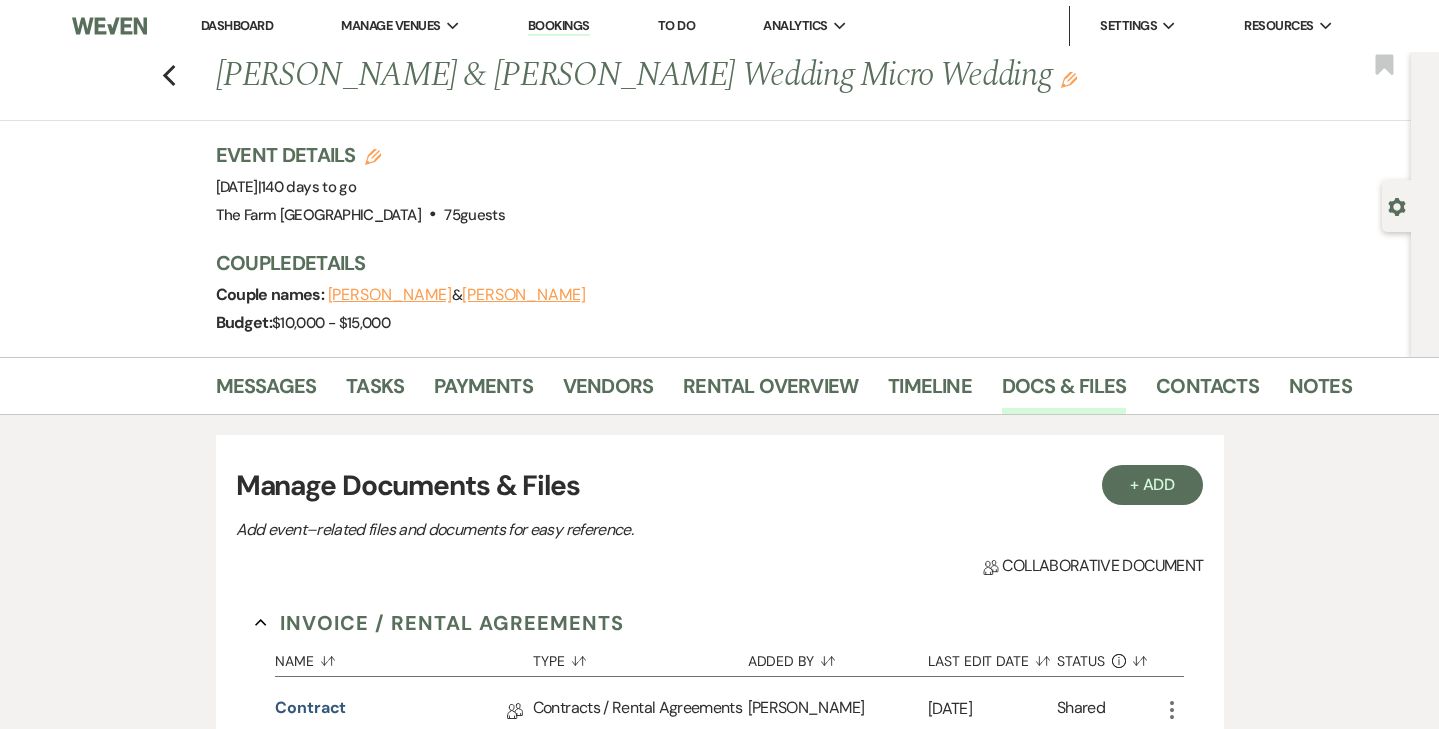 scroll, scrollTop: 0, scrollLeft: 0, axis: both 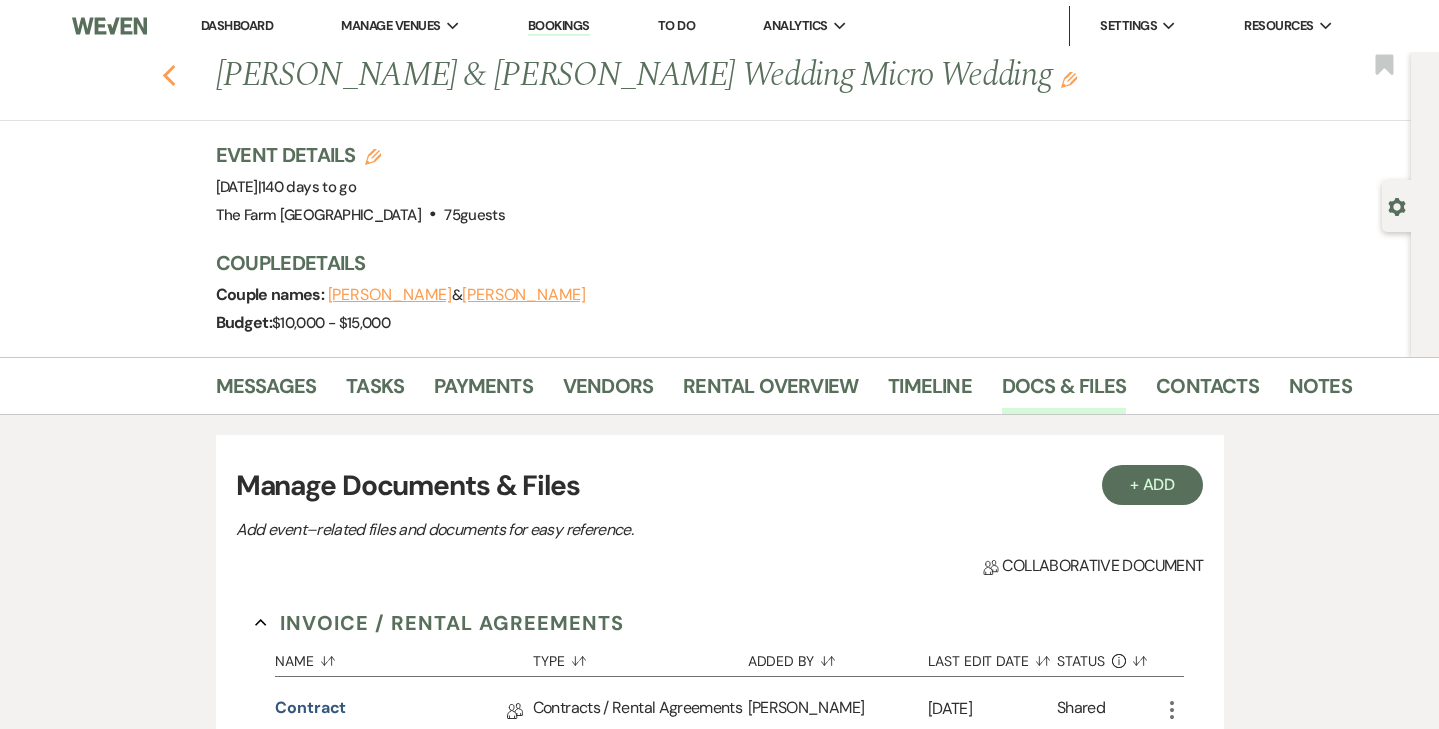 click on "Previous" 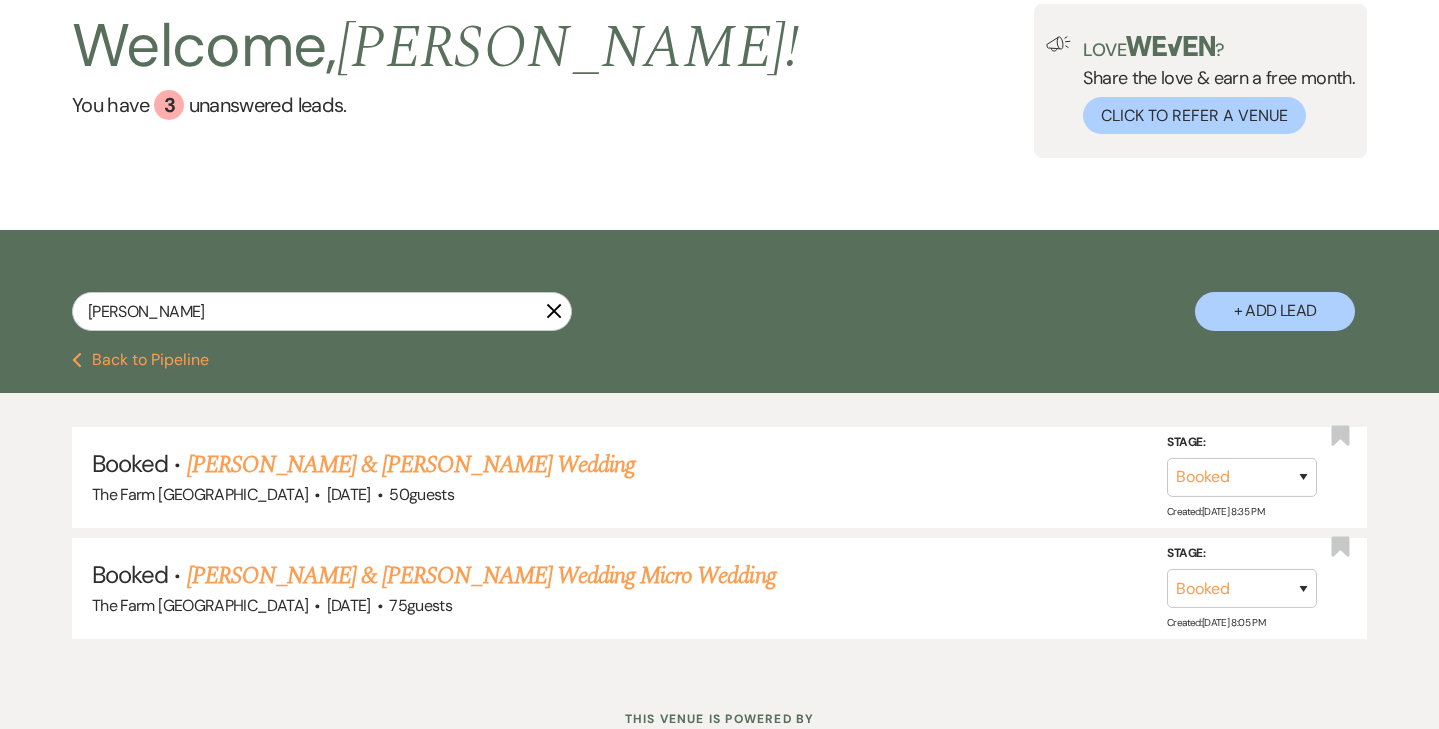 click 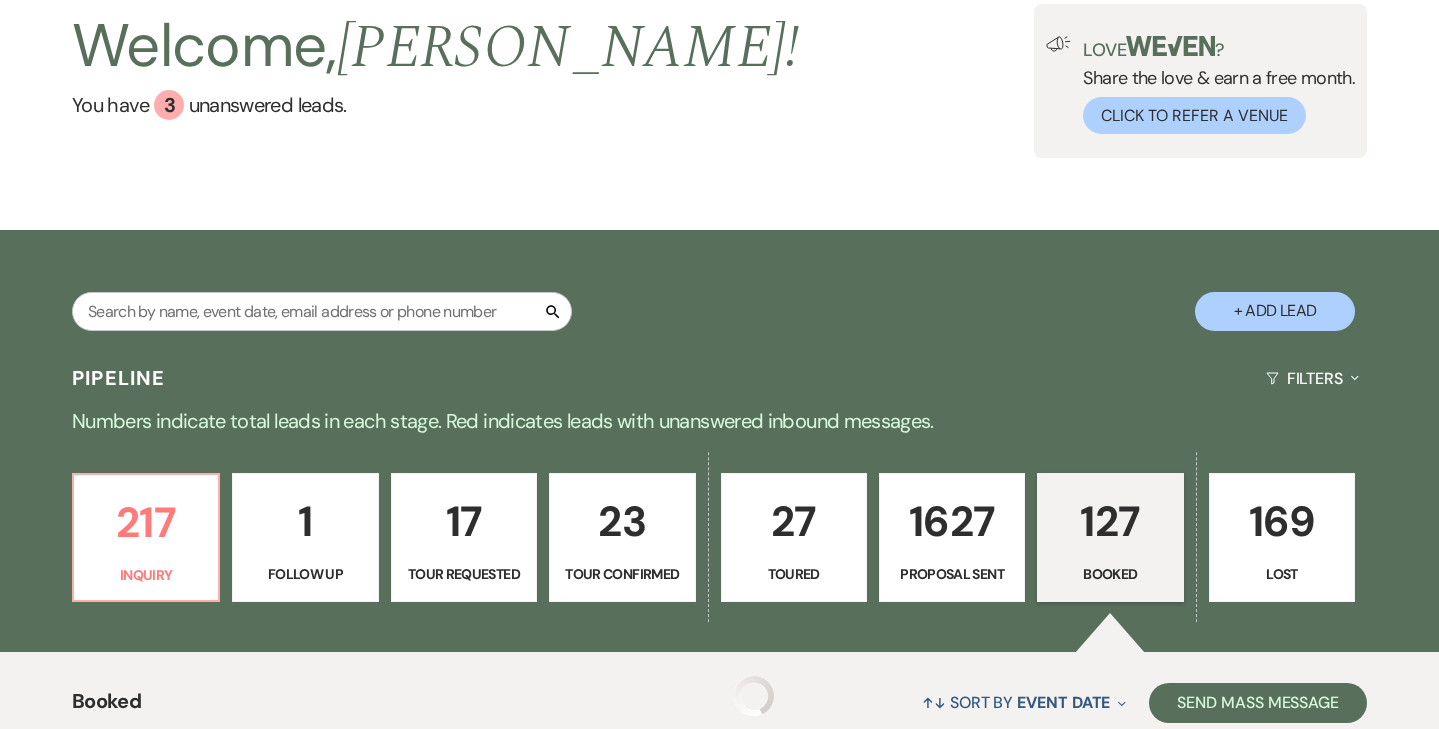 scroll, scrollTop: 0, scrollLeft: 0, axis: both 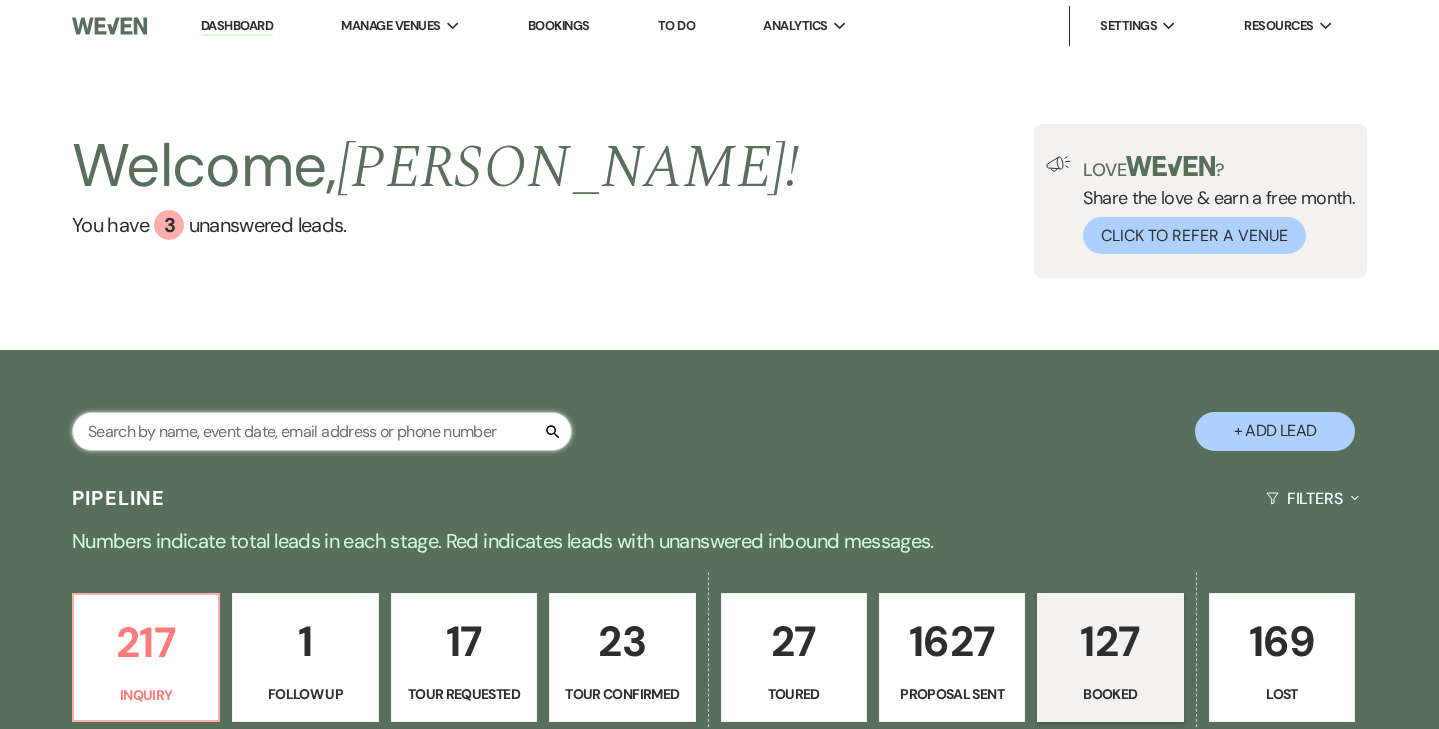 click at bounding box center [322, 431] 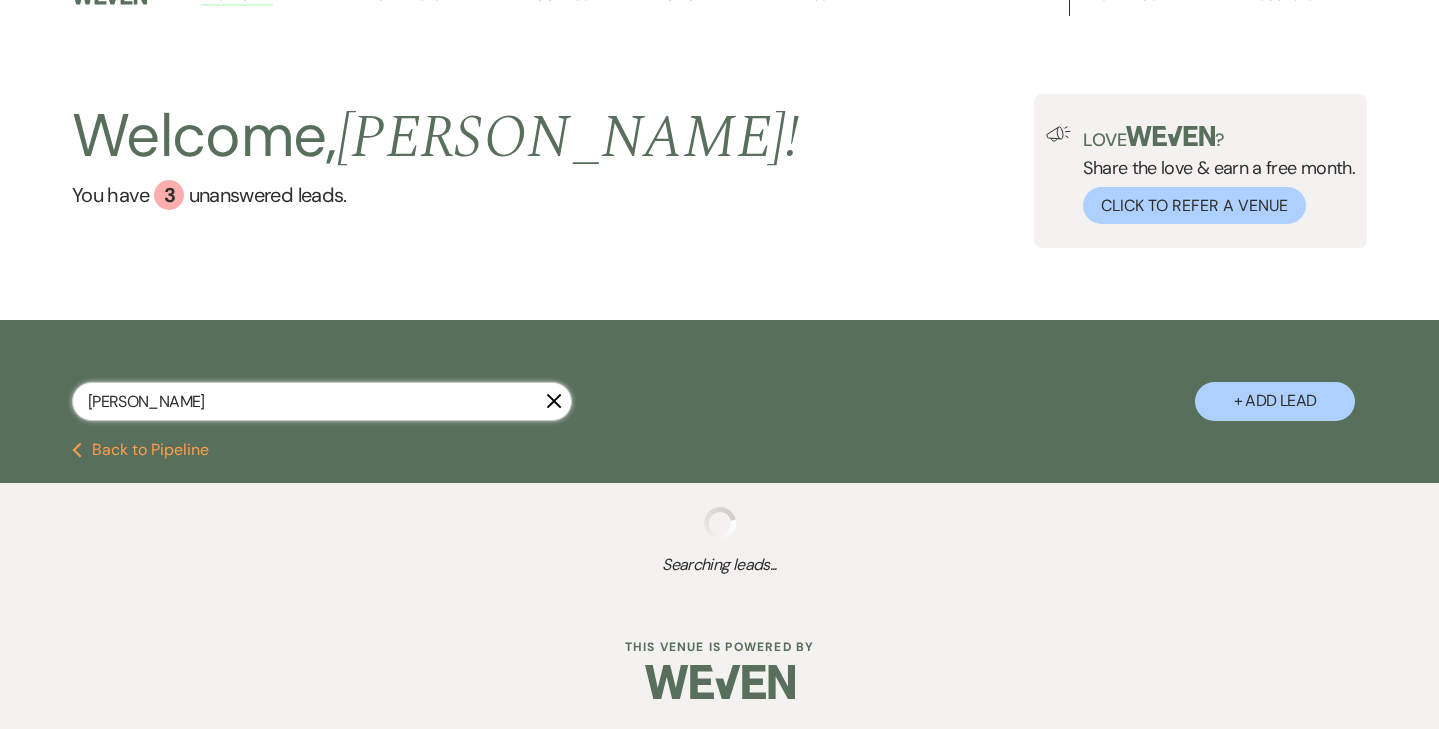 scroll, scrollTop: 30, scrollLeft: 0, axis: vertical 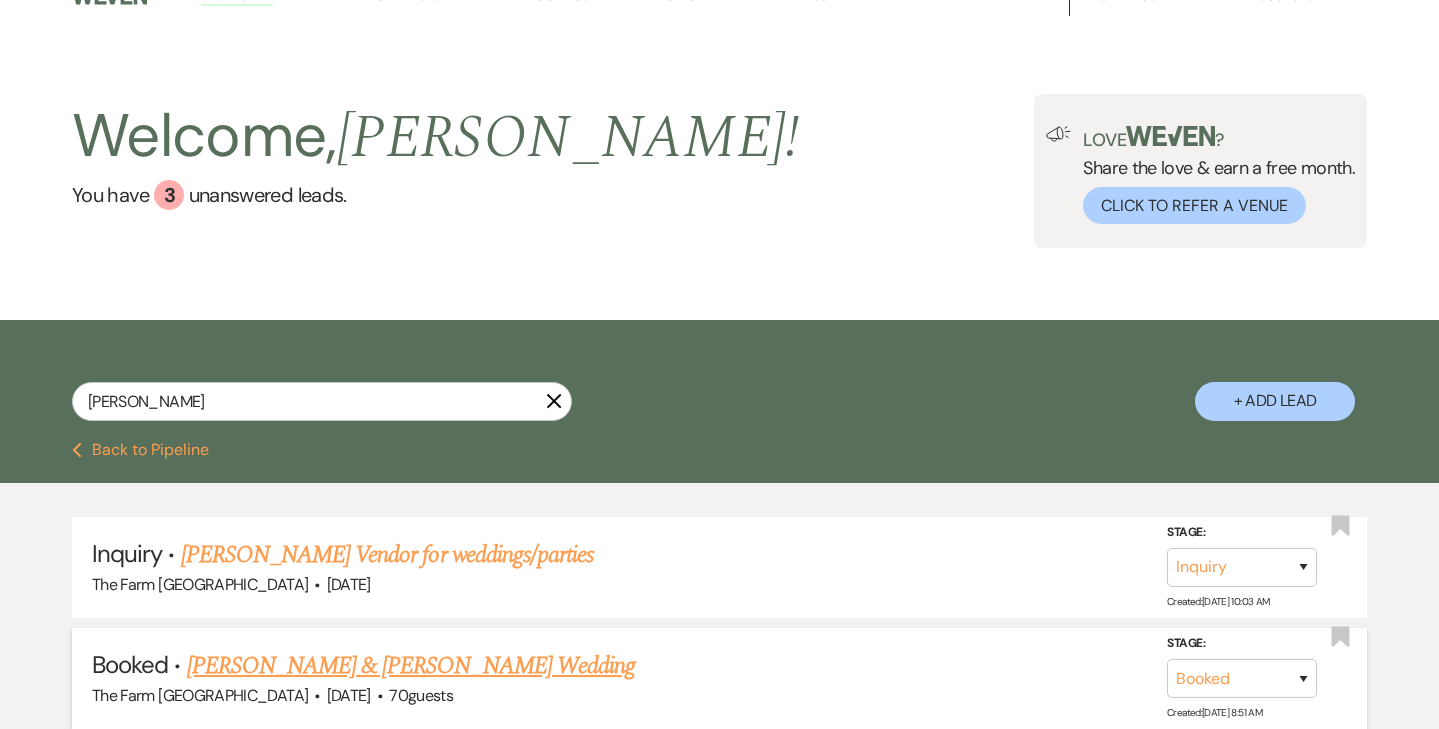 click on "[PERSON_NAME] & [PERSON_NAME] Wedding" at bounding box center (411, 666) 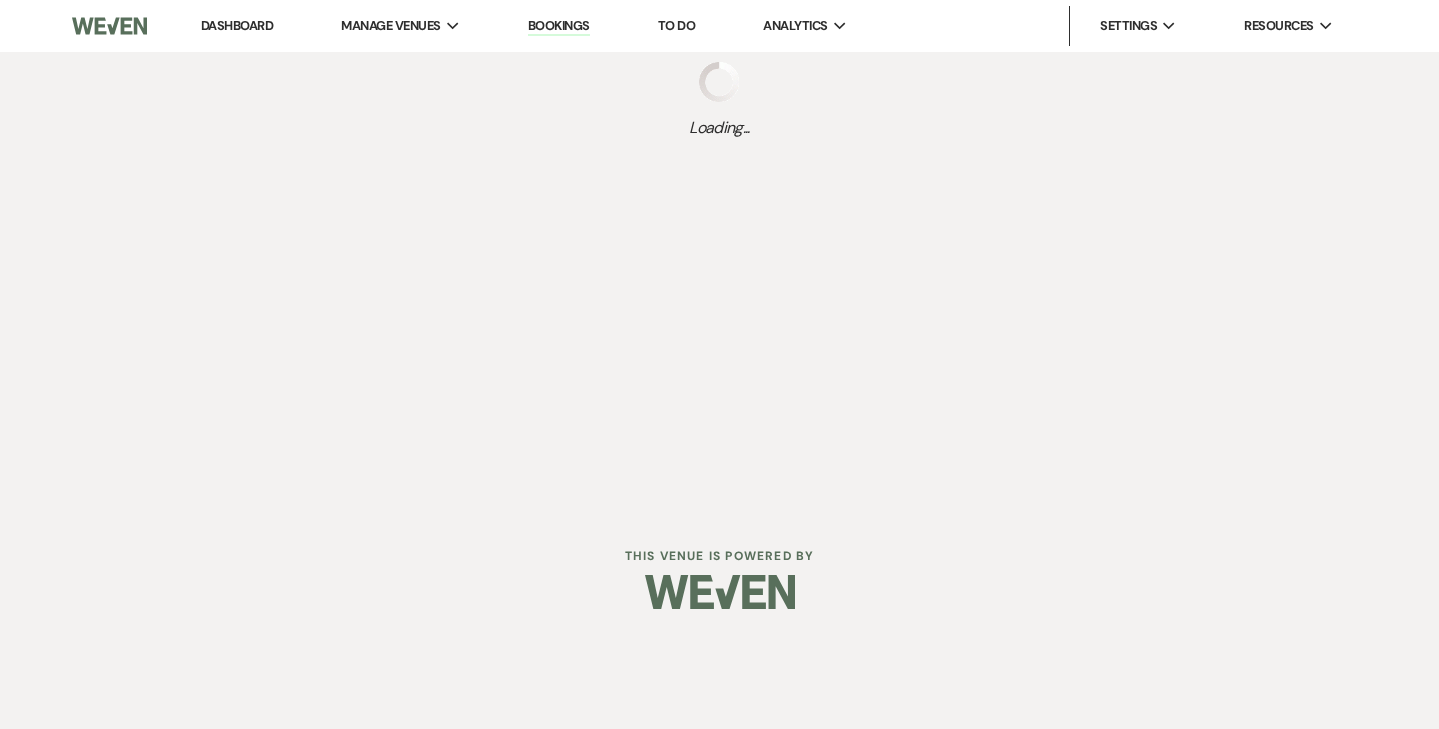 scroll, scrollTop: 0, scrollLeft: 0, axis: both 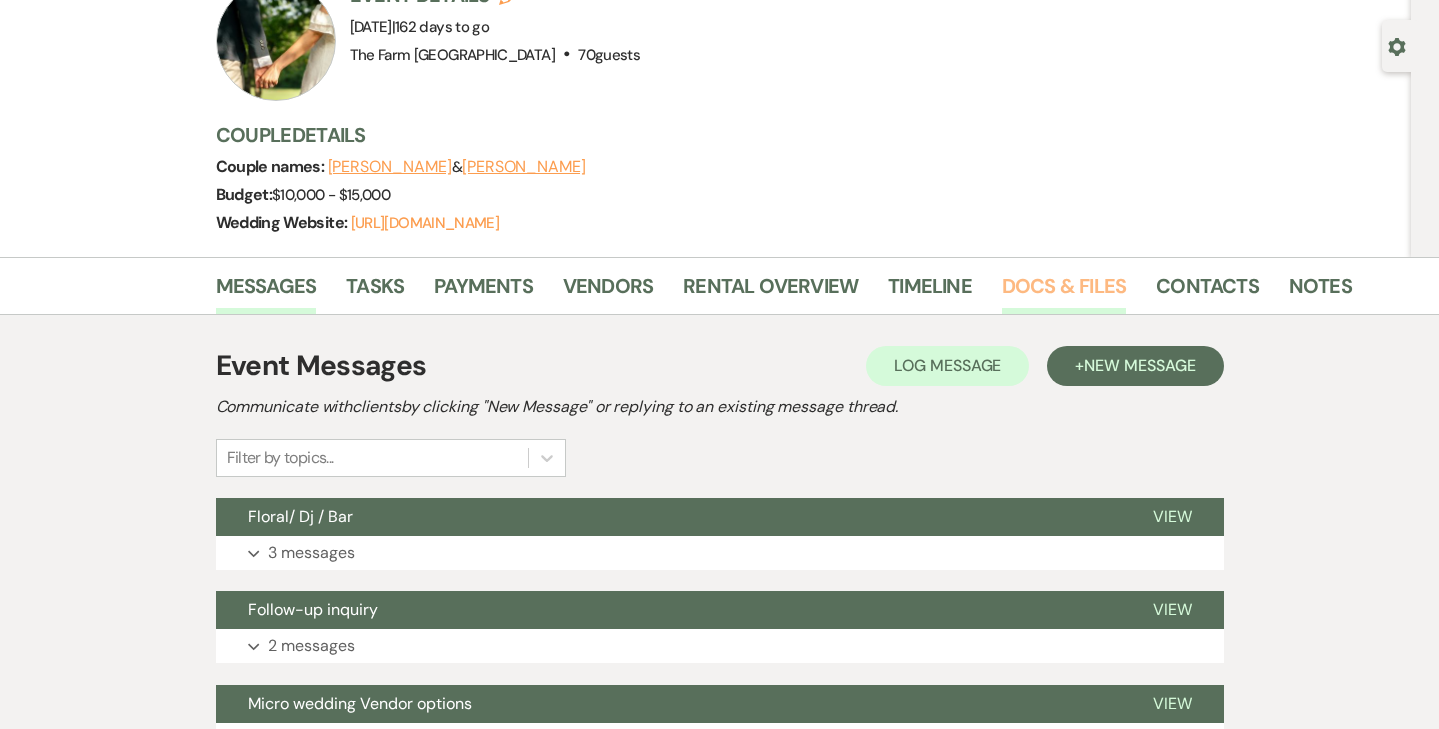 click on "Docs & Files" at bounding box center [1064, 292] 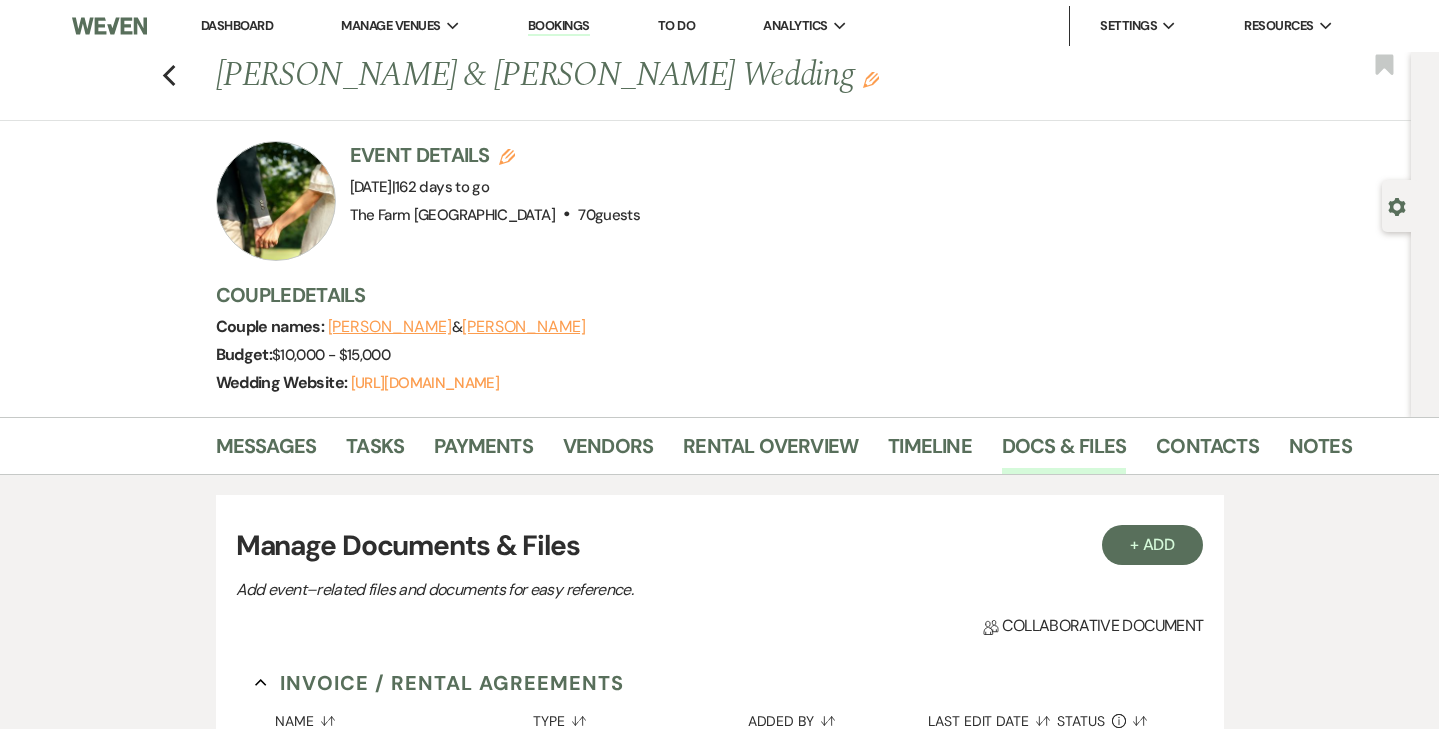 scroll, scrollTop: 0, scrollLeft: 0, axis: both 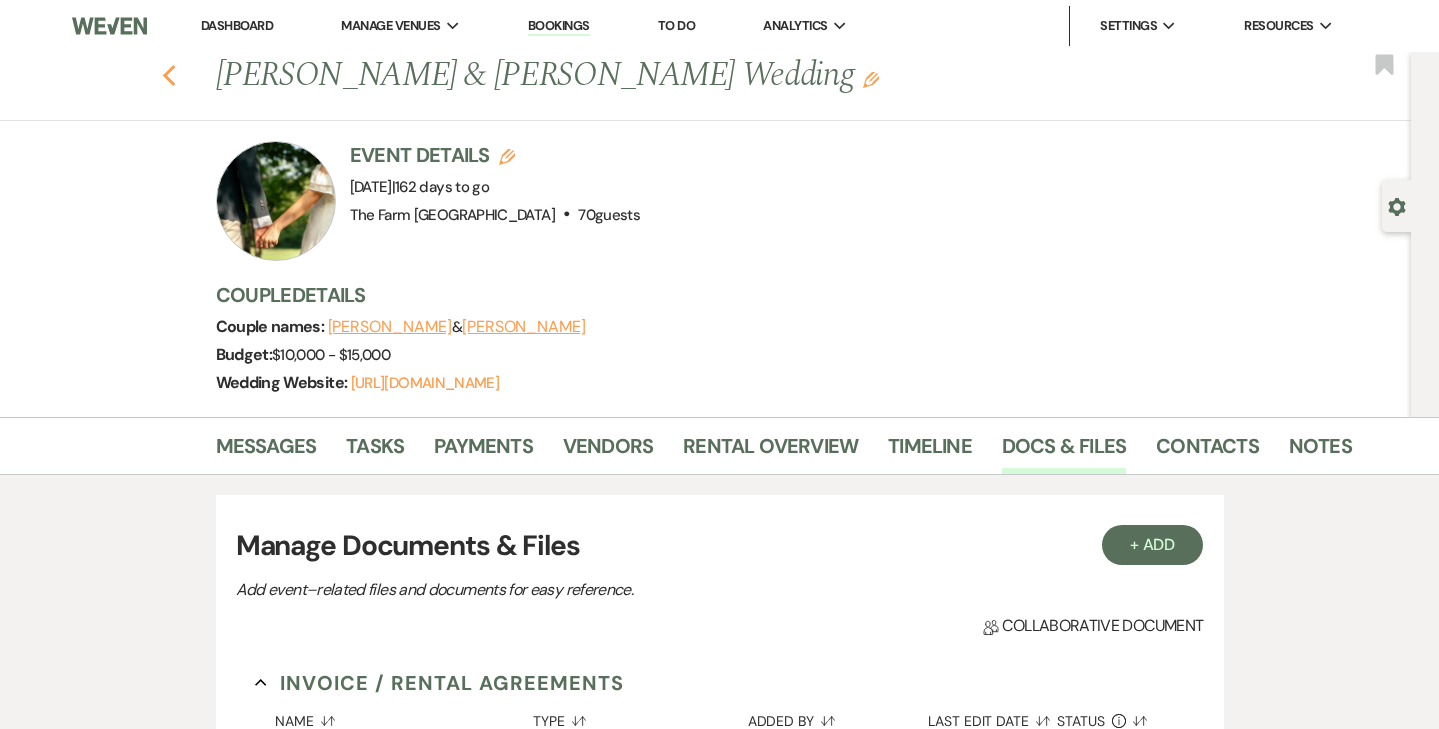 click 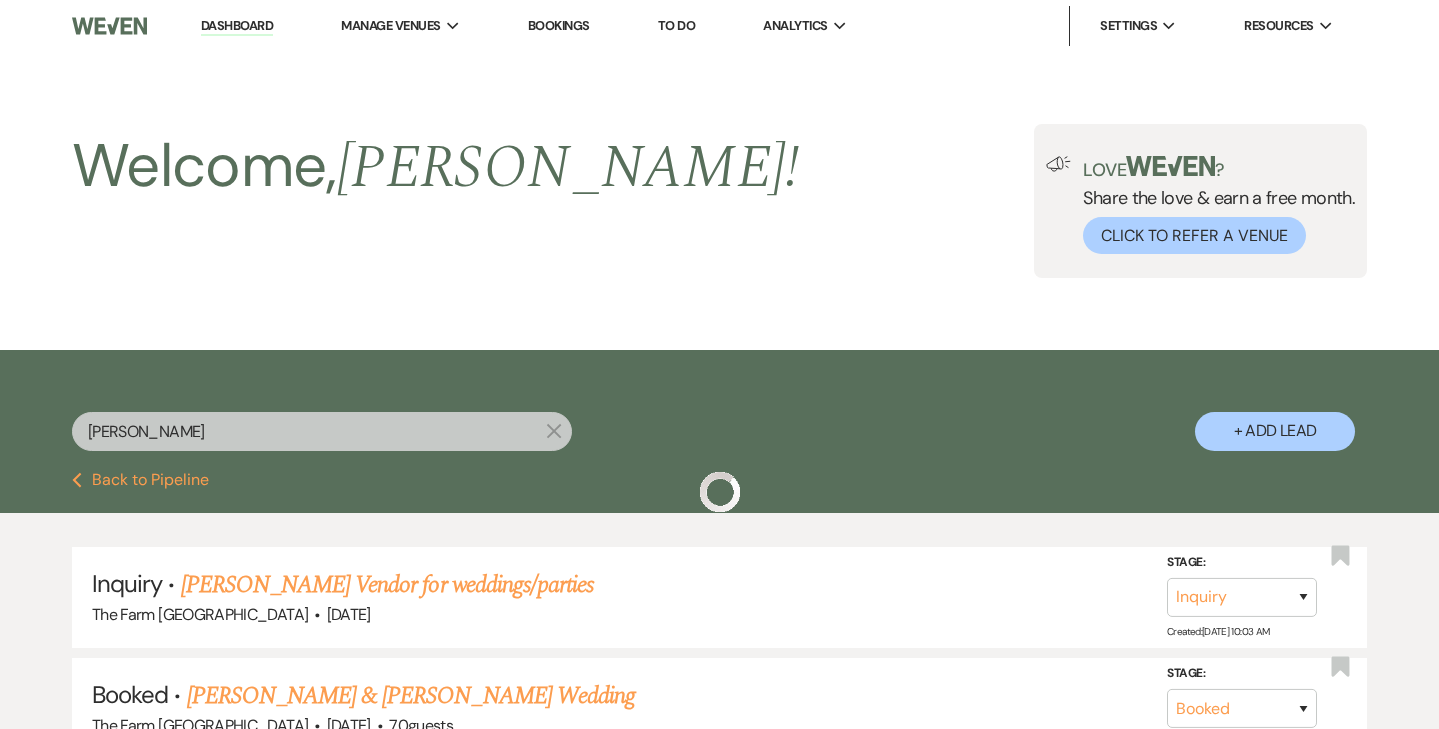 scroll, scrollTop: 30, scrollLeft: 0, axis: vertical 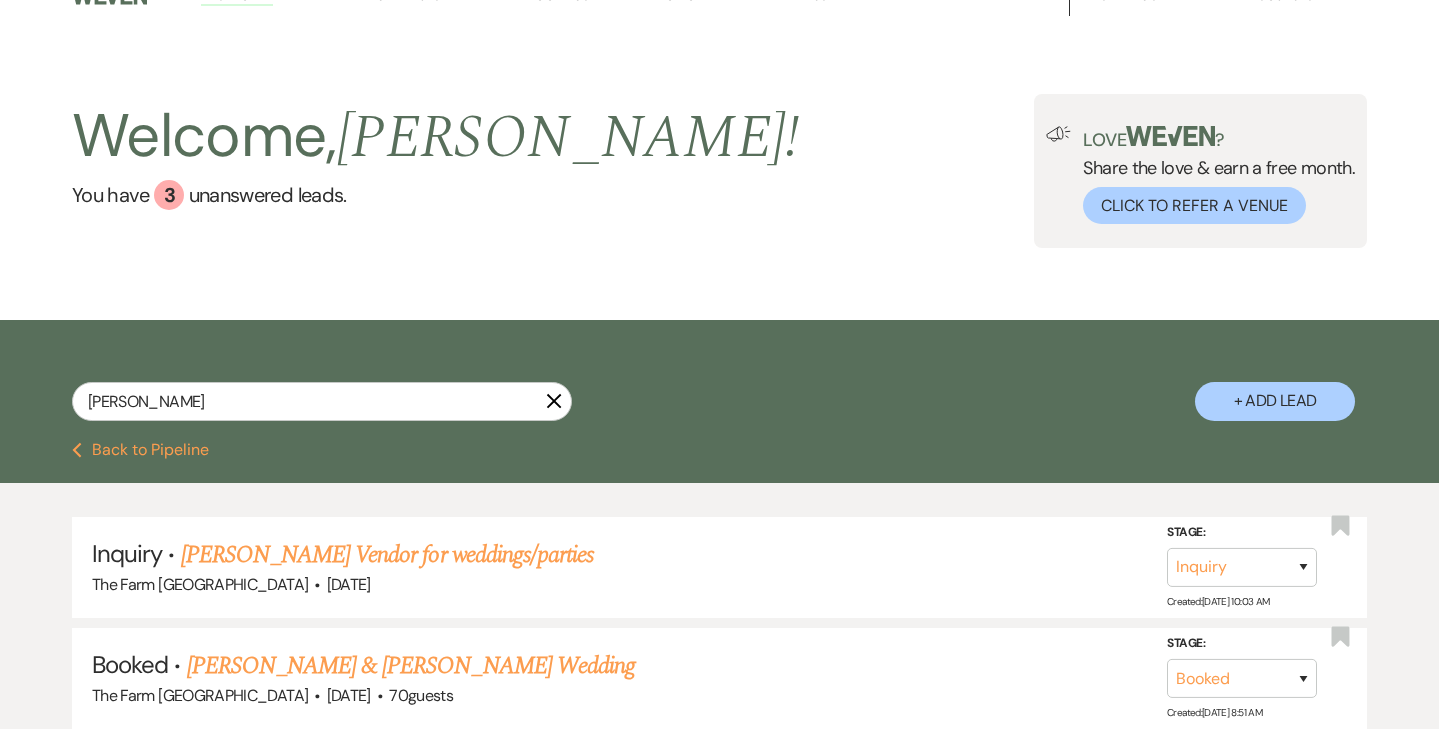 click on "X" 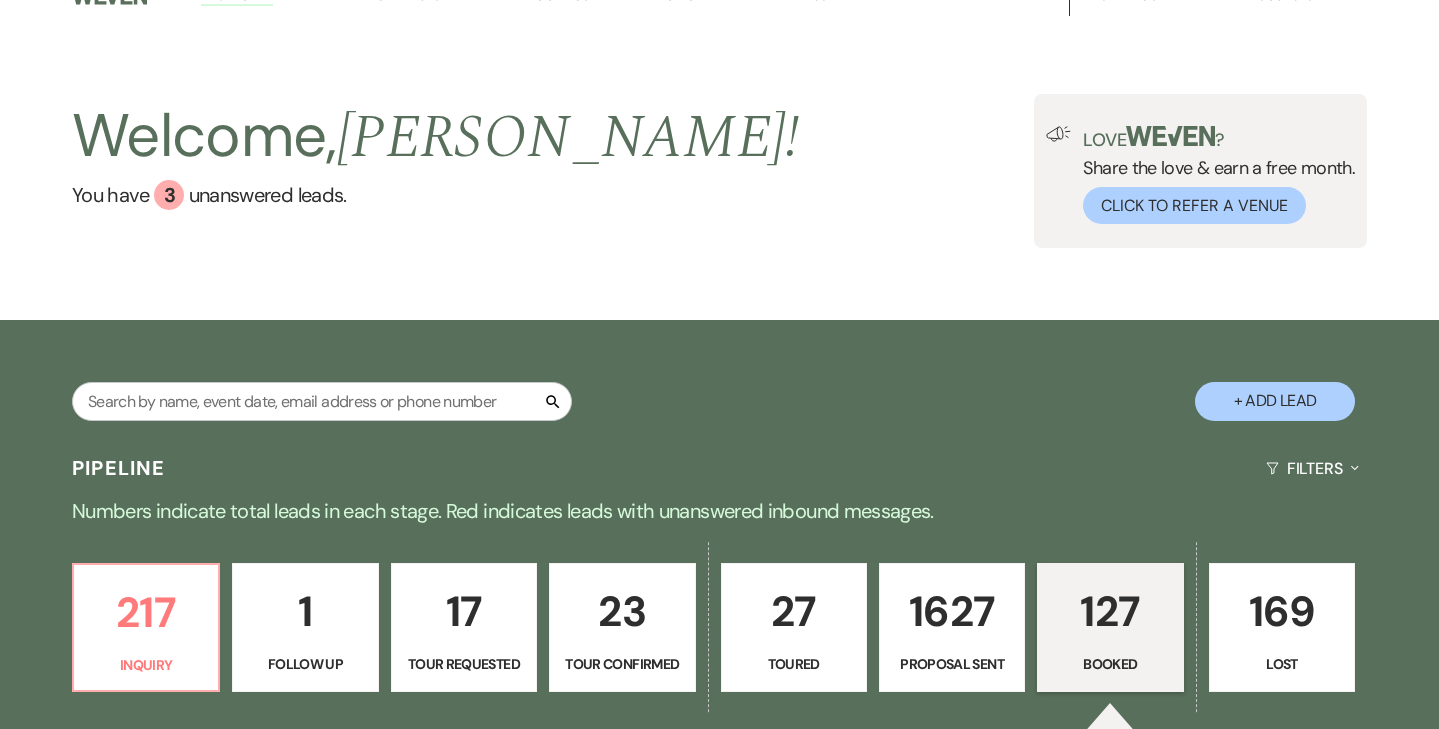 scroll, scrollTop: 0, scrollLeft: 0, axis: both 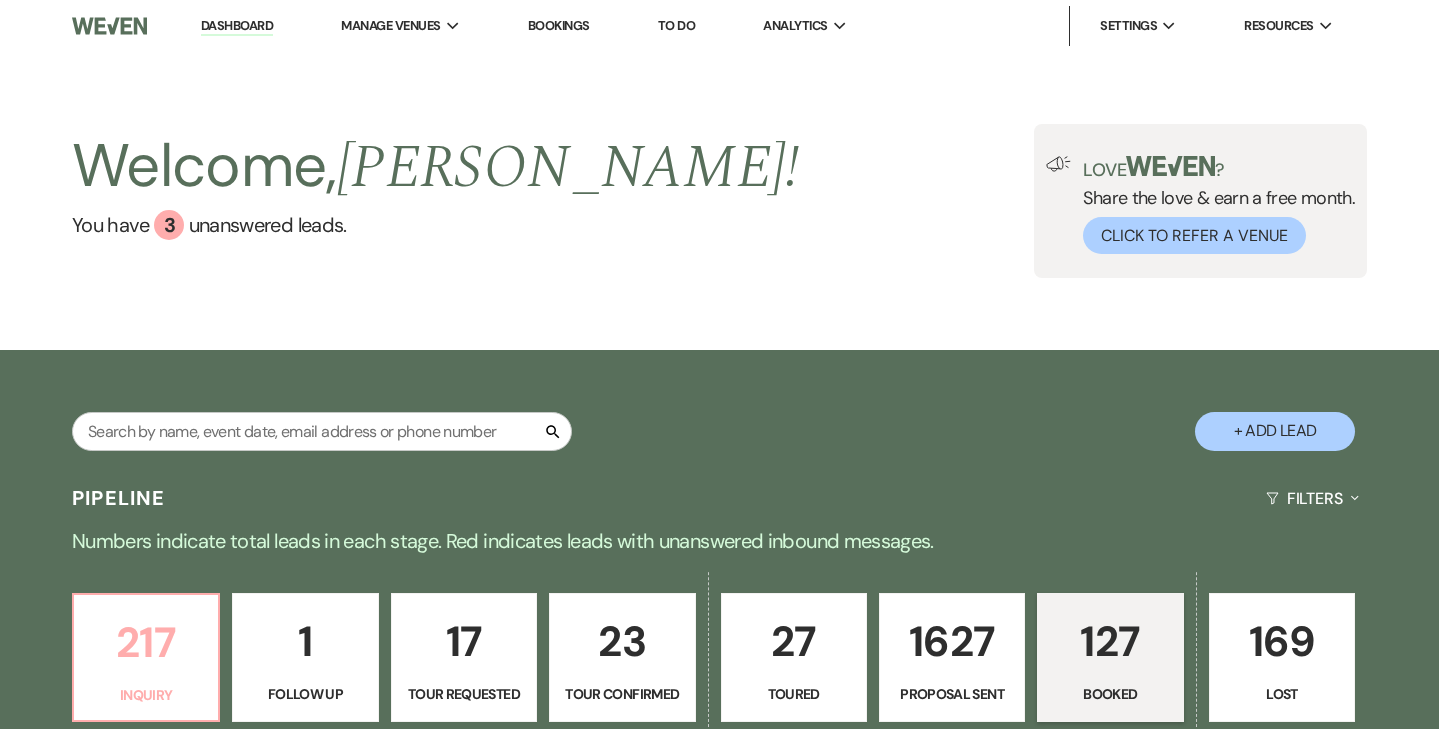 click on "Inquiry" at bounding box center [146, 695] 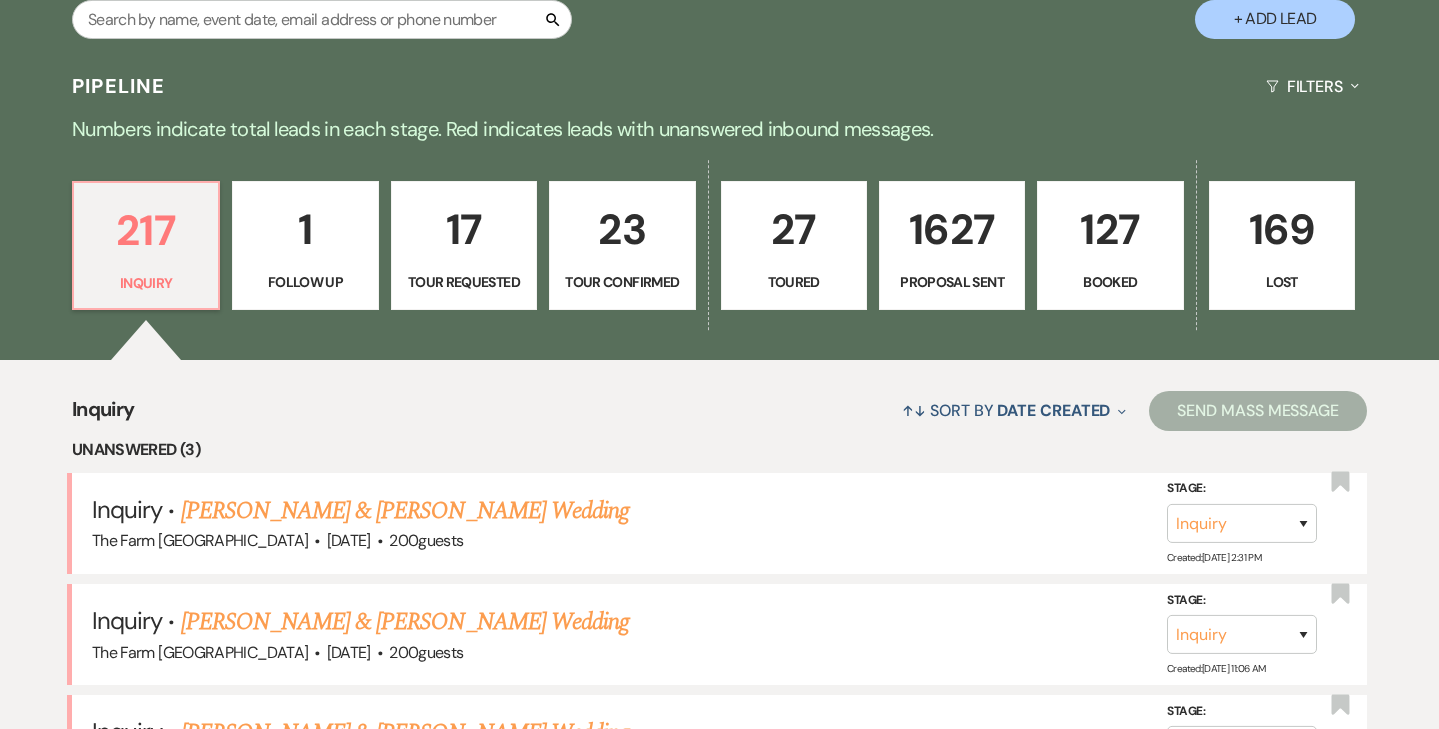 scroll, scrollTop: 472, scrollLeft: 0, axis: vertical 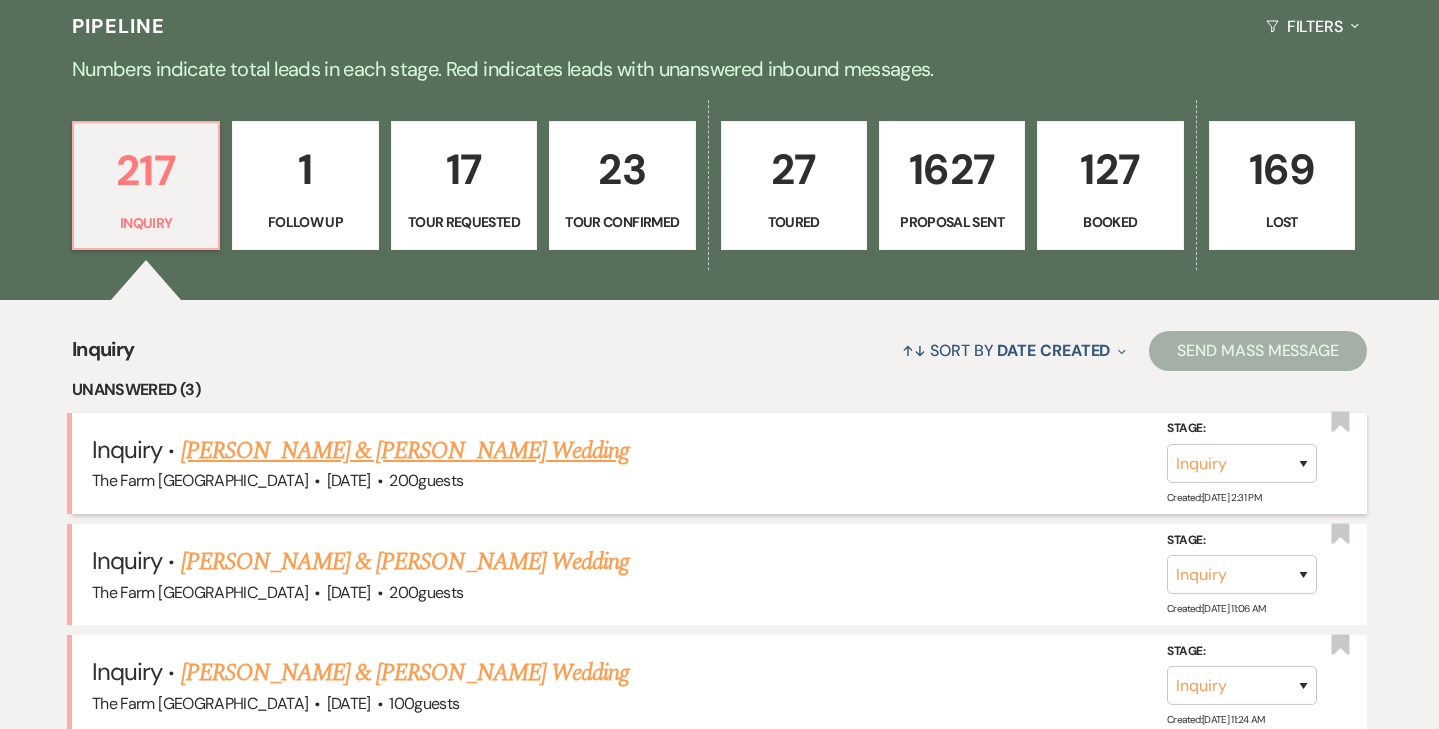 click on "[PERSON_NAME] & [PERSON_NAME] Wedding" at bounding box center [405, 451] 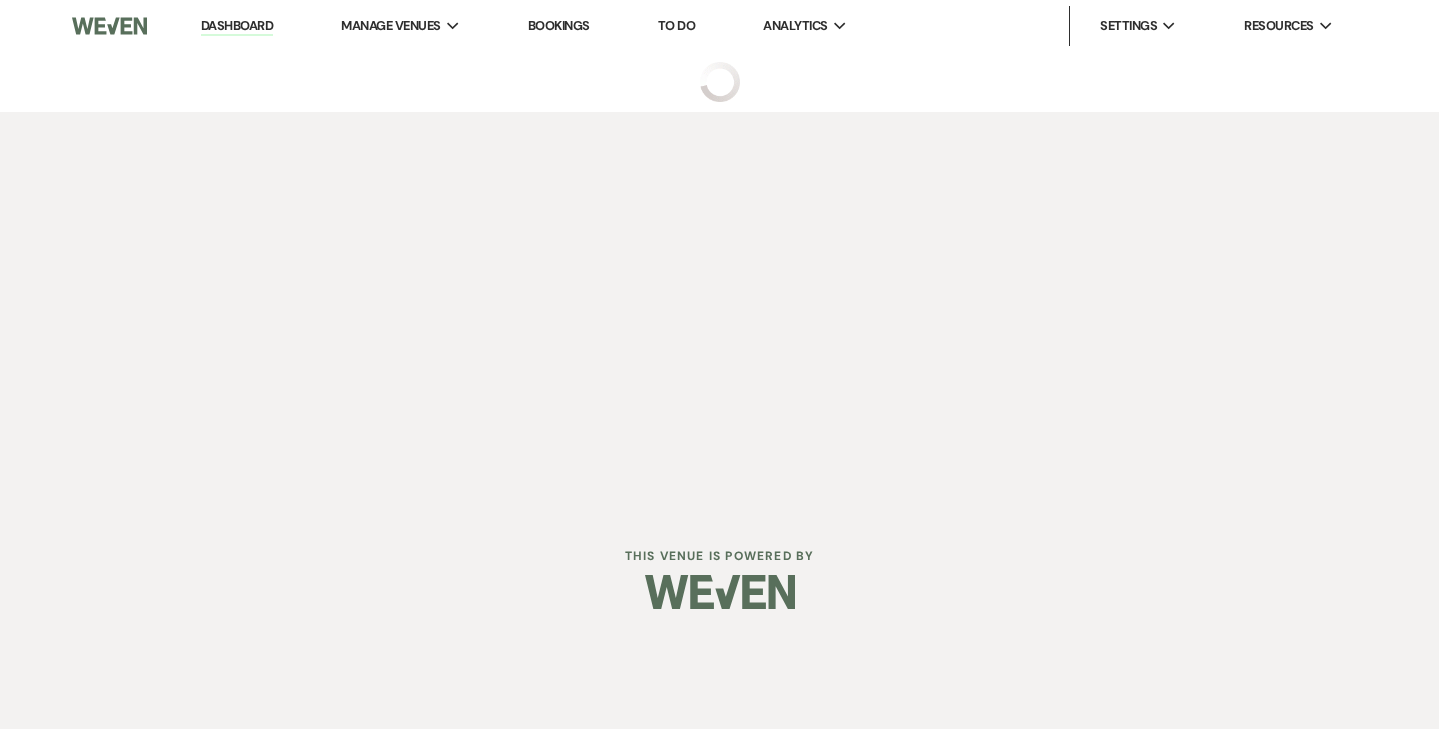 scroll, scrollTop: 0, scrollLeft: 0, axis: both 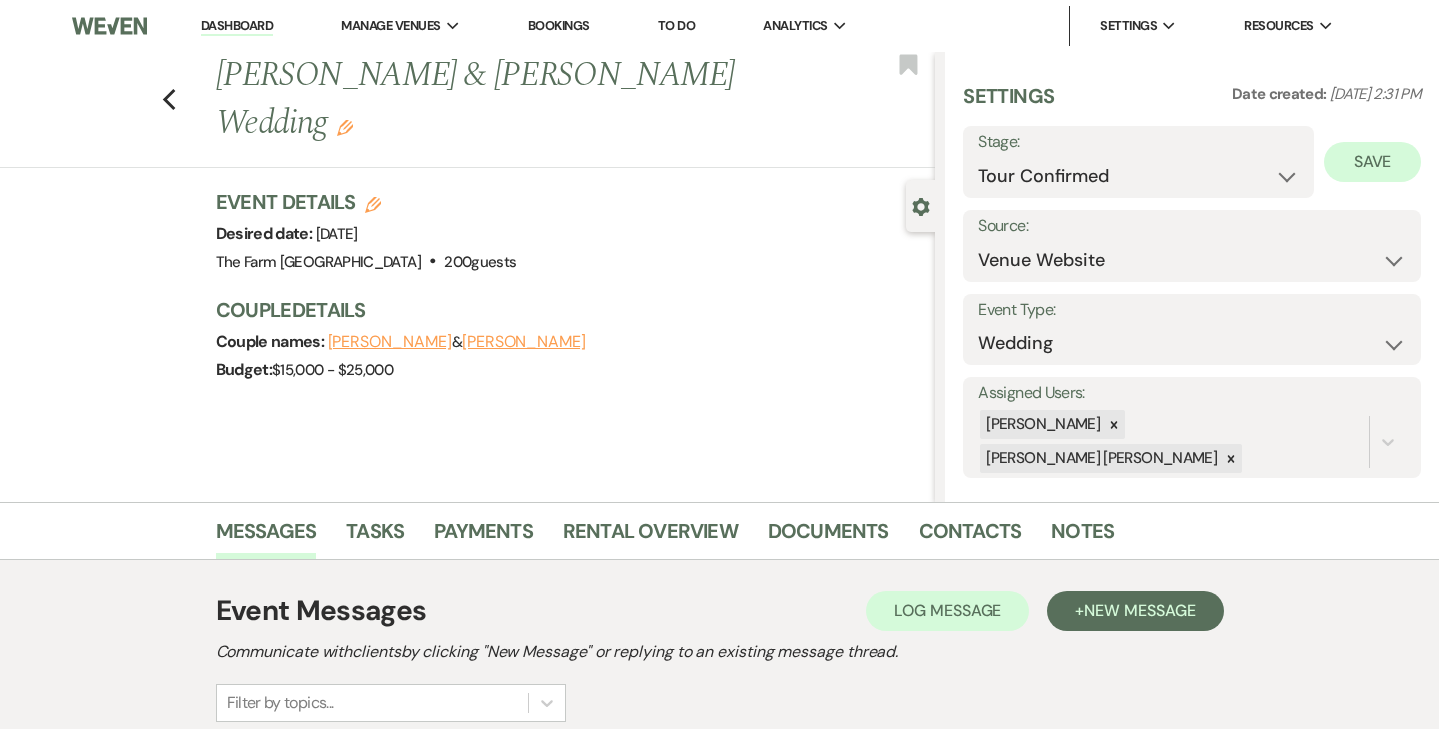 click on "Save" at bounding box center [1372, 162] 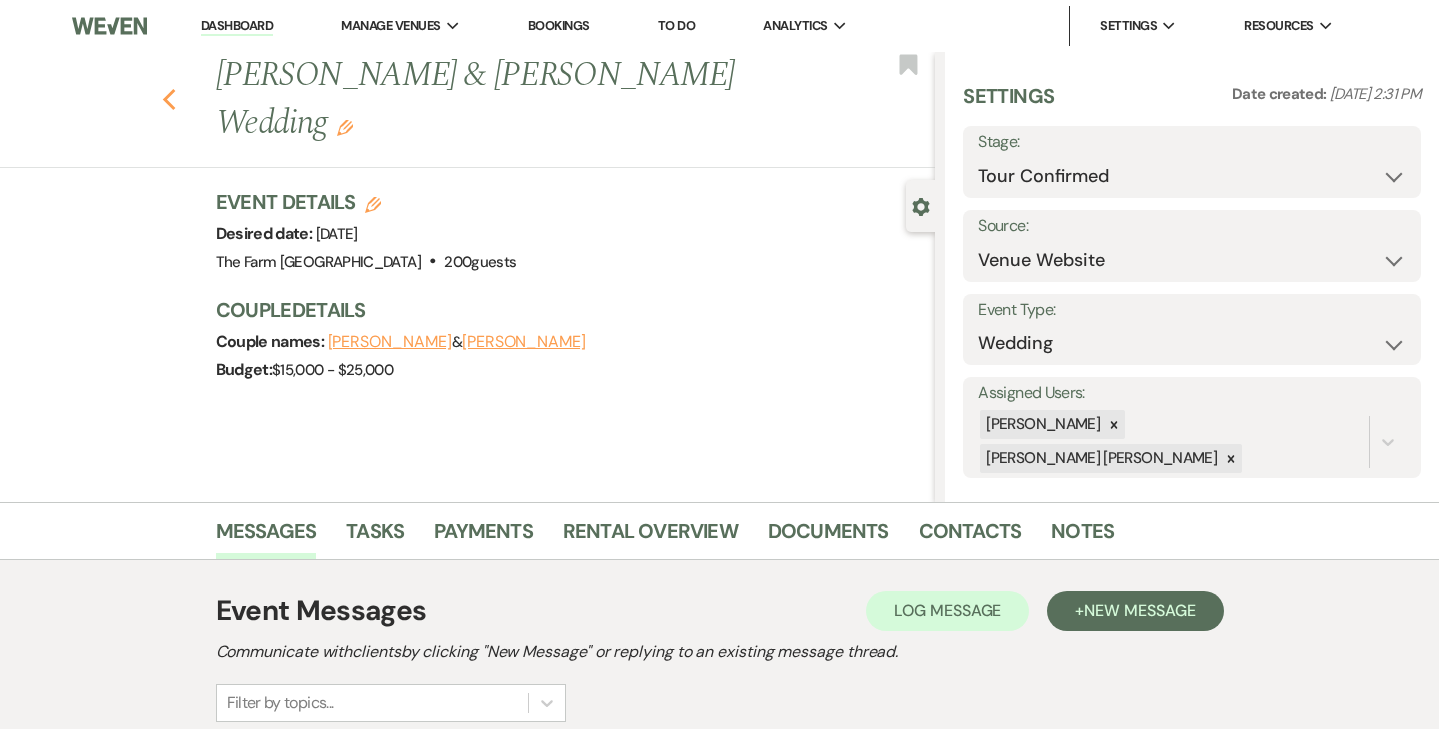 click on "Previous" 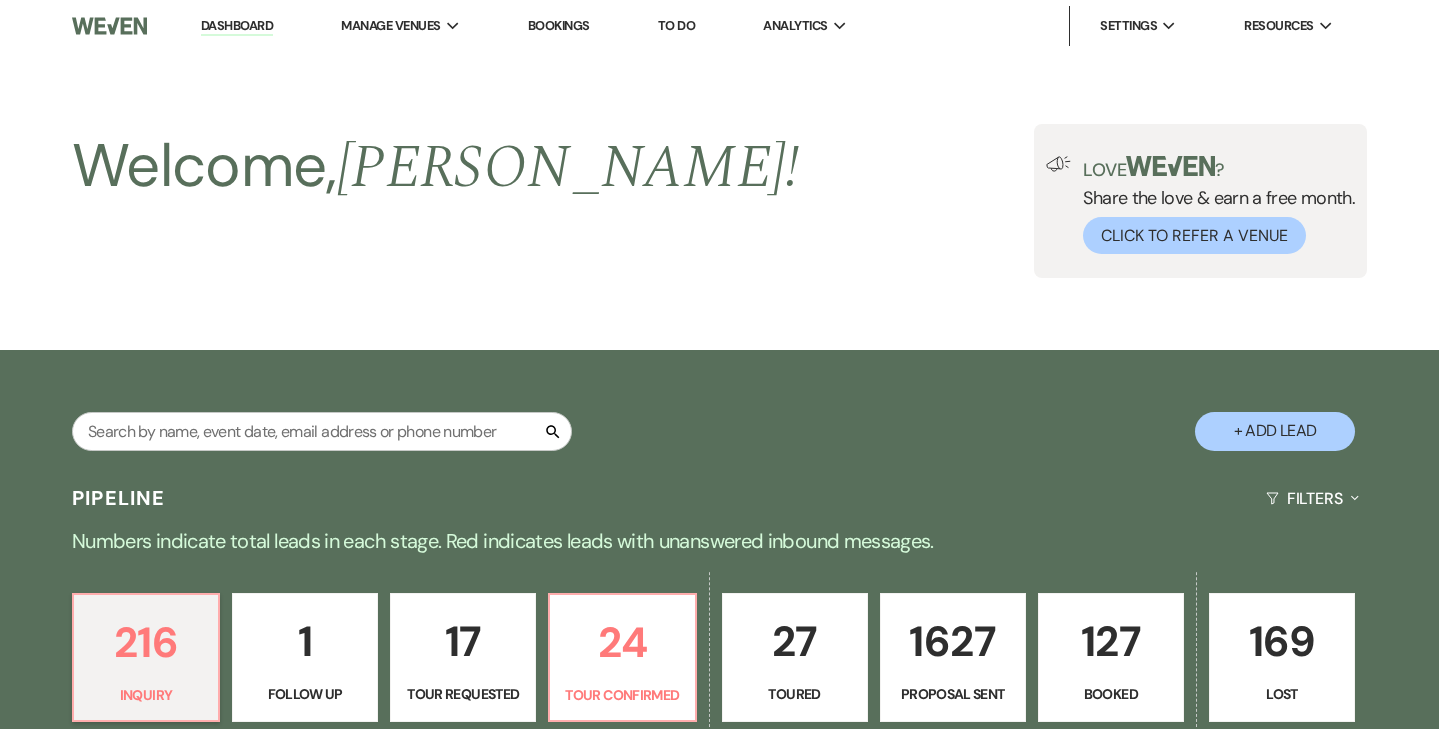 scroll, scrollTop: 472, scrollLeft: 0, axis: vertical 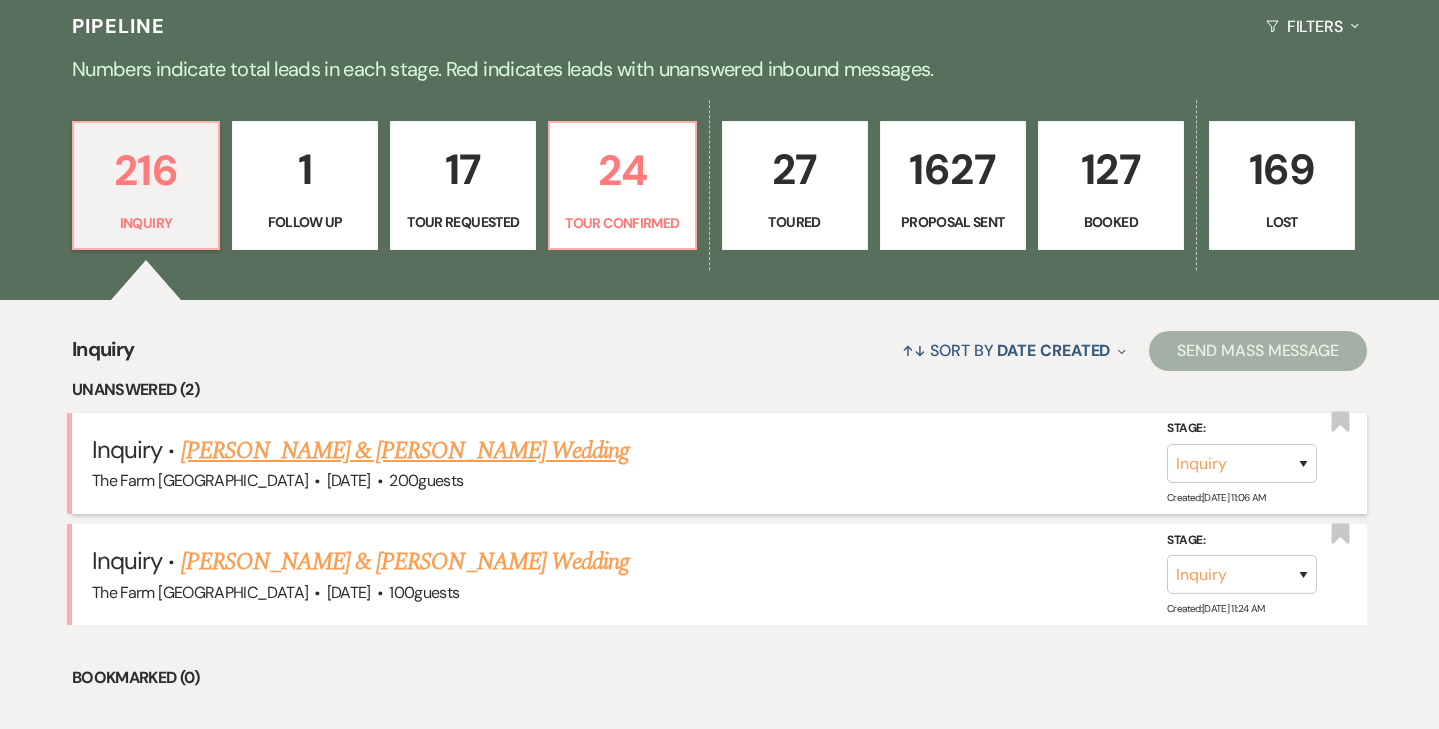 click on "[PERSON_NAME] & [PERSON_NAME] Wedding" at bounding box center [405, 451] 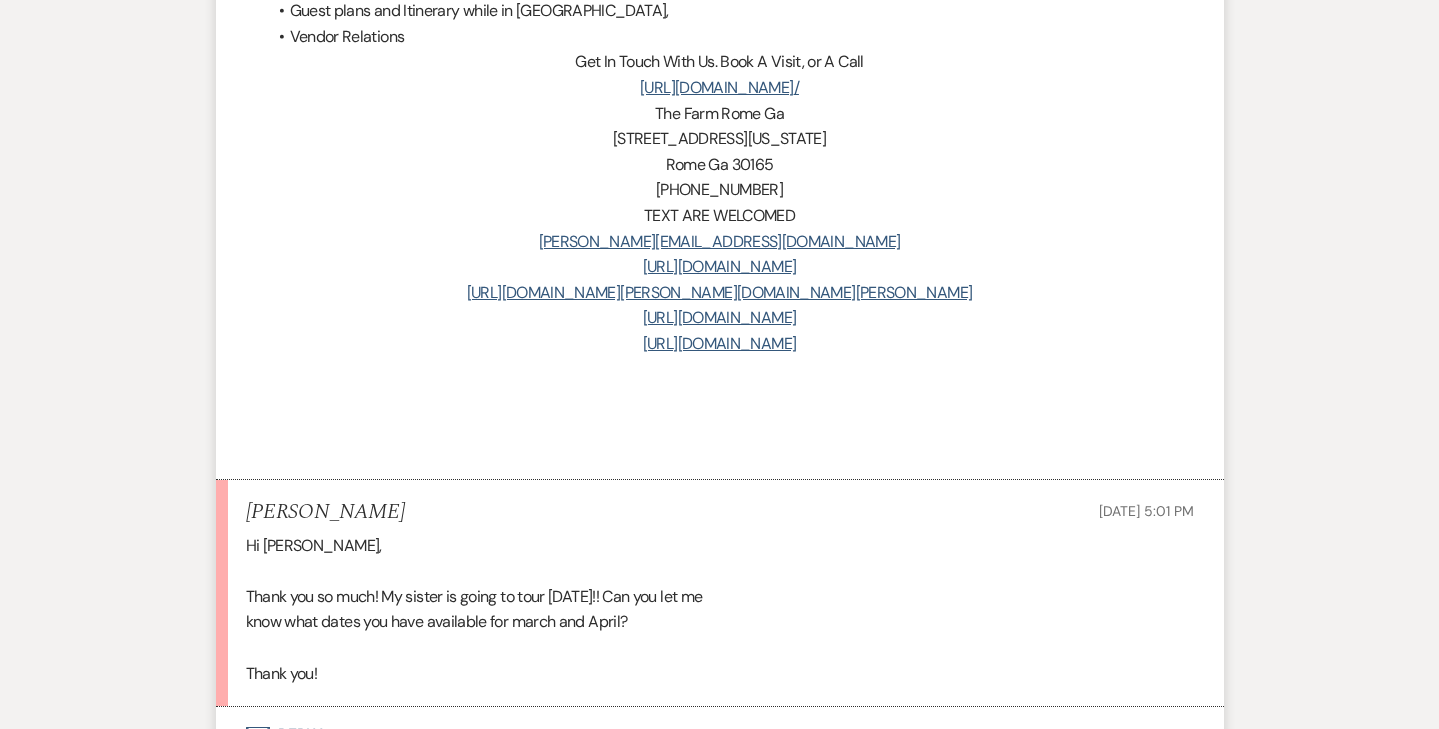 scroll, scrollTop: 8738, scrollLeft: 0, axis: vertical 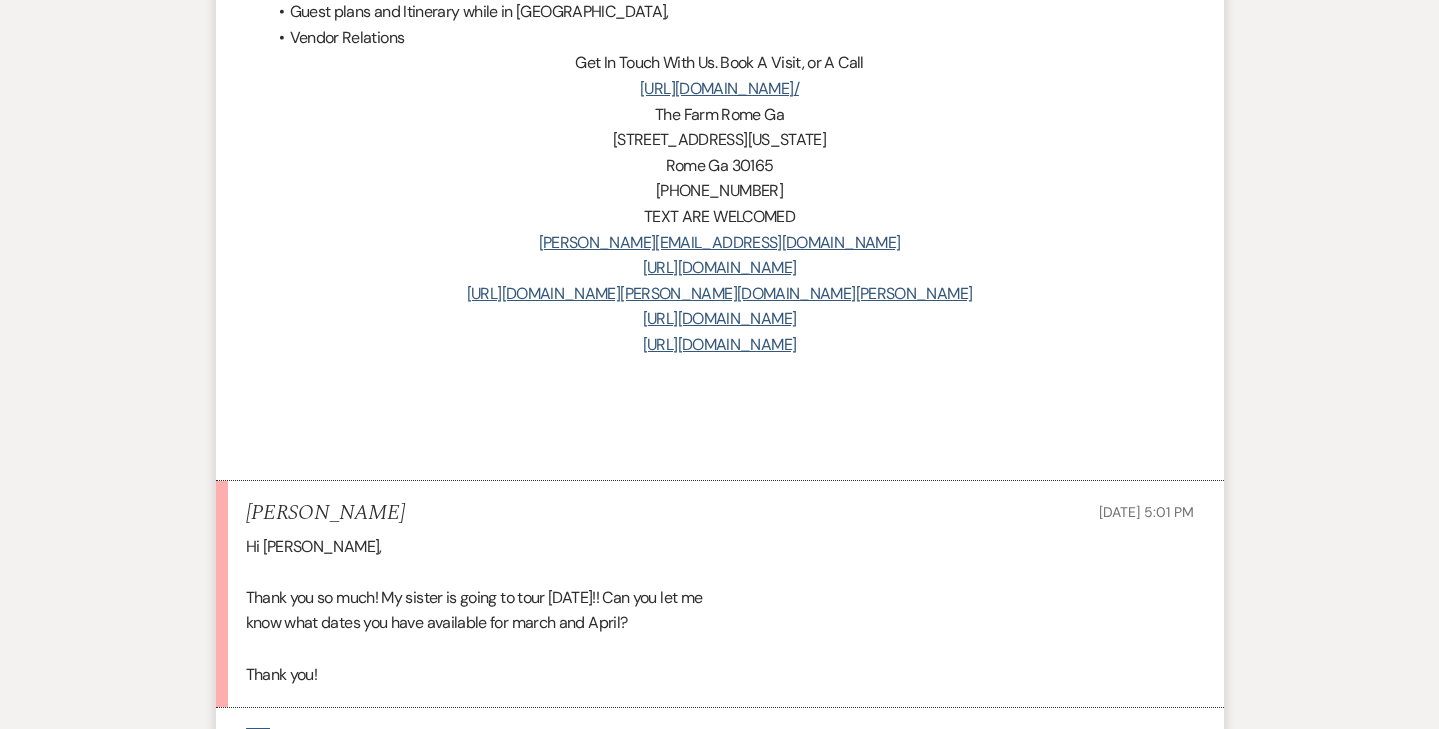 click on "Envelope Reply" at bounding box center [720, 736] 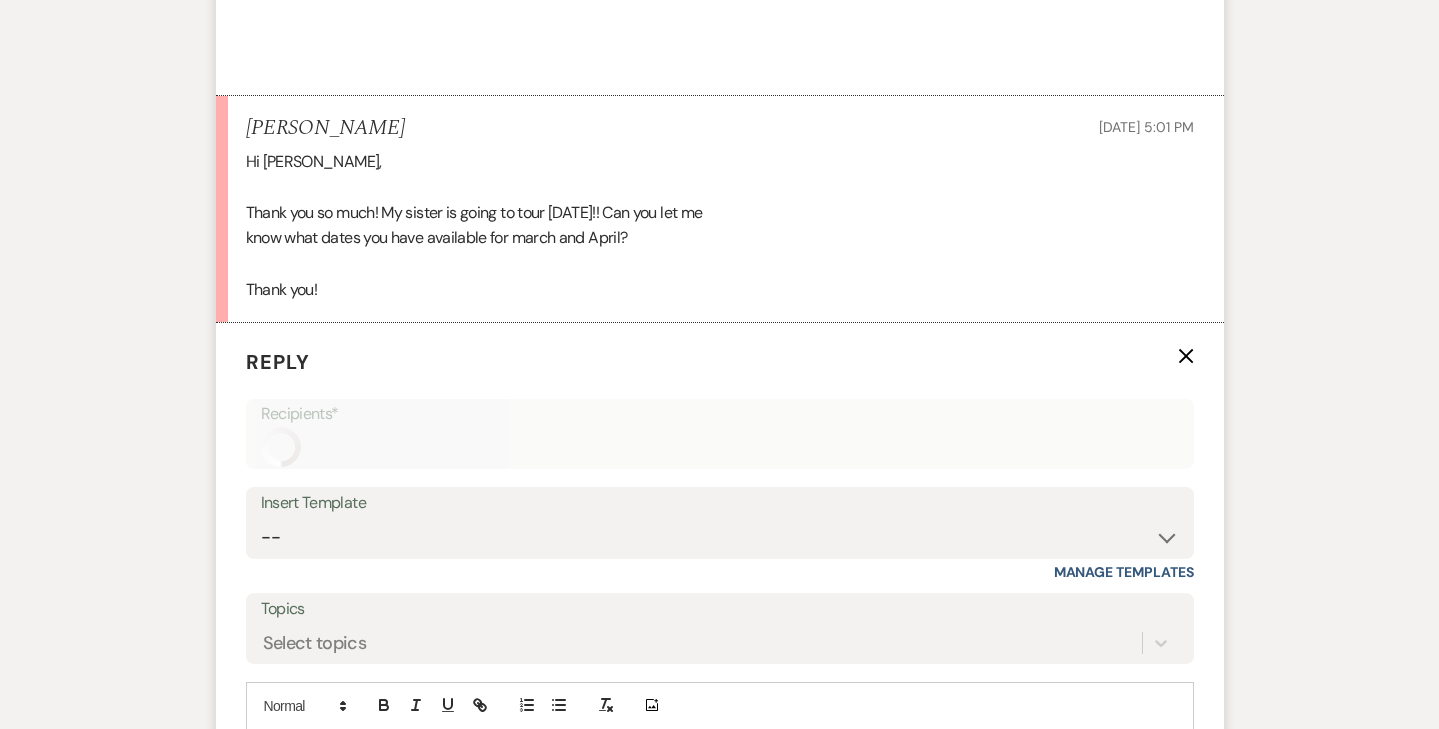 scroll, scrollTop: 9184, scrollLeft: 0, axis: vertical 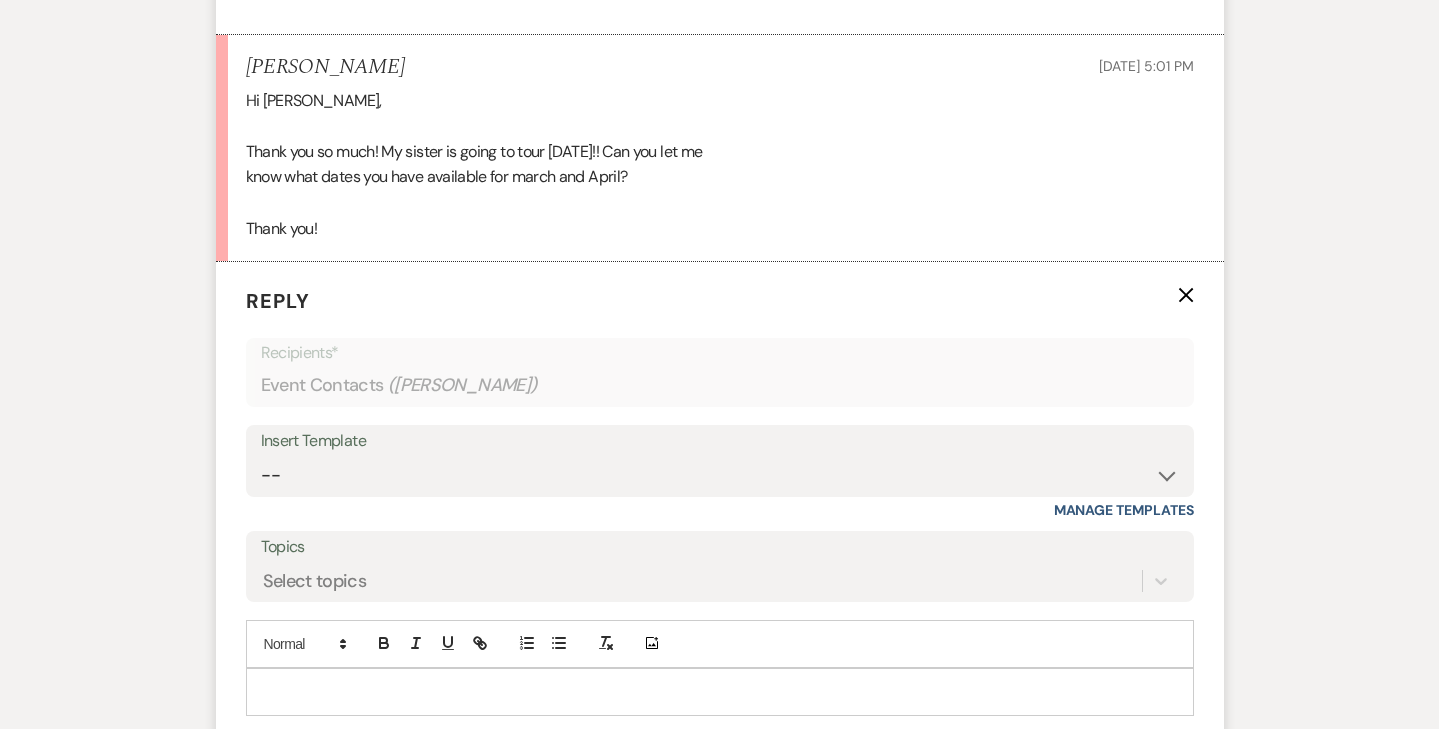 click at bounding box center [720, 692] 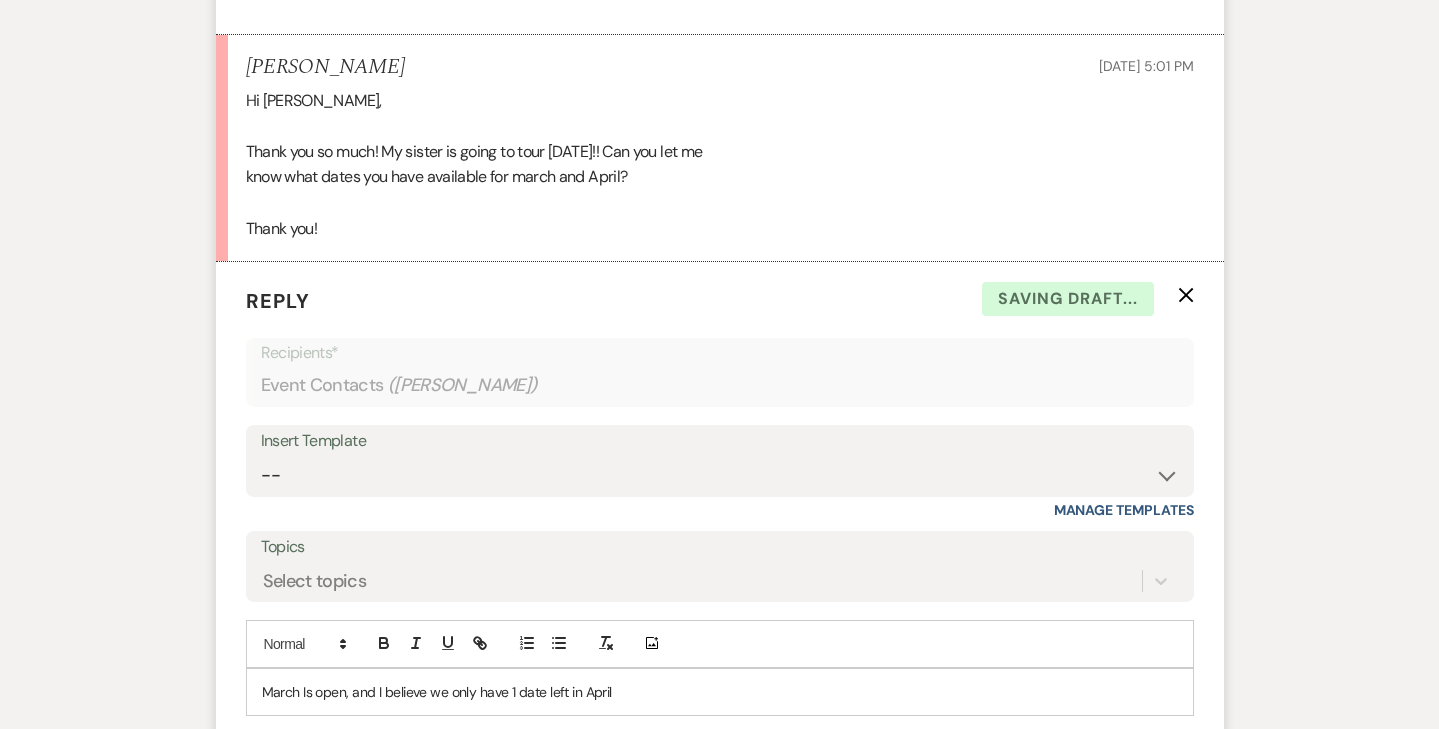 click on "Send Message" at bounding box center (1107, 810) 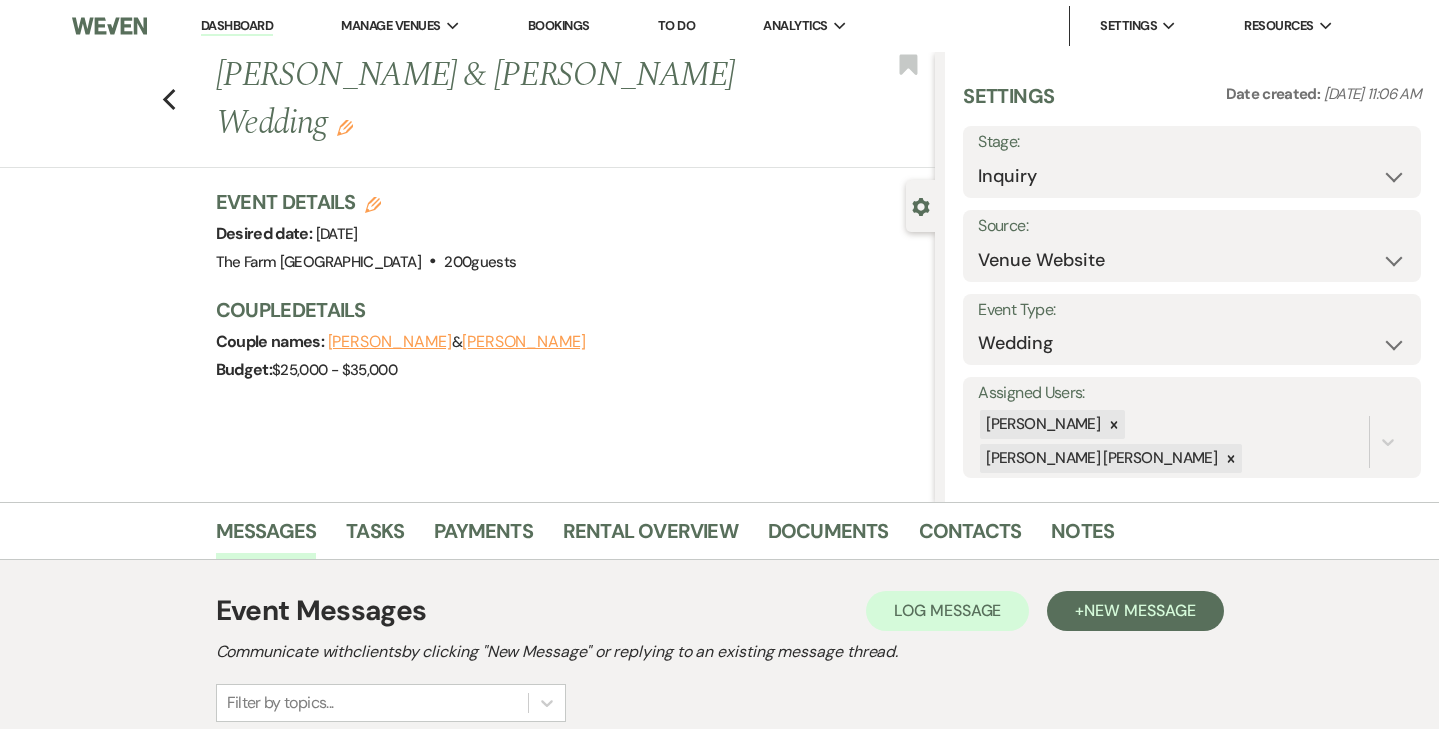 scroll, scrollTop: 0, scrollLeft: 0, axis: both 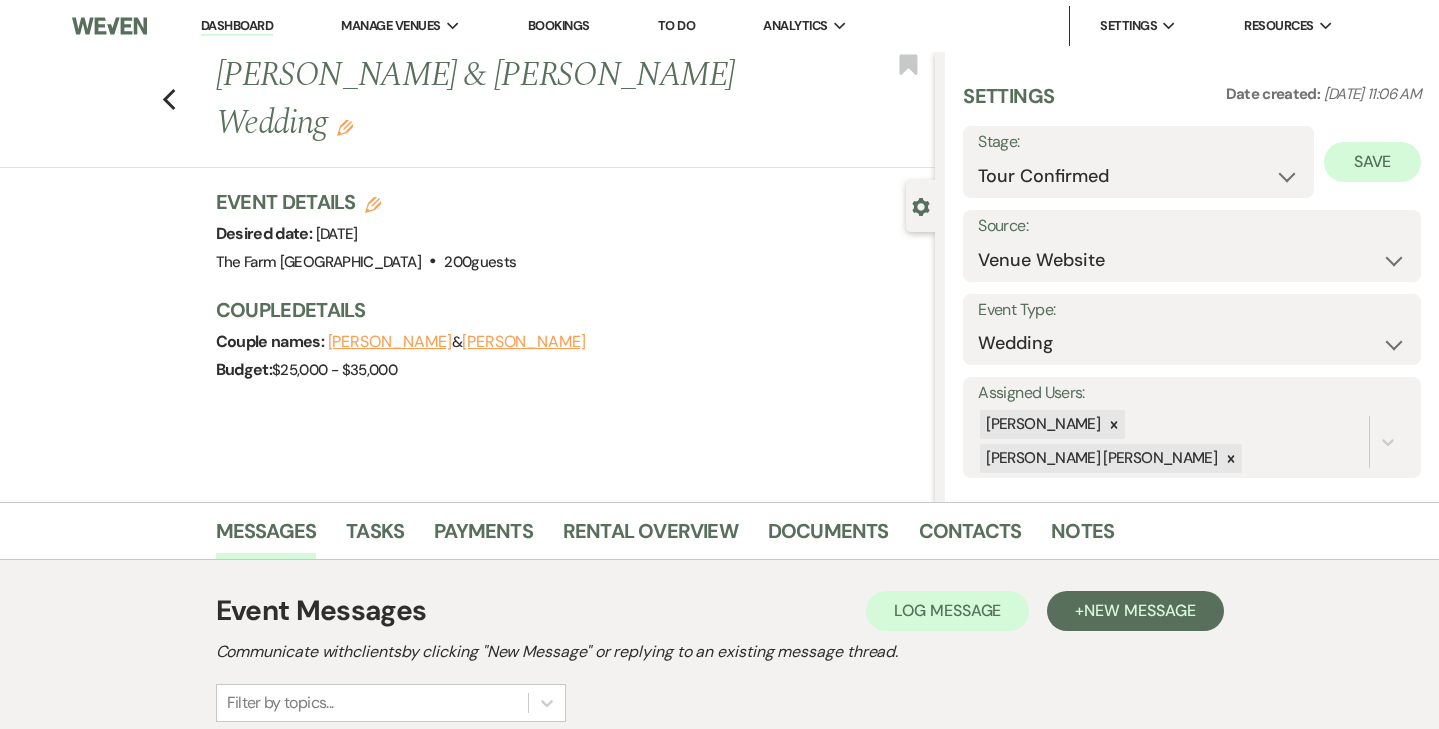 click on "Save" at bounding box center (1372, 162) 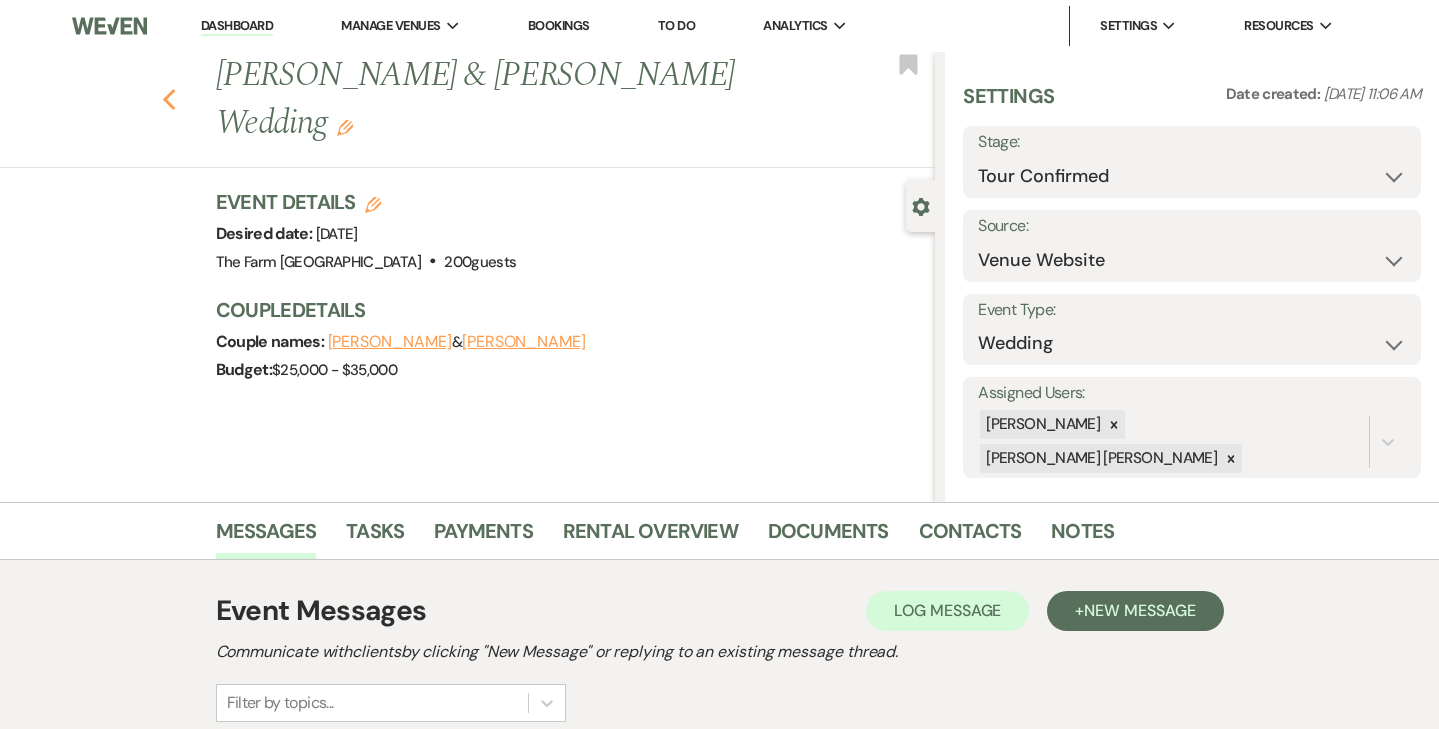 click 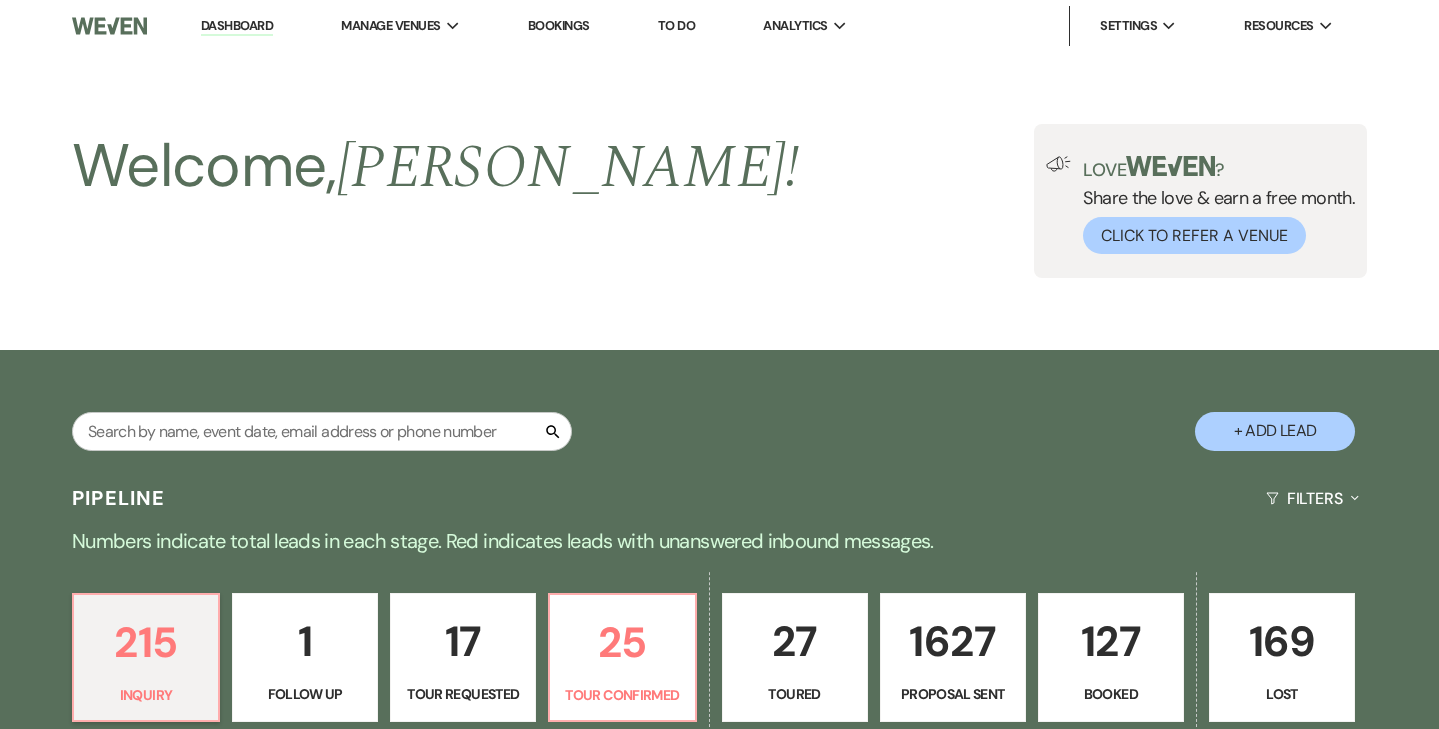 scroll, scrollTop: 472, scrollLeft: 0, axis: vertical 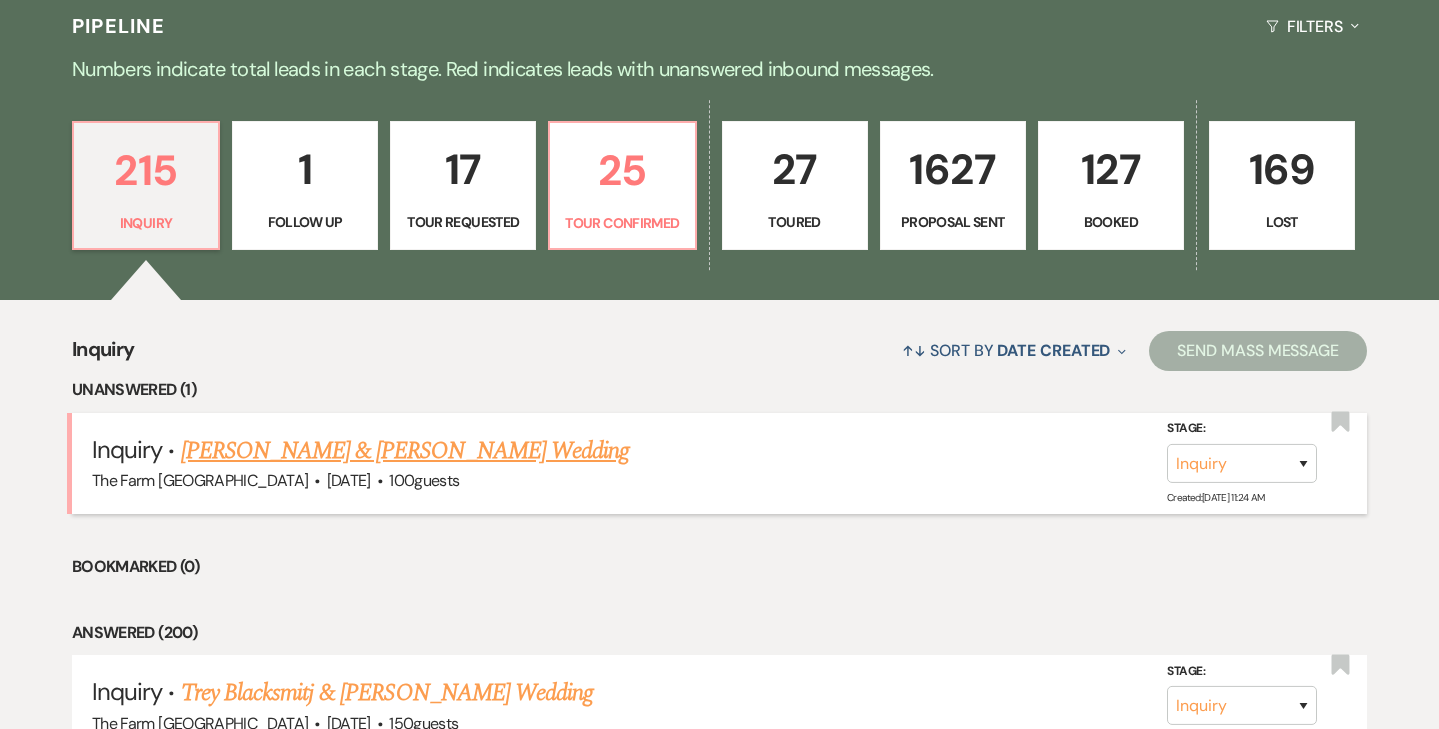 click on "[PERSON_NAME] & [PERSON_NAME] Wedding" at bounding box center (405, 451) 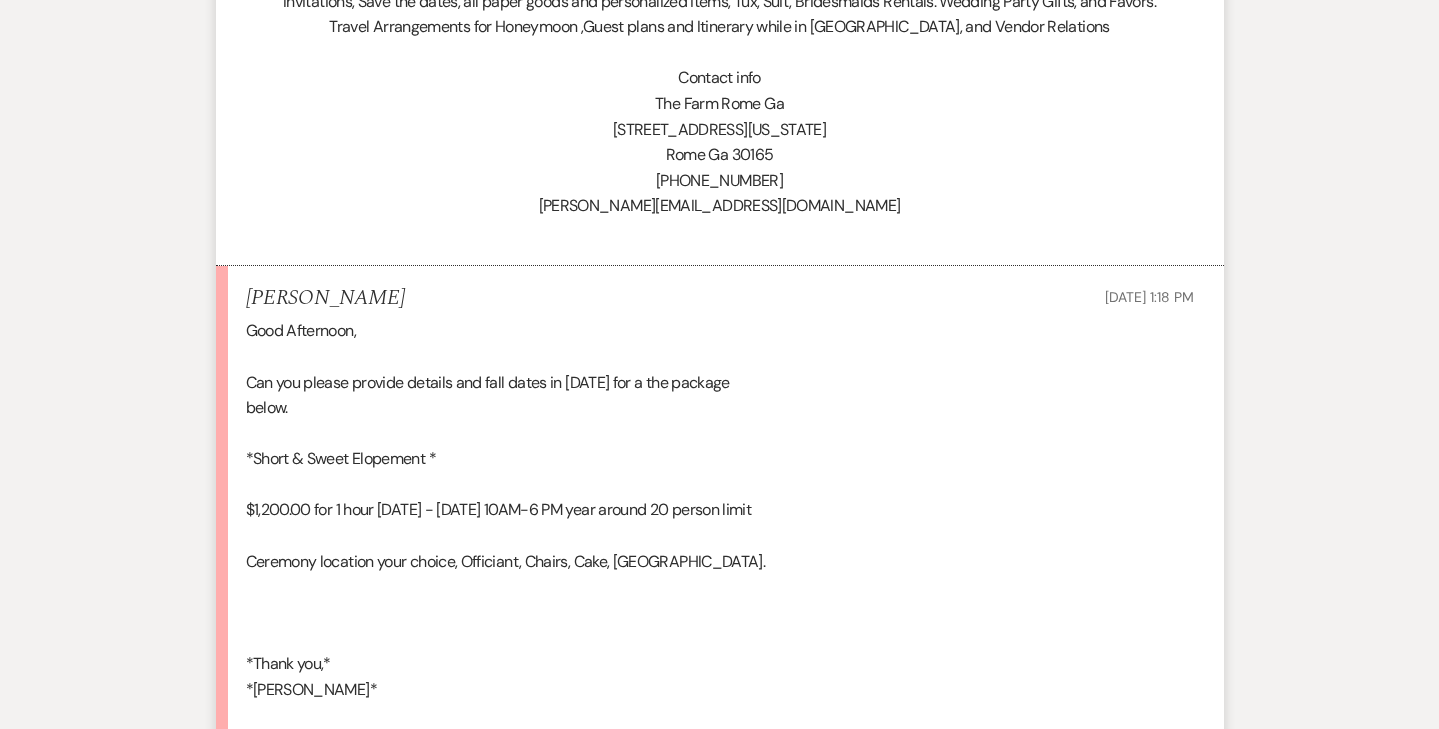 scroll, scrollTop: 6236, scrollLeft: 0, axis: vertical 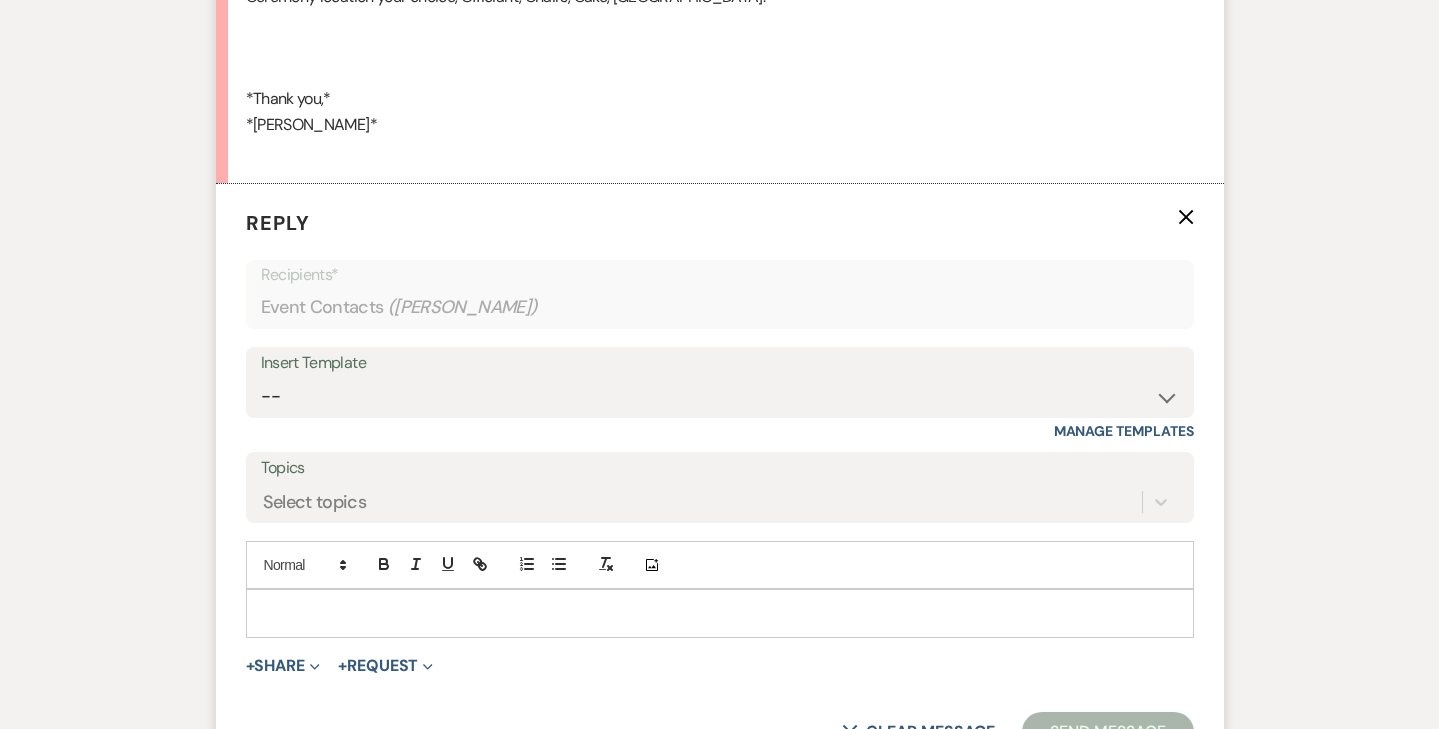 click at bounding box center (720, 613) 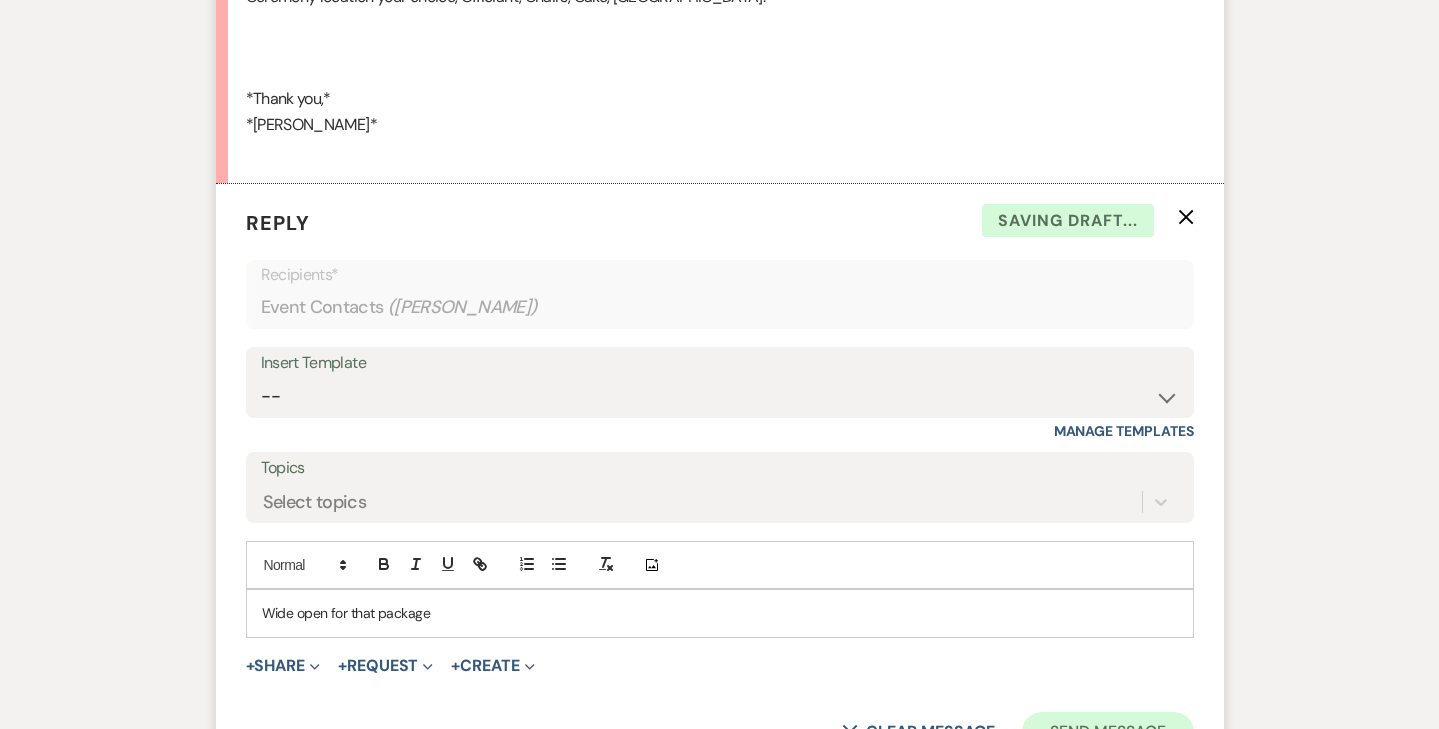 click on "Send Message" at bounding box center [1107, 732] 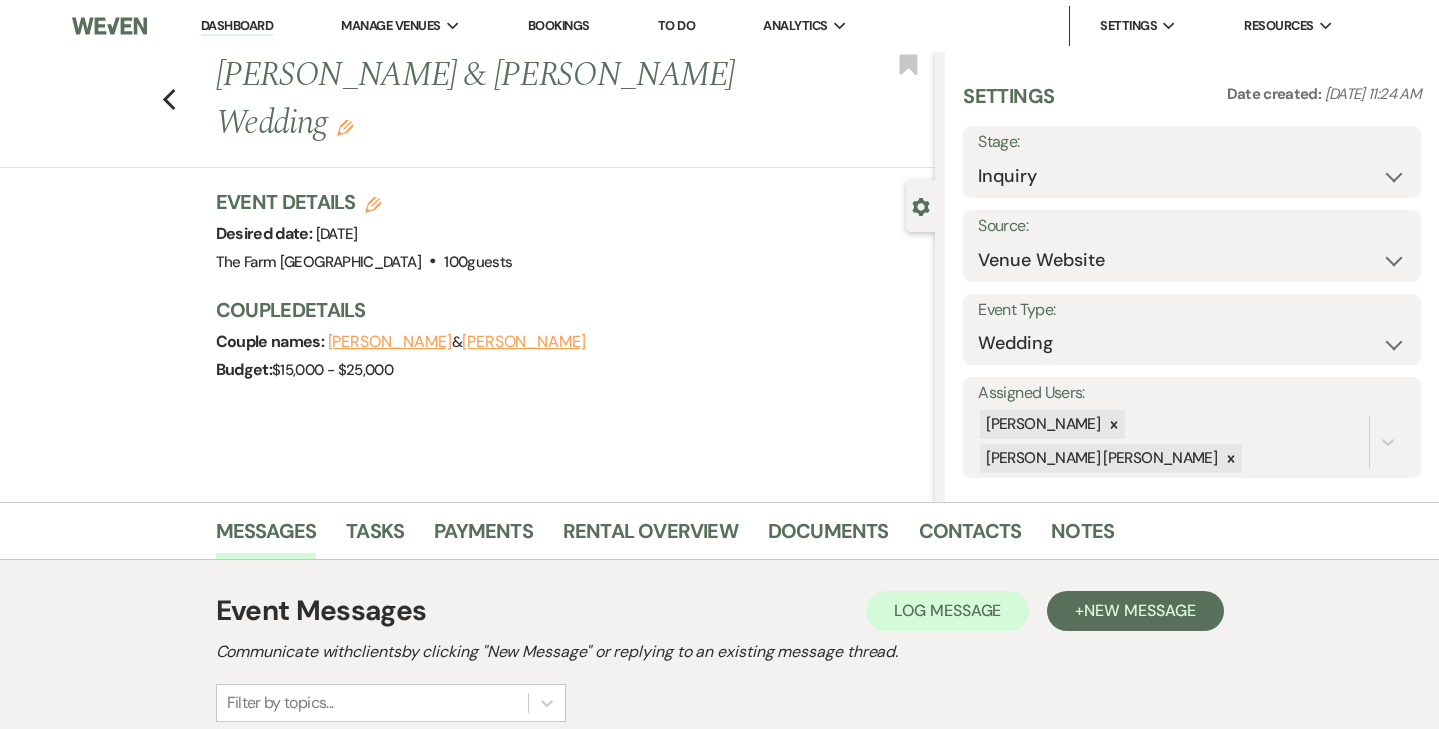 scroll, scrollTop: 0, scrollLeft: 0, axis: both 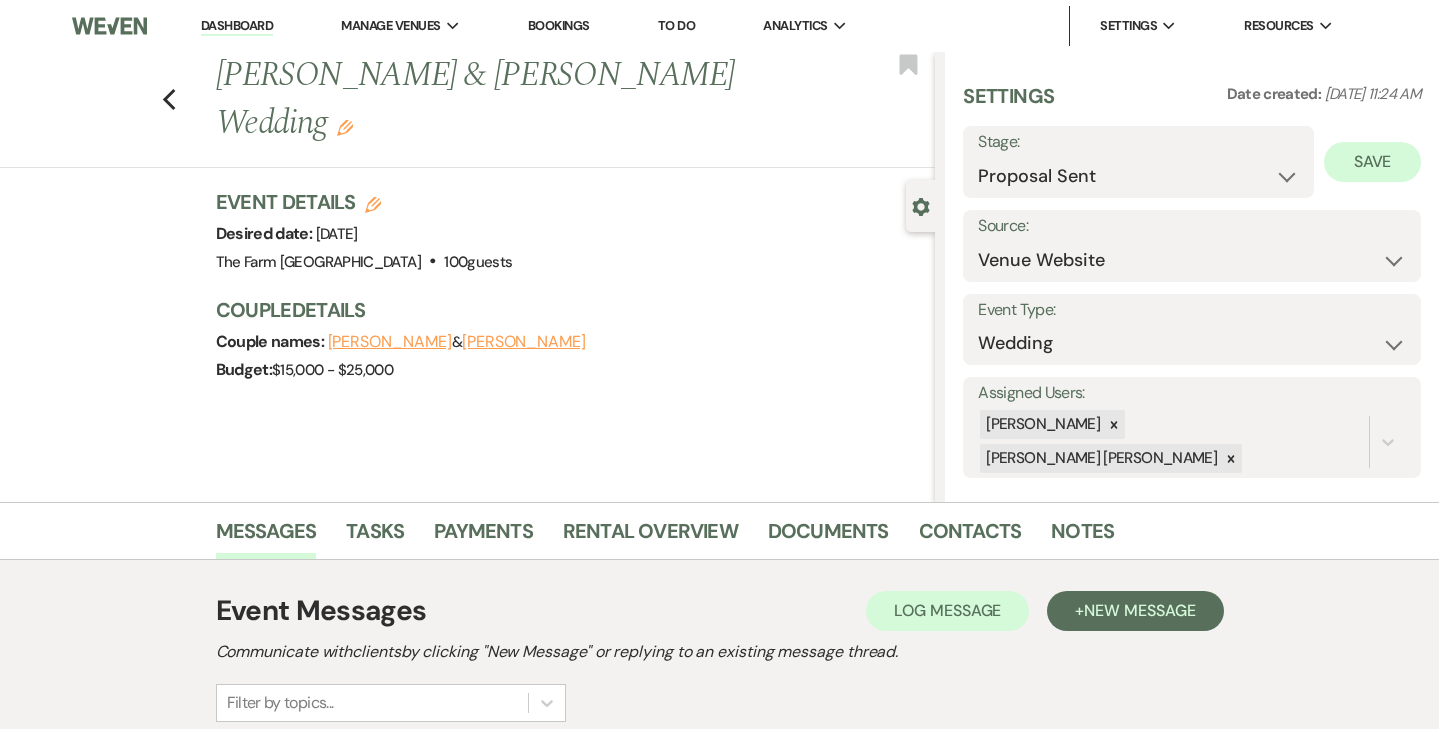 click on "Save" at bounding box center [1372, 162] 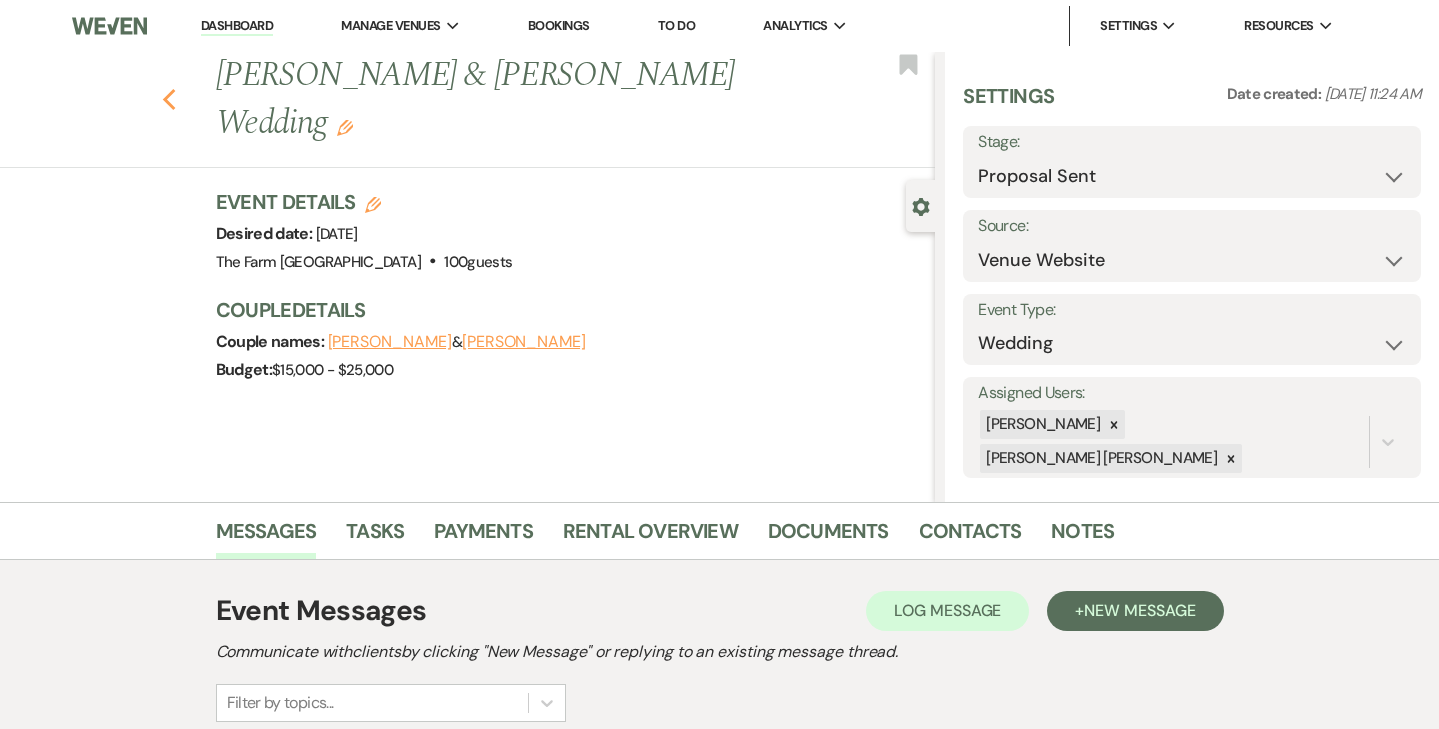 click on "Previous" 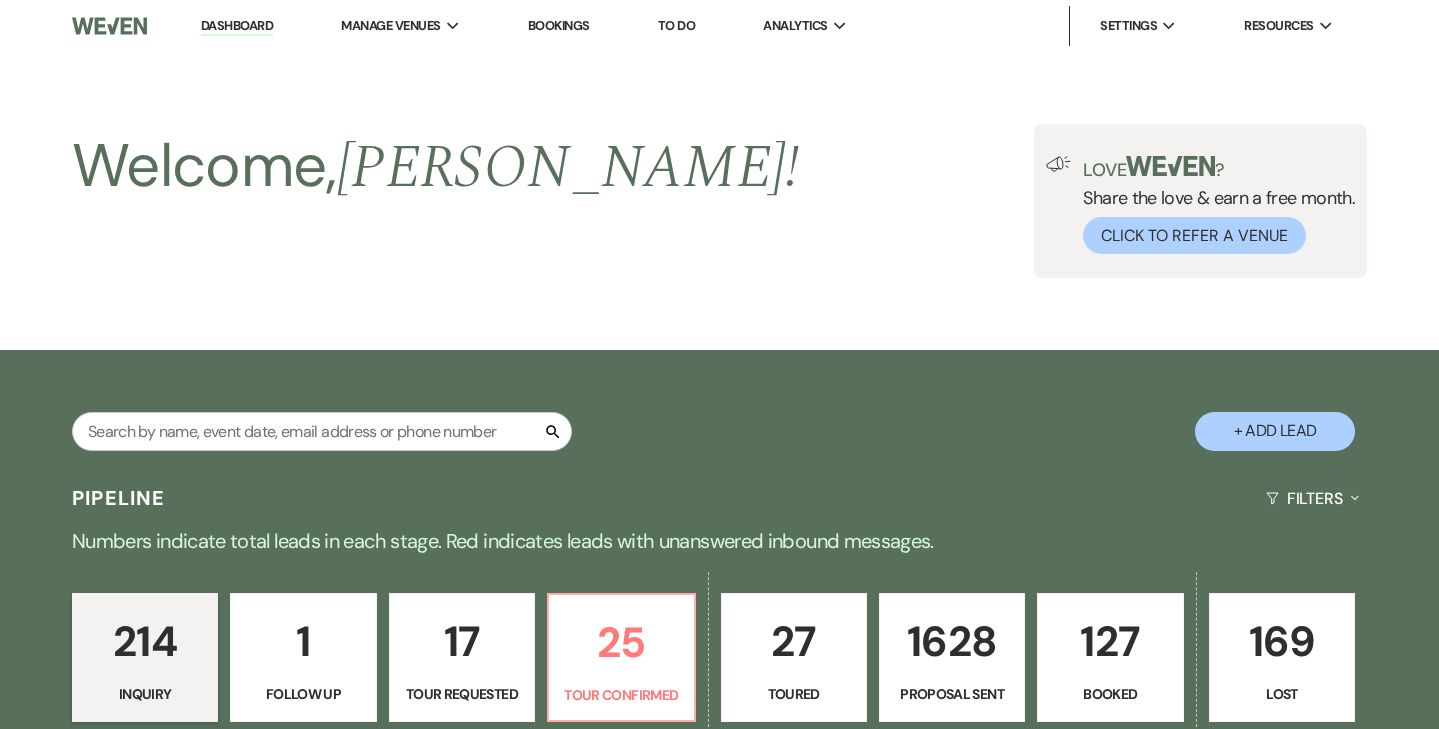 scroll, scrollTop: 472, scrollLeft: 0, axis: vertical 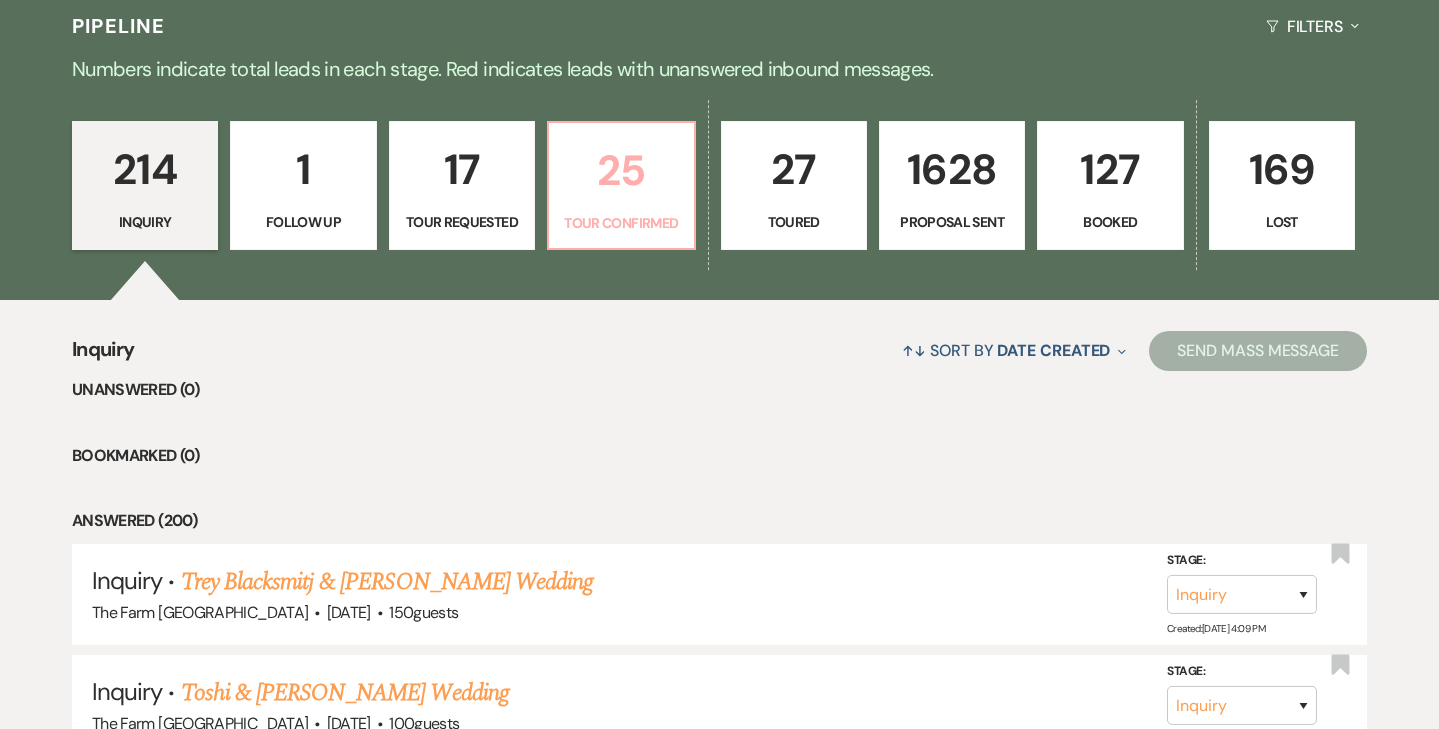 click on "25 Tour Confirmed" at bounding box center [621, 186] 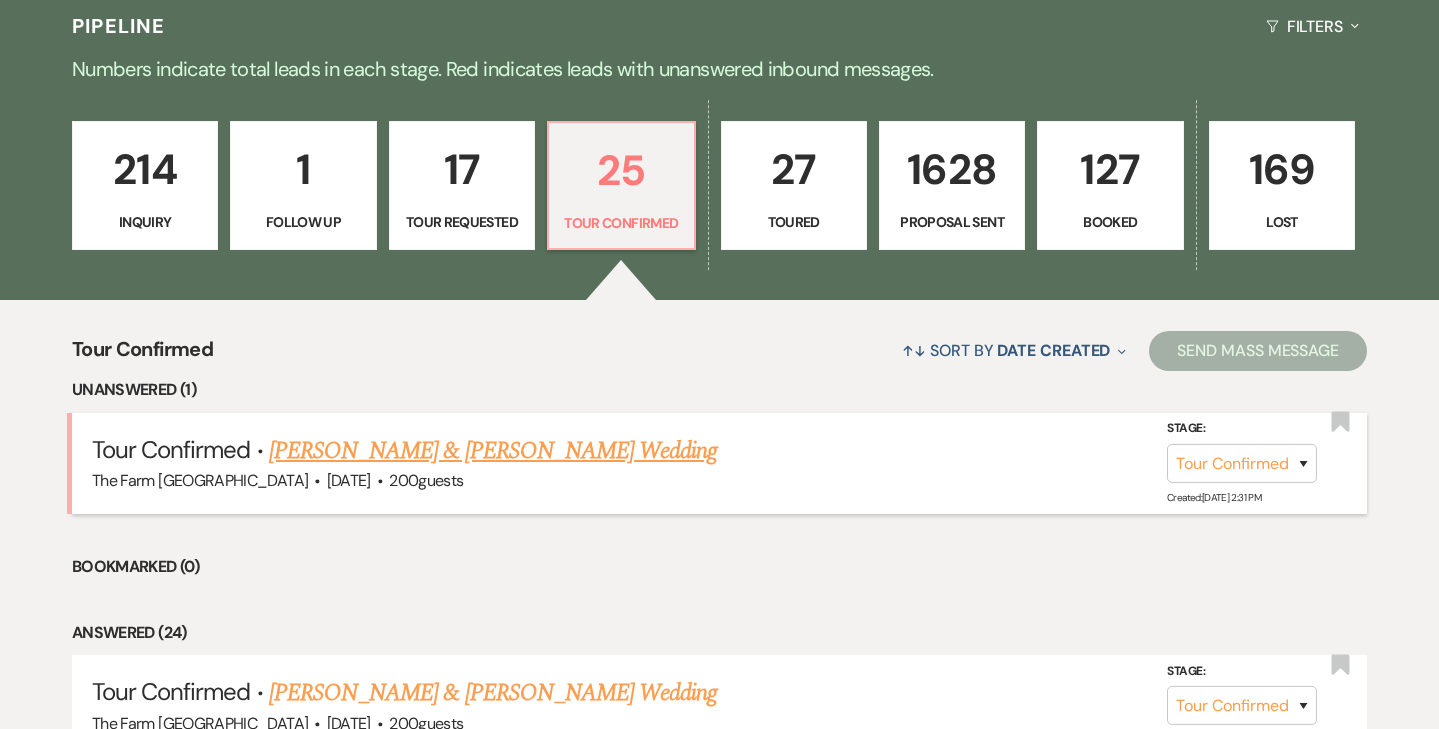 click on "[PERSON_NAME] & [PERSON_NAME] Wedding" at bounding box center [493, 451] 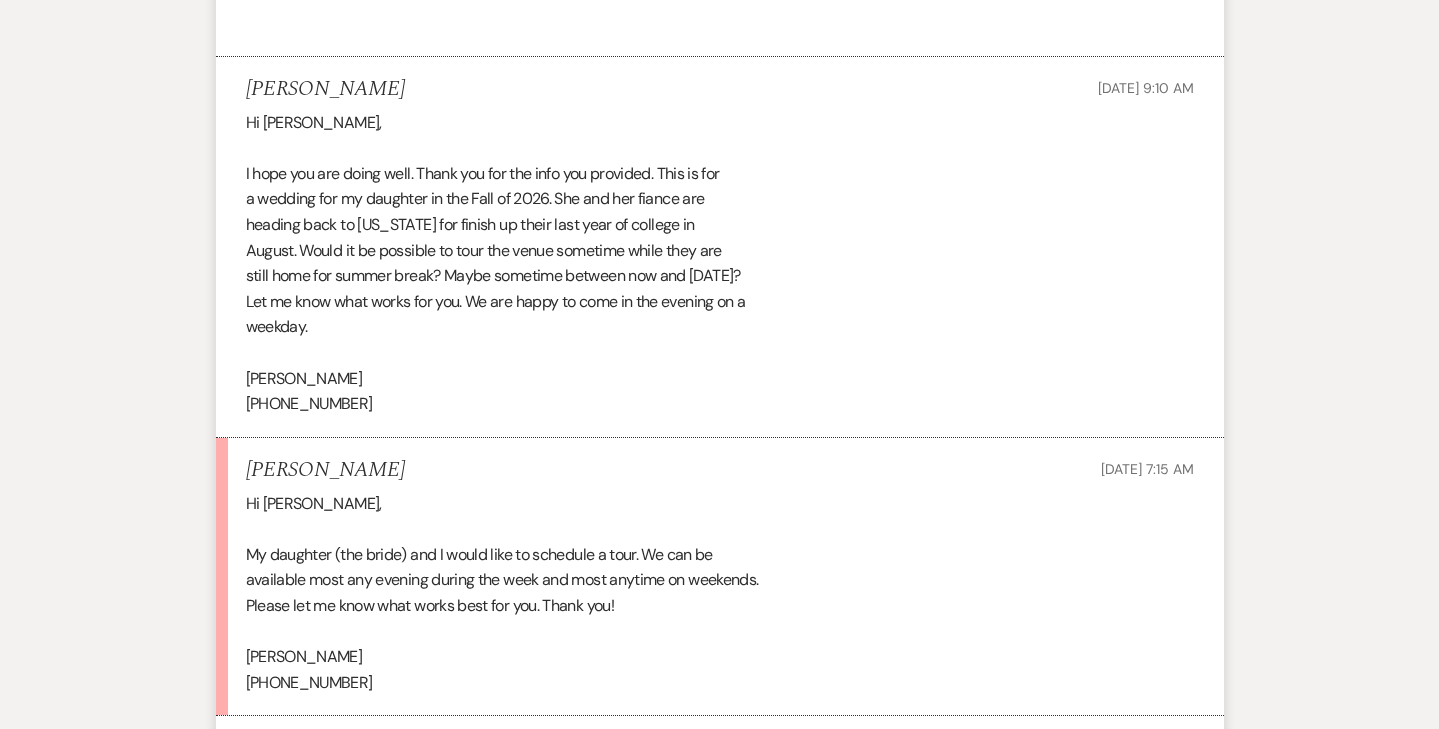 scroll, scrollTop: 9161, scrollLeft: 0, axis: vertical 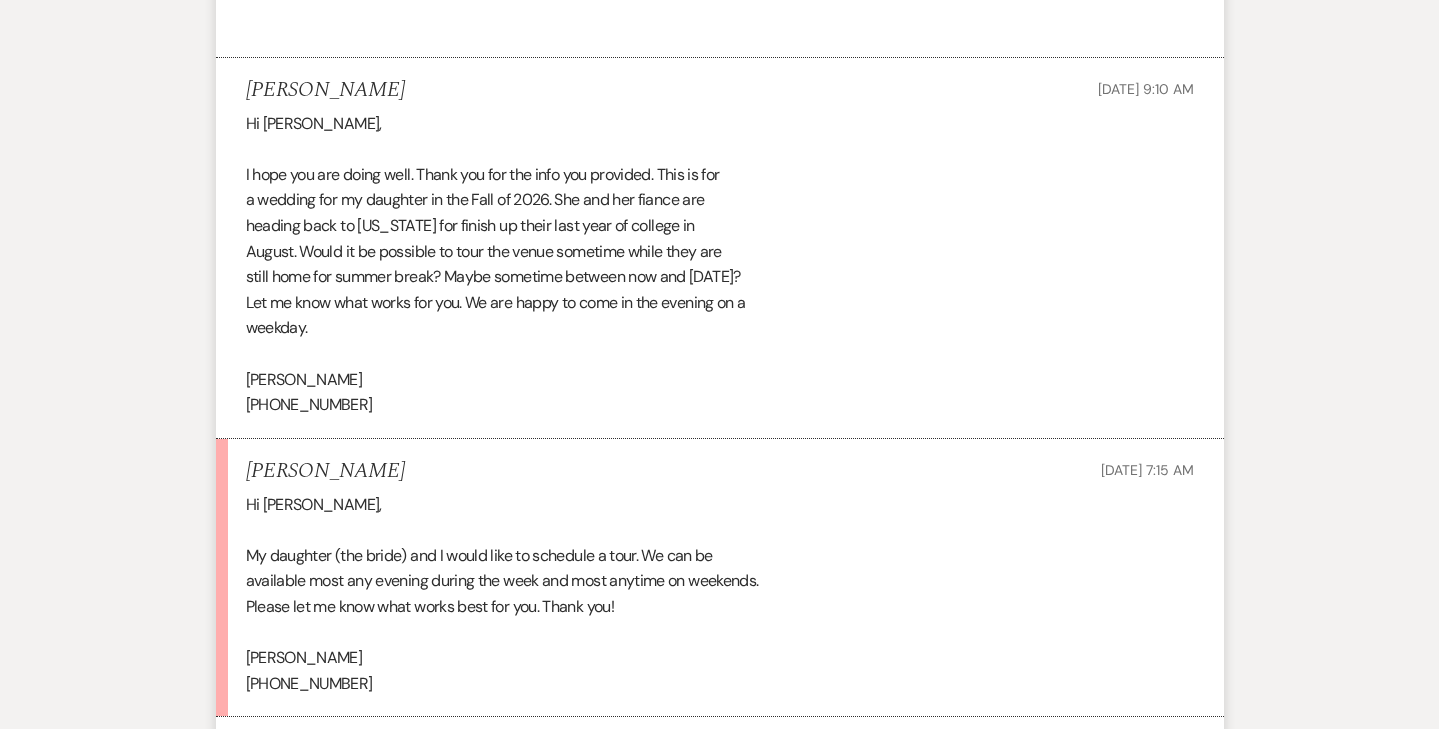 click on "Envelope Reply" at bounding box center (720, 745) 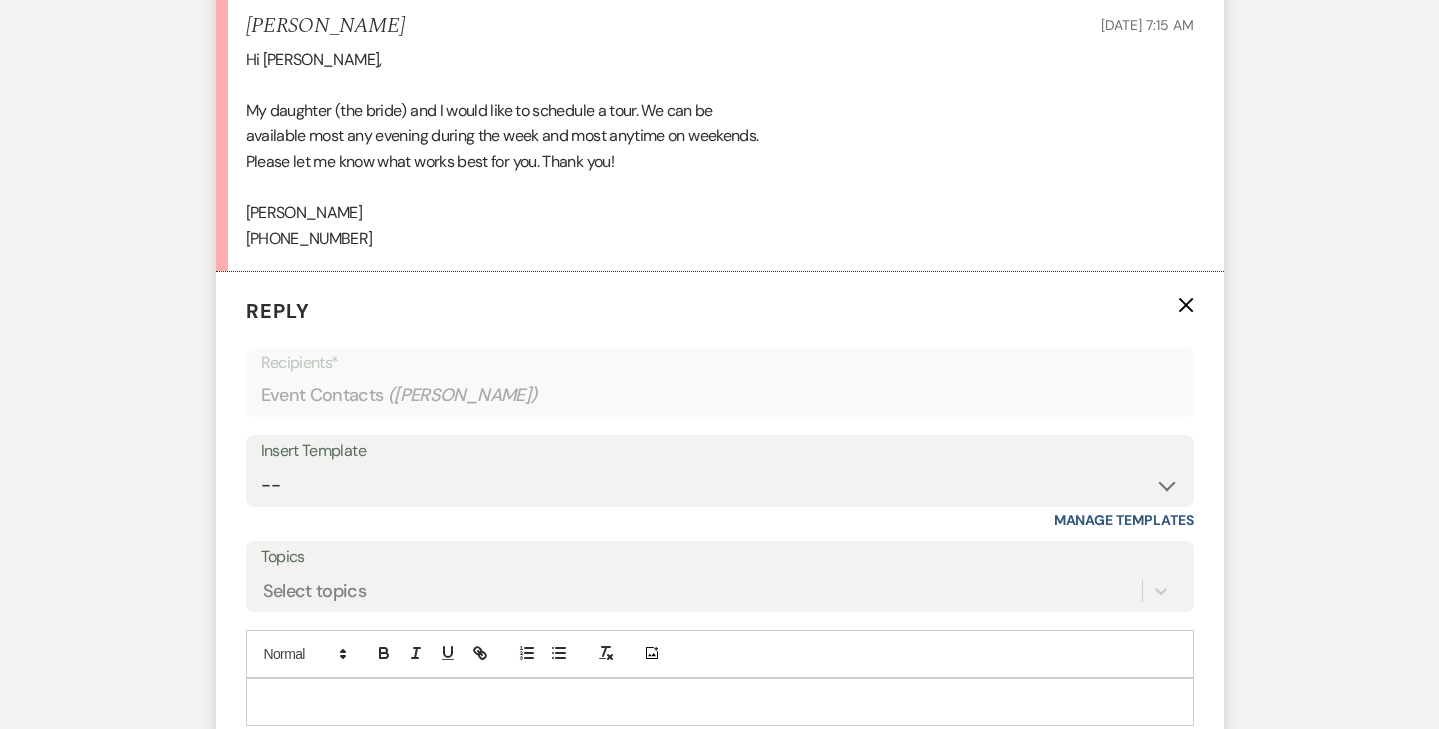 scroll, scrollTop: 9607, scrollLeft: 0, axis: vertical 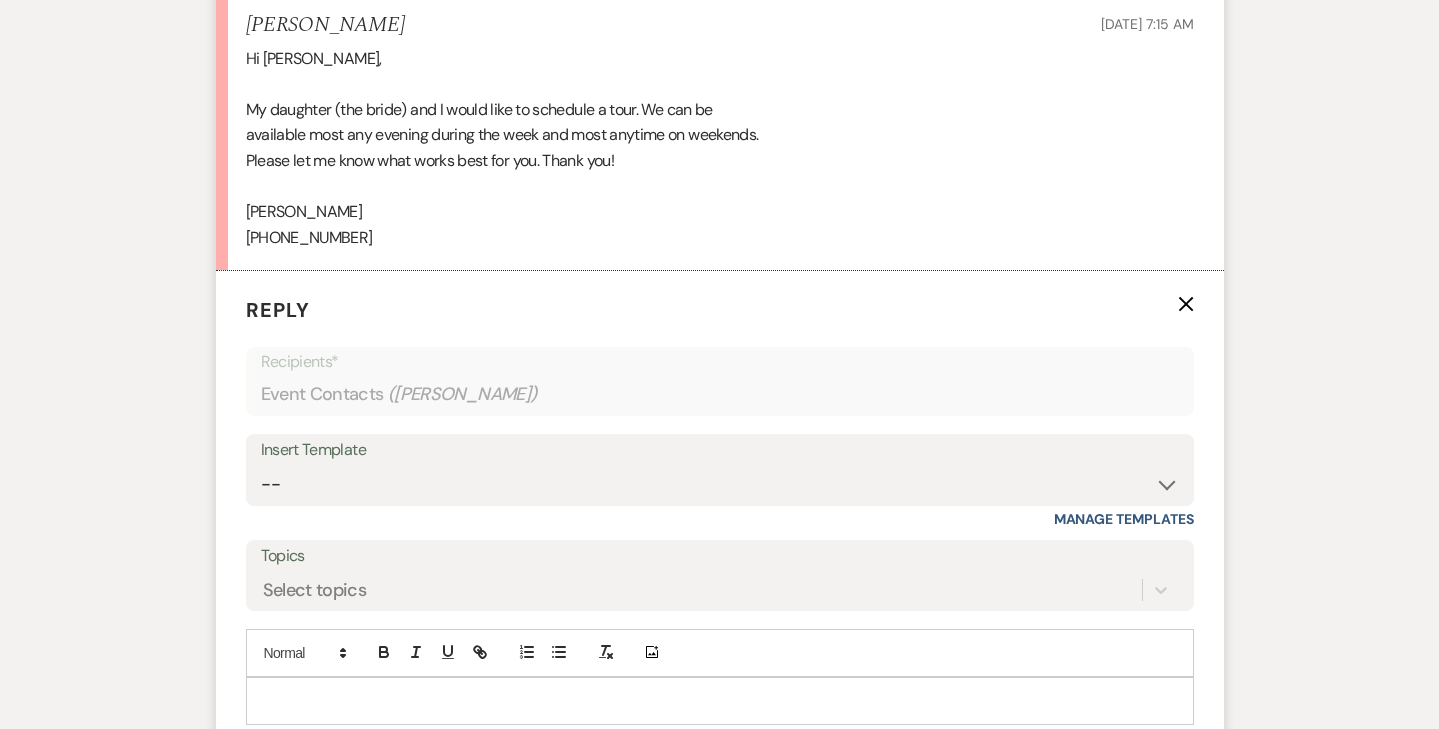 click at bounding box center [720, 701] 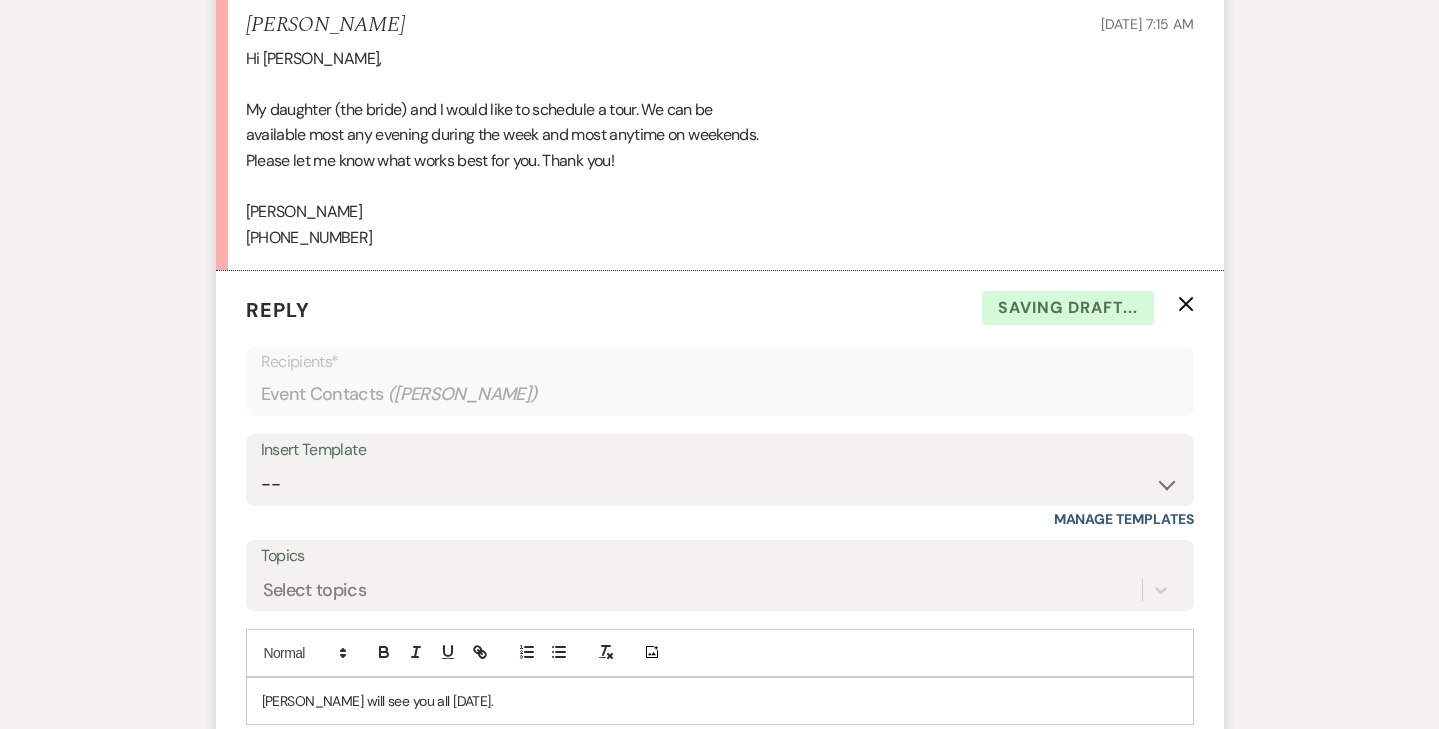 click on "Send Message" at bounding box center (1107, 819) 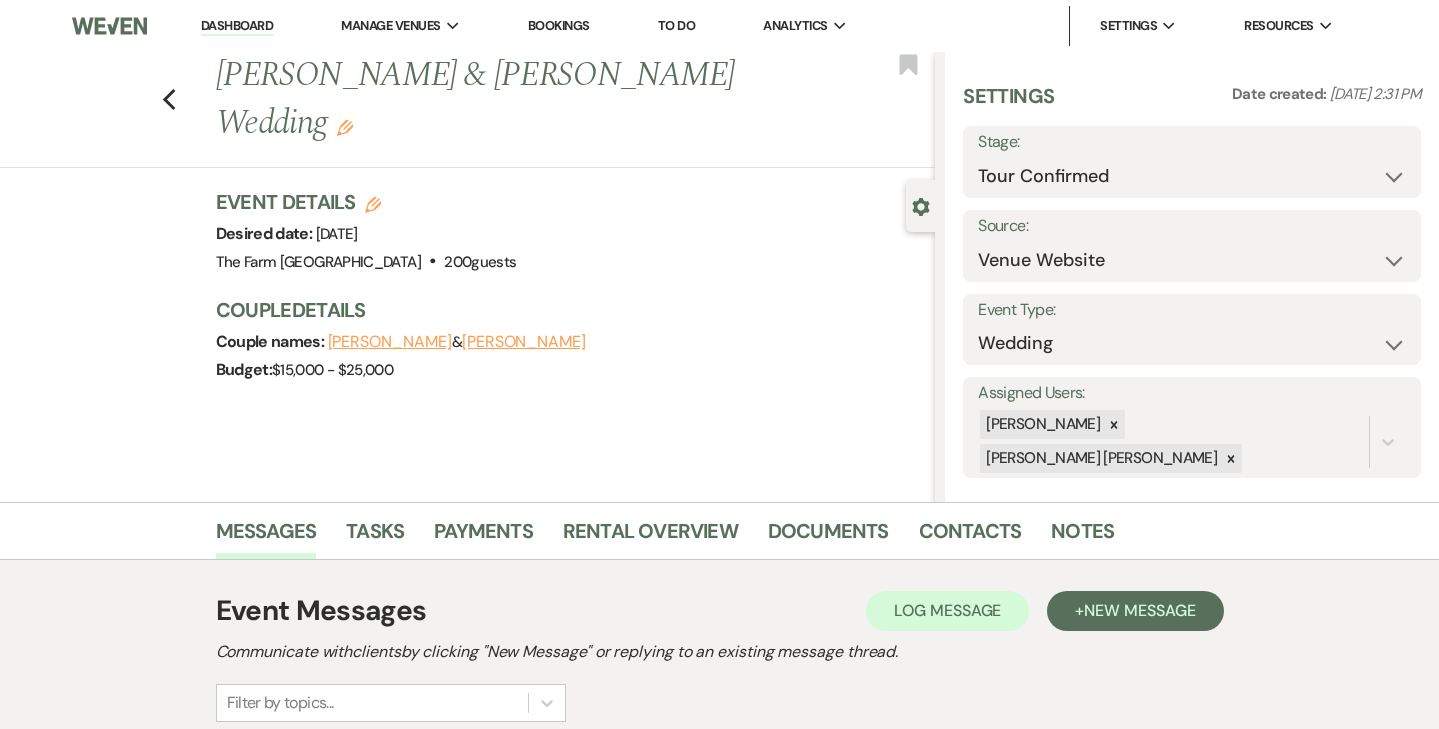 scroll, scrollTop: 0, scrollLeft: 0, axis: both 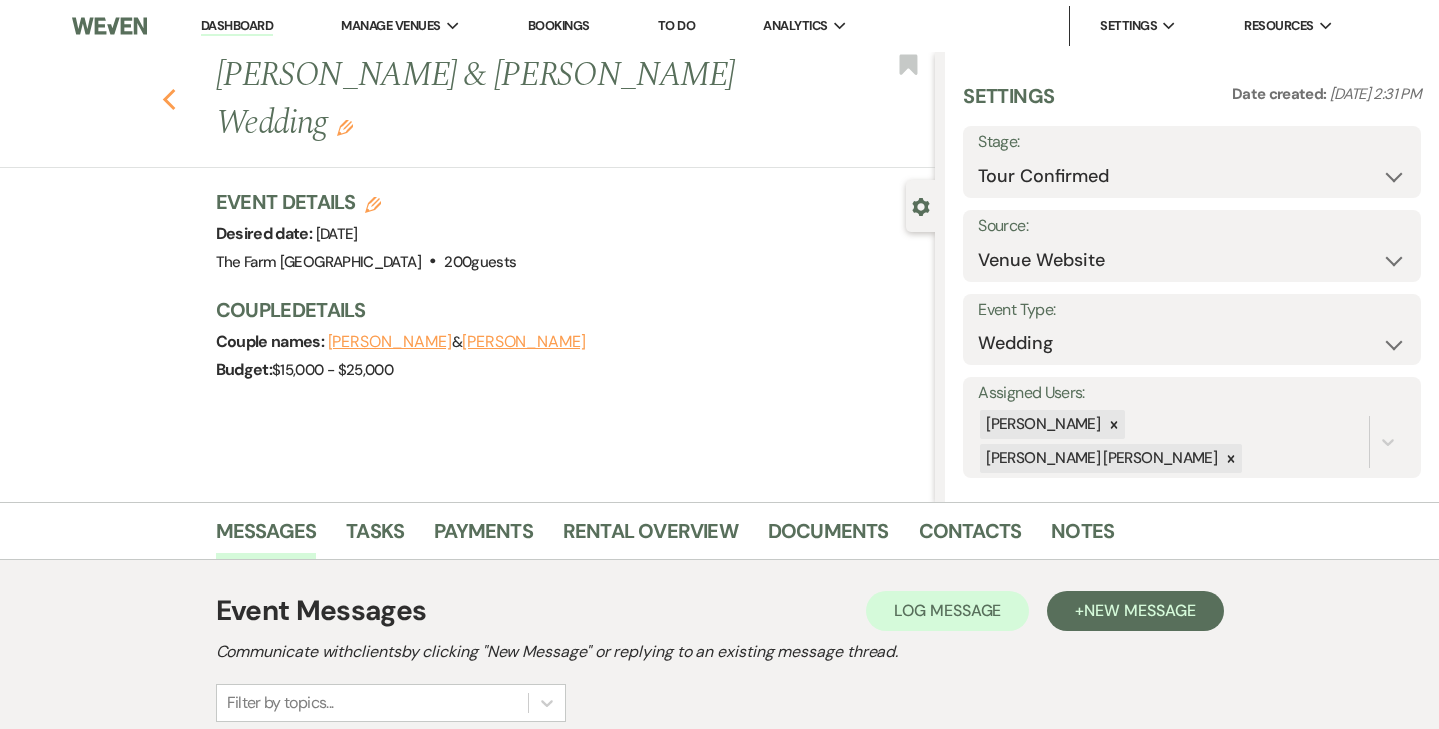 click on "Previous" 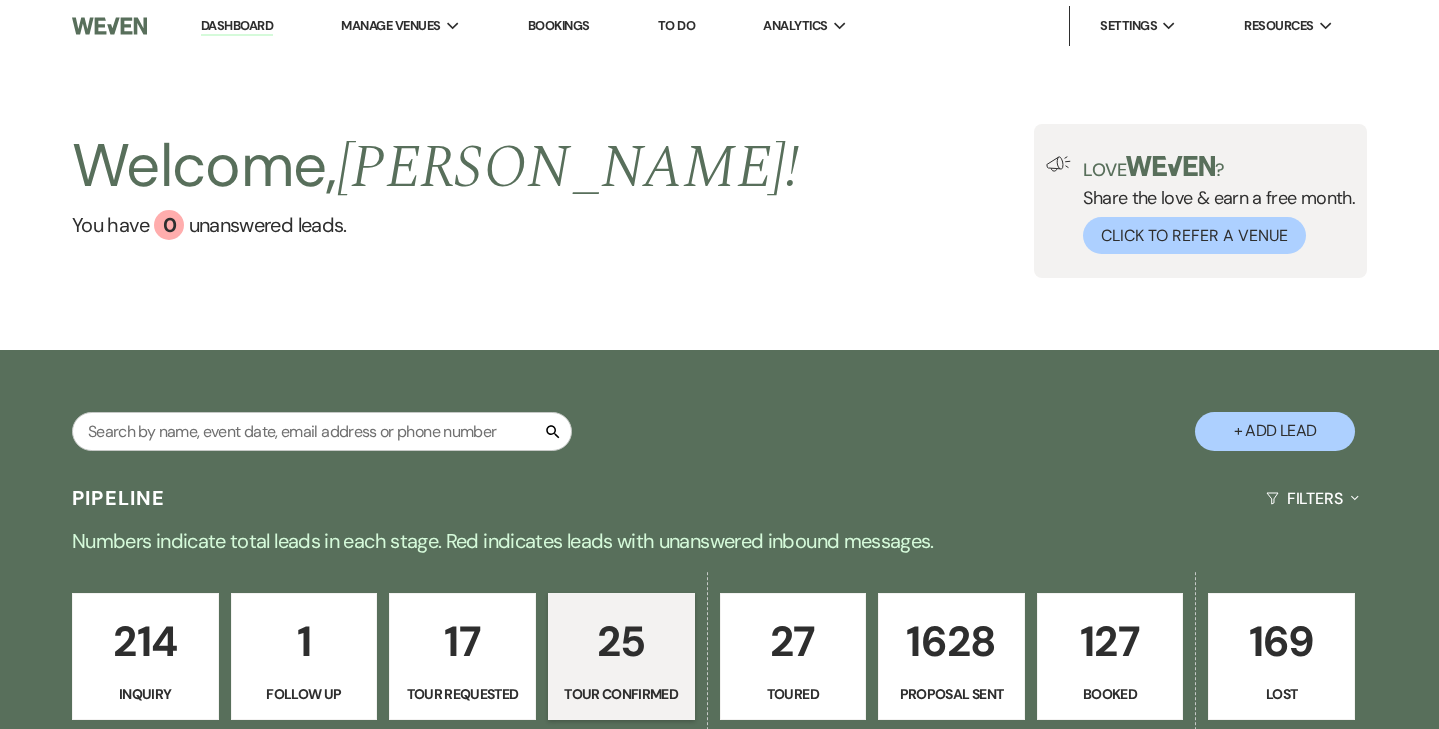 scroll, scrollTop: 0, scrollLeft: 0, axis: both 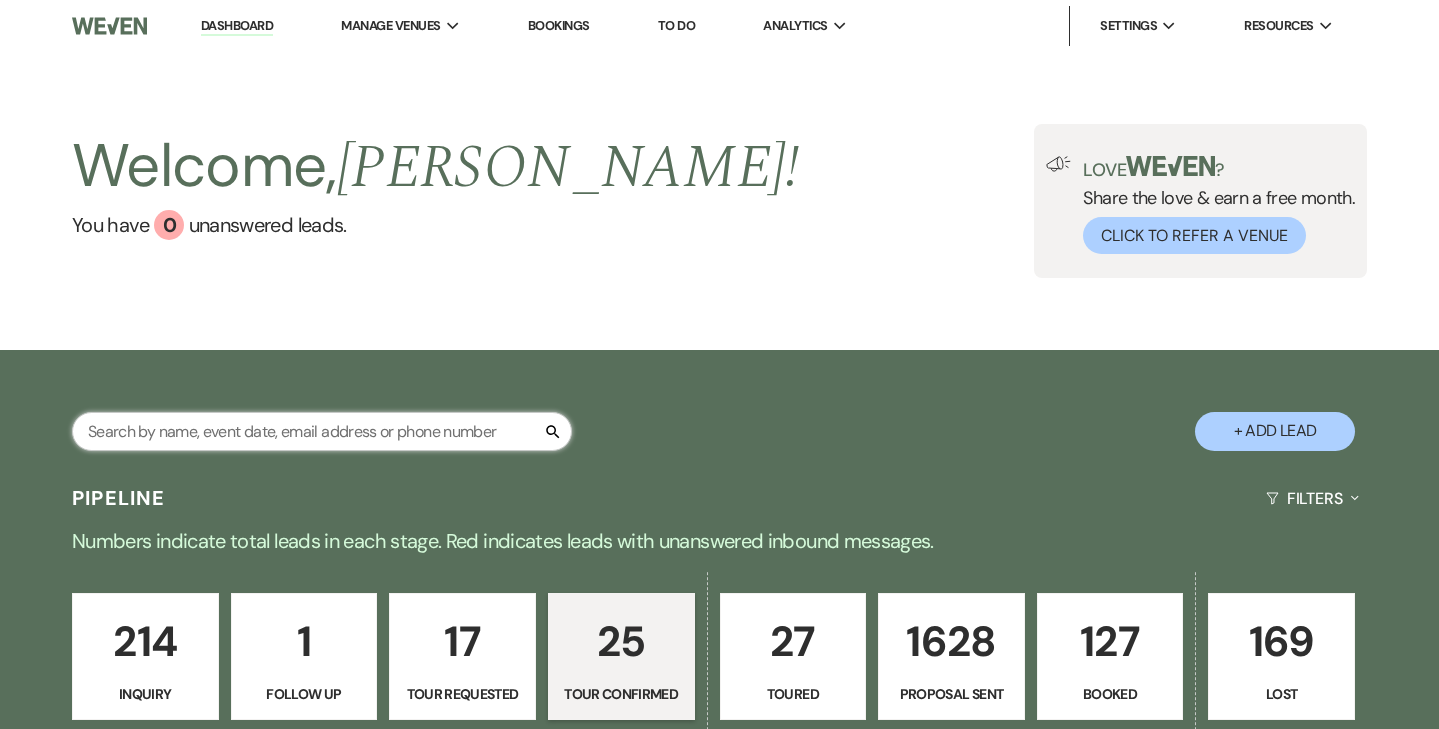 click at bounding box center [322, 431] 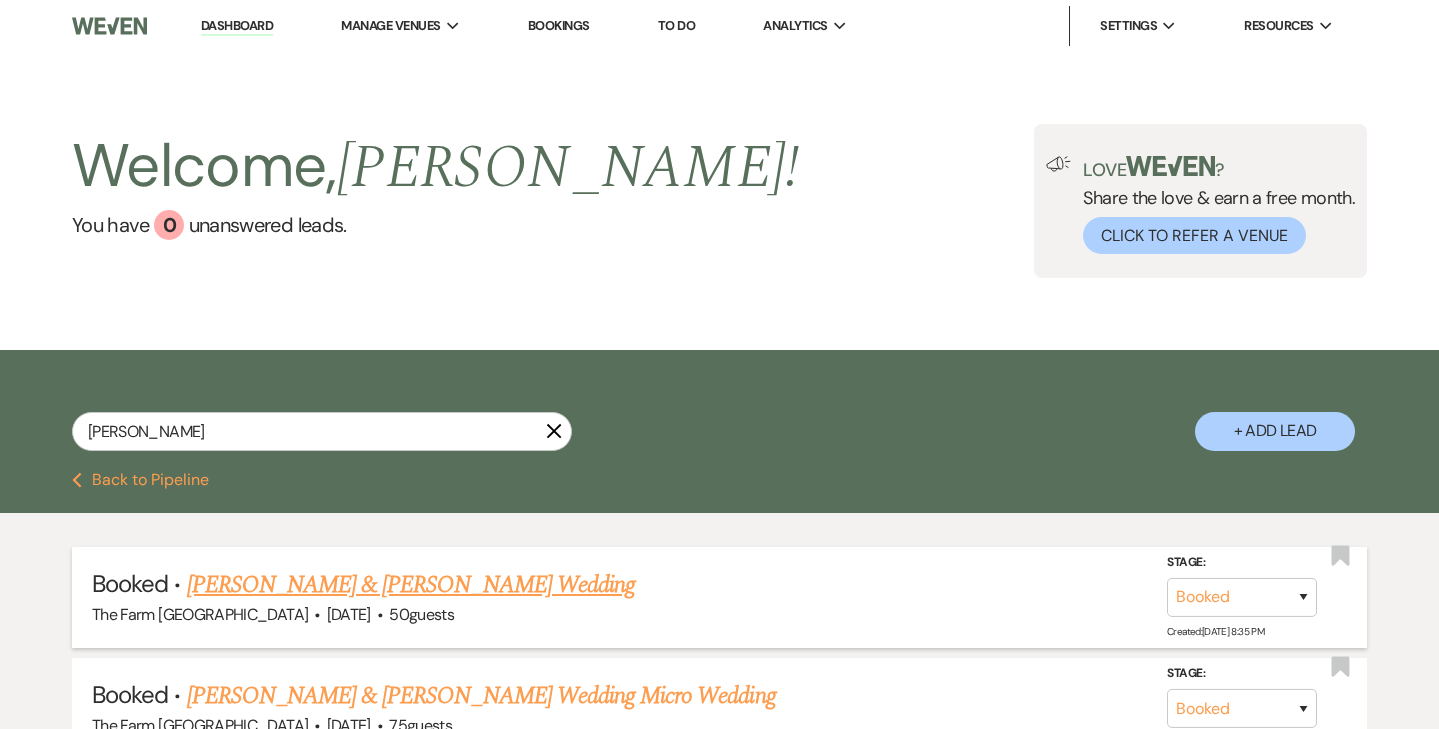 click on "[PERSON_NAME] & [PERSON_NAME] Wedding" at bounding box center (411, 585) 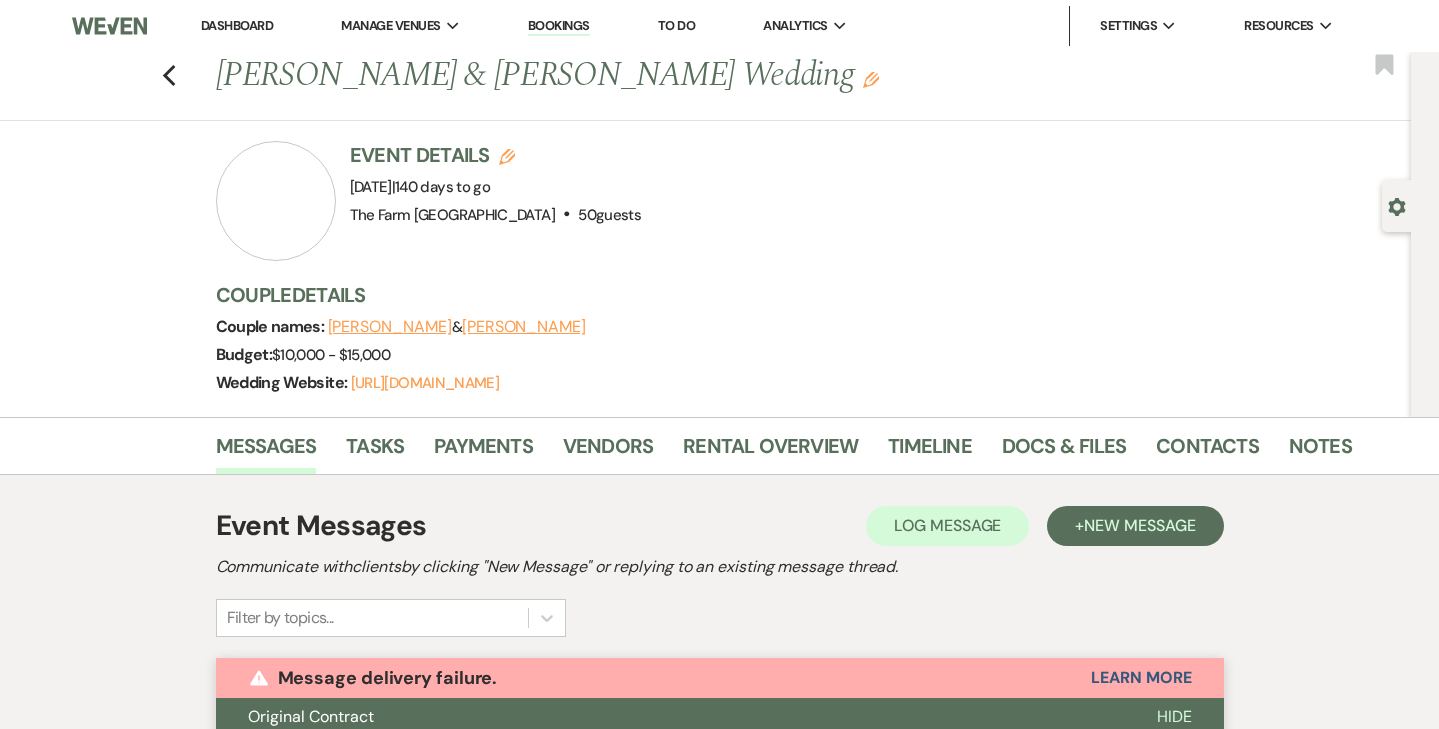 scroll, scrollTop: 0, scrollLeft: 0, axis: both 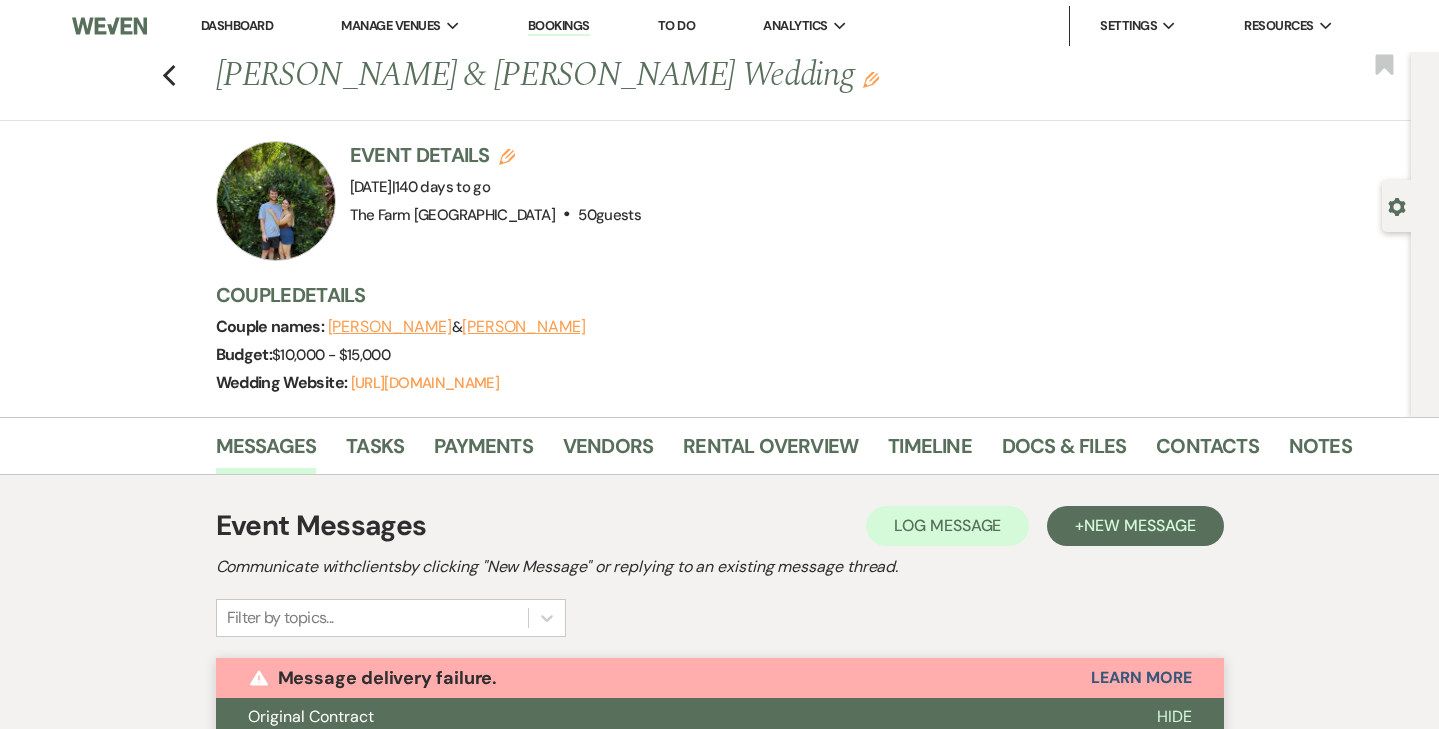 click on "[PERSON_NAME]" at bounding box center [524, 327] 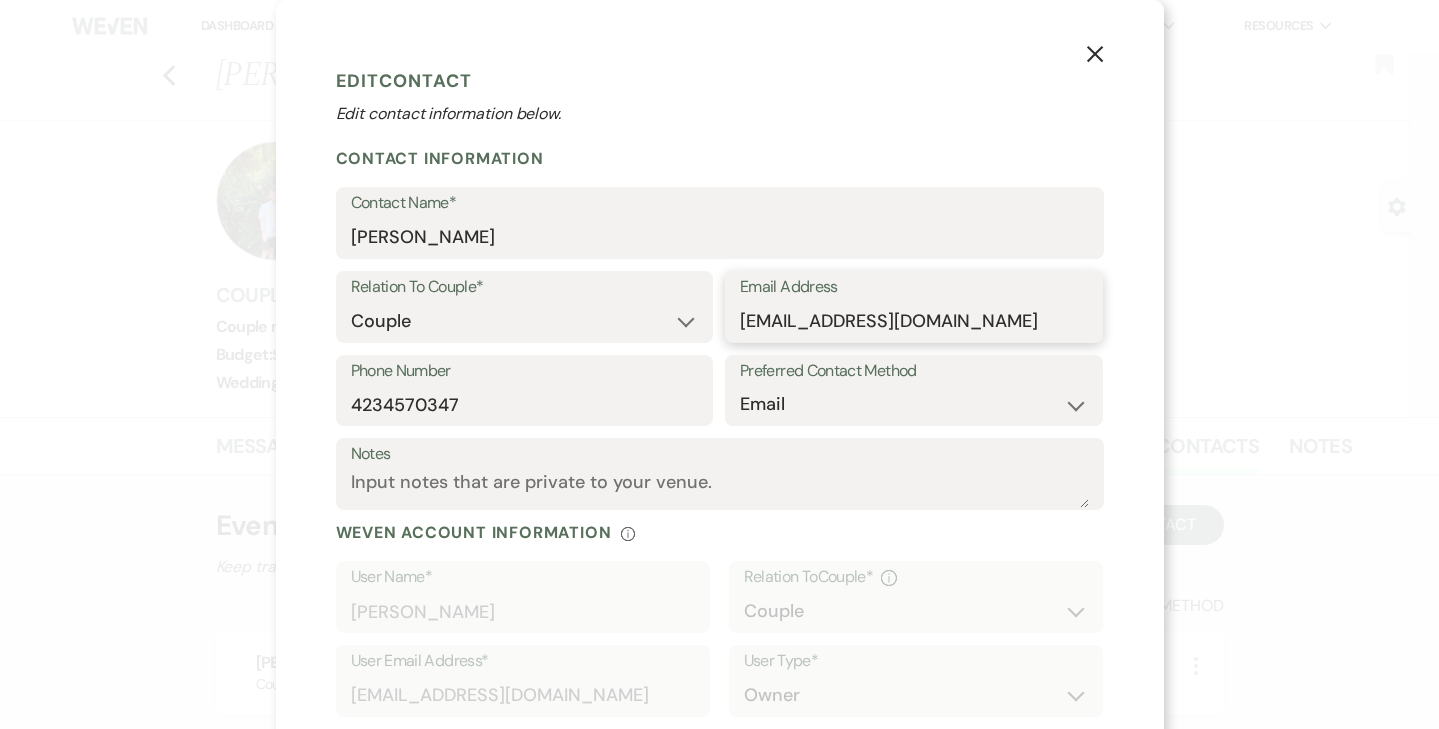 drag, startPoint x: 989, startPoint y: 316, endPoint x: 736, endPoint y: 317, distance: 253.00198 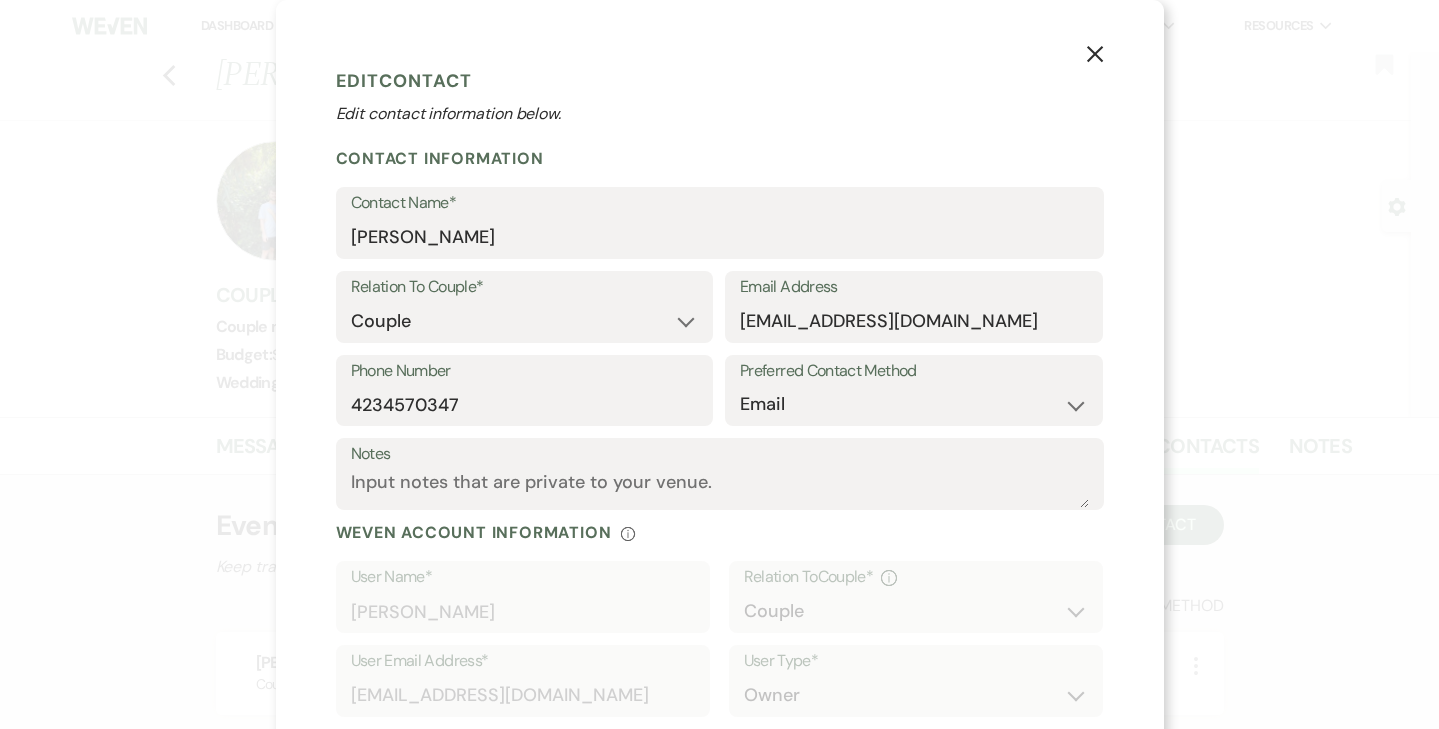 click on "X" 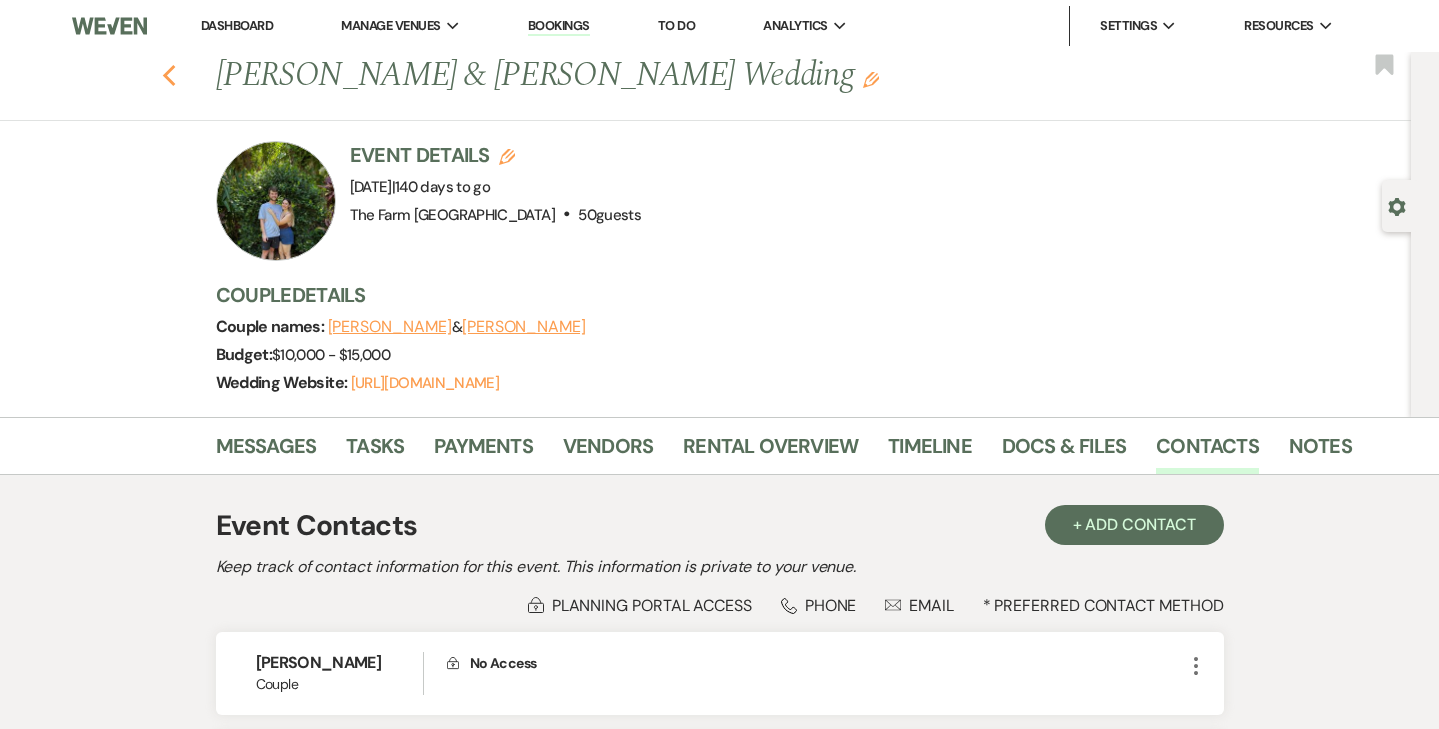 click 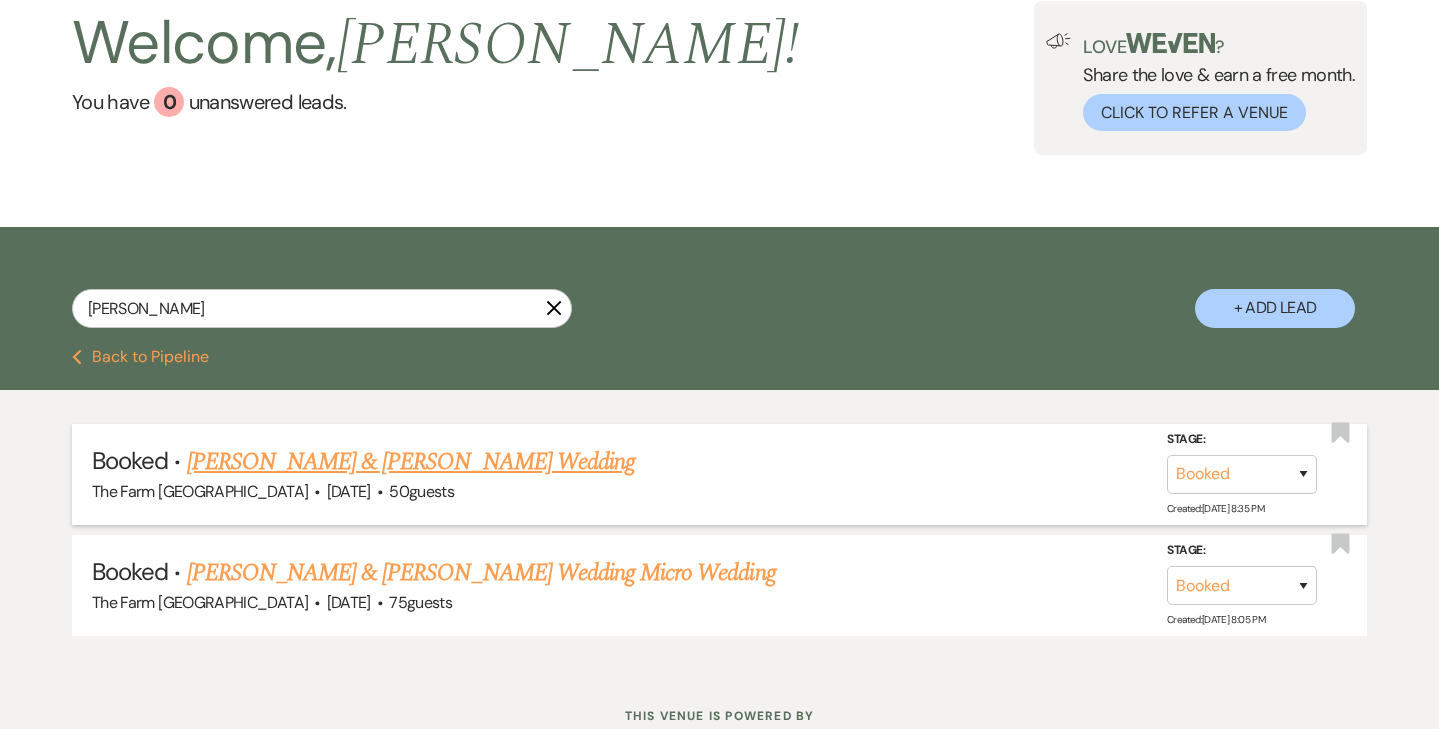 scroll, scrollTop: 121, scrollLeft: 0, axis: vertical 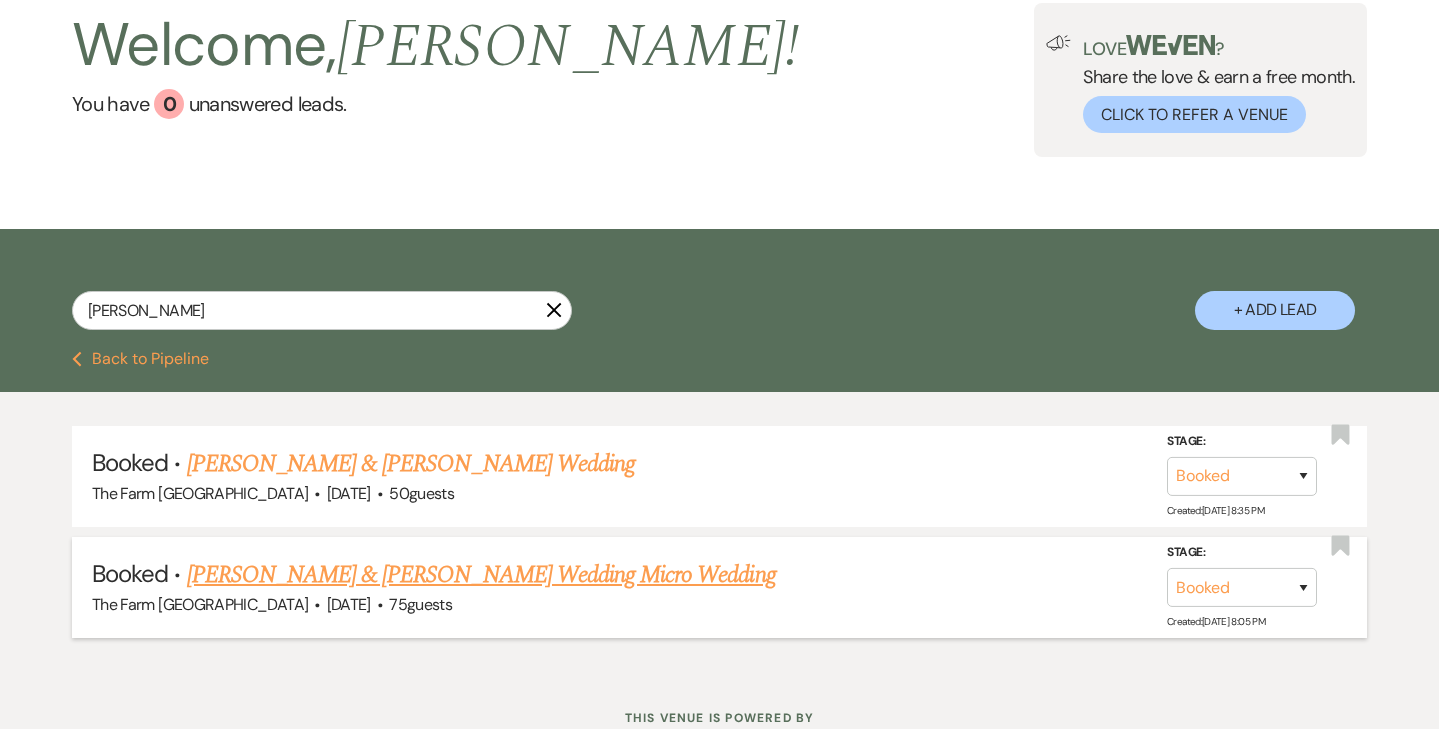 click on "[PERSON_NAME] & [PERSON_NAME] Wedding Micro Wedding" at bounding box center [481, 575] 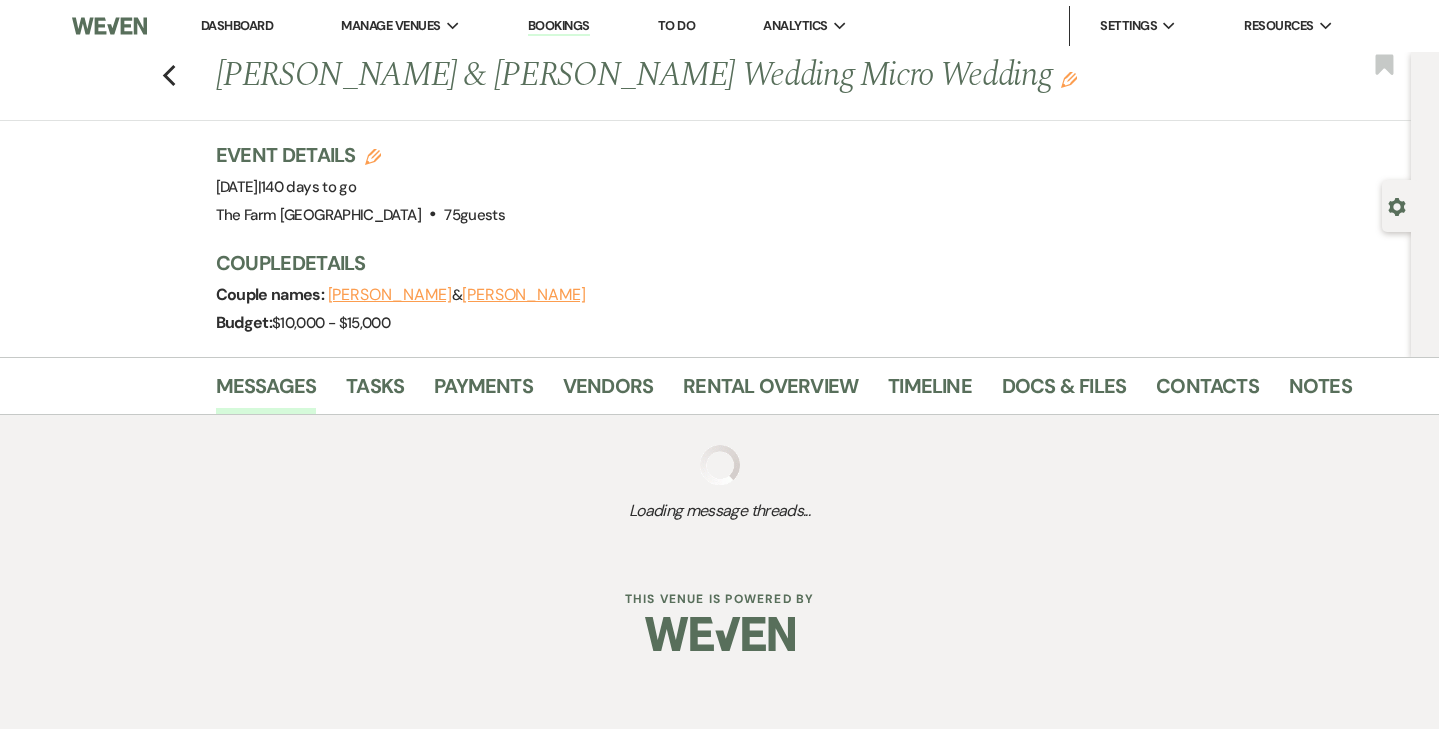 scroll, scrollTop: 0, scrollLeft: 0, axis: both 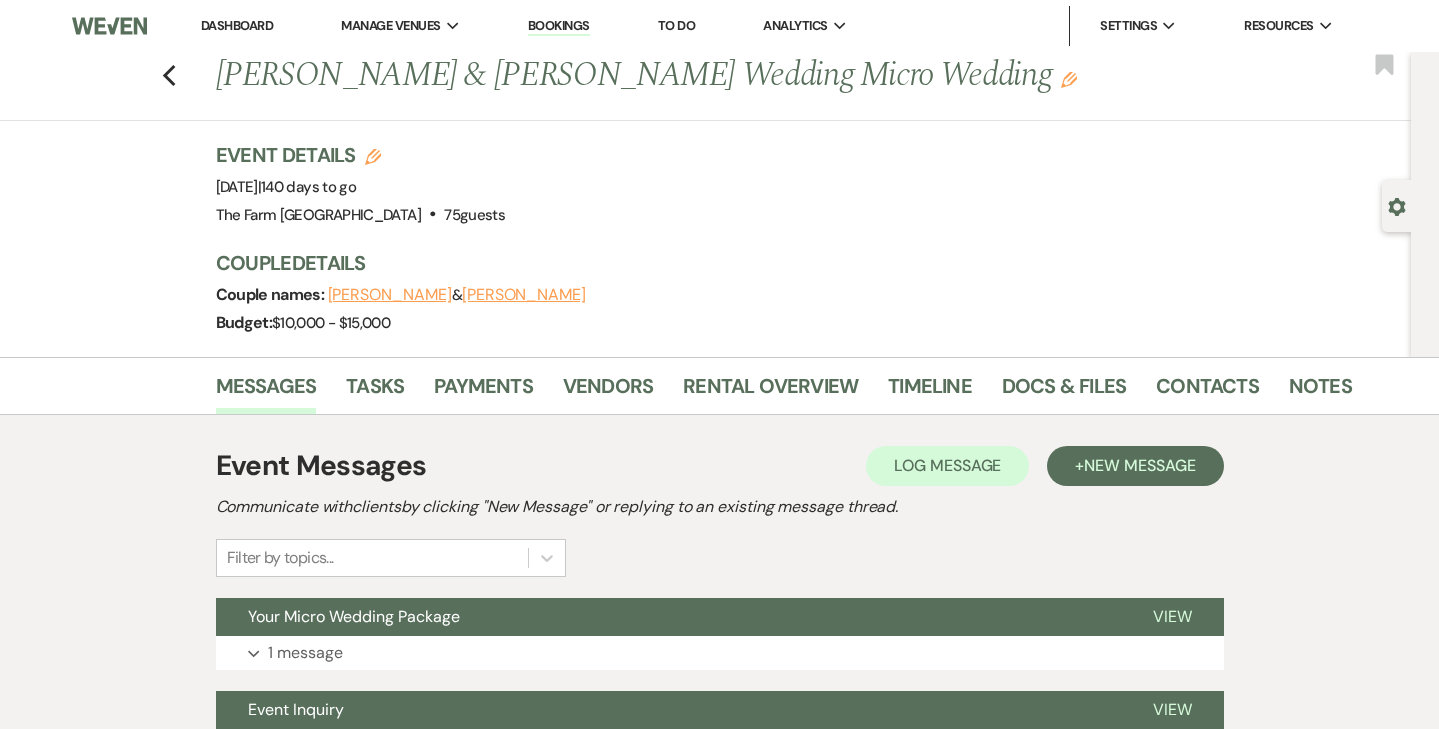click on "[PERSON_NAME]" at bounding box center (390, 295) 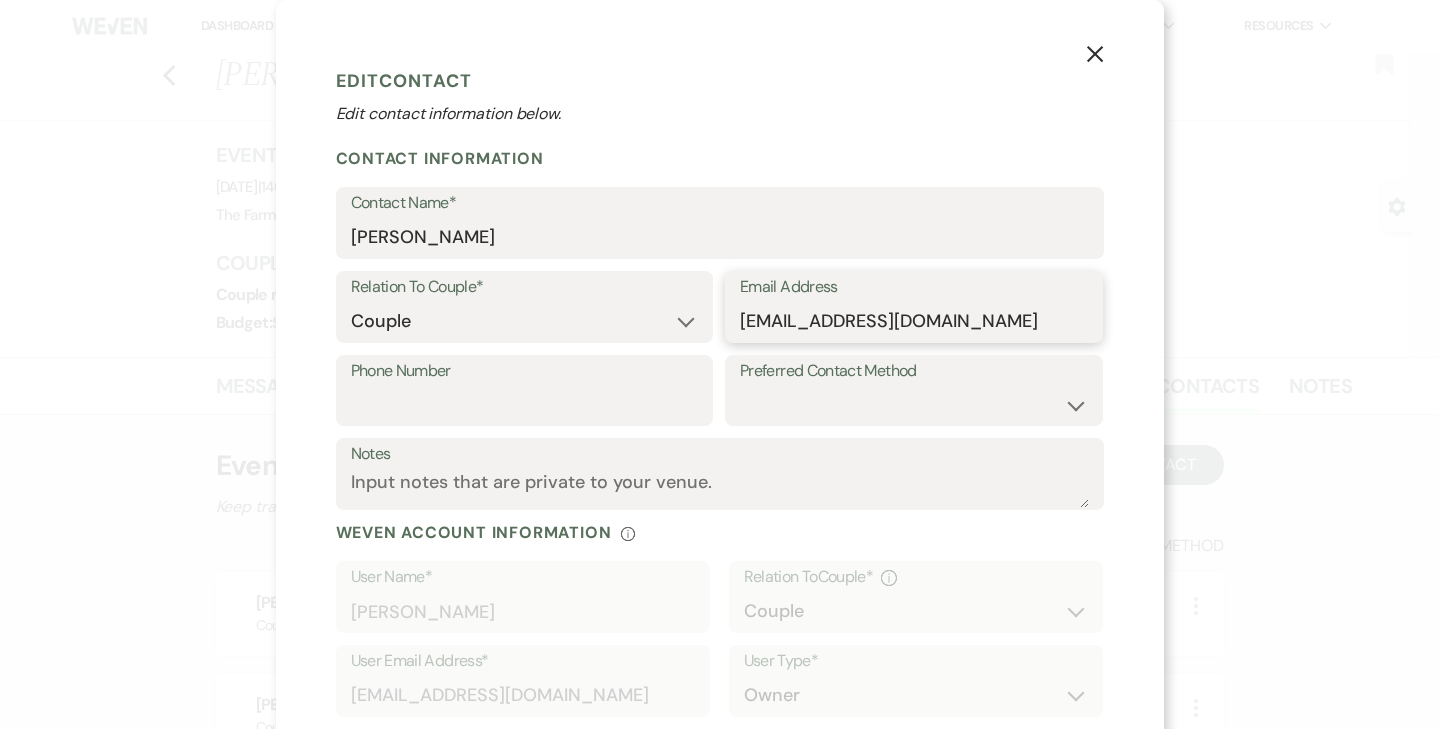 drag, startPoint x: 987, startPoint y: 324, endPoint x: 695, endPoint y: 329, distance: 292.04282 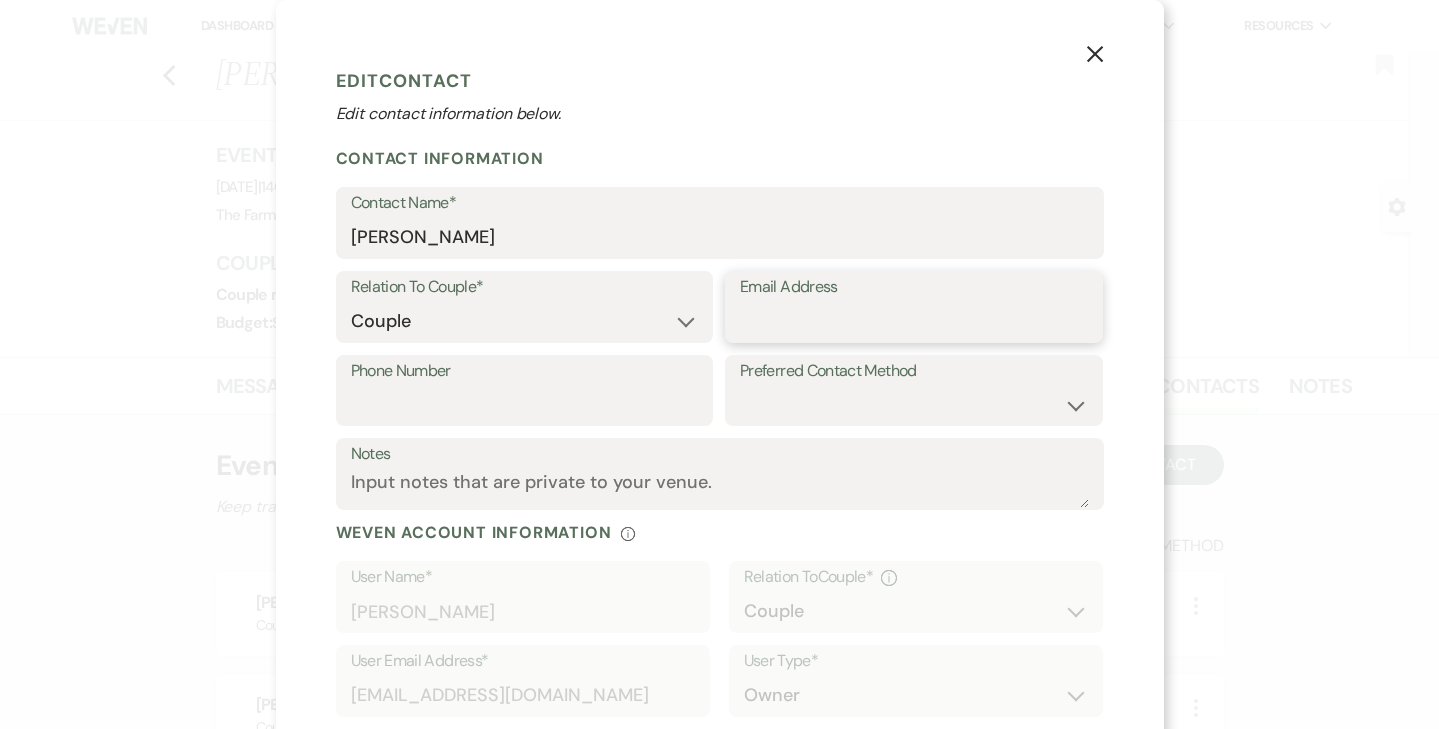 paste on "[EMAIL_ADDRESS][DOMAIN_NAME]" 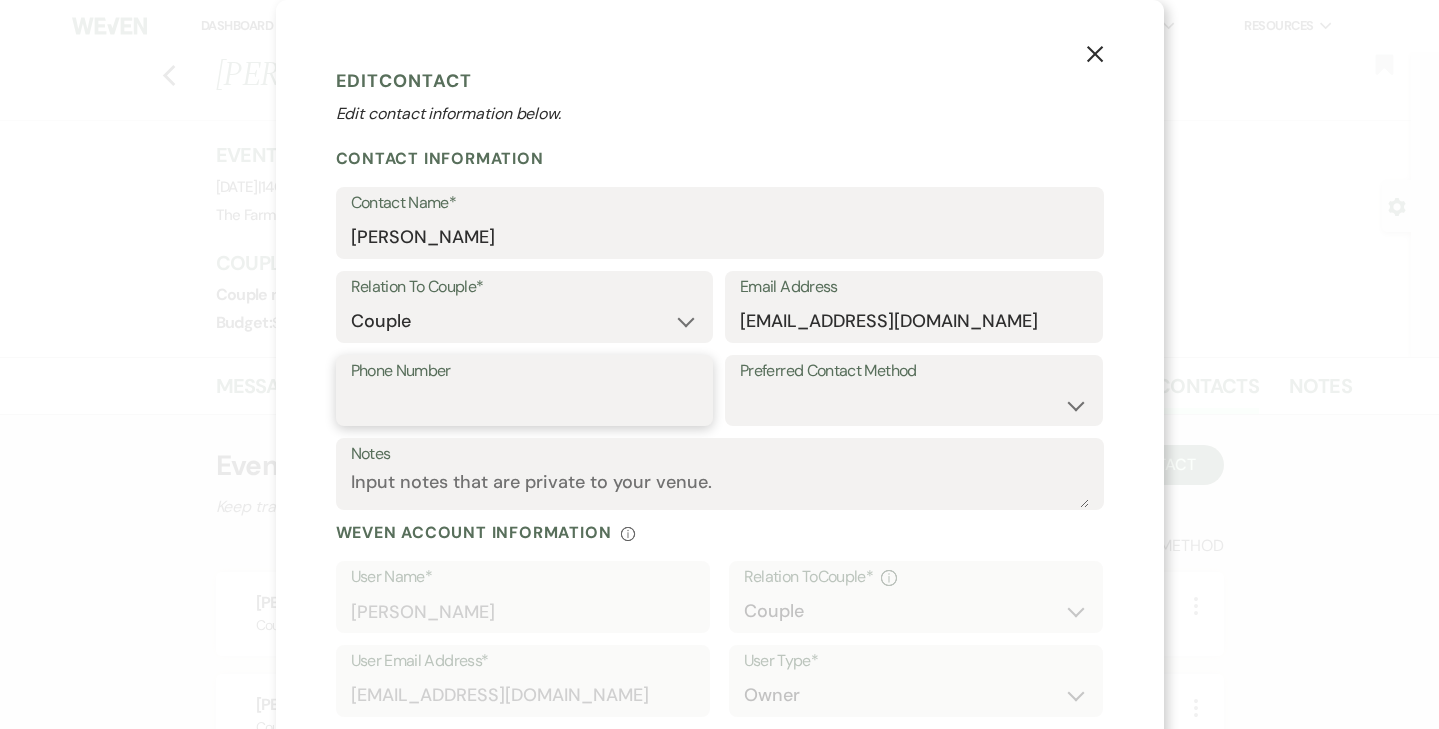 click on "Phone Number" at bounding box center (525, 404) 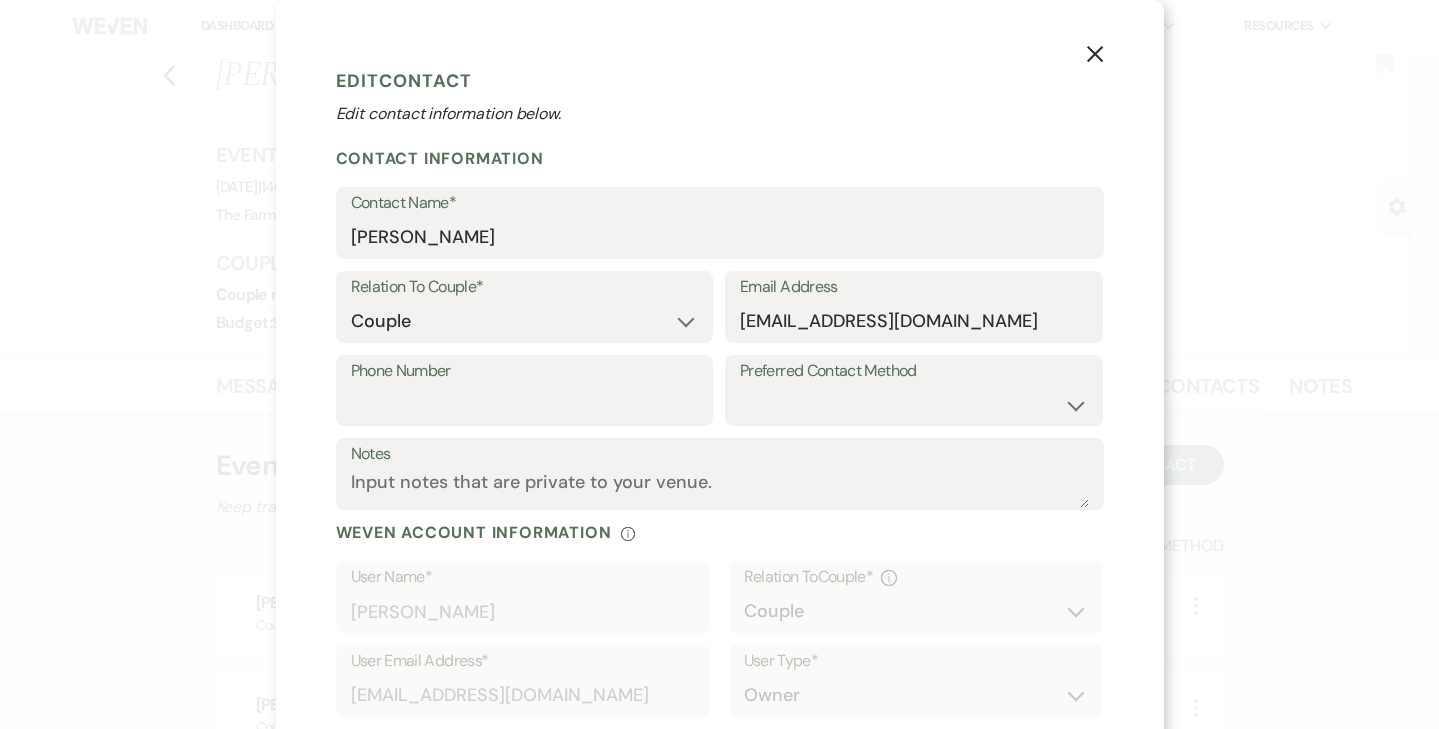 click on "Phone Number" at bounding box center (525, 371) 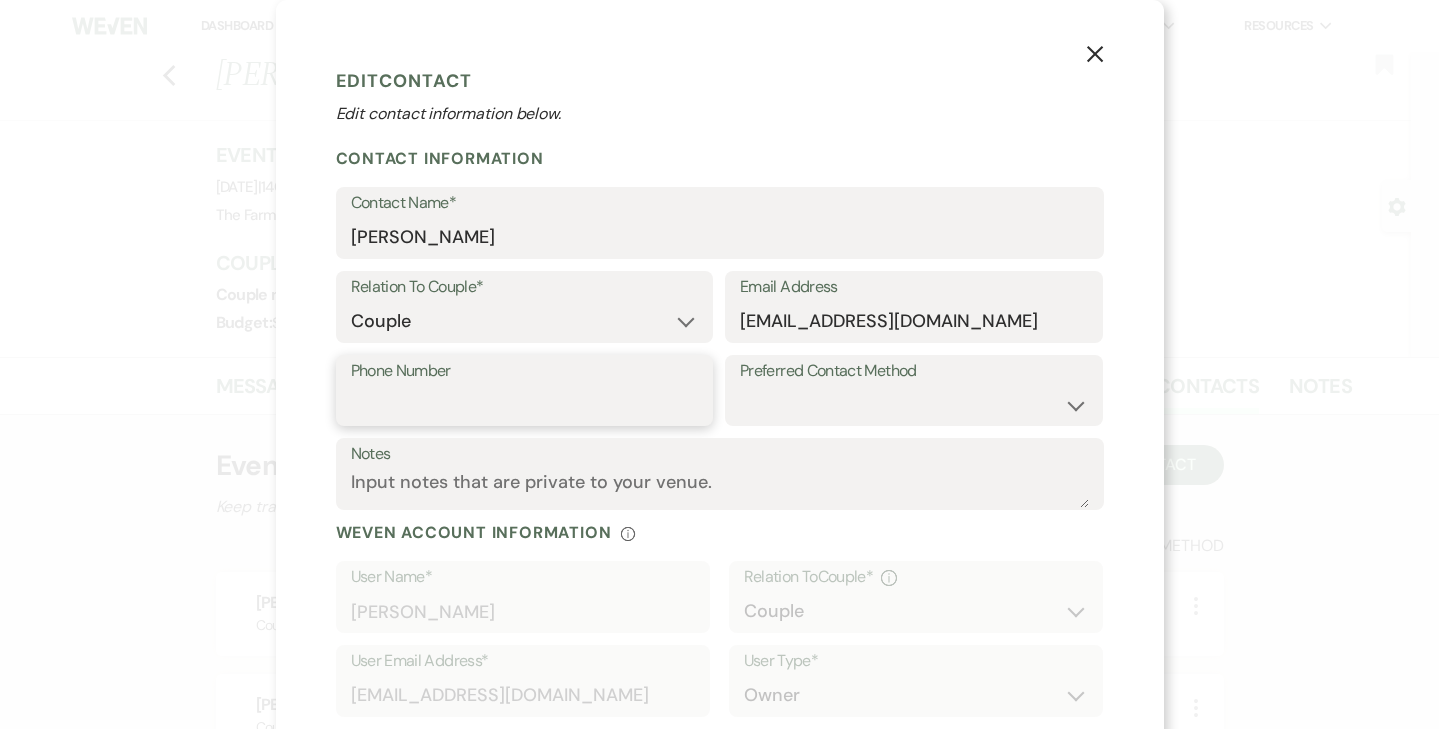 paste on "[PHONE_NUMBER]‬" 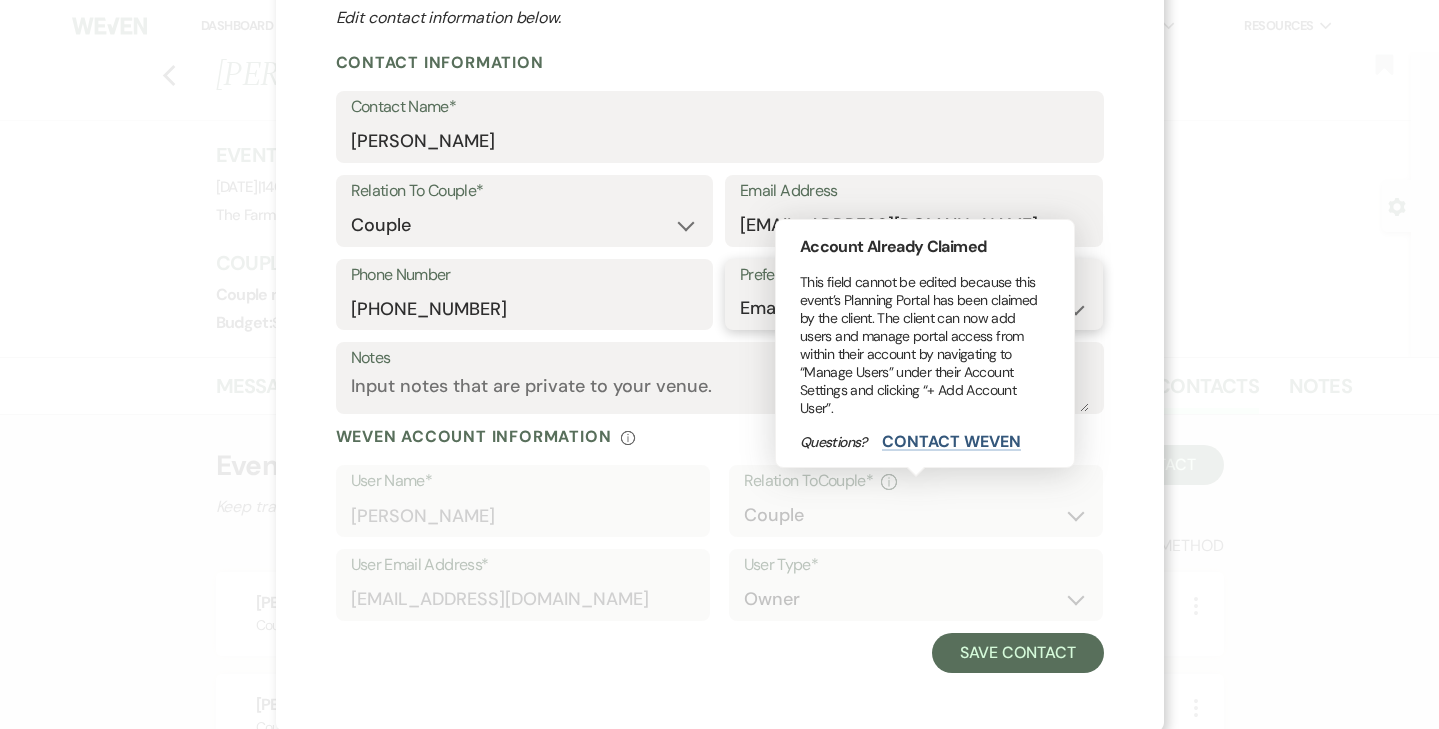 scroll, scrollTop: 95, scrollLeft: 0, axis: vertical 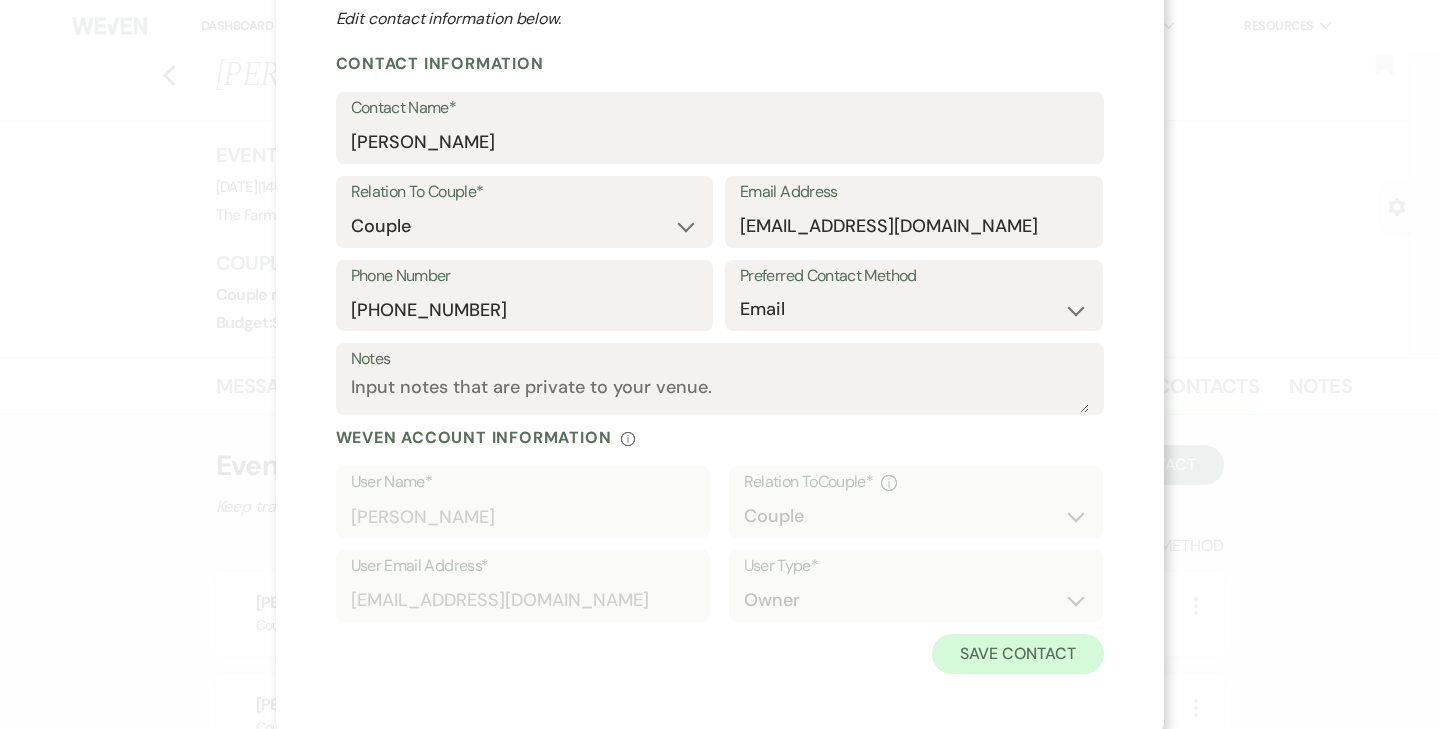 click on "Save Contact" at bounding box center (1017, 654) 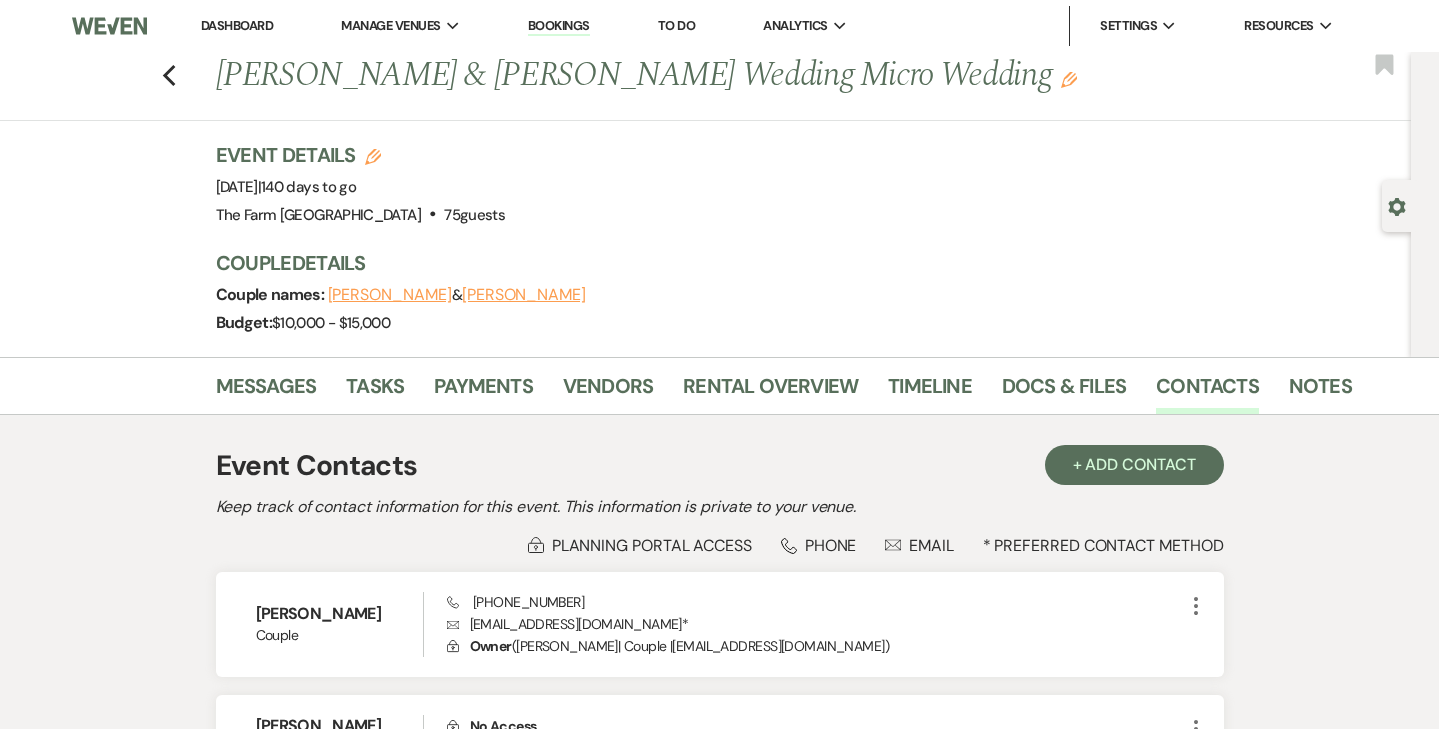 scroll, scrollTop: 0, scrollLeft: 0, axis: both 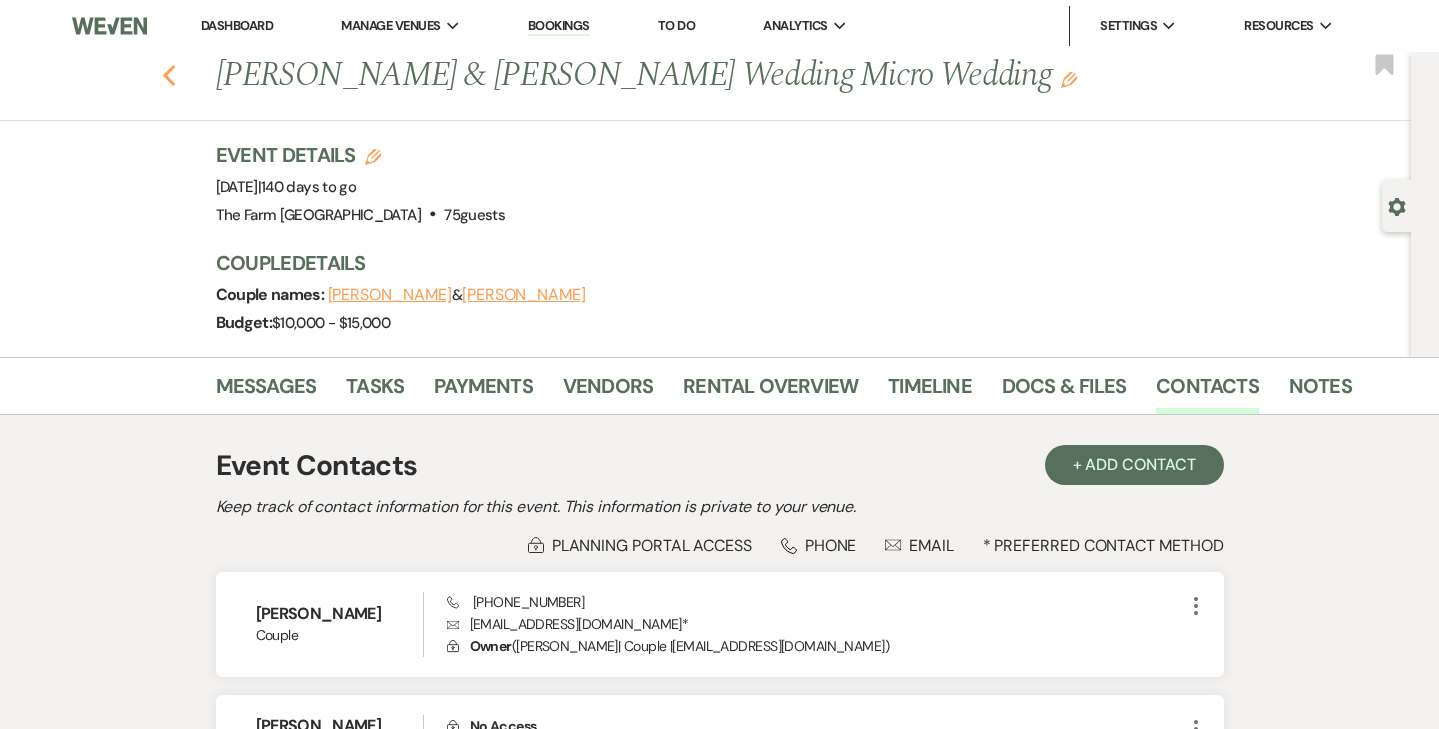 click 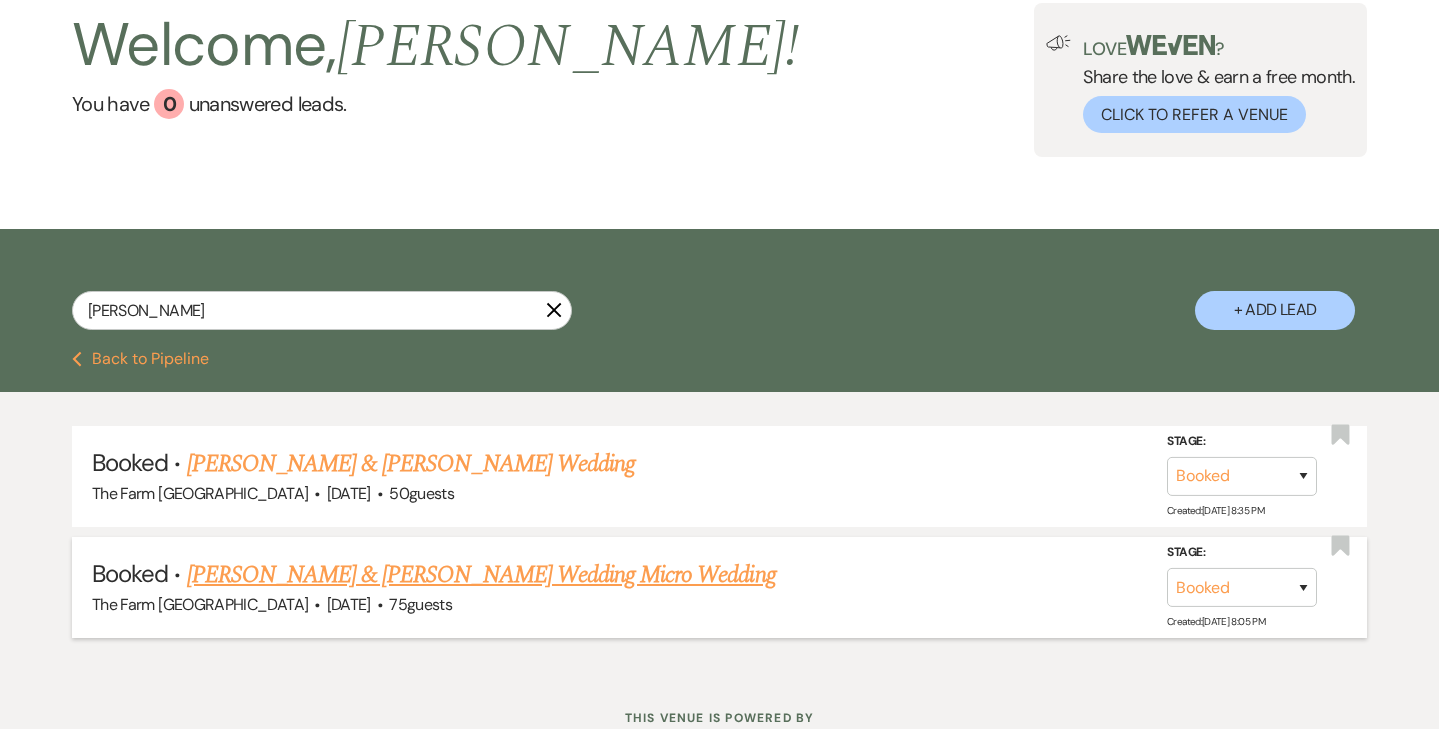 click on "[PERSON_NAME] & [PERSON_NAME] Wedding Micro Wedding" at bounding box center [481, 575] 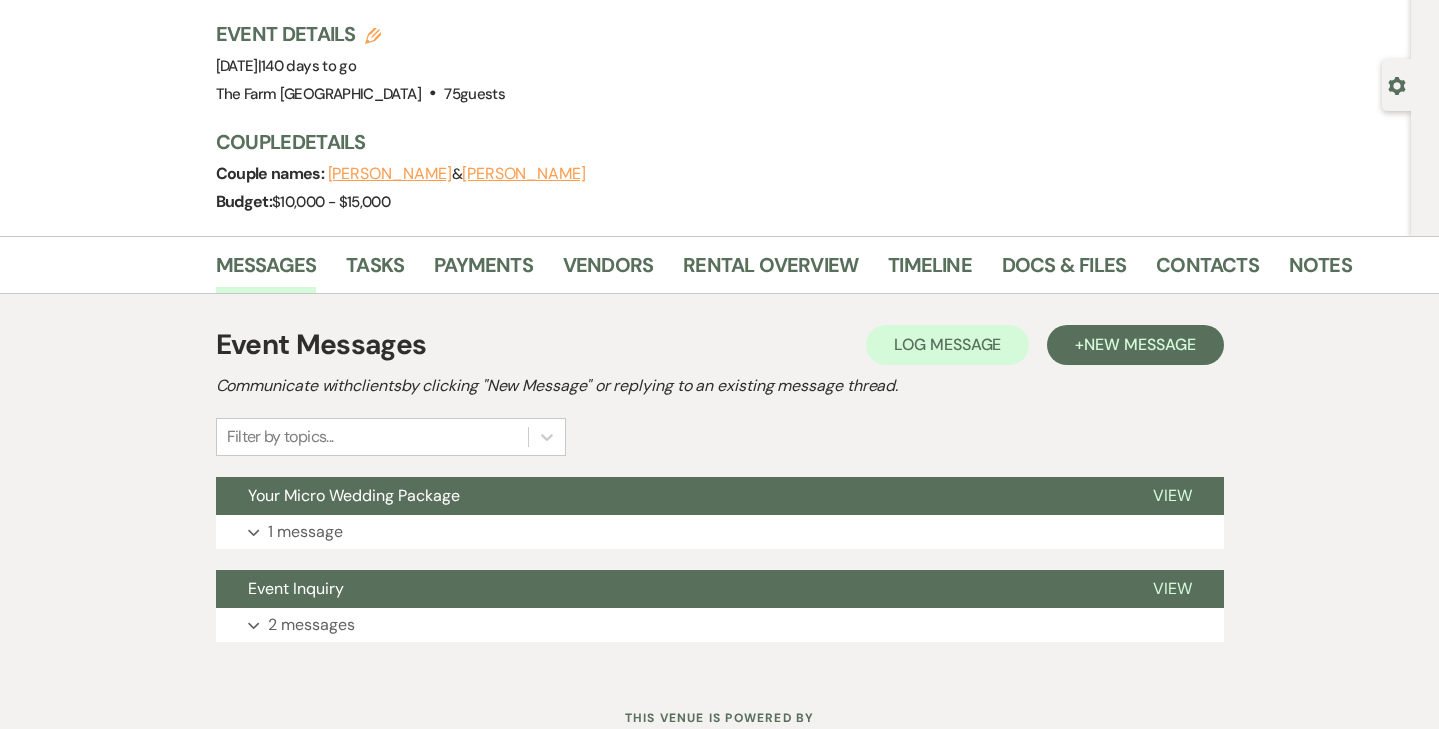 click on "[PERSON_NAME]" at bounding box center [390, 174] 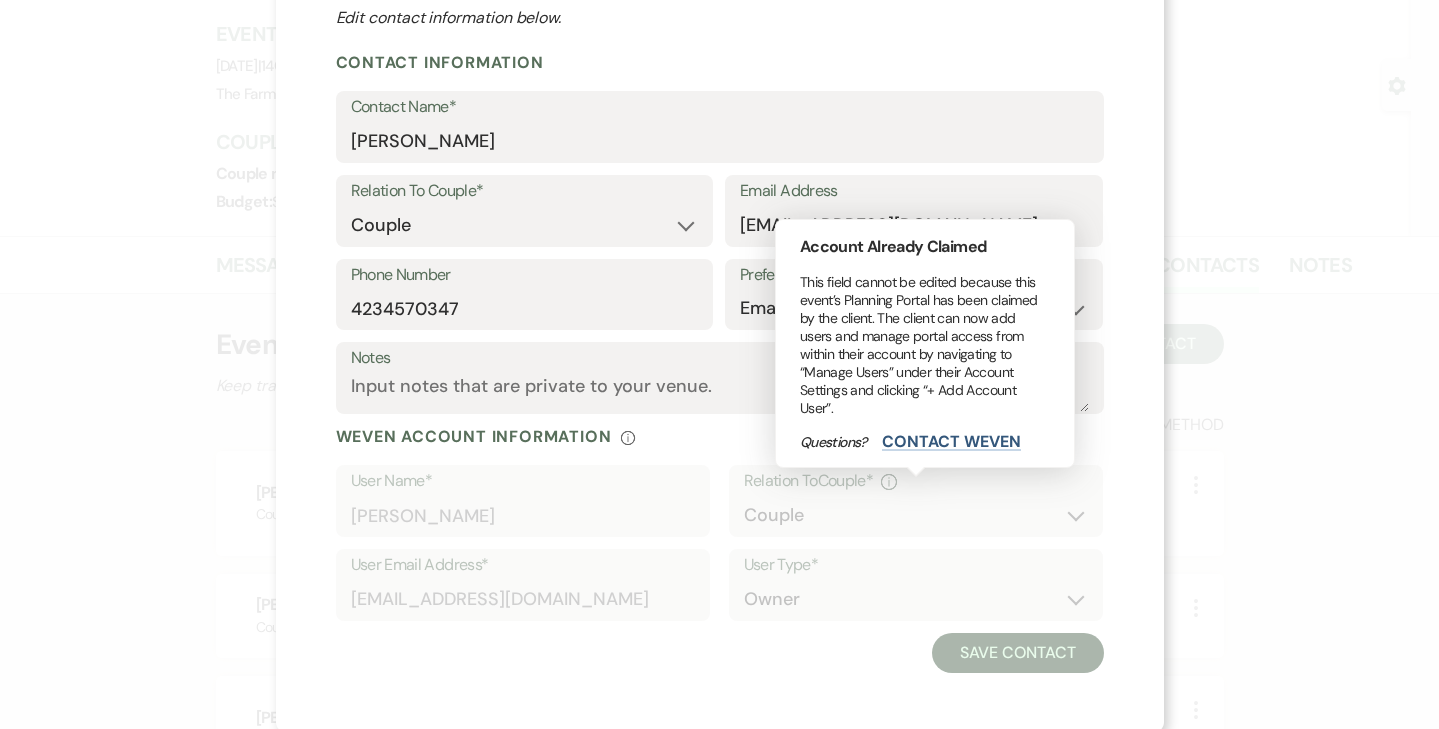 scroll, scrollTop: 95, scrollLeft: 0, axis: vertical 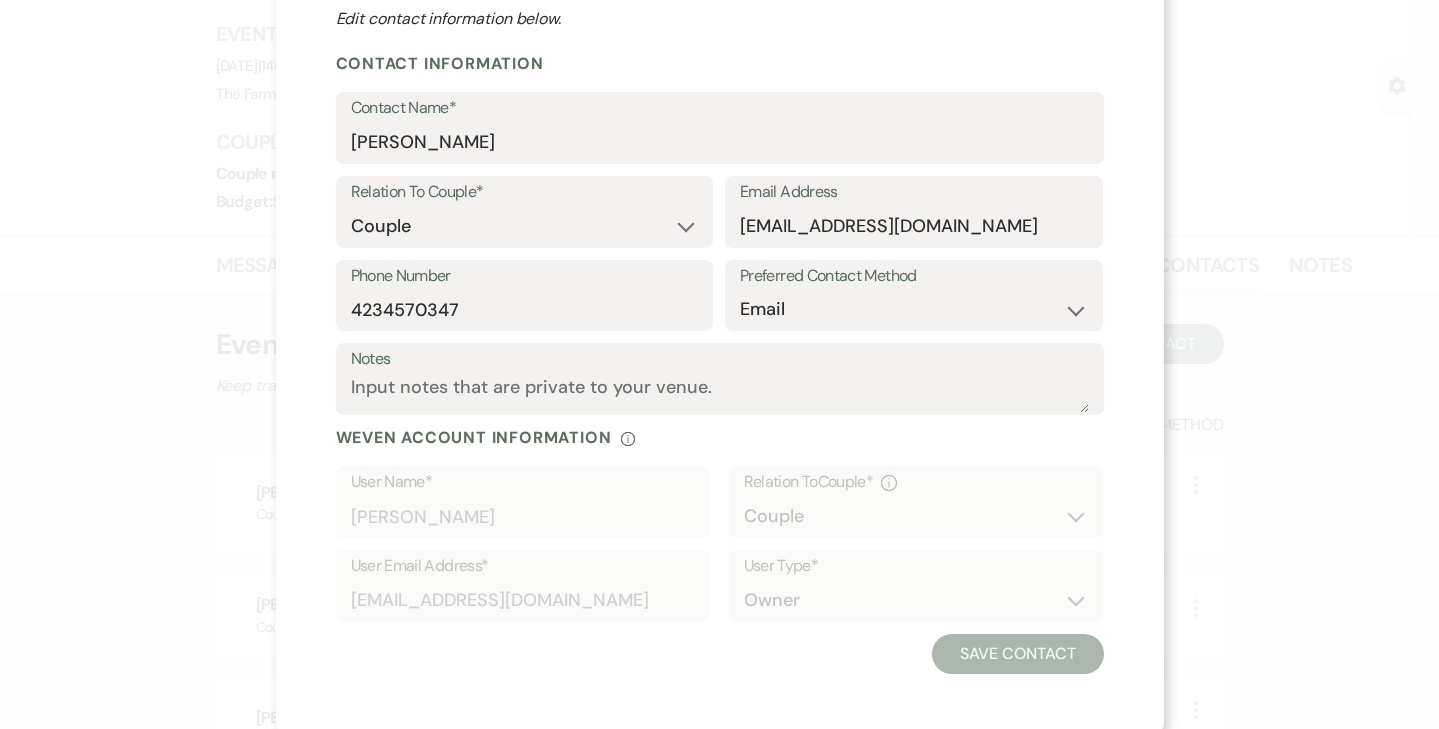 click on "X Edit  Contact Edit contact information below. Contact Information Contact Name* [PERSON_NAME] Relation To Couple* Couple Planner Parent of Couple Family Member Friend Other Email Address [EMAIL_ADDRESS][DOMAIN_NAME] Phone Number [PHONE_NUMBER] Preferred Contact Method Email Phone Text Notes Weven Account Information Info User Name* [PERSON_NAME] Relation To  Couple * Info Couple User Email Address* [EMAIL_ADDRESS][DOMAIN_NAME] User Type* Owner Save Contact" at bounding box center (720, 319) 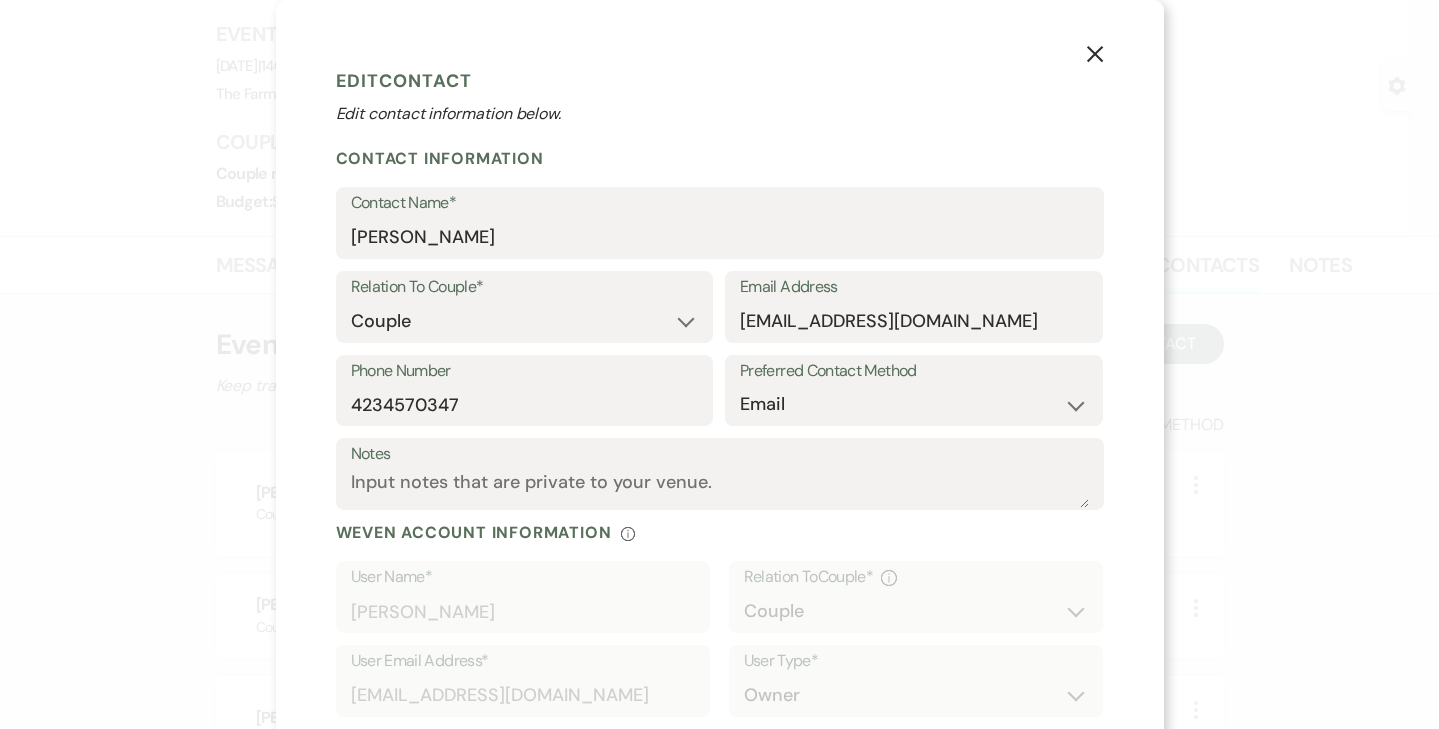 scroll, scrollTop: 0, scrollLeft: 0, axis: both 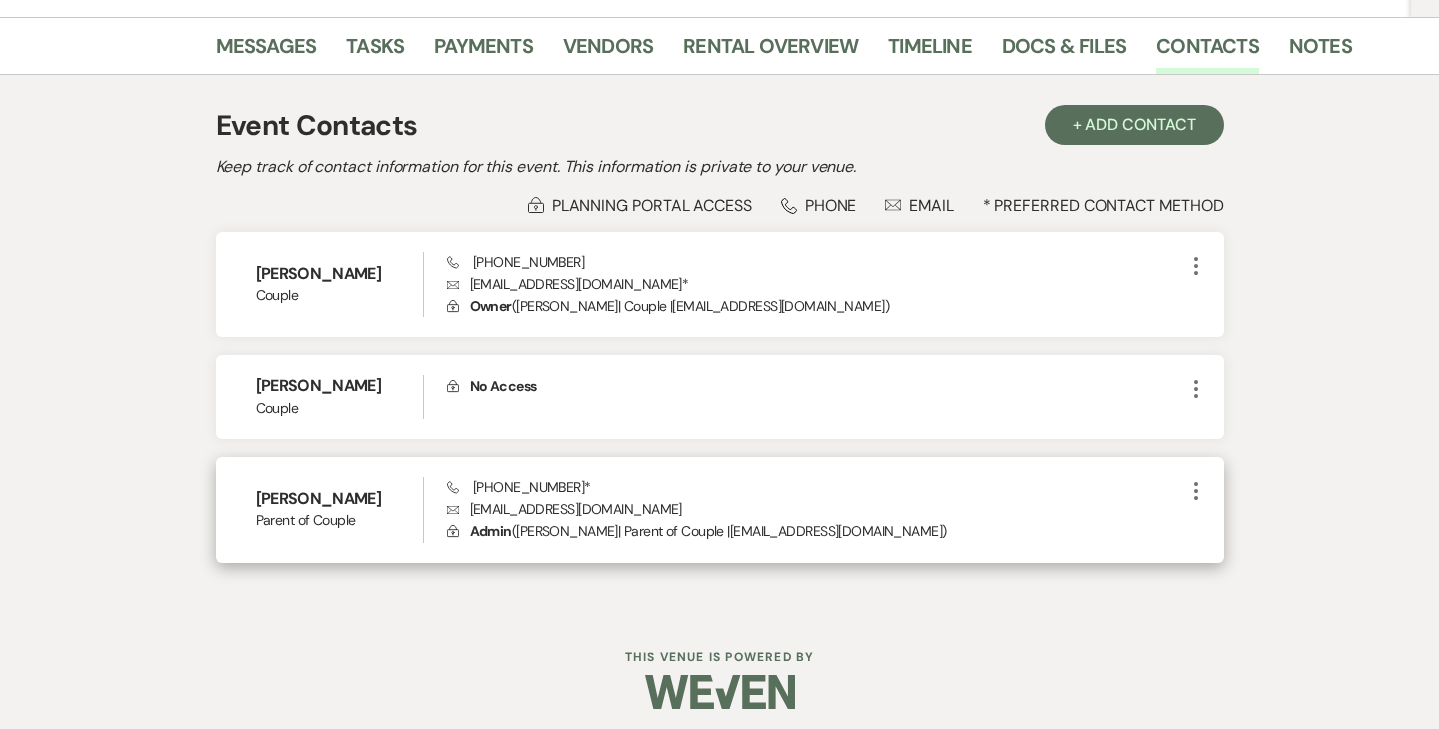 click on "More" 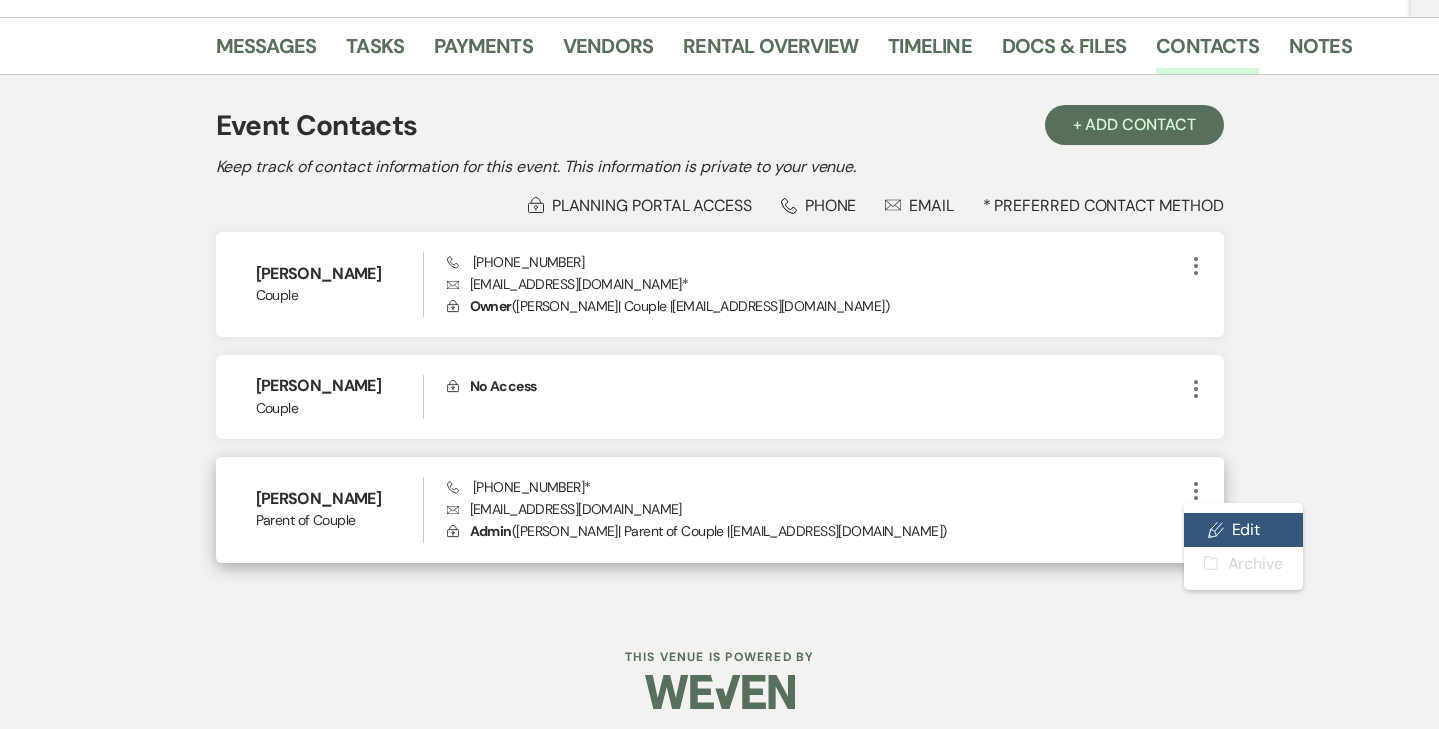 click on "Pencil Edit" at bounding box center [1243, 530] 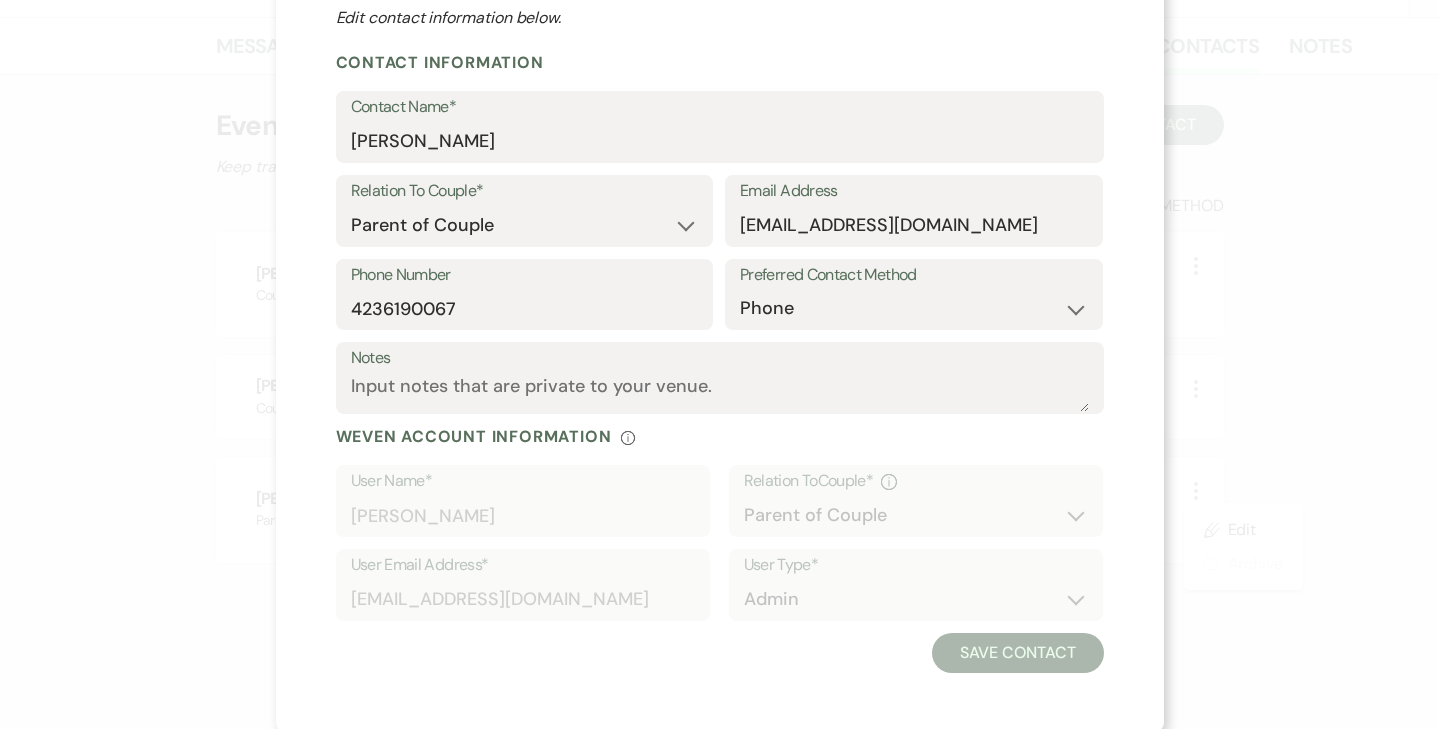 scroll, scrollTop: 95, scrollLeft: 0, axis: vertical 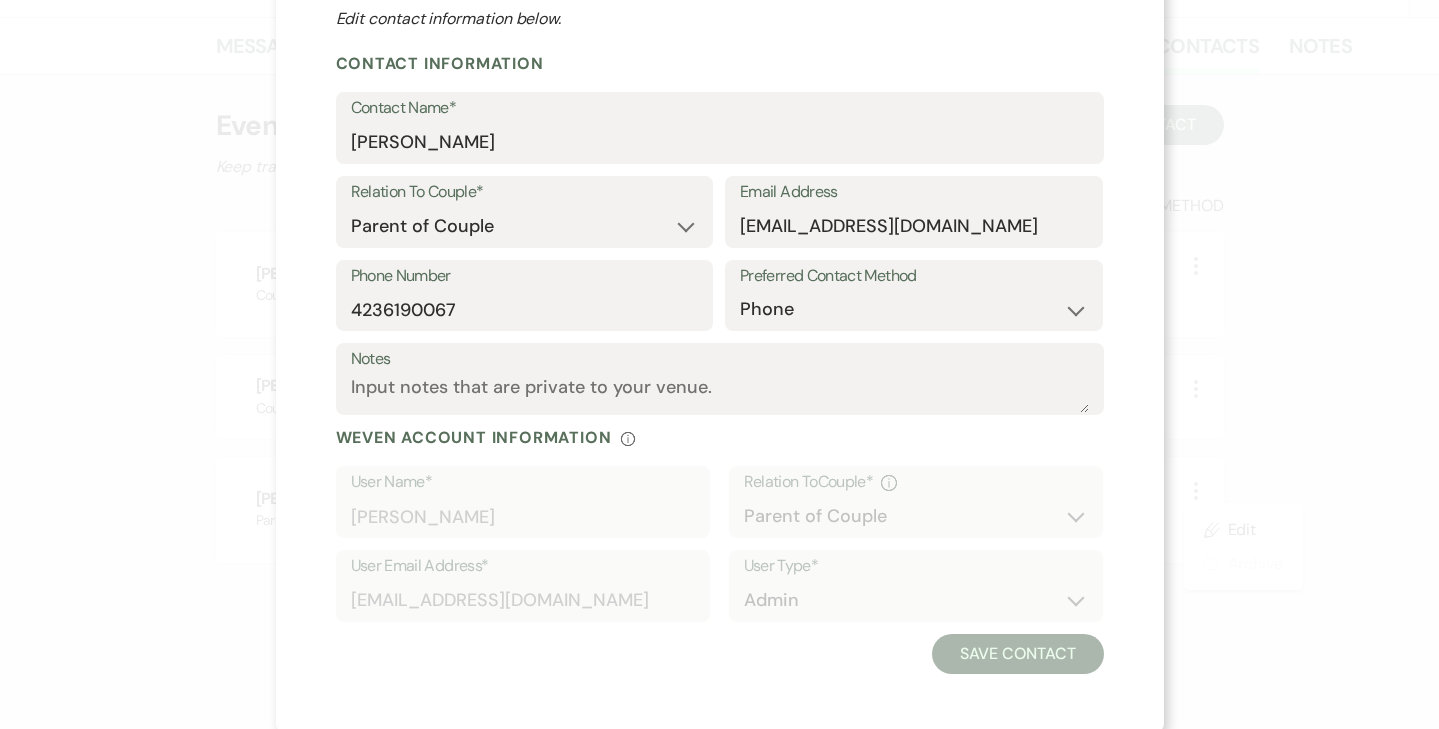 click on "Save Contact" at bounding box center [1017, 654] 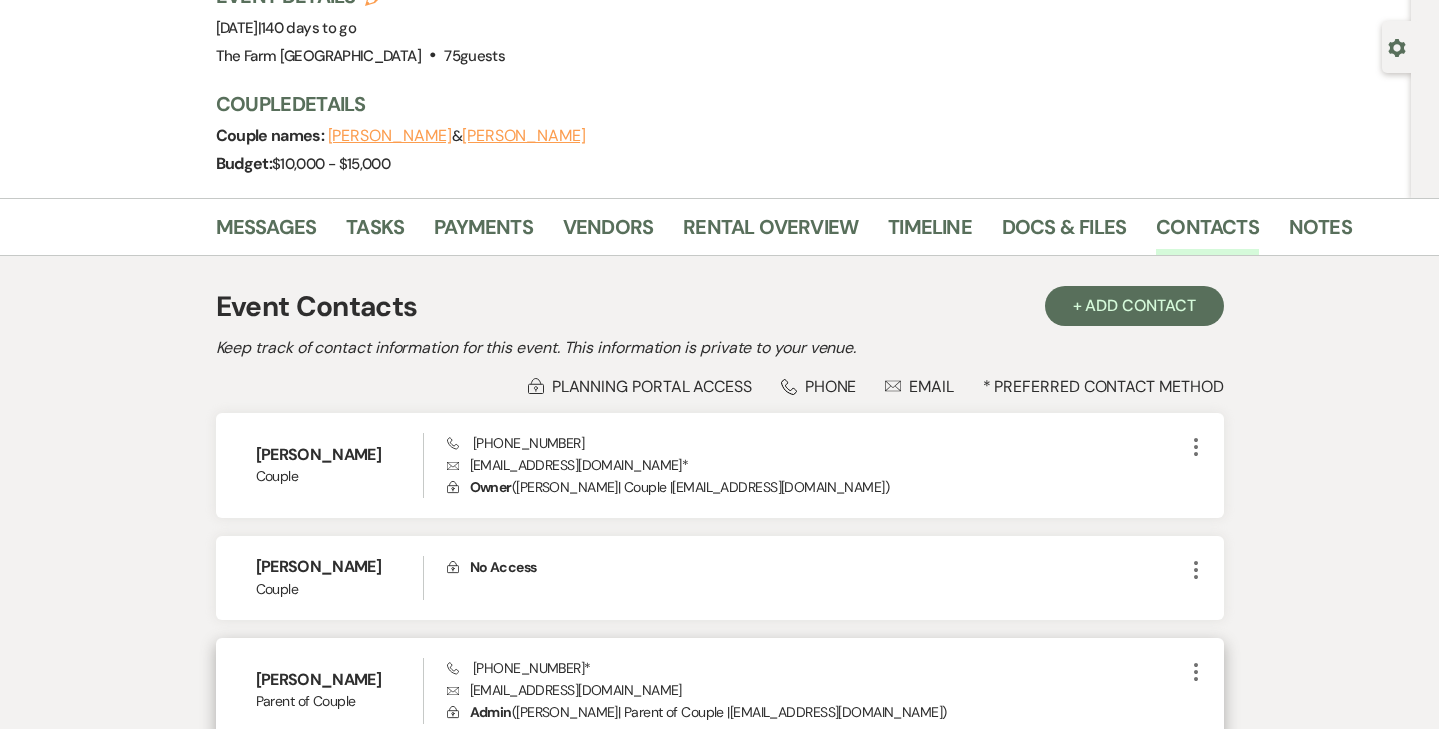 scroll, scrollTop: 159, scrollLeft: 0, axis: vertical 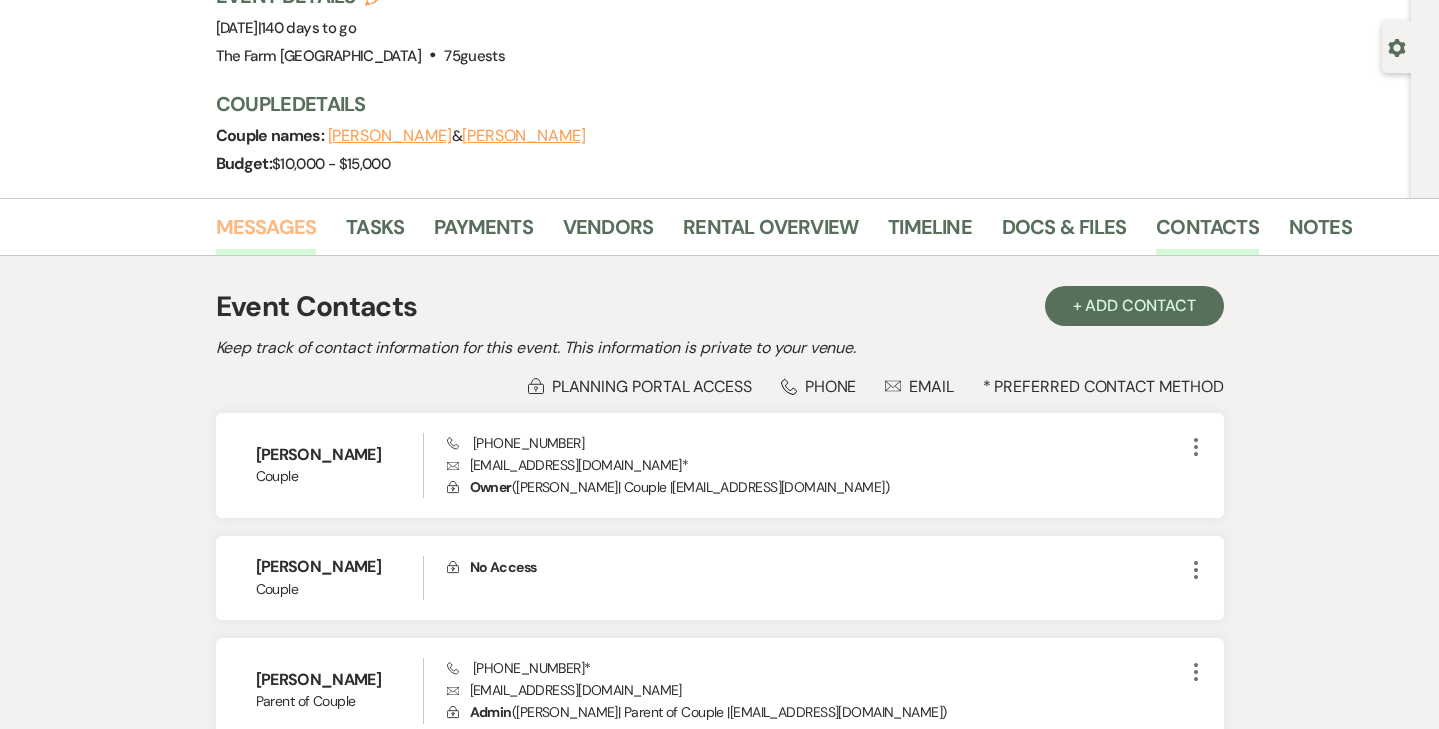 click on "Messages" at bounding box center [266, 233] 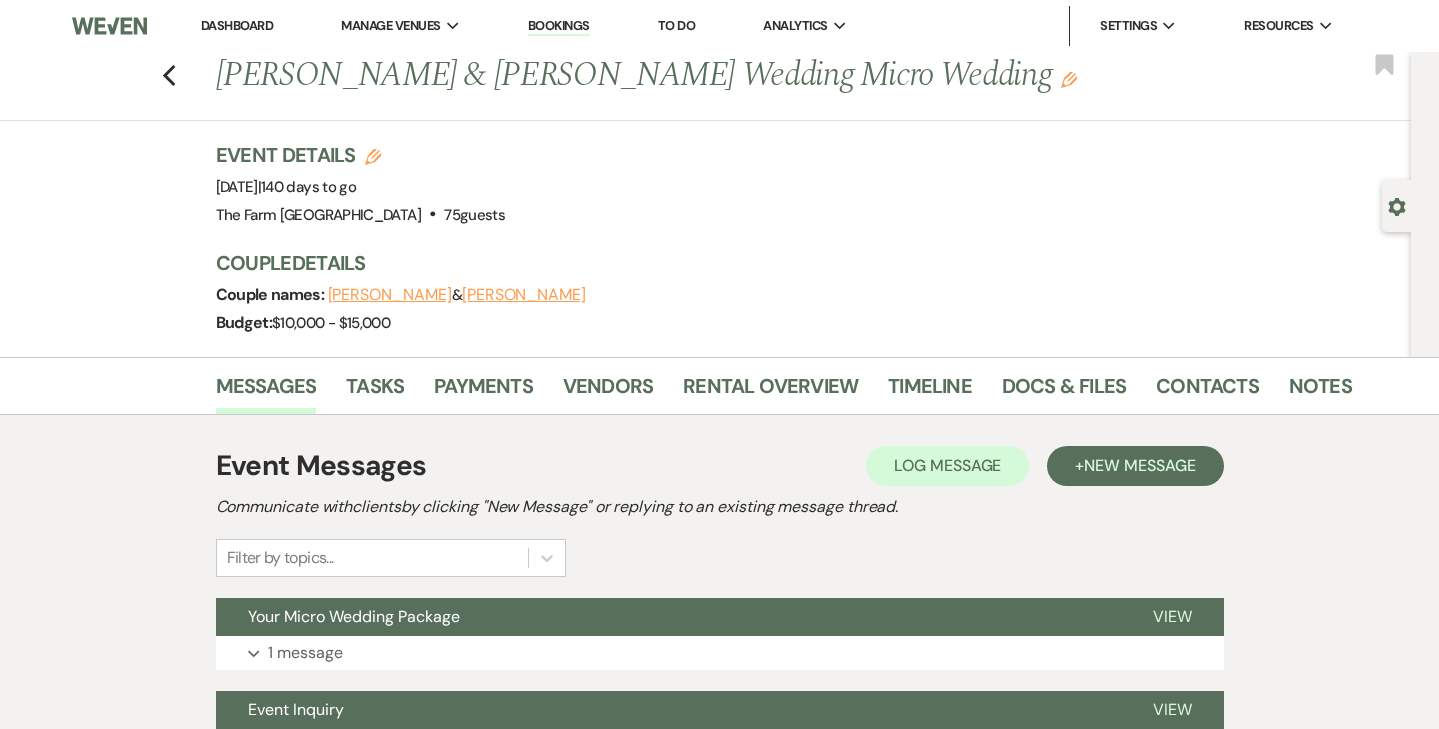 scroll, scrollTop: 0, scrollLeft: 0, axis: both 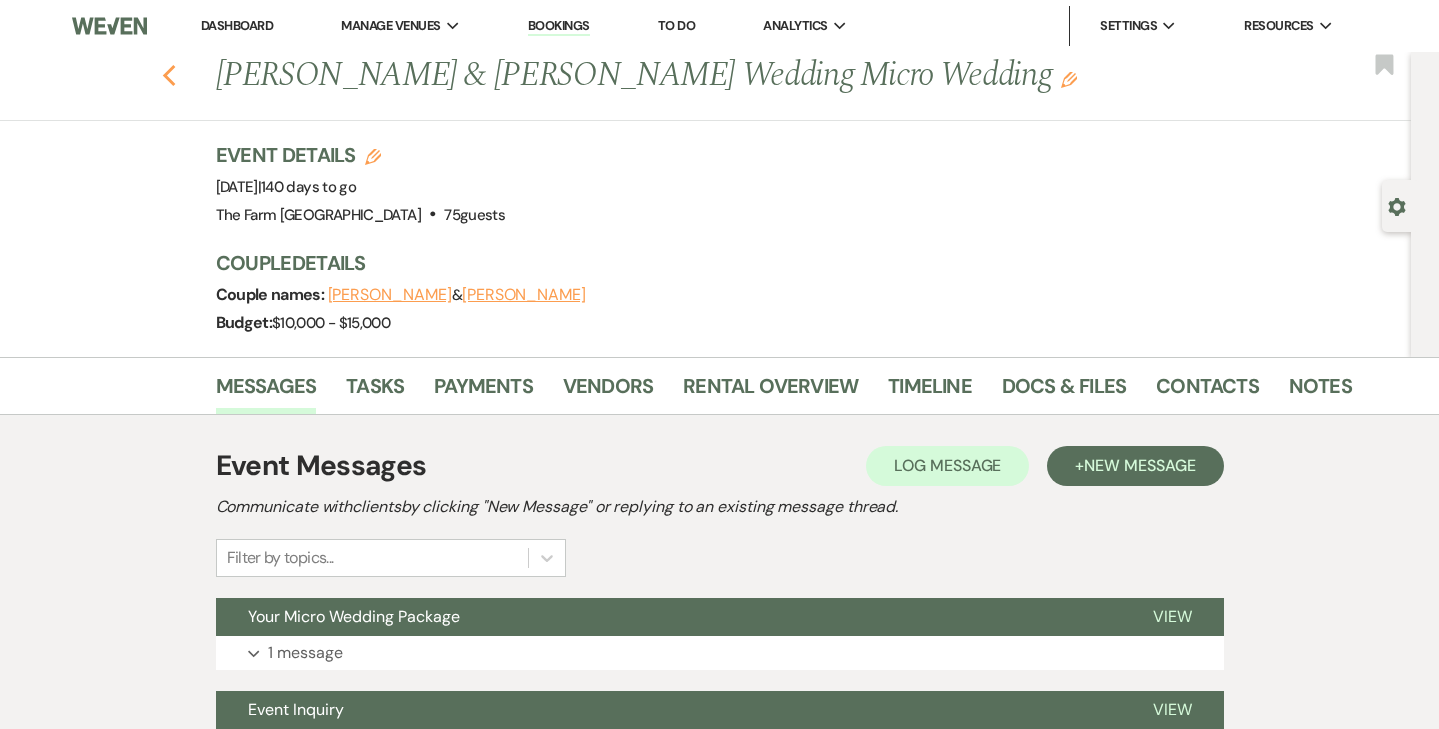 click on "Previous" 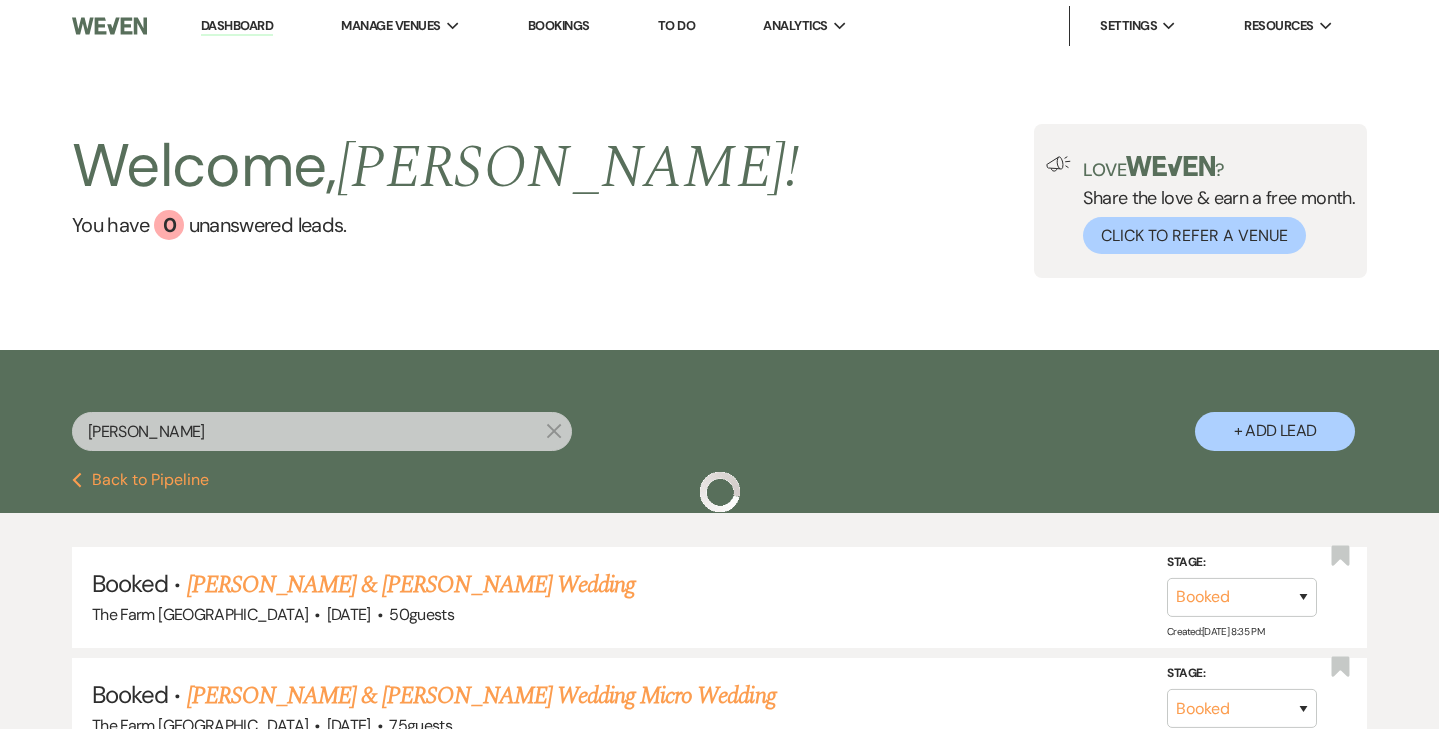 scroll, scrollTop: 121, scrollLeft: 0, axis: vertical 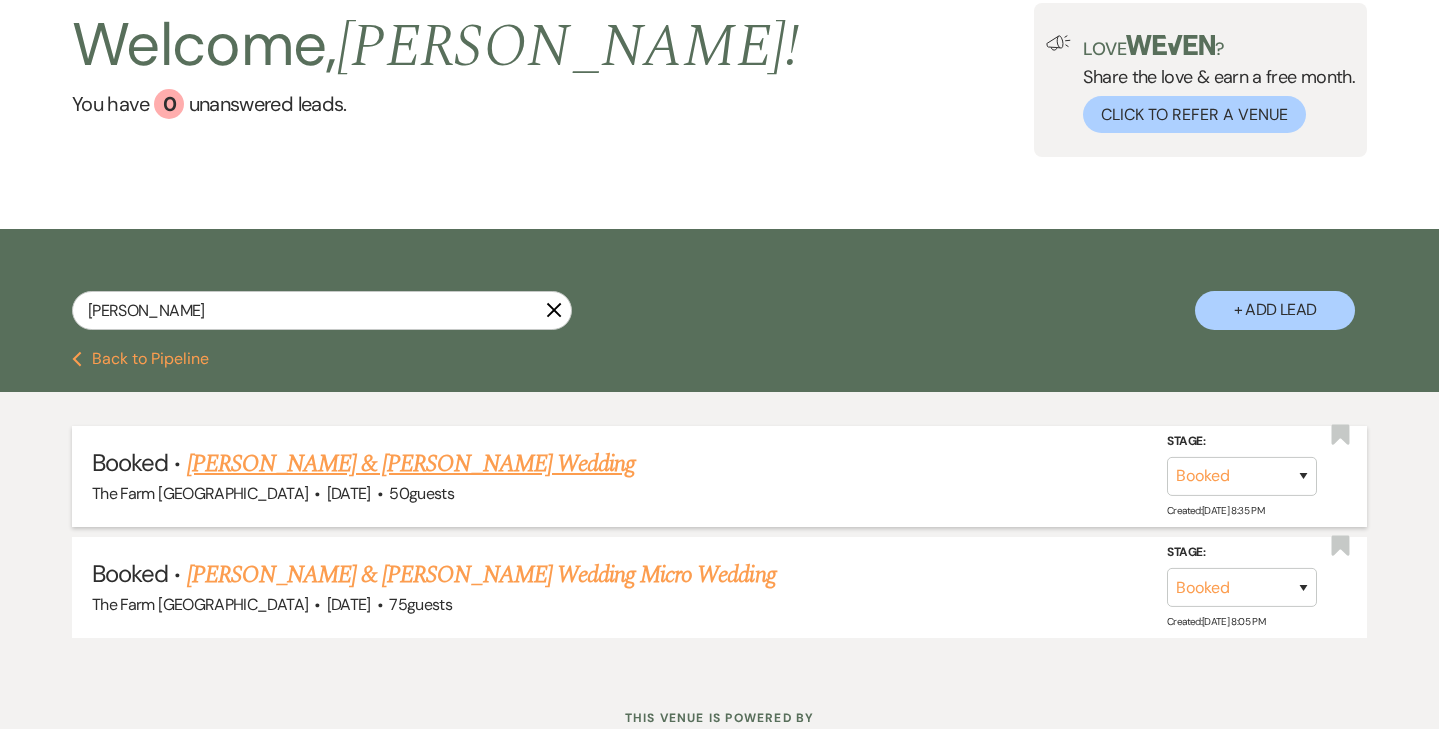 click on "[PERSON_NAME] & [PERSON_NAME] Wedding" at bounding box center (411, 464) 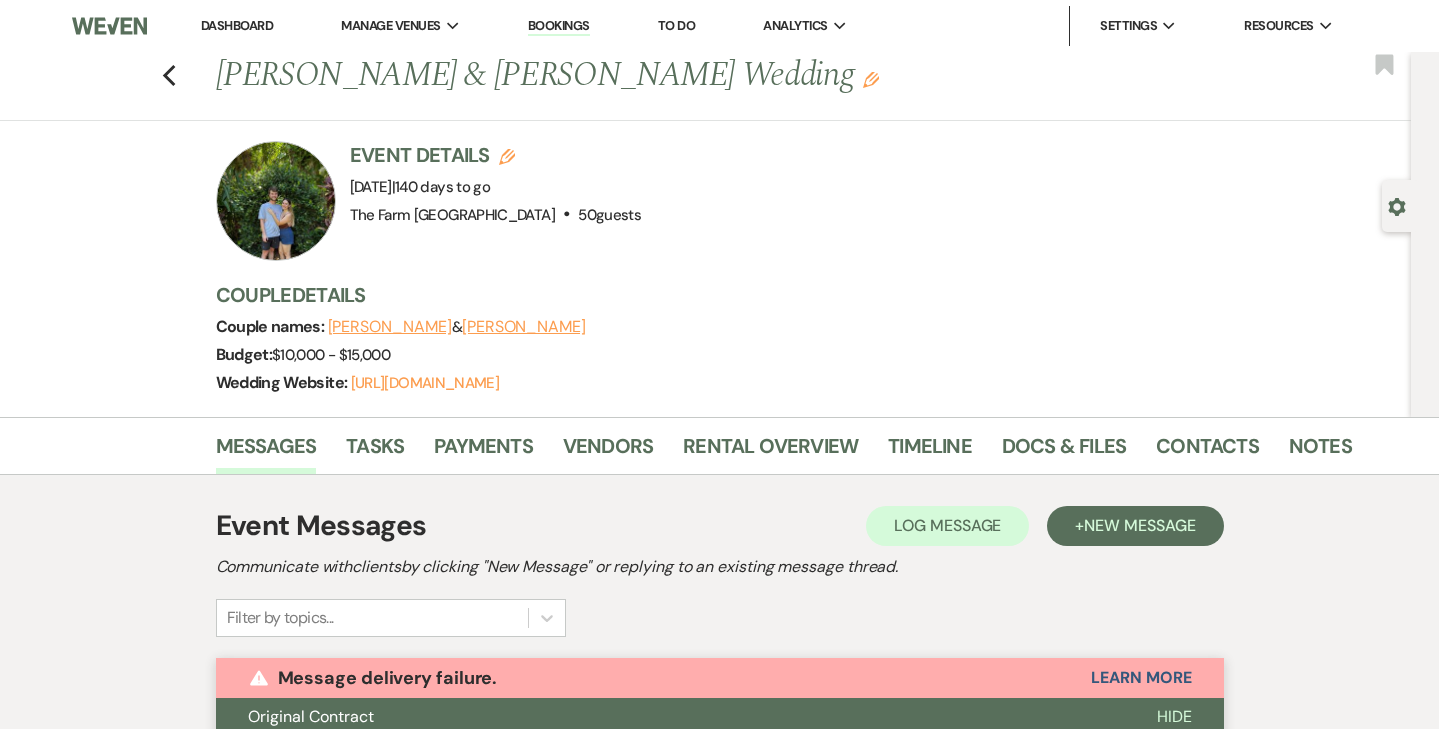 scroll, scrollTop: 0, scrollLeft: 0, axis: both 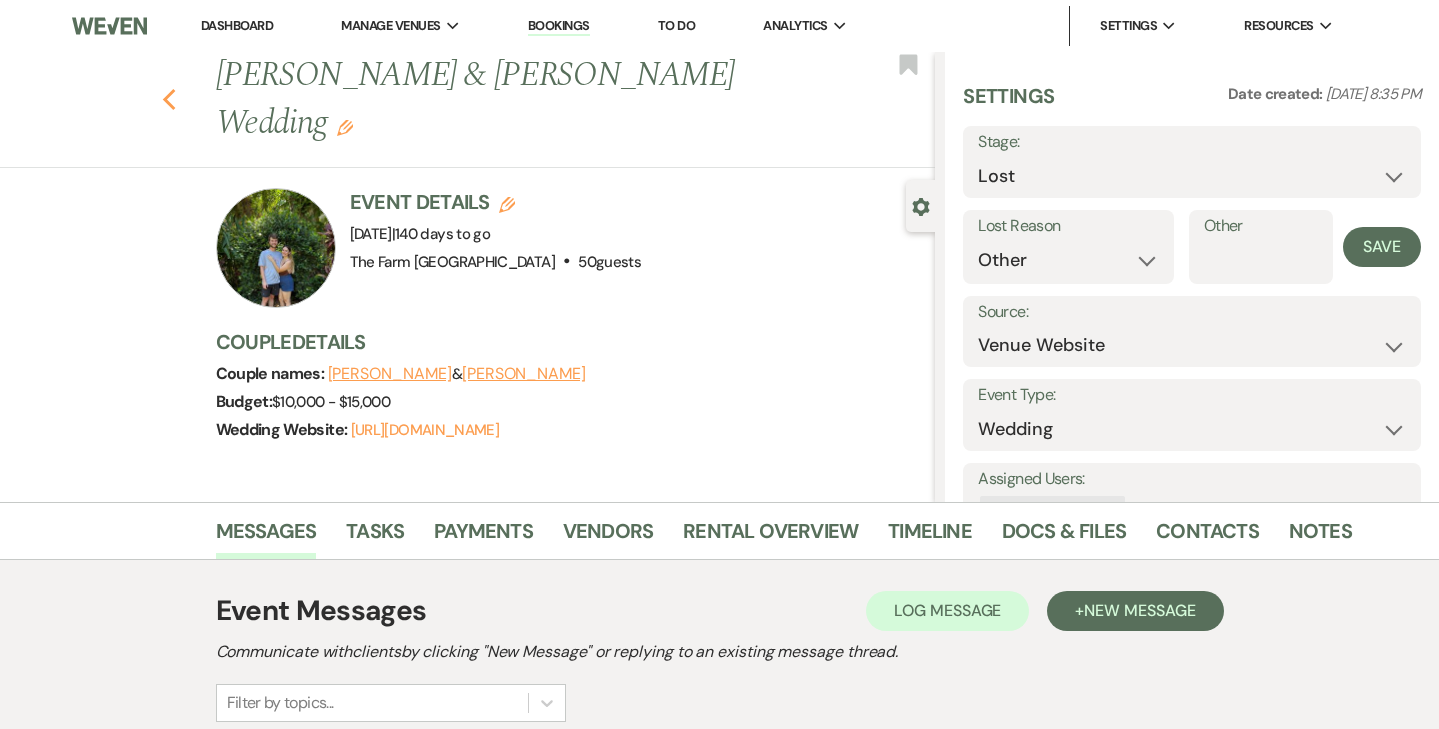 click 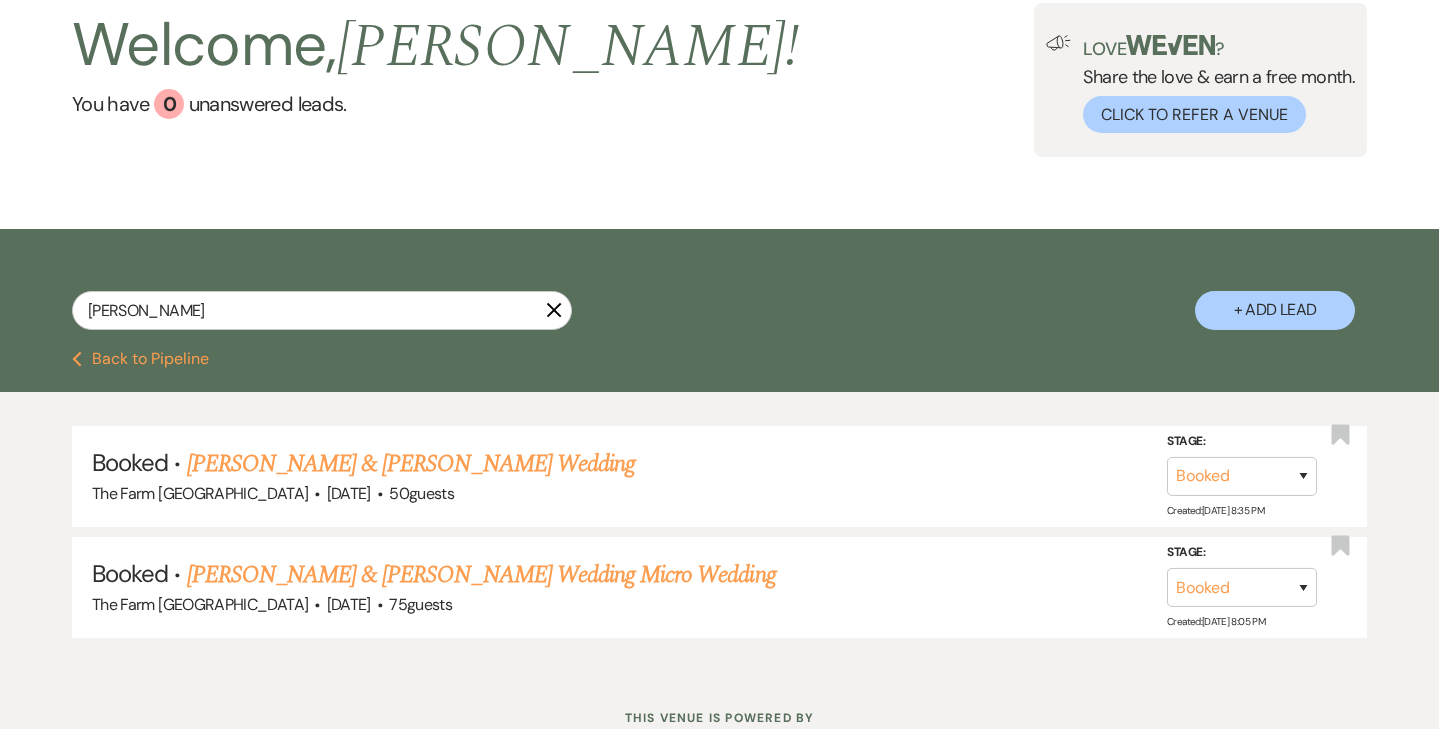 click on "X" 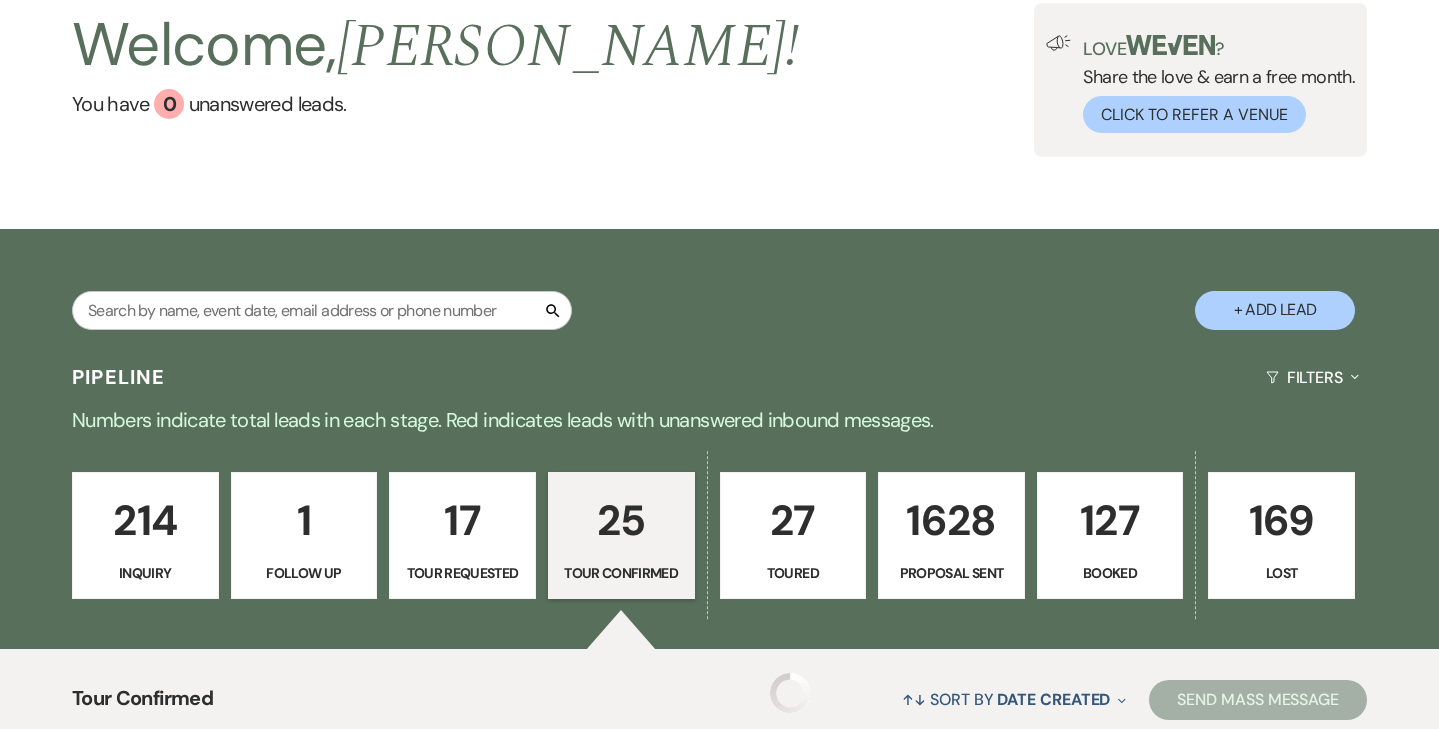 scroll, scrollTop: 0, scrollLeft: 0, axis: both 